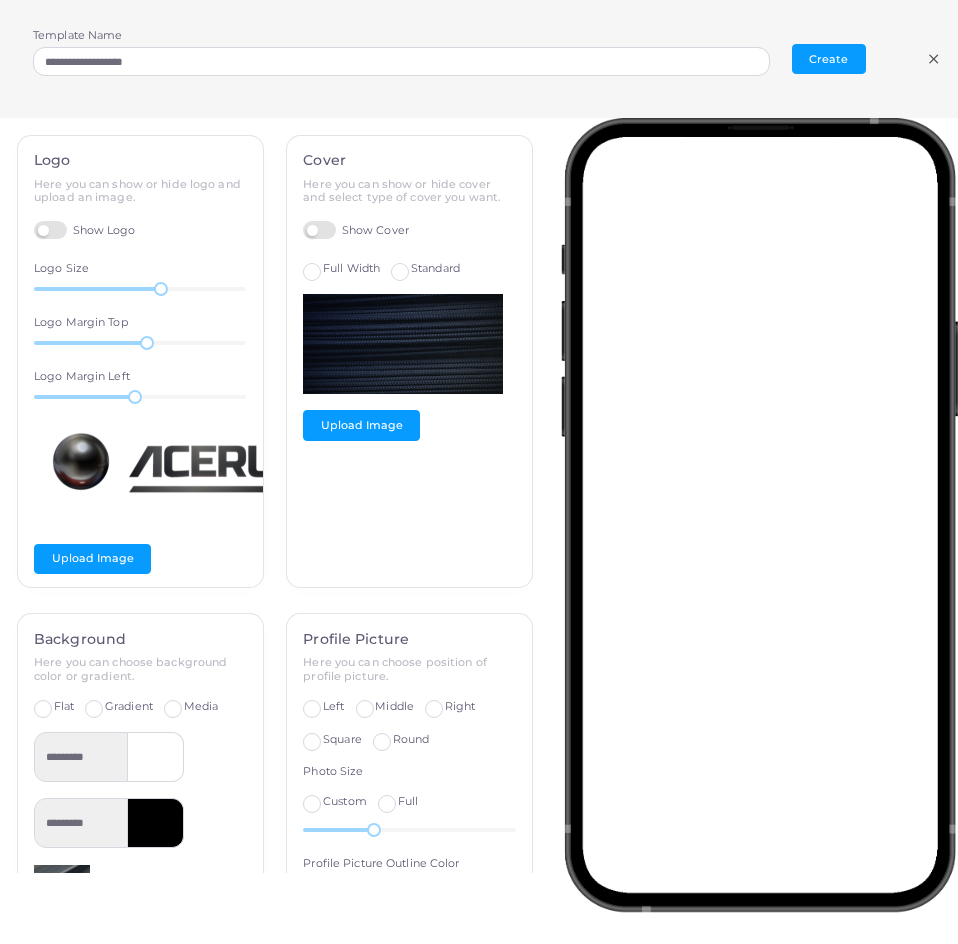 scroll, scrollTop: 0, scrollLeft: 0, axis: both 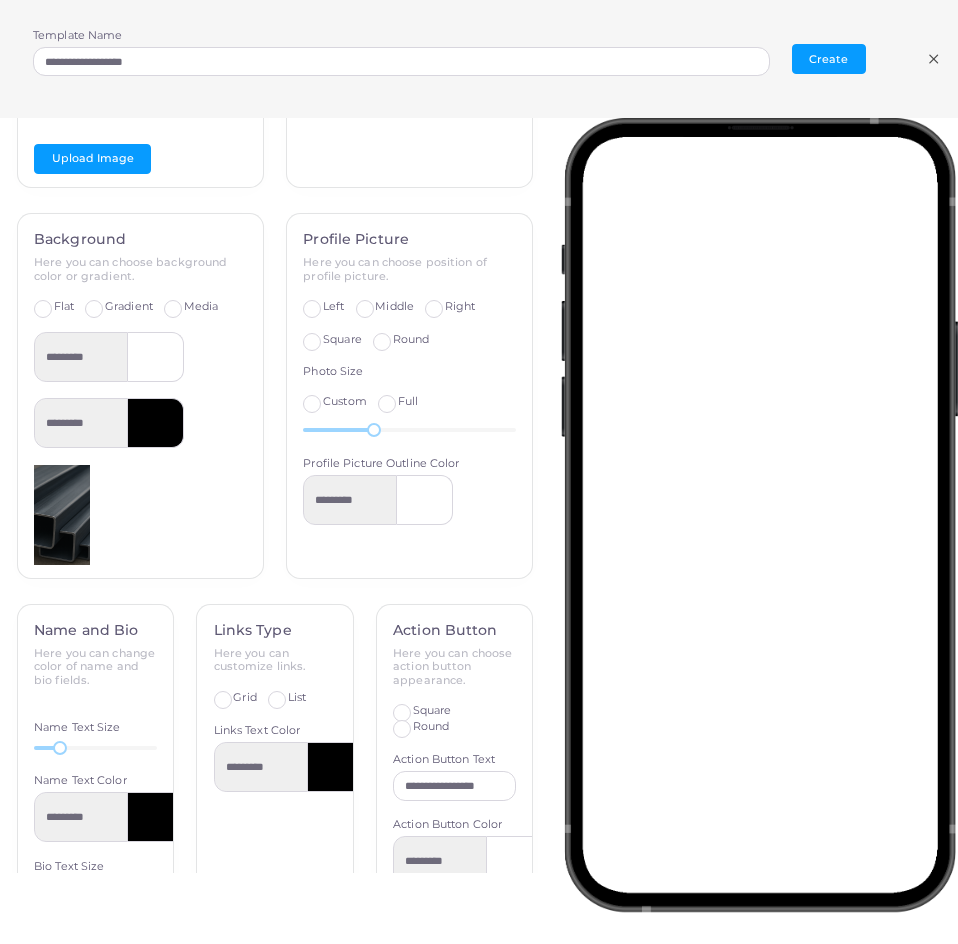 click on "Flat" at bounding box center [64, 306] 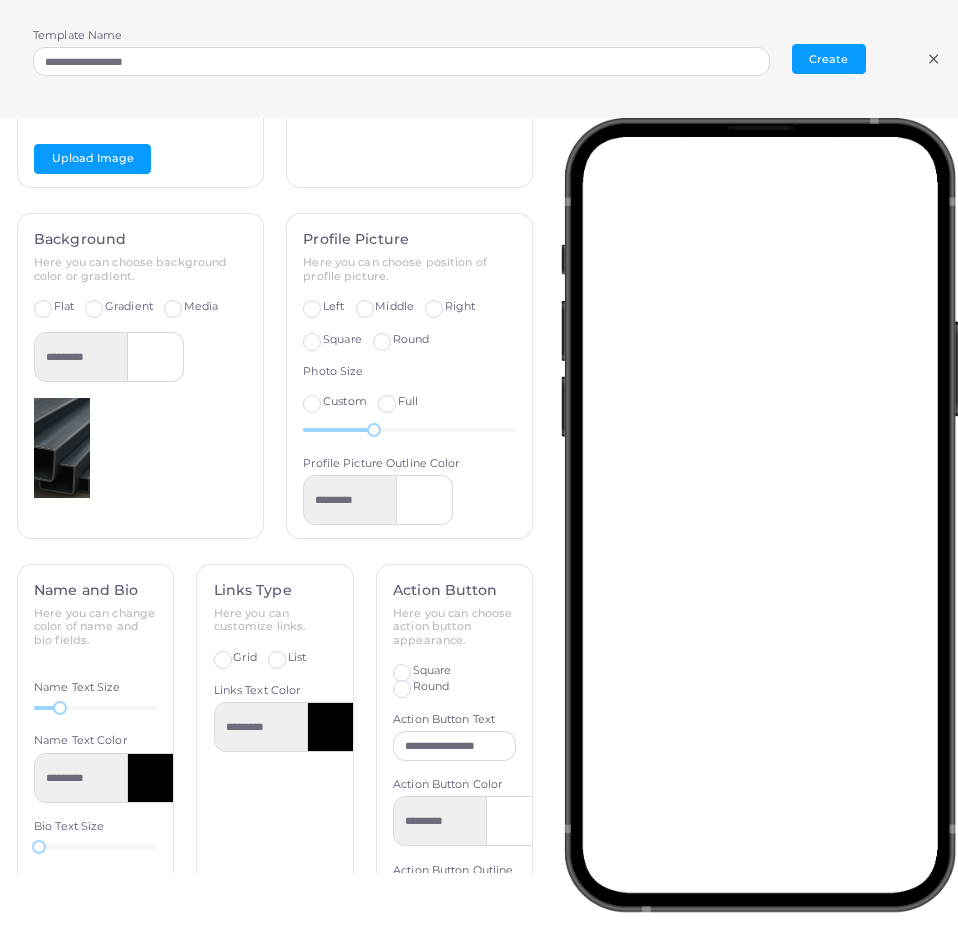 click on "Media" at bounding box center [201, 307] 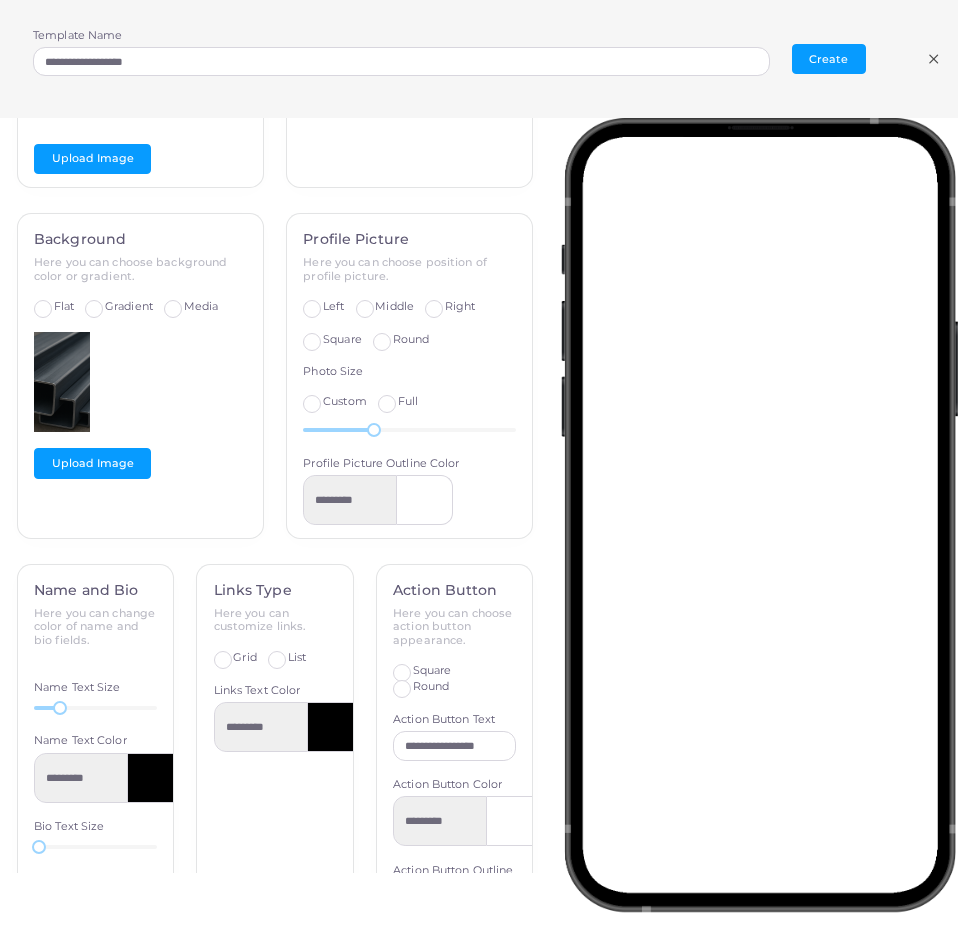 click on "Gradient" at bounding box center (129, 307) 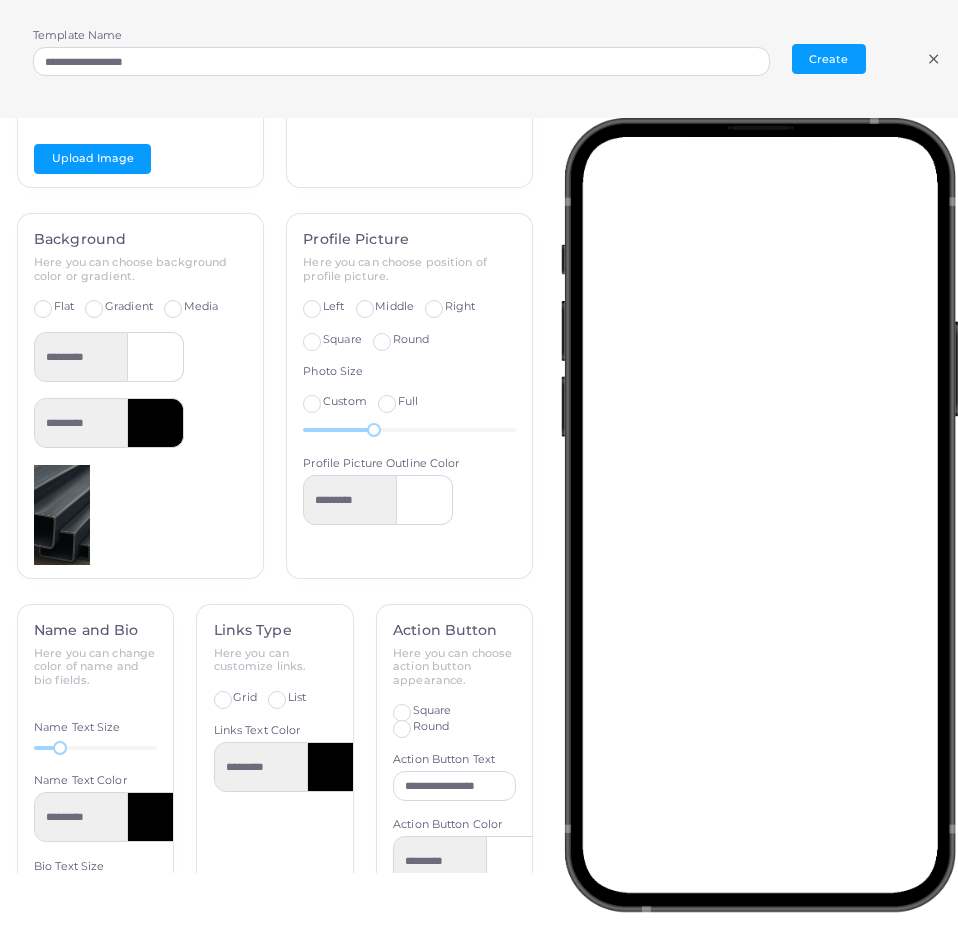 click on "Flat" at bounding box center (64, 307) 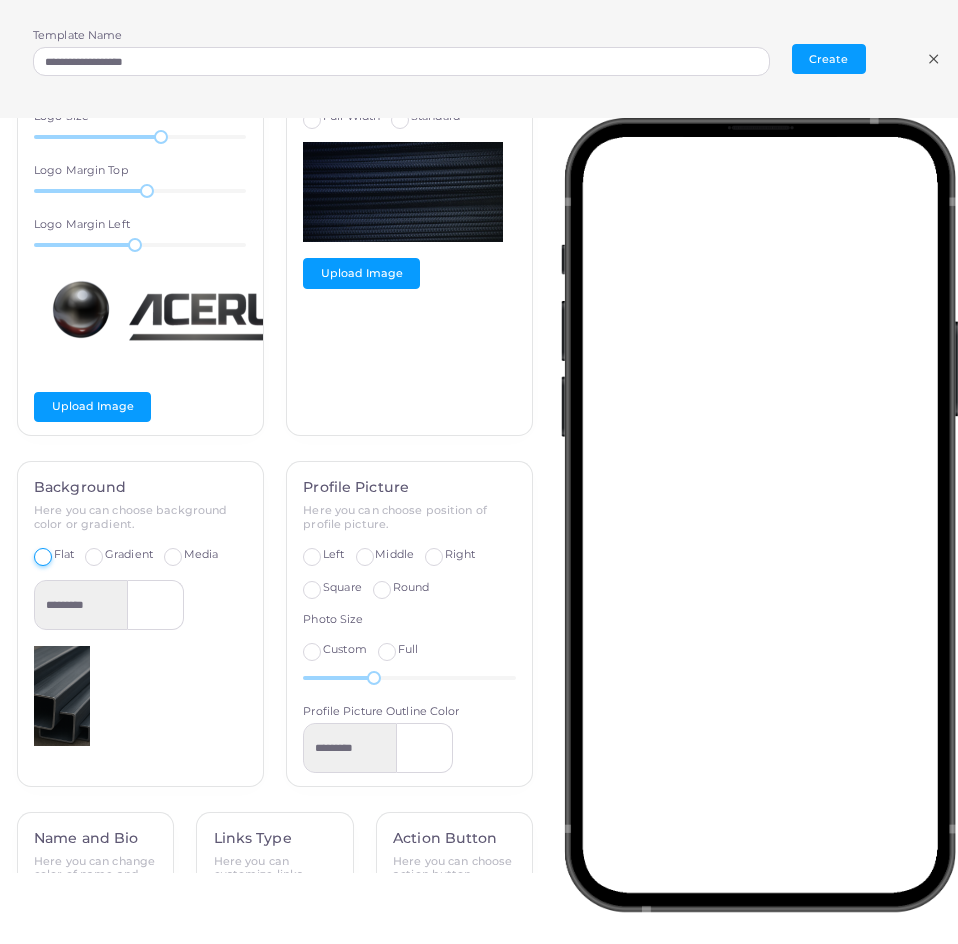 scroll, scrollTop: 100, scrollLeft: 0, axis: vertical 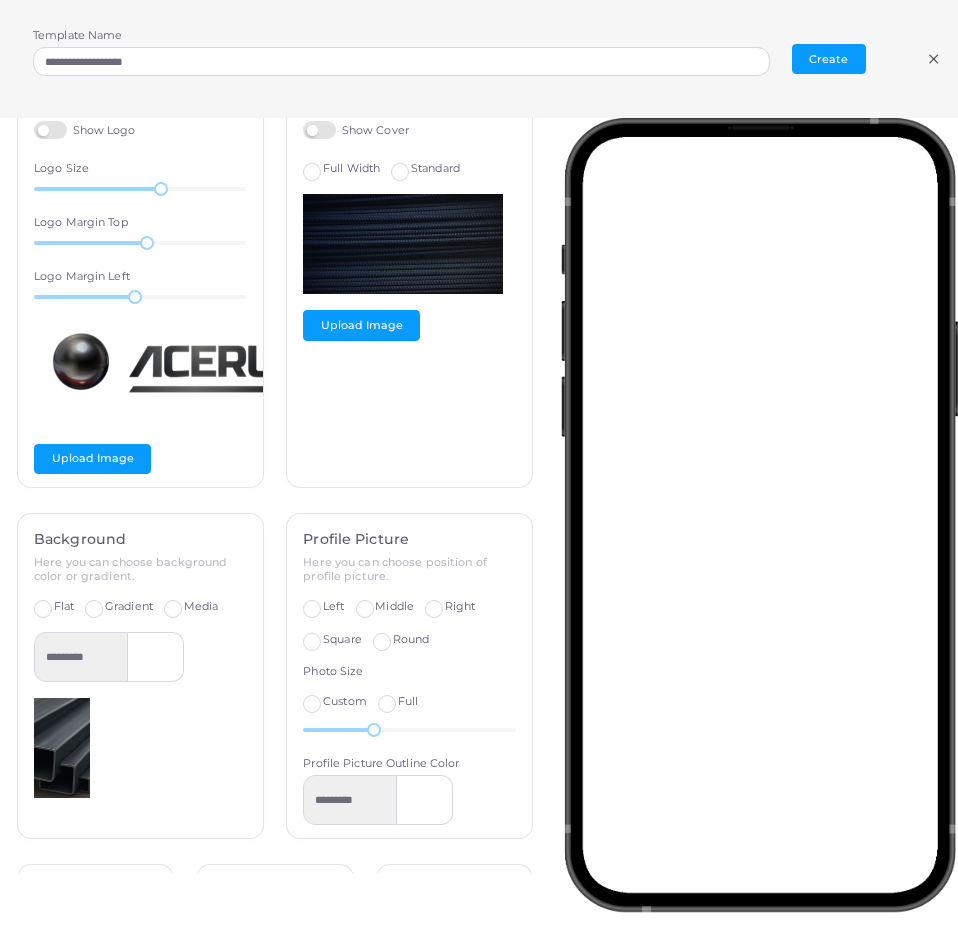 click on "Media" at bounding box center (201, 606) 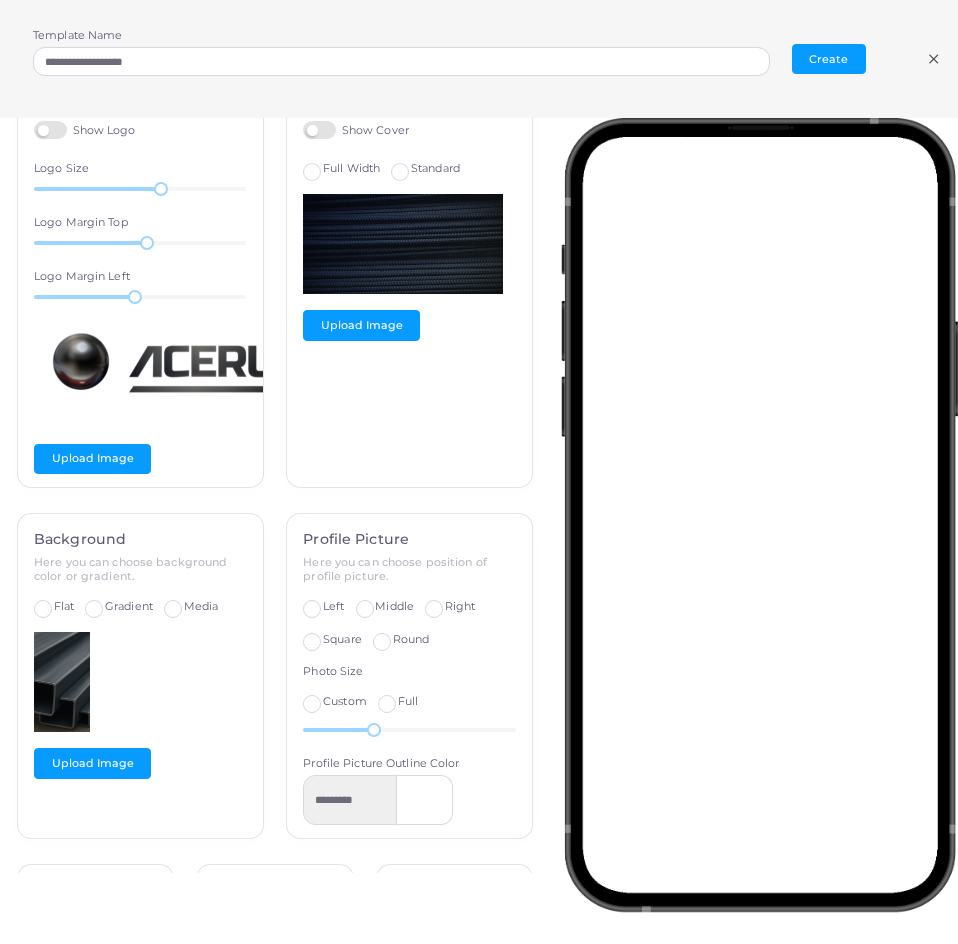 click on "Flat" at bounding box center [64, 607] 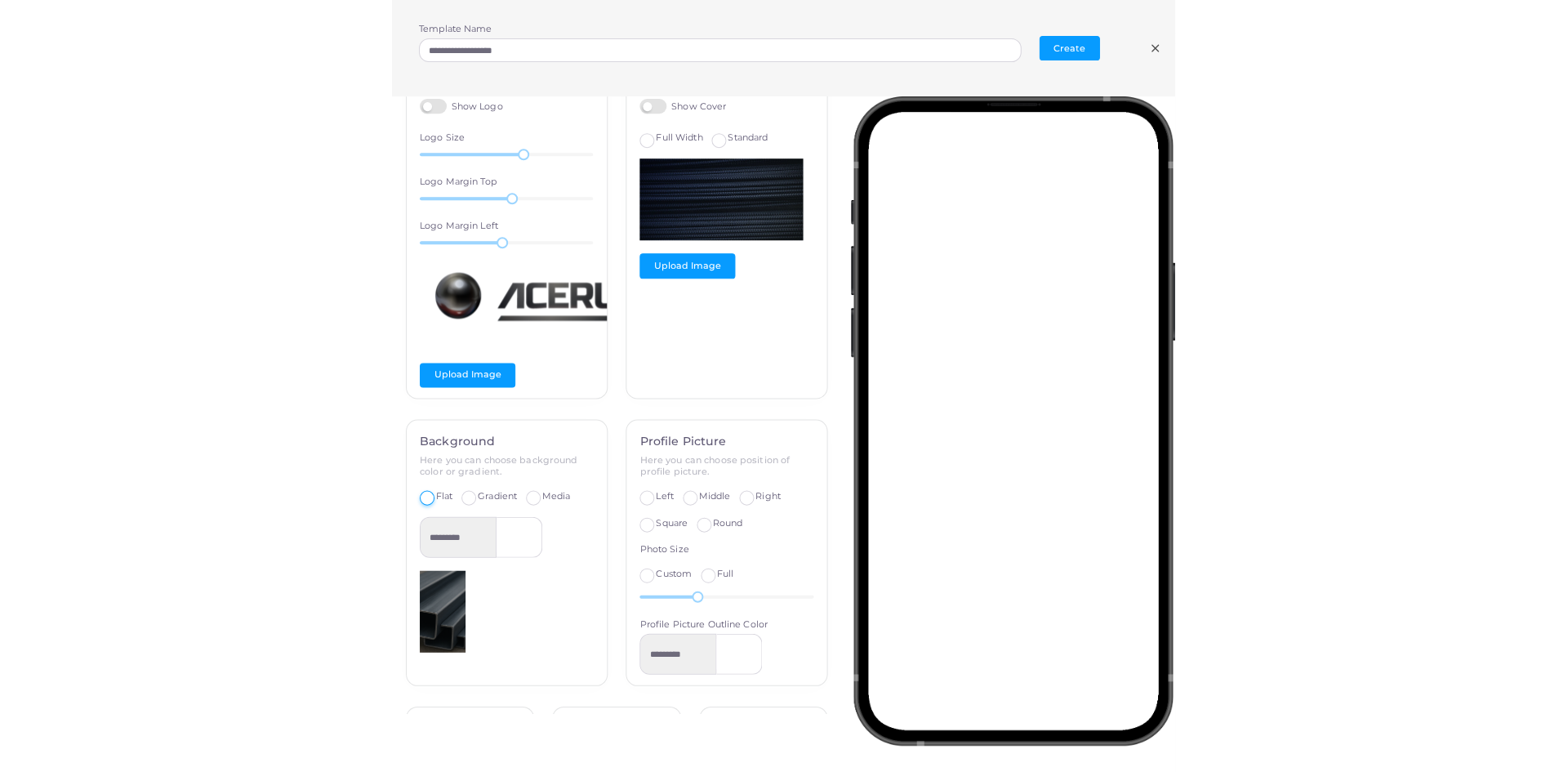 scroll, scrollTop: 0, scrollLeft: 0, axis: both 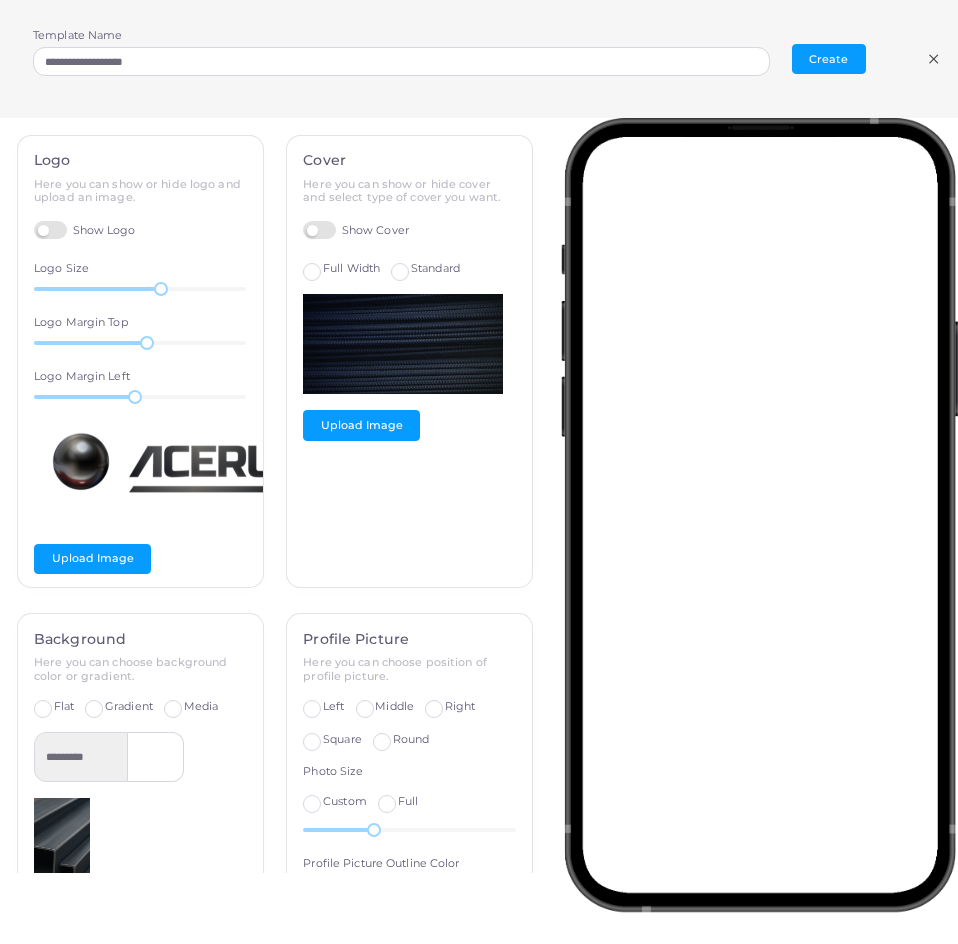 click on "Show Cover" at bounding box center [356, 230] 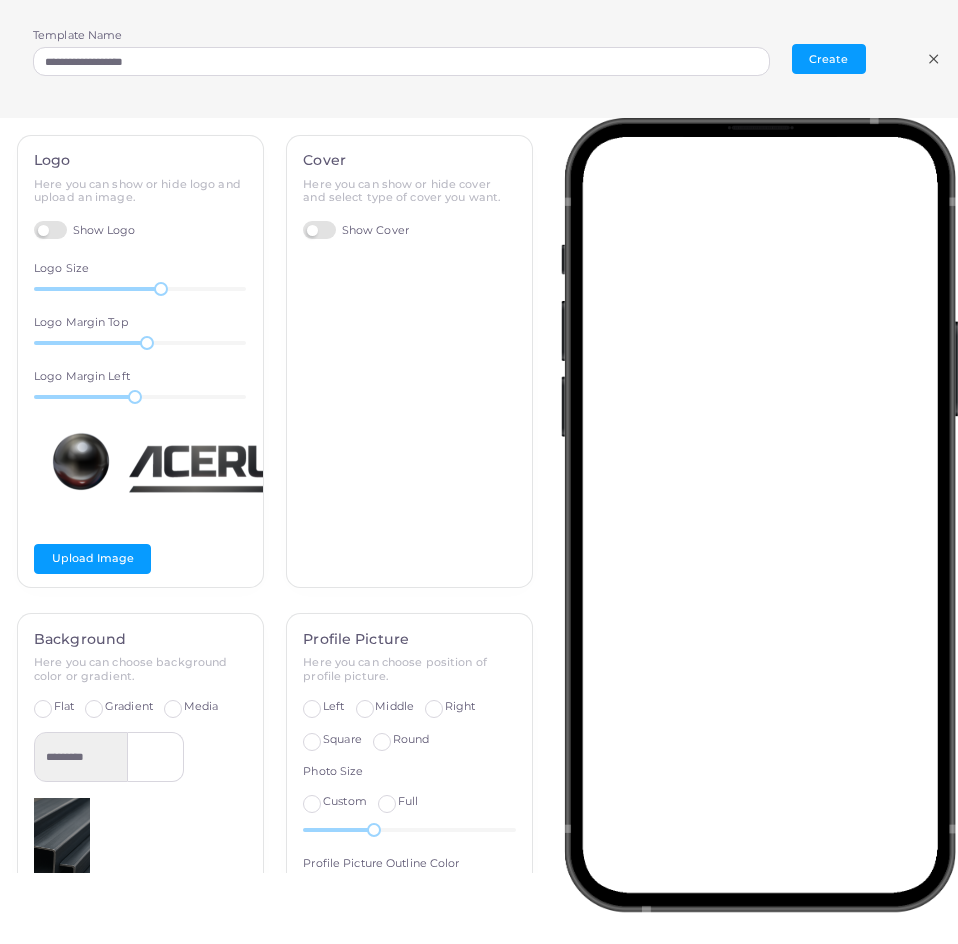 click on "Show Cover" at bounding box center [356, 230] 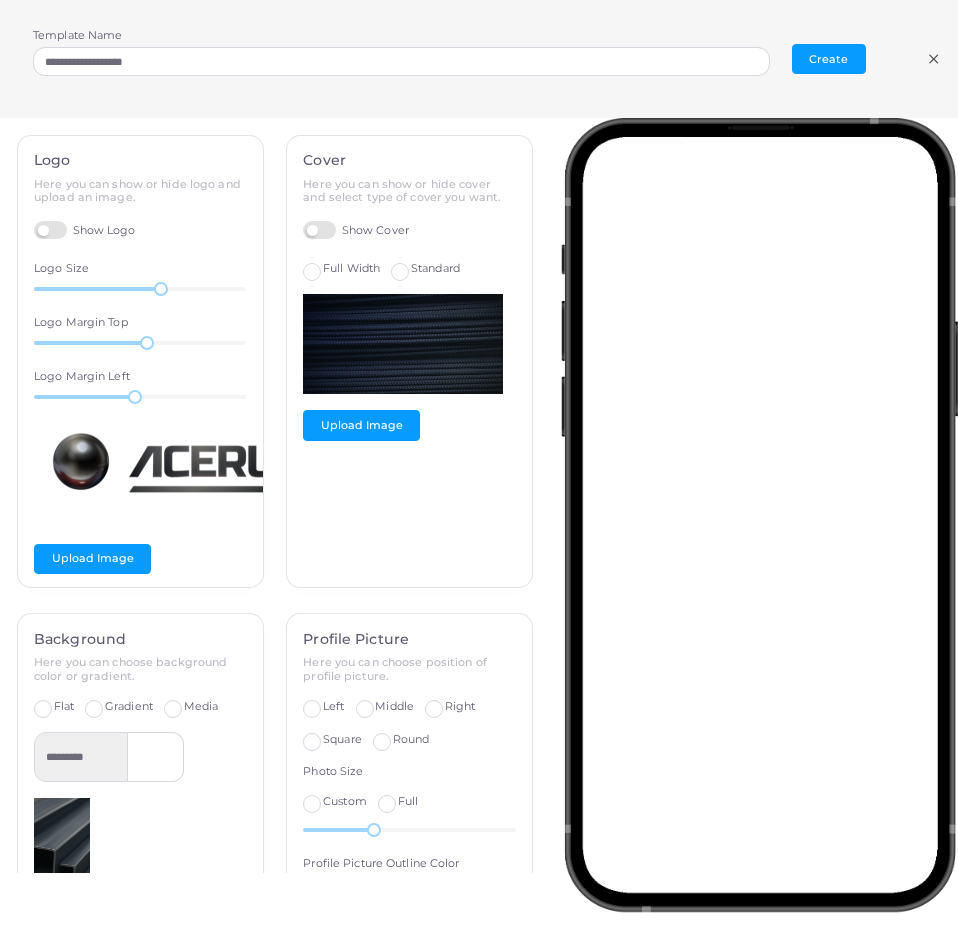 click on "Standard" at bounding box center (435, 269) 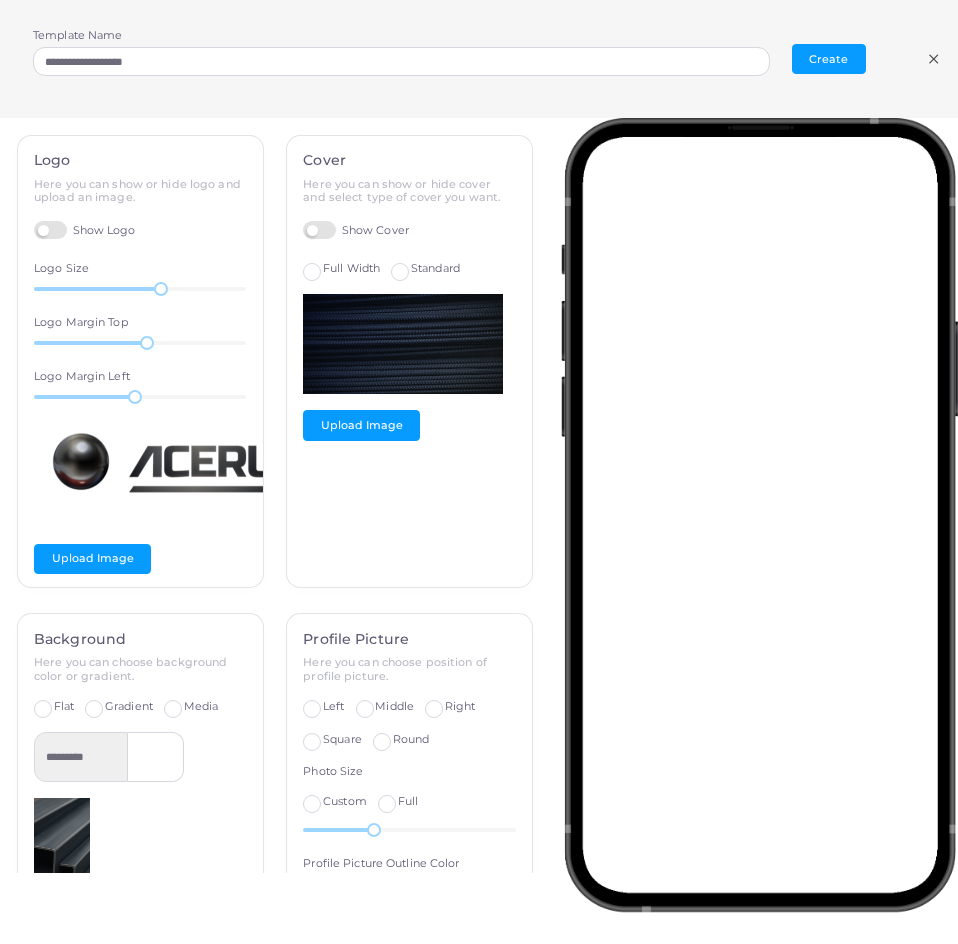 click on "Full Width" at bounding box center [351, 268] 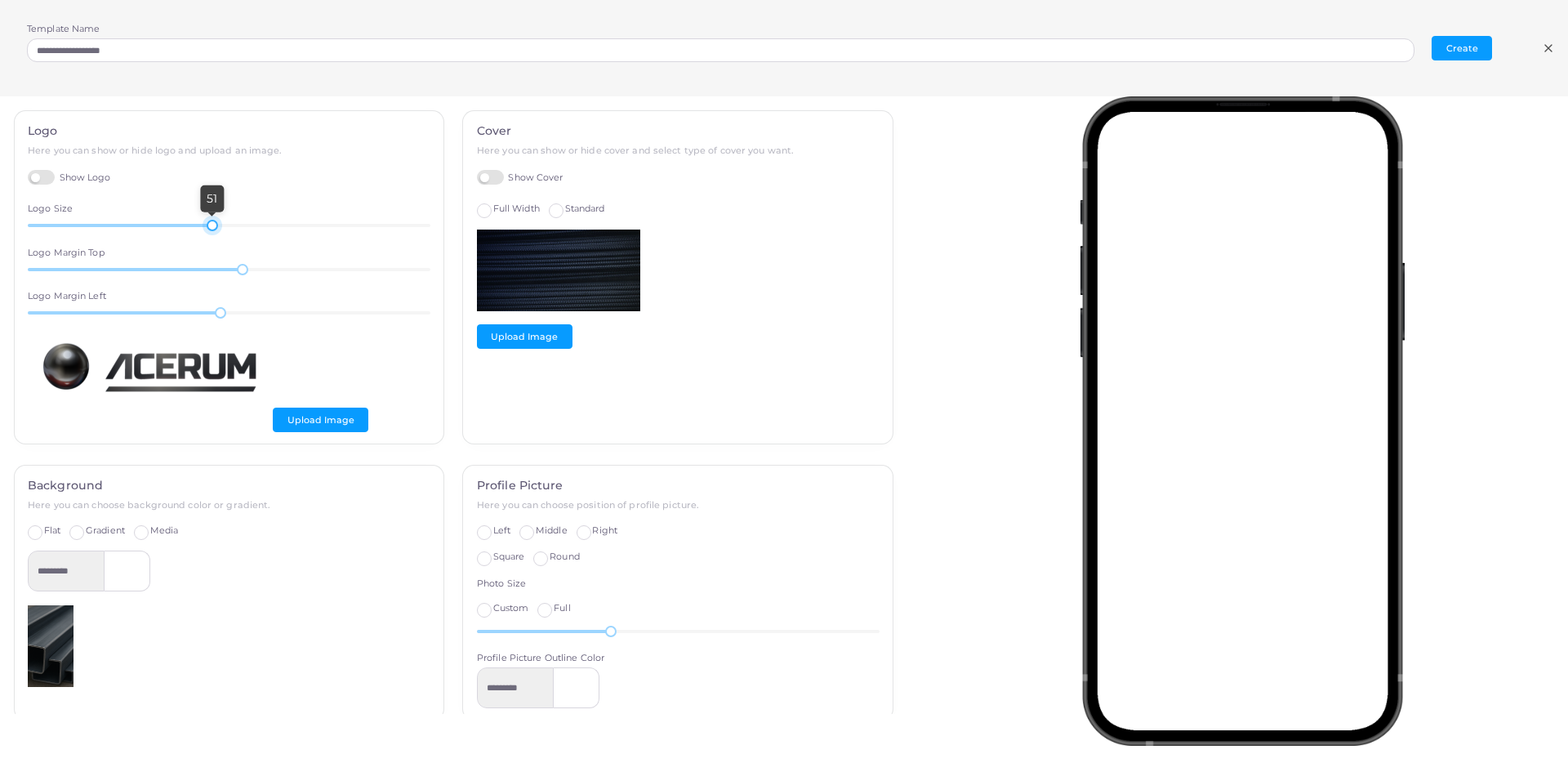 drag, startPoint x: 264, startPoint y: 224, endPoint x: 209, endPoint y: 248, distance: 60.008333 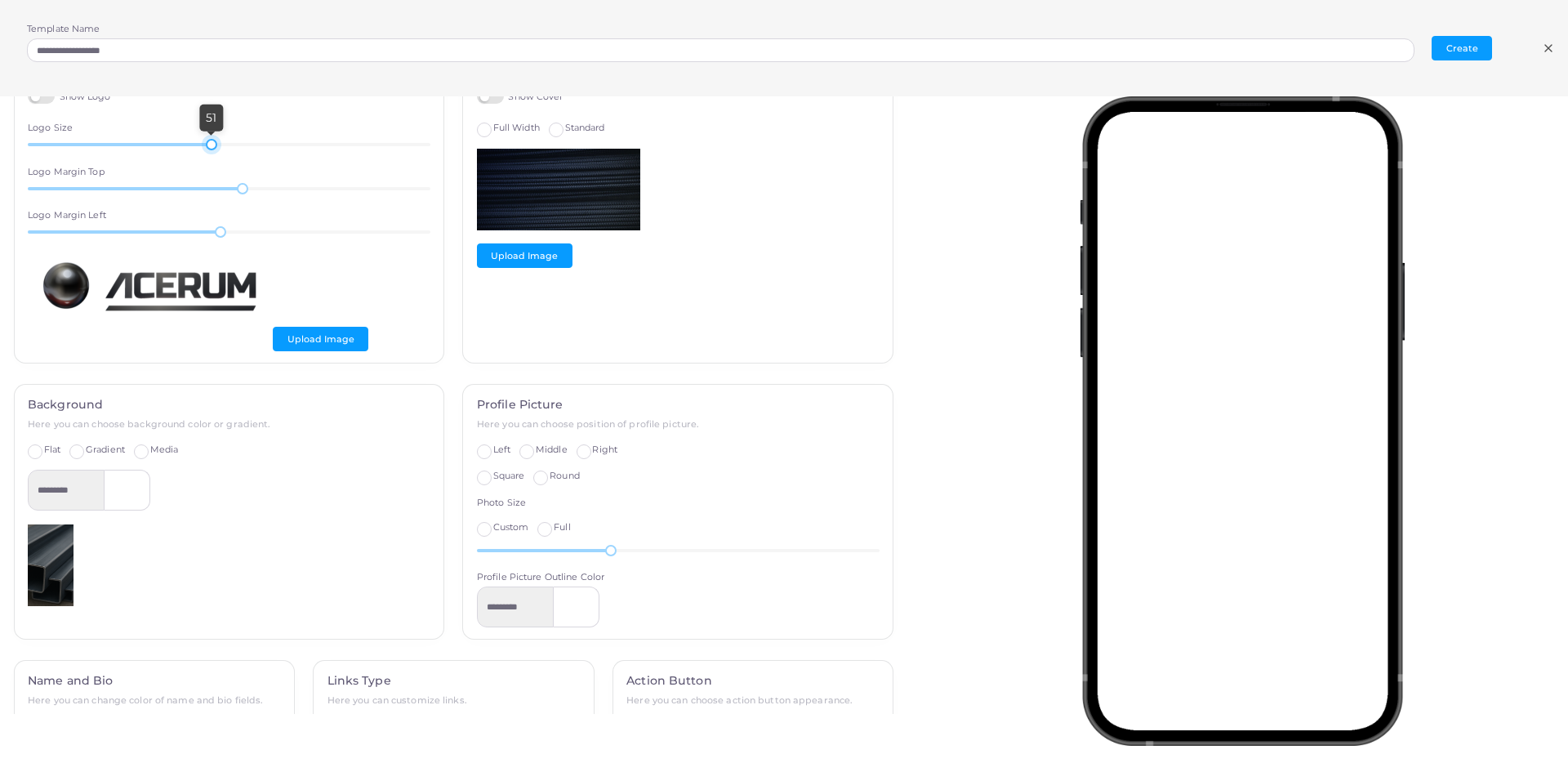 scroll, scrollTop: 82, scrollLeft: 0, axis: vertical 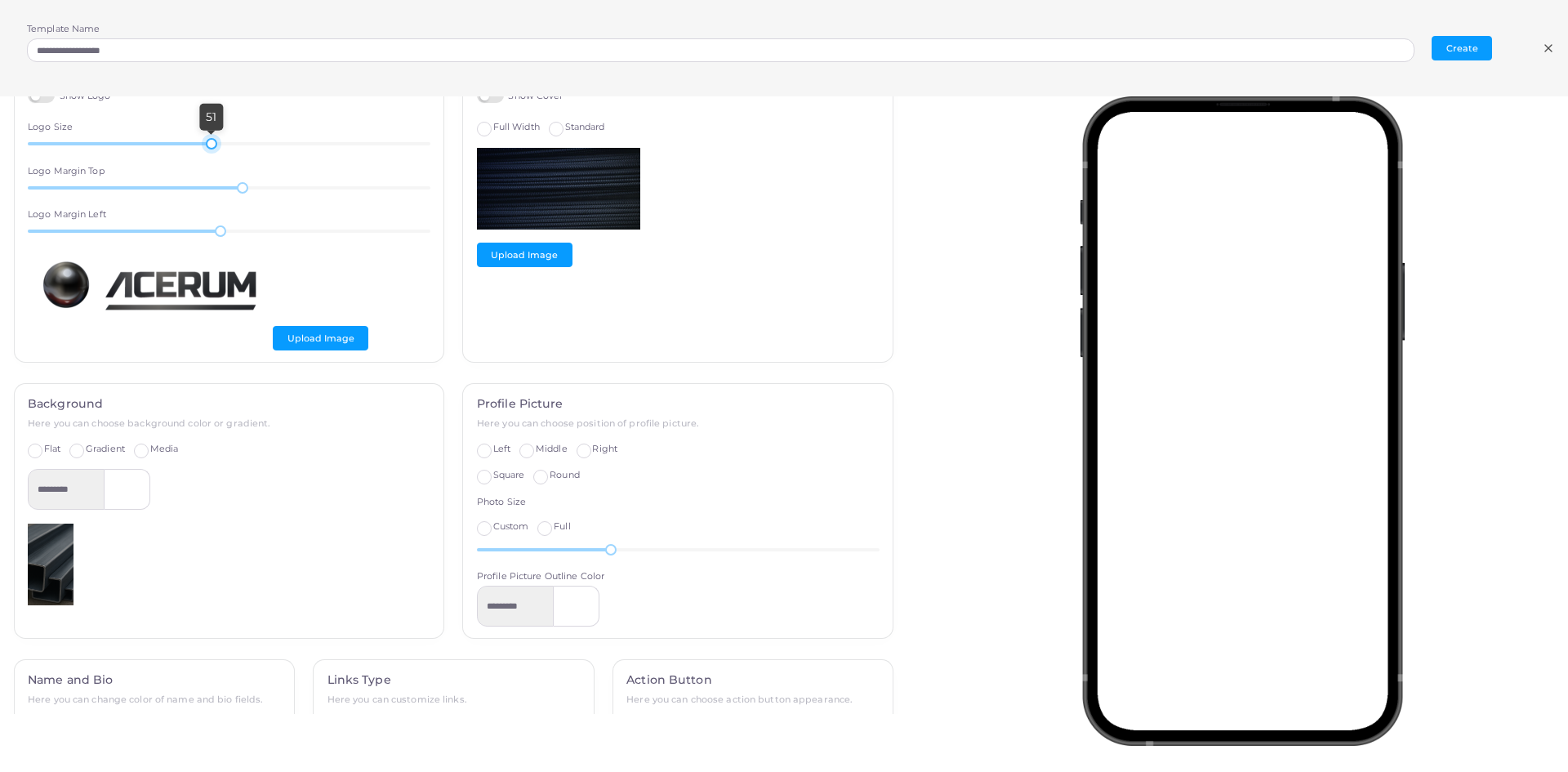 click on "Right" at bounding box center (604, 449) 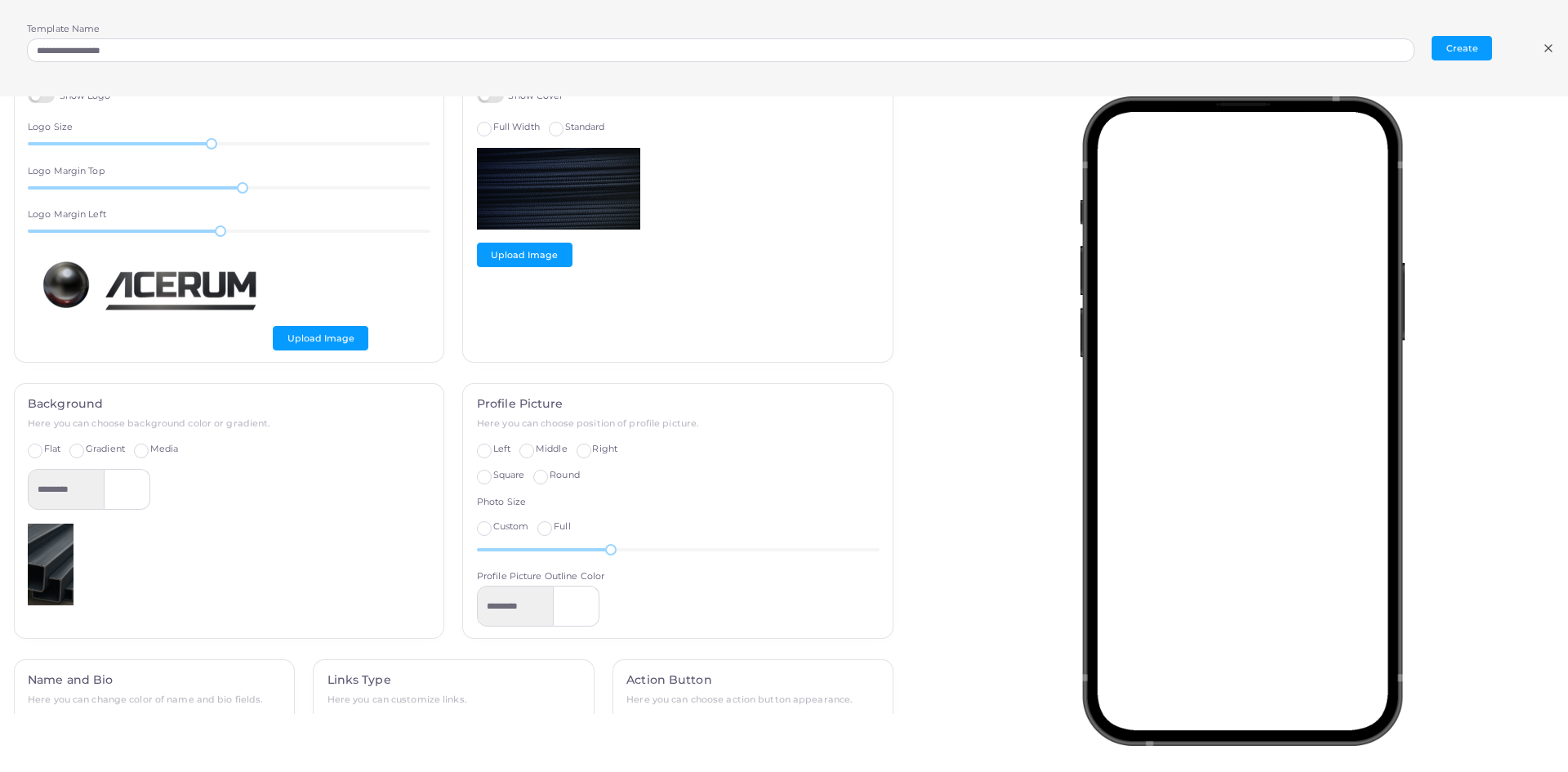 click on "Left" at bounding box center (493, 449) 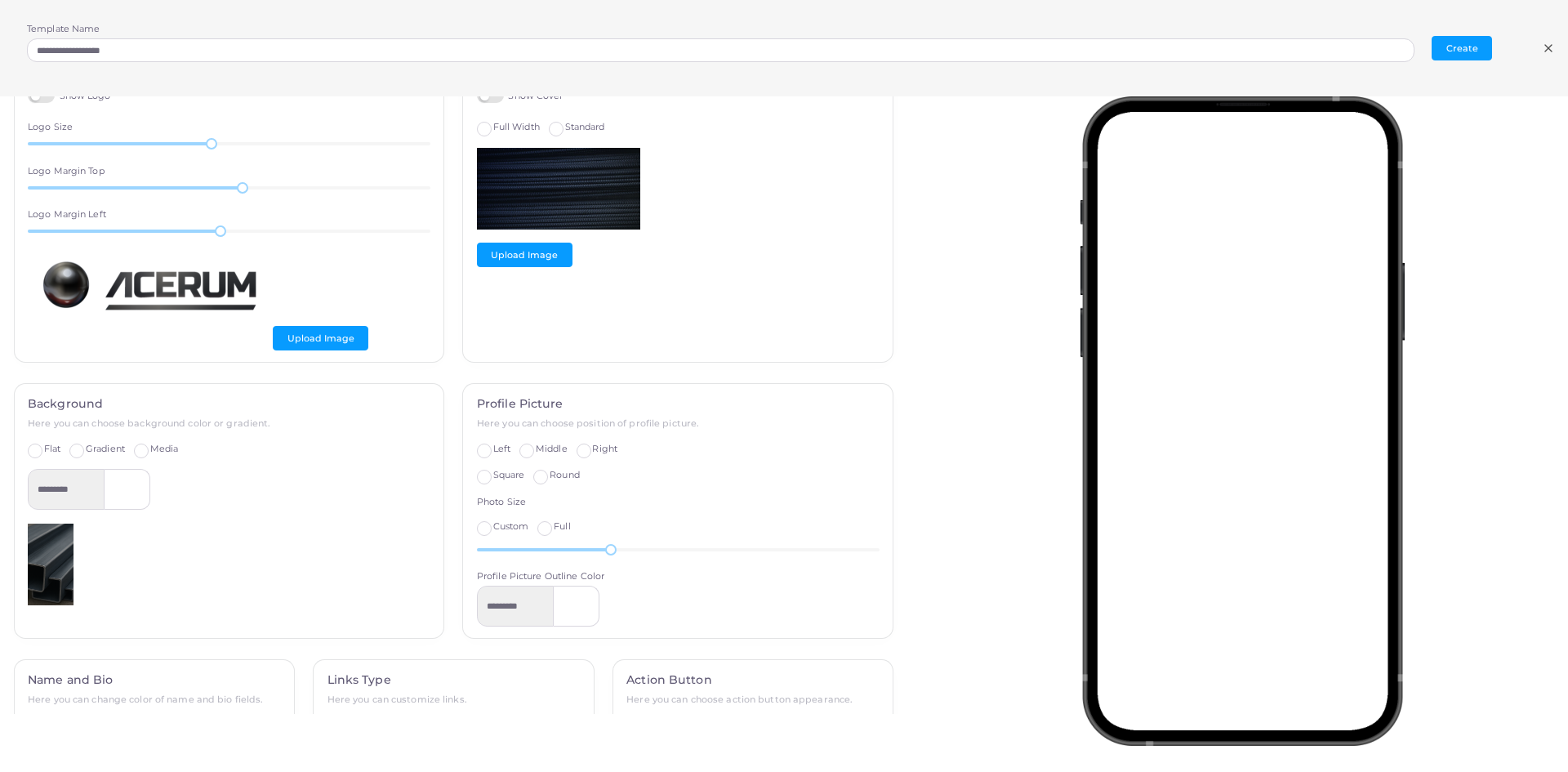 click on "Middle" at bounding box center (551, 449) 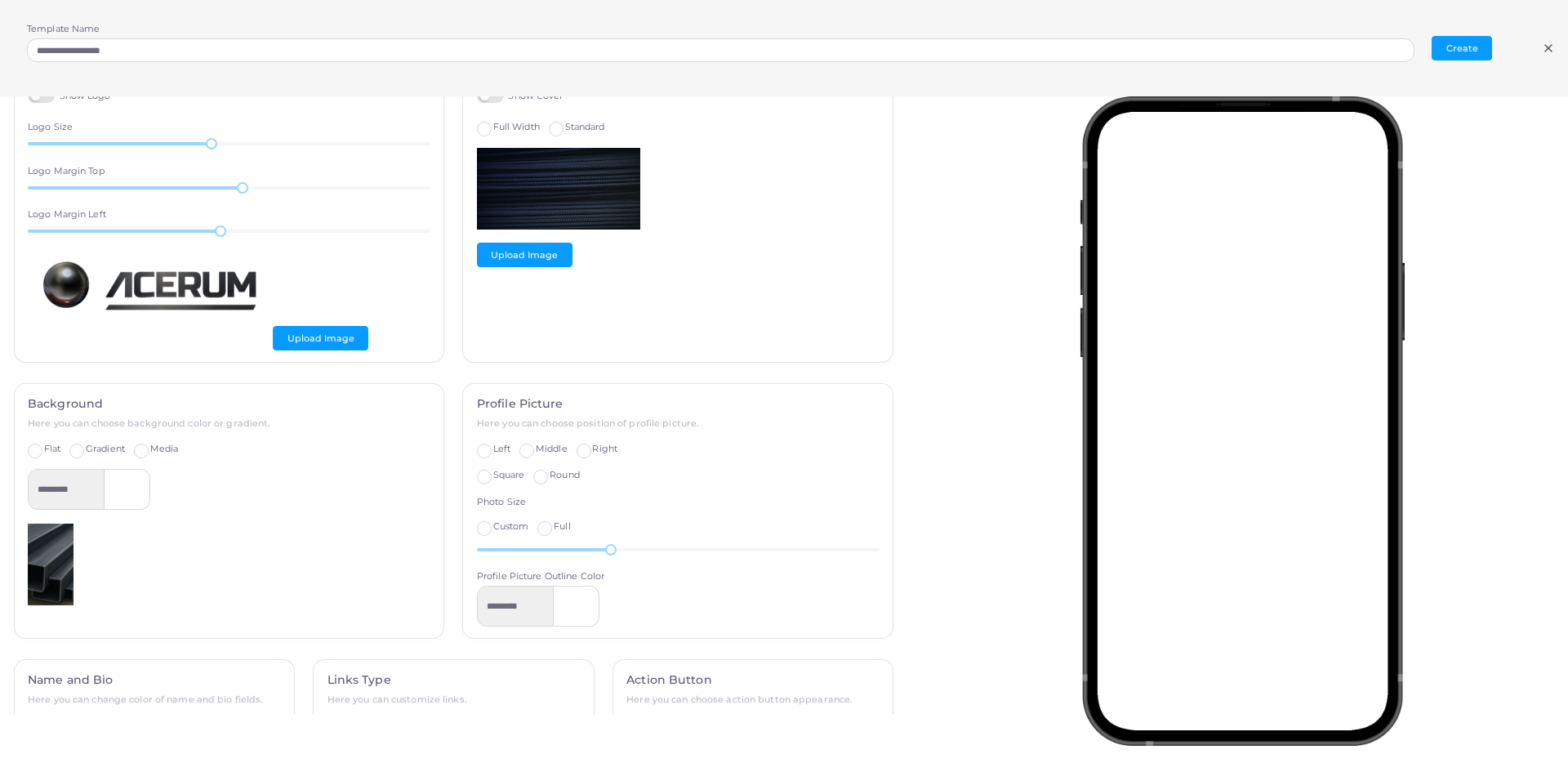 click on "Full" at bounding box center (562, 527) 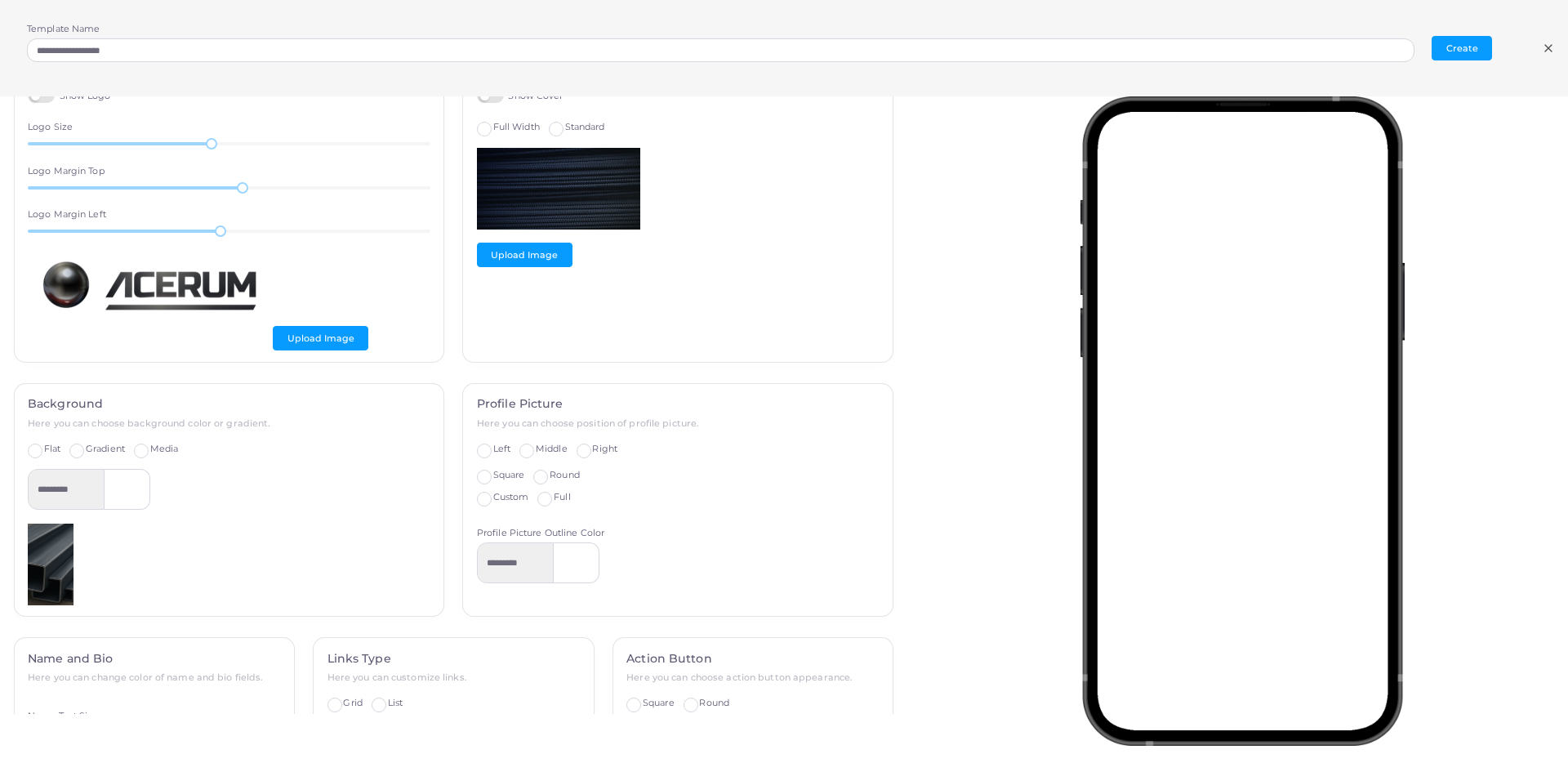 click on "Custom" at bounding box center [511, 498] 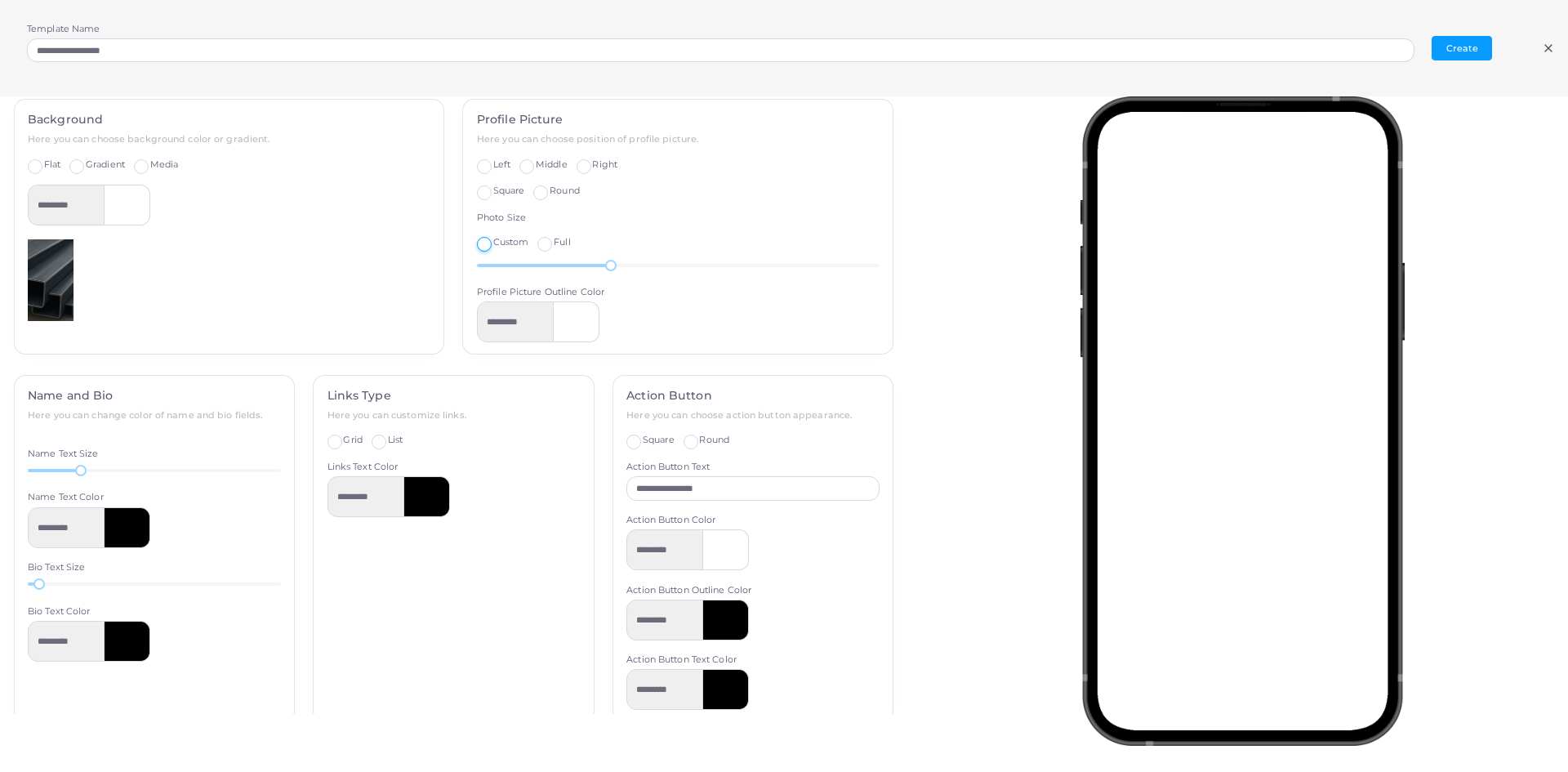 scroll, scrollTop: 326, scrollLeft: 0, axis: vertical 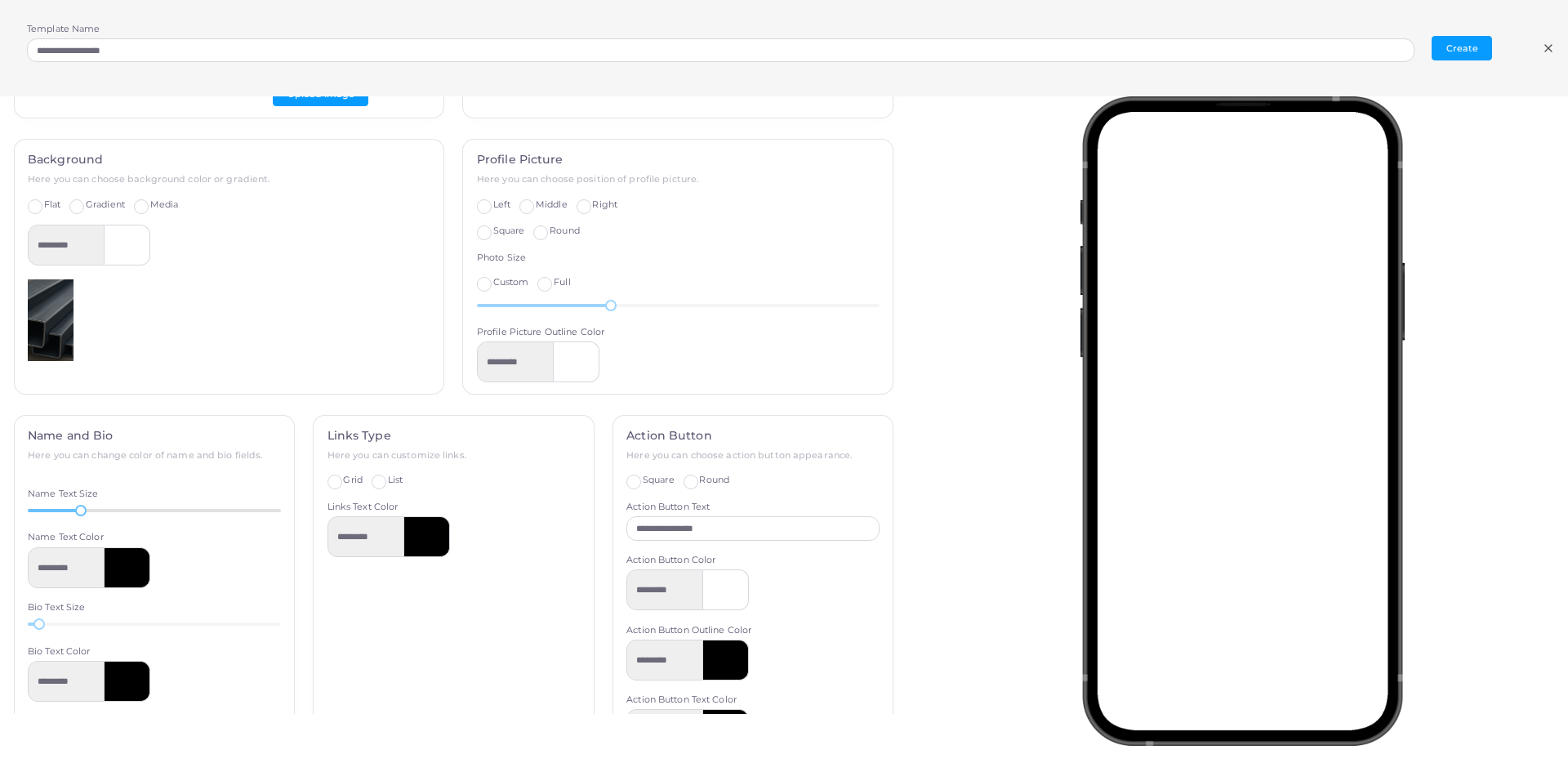 drag, startPoint x: 73, startPoint y: 507, endPoint x: 34, endPoint y: 506, distance: 39.012818 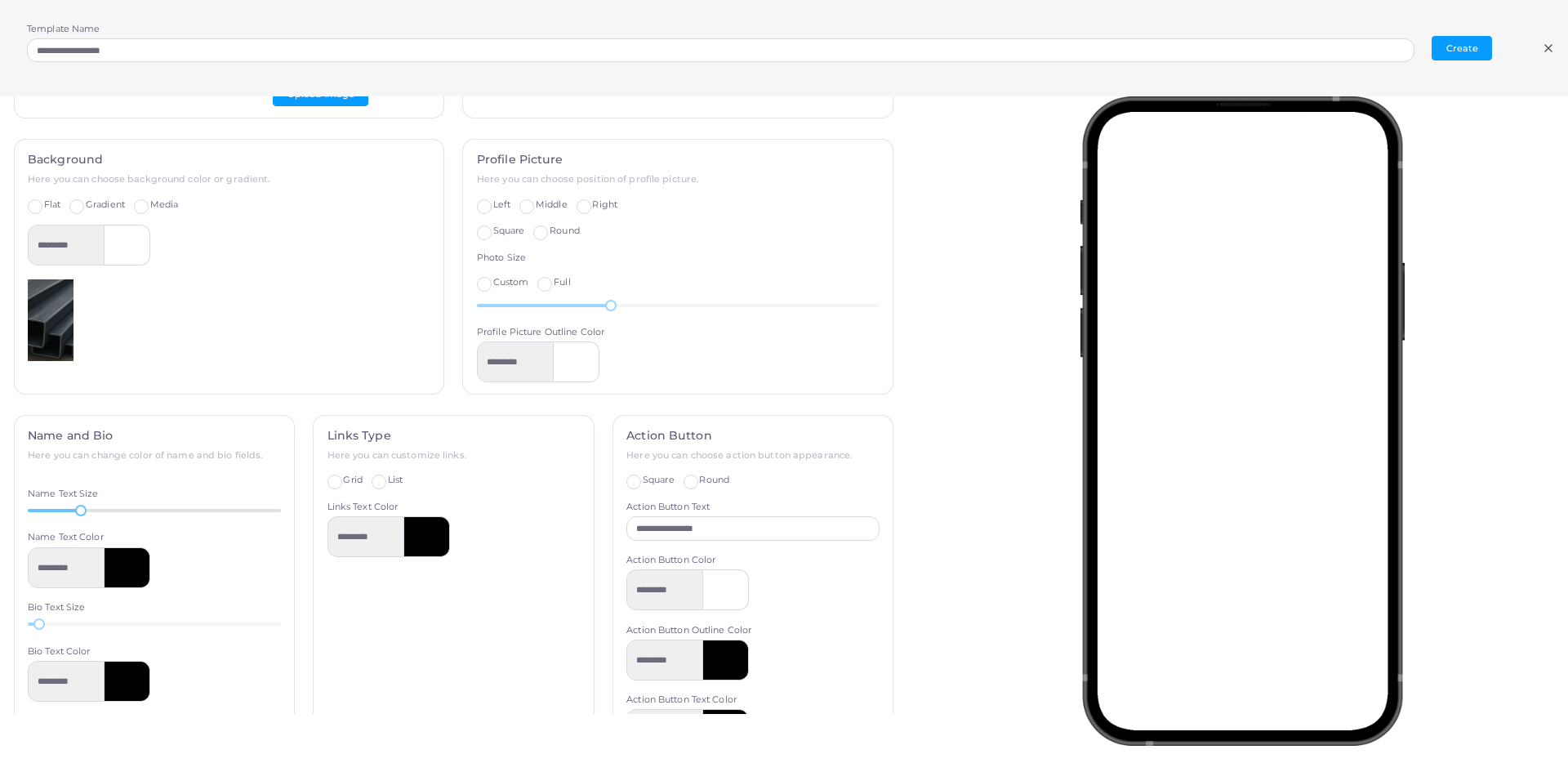 click on "29" at bounding box center (154, 511) 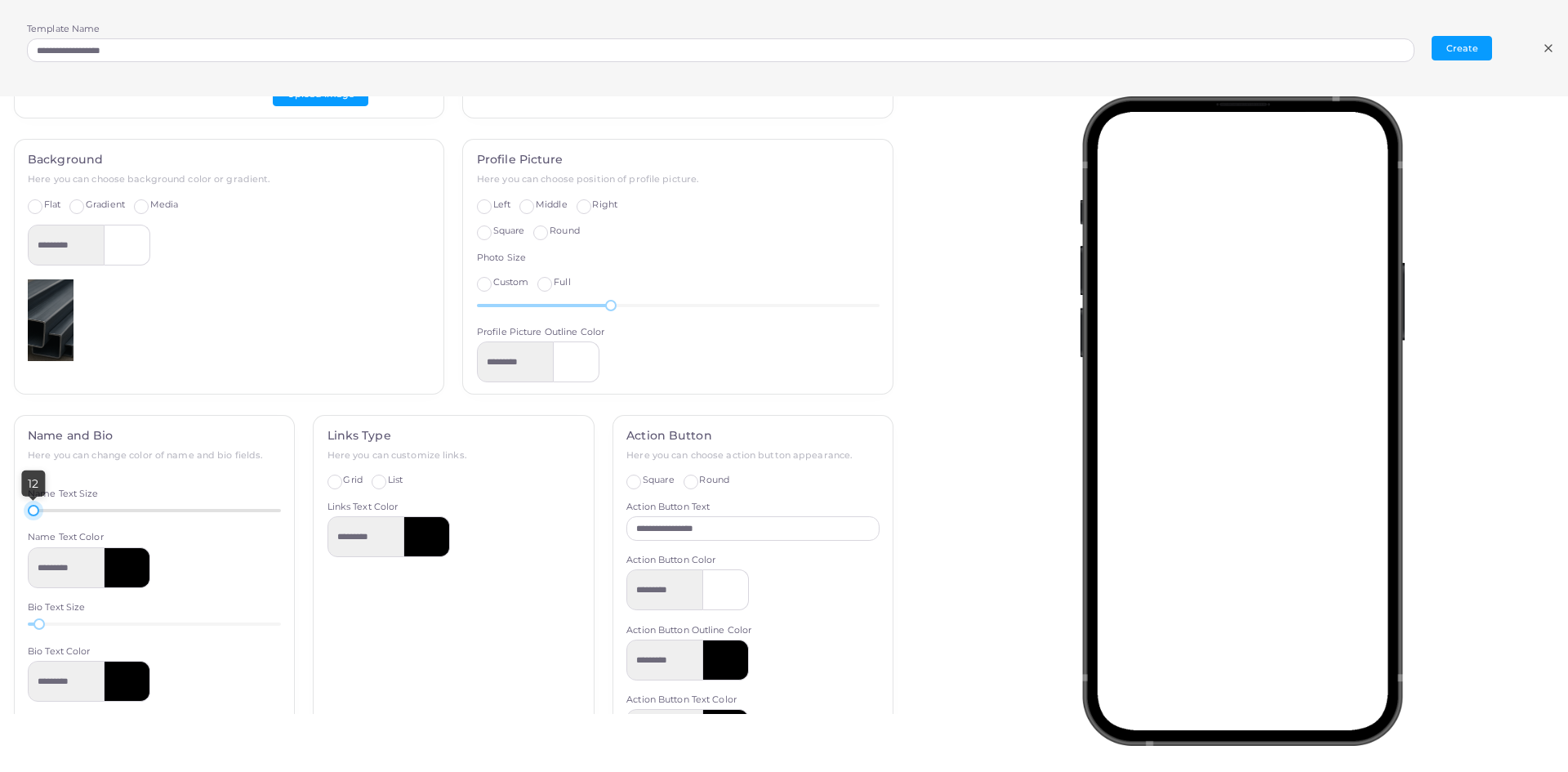 click on "12" at bounding box center [154, 511] 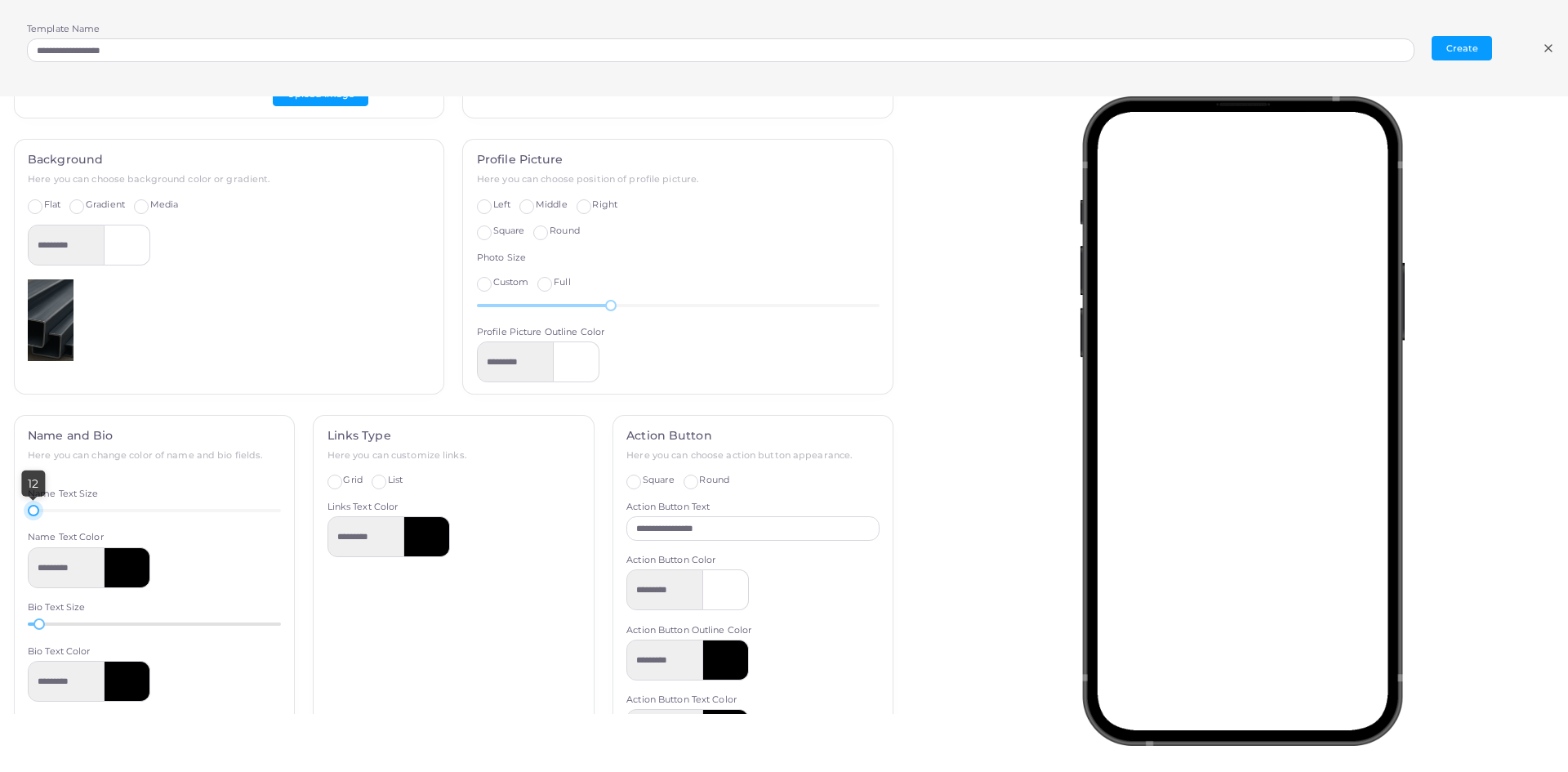 click on "14" at bounding box center [154, 624] 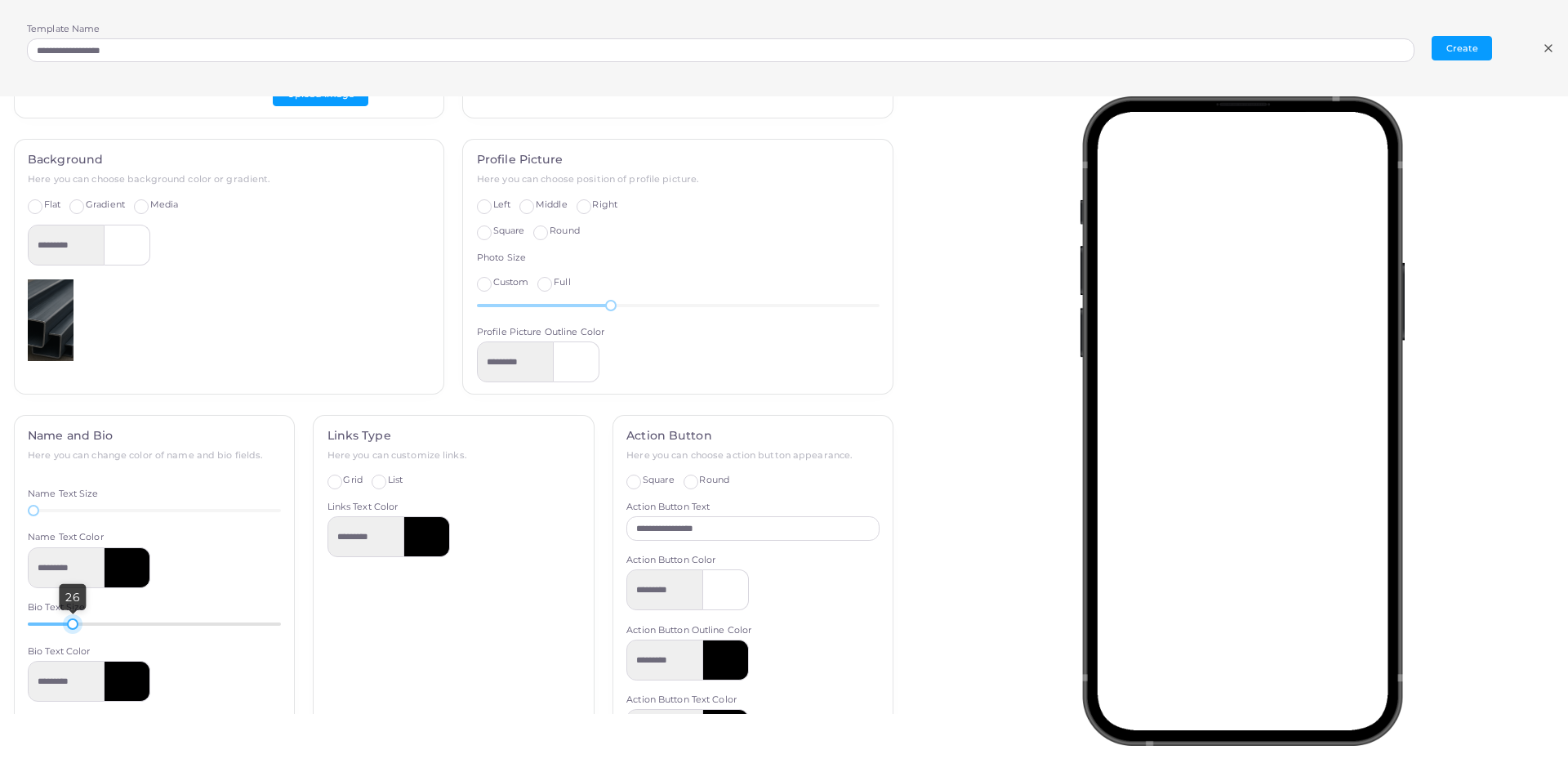 click on "26" at bounding box center (154, 624) 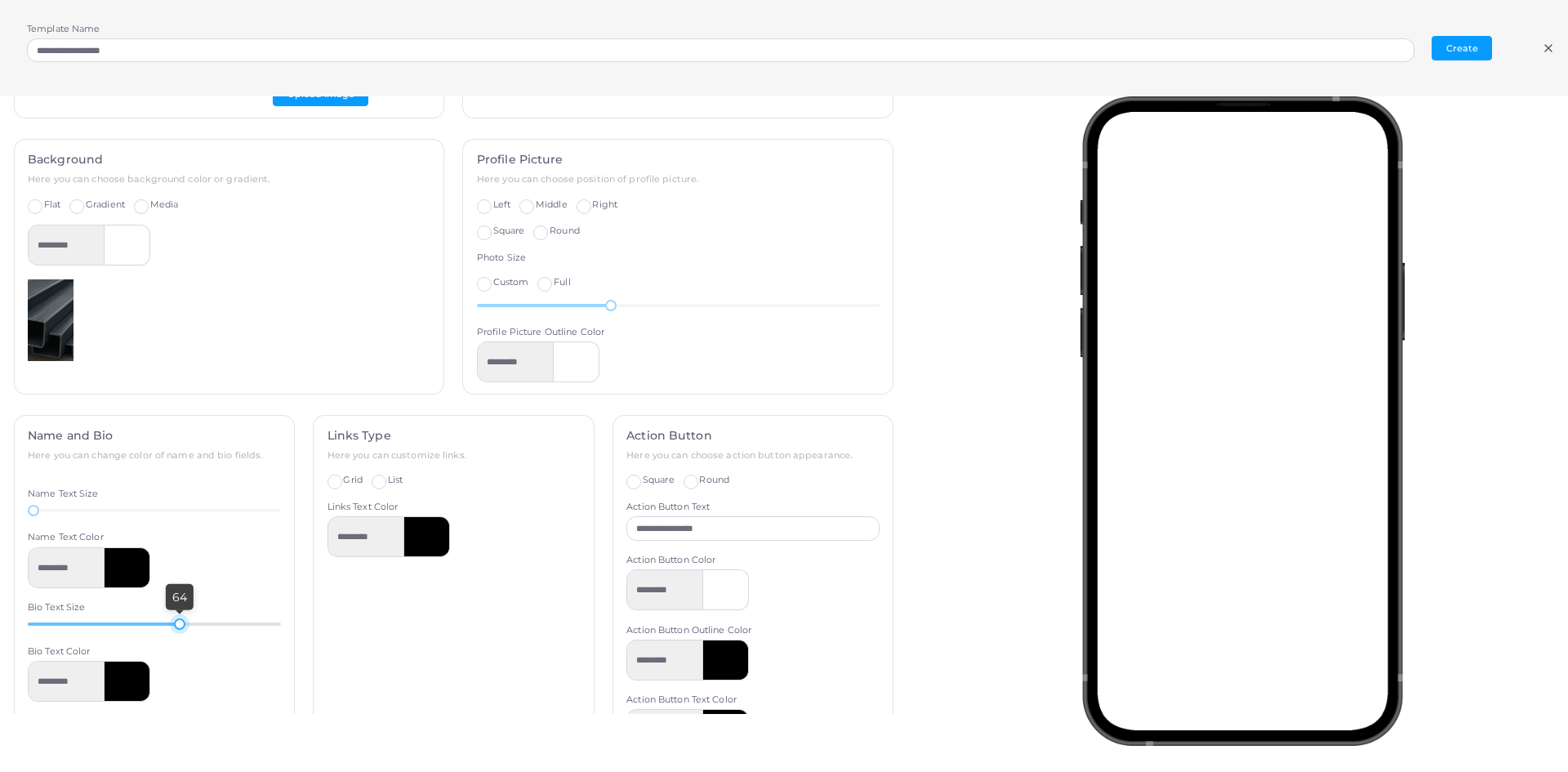 click on "64" at bounding box center (154, 624) 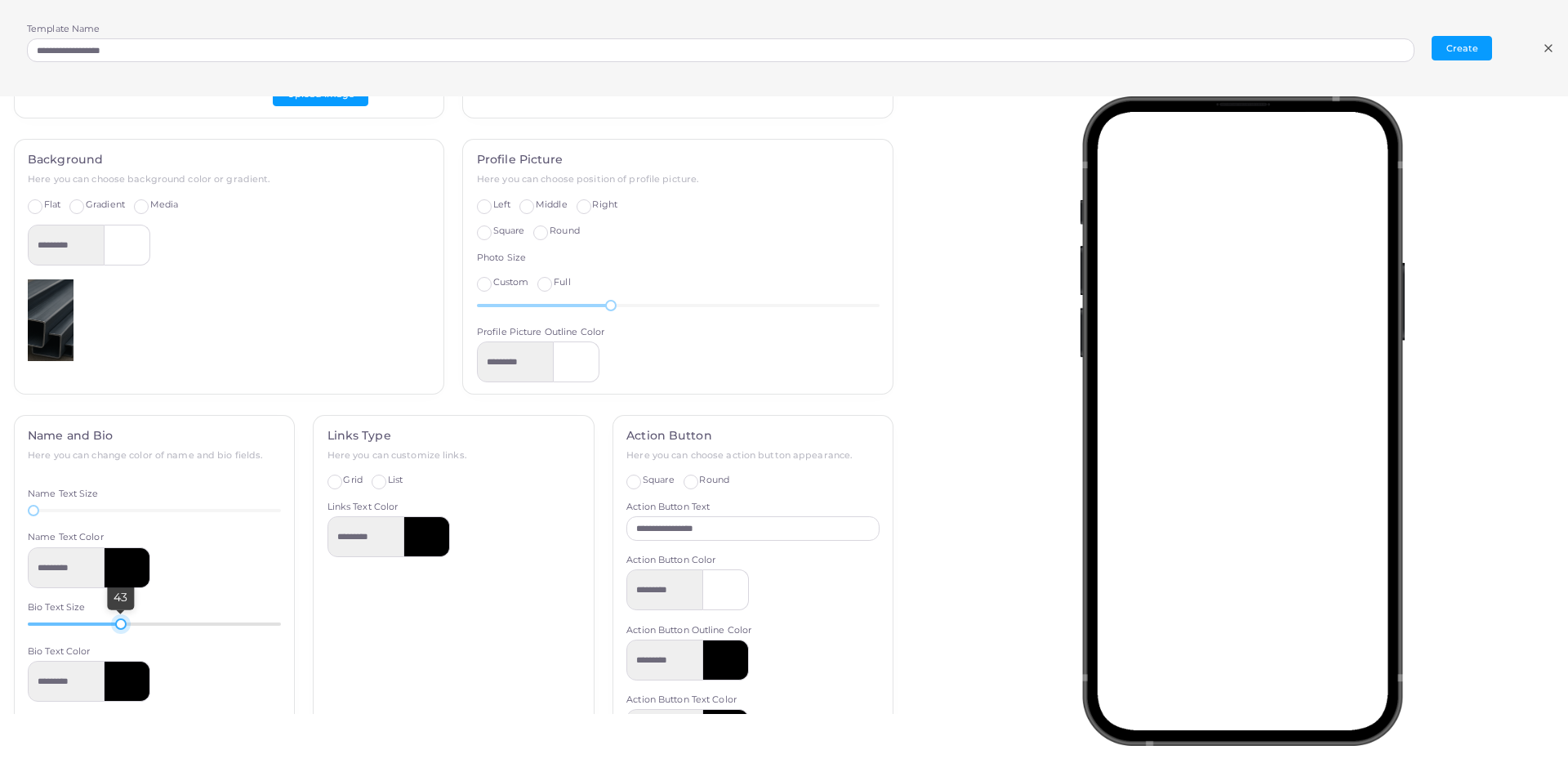 click at bounding box center [74, 624] 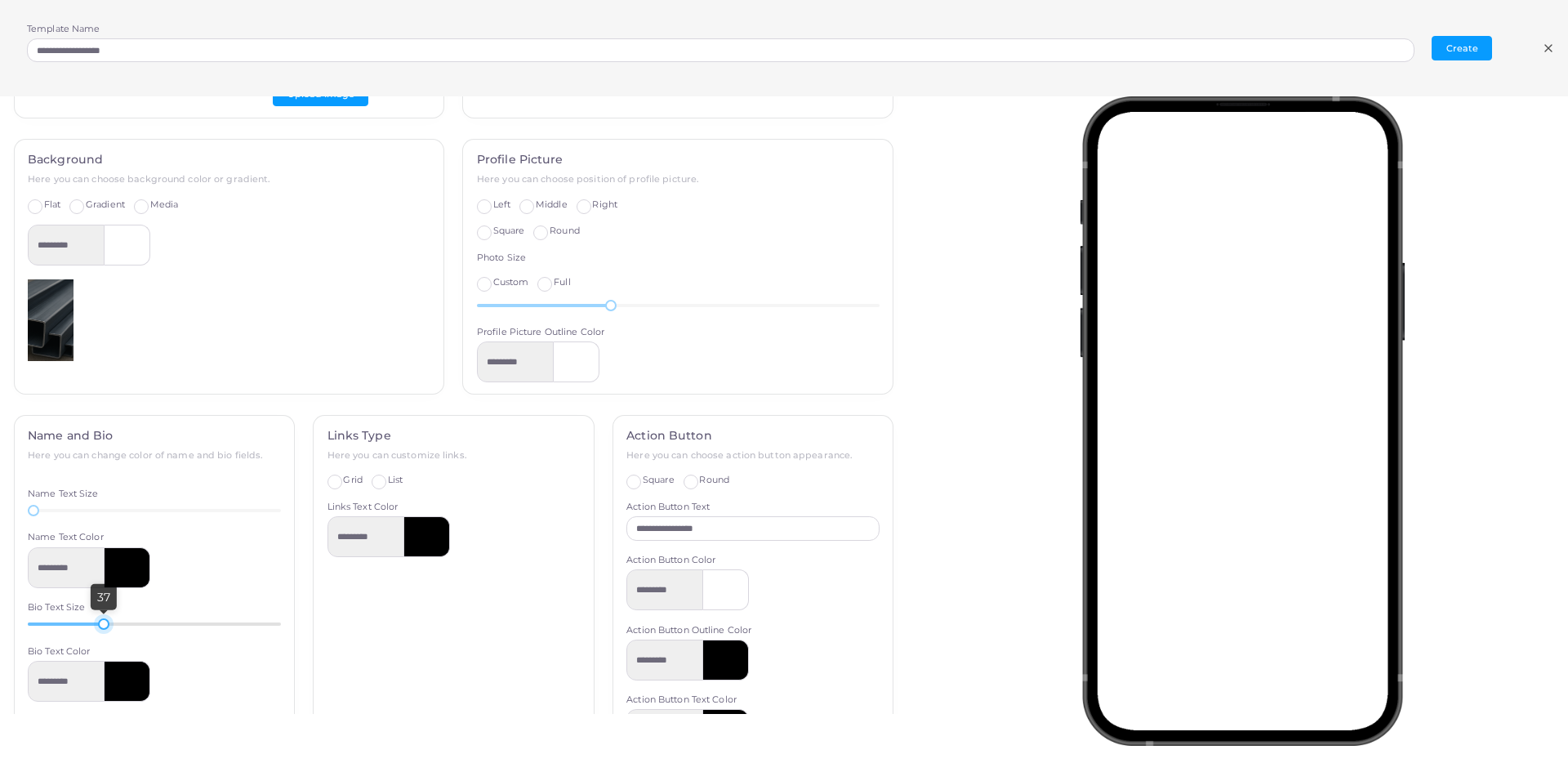 click at bounding box center (65, 624) 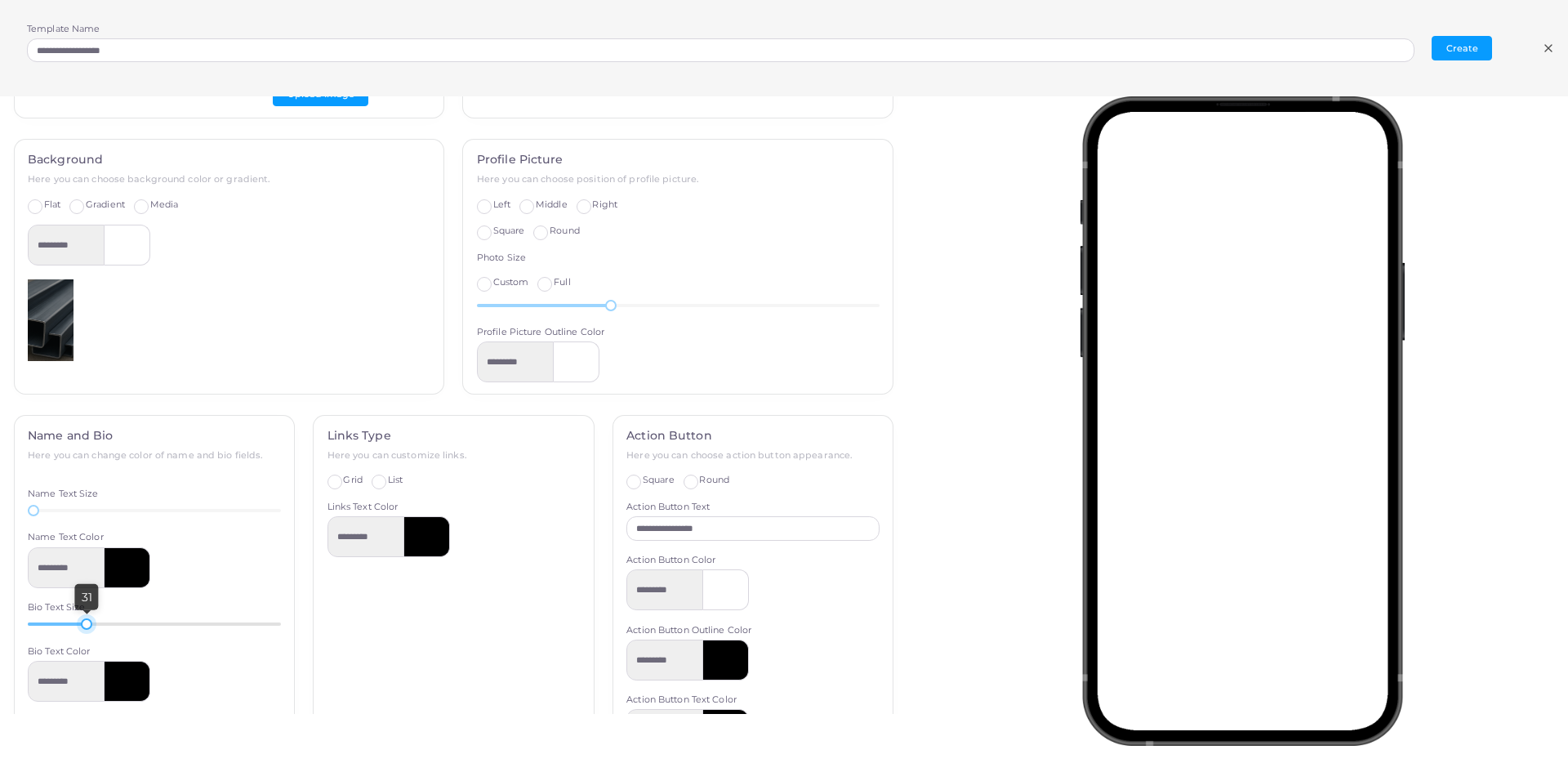 click at bounding box center (57, 624) 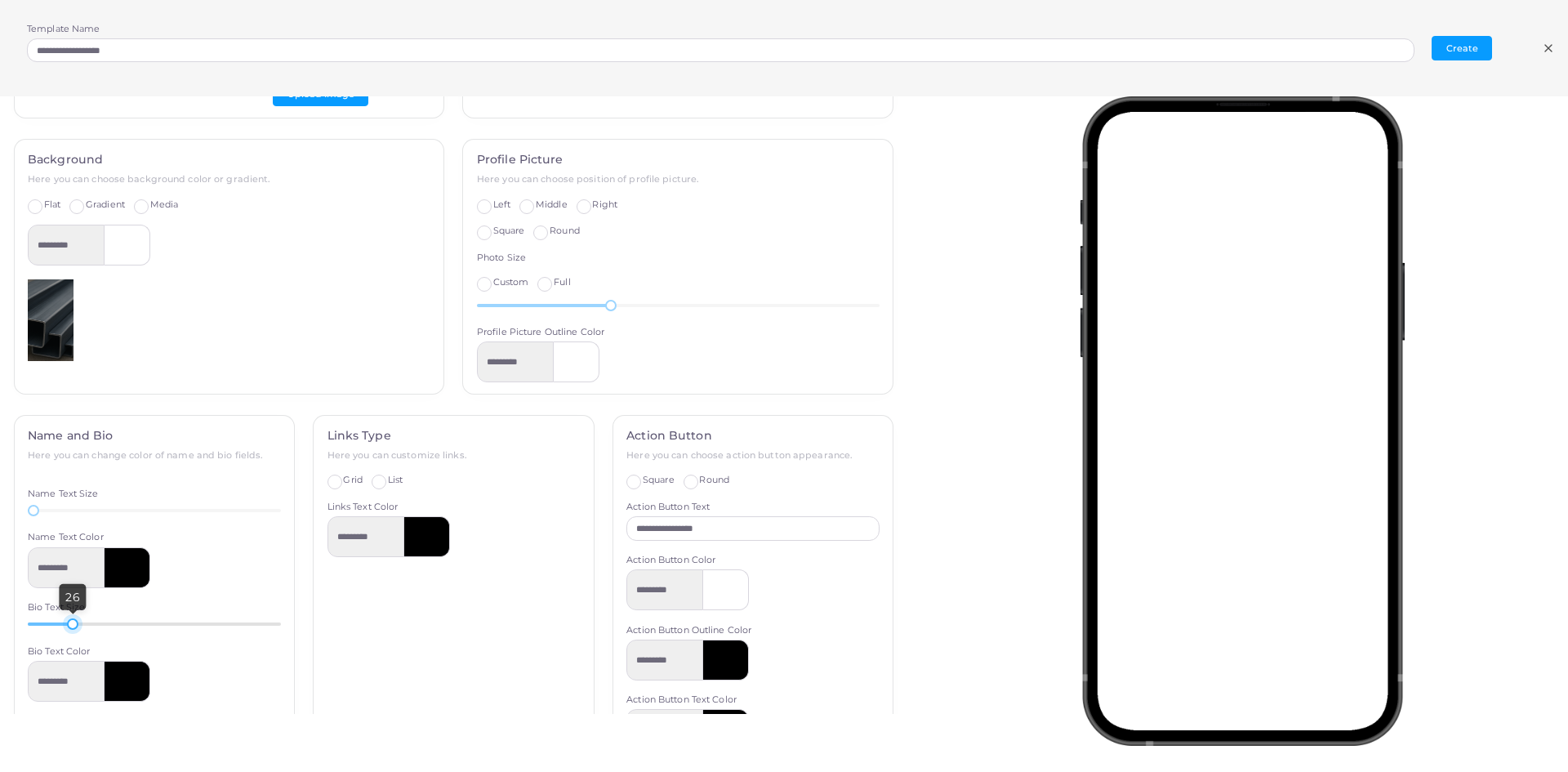 click at bounding box center [50, 624] 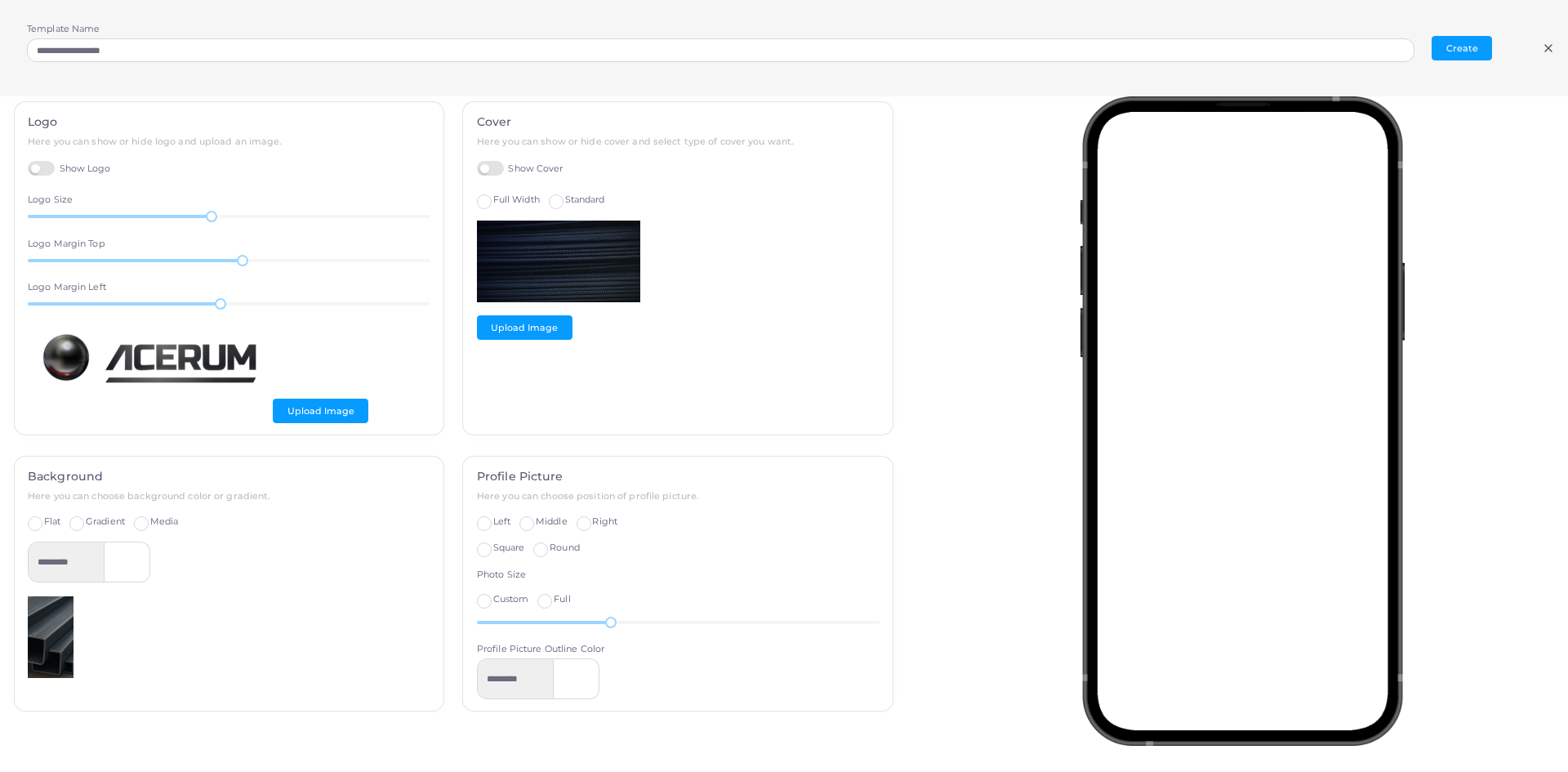 scroll, scrollTop: 0, scrollLeft: 0, axis: both 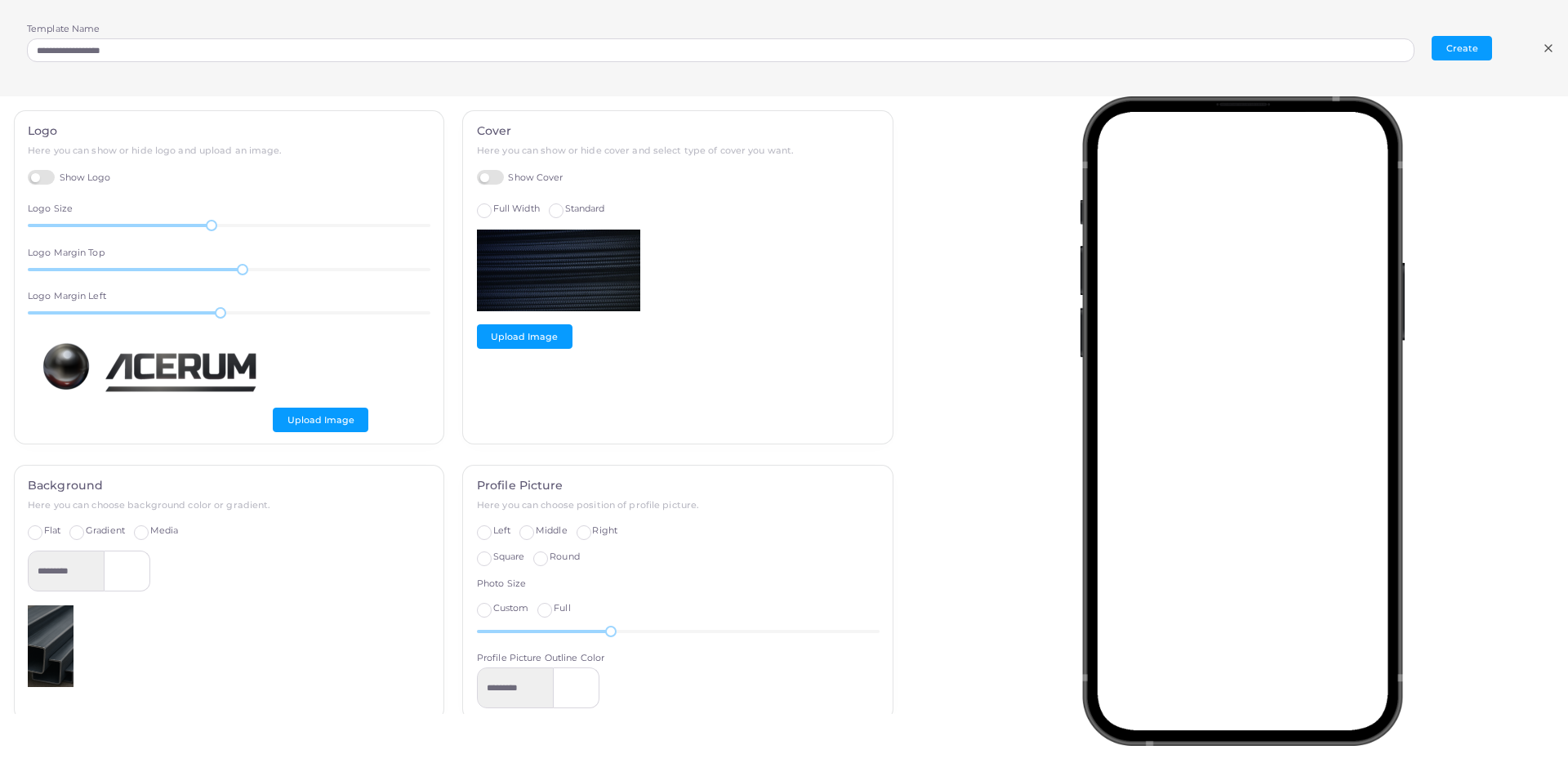 click on "Full Width" at bounding box center (516, 208) 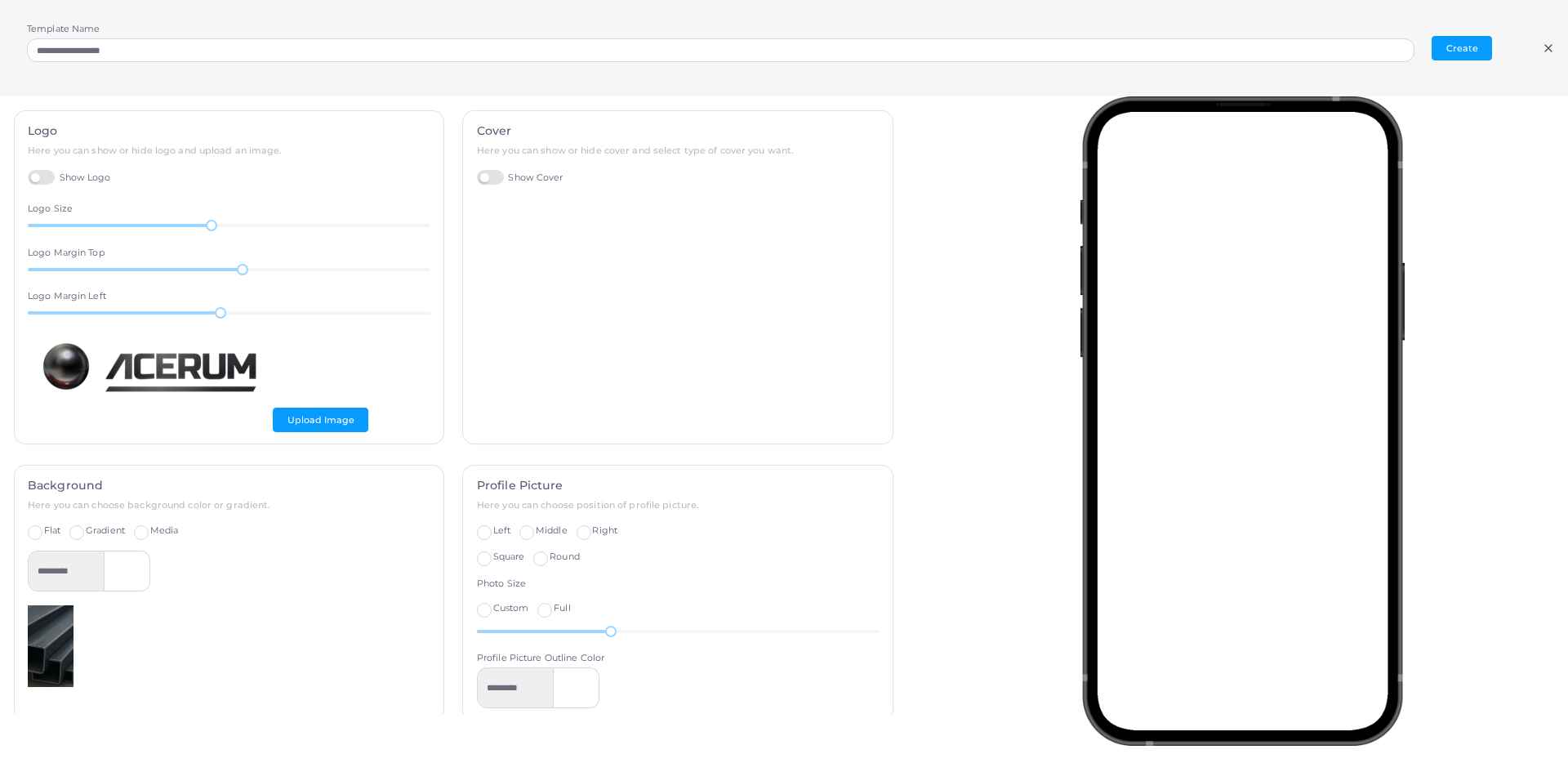 click on "Show Cover" at bounding box center (520, 177) 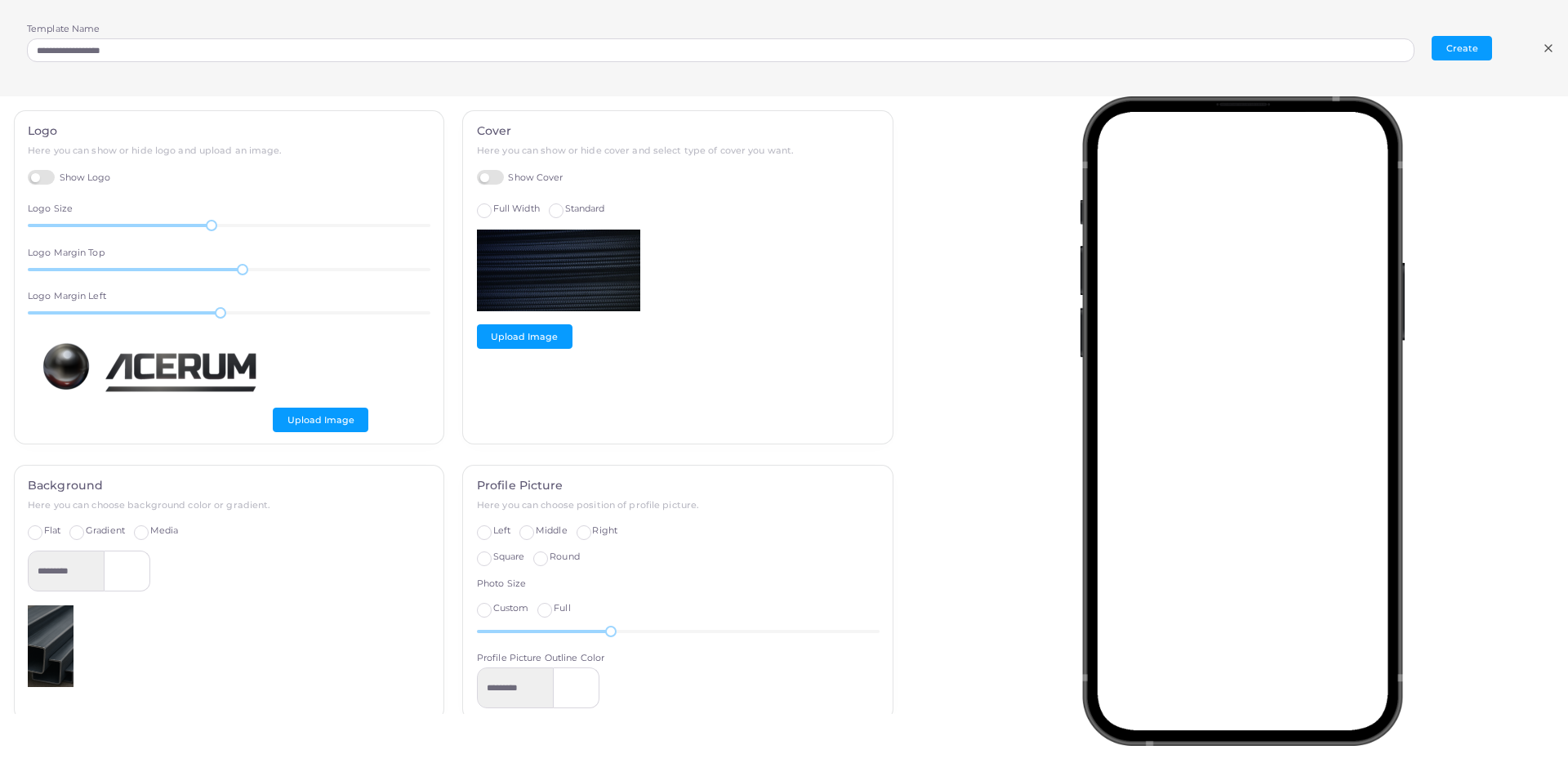 click on "Standard" at bounding box center (585, 209) 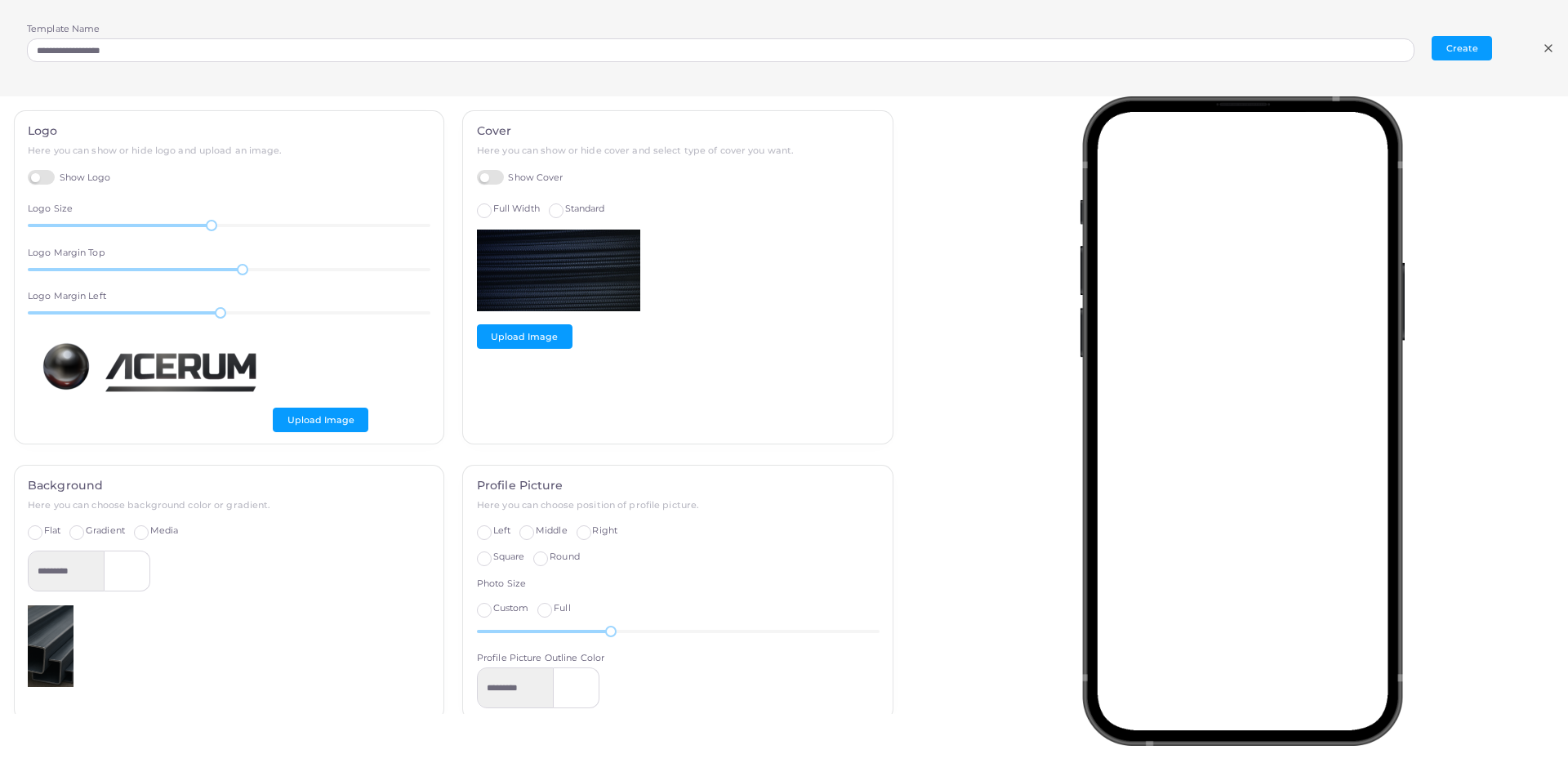 click on "Gradient" at bounding box center [105, 530] 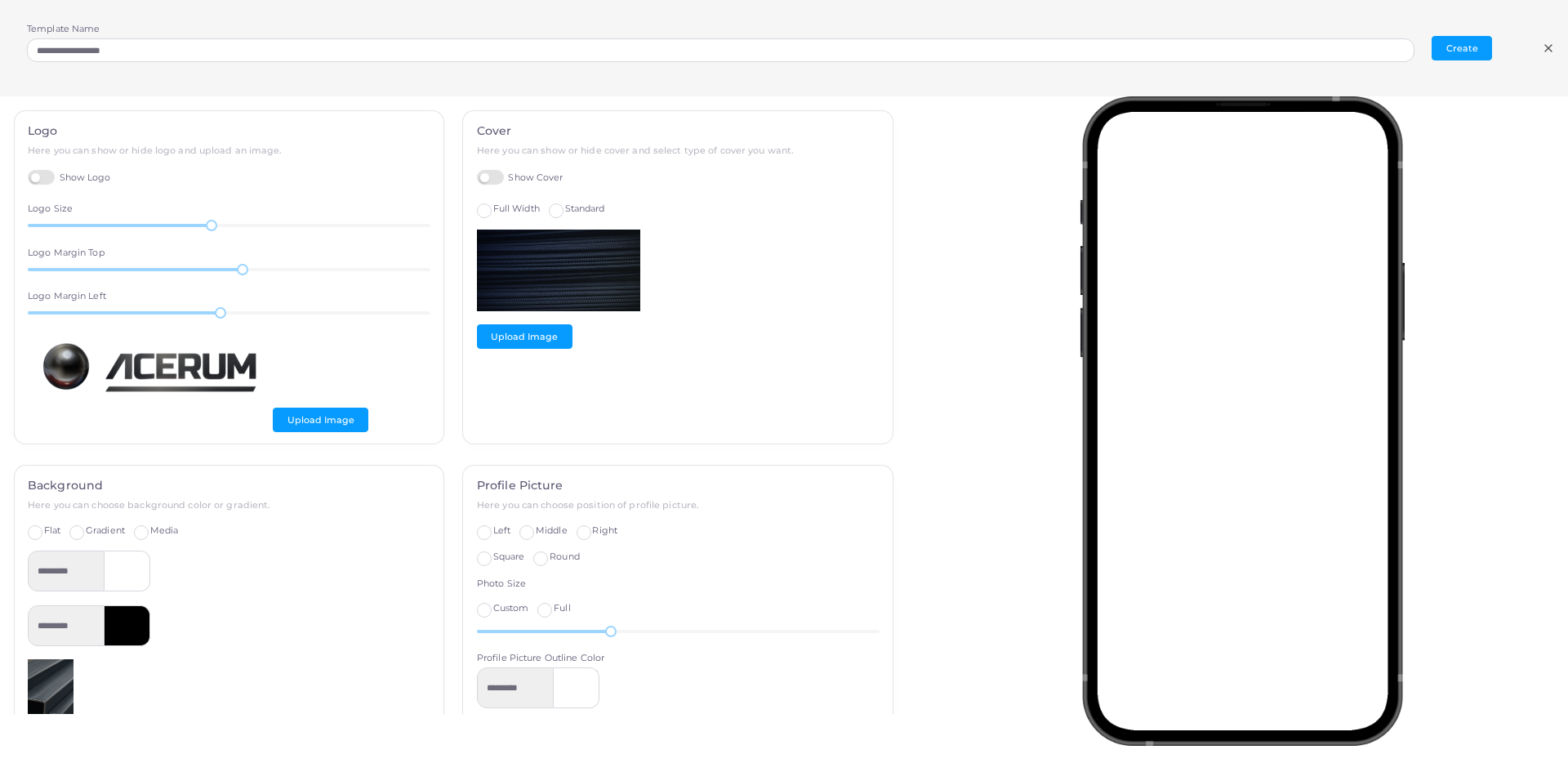 click on "Media" at bounding box center [164, 530] 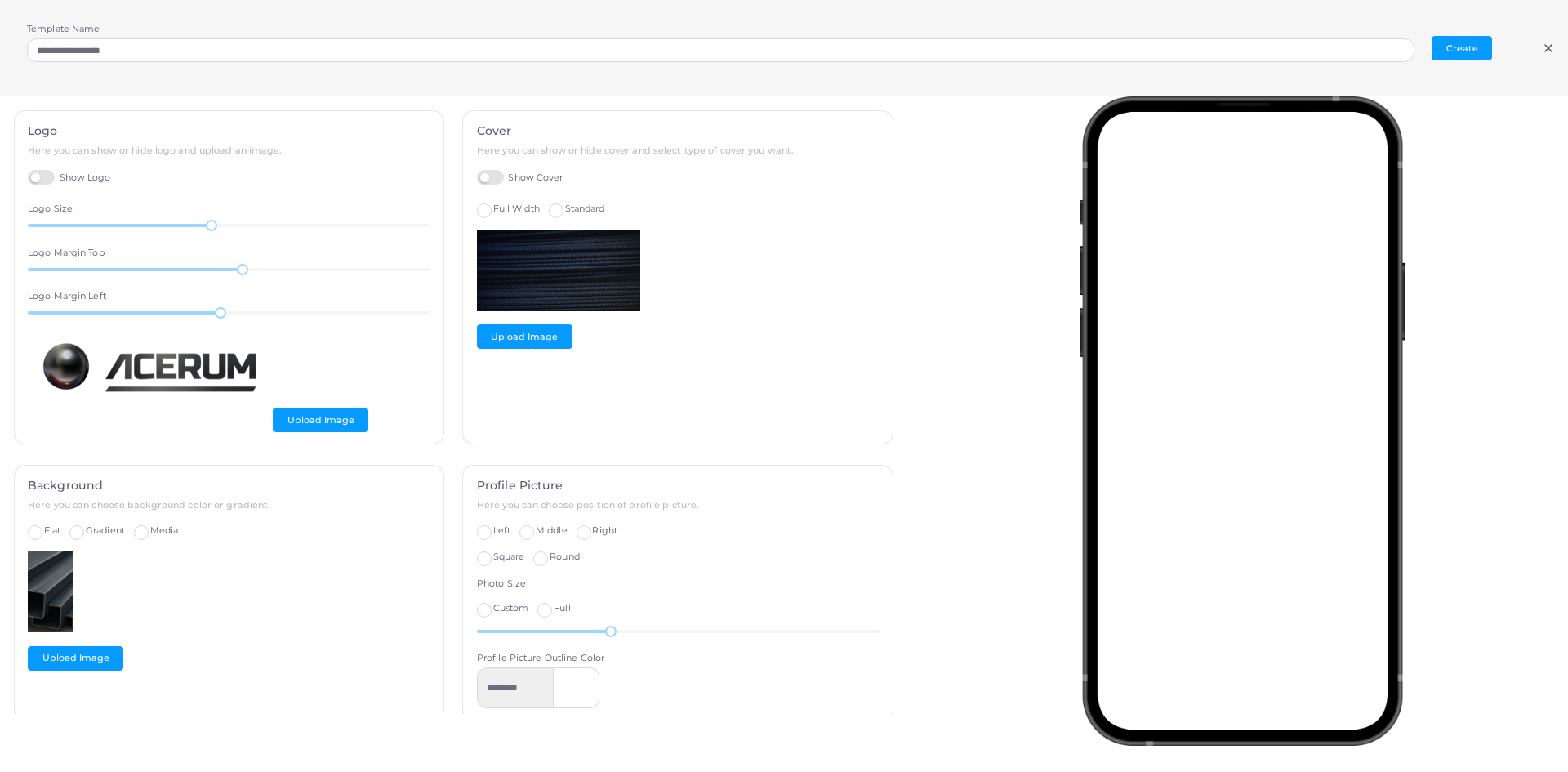 click at bounding box center (51, 591) 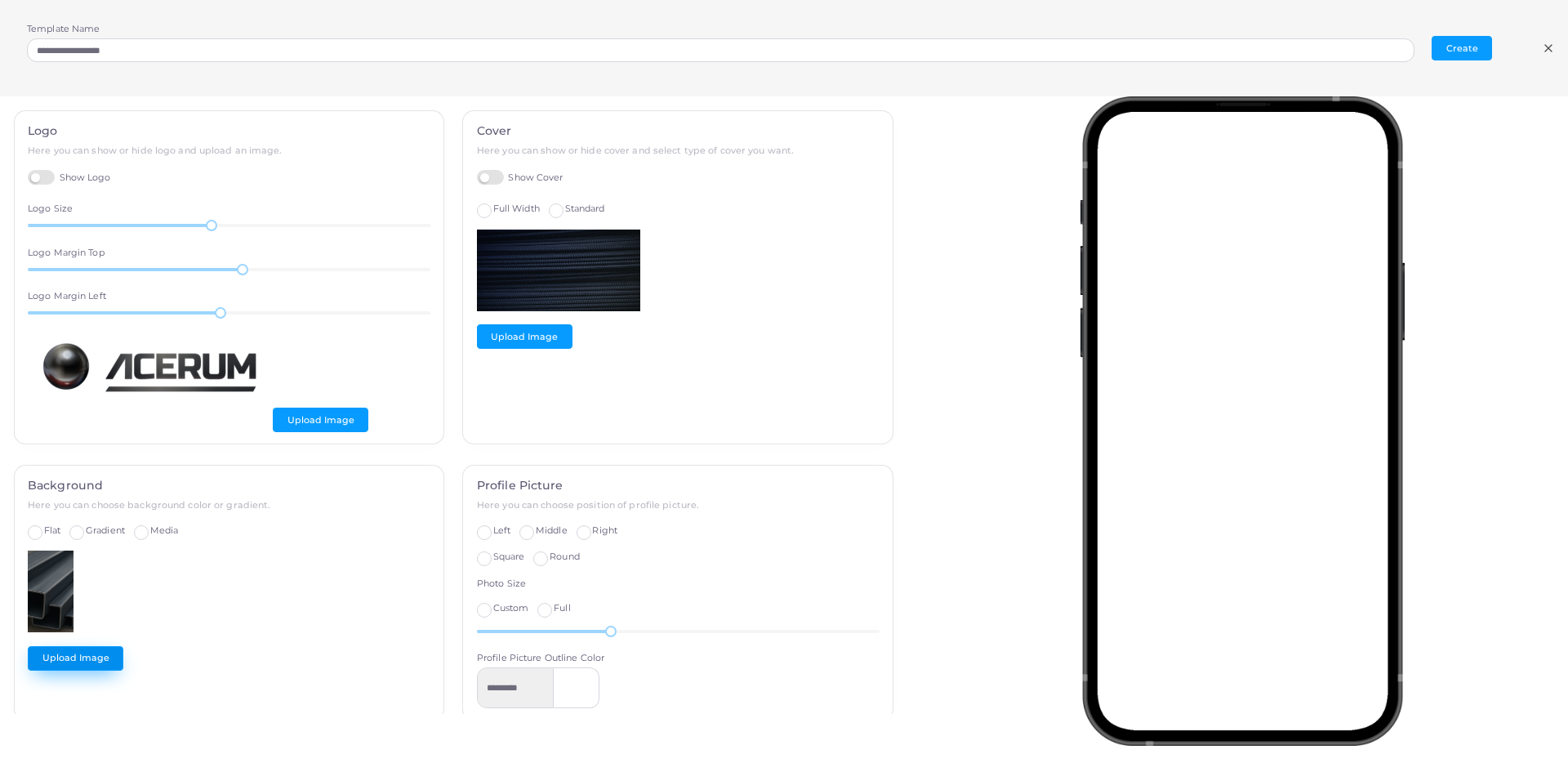 click on "Upload Image" at bounding box center [75, 658] 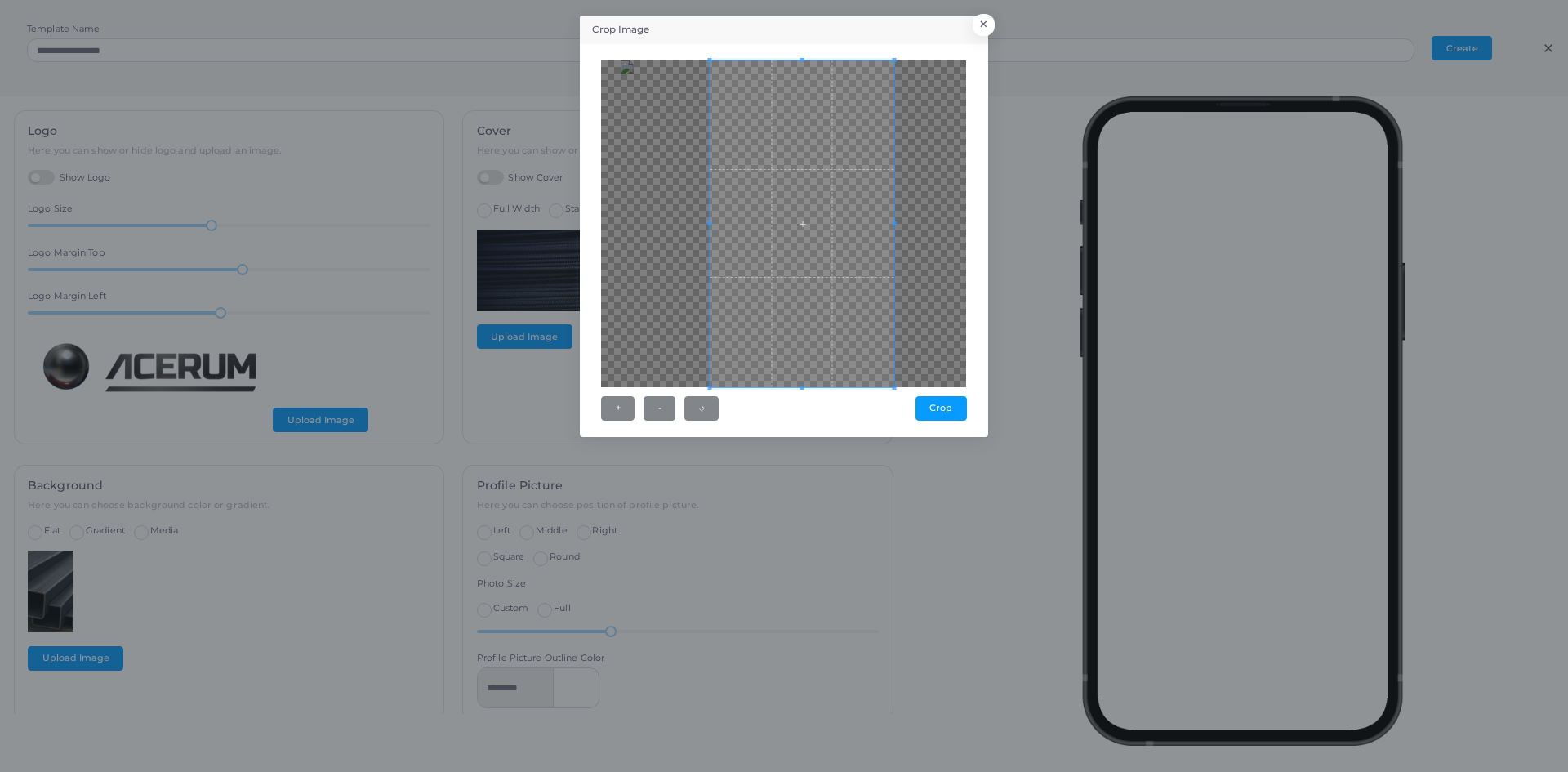 click on "+ - ↺ Crop" at bounding box center (784, 240) 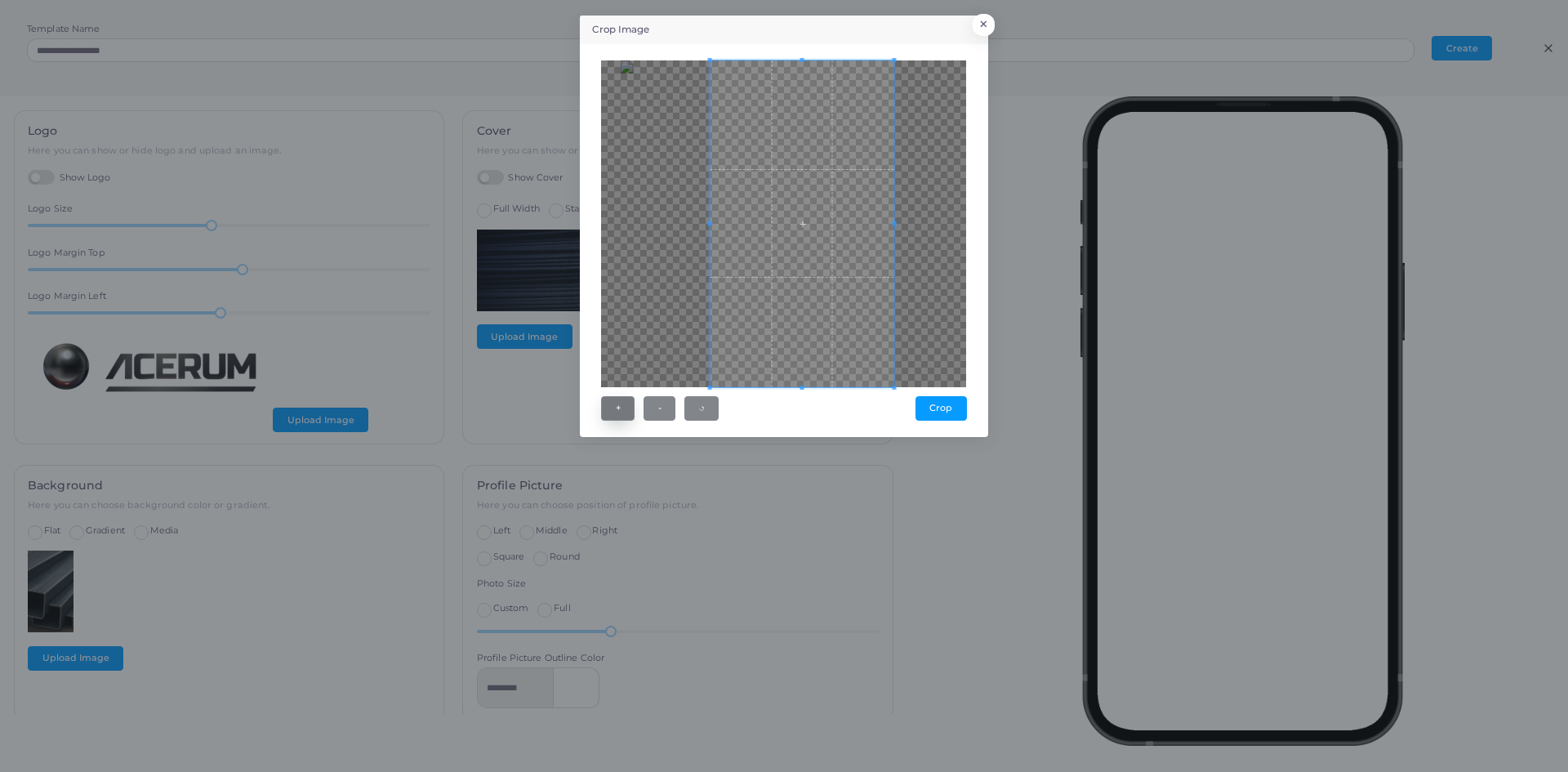 click on "+" at bounding box center (617, 408) 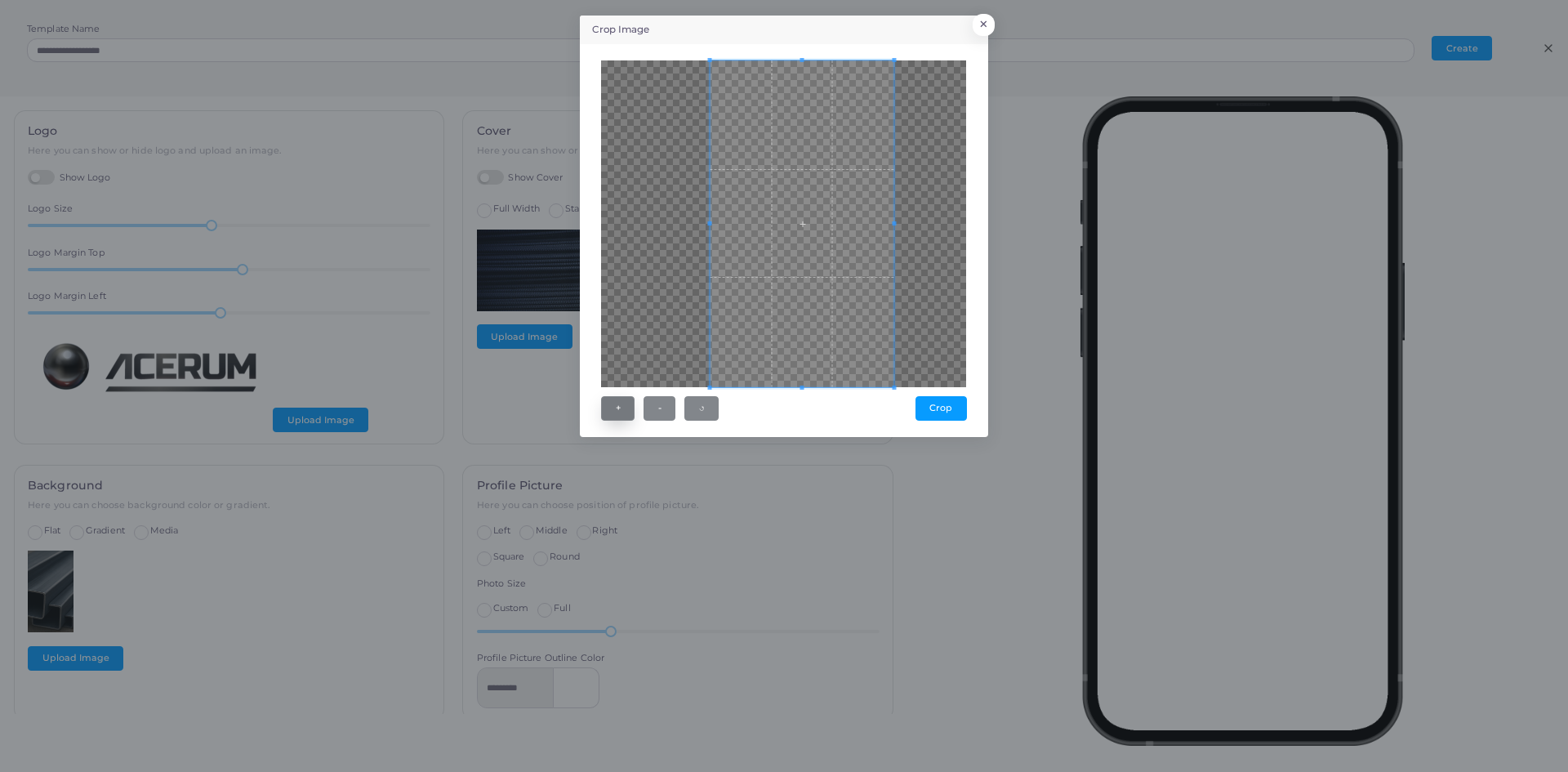 click on "+" at bounding box center (617, 408) 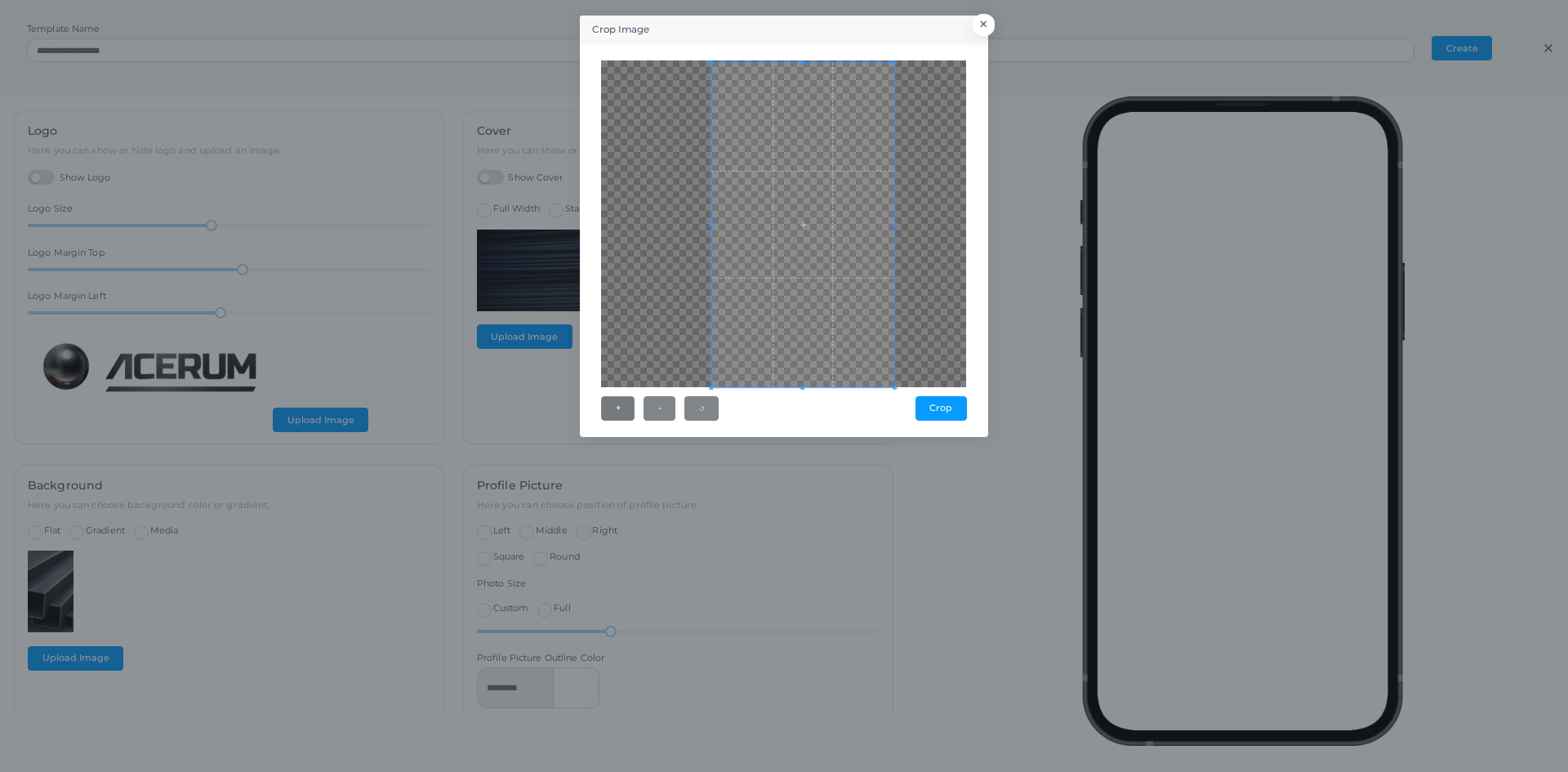 click at bounding box center (783, 224) 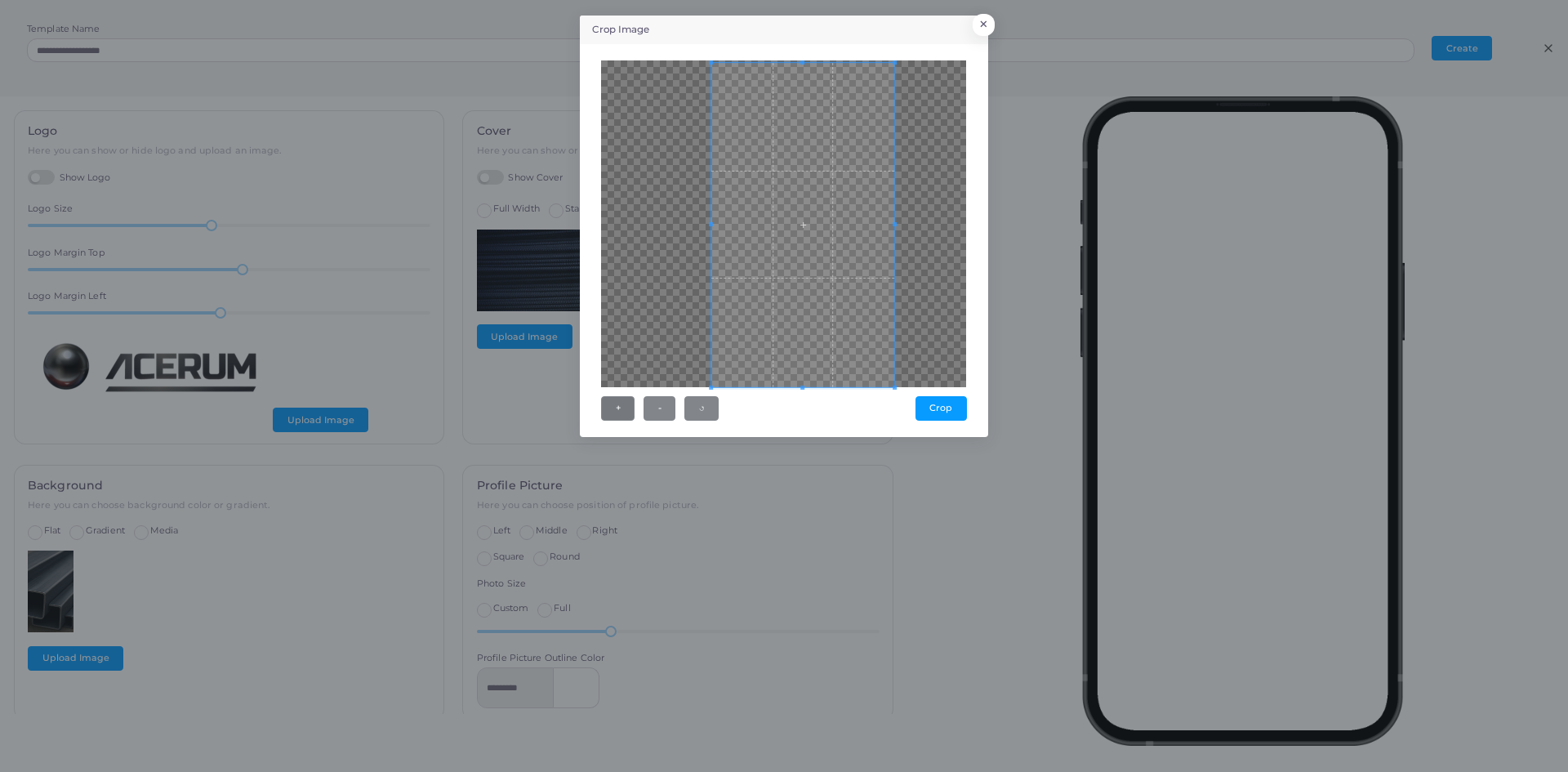click at bounding box center [783, 224] 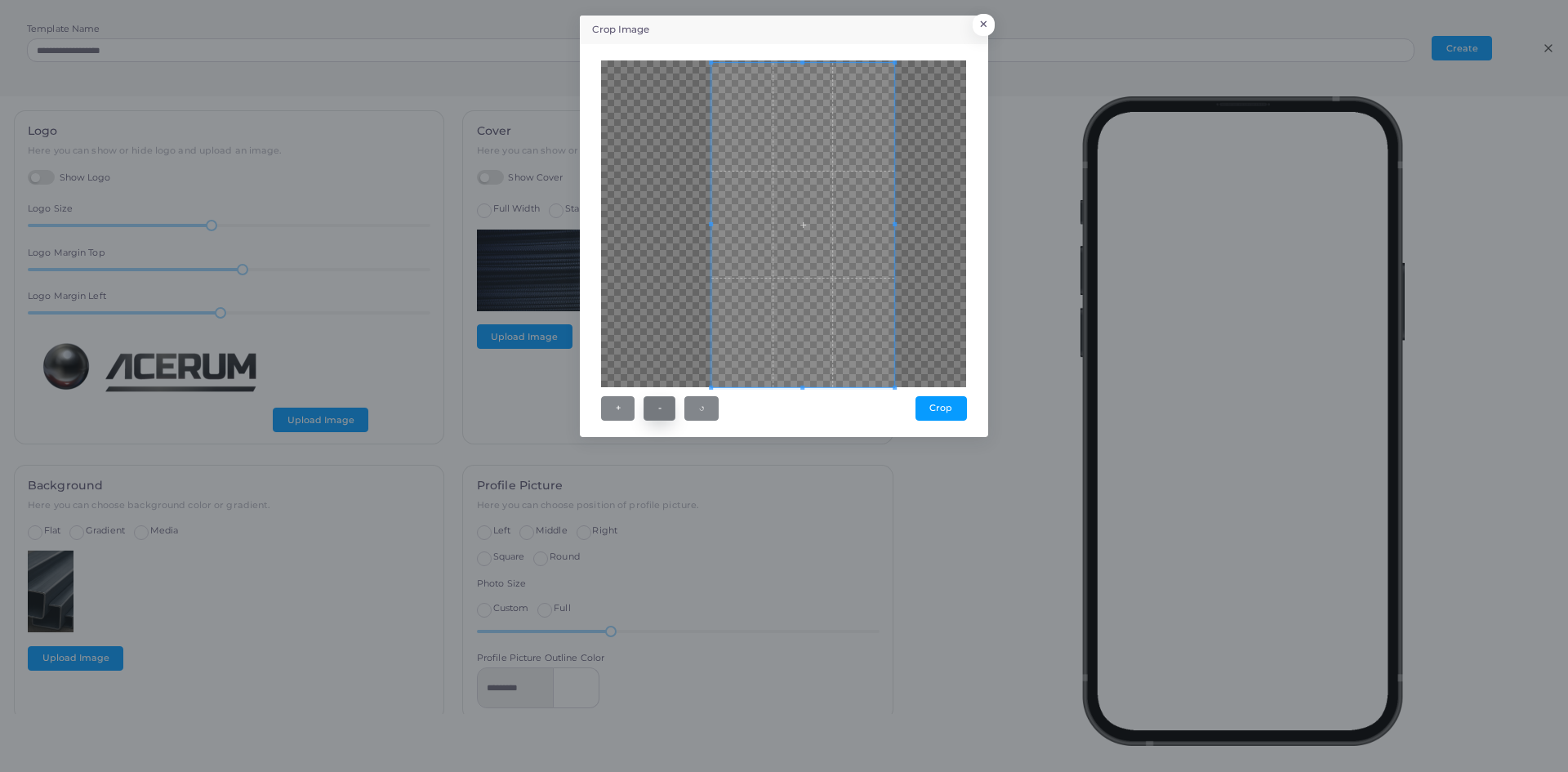 click on "-" at bounding box center [659, 408] 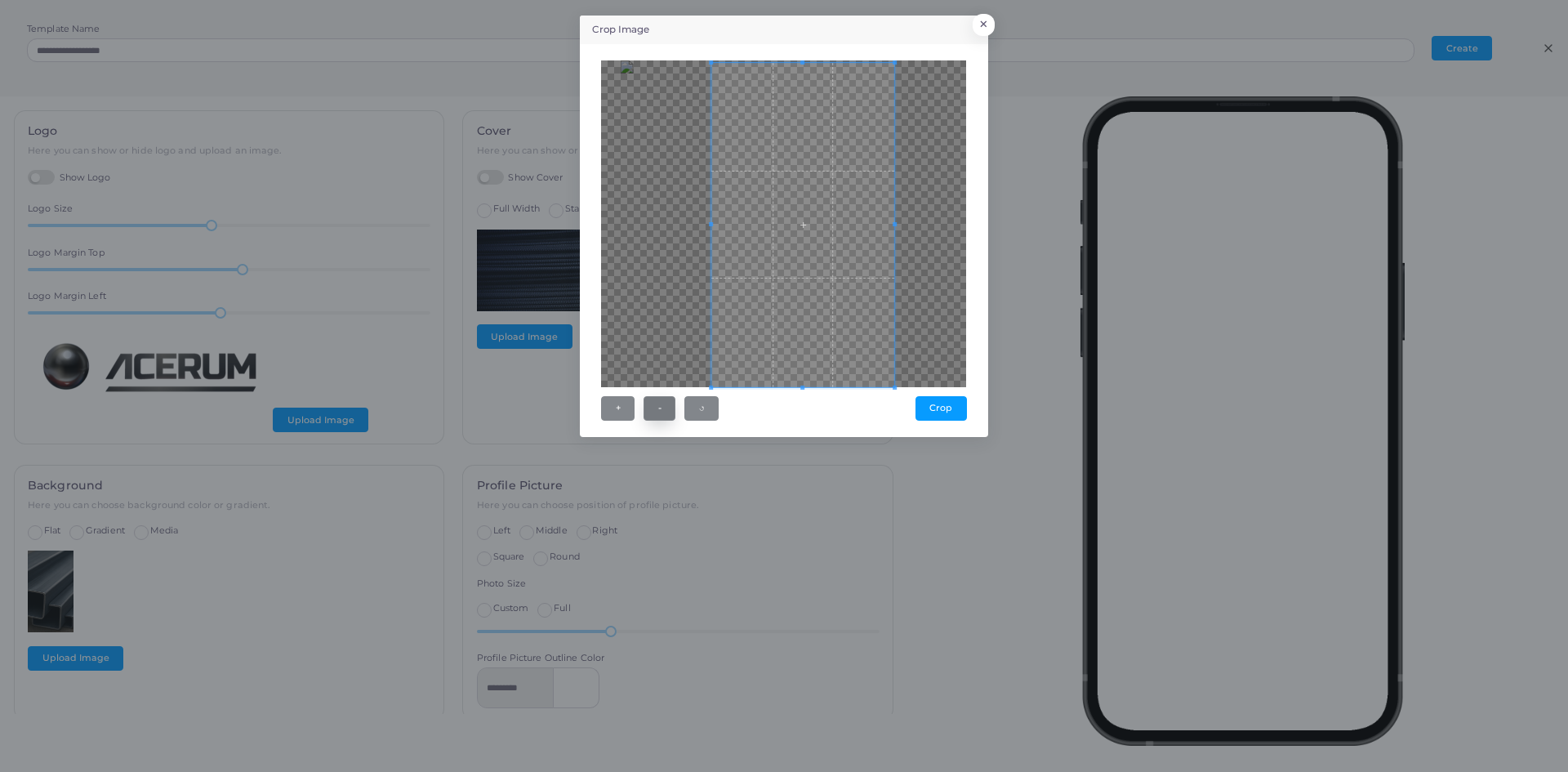 click on "-" at bounding box center (659, 408) 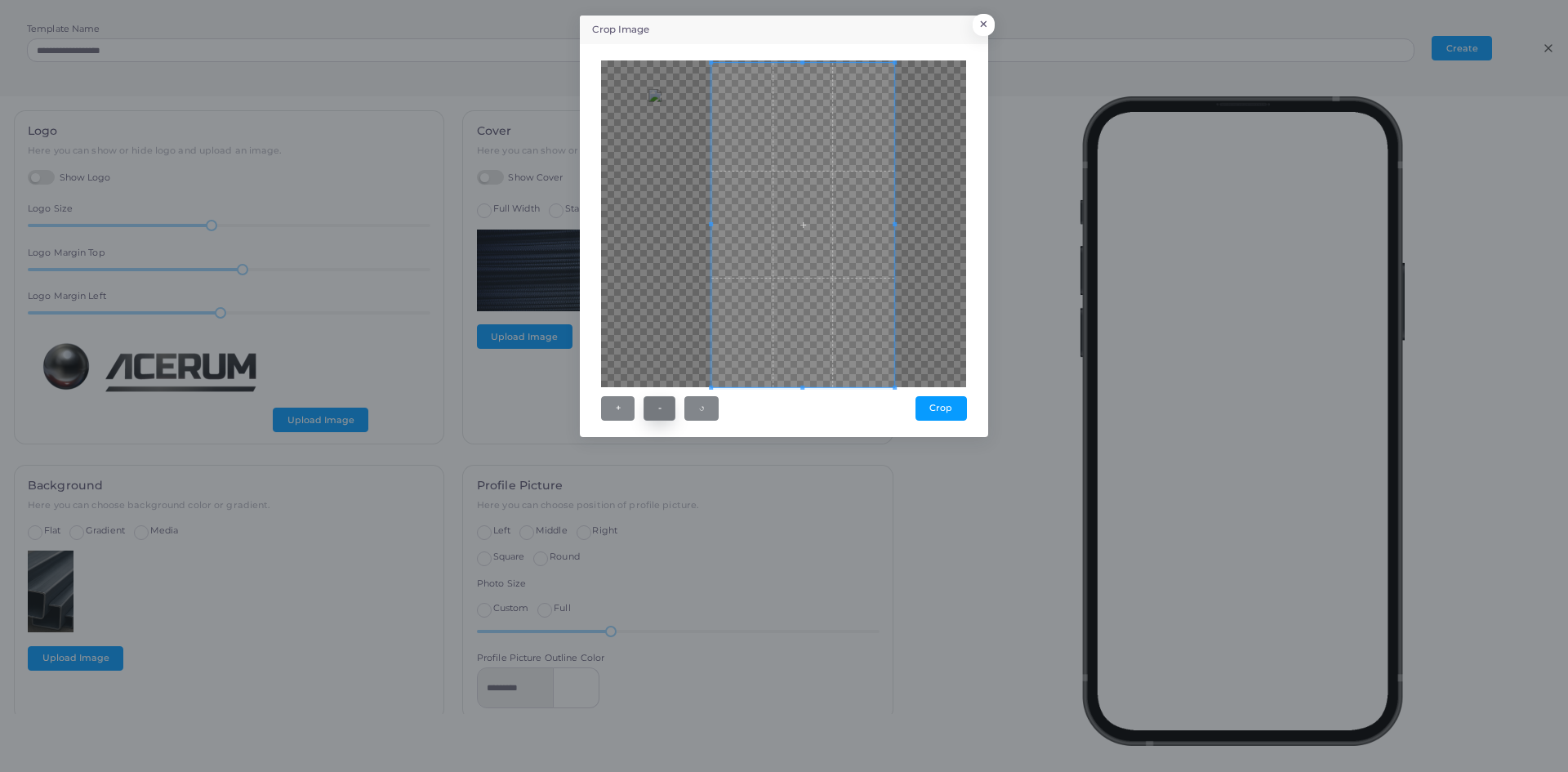 click on "-" at bounding box center [659, 408] 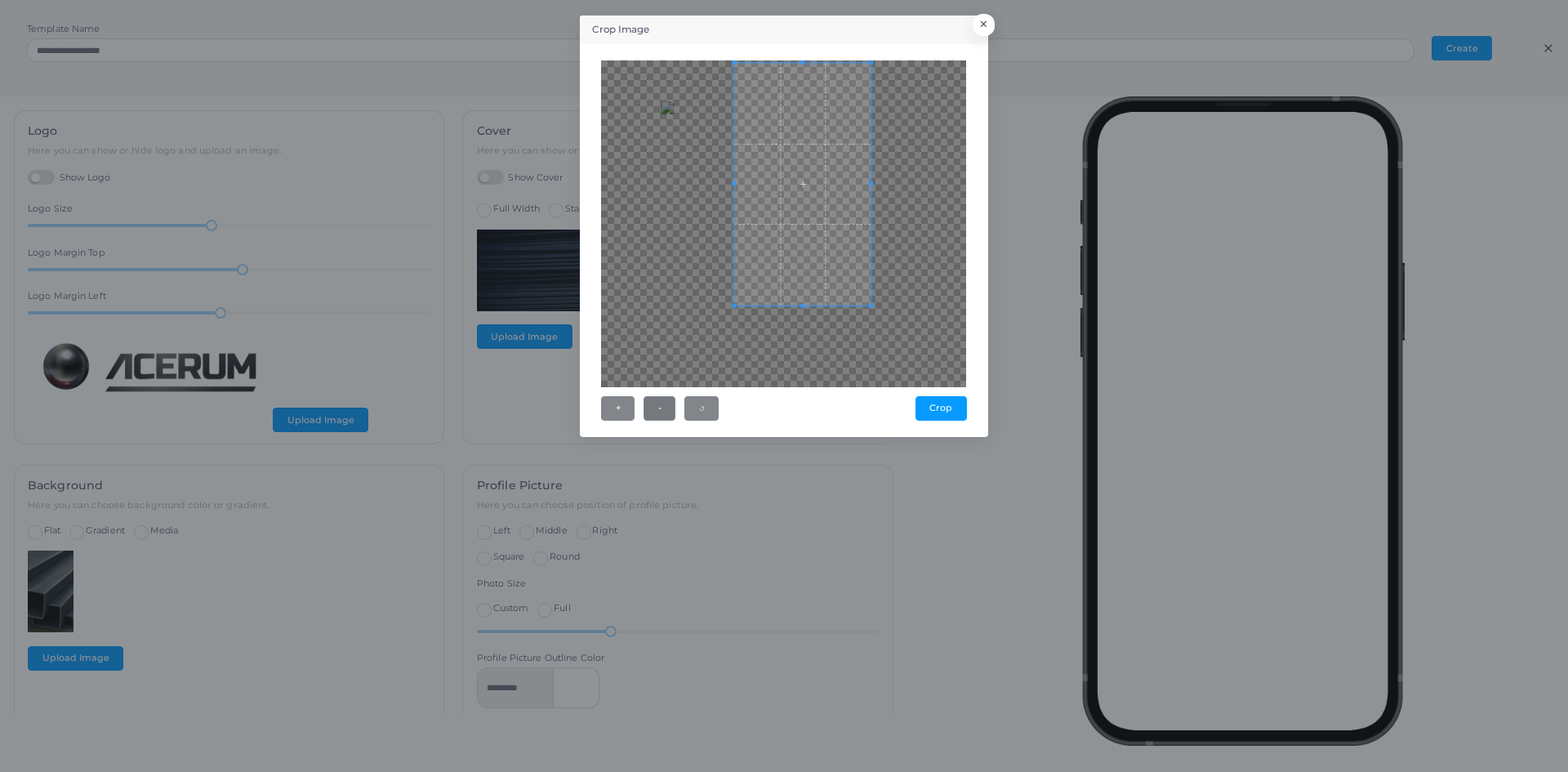 click at bounding box center [803, 306] 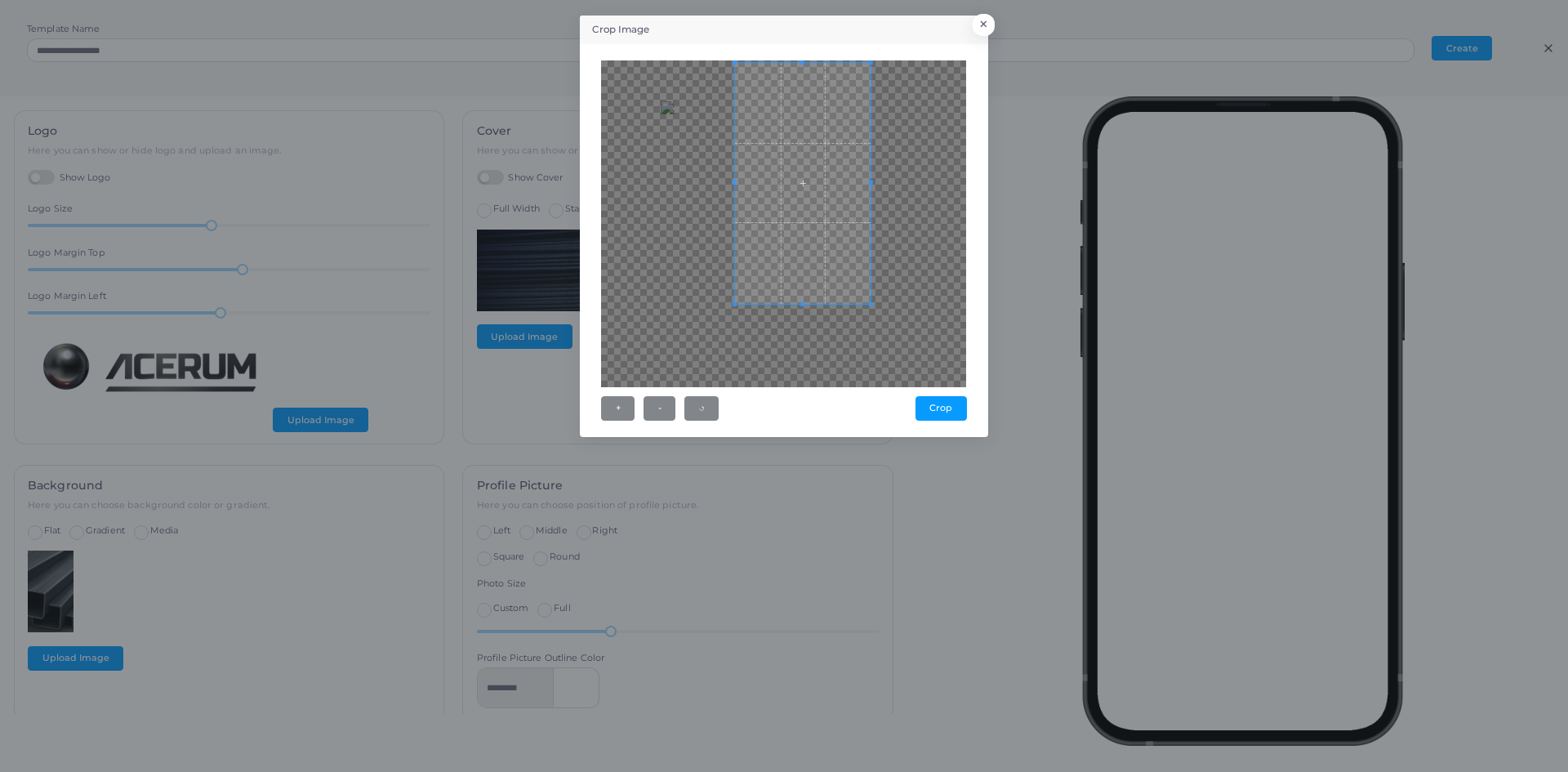 drag, startPoint x: 803, startPoint y: 59, endPoint x: 803, endPoint y: 68, distance: 9 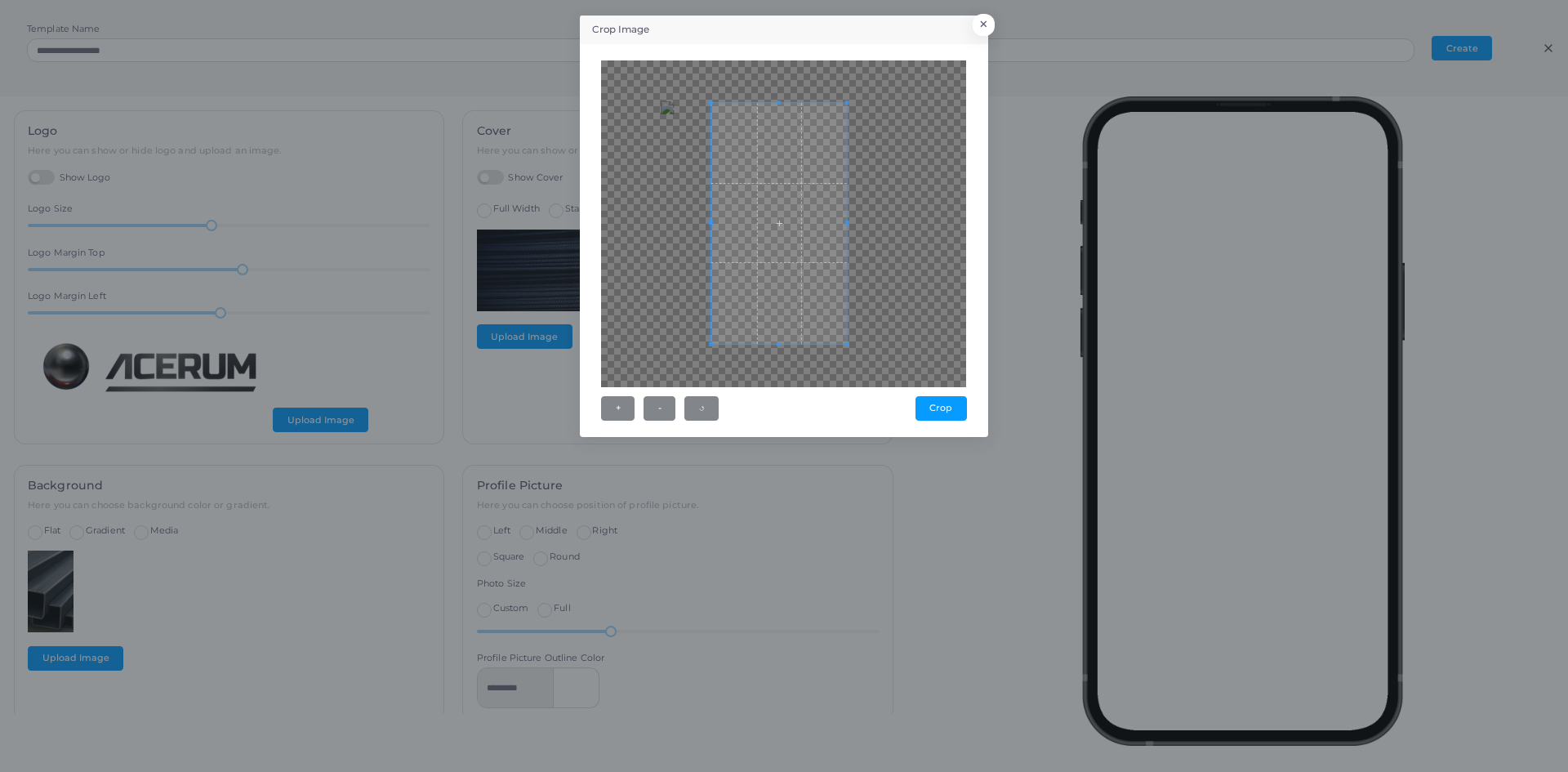 click at bounding box center [779, 223] 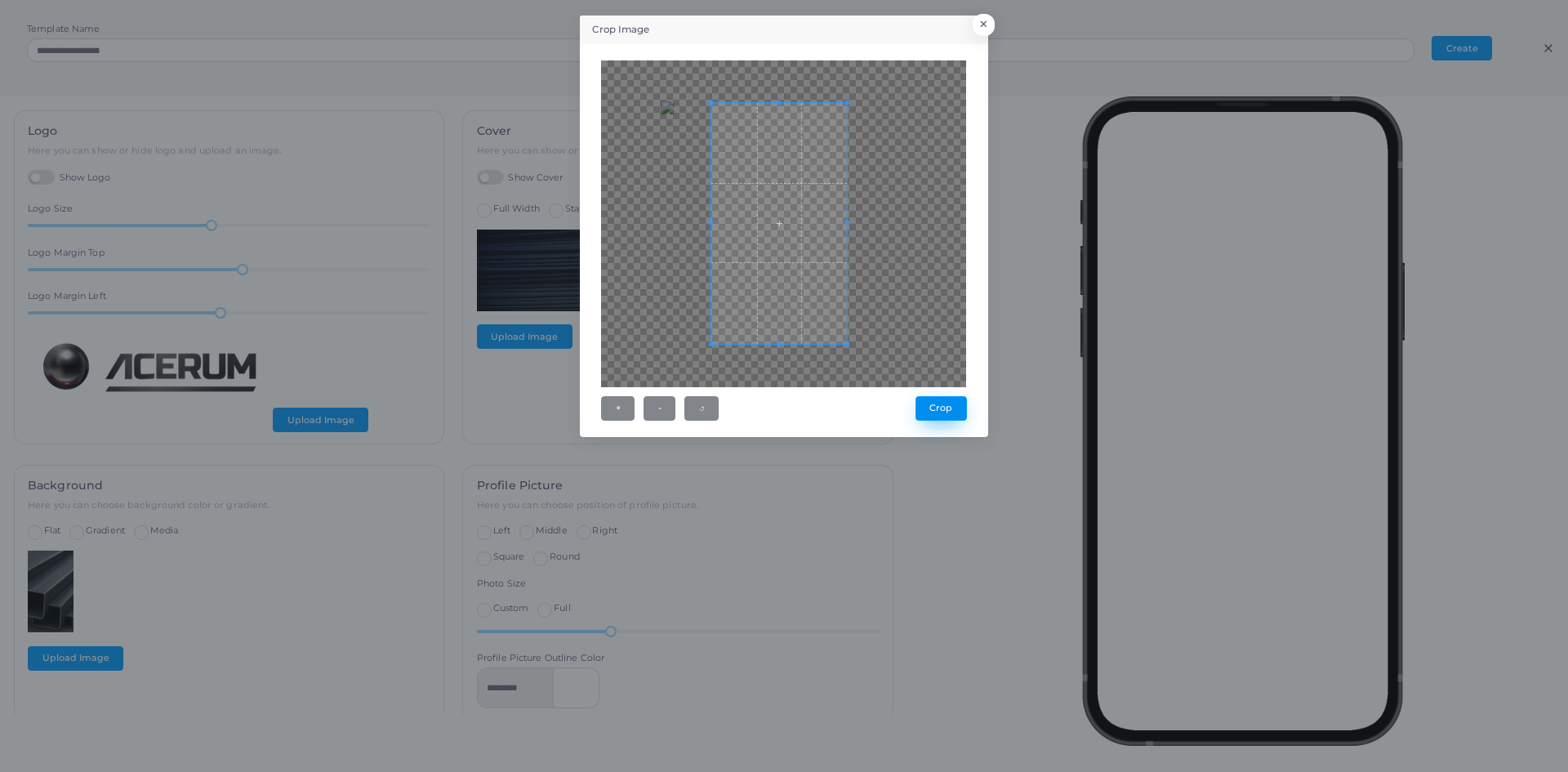 click on "Crop" at bounding box center [941, 408] 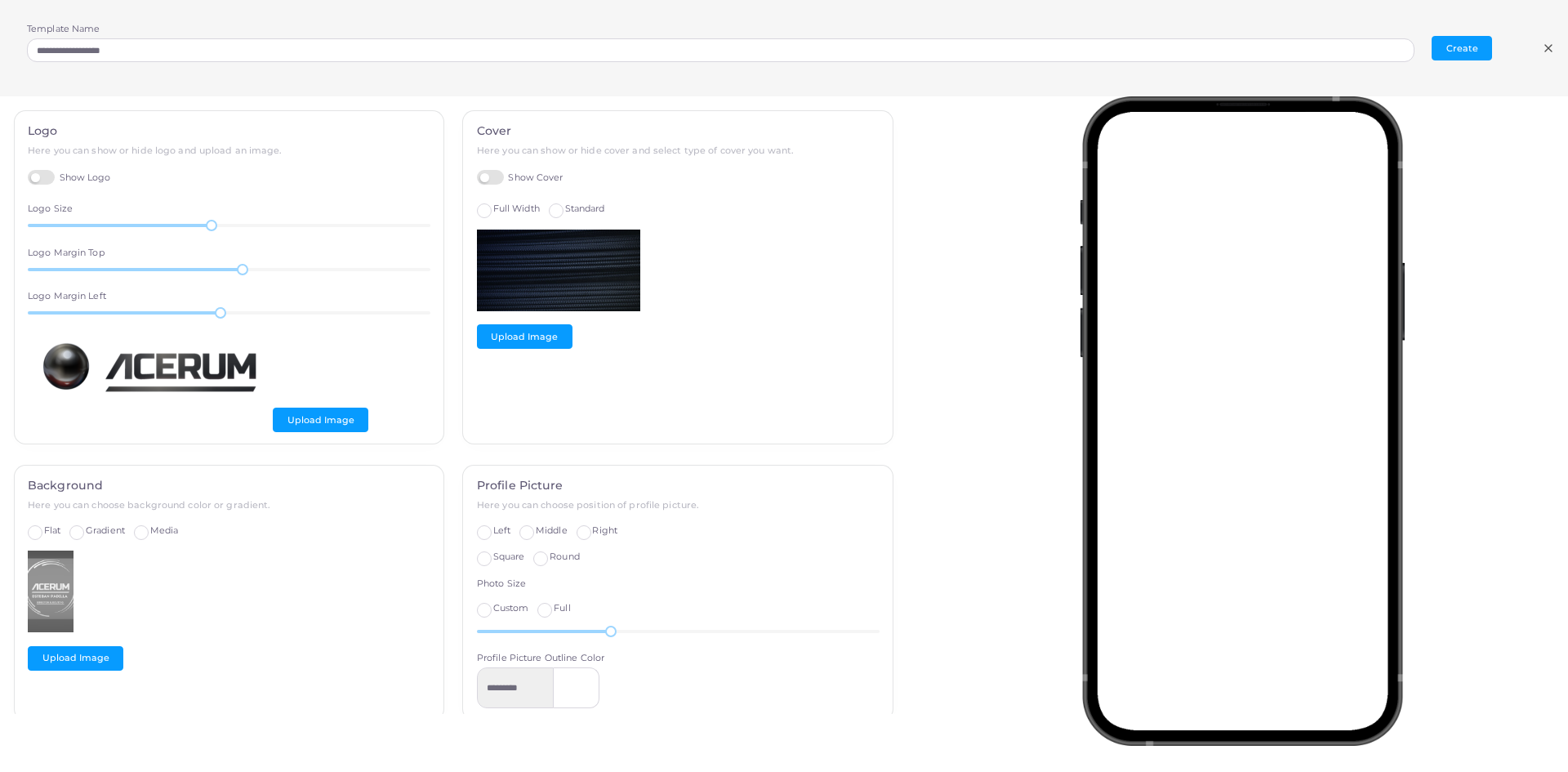 click on "Gradient" at bounding box center (105, 530) 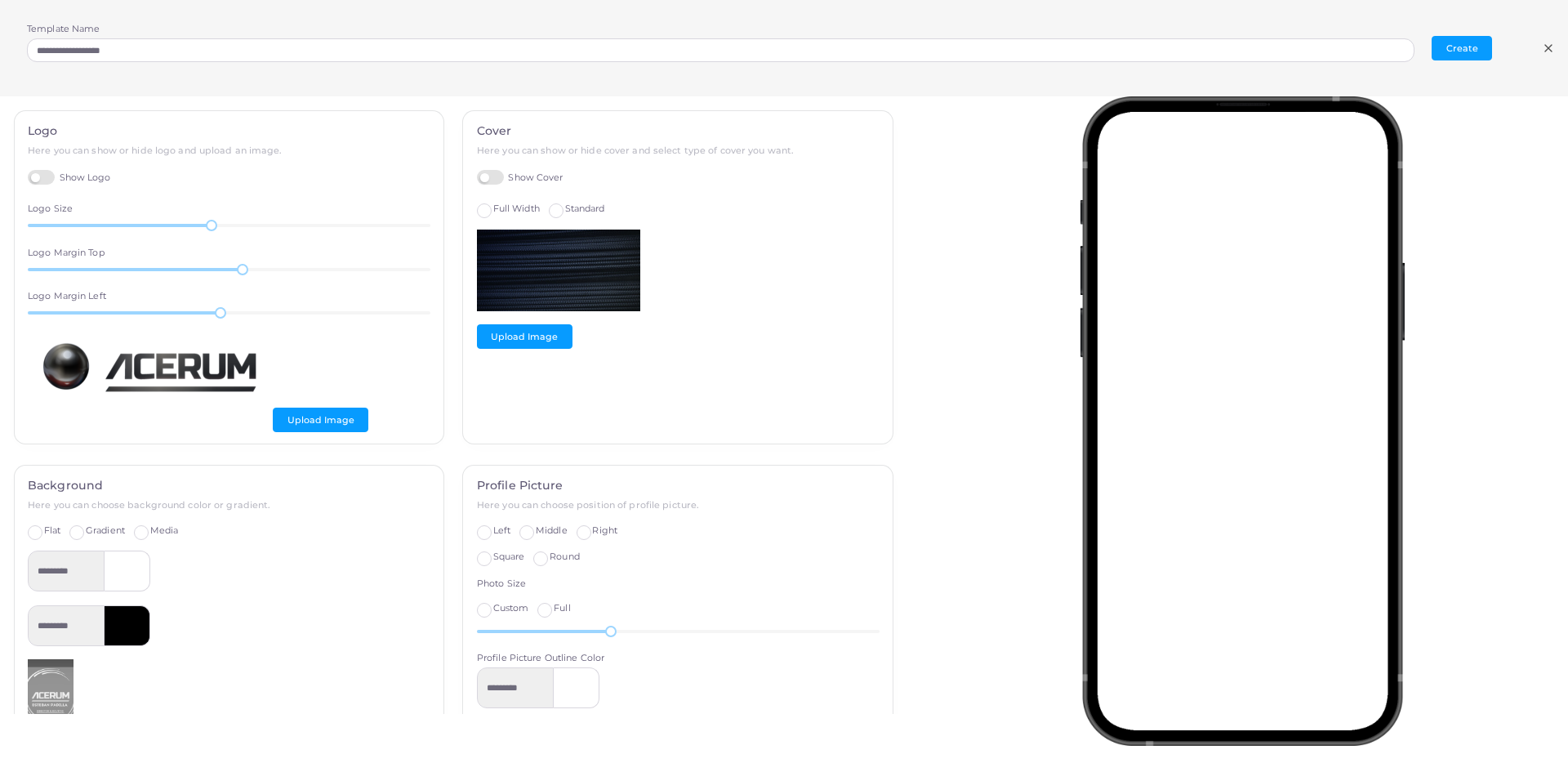 click at bounding box center [127, 626] 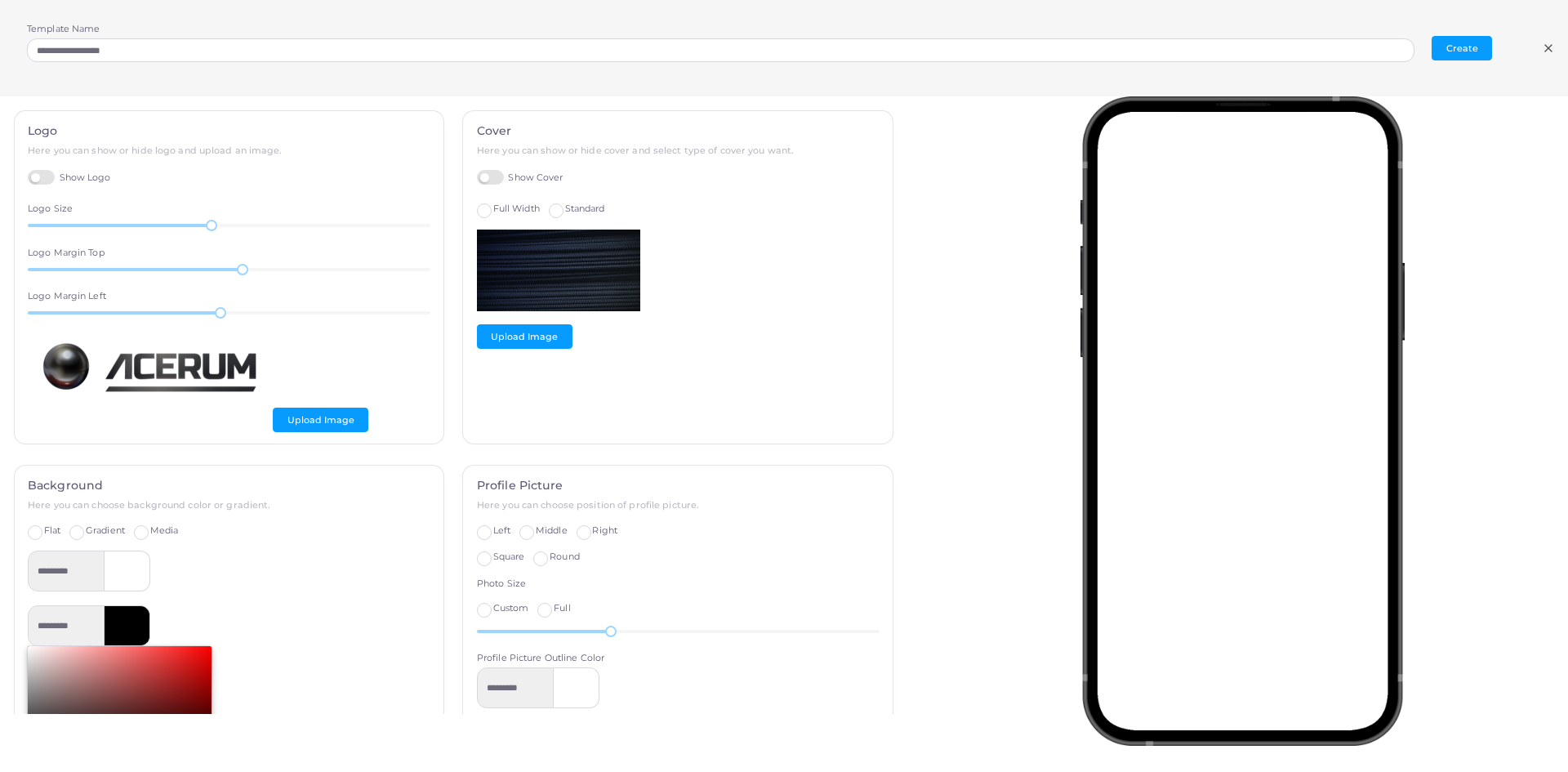 click at bounding box center [119, 697] 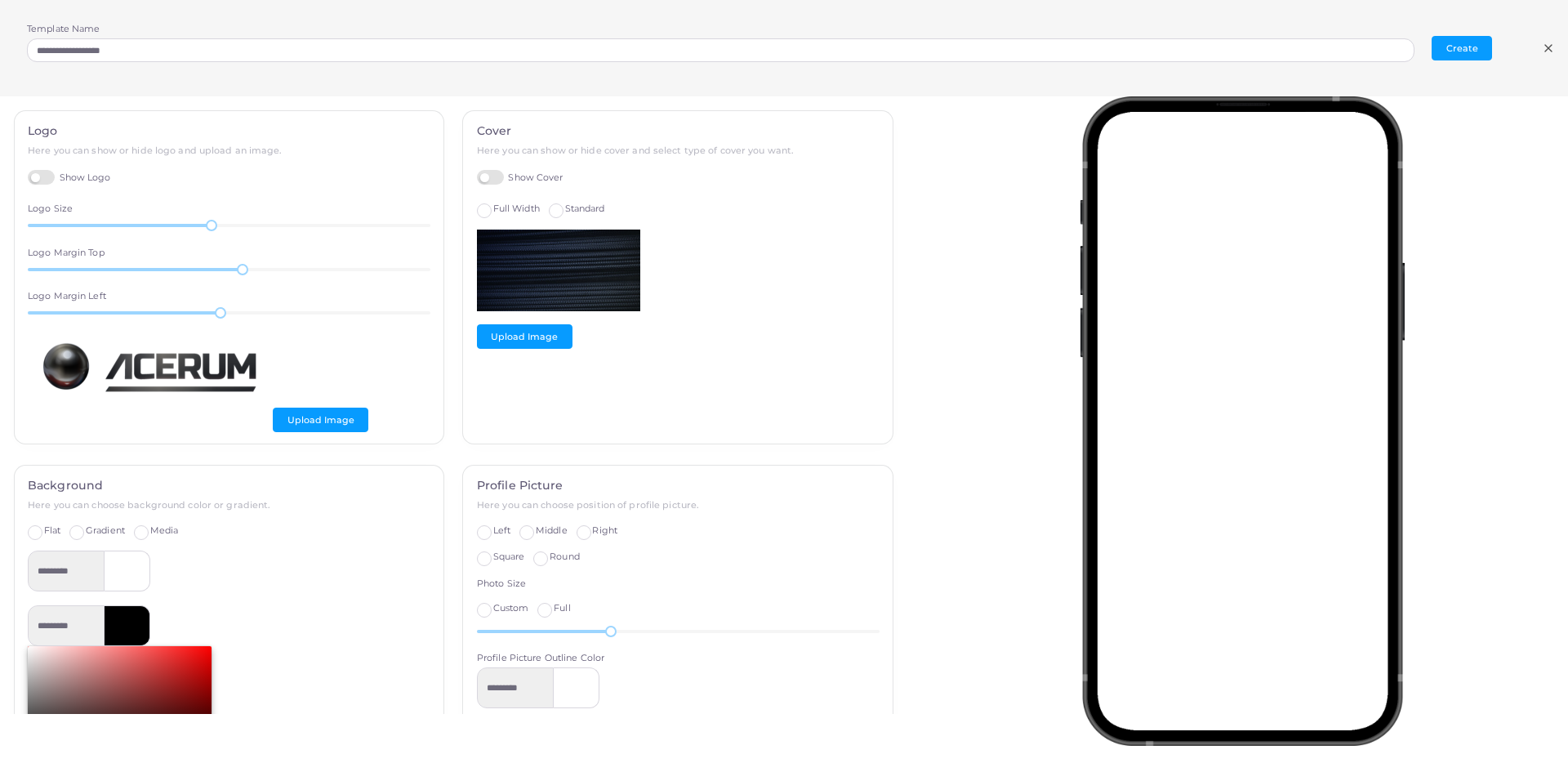 type on "*********" 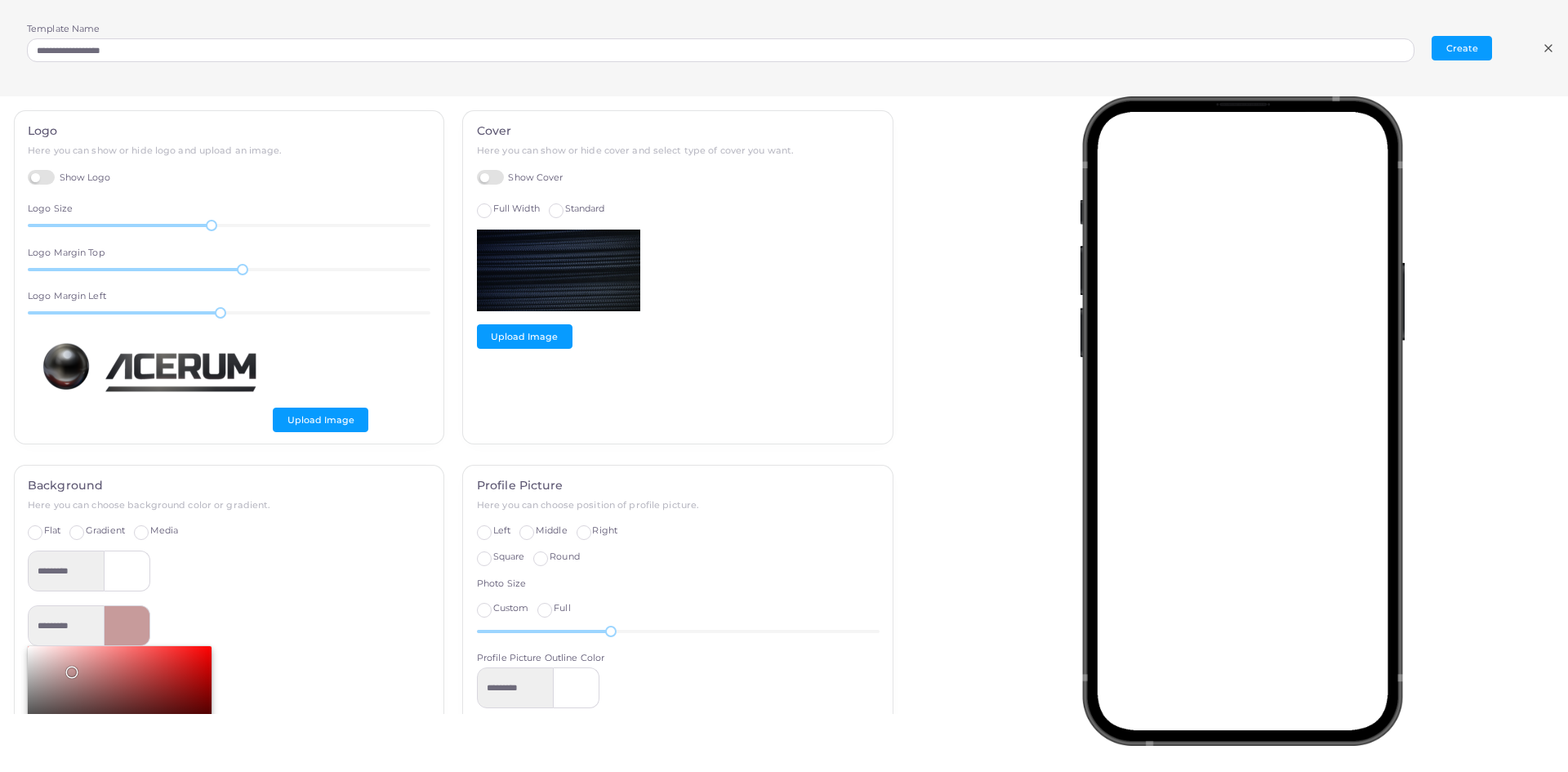 type on "*********" 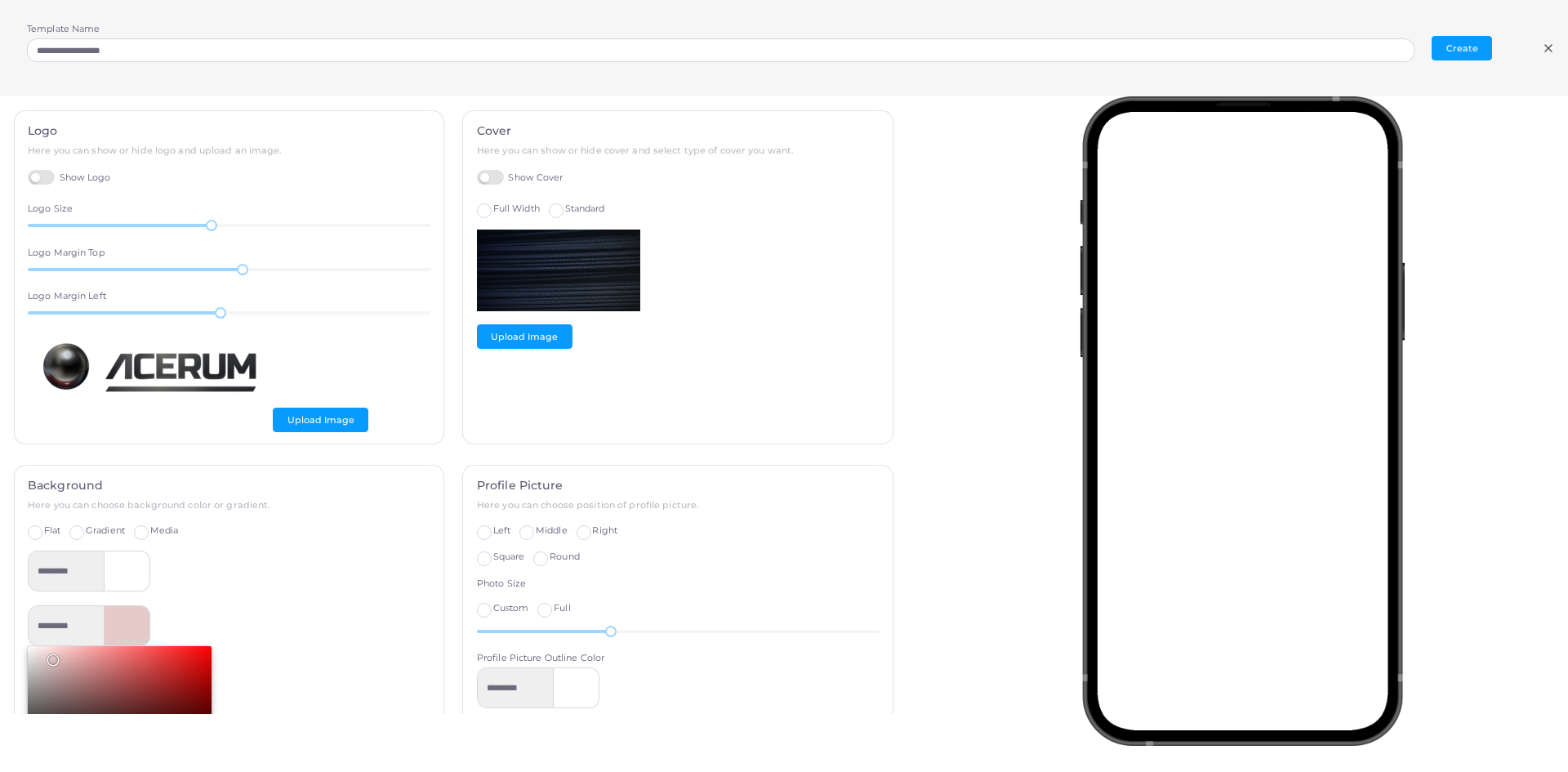 type on "*********" 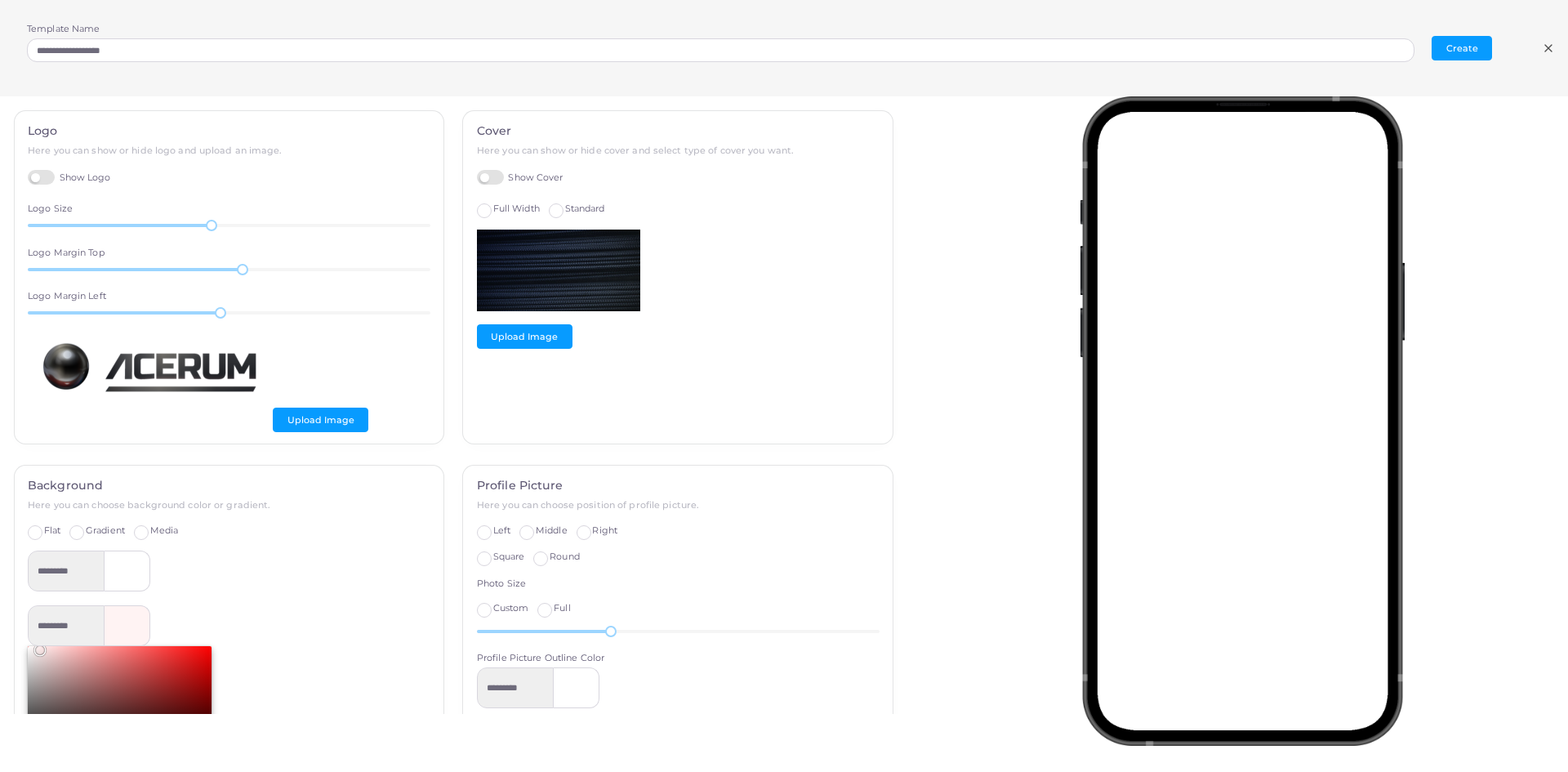 type on "*********" 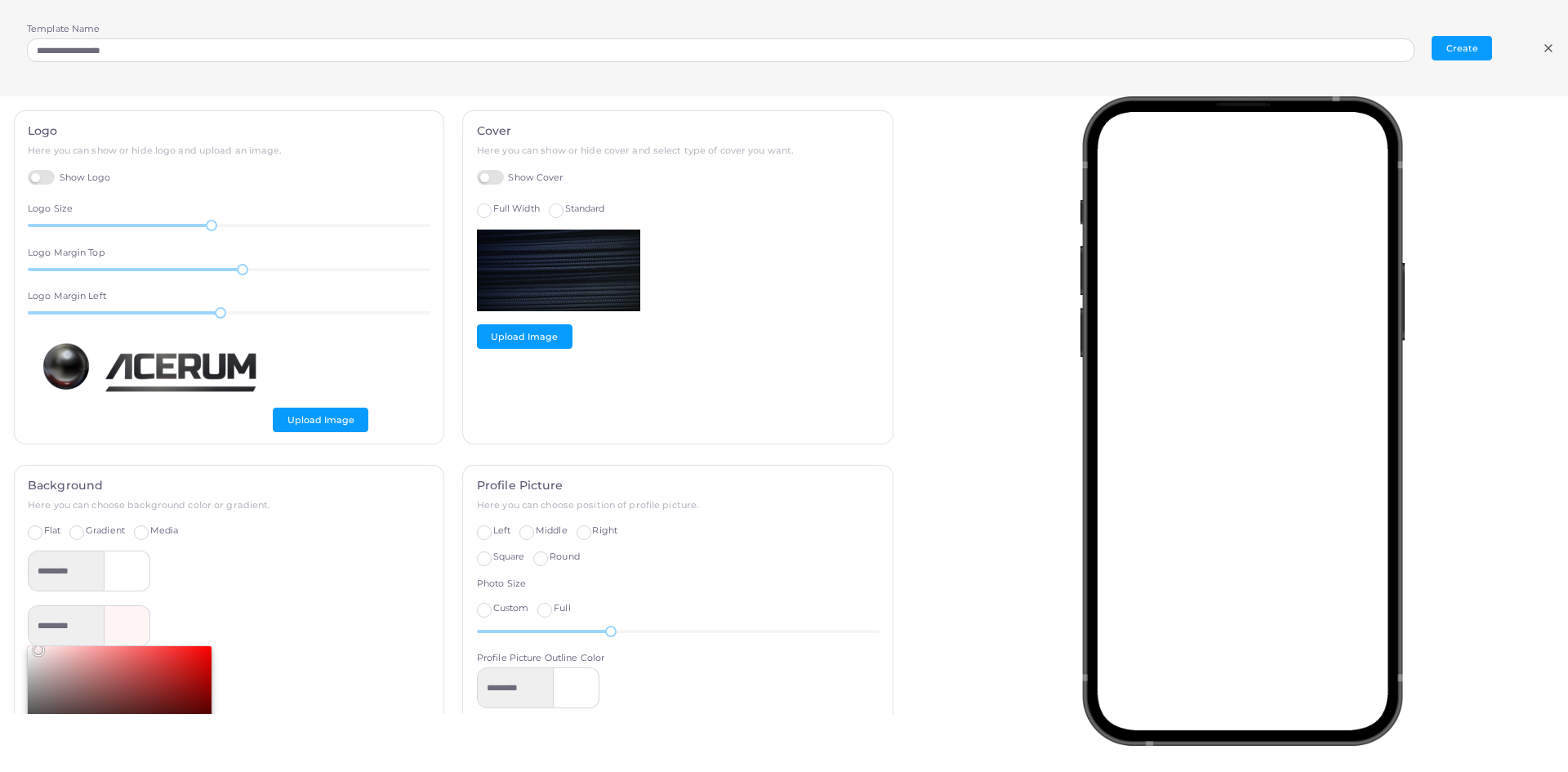 drag, startPoint x: 64, startPoint y: 664, endPoint x: 35, endPoint y: 632, distance: 43.18565 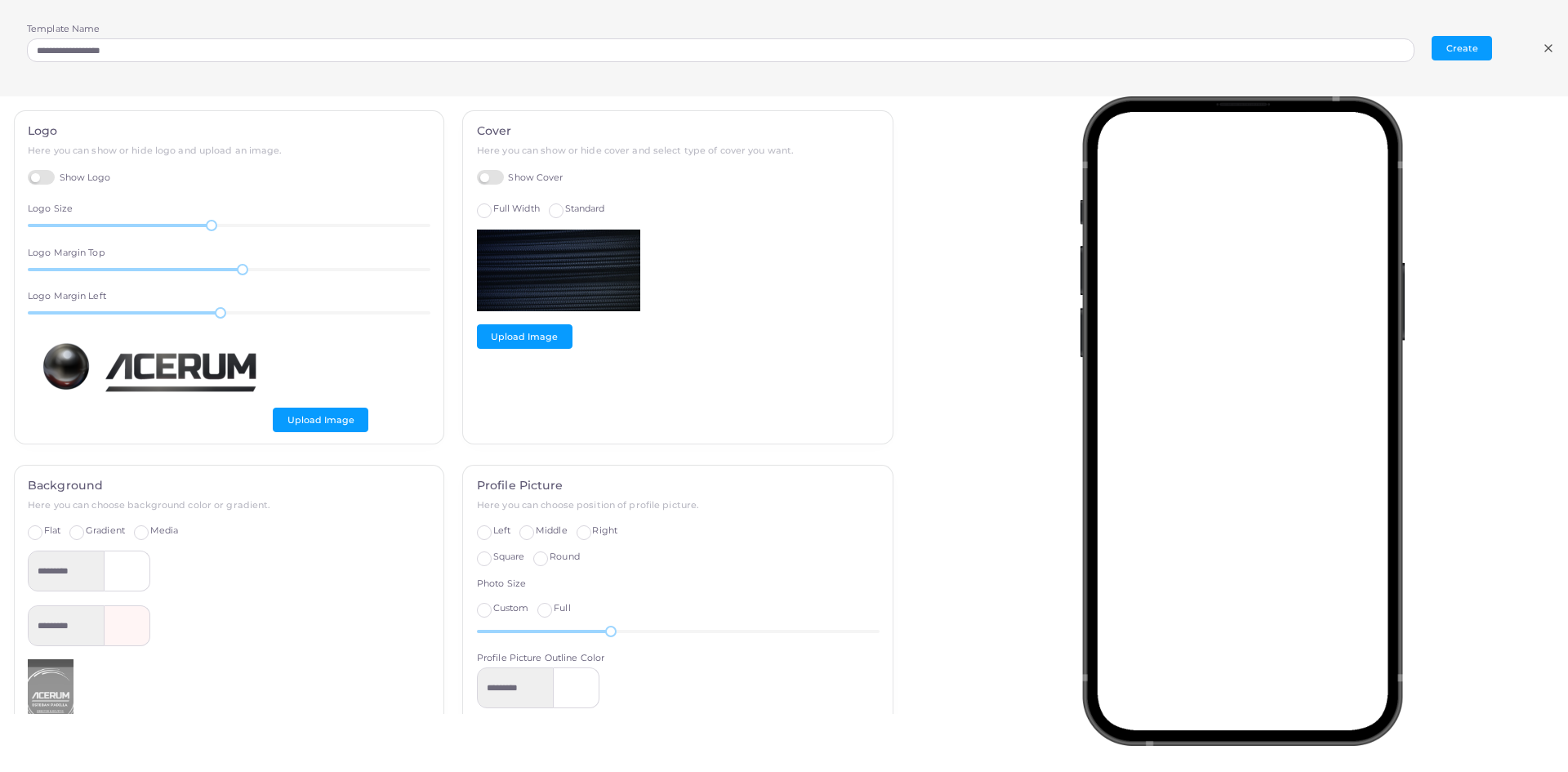 click at bounding box center (127, 571) 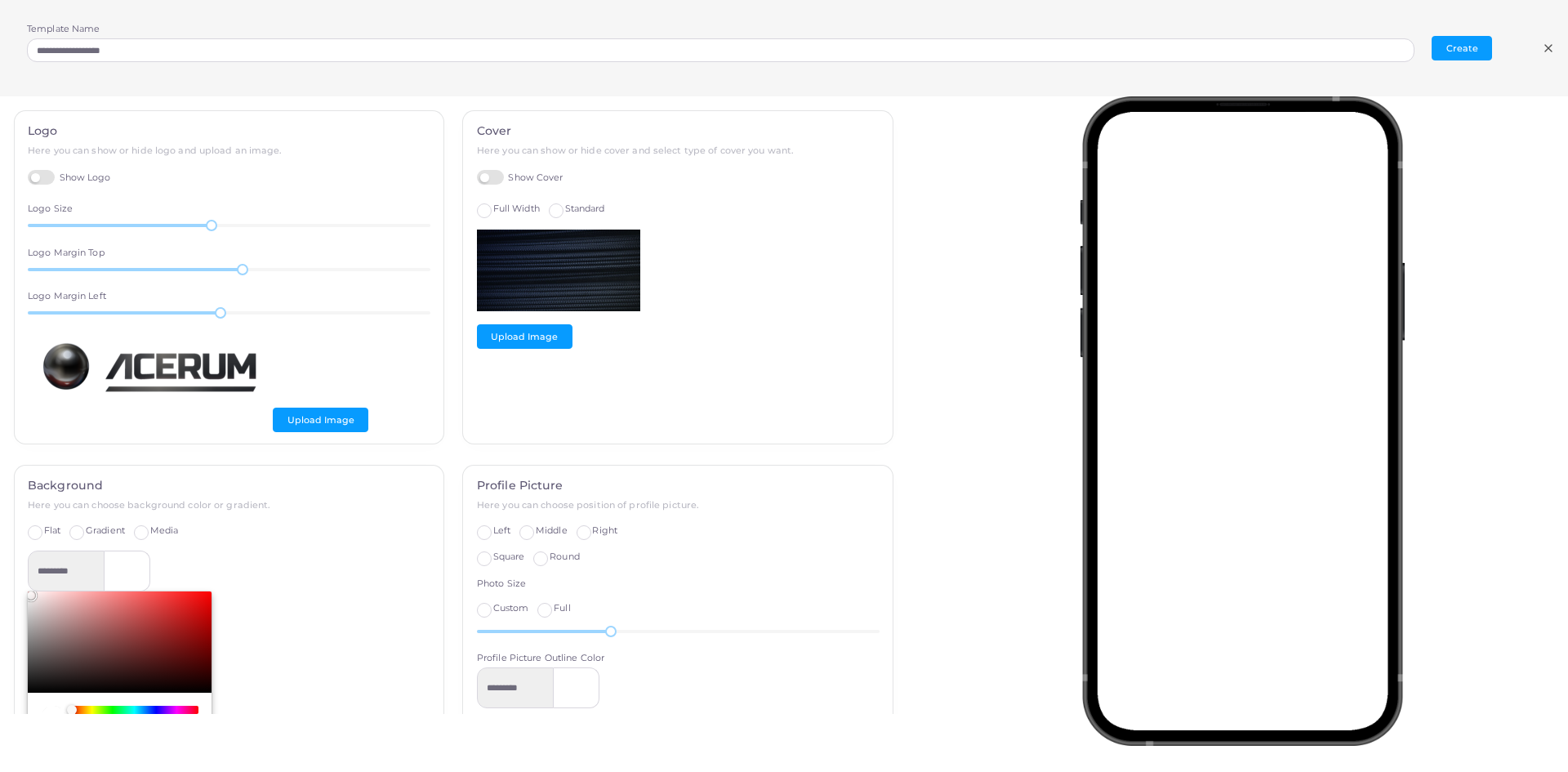type on "*********" 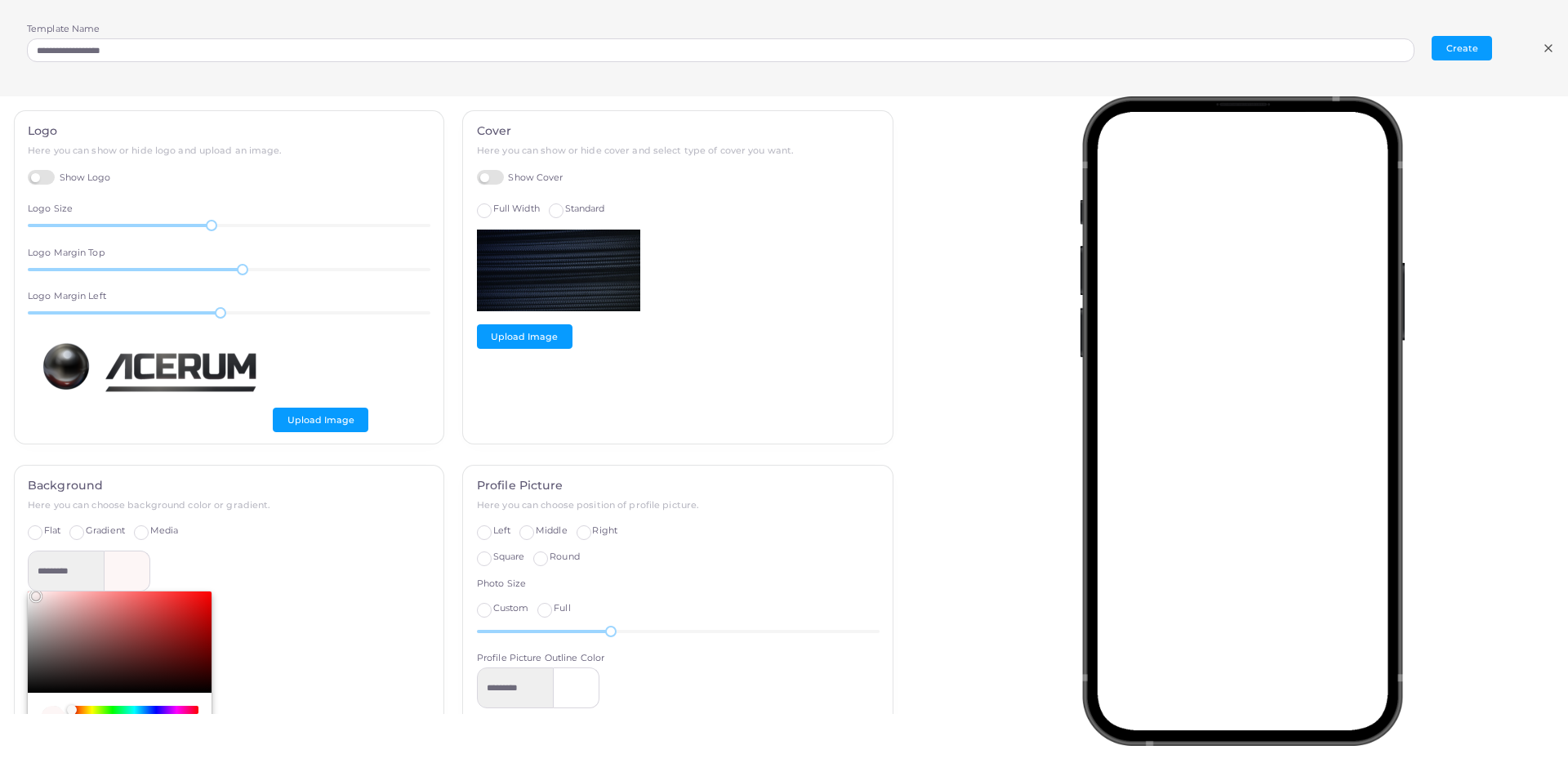 type on "*********" 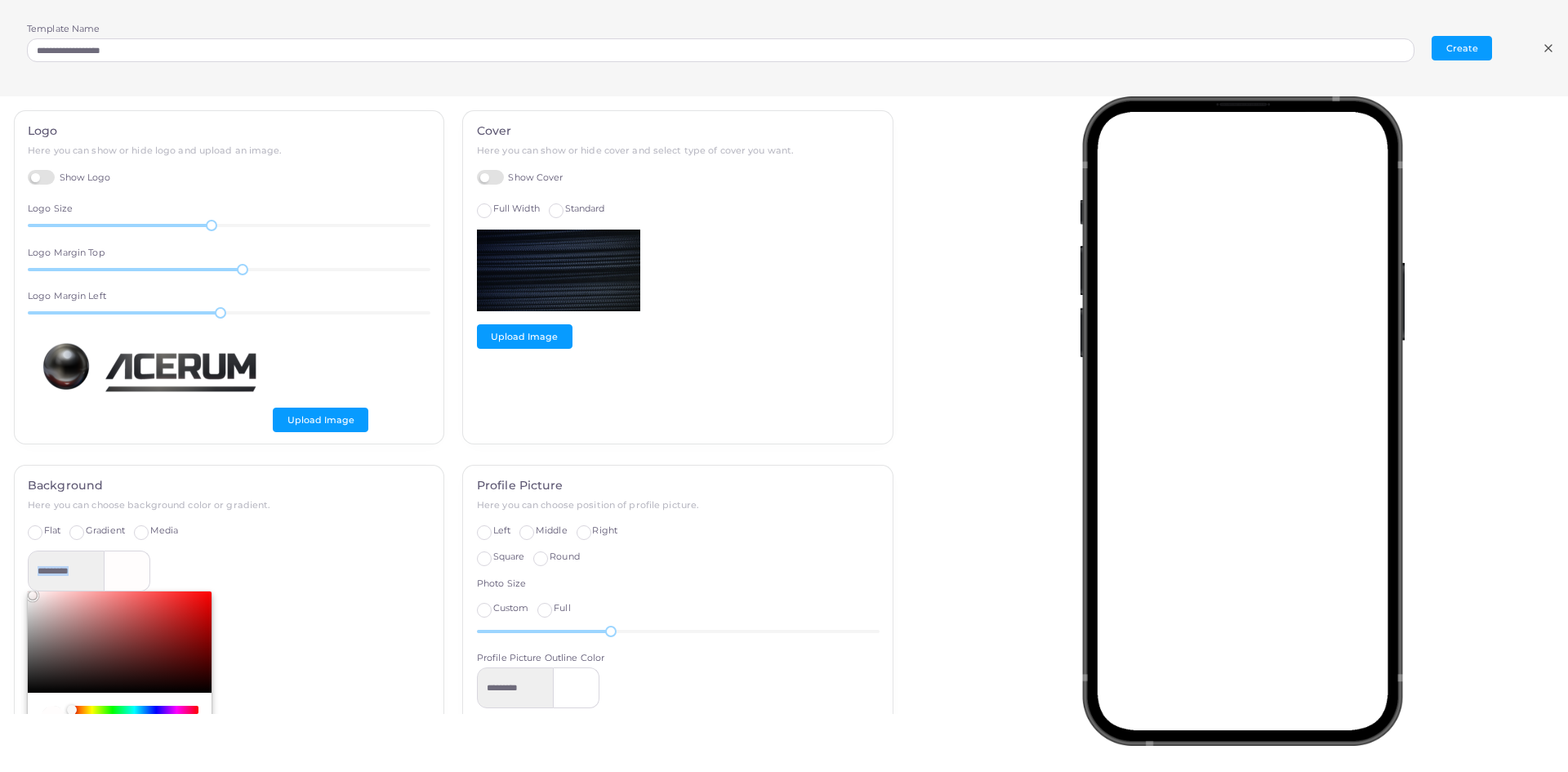 type on "*********" 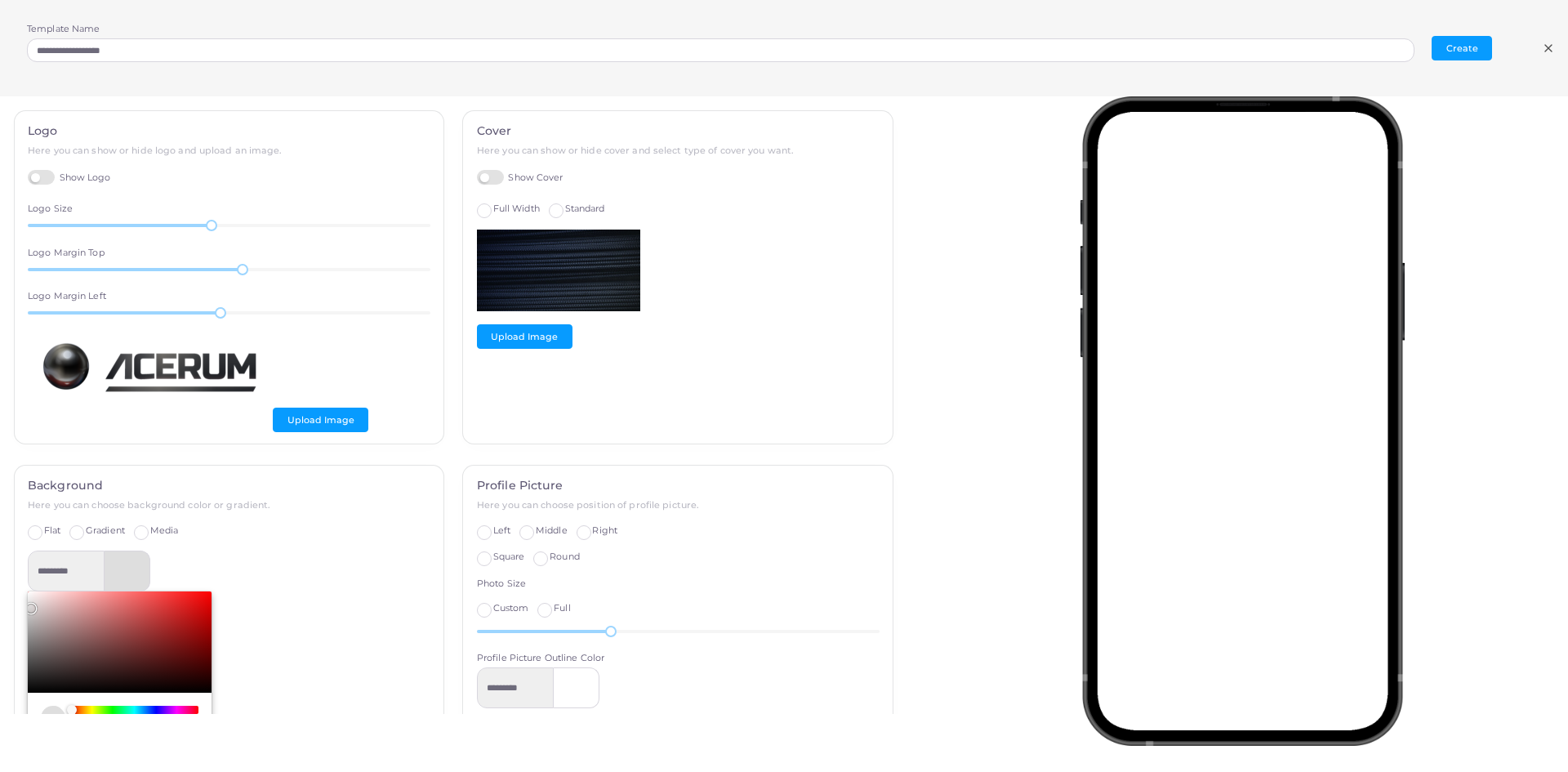 type on "*********" 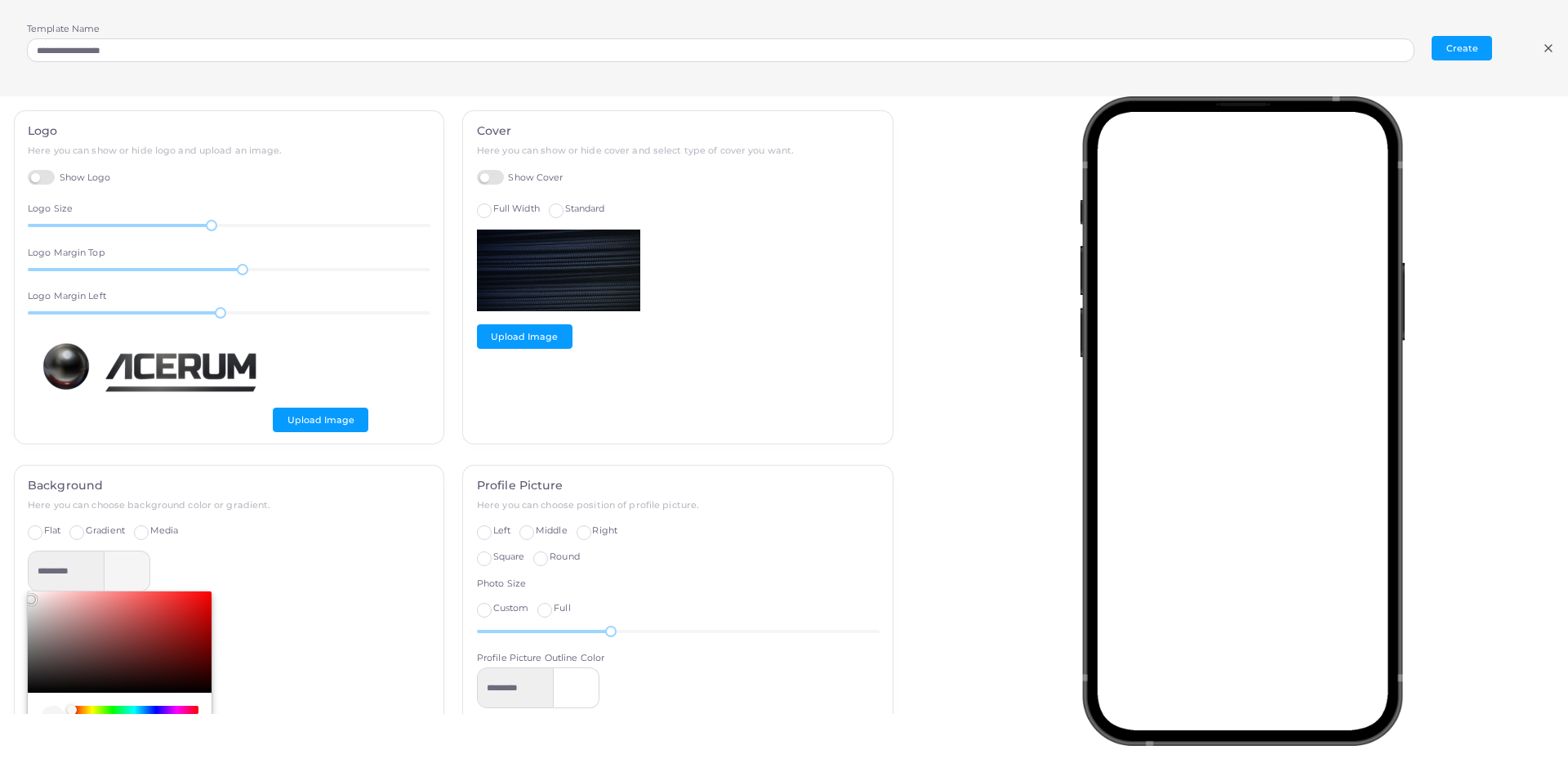 type on "*********" 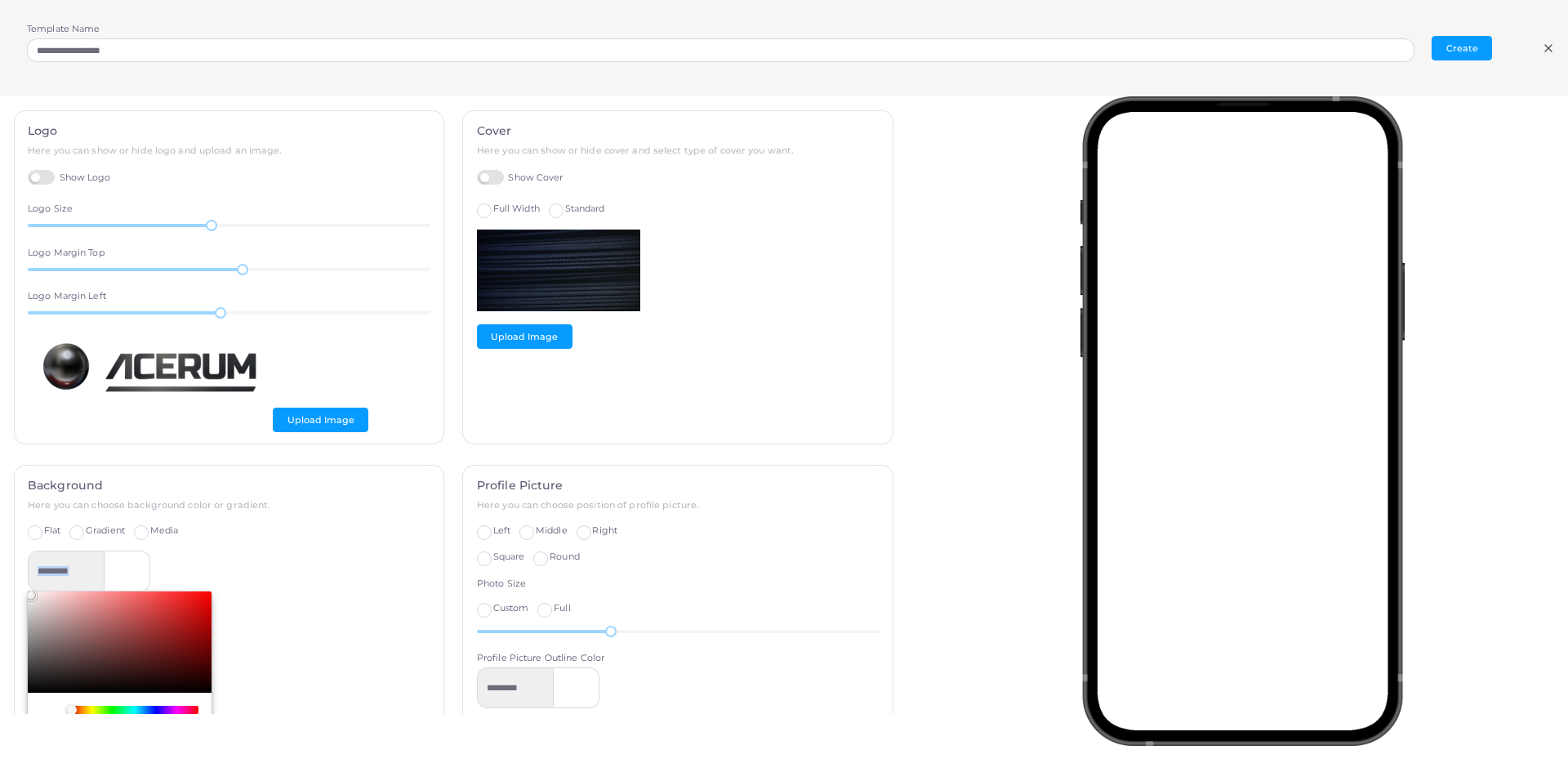 drag, startPoint x: 80, startPoint y: 623, endPoint x: 22, endPoint y: 590, distance: 66.7308 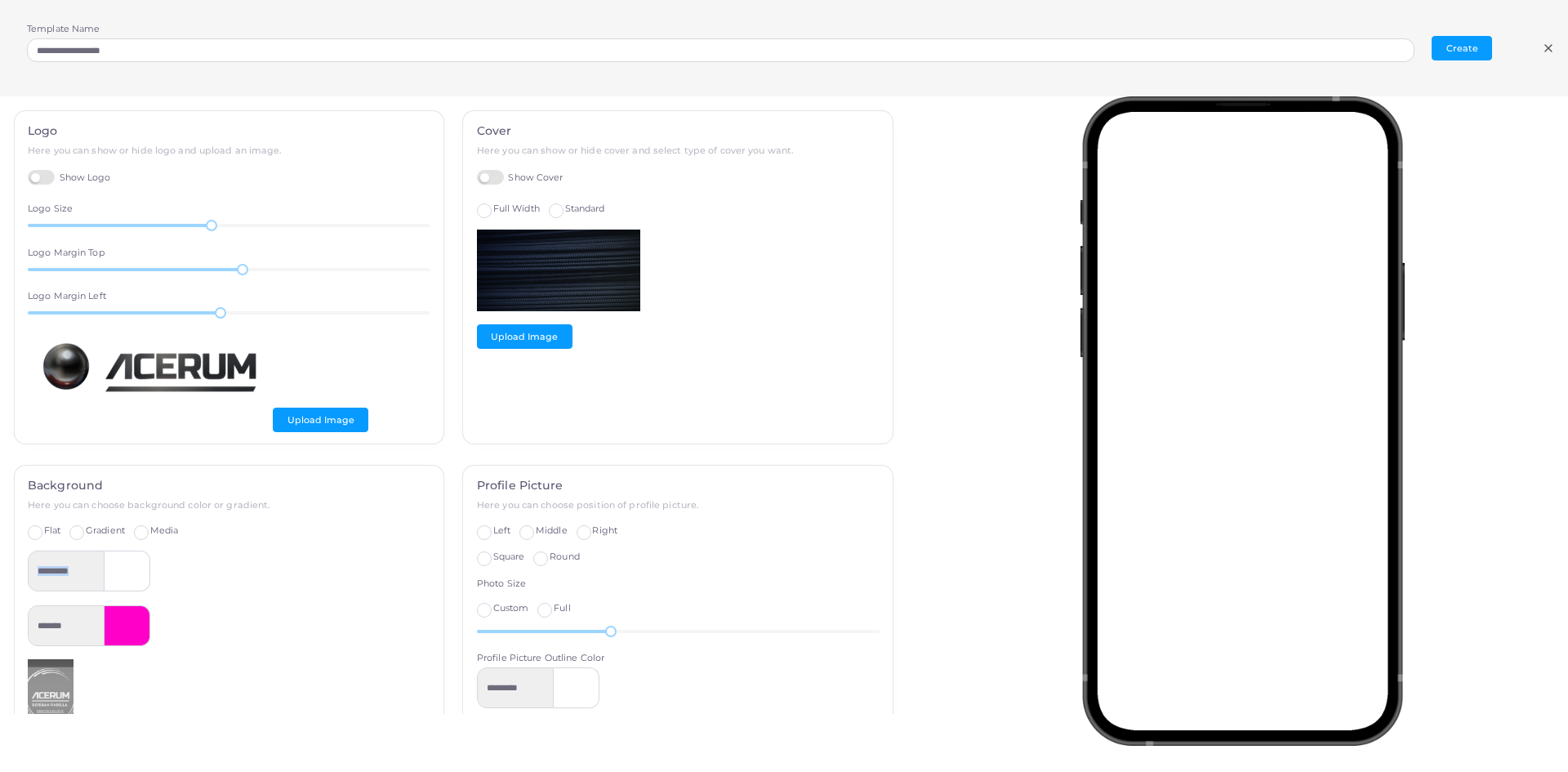 click on "Background Here you can choose background color or gradient. Flat Gradient Media ********* *******" at bounding box center (229, 609) 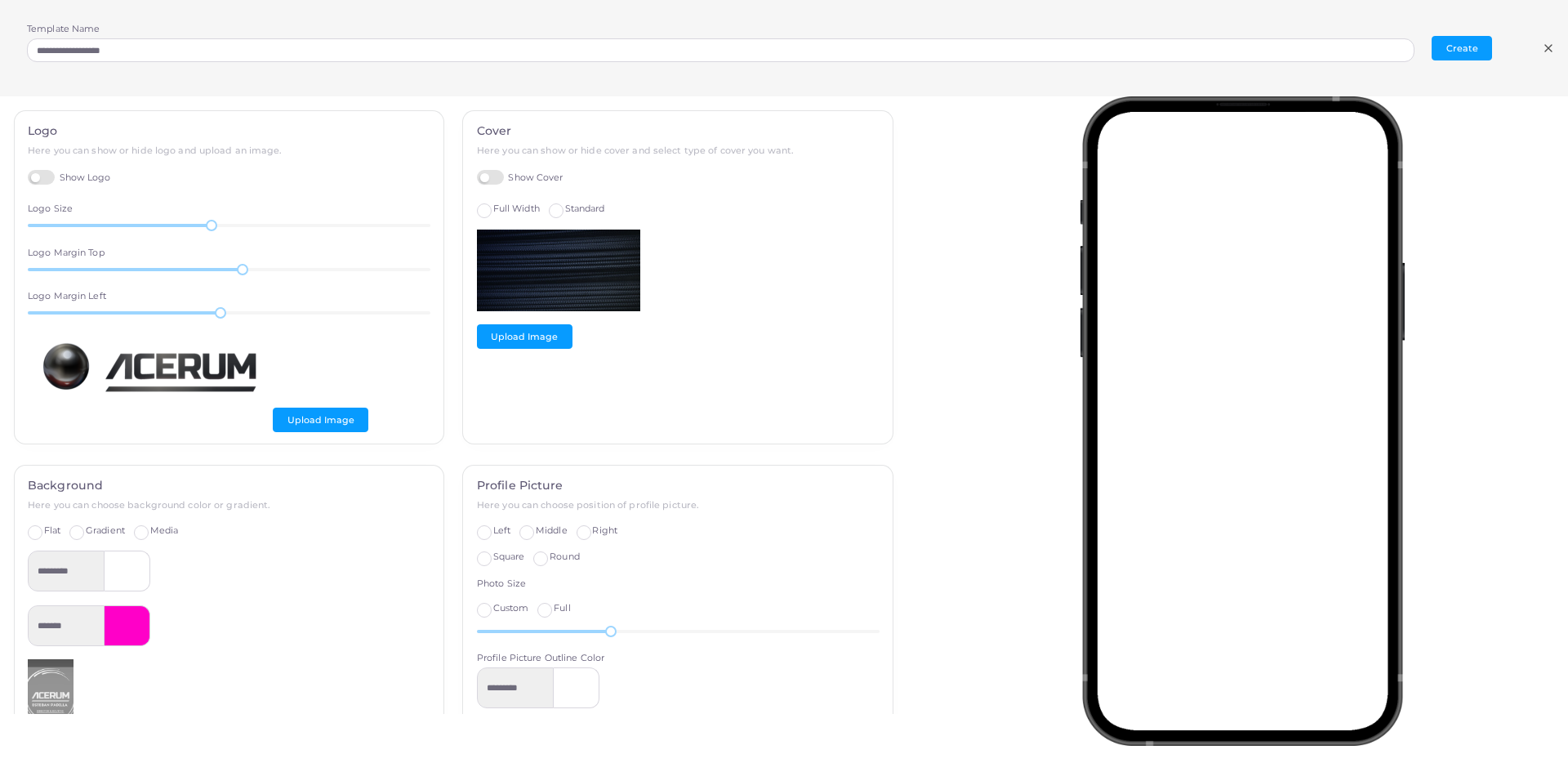 click at bounding box center [127, 626] 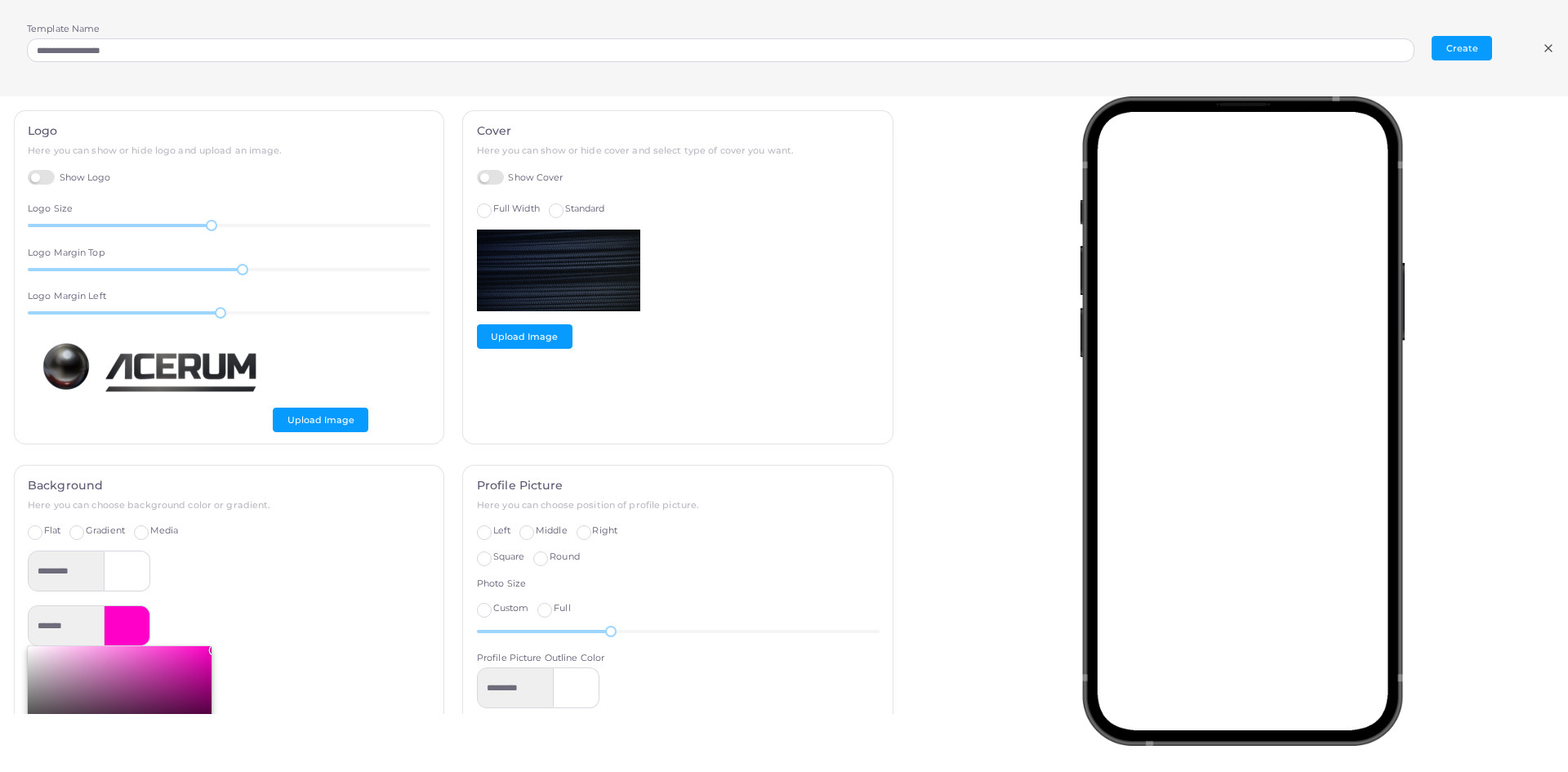 type on "*********" 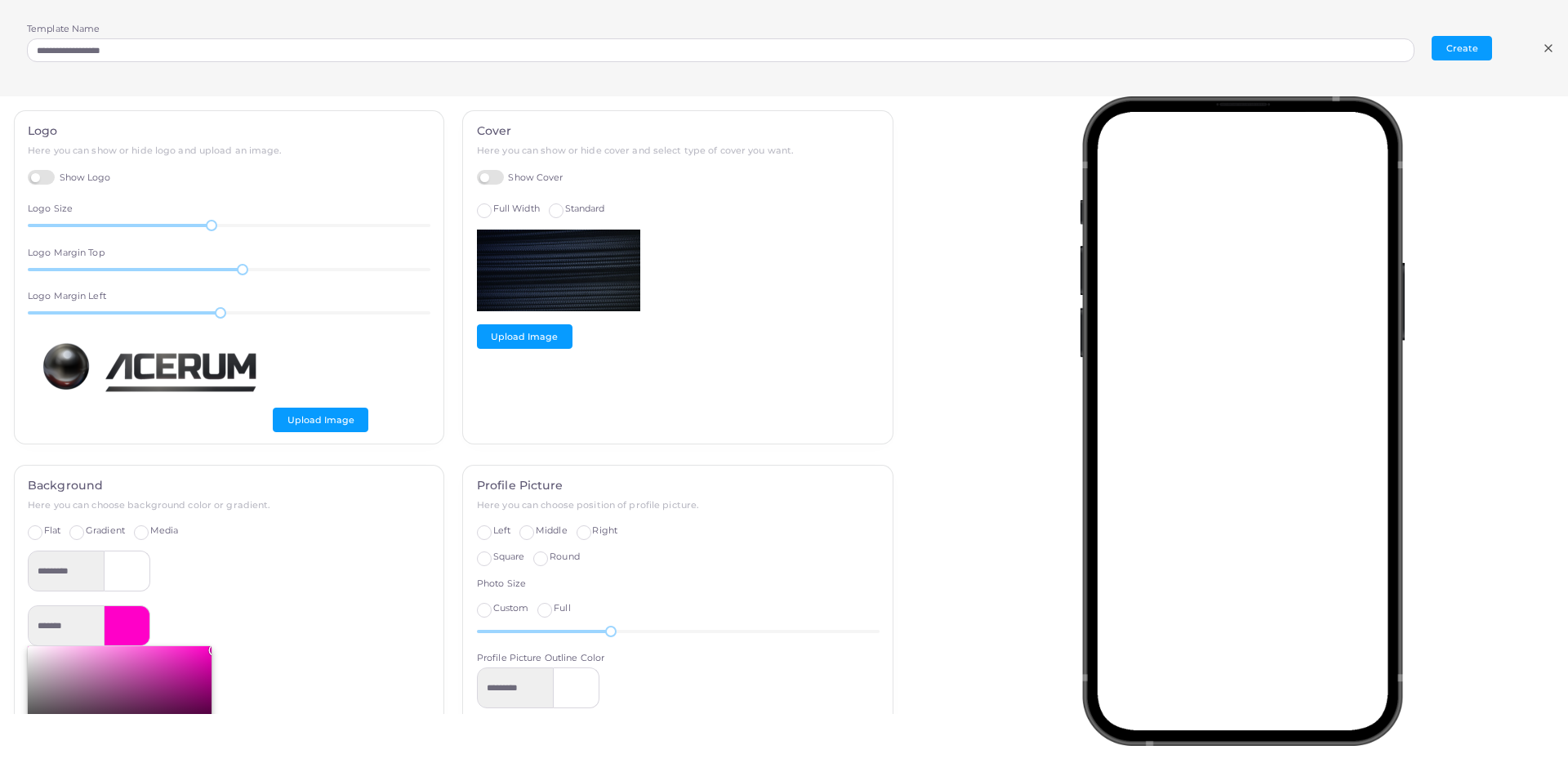 type on "*******" 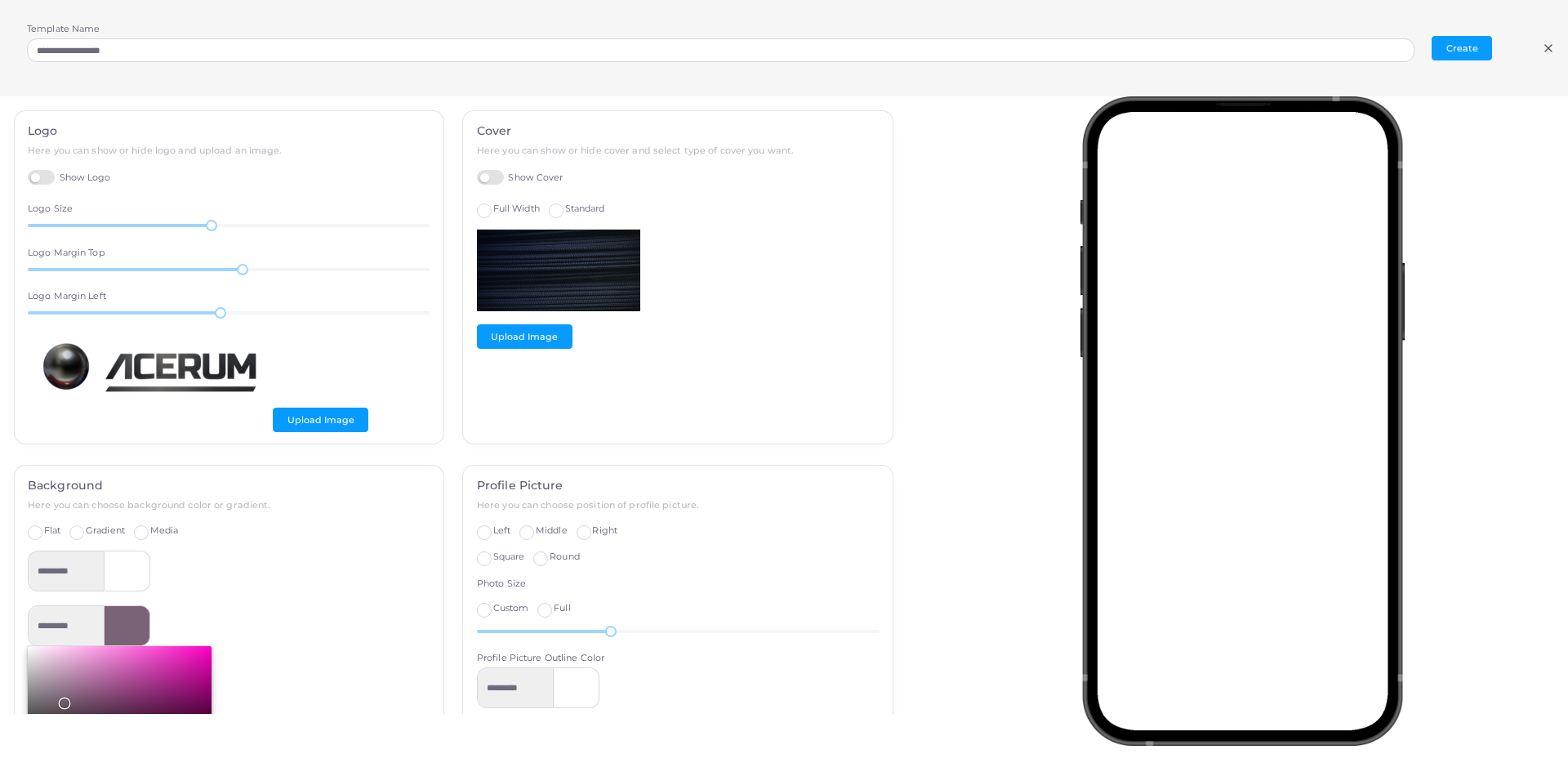 type on "*********" 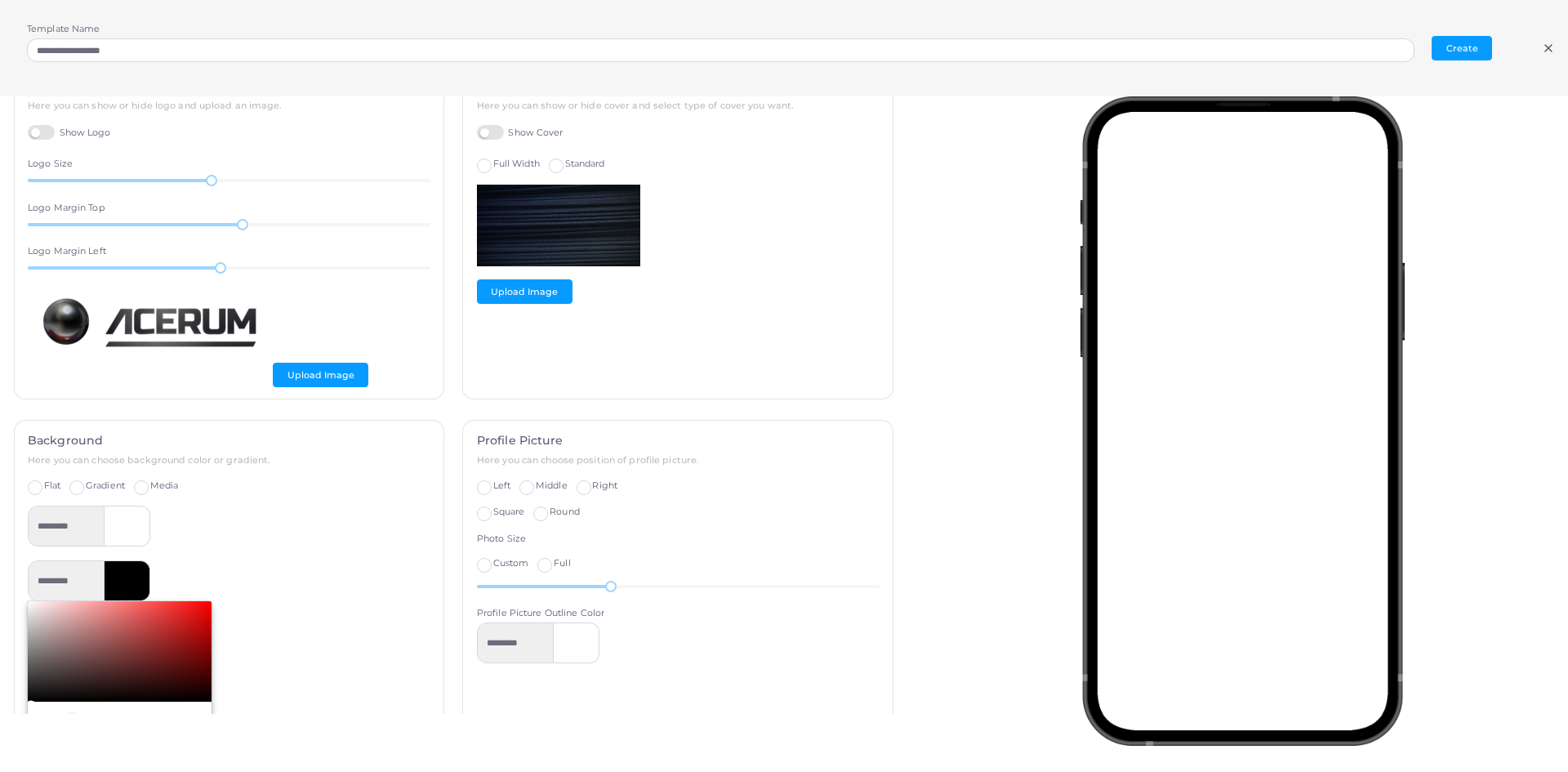 type on "*********" 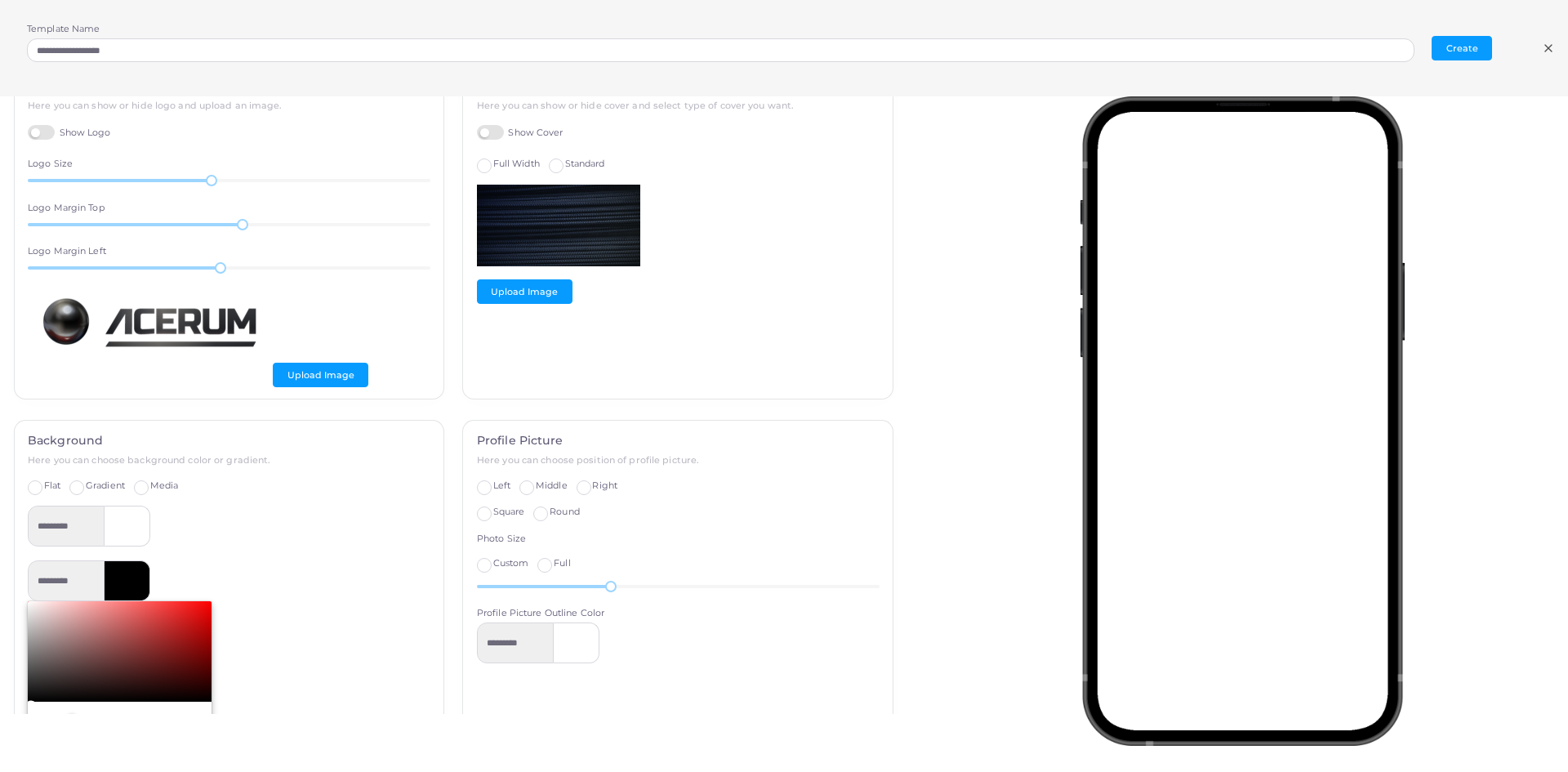 type on "*******" 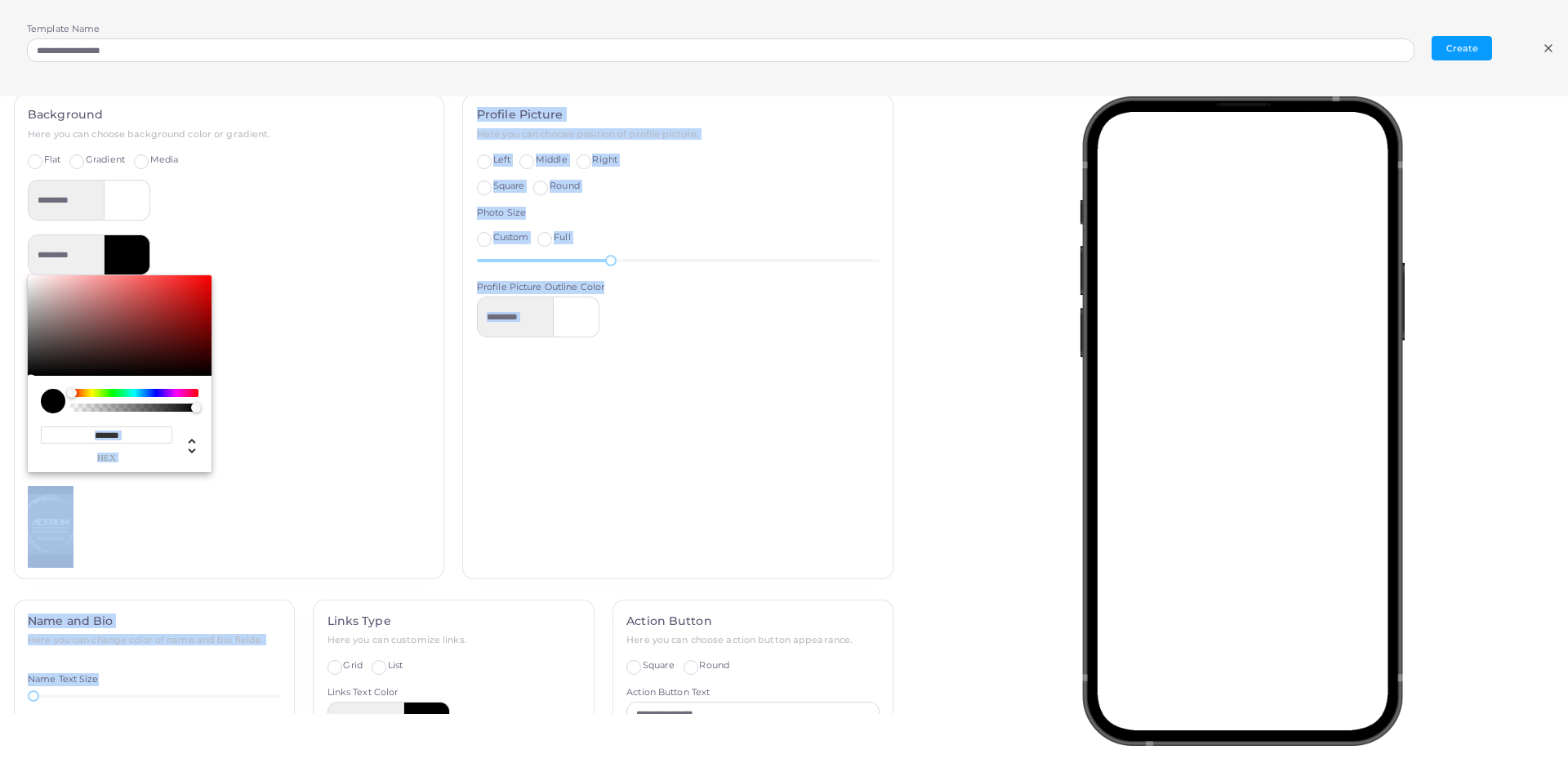 scroll, scrollTop: 422, scrollLeft: 0, axis: vertical 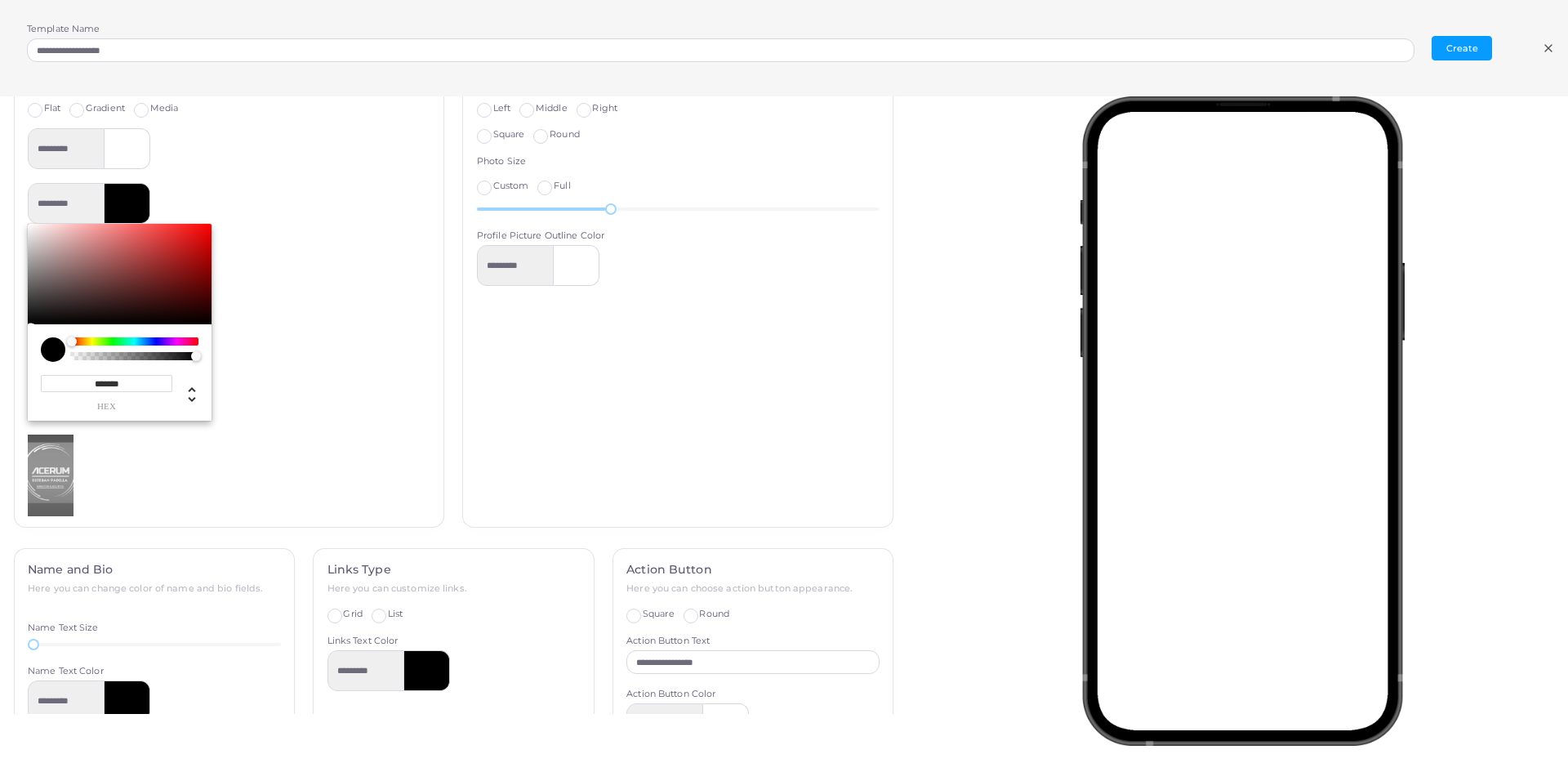 drag, startPoint x: 61, startPoint y: 699, endPoint x: 45, endPoint y: 274, distance: 425.30107 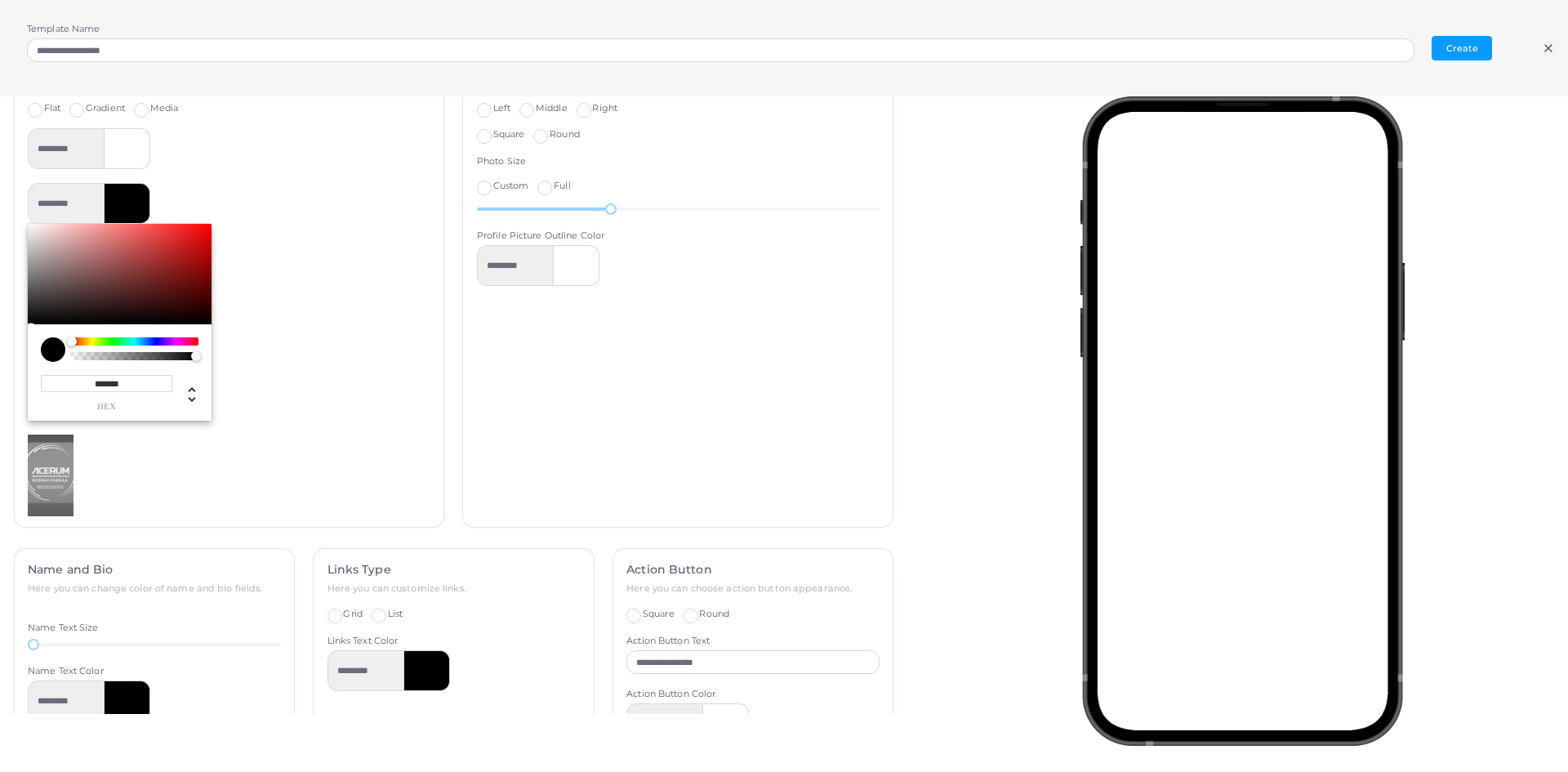click at bounding box center (119, 274) 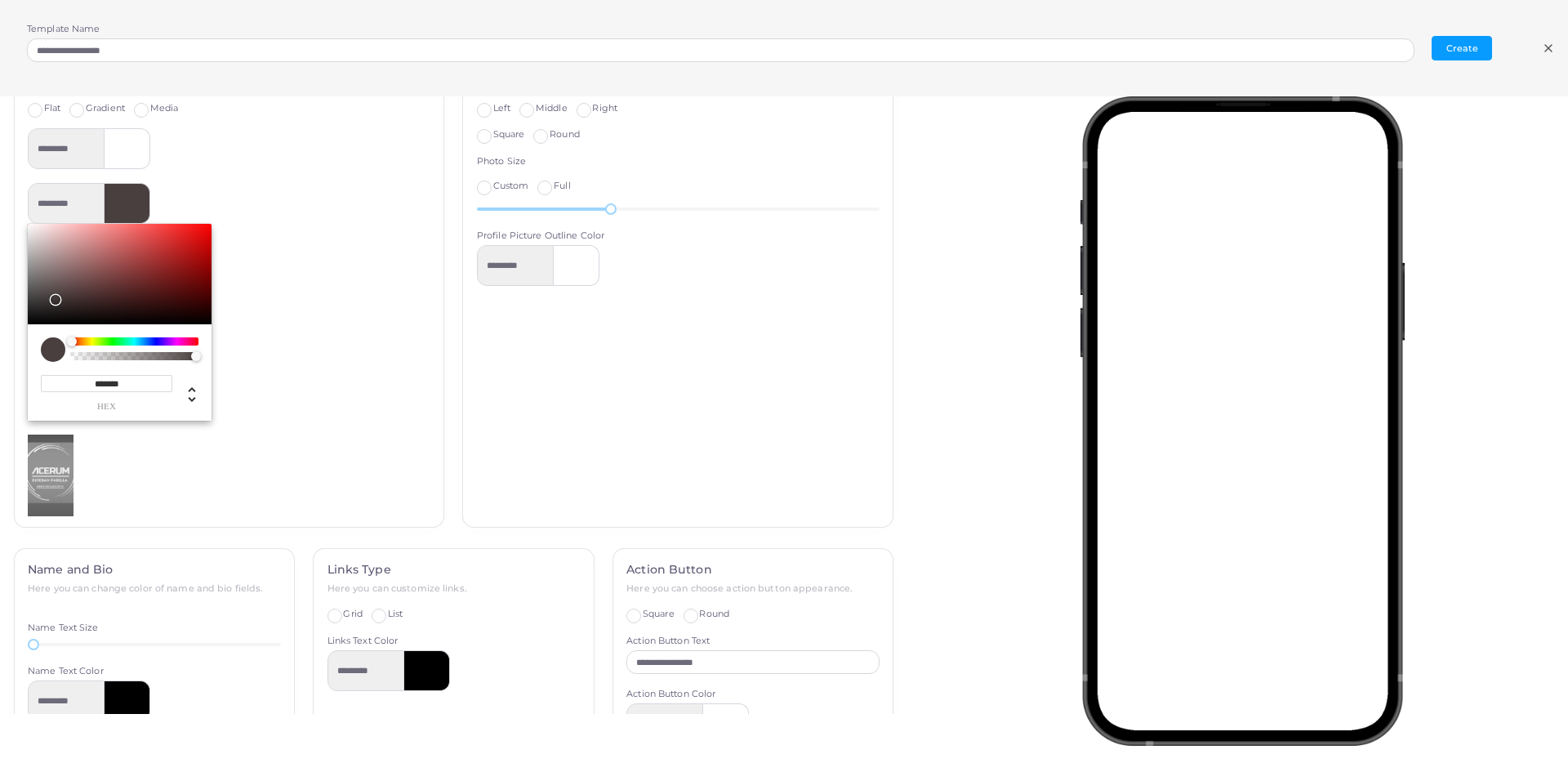 click on "Background Here you can choose background color or gradient. Flat Gradient Media ********* *********                   *******   hex       **   r     **   g     **   b     *   a     *   h     **   s     ***   l     *   a" at bounding box center (229, 285) 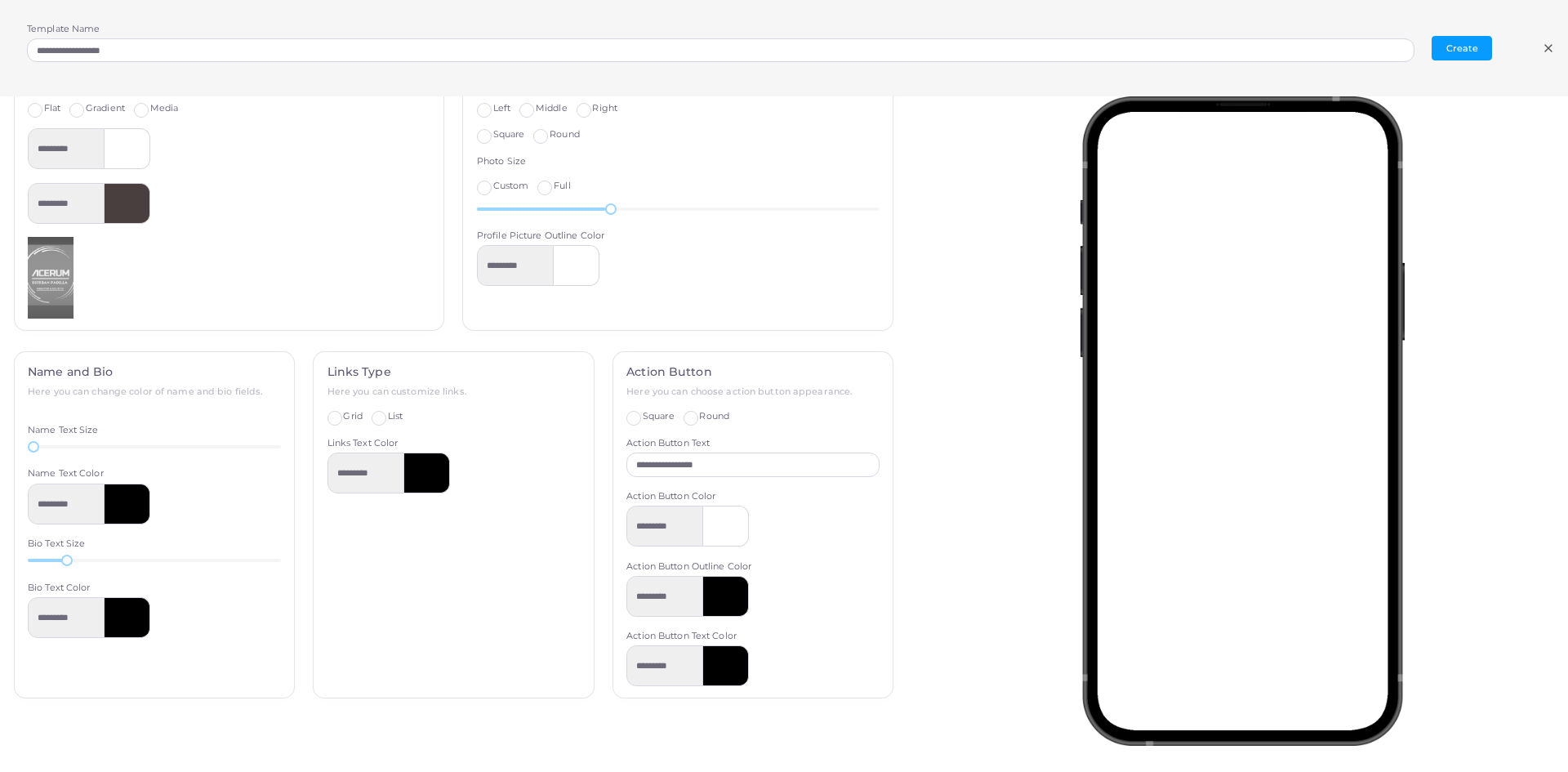click on "Background Here you can choose background color or gradient. Flat Gradient Media ********* *********" at bounding box center (229, 186) 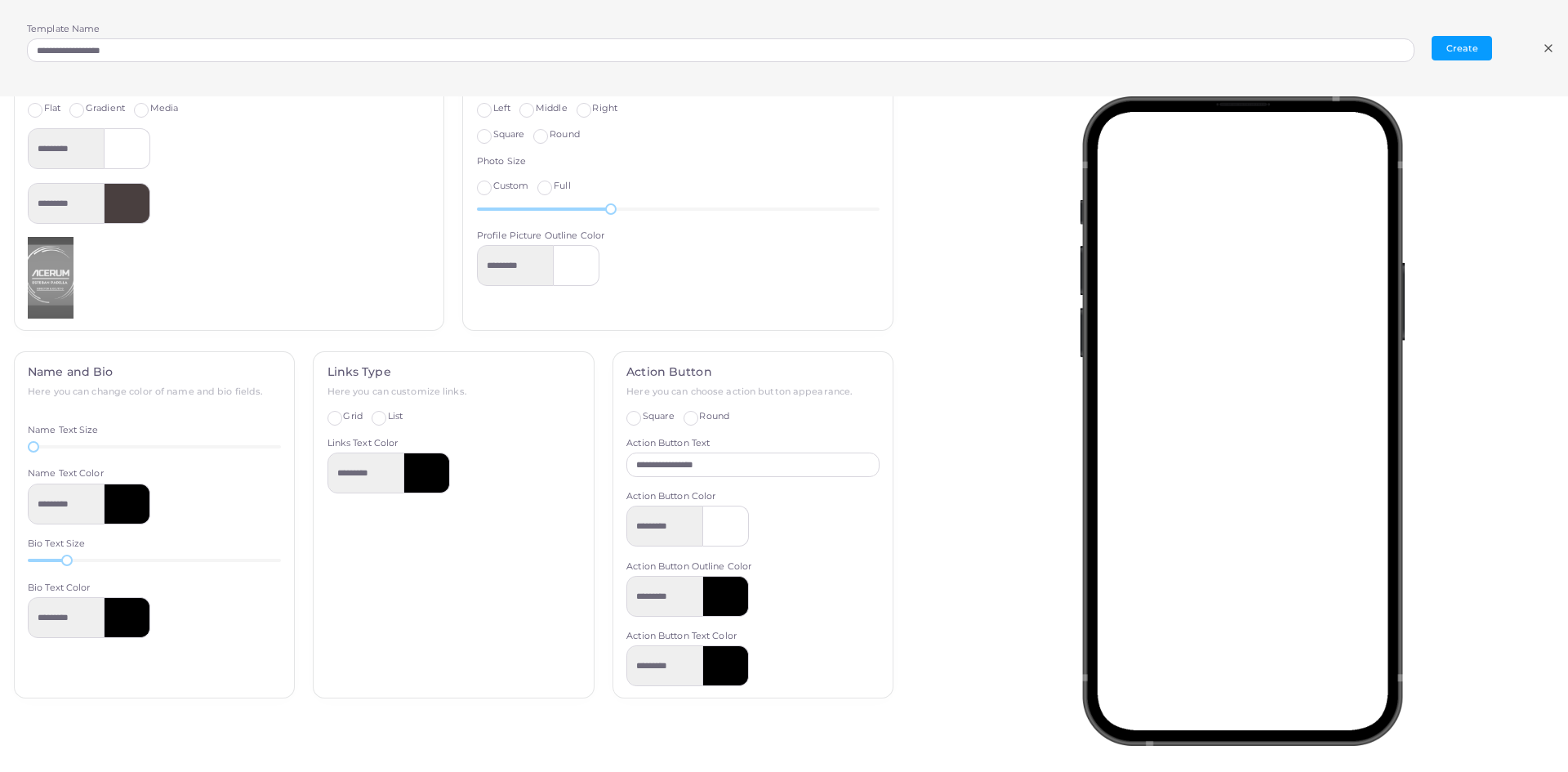 click at bounding box center [51, 278] 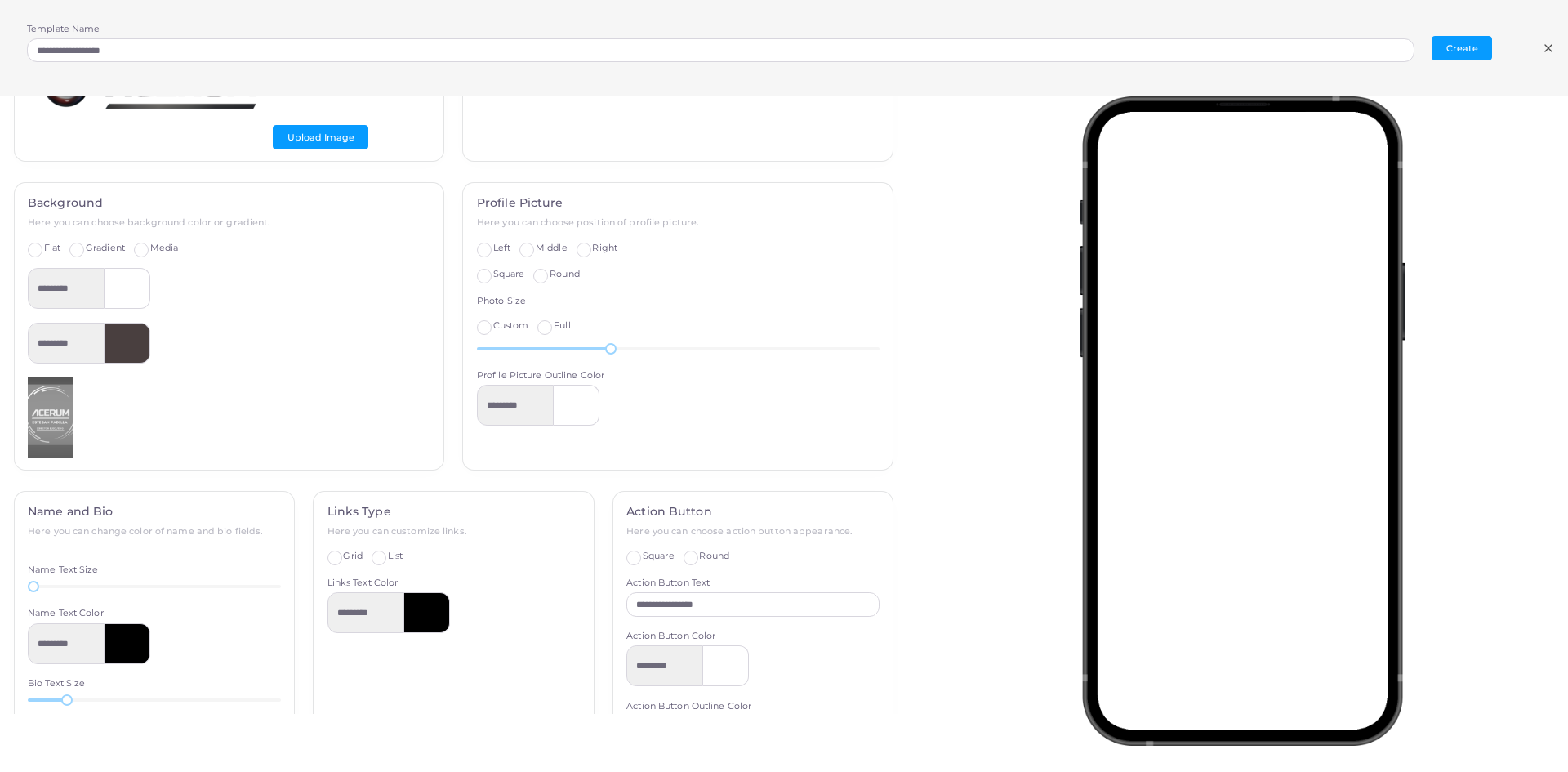 scroll, scrollTop: 259, scrollLeft: 0, axis: vertical 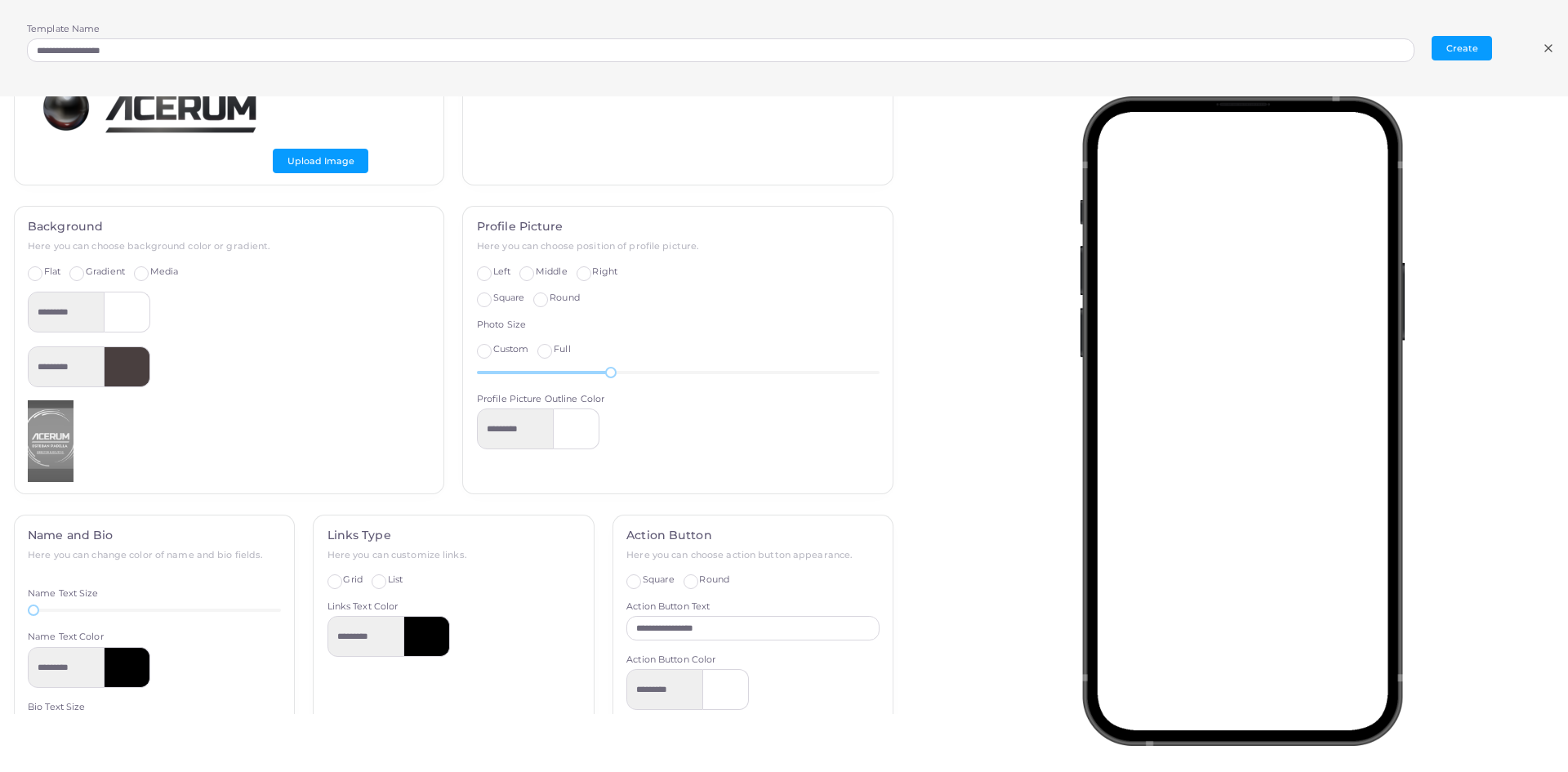click on "Flat" at bounding box center [52, 272] 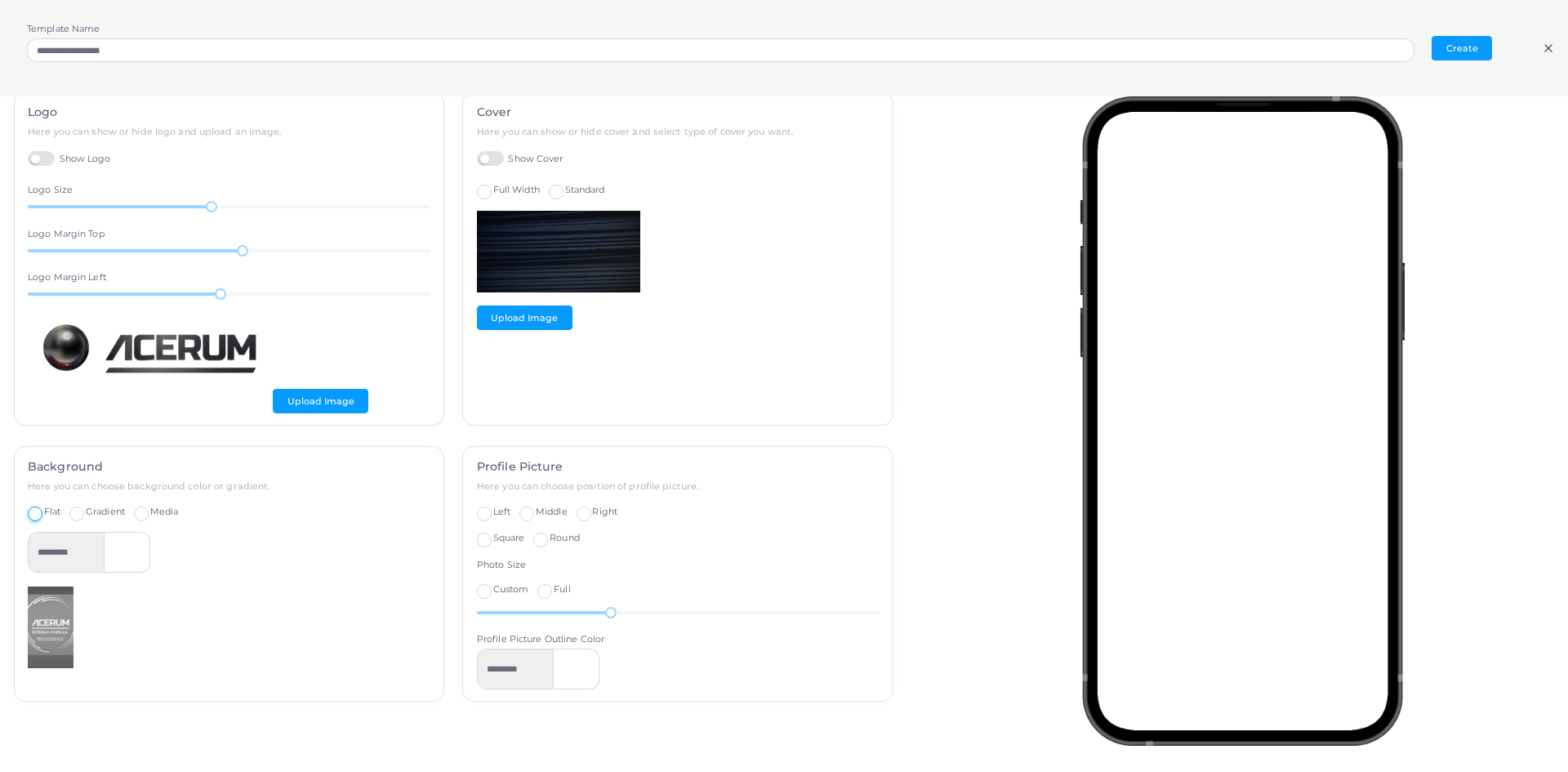 scroll, scrollTop: 14, scrollLeft: 0, axis: vertical 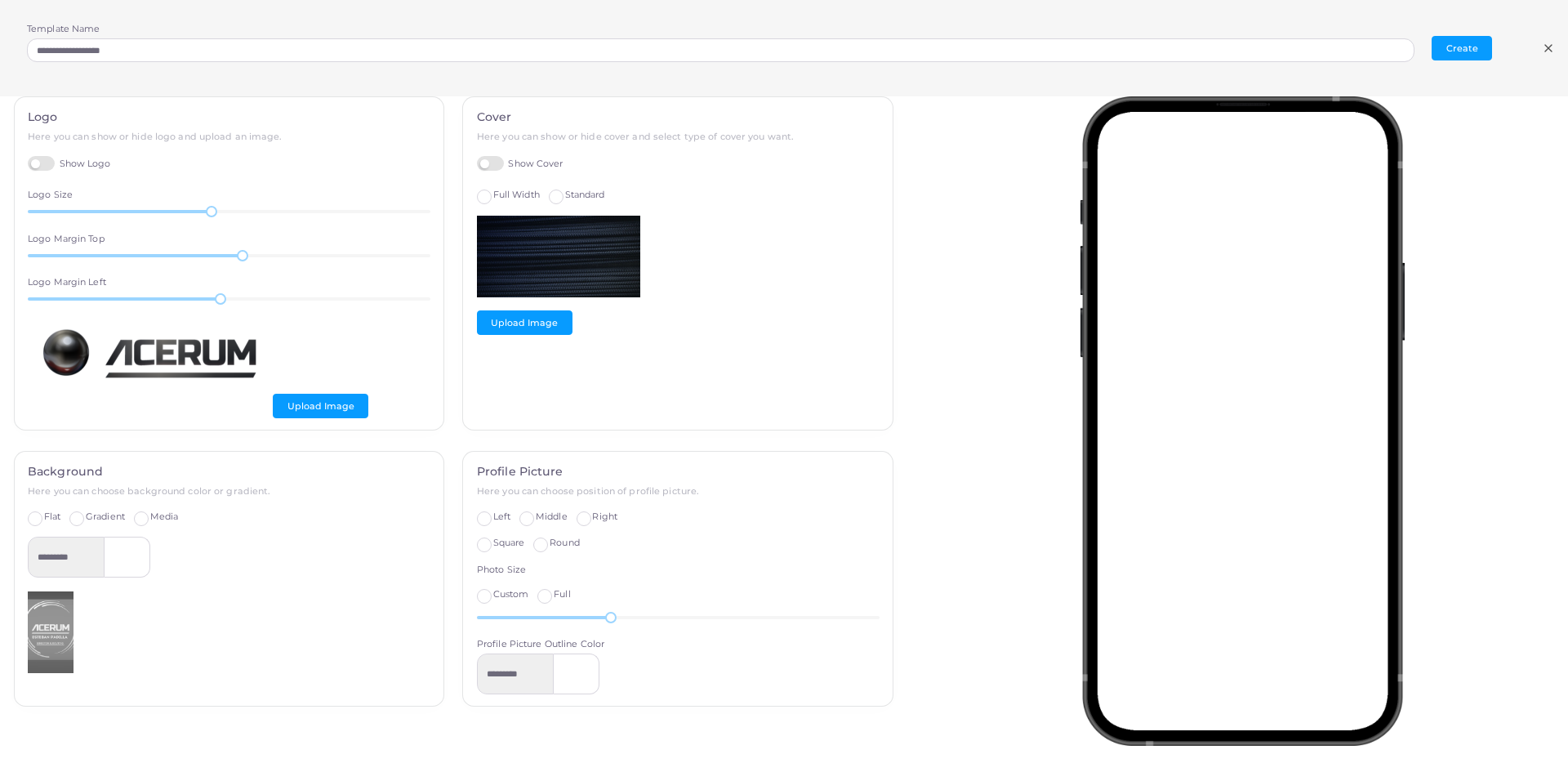 click on "Full Width" at bounding box center [516, 194] 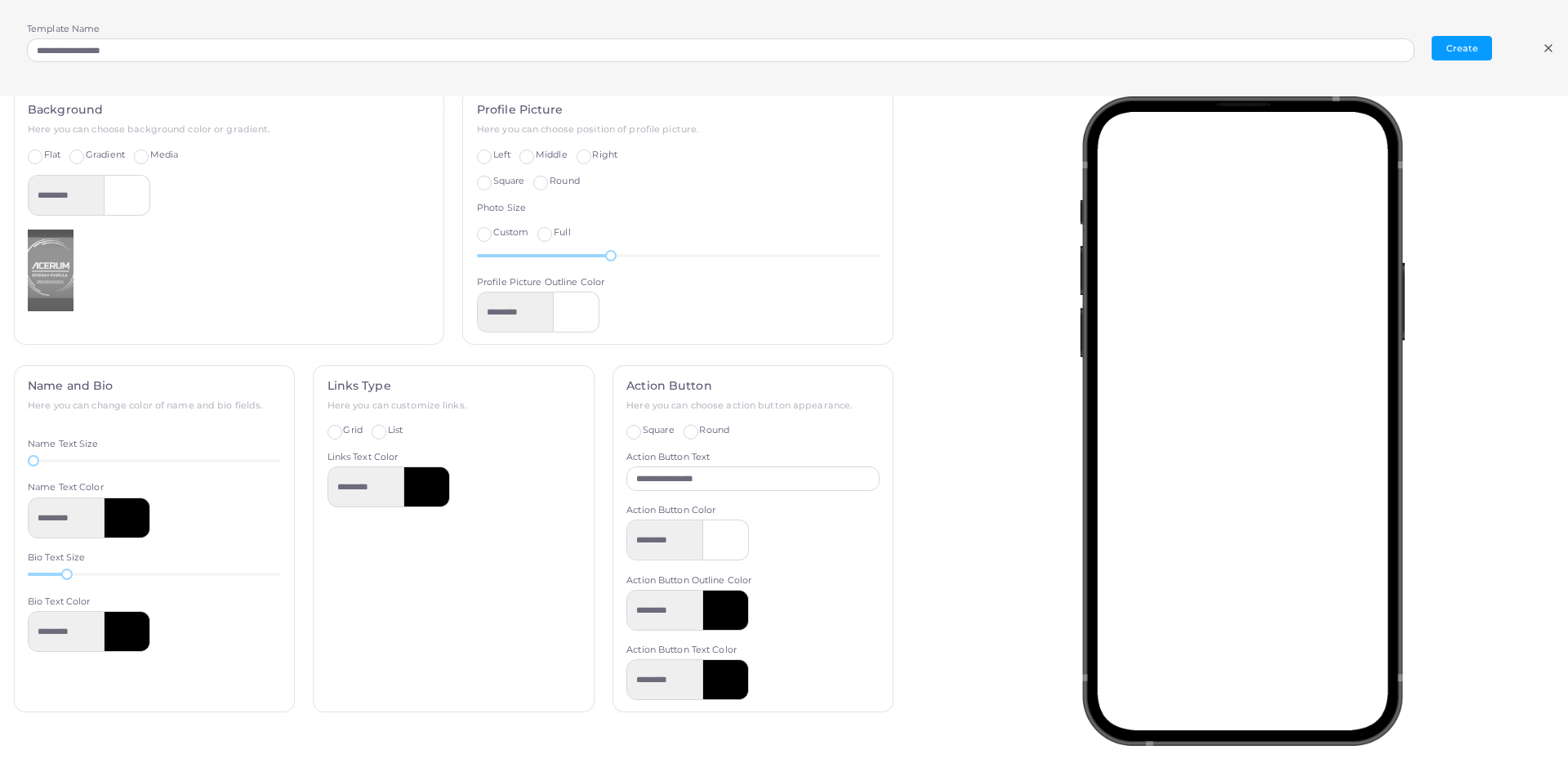 scroll, scrollTop: 408, scrollLeft: 0, axis: vertical 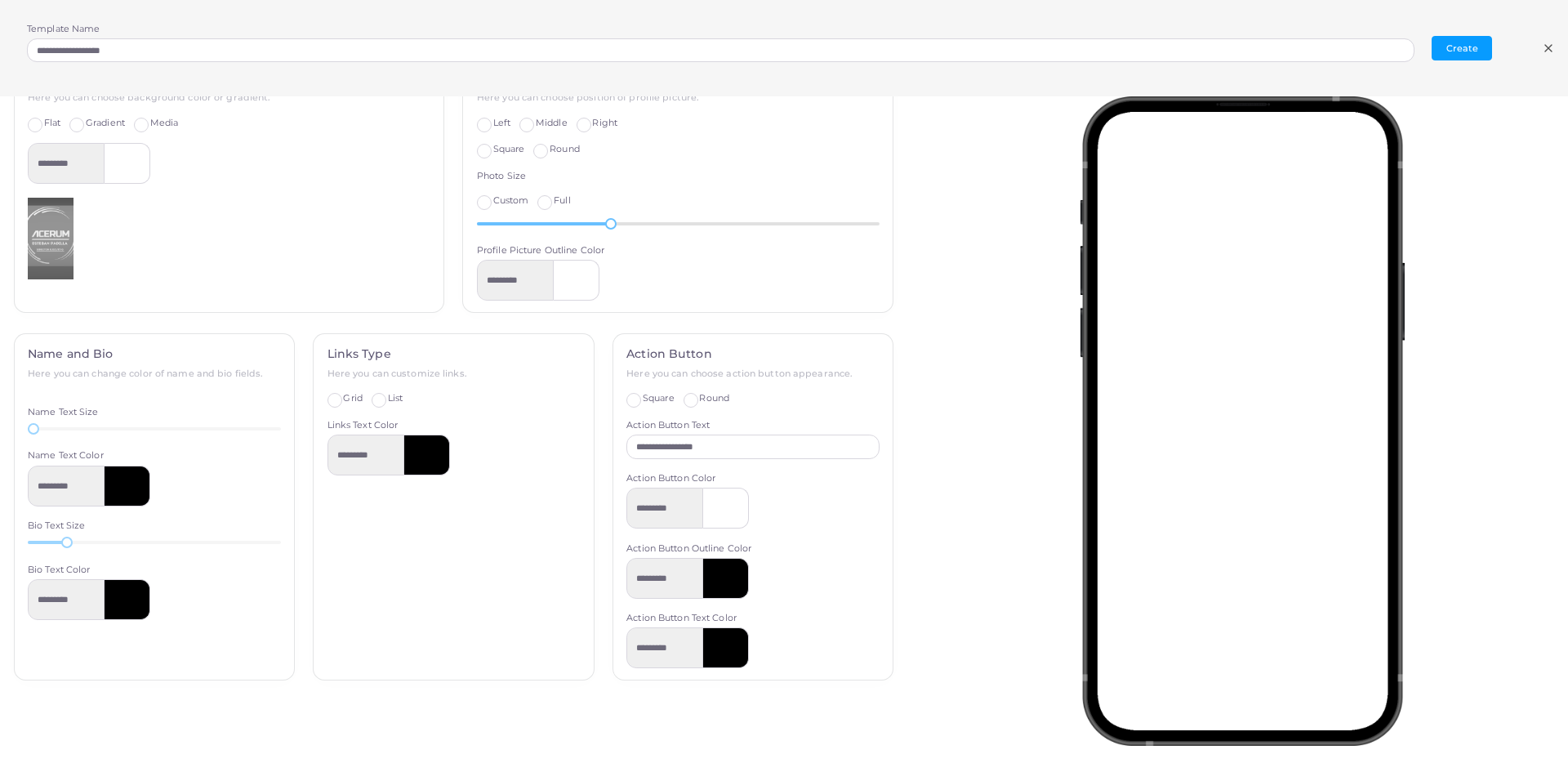 click on "40" at bounding box center (678, 224) 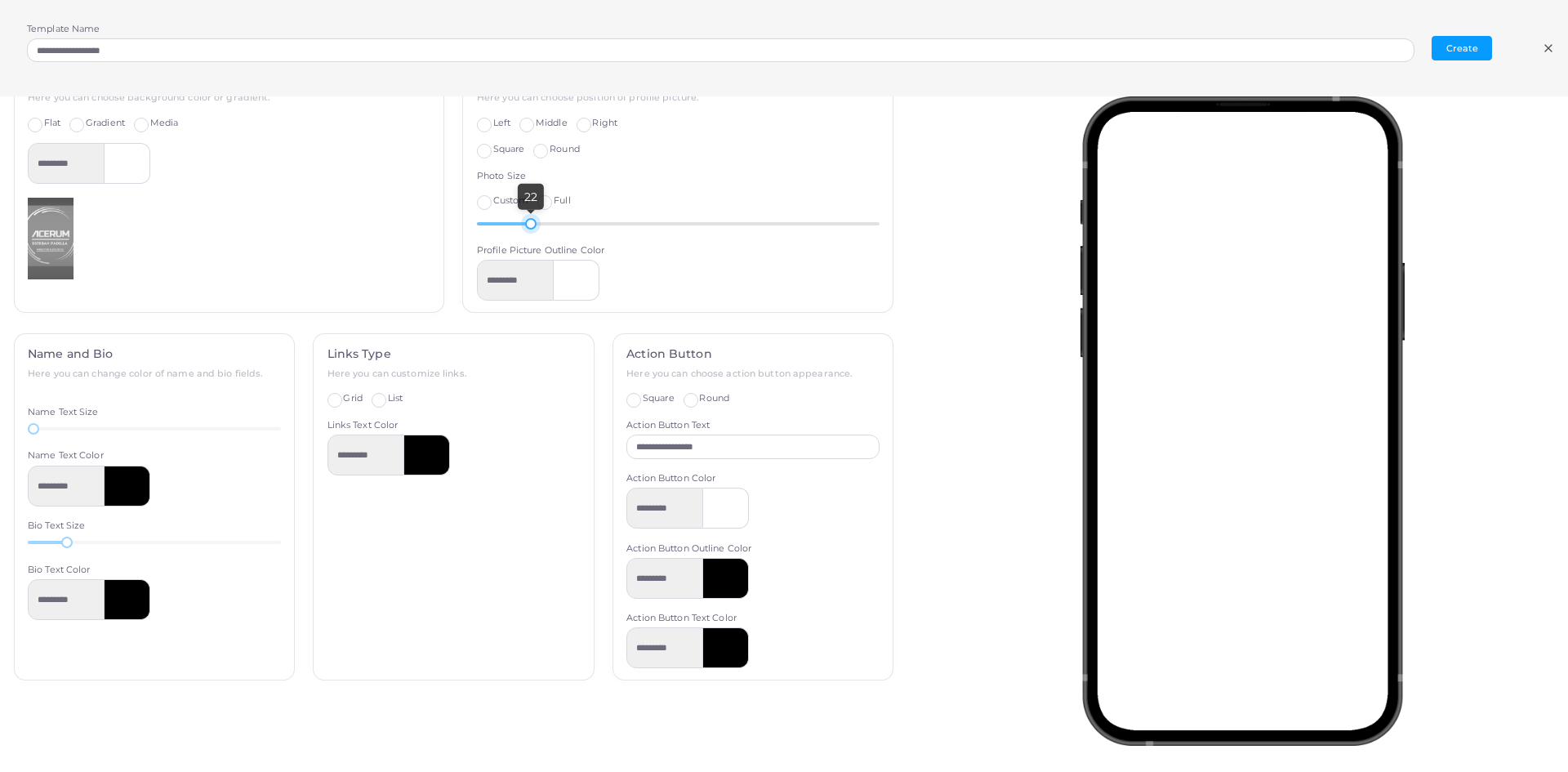 click on "22" at bounding box center (678, 224) 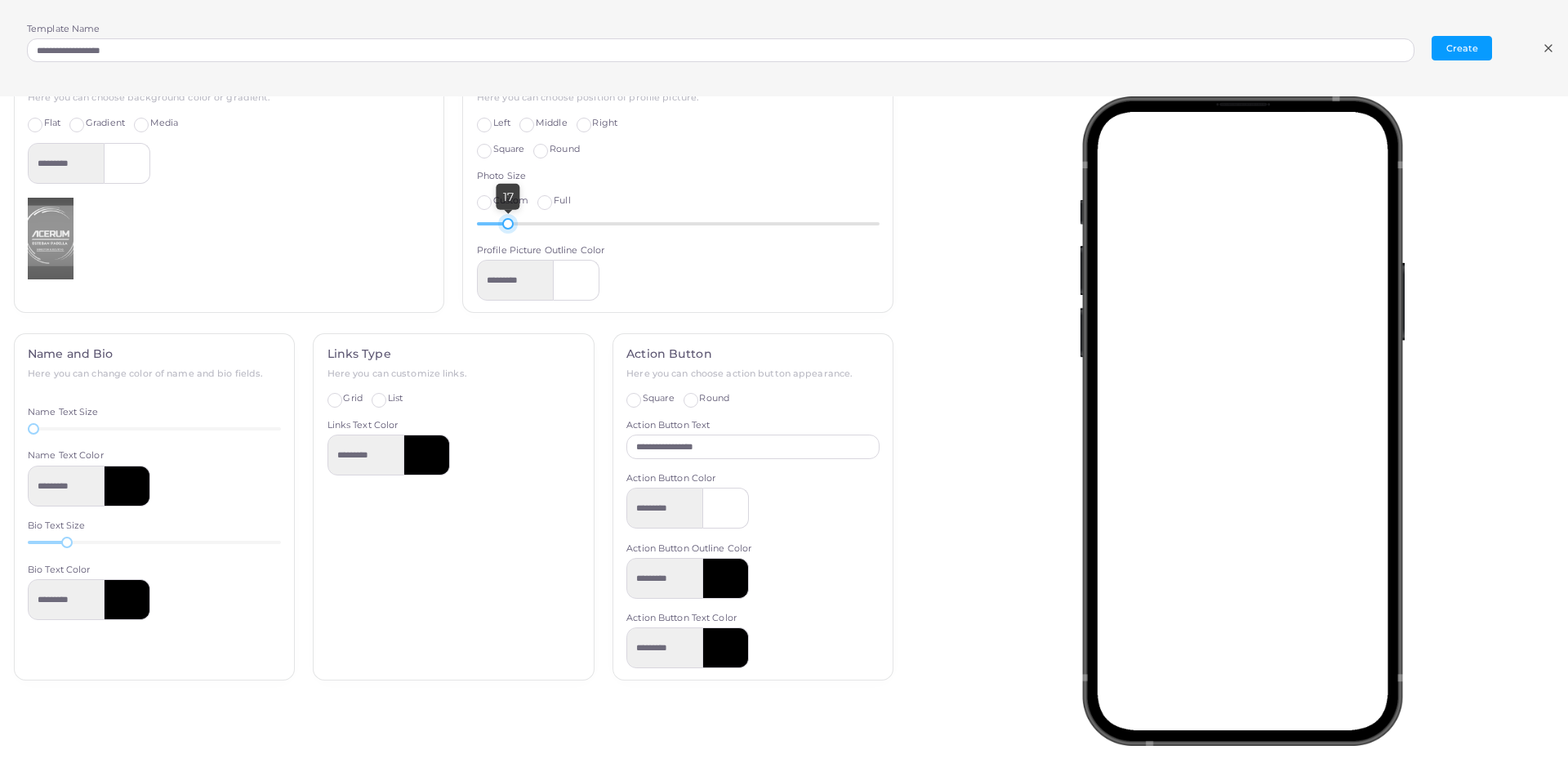 click on "17" at bounding box center [678, 224] 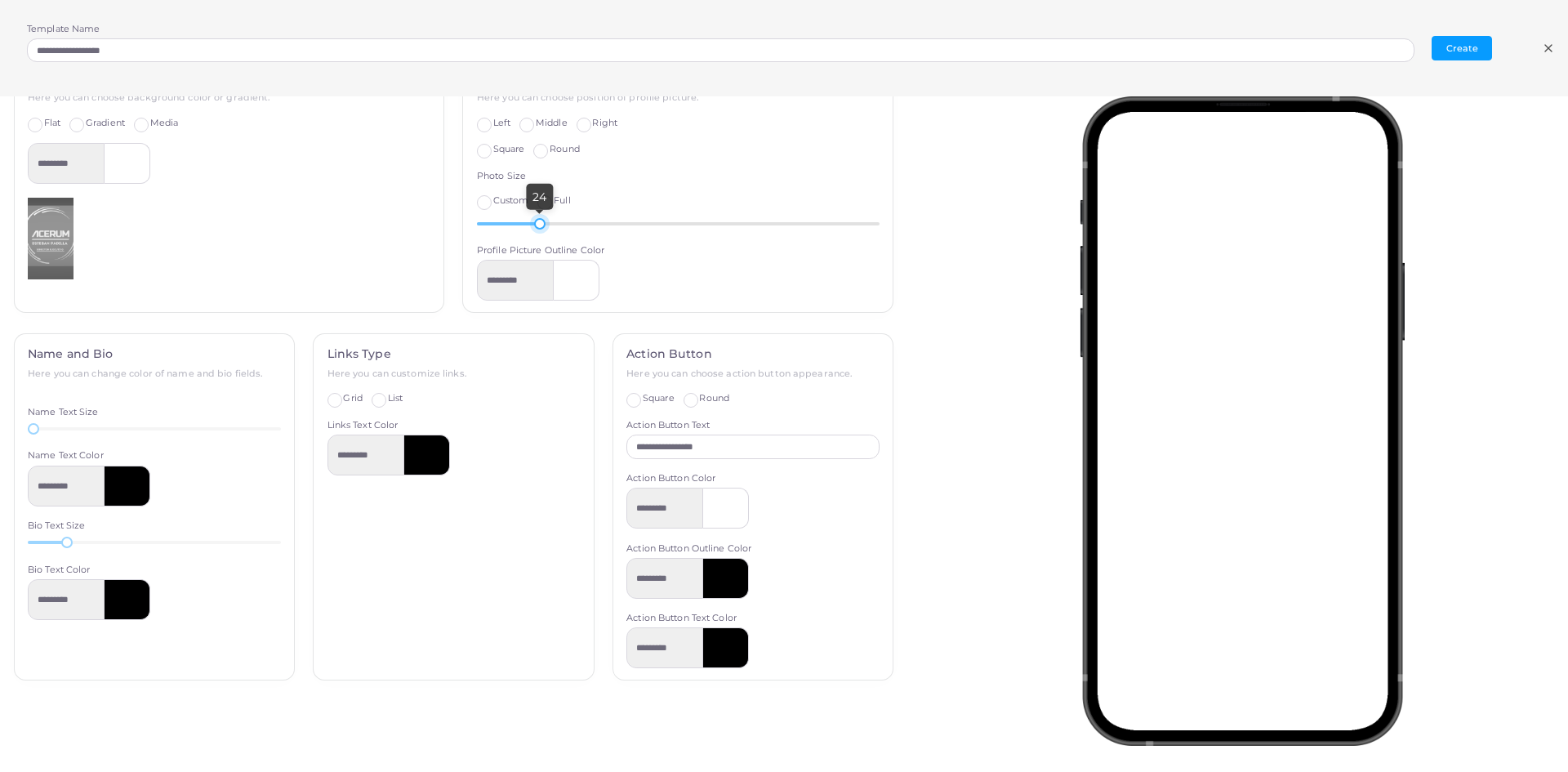 drag, startPoint x: 498, startPoint y: 220, endPoint x: 532, endPoint y: 213, distance: 34.71311 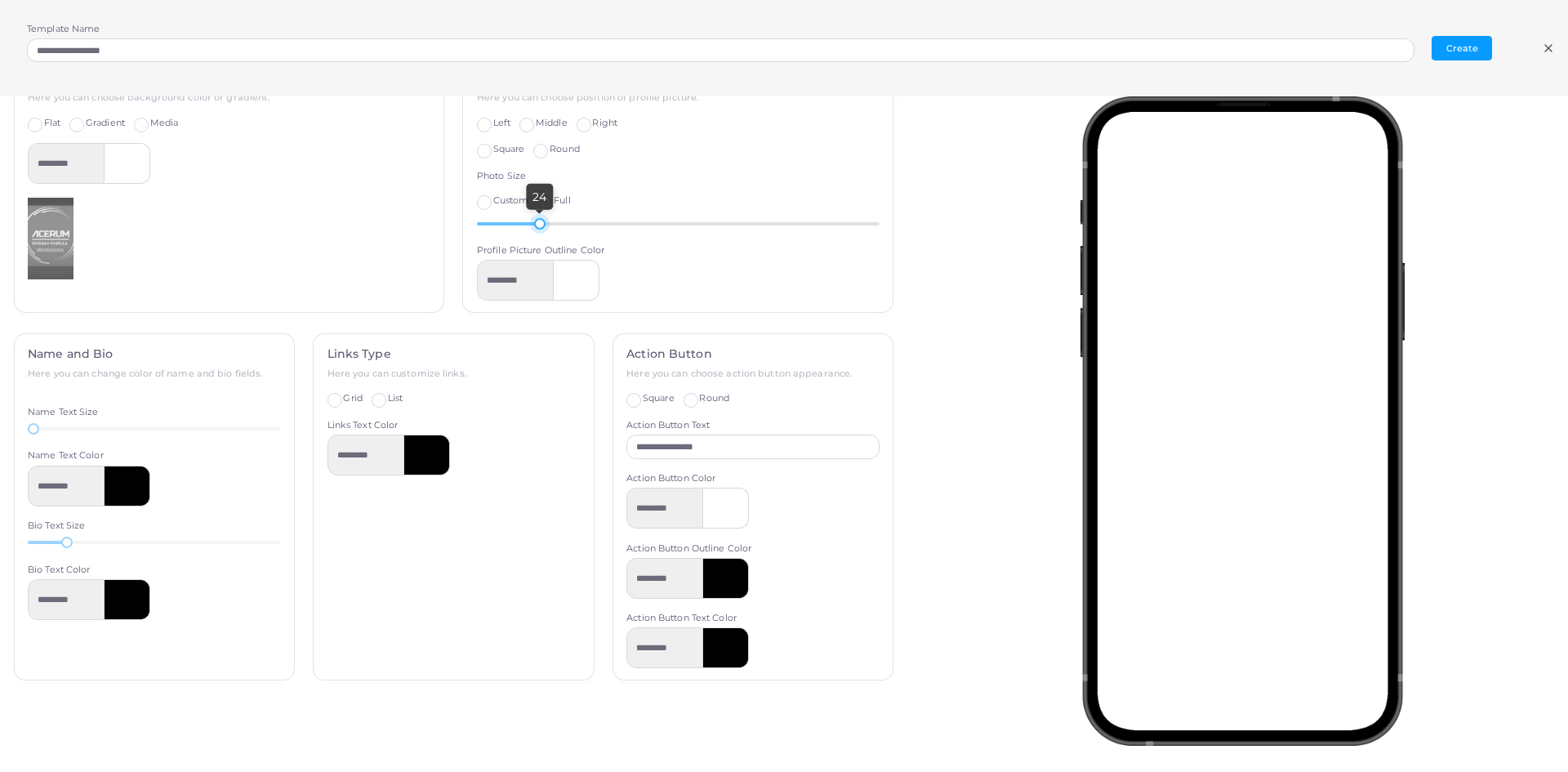 click on "24" at bounding box center [540, 224] 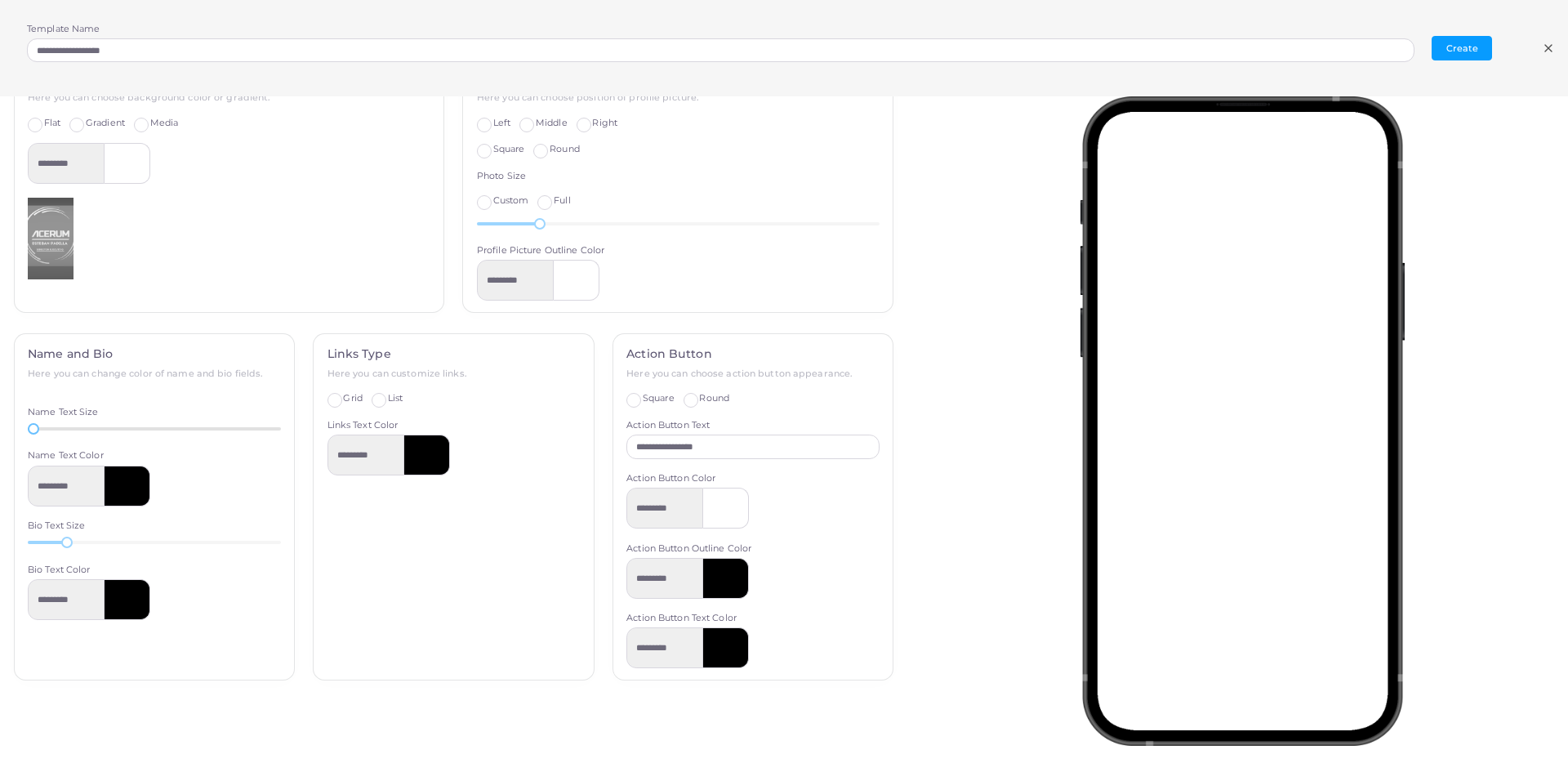 click on "12" at bounding box center (154, 429) 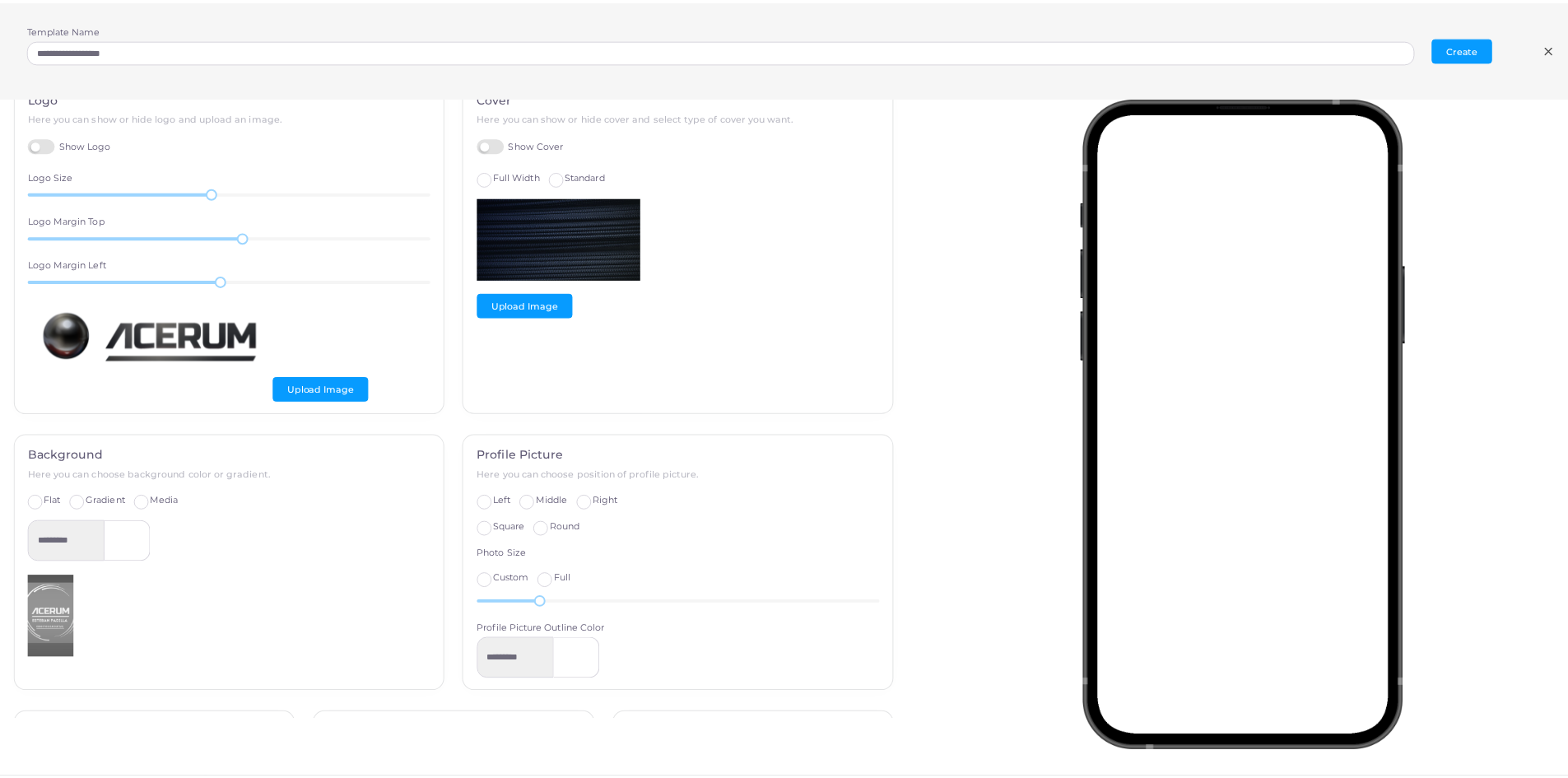 scroll, scrollTop: 0, scrollLeft: 0, axis: both 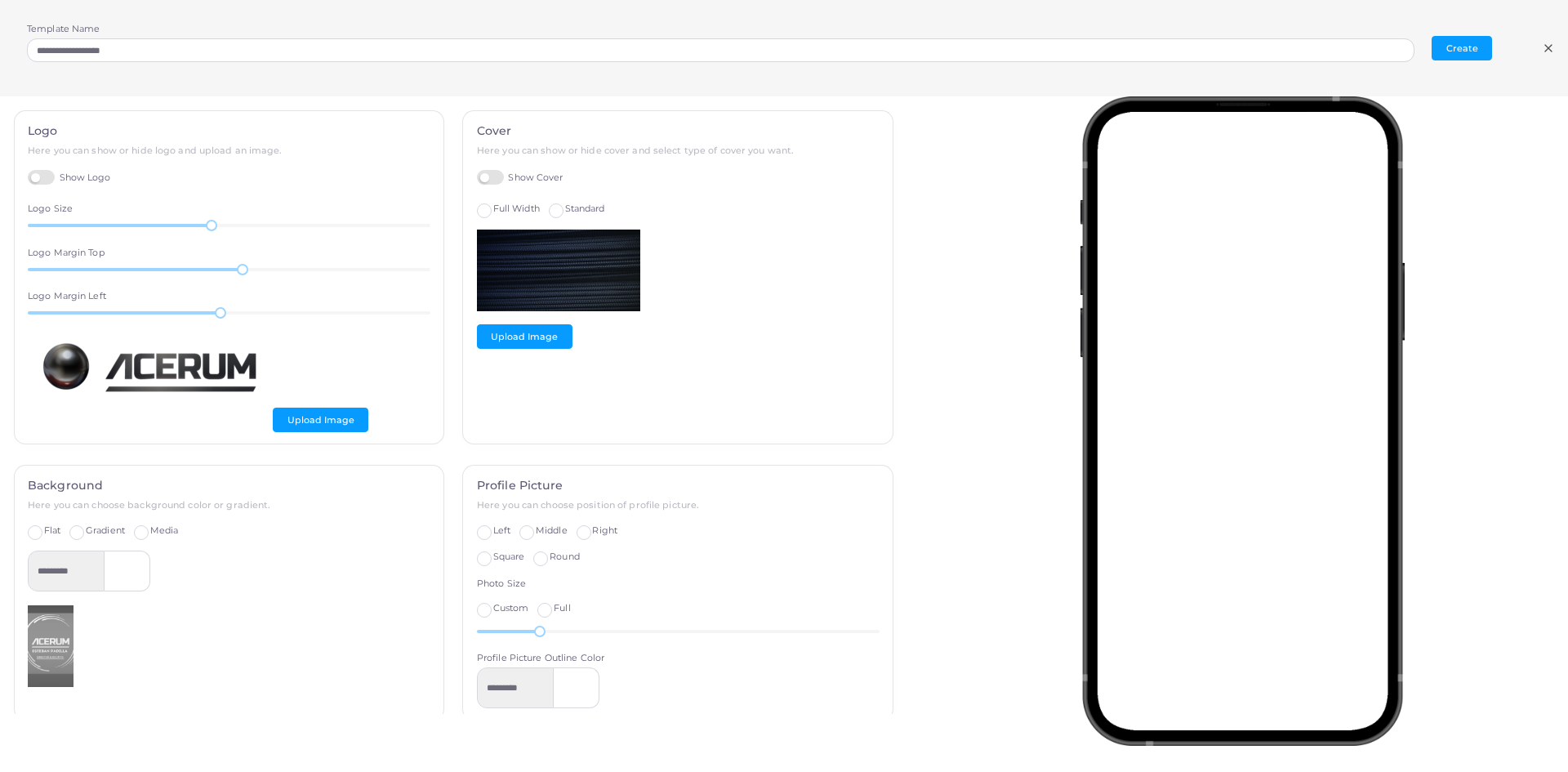 click 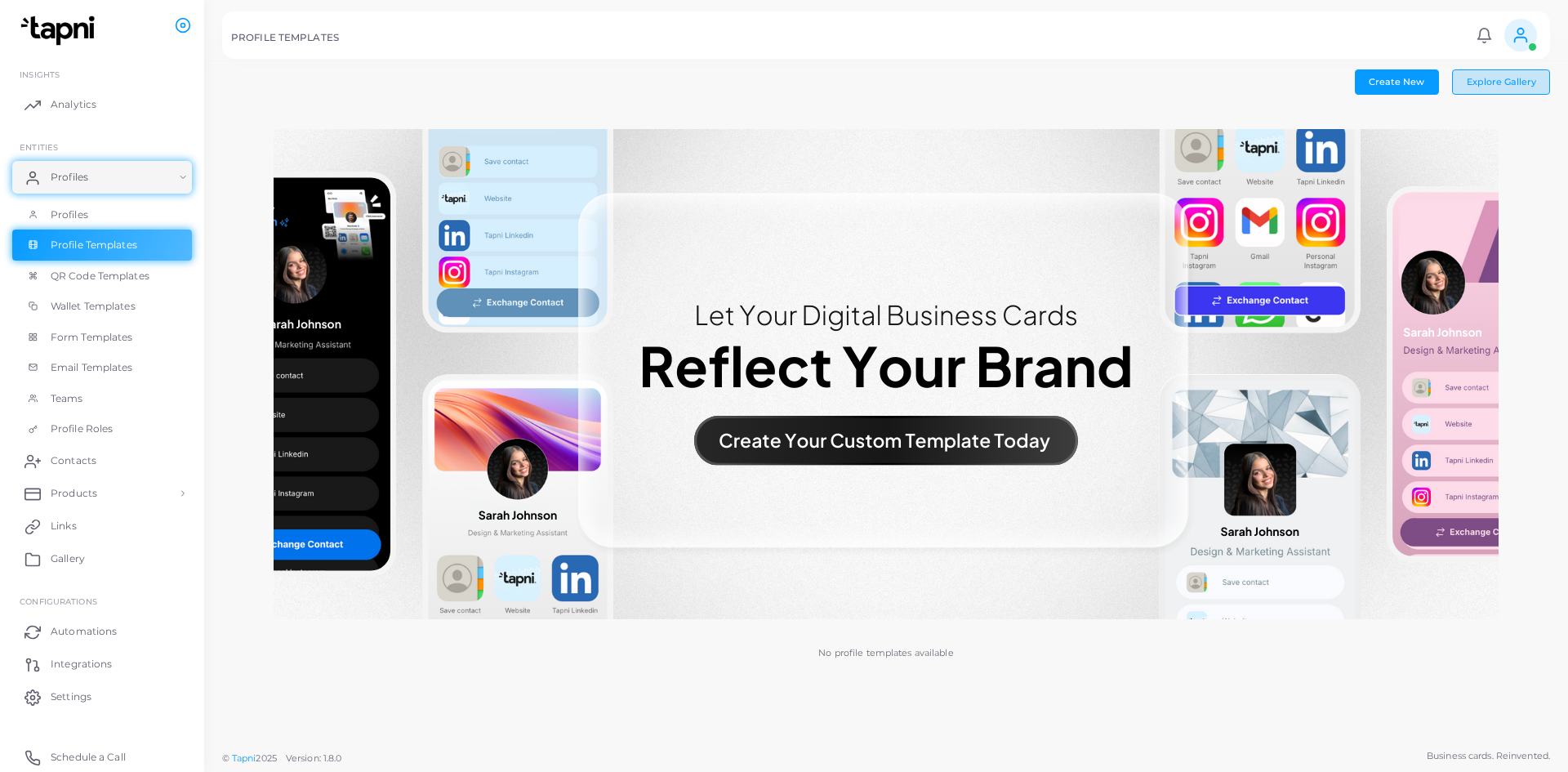 click on "Explore Gallery" at bounding box center (1501, 82) 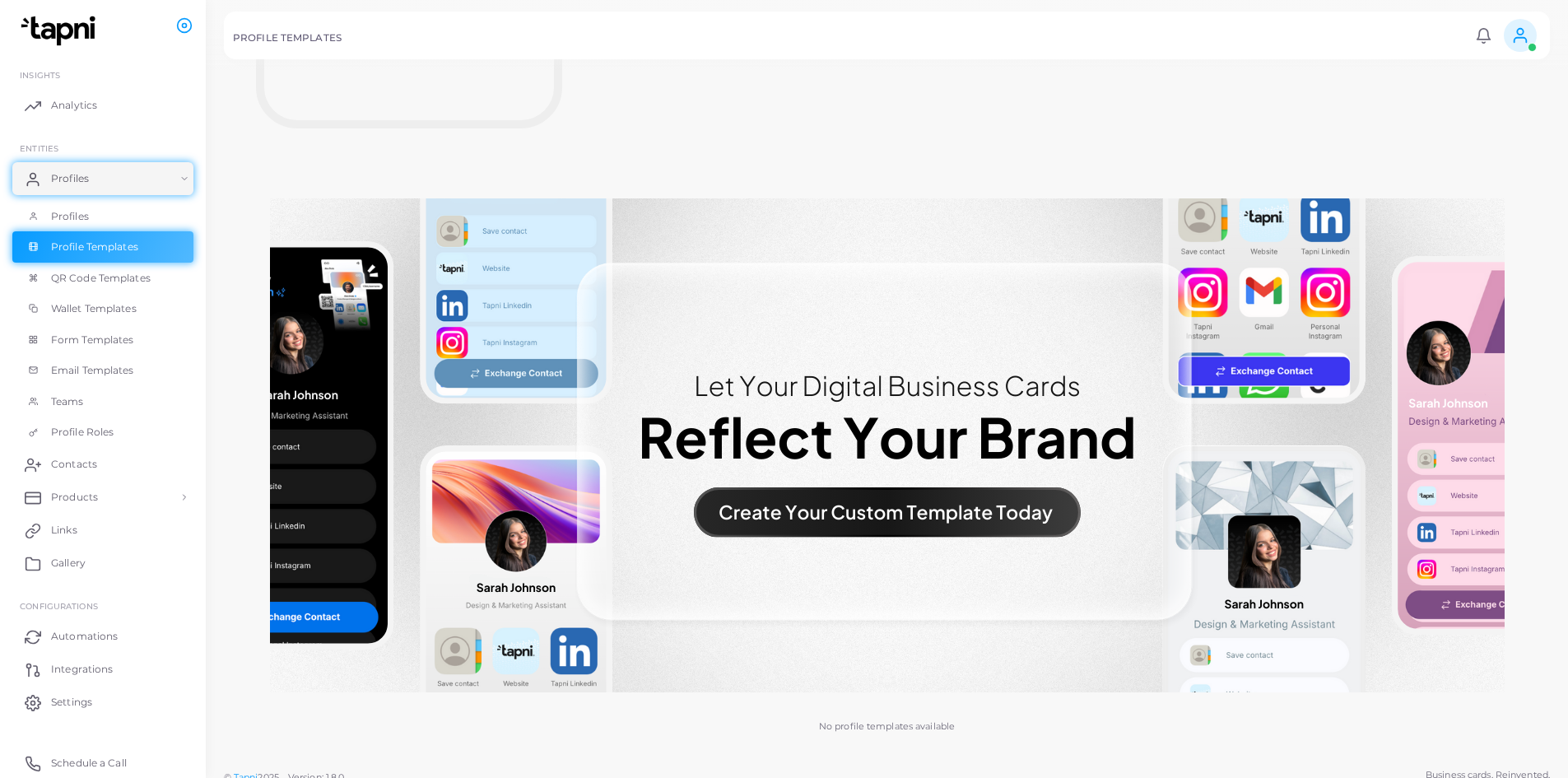scroll, scrollTop: 685, scrollLeft: 0, axis: vertical 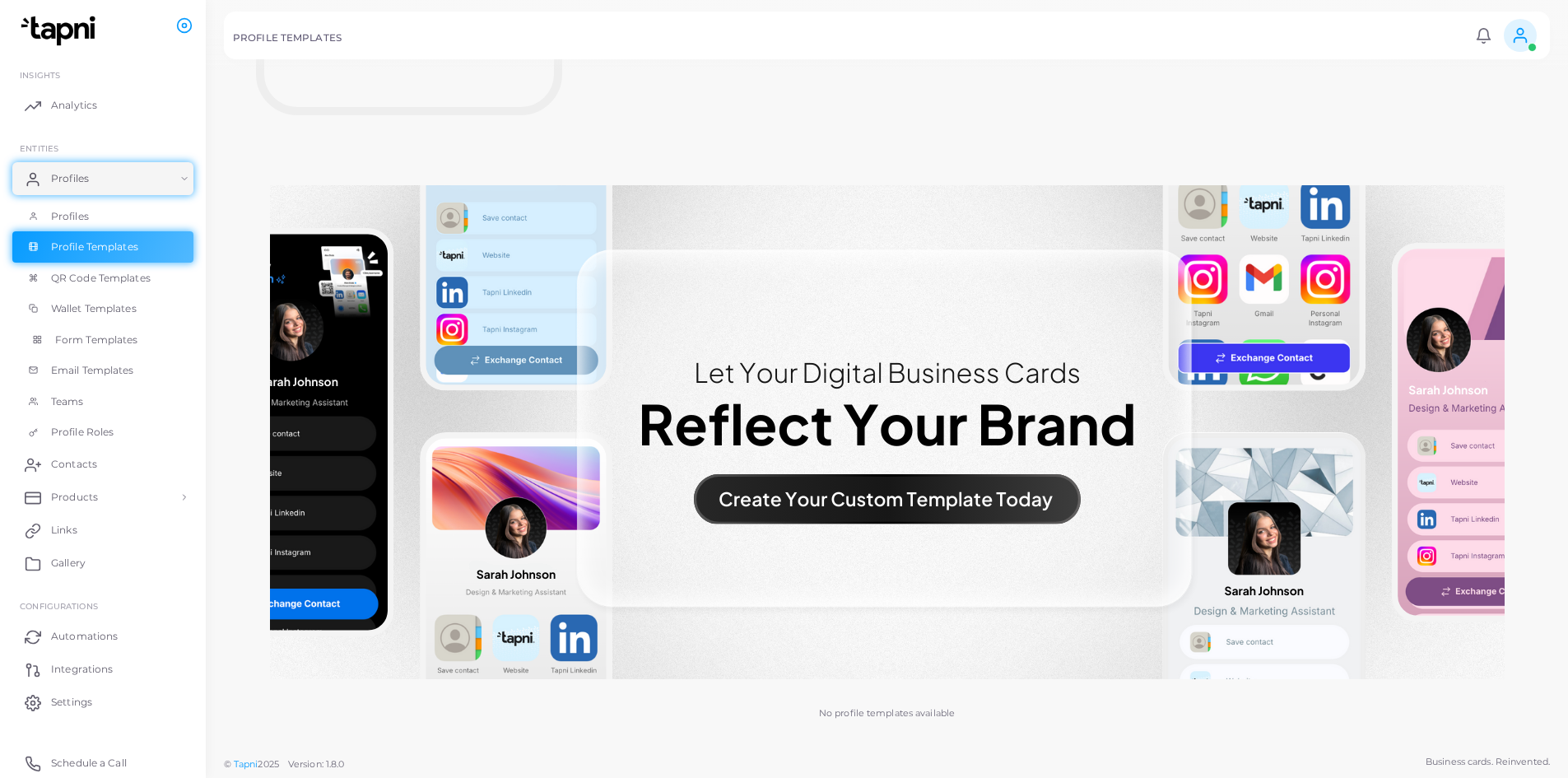 click on "Form Templates" at bounding box center [96, 340] 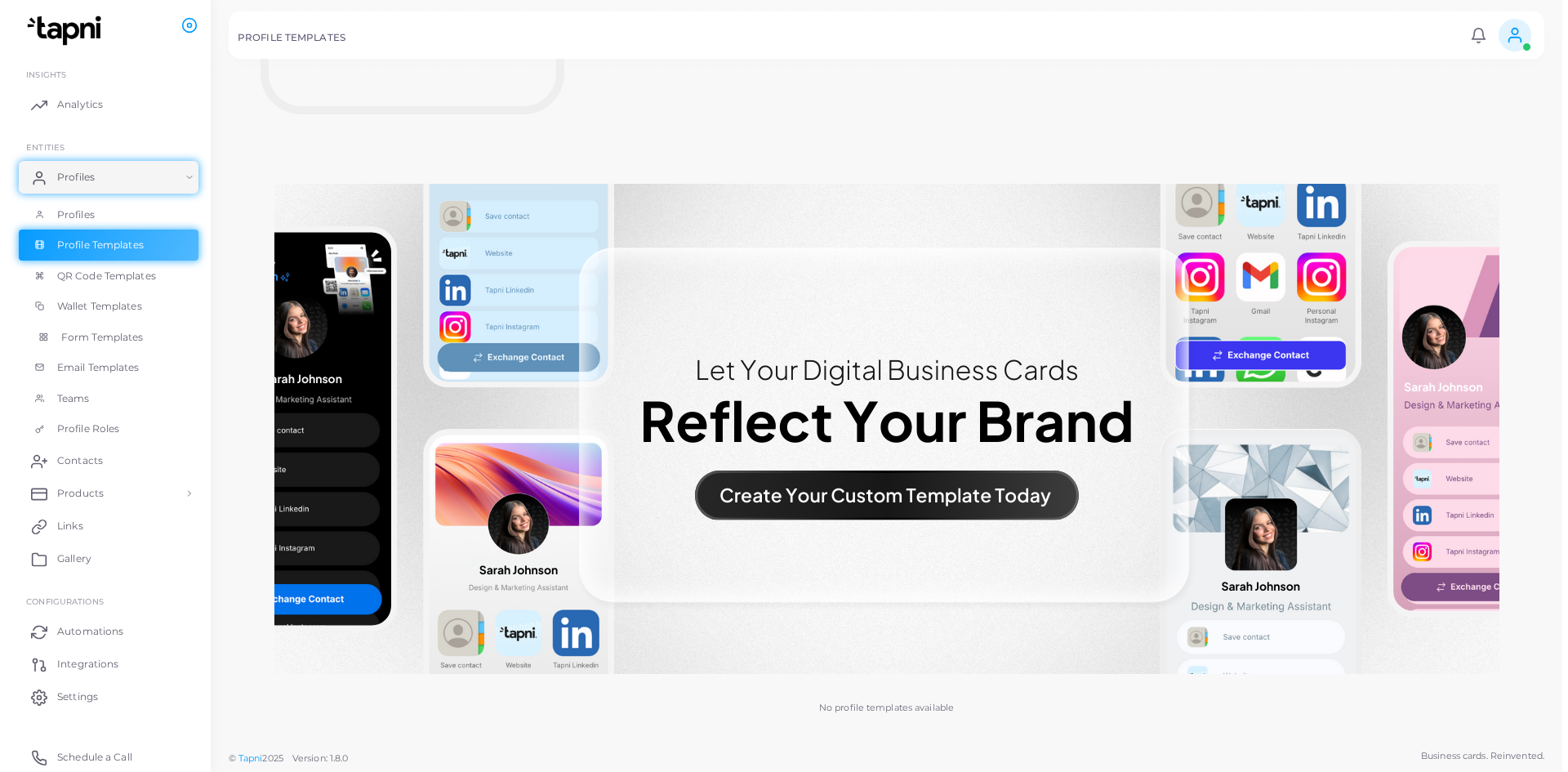 scroll, scrollTop: 0, scrollLeft: 0, axis: both 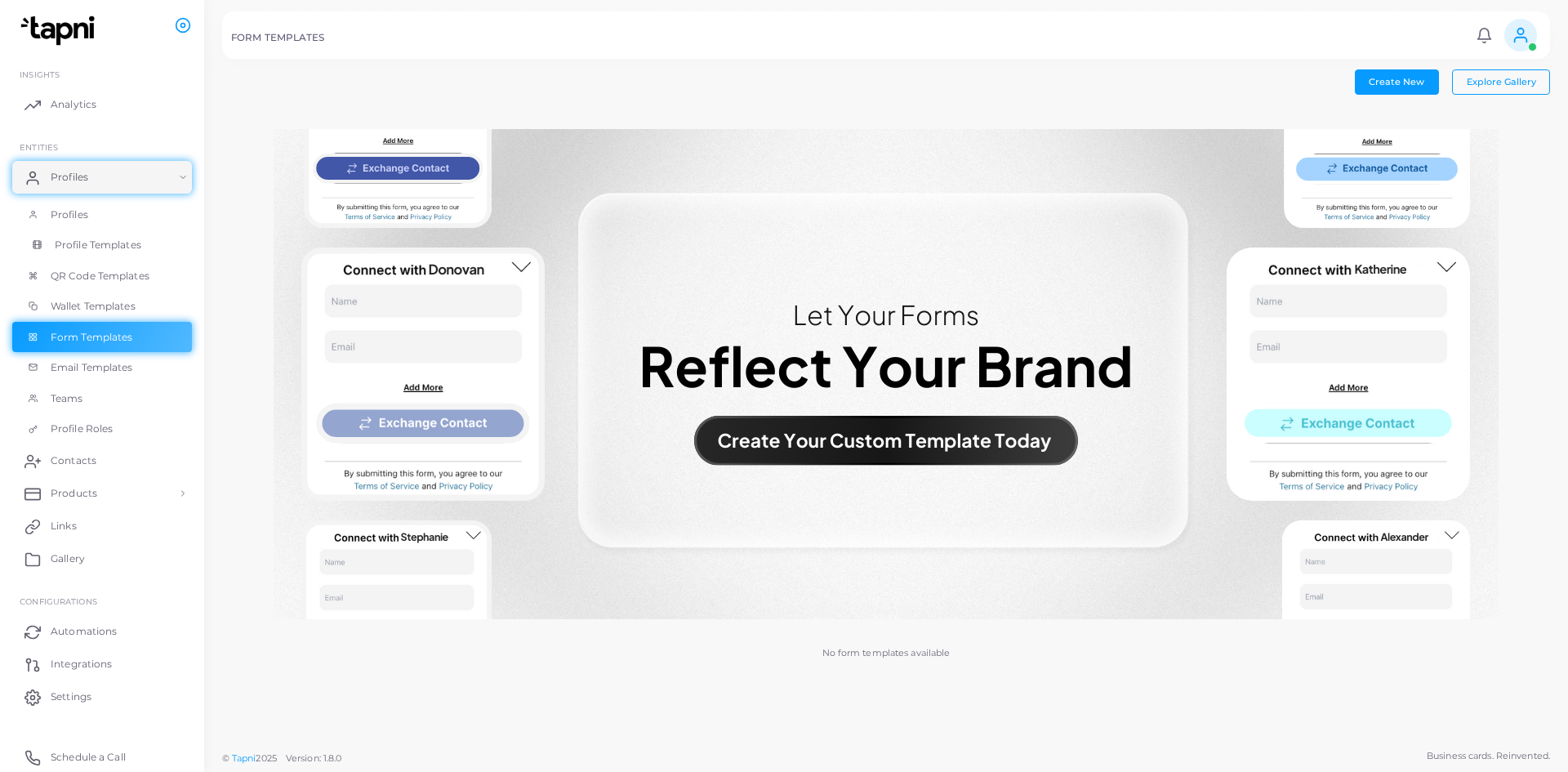 click on "Profile Templates" at bounding box center [98, 245] 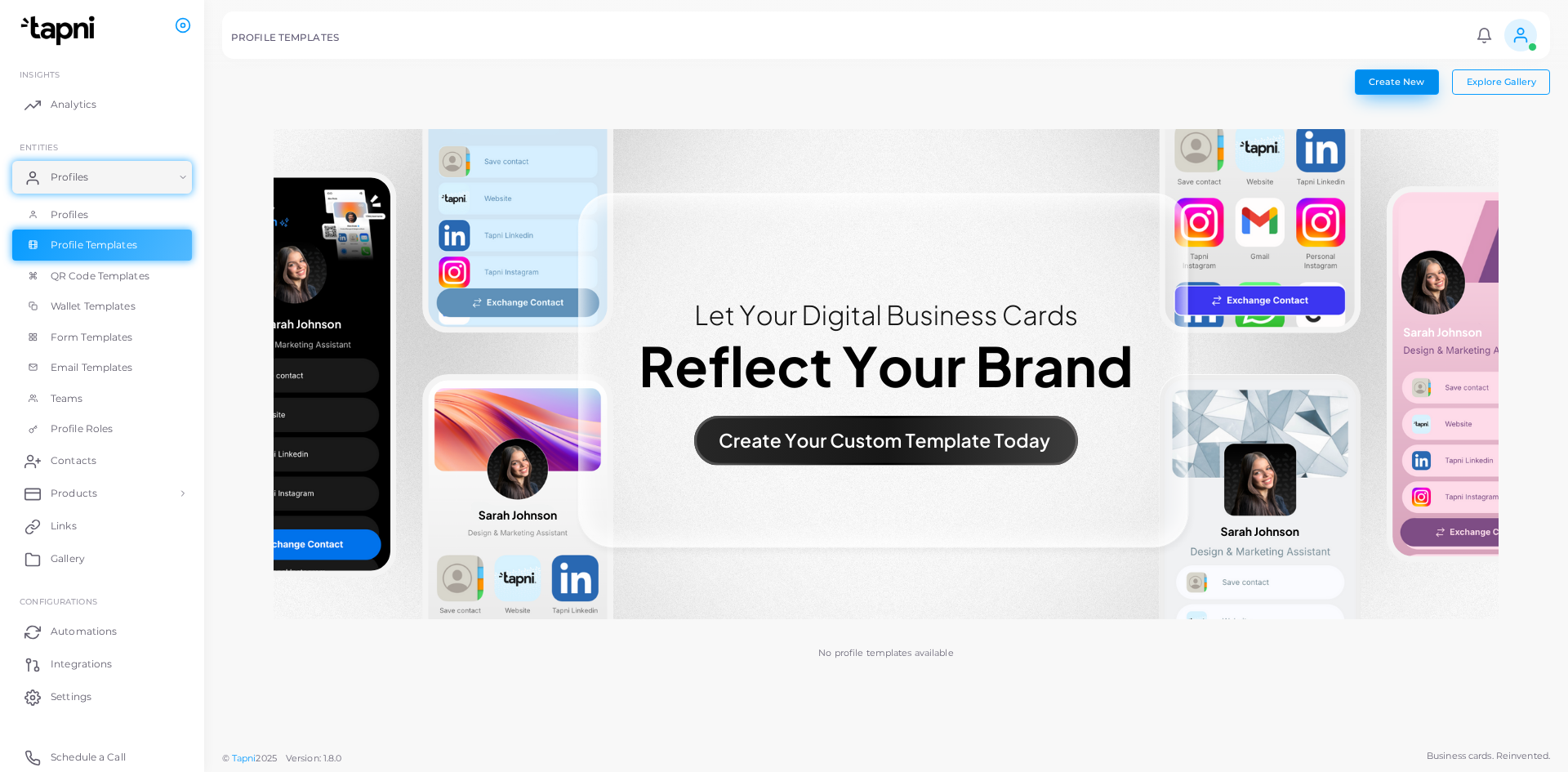 click on "Create New" at bounding box center (1396, 82) 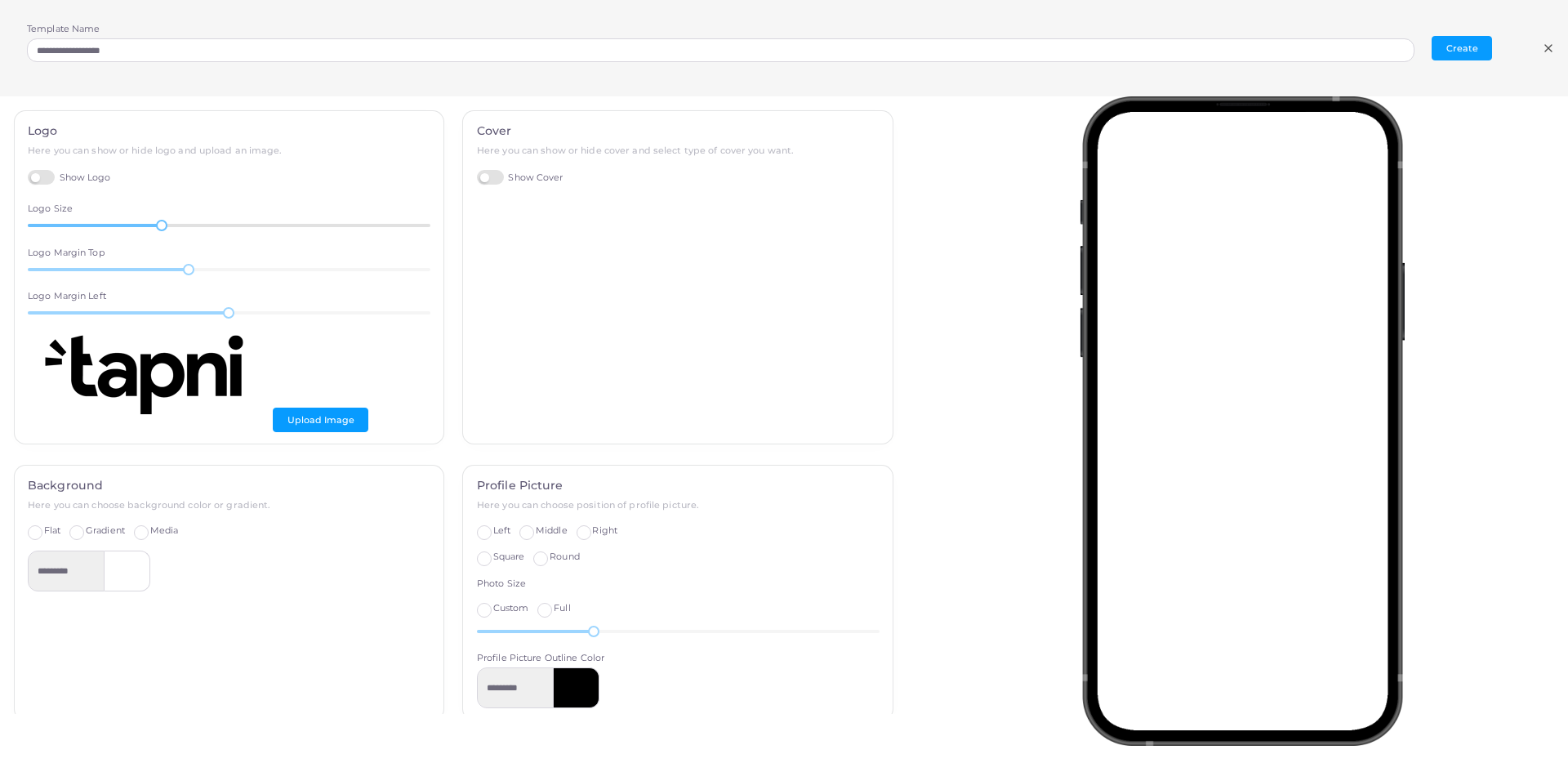 click on "40" at bounding box center (229, 225) 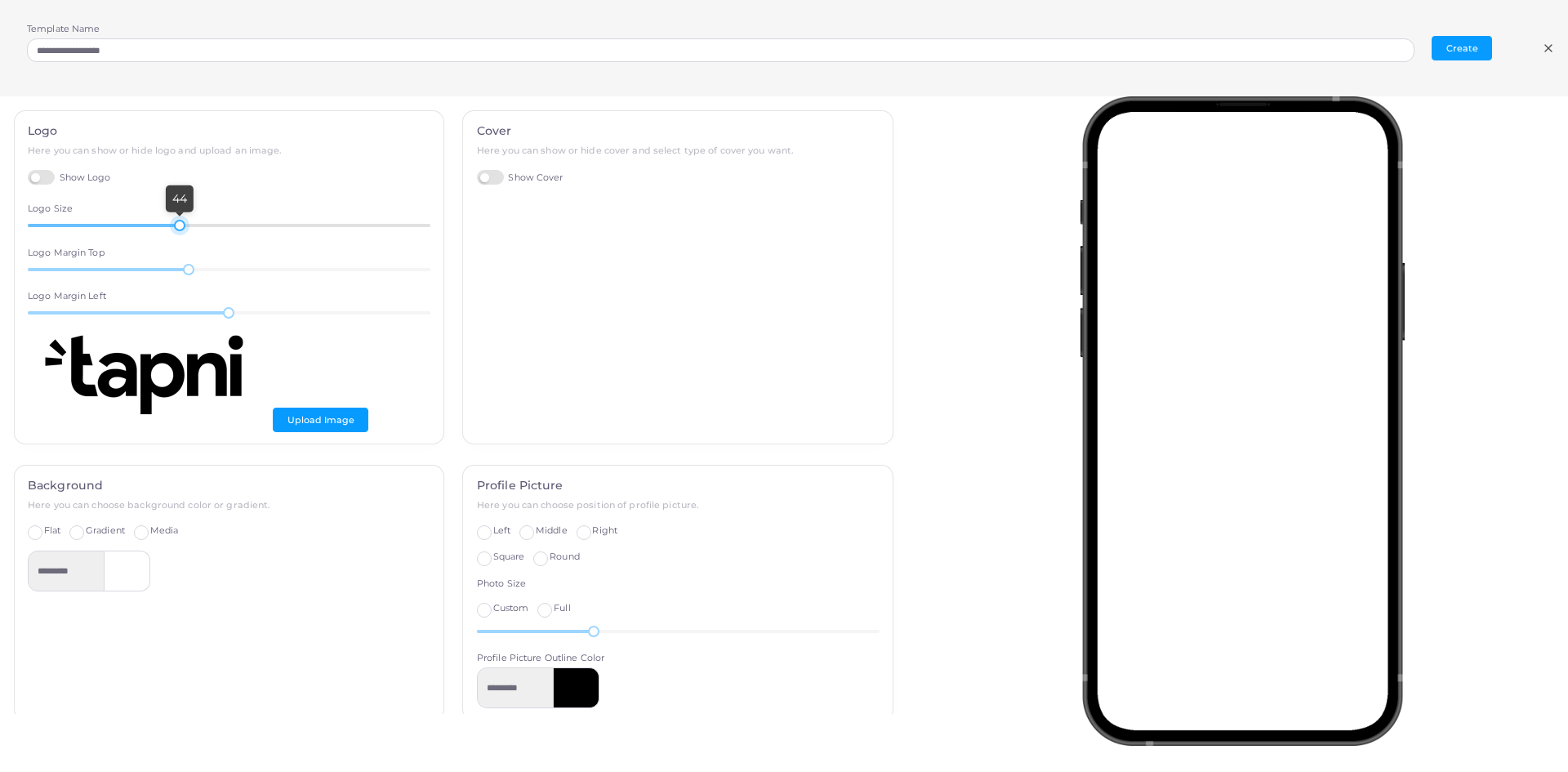 drag, startPoint x: 217, startPoint y: 227, endPoint x: 171, endPoint y: 227, distance: 46 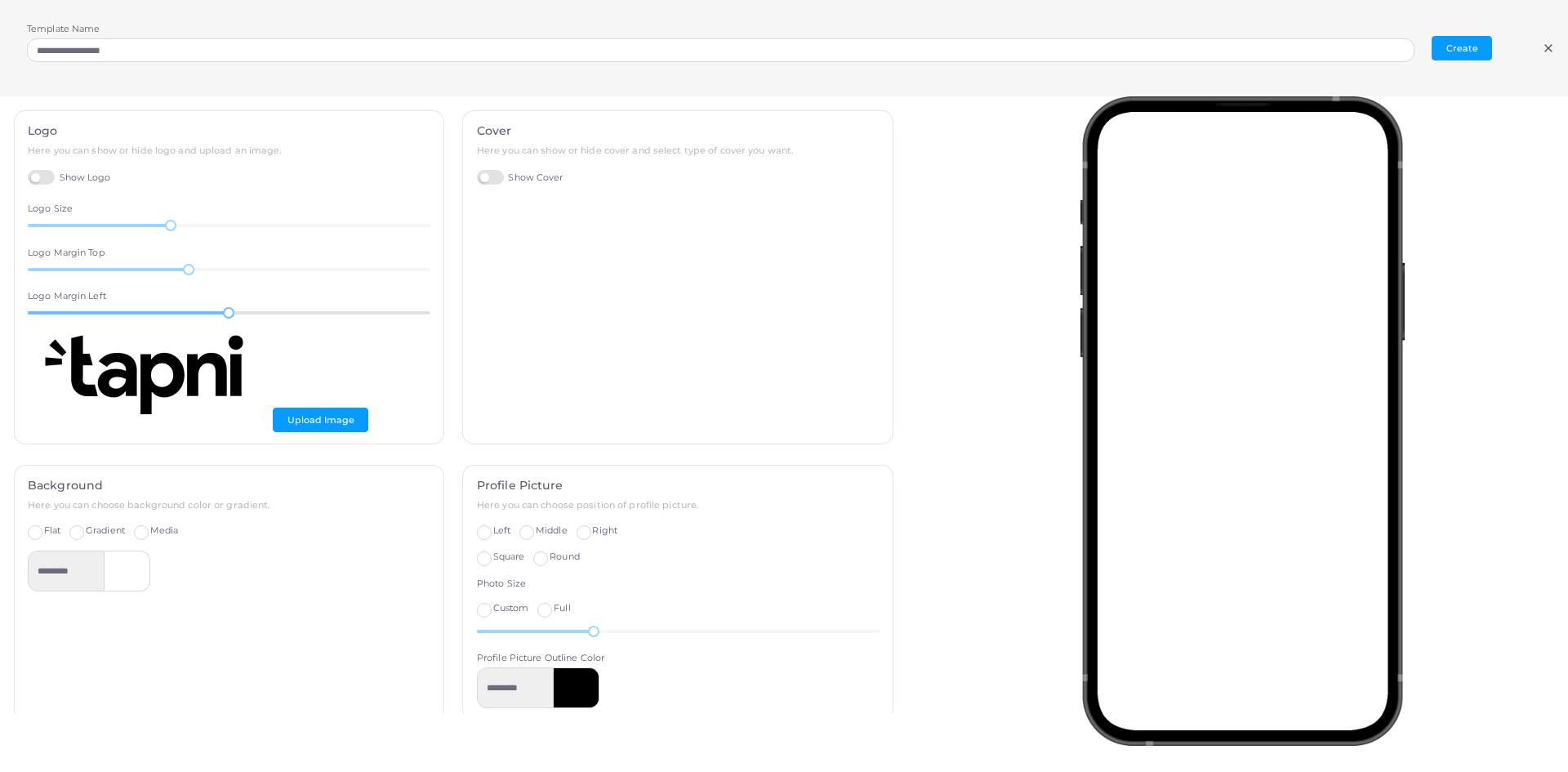 drag, startPoint x: 145, startPoint y: 310, endPoint x: 130, endPoint y: 309, distance: 15.033296 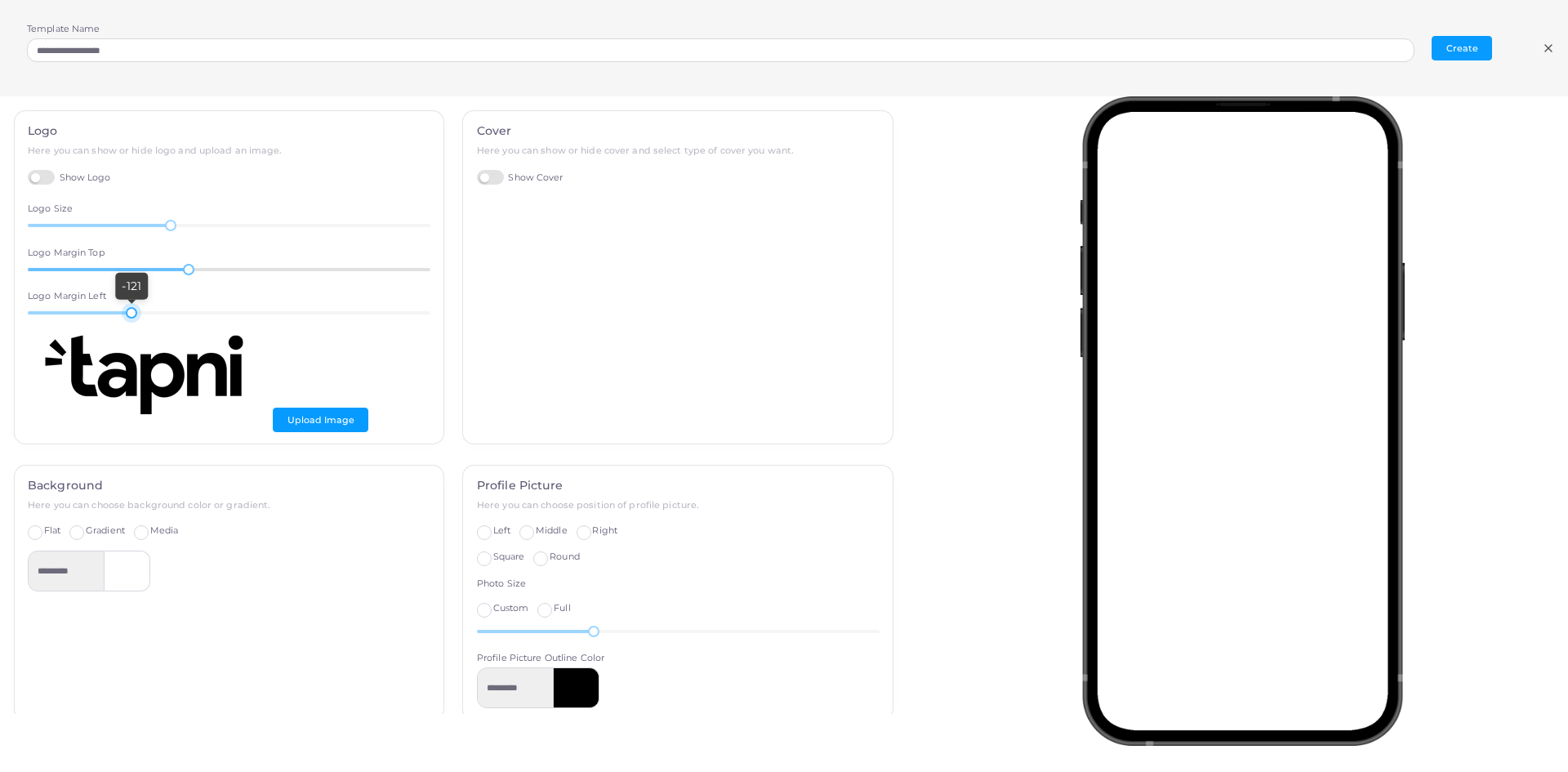 click on "10" at bounding box center (229, 270) 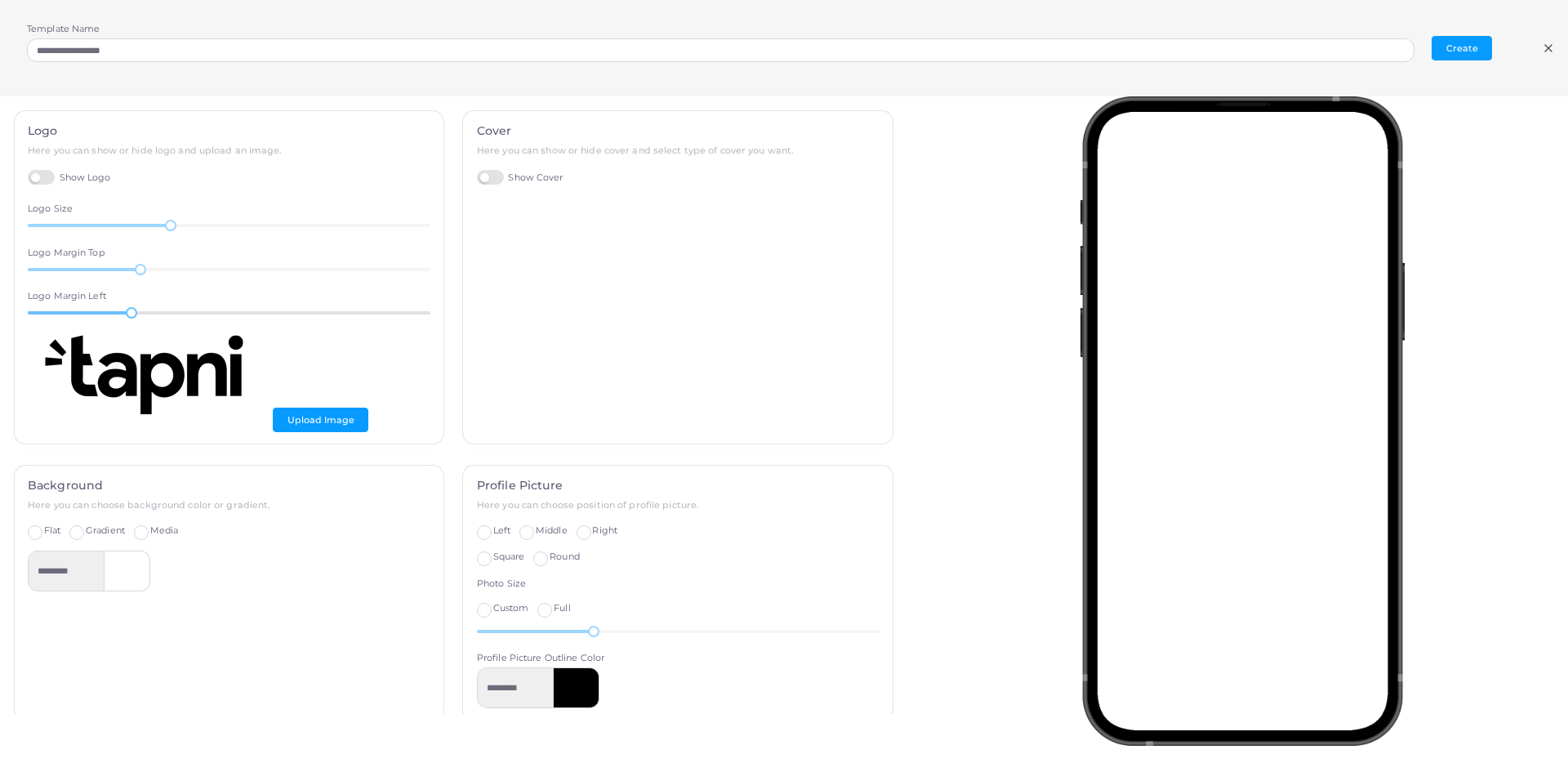 drag, startPoint x: 179, startPoint y: 308, endPoint x: 234, endPoint y: 312, distance: 55.14526 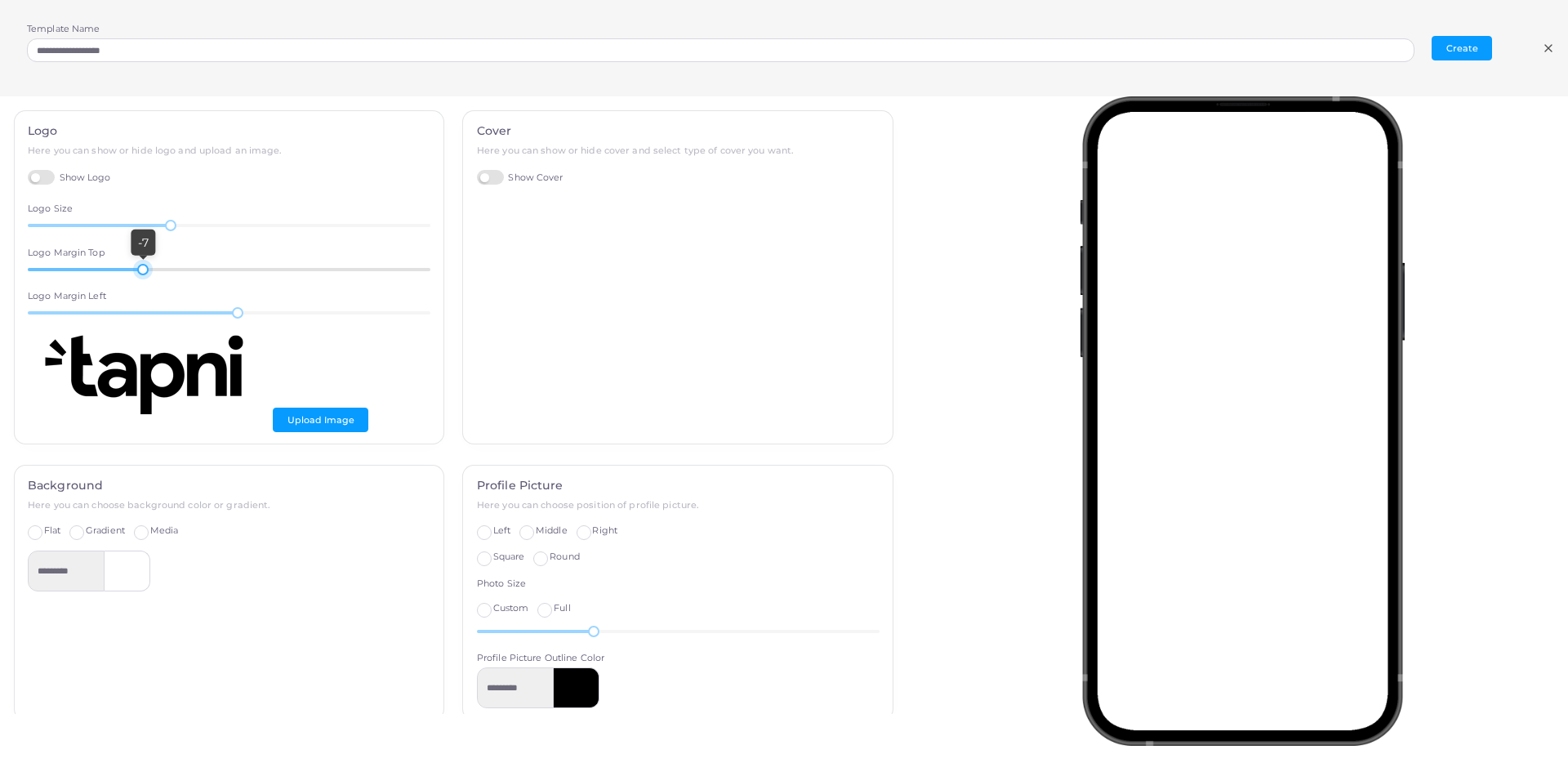 drag, startPoint x: 140, startPoint y: 268, endPoint x: 196, endPoint y: 270, distance: 56.0357 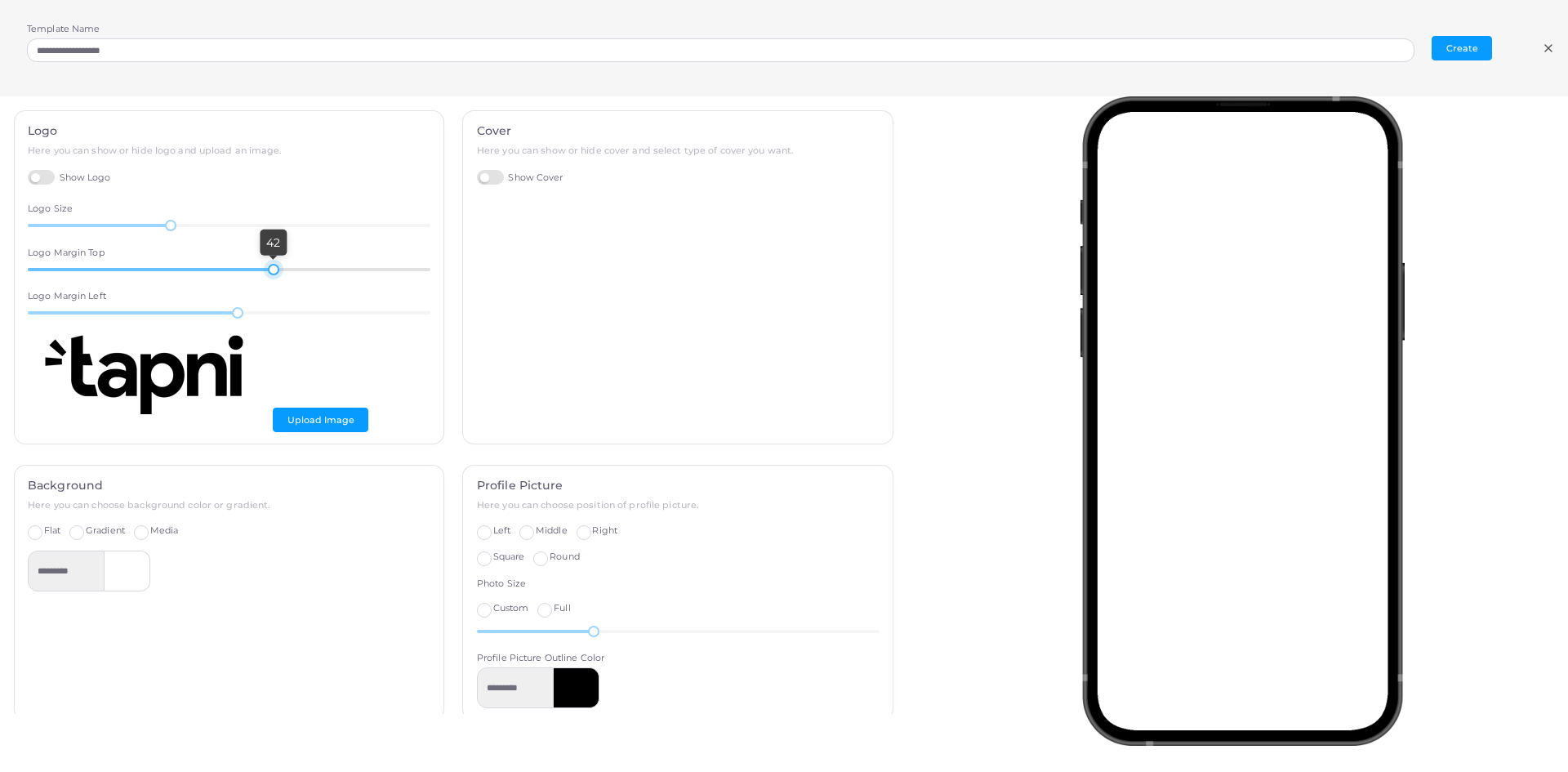 drag, startPoint x: 196, startPoint y: 270, endPoint x: 270, endPoint y: 274, distance: 74.108029 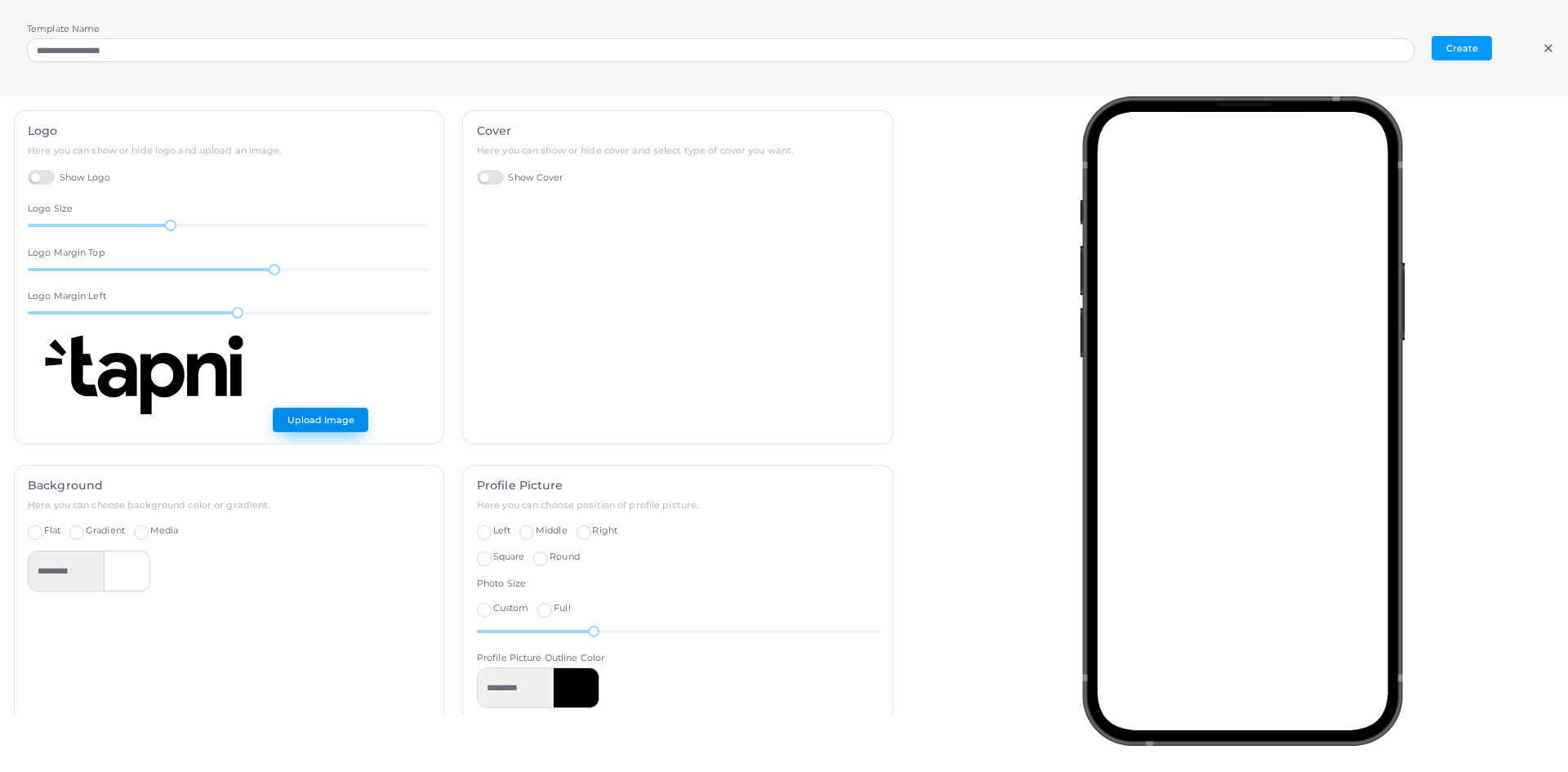 click on "Upload Image" at bounding box center (320, 420) 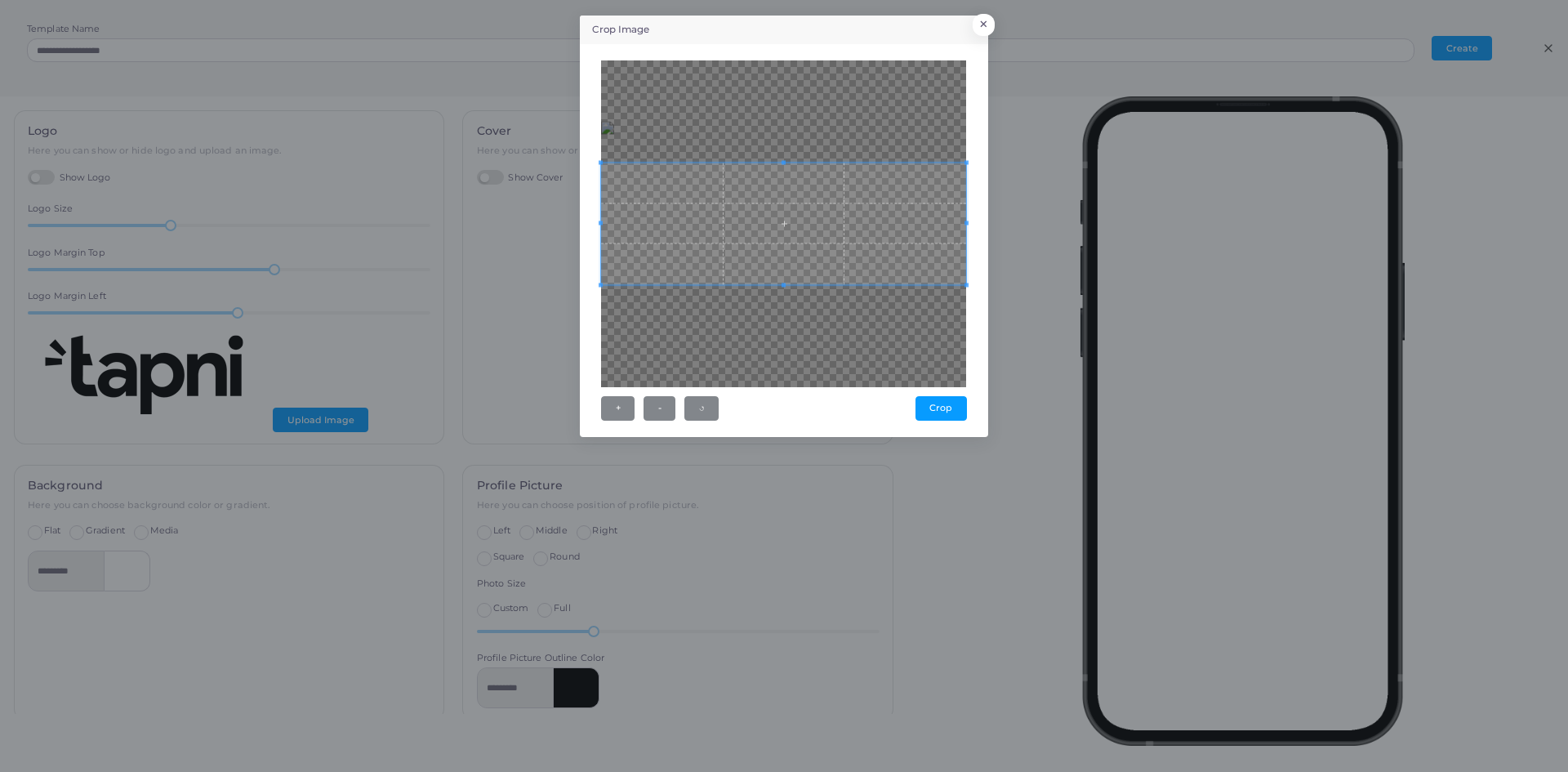 click at bounding box center (783, 223) 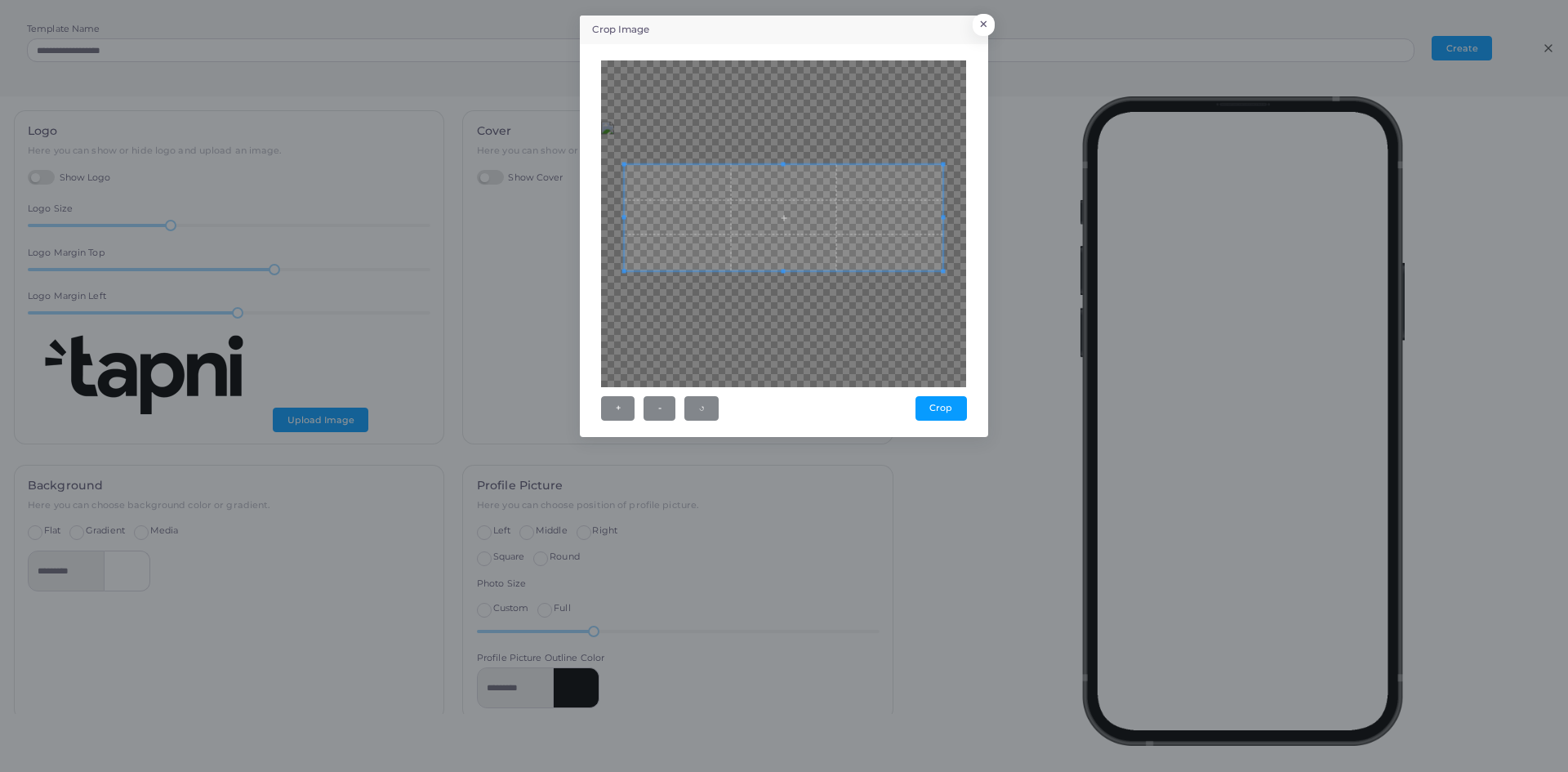 click at bounding box center [784, 217] 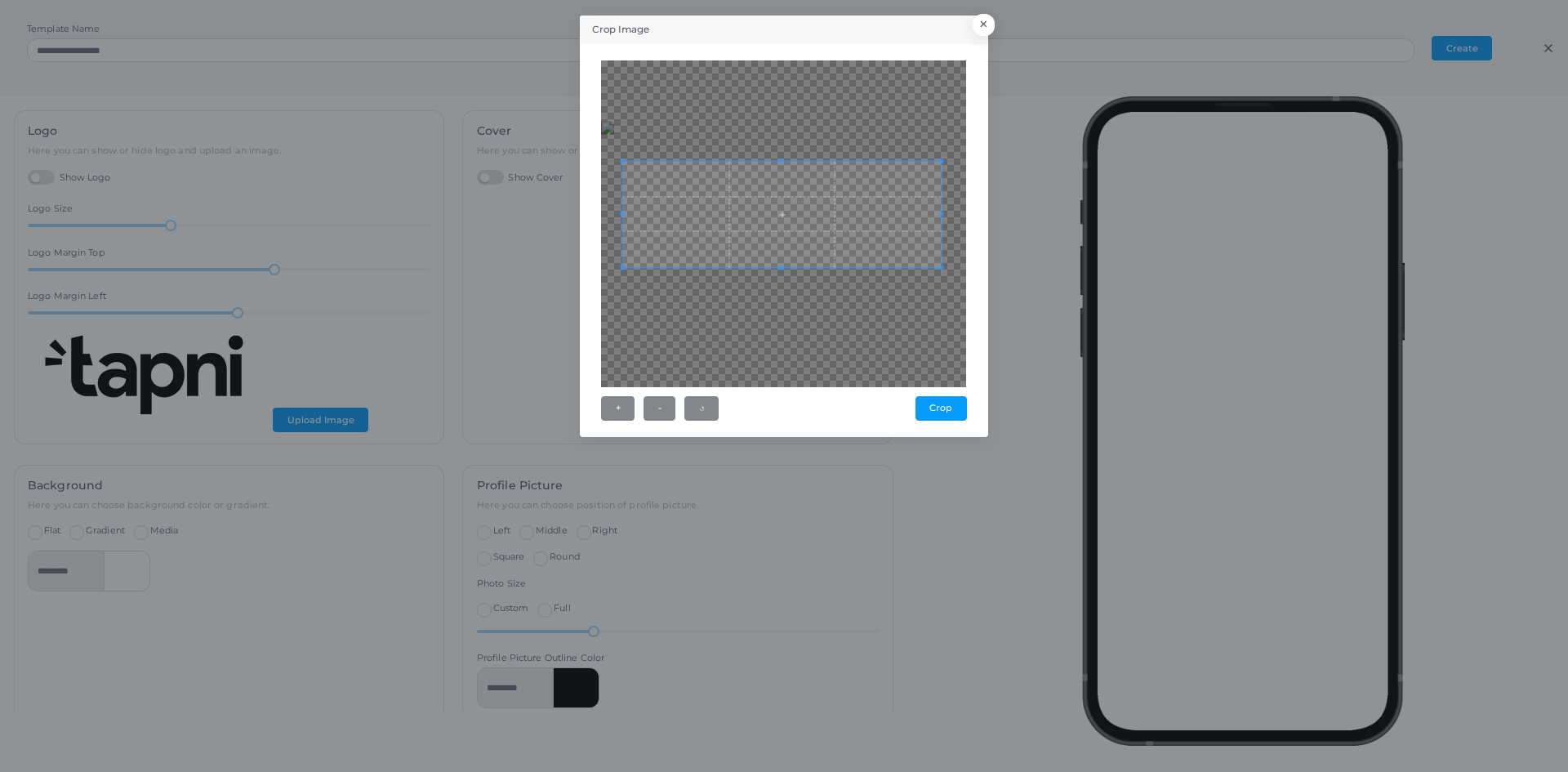 click at bounding box center (782, 214) 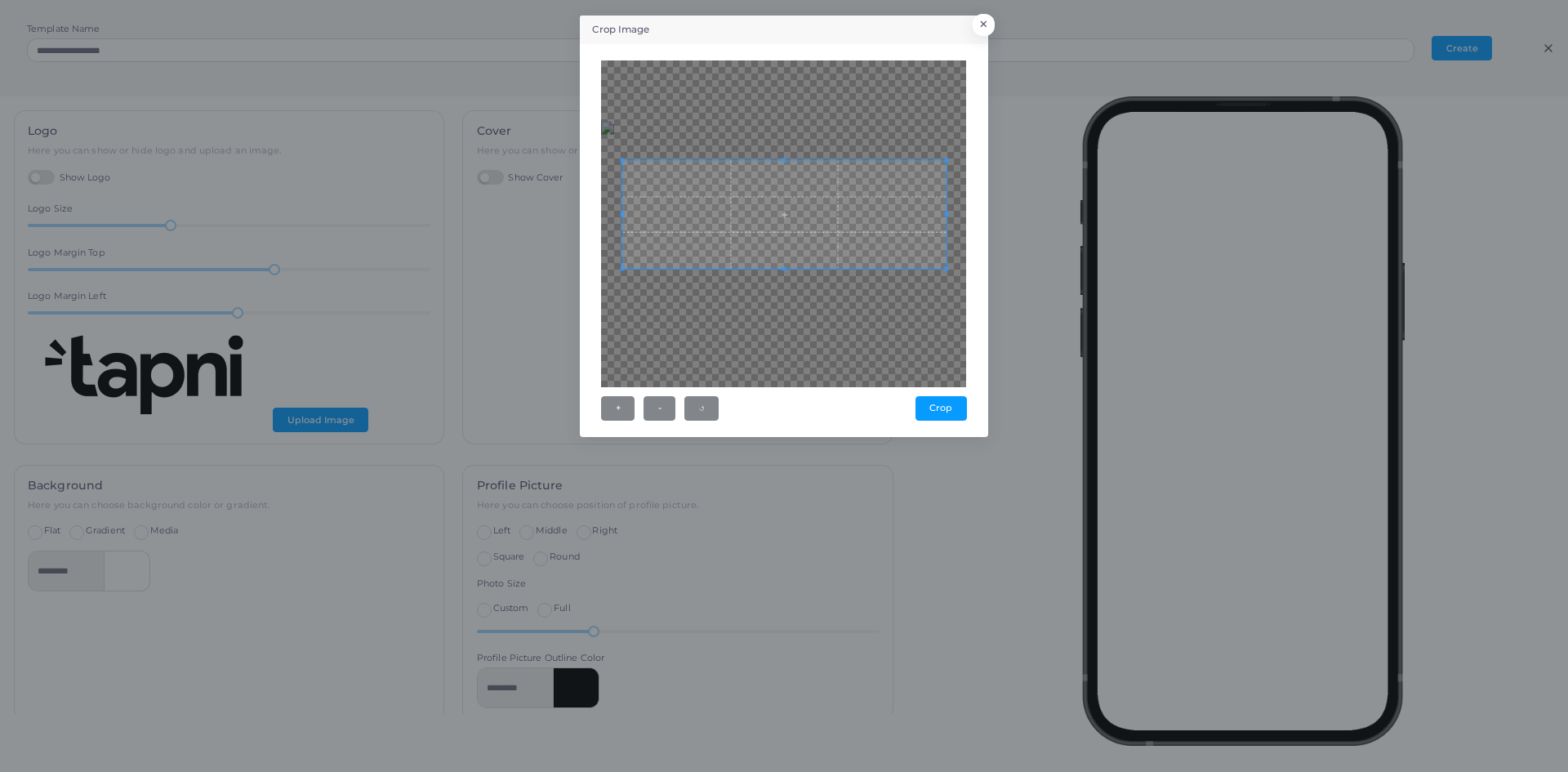 click at bounding box center (947, 213) 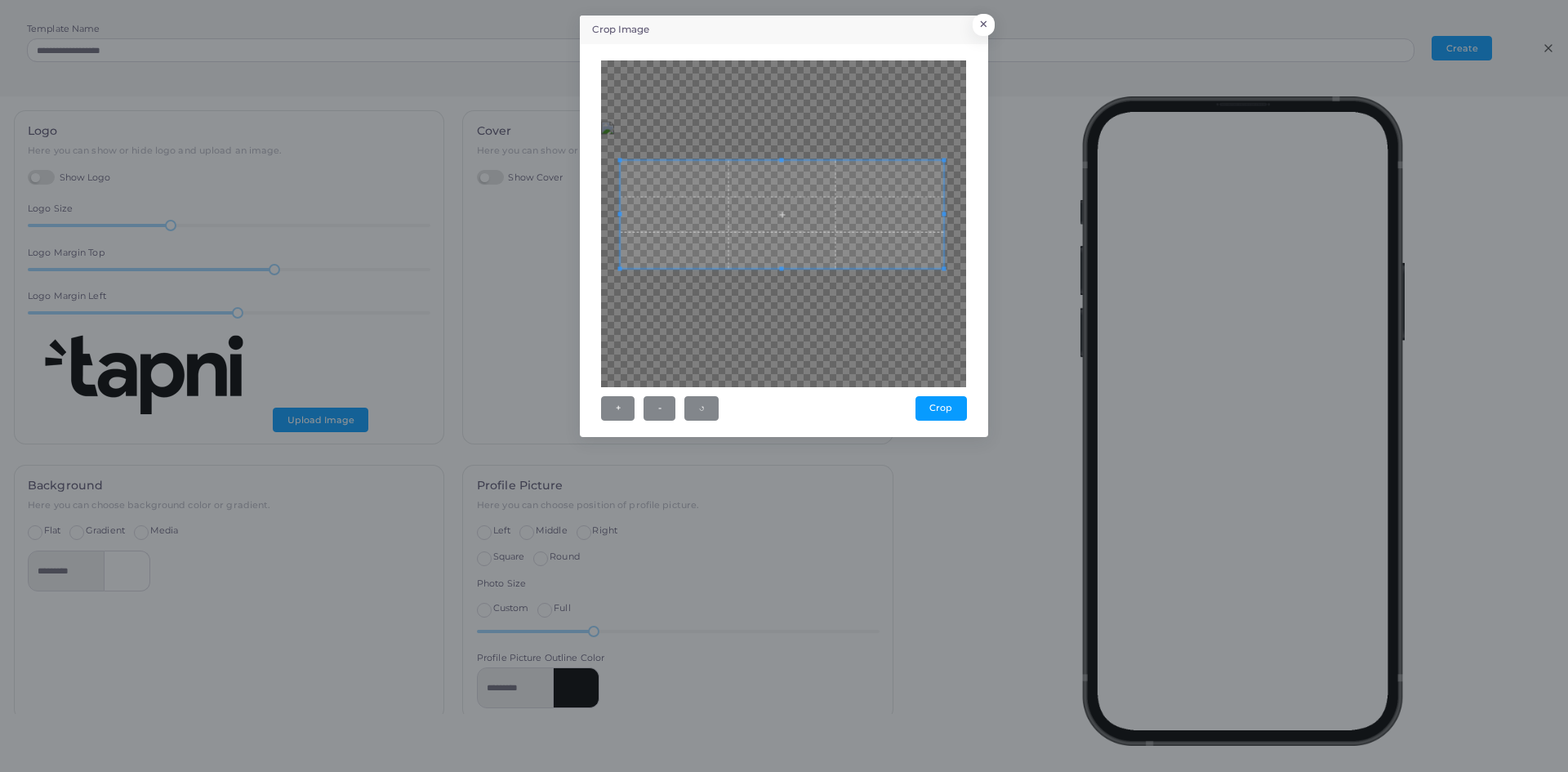 click at bounding box center (782, 214) 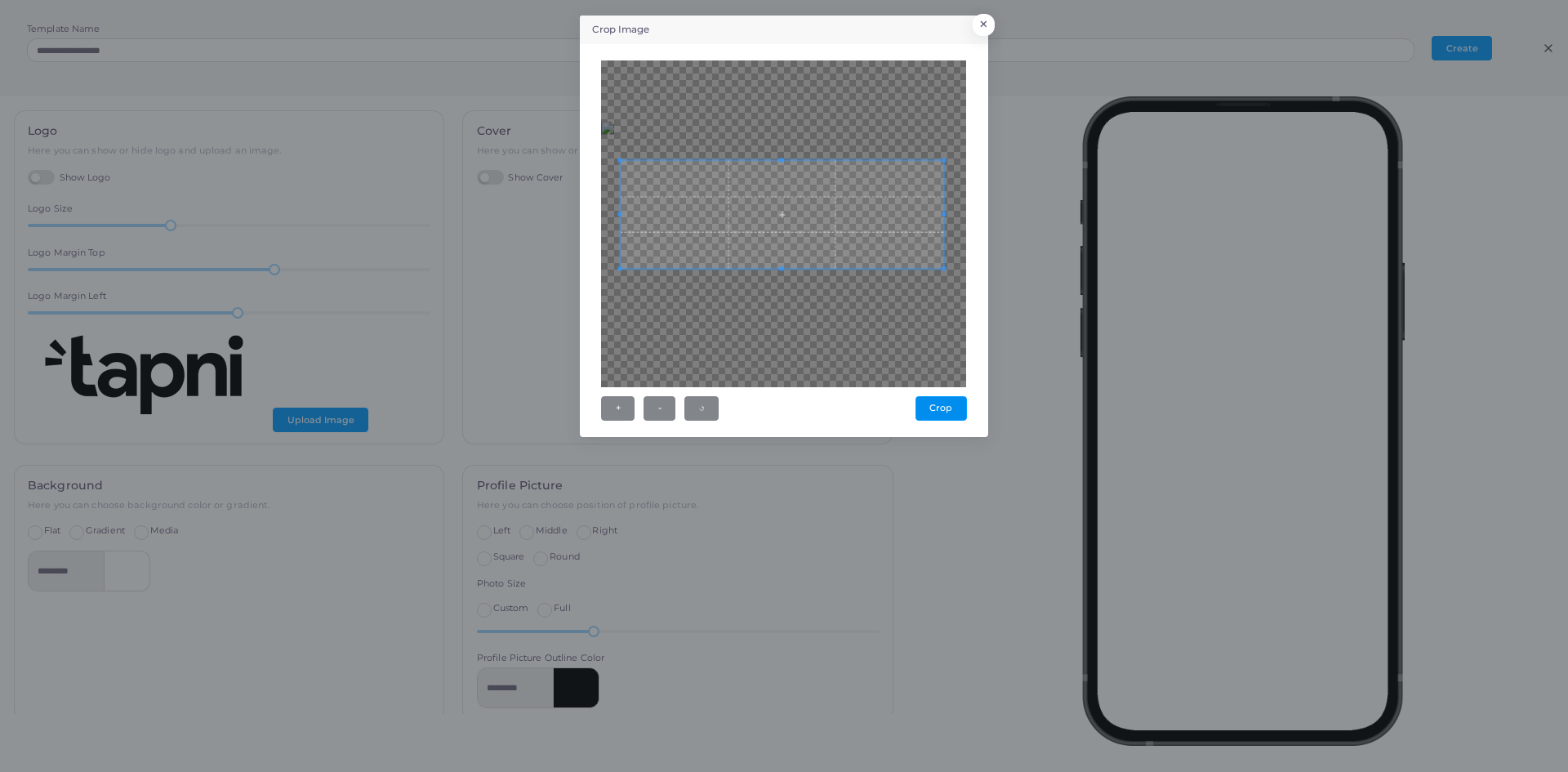 click on "Crop" at bounding box center [941, 408] 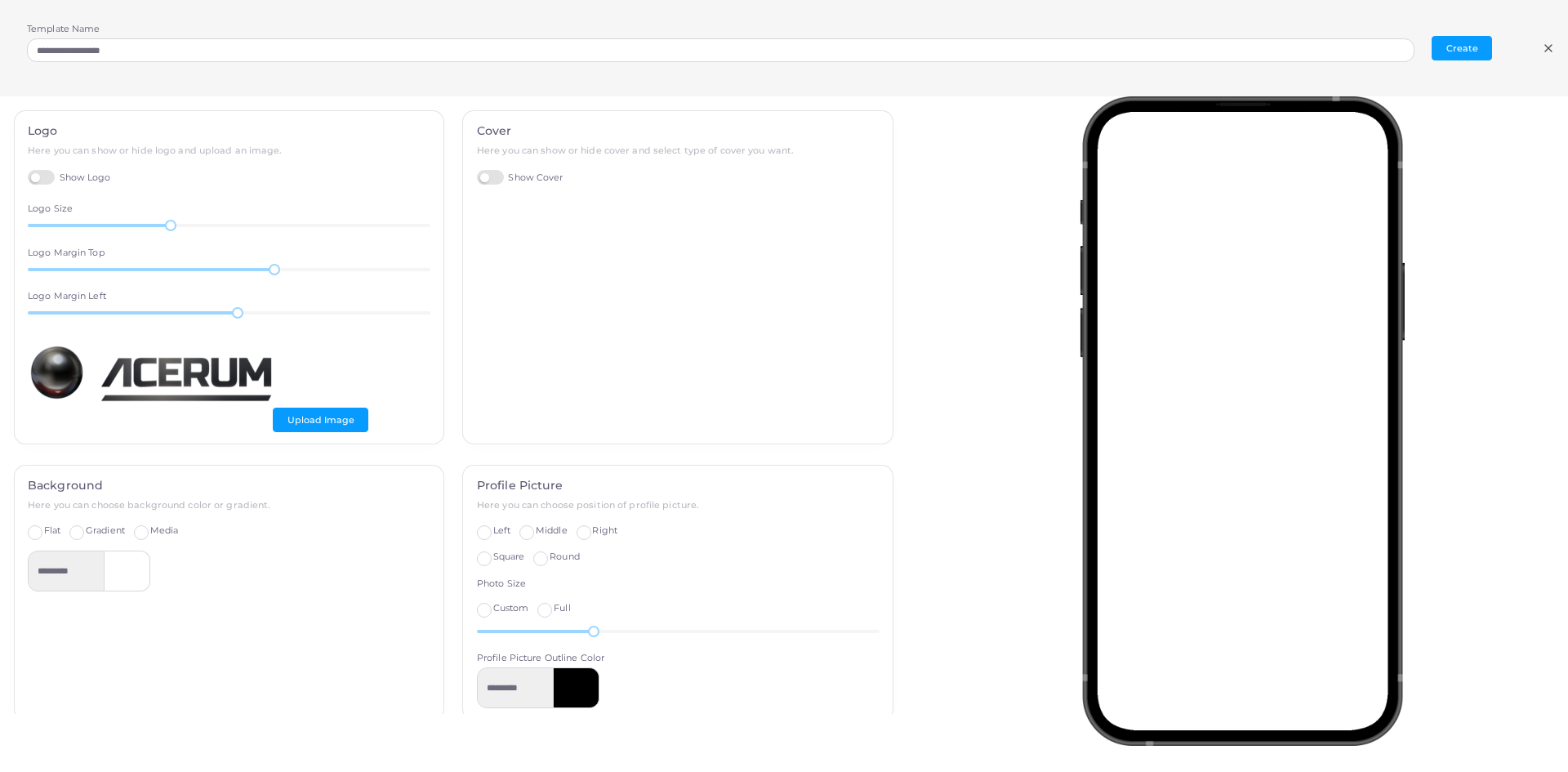 click on "Show Cover" at bounding box center [520, 177] 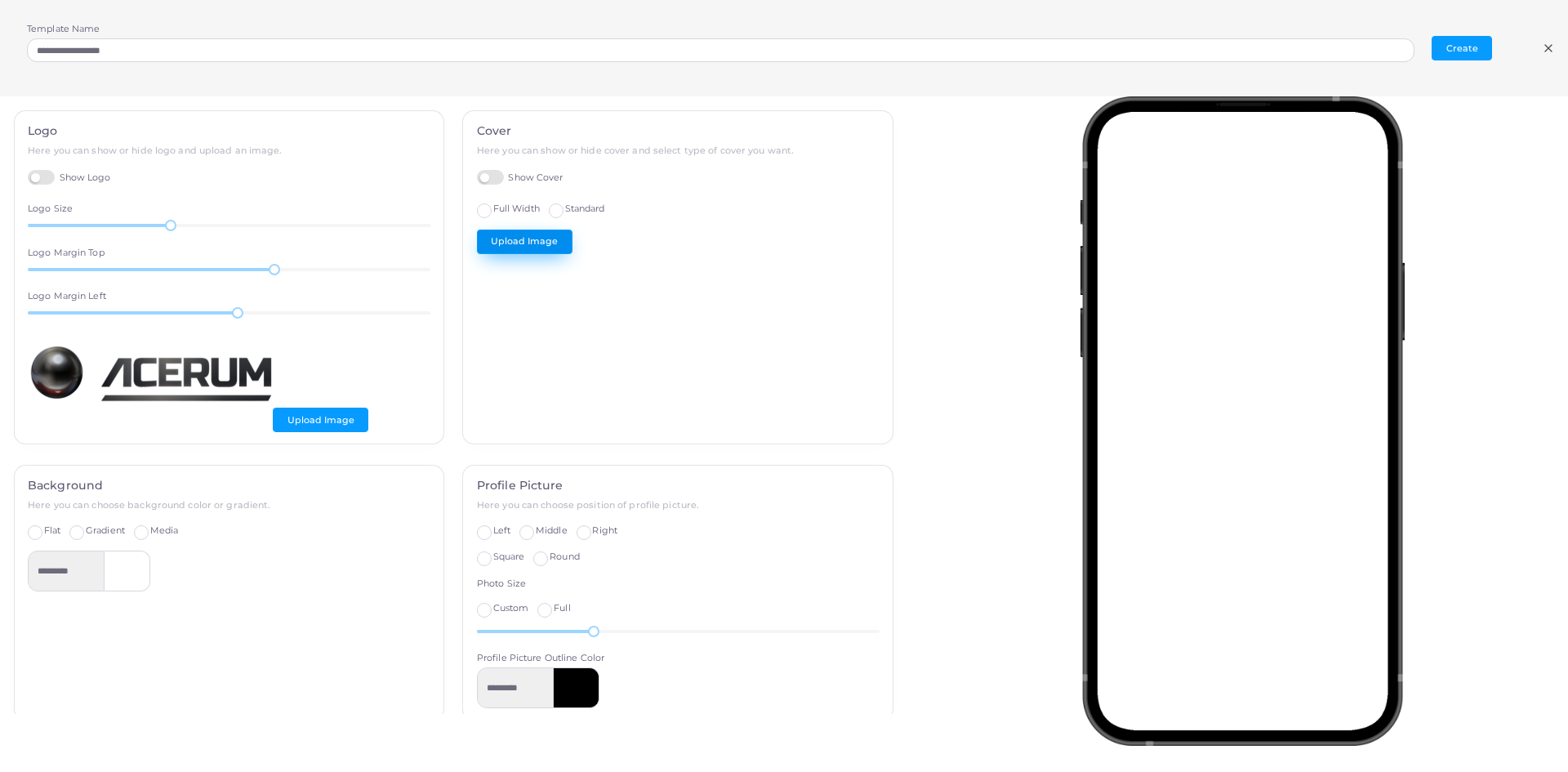 click on "Upload Image" at bounding box center (524, 242) 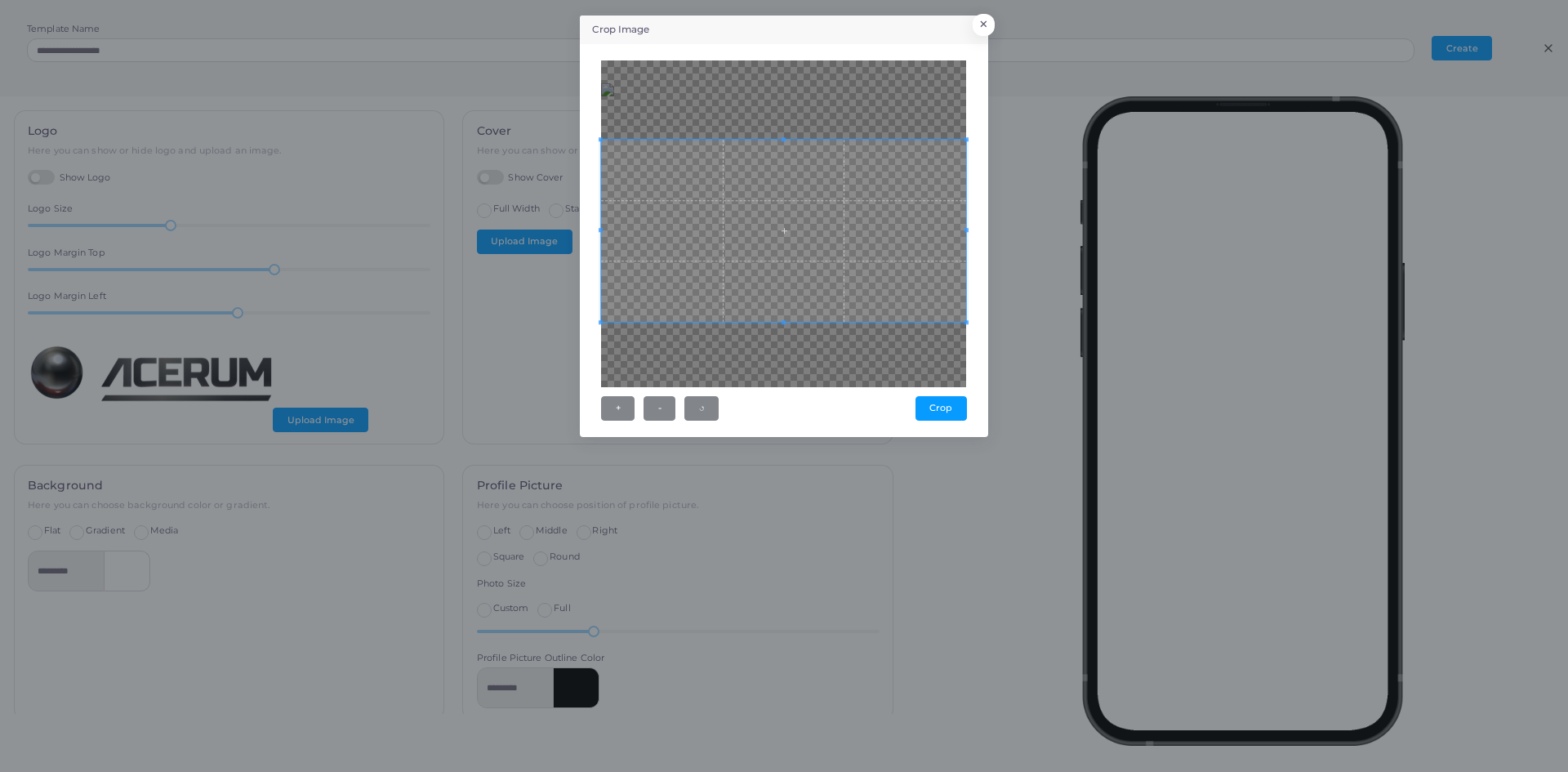 click at bounding box center (783, 231) 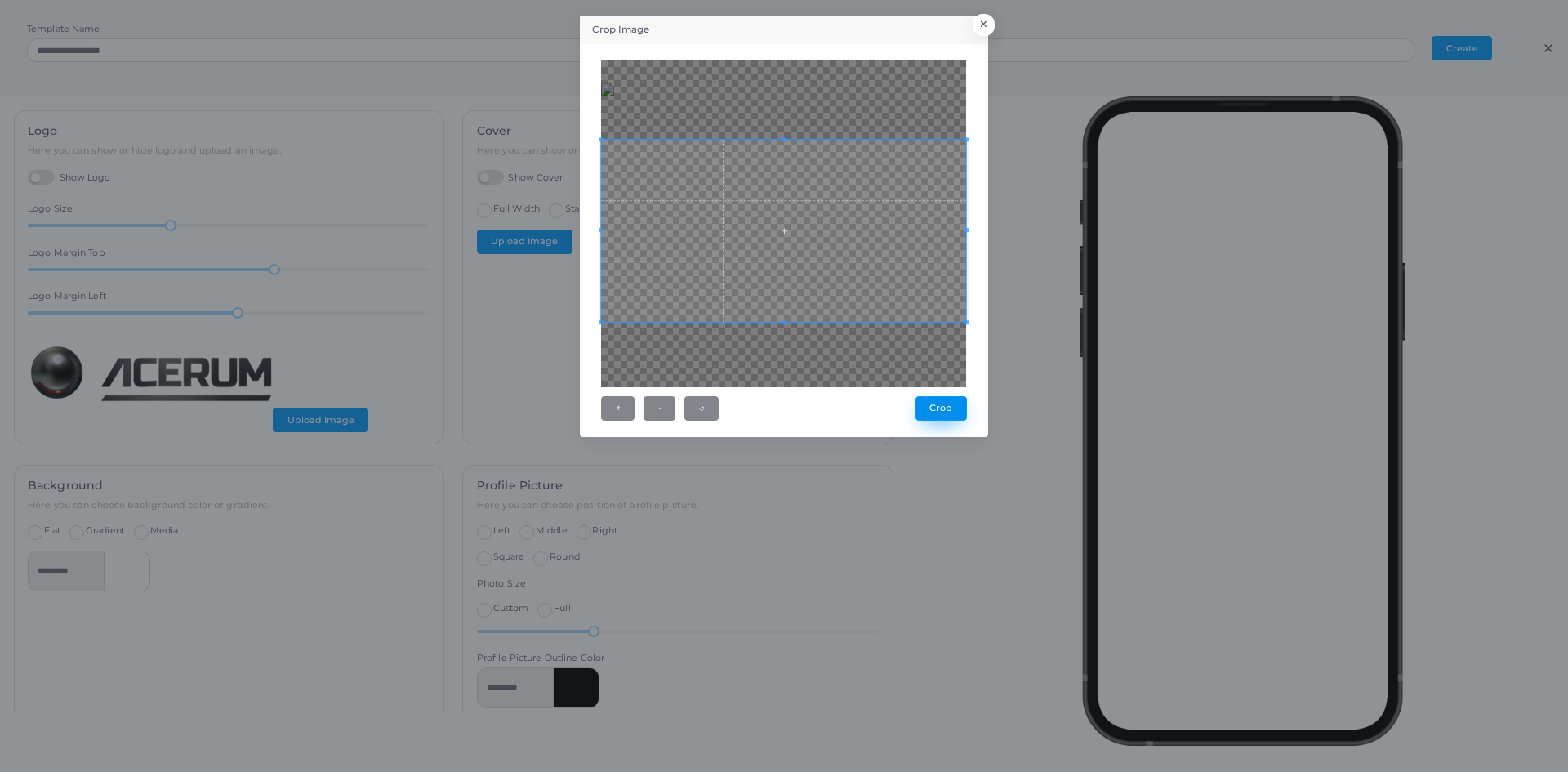 click on "Crop" at bounding box center (941, 408) 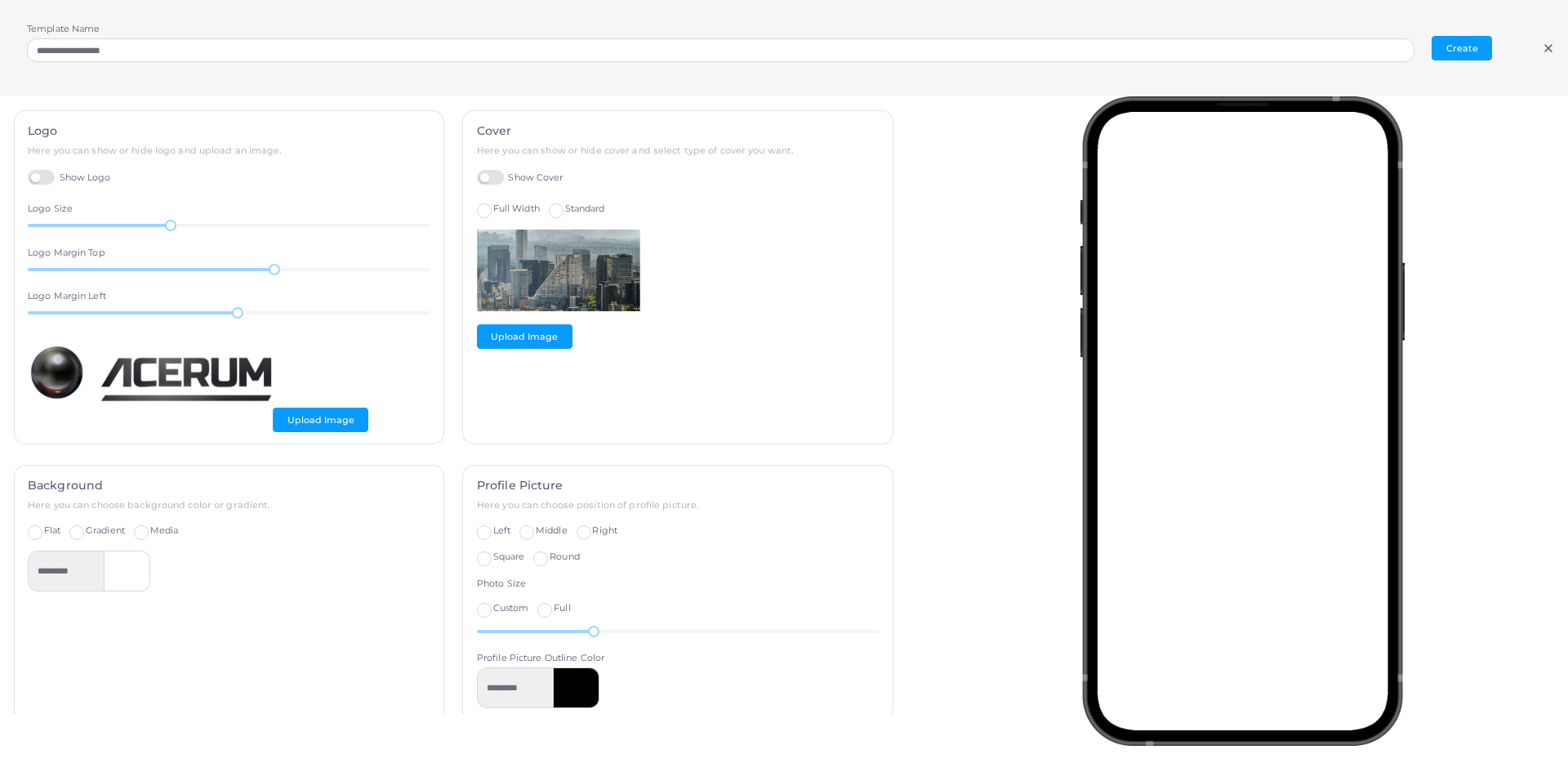 click on "Square" at bounding box center (509, 556) 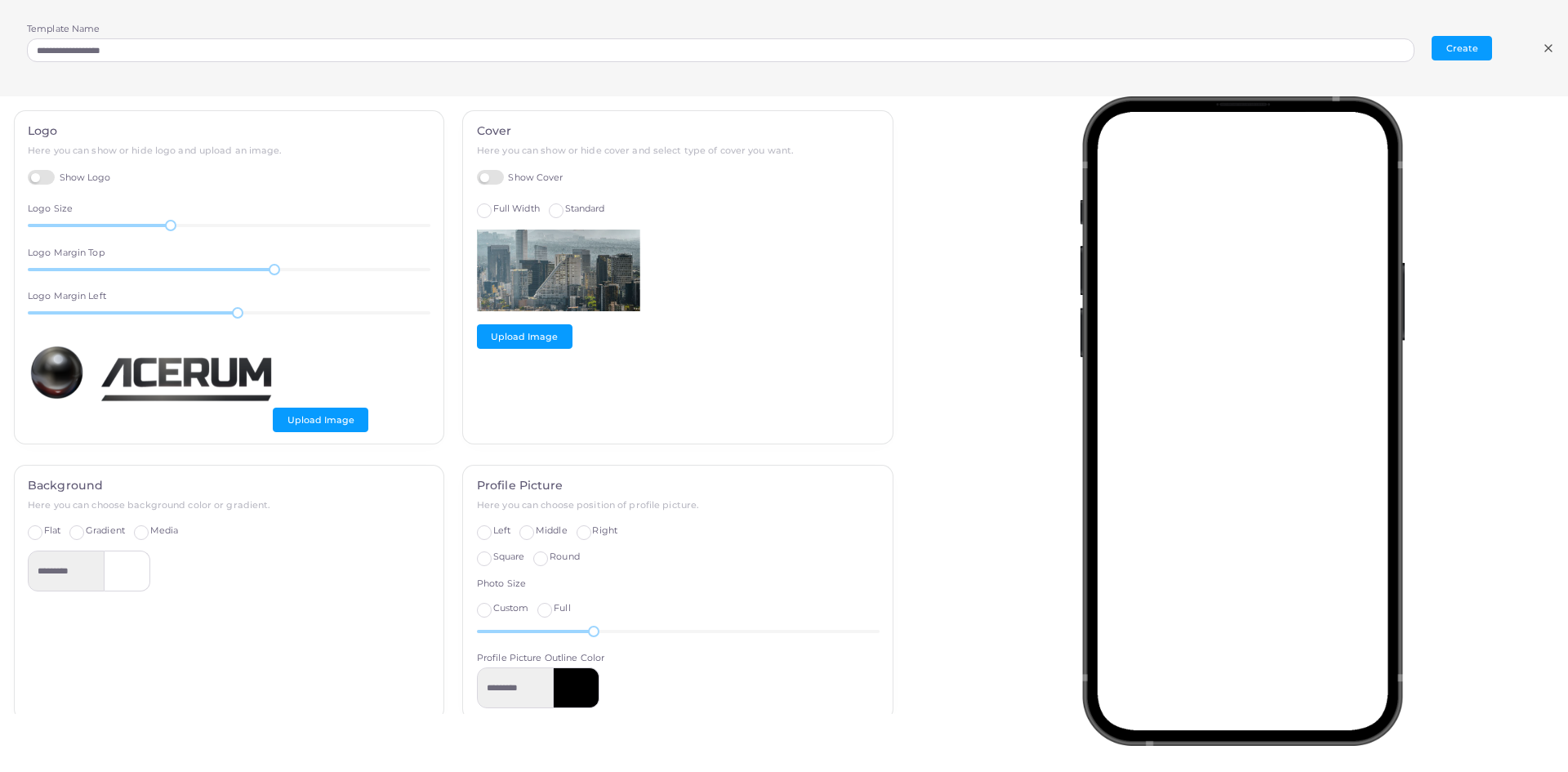 click at bounding box center (577, 688) 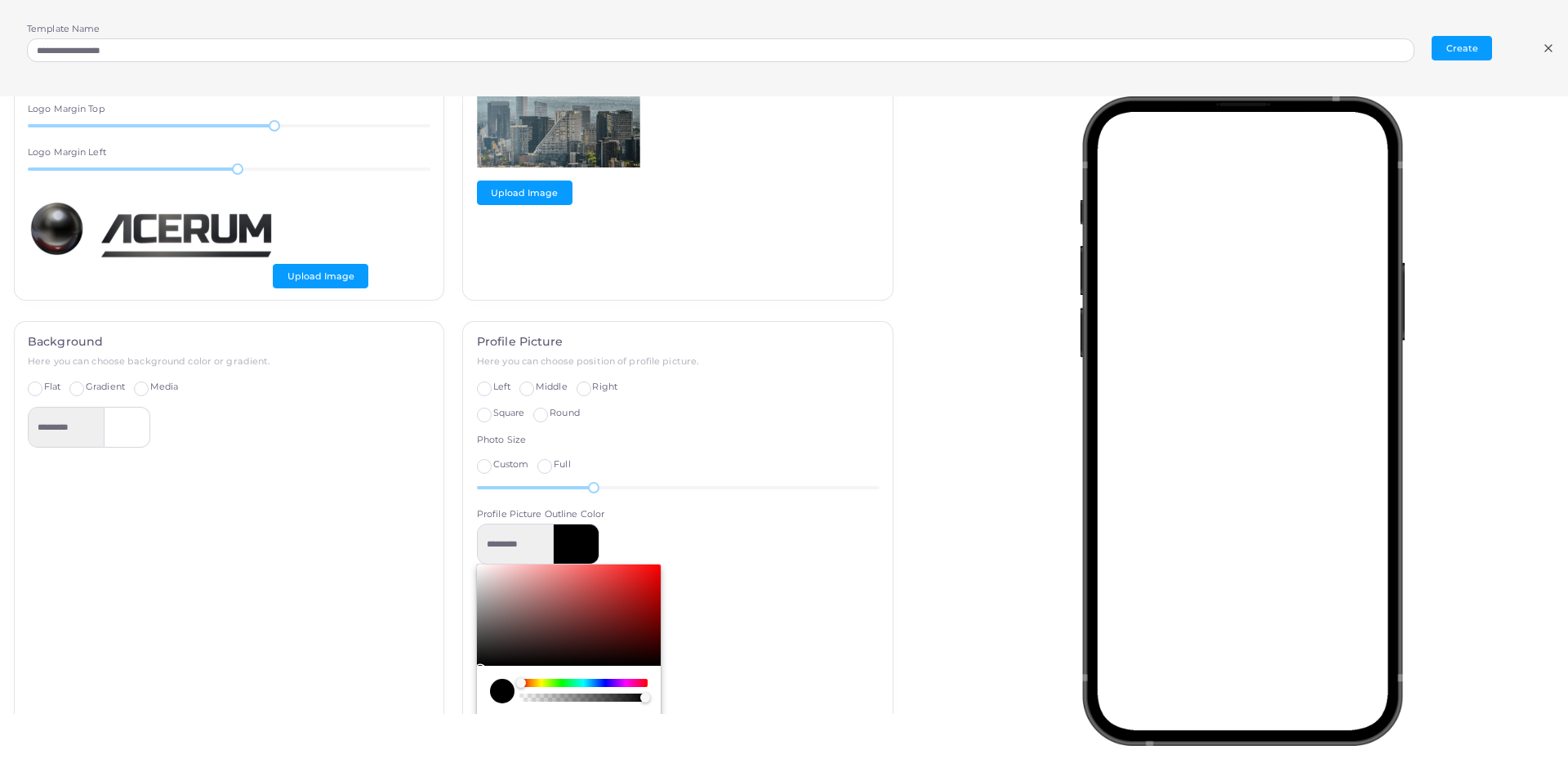scroll, scrollTop: 163, scrollLeft: 0, axis: vertical 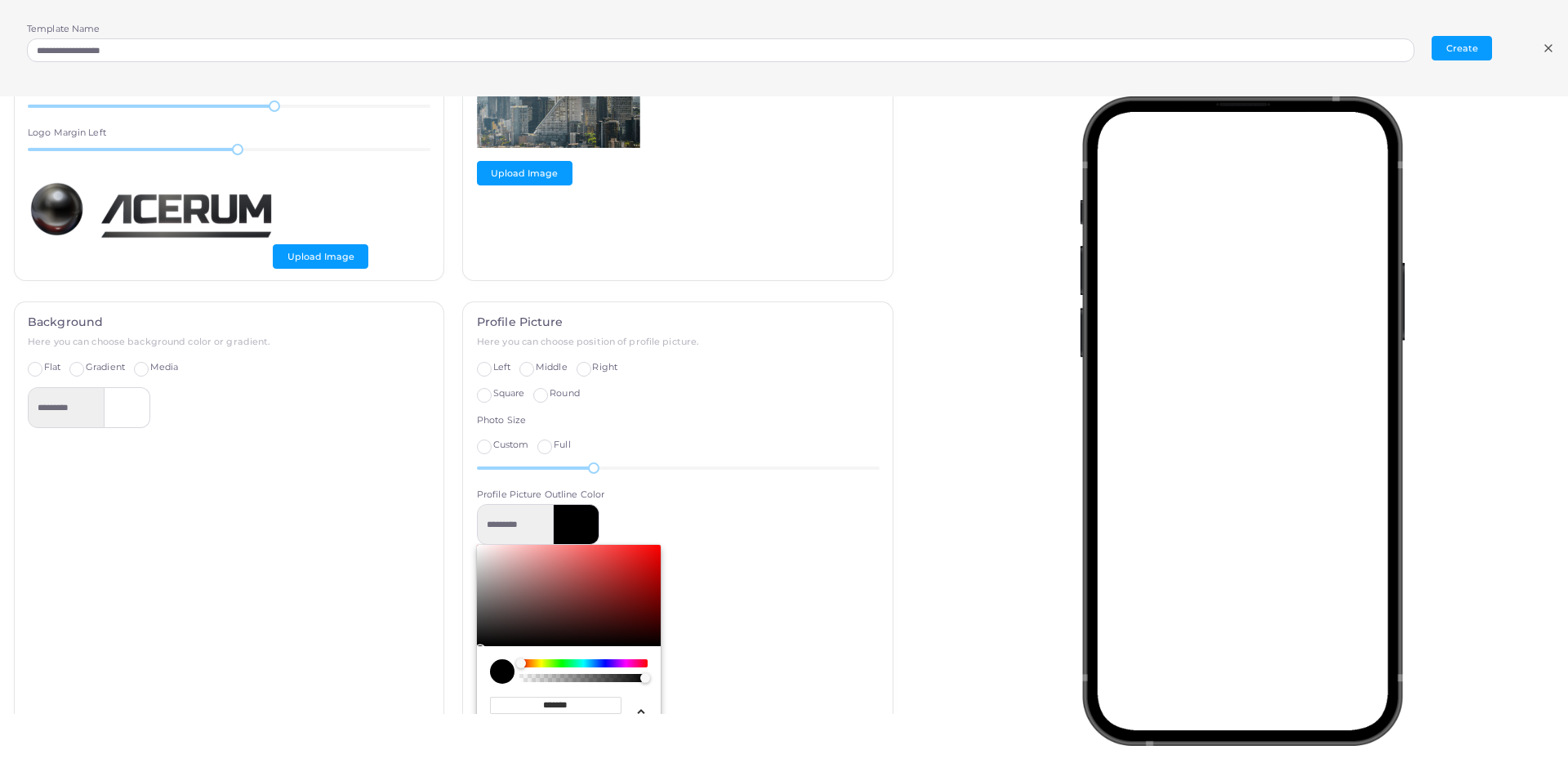 click at bounding box center (568, 596) 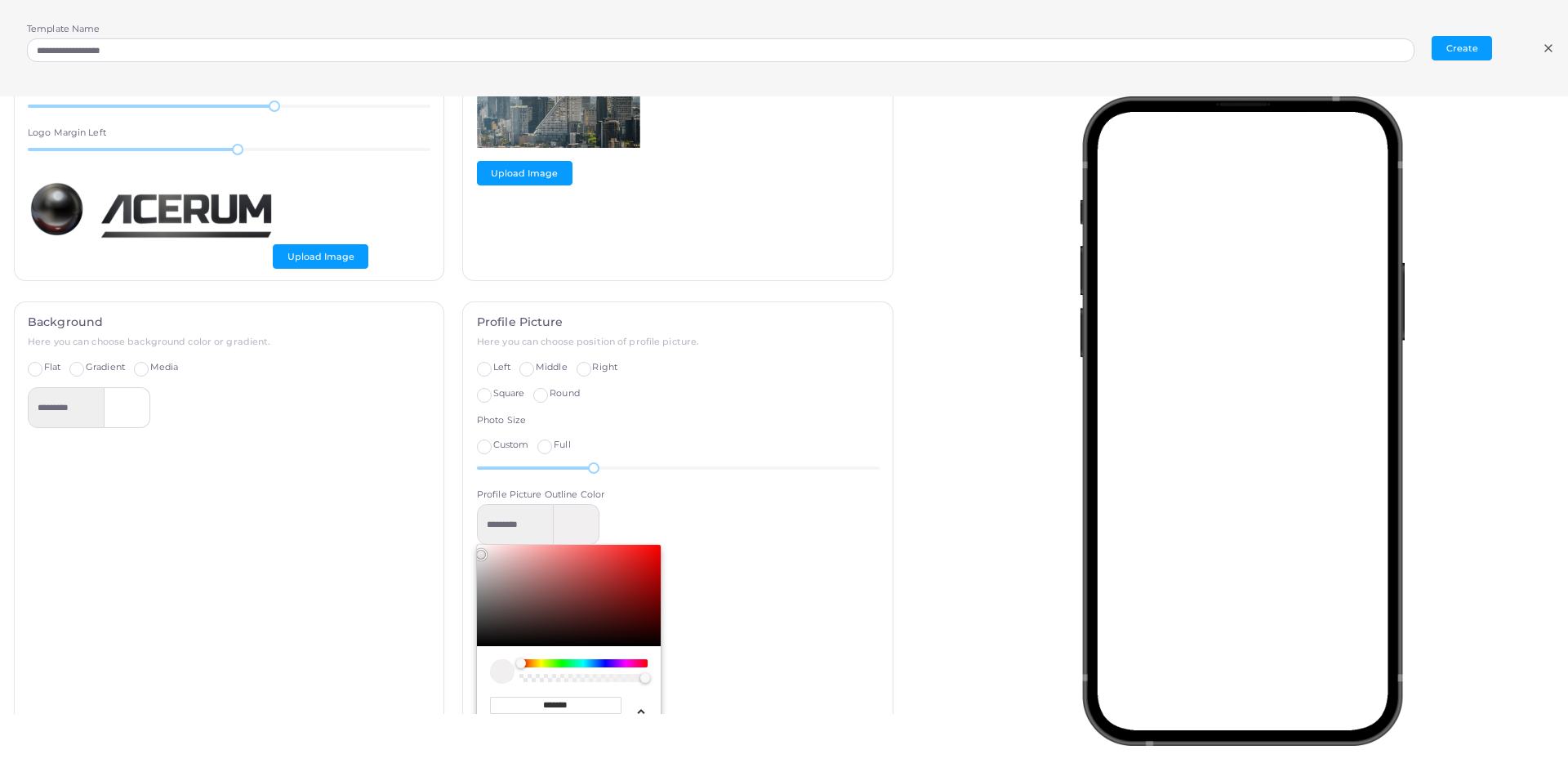 type on "*********" 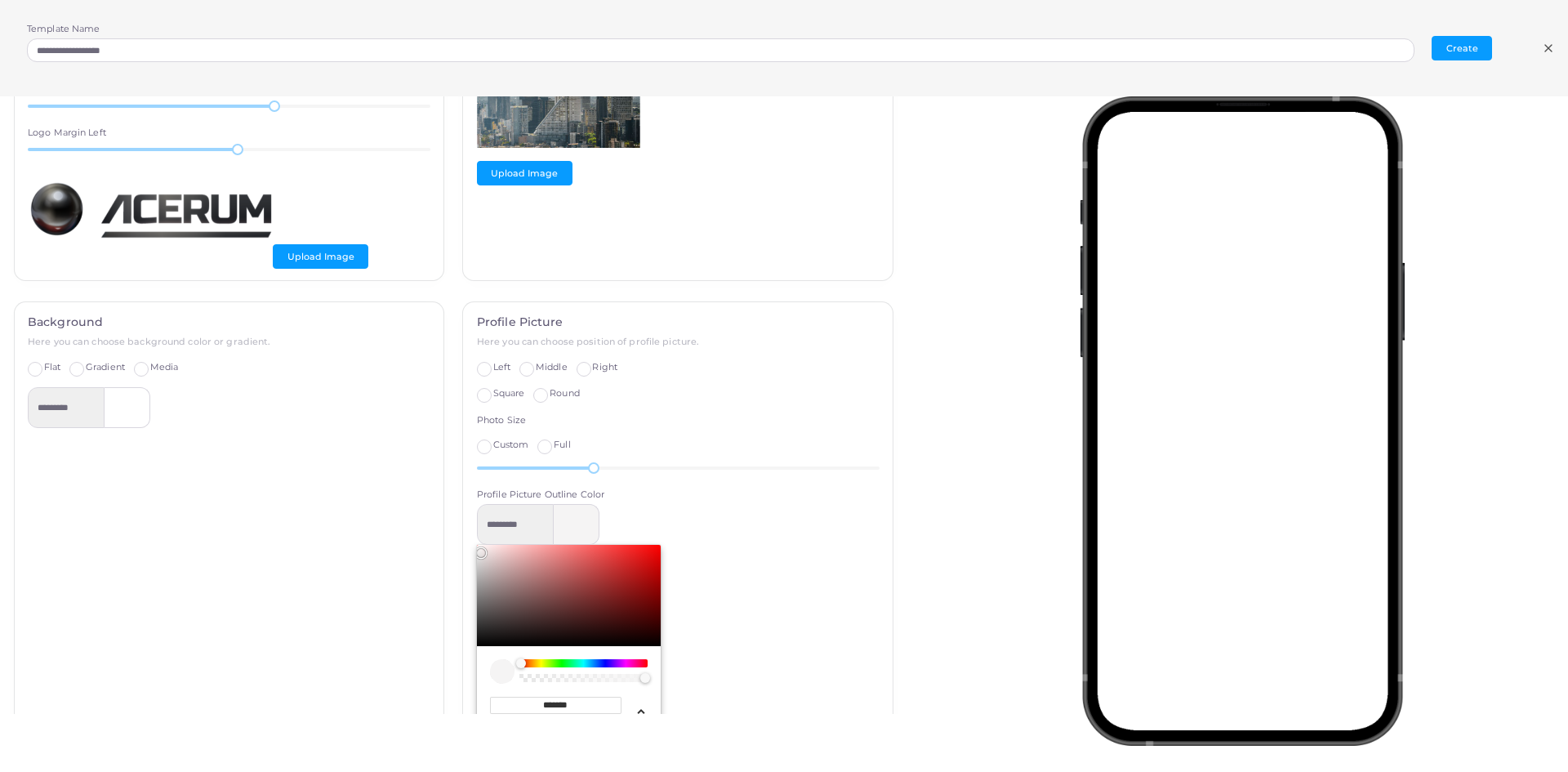 type on "*********" 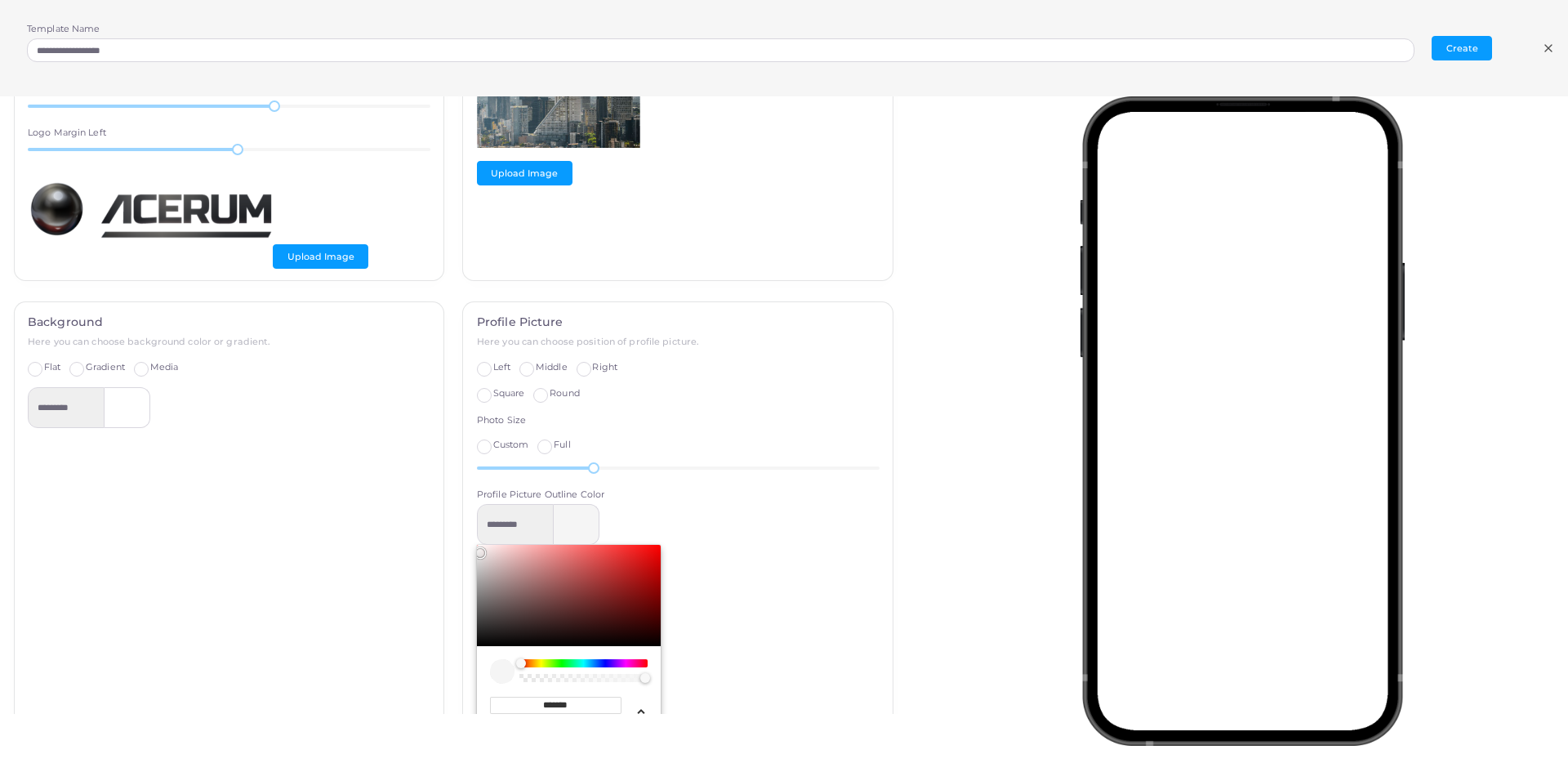type on "*********" 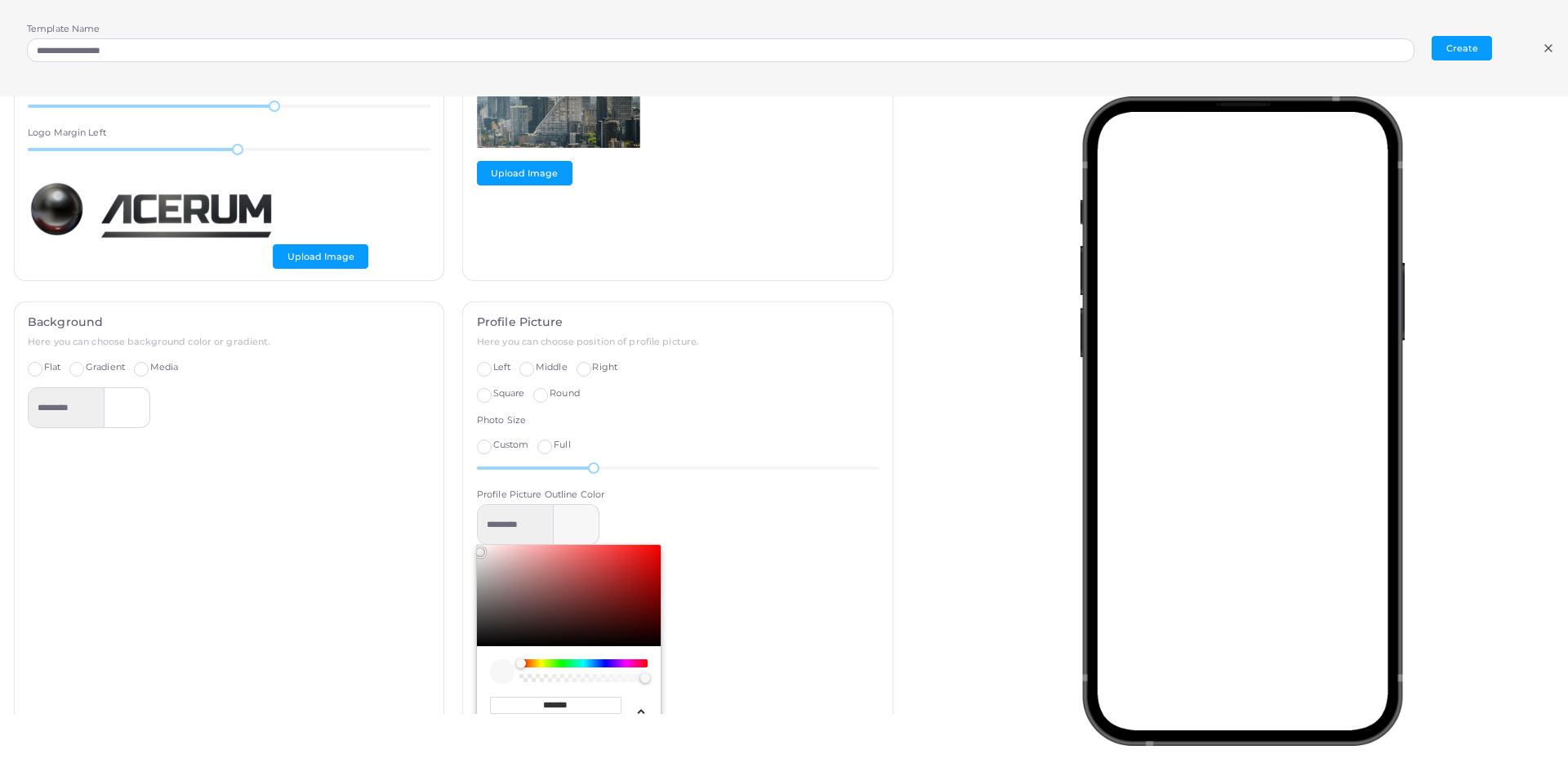 click on "Profile Picture Here you can choose position of profile picture. Left Middle Right Square Round Photo Size Custom Full 36.1 Profile Picture Outline Color *********                   *******   hex       ***   r     ***   g     ***   b     *   a     *   h     **   s     ***   l     *   a" at bounding box center (678, 528) 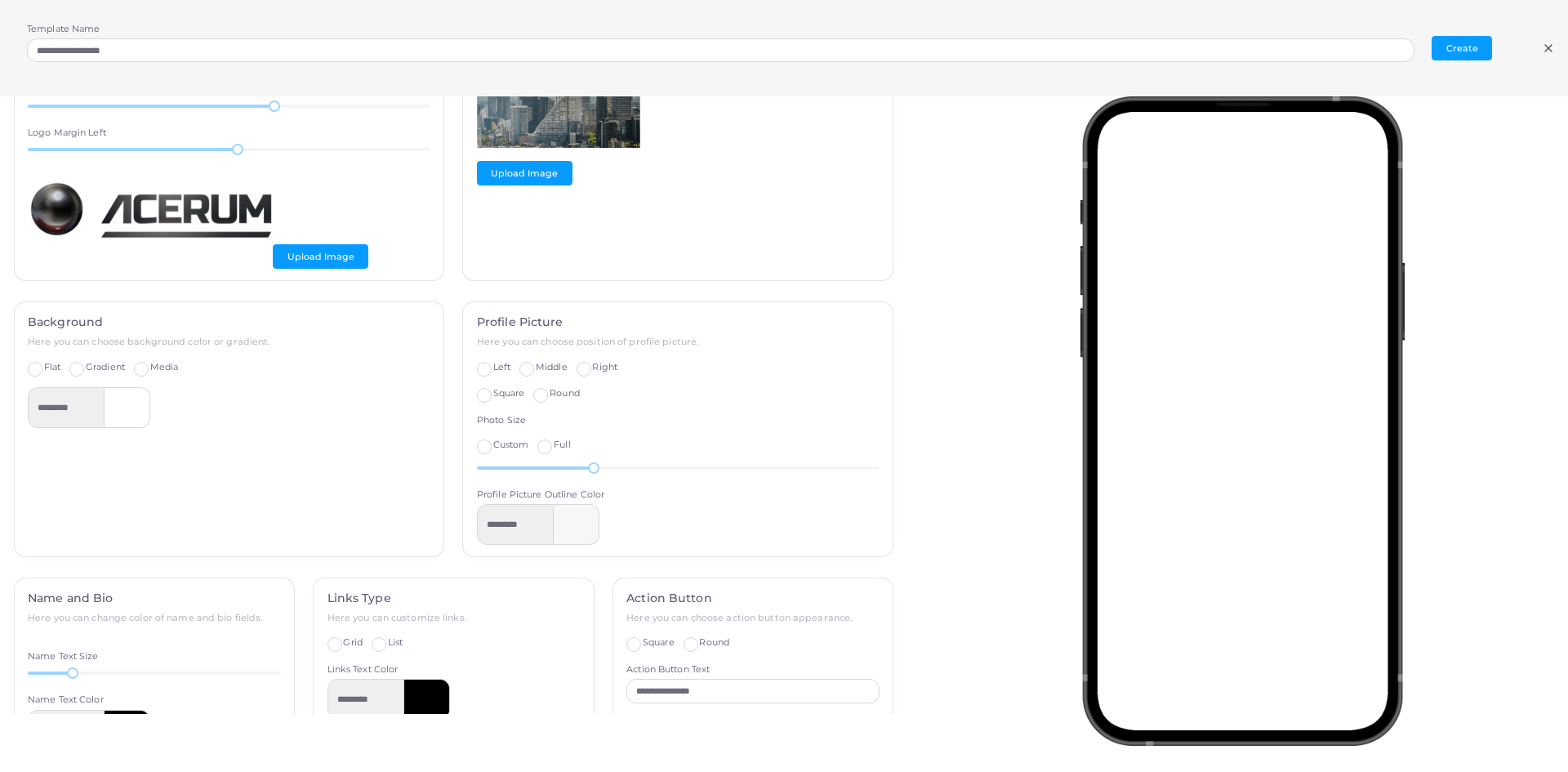 click at bounding box center (577, 524) 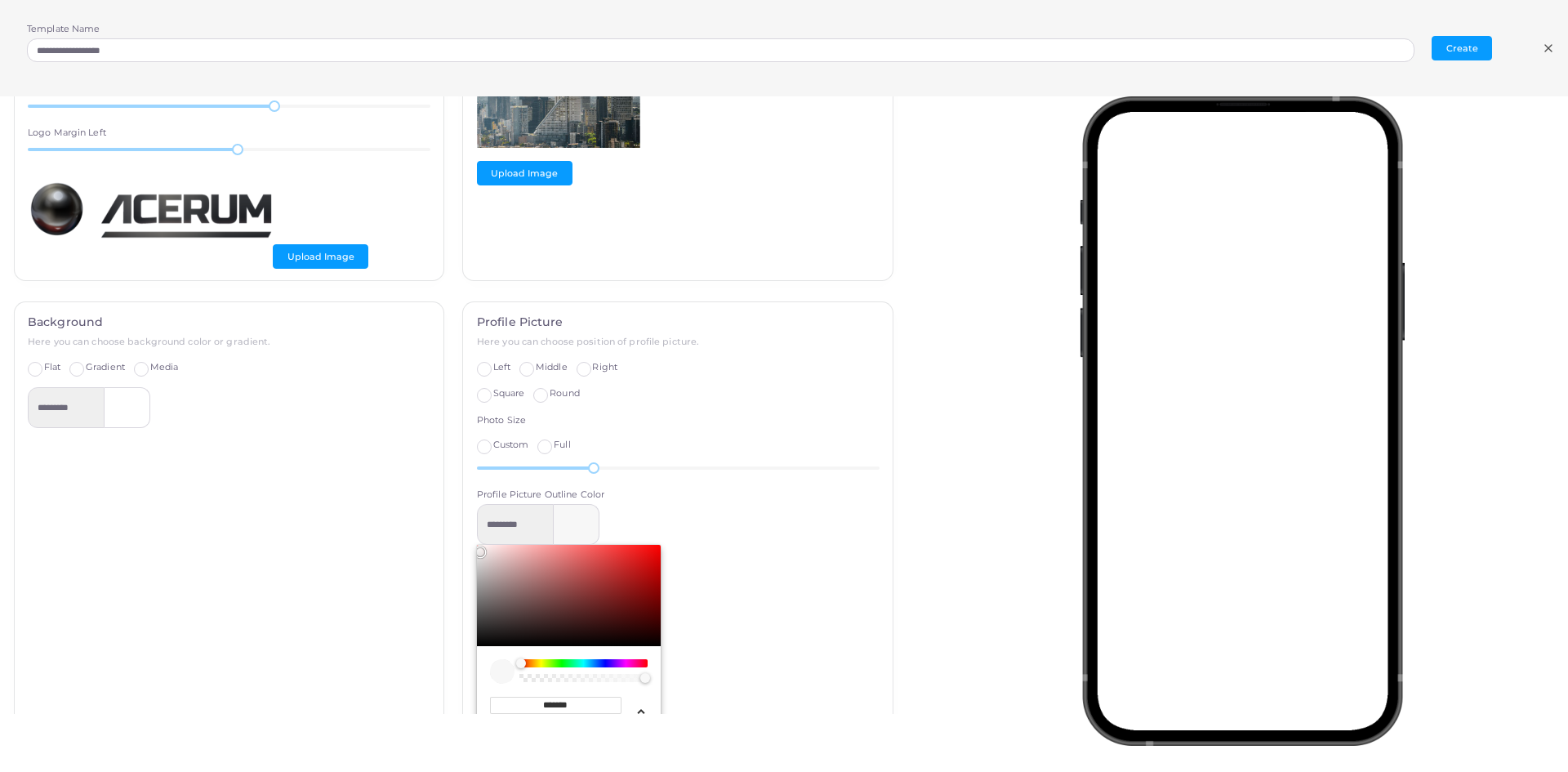 type on "*********" 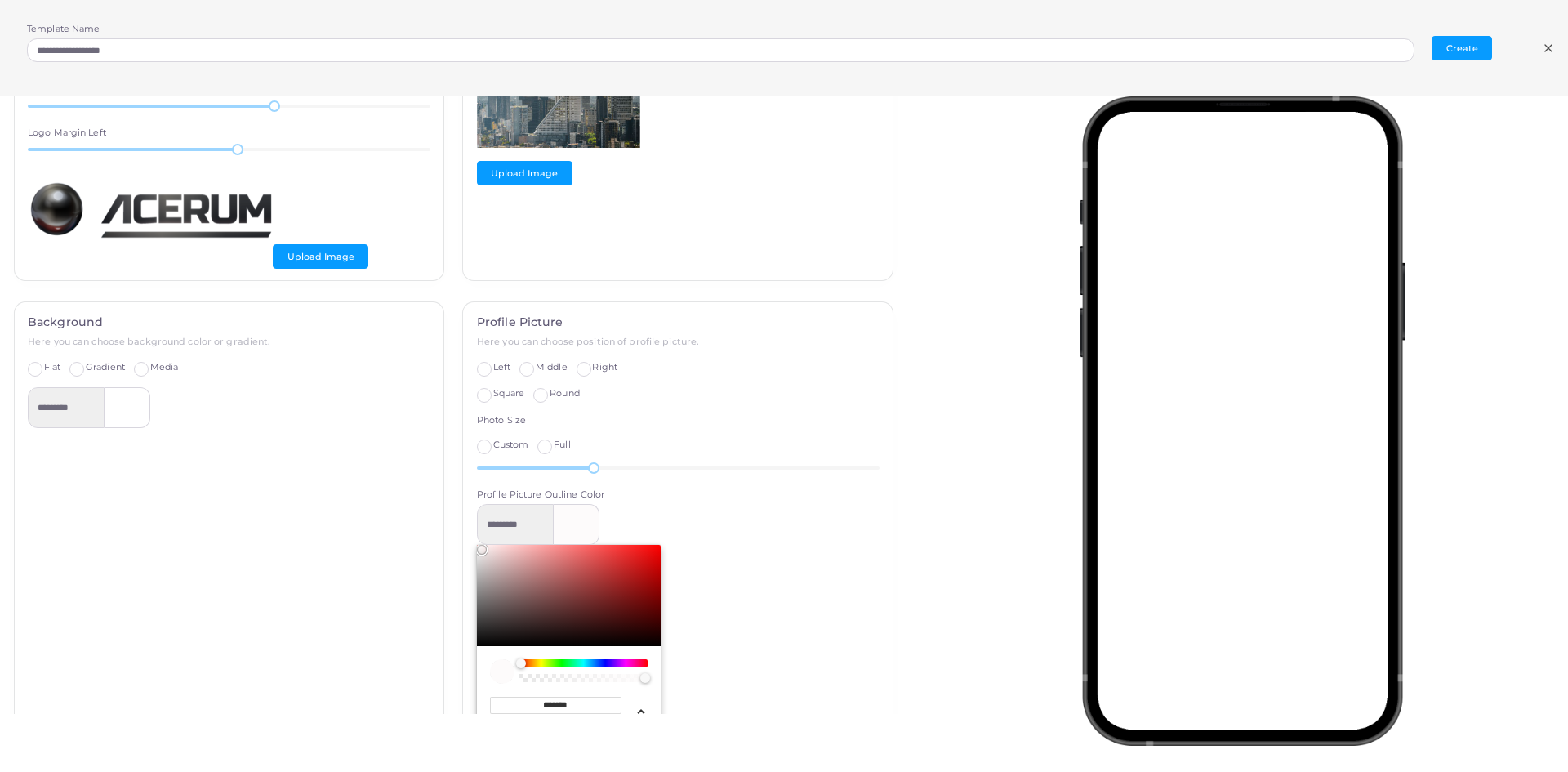 type on "*********" 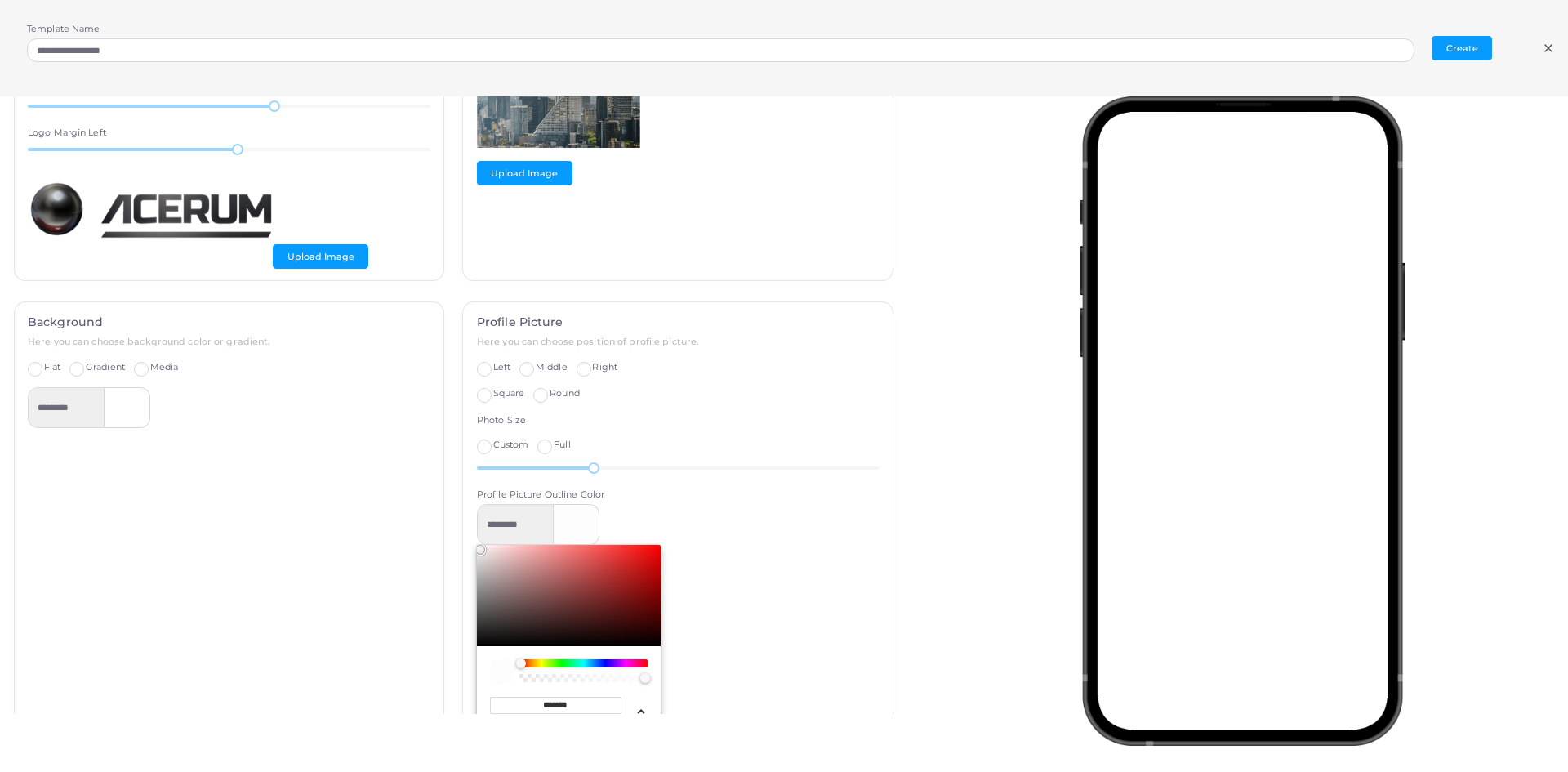 type on "*********" 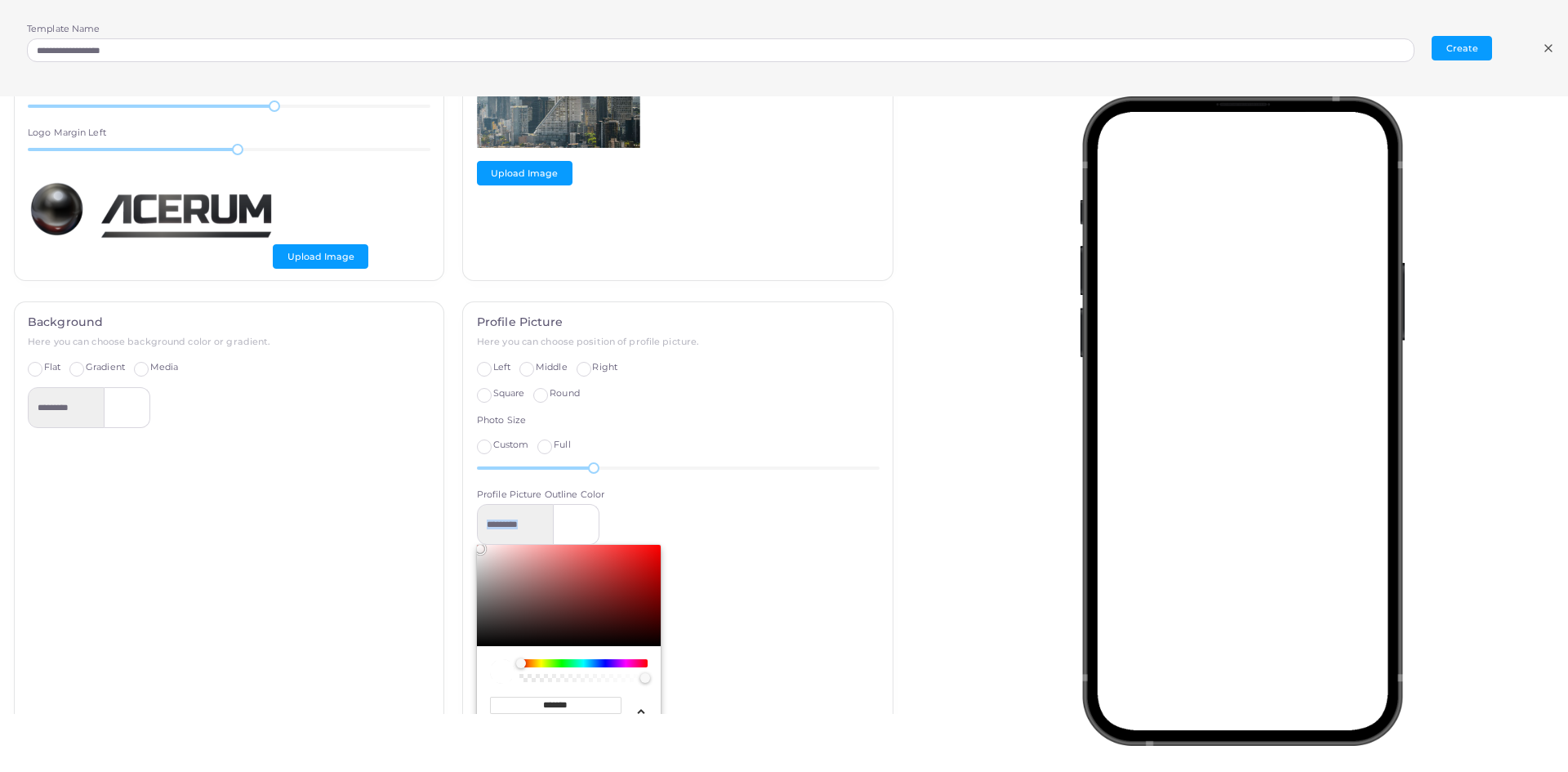drag, startPoint x: 476, startPoint y: 549, endPoint x: 557, endPoint y: 598, distance: 94.66784 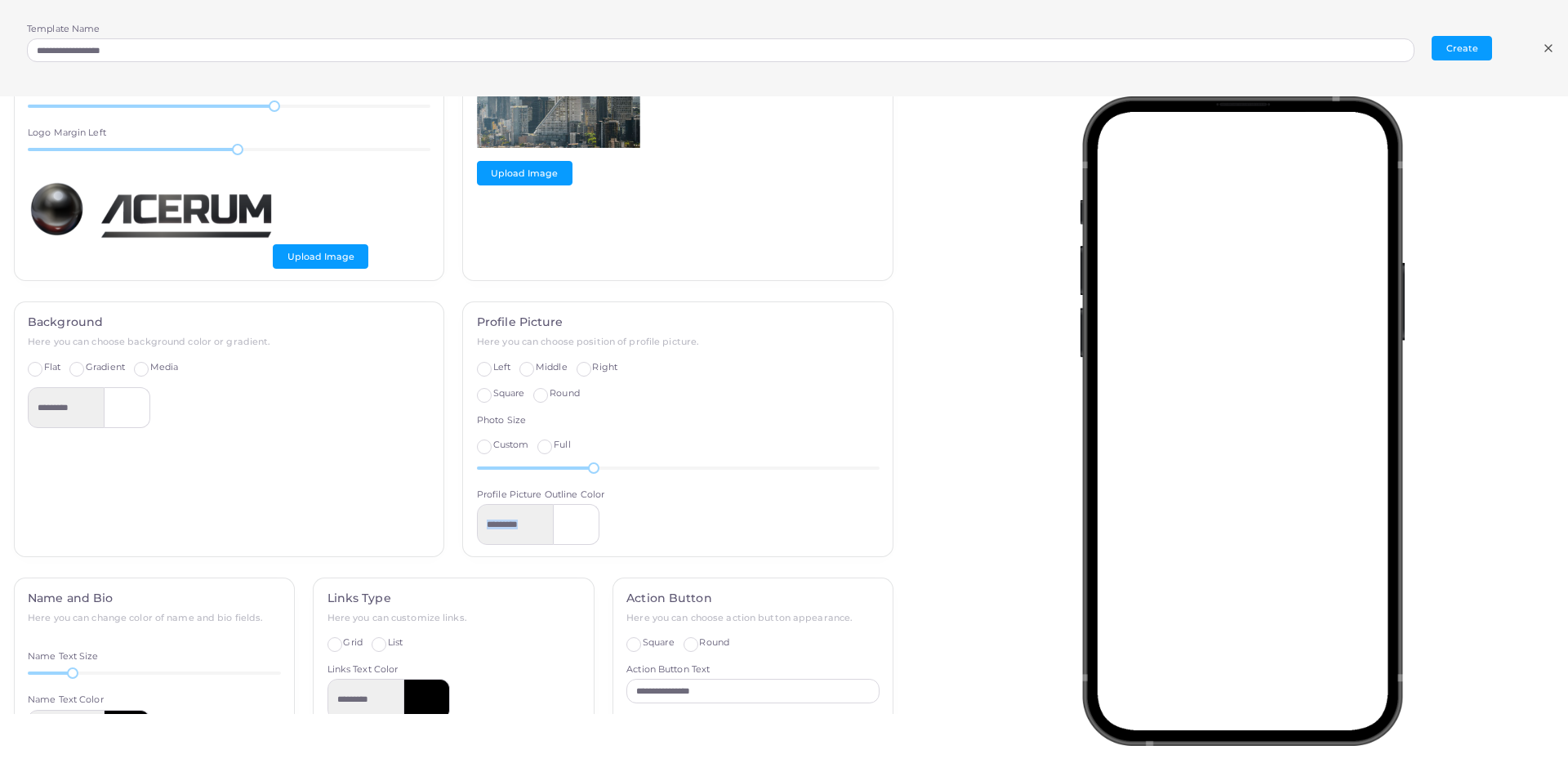 click at bounding box center [577, 524] 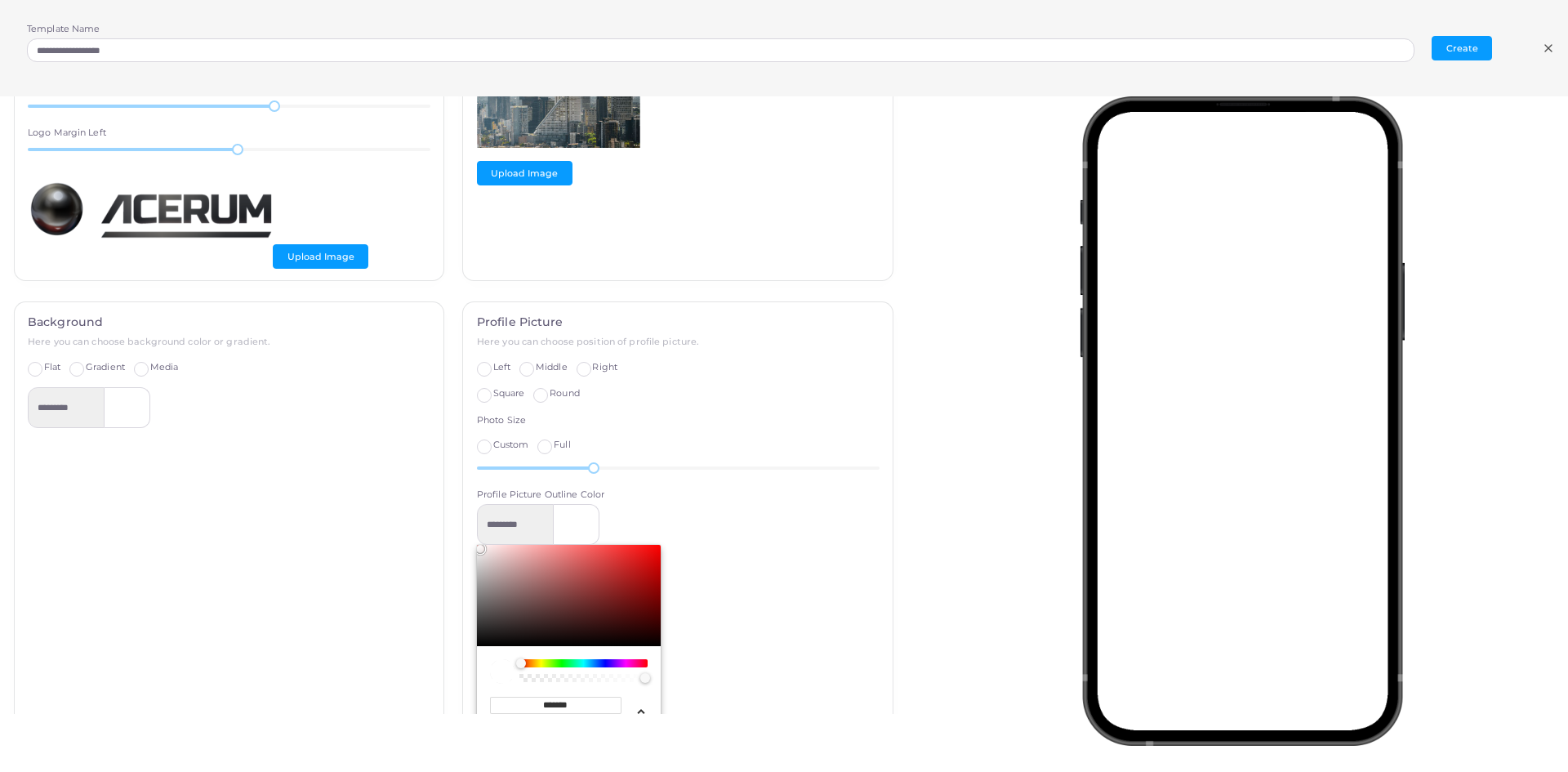 type on "*********" 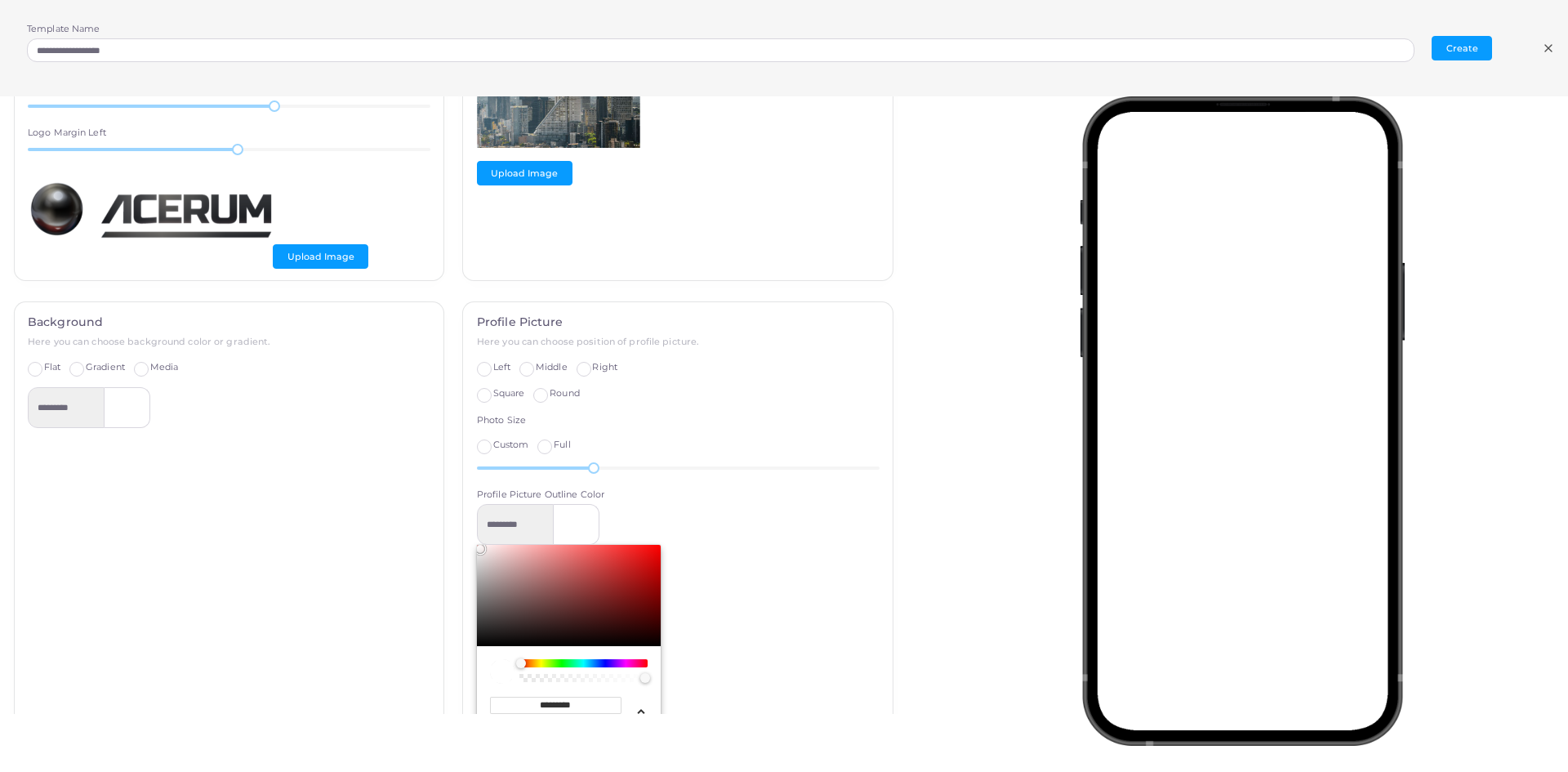 type on "*********" 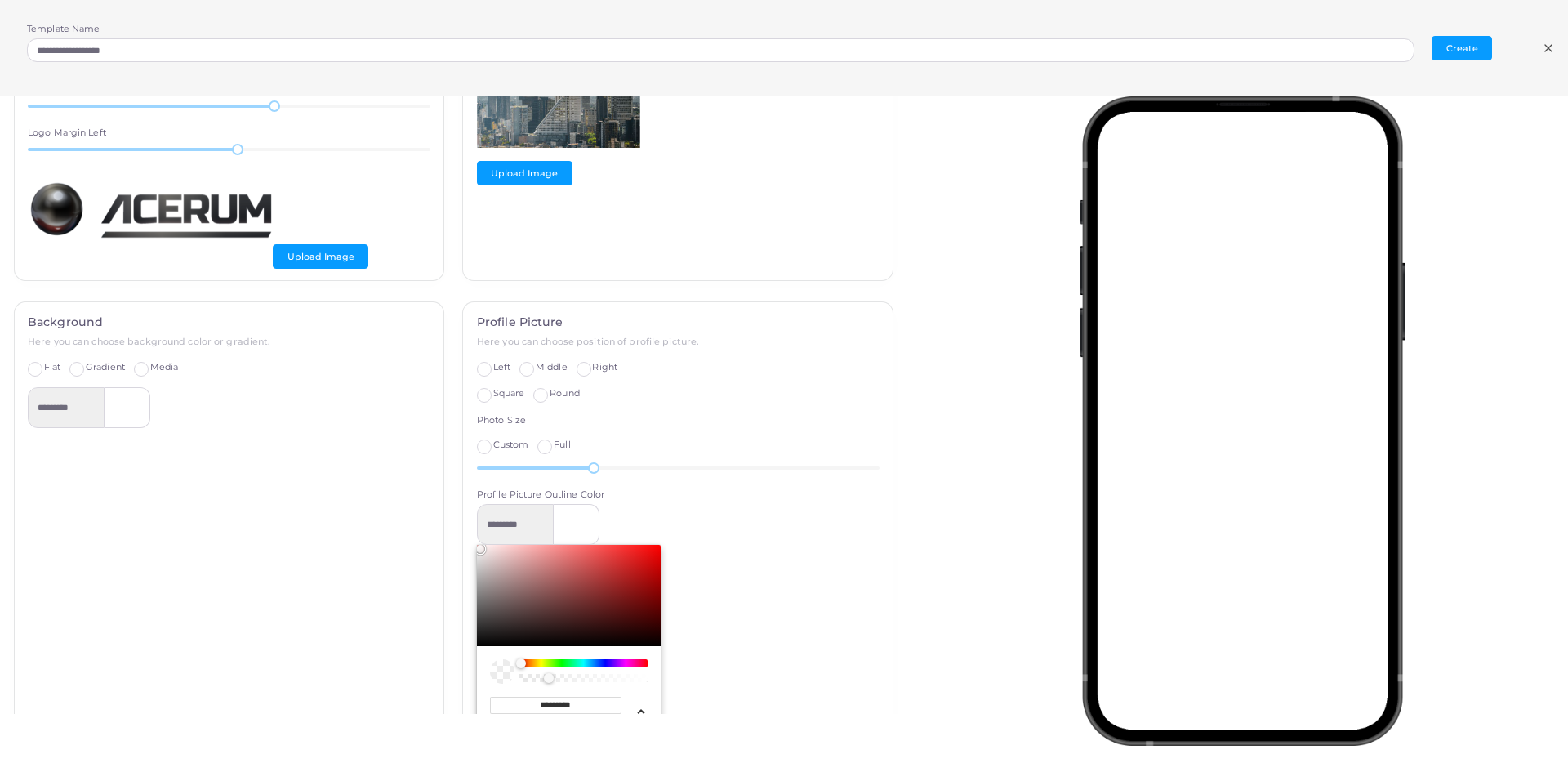 type on "*********" 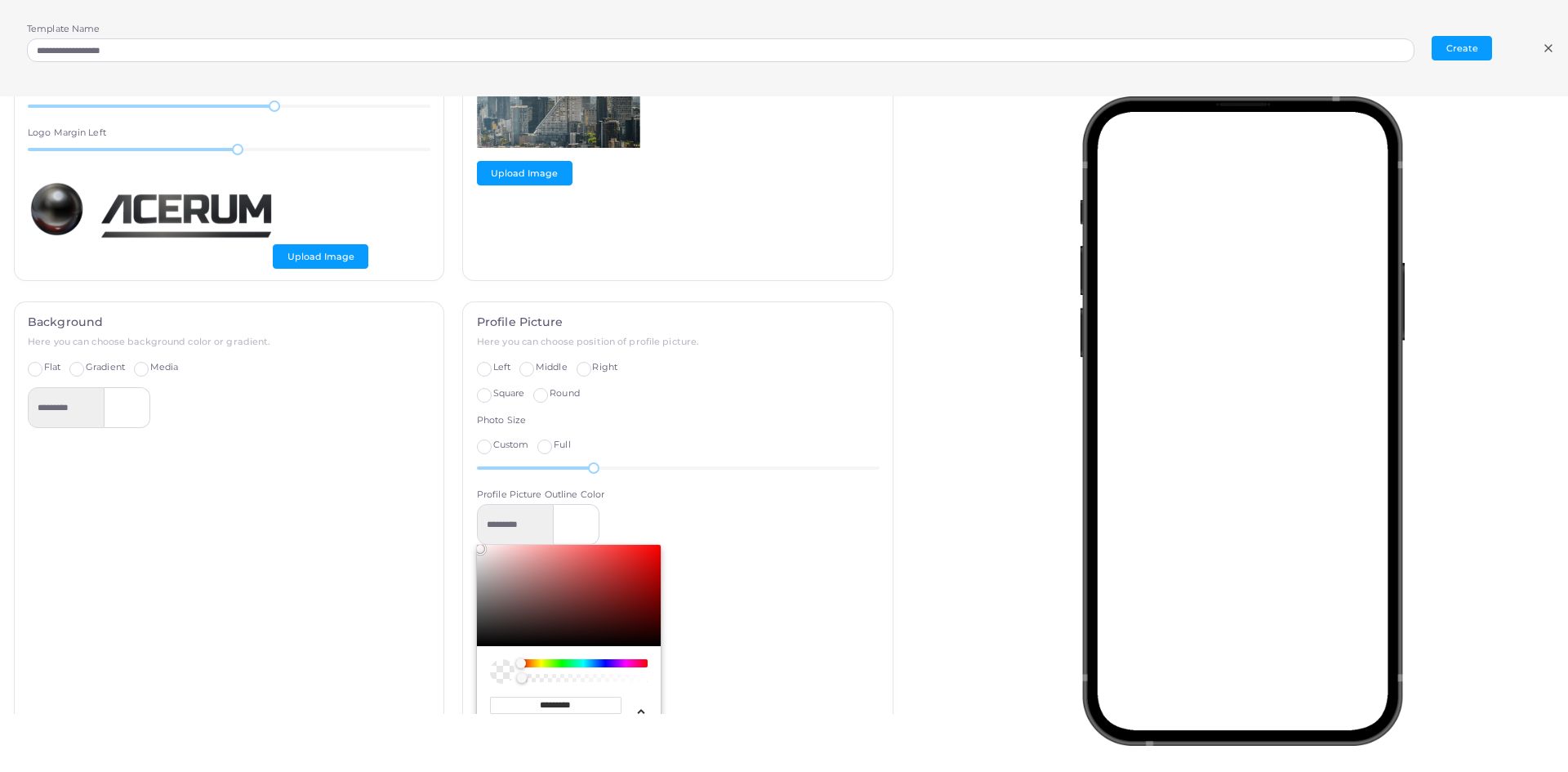 drag, startPoint x: 638, startPoint y: 676, endPoint x: 506, endPoint y: 677, distance: 132.00379 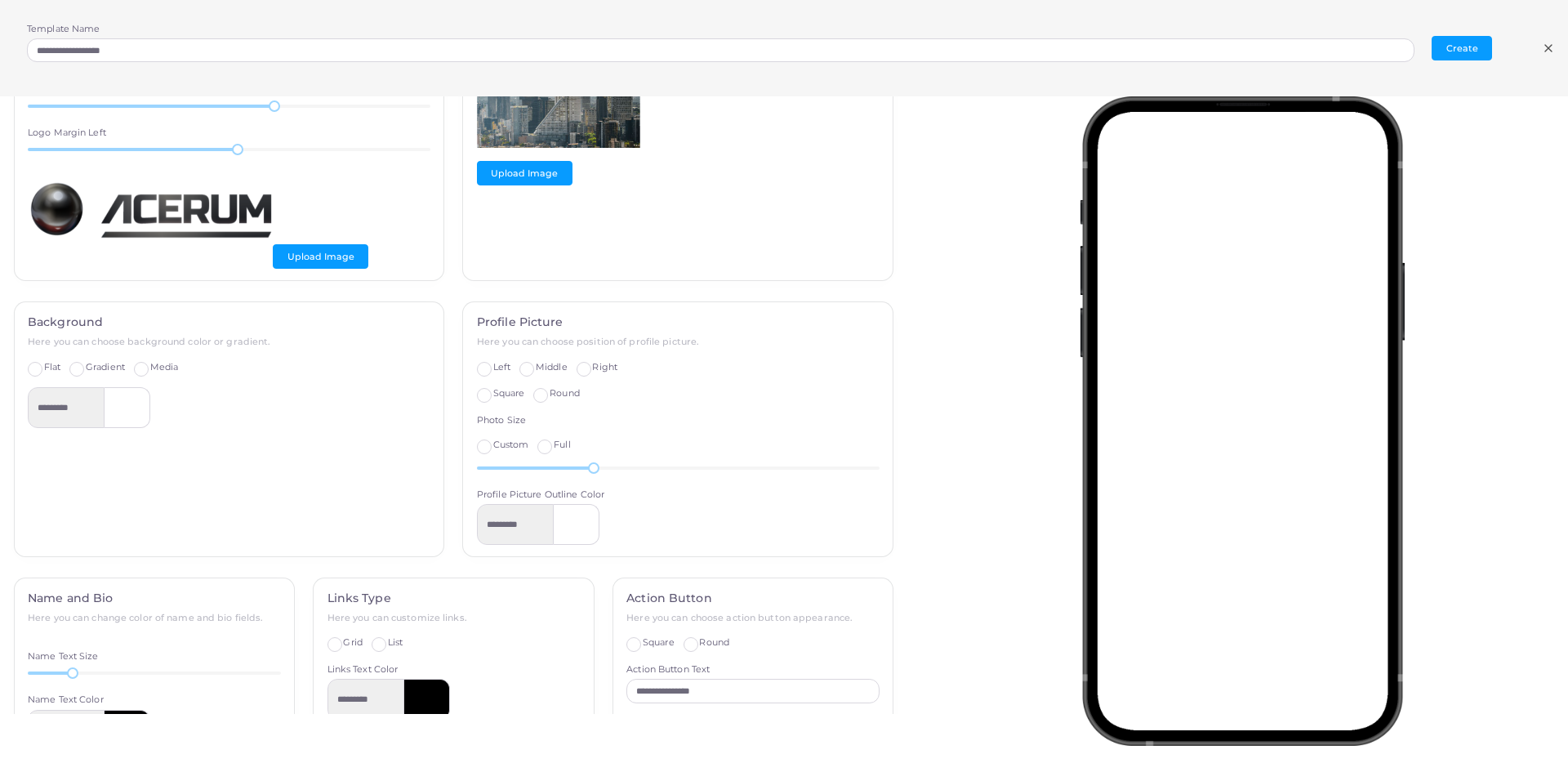 click on "Profile Picture Here you can choose position of profile picture. Left Middle Right Square Round Photo Size Custom Full 36.1 Profile Picture Outline Color *********" at bounding box center (678, 429) 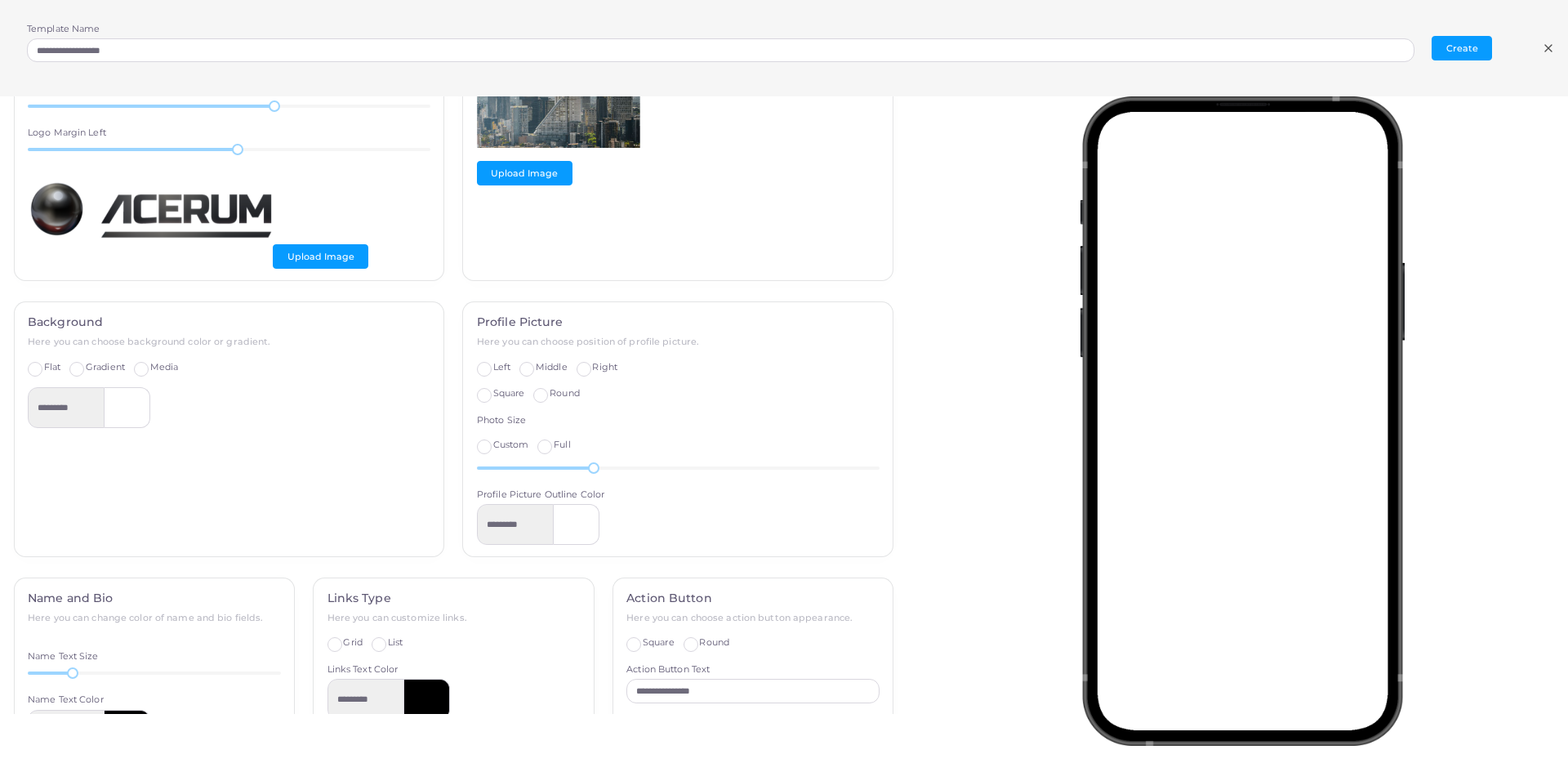 click on "Full" at bounding box center (562, 444) 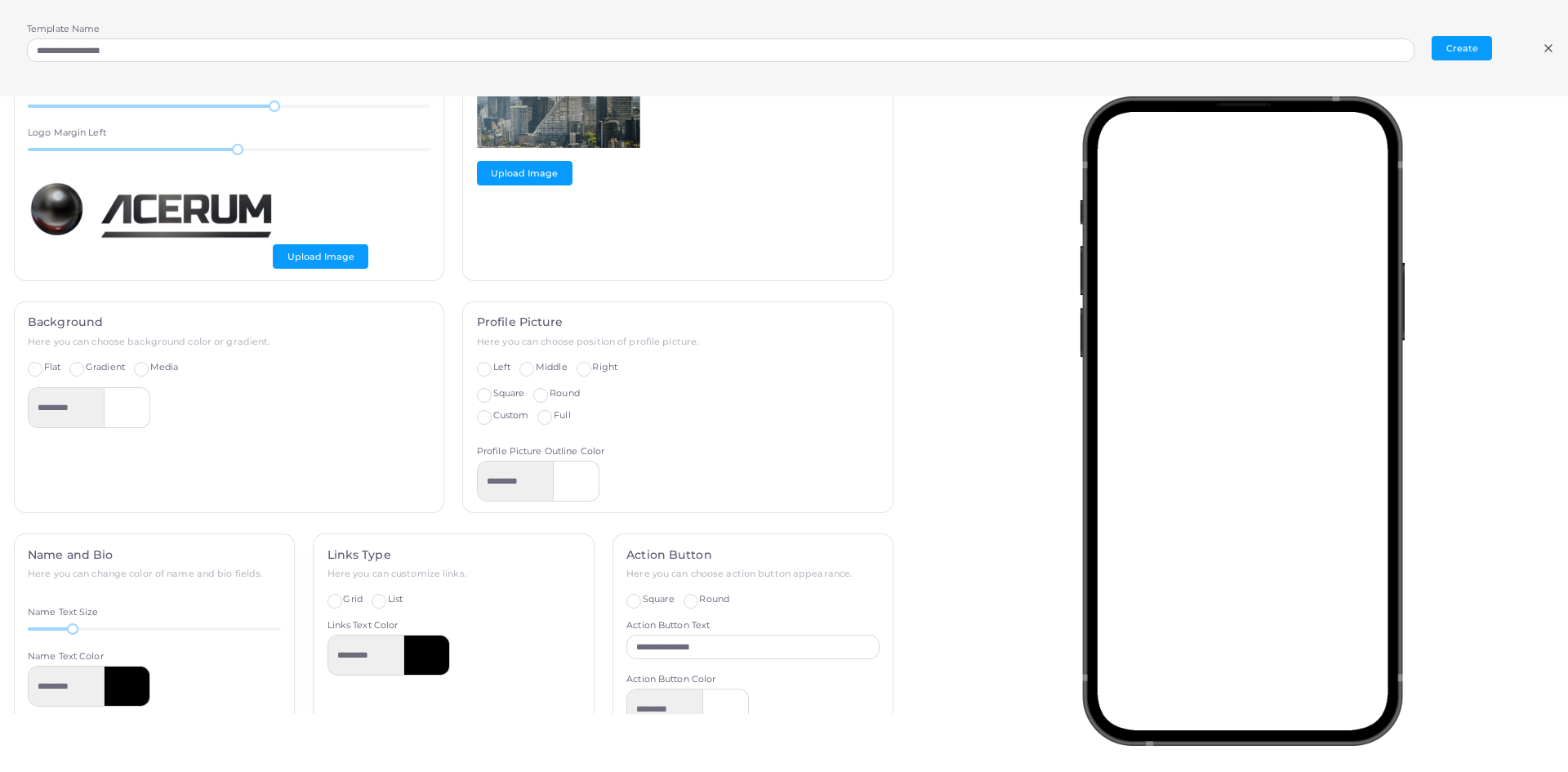 click on "Custom" at bounding box center (511, 416) 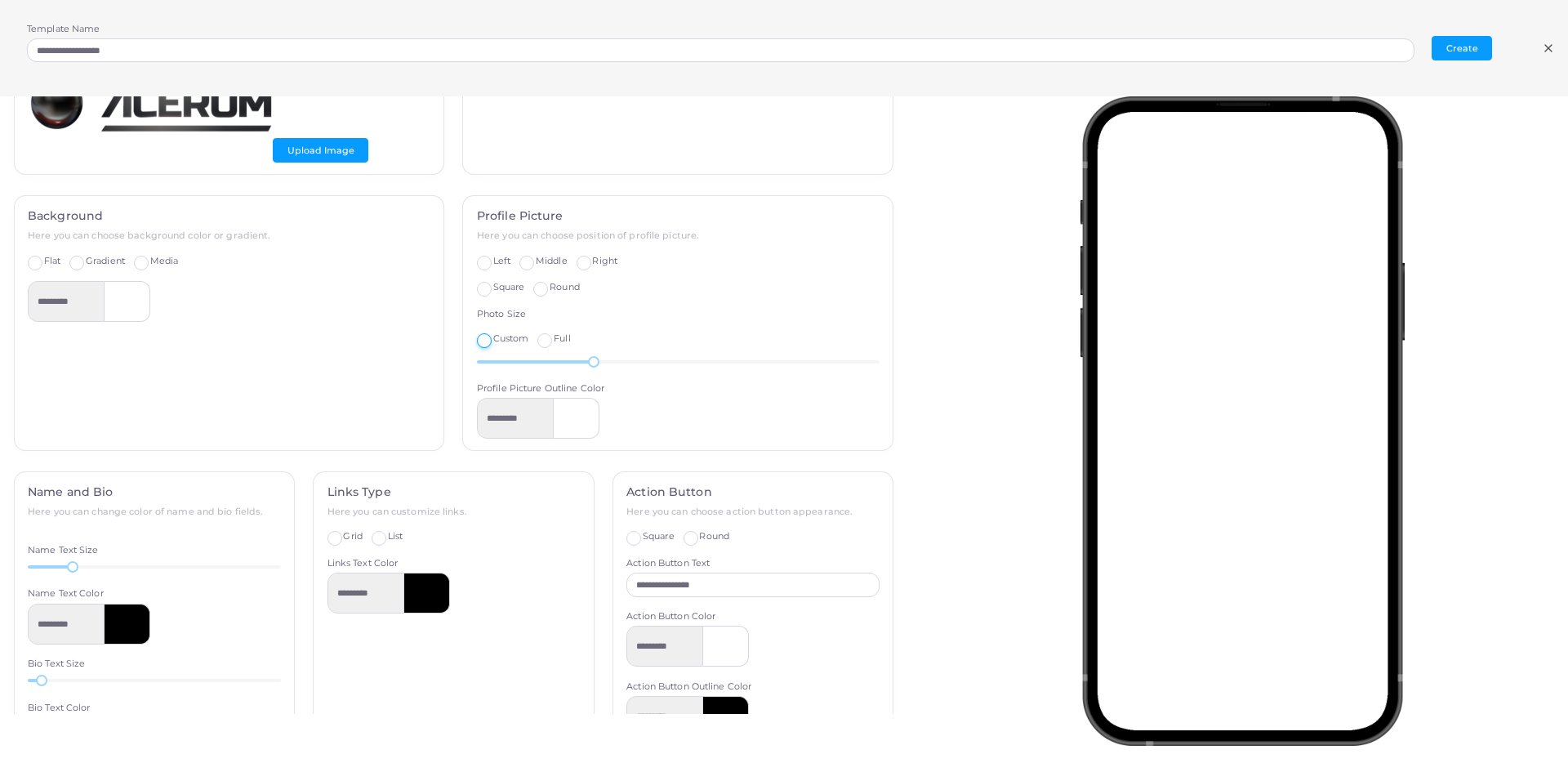 scroll, scrollTop: 327, scrollLeft: 0, axis: vertical 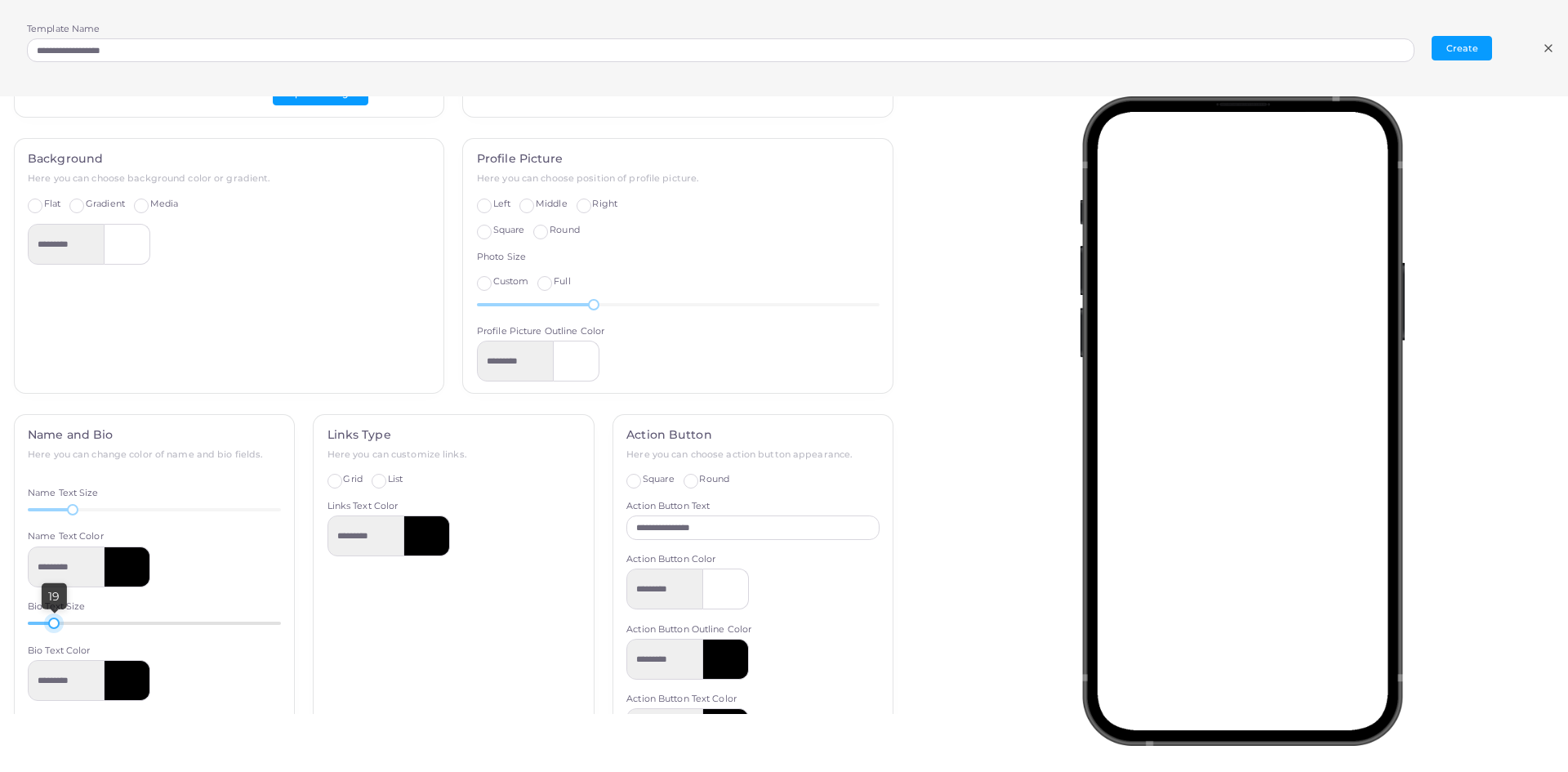 drag, startPoint x: 44, startPoint y: 623, endPoint x: 54, endPoint y: 623, distance: 10 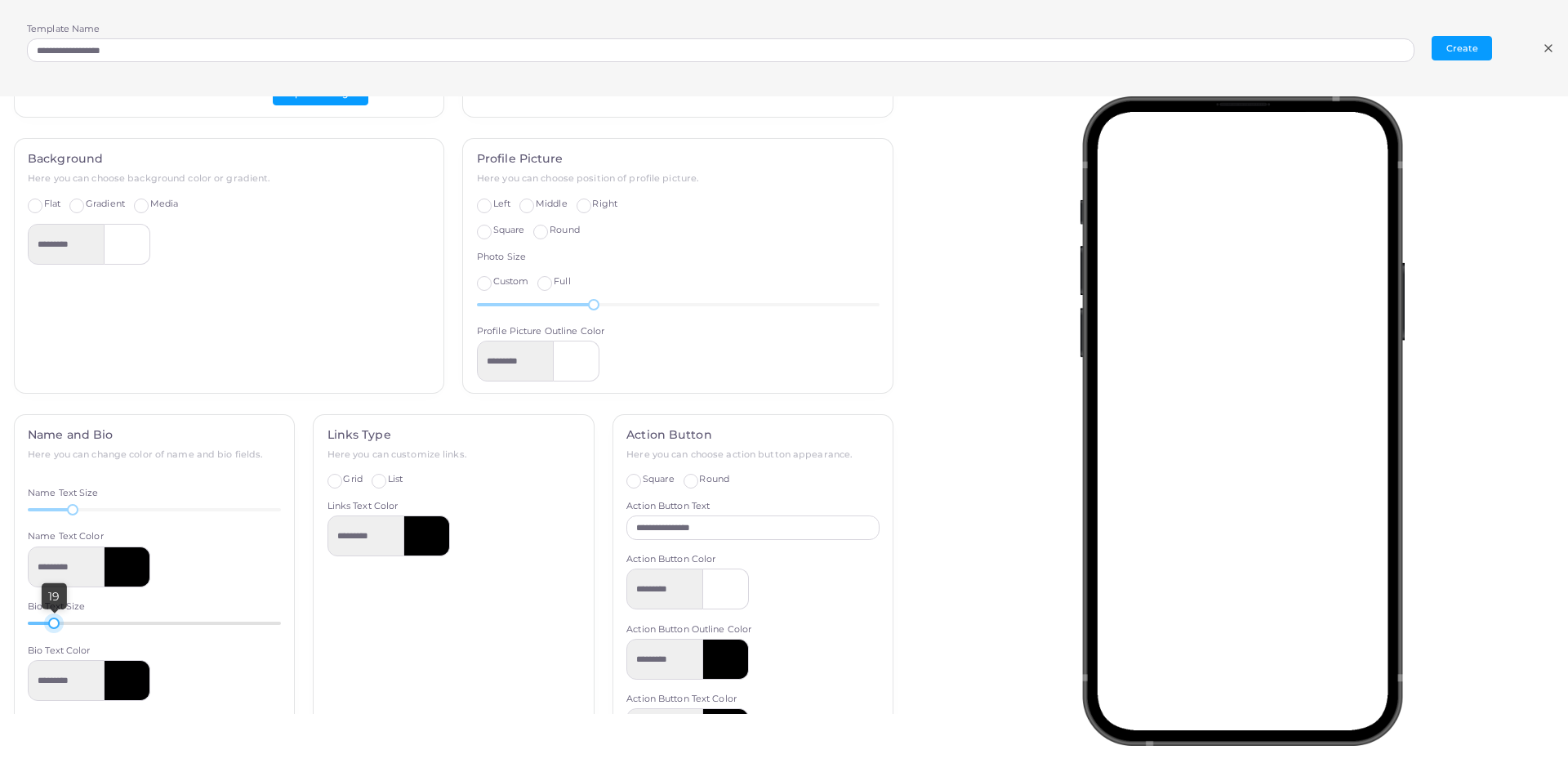click at bounding box center (54, 623) 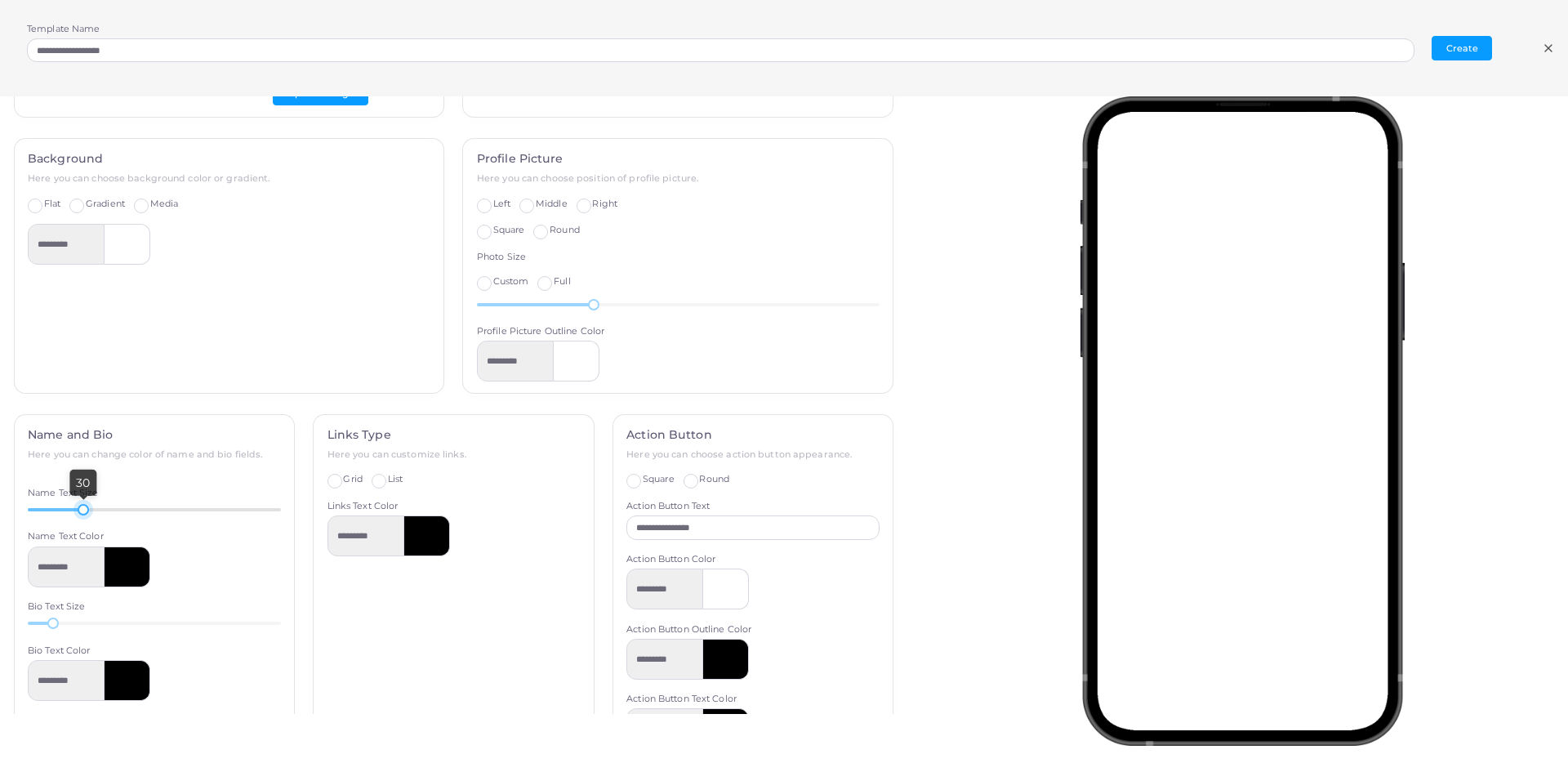 drag, startPoint x: 73, startPoint y: 509, endPoint x: 82, endPoint y: 485, distance: 25.63201 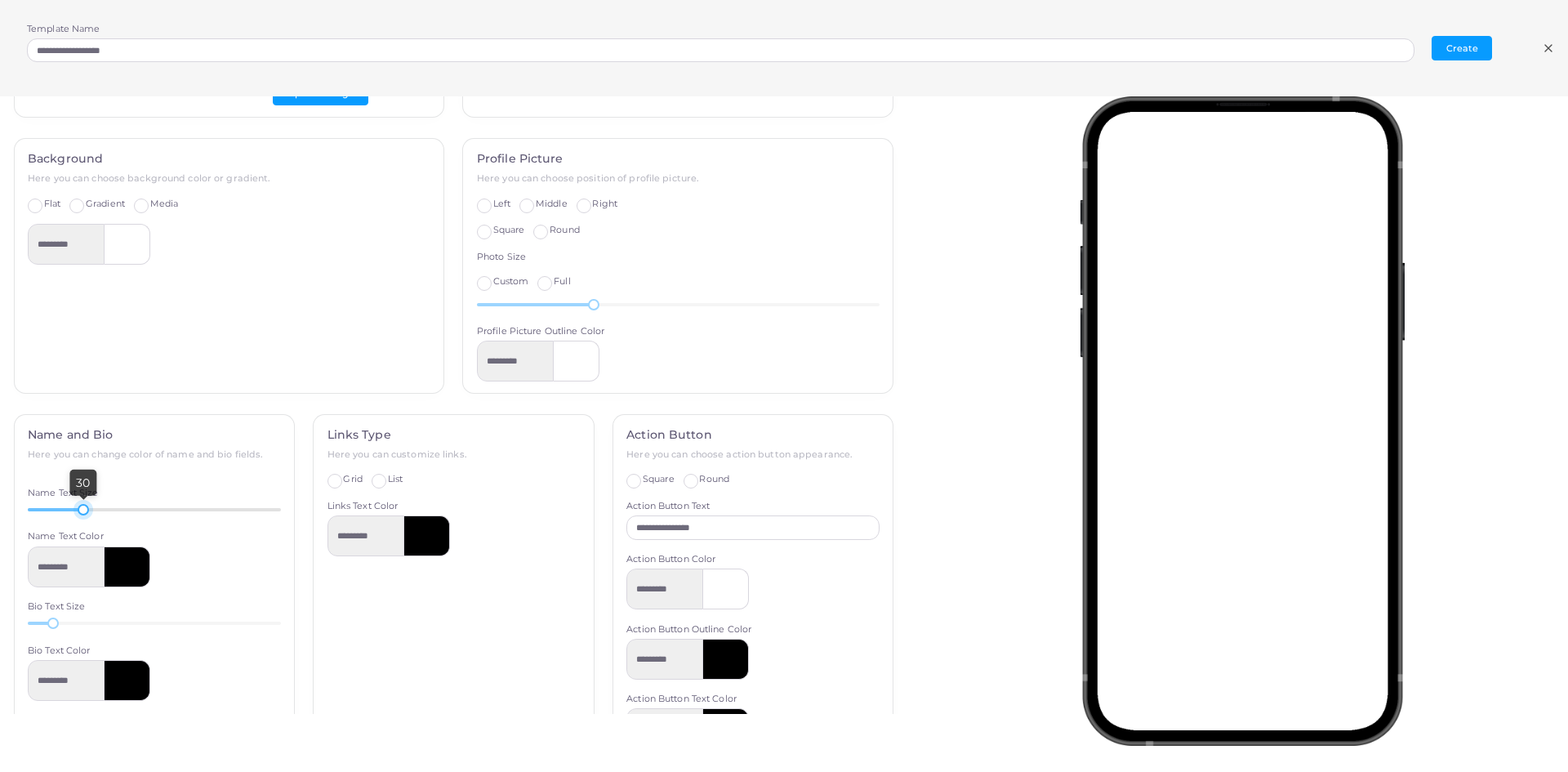 click on "30" at bounding box center [83, 510] 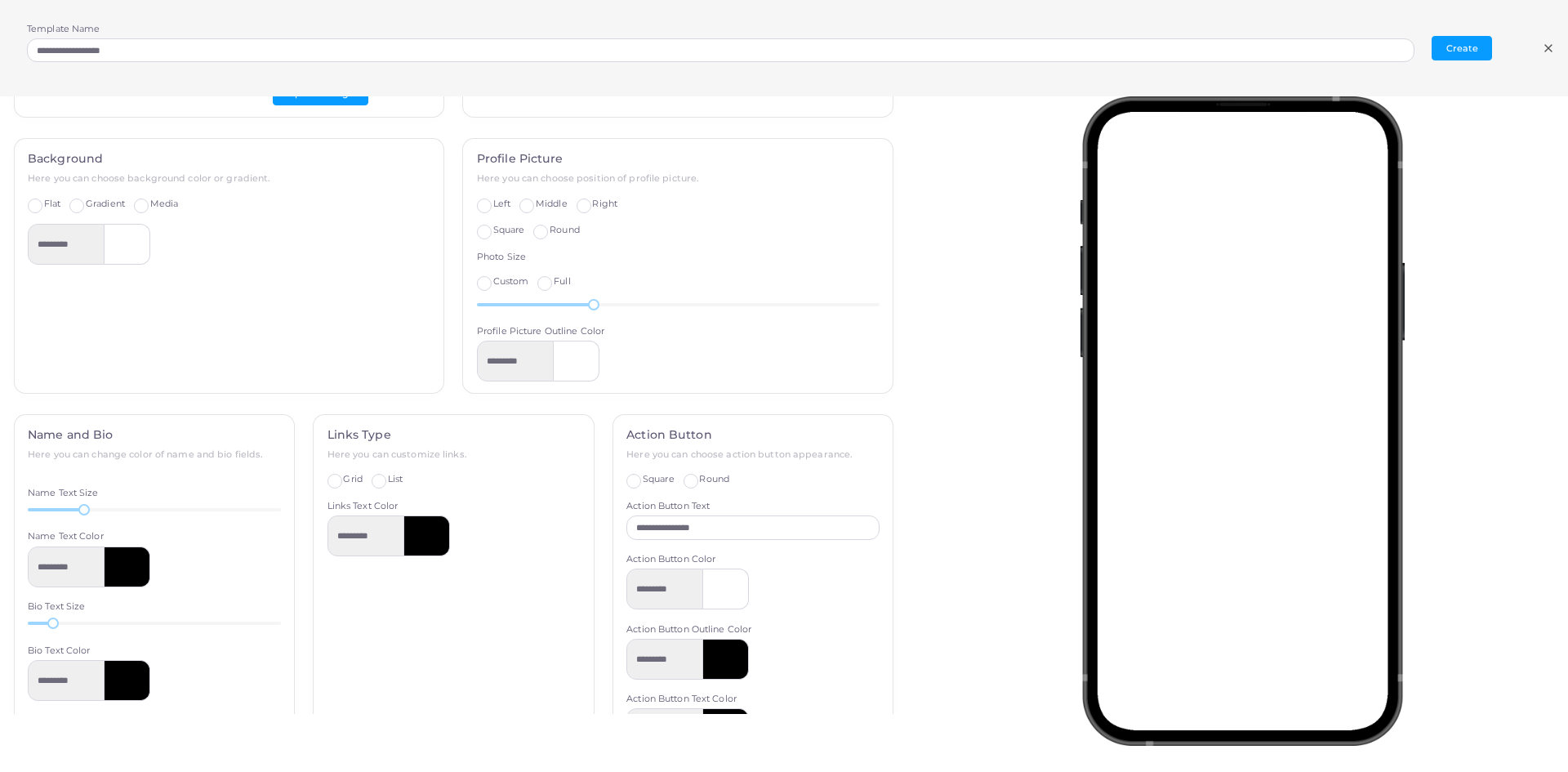click on "List" at bounding box center (395, 480) 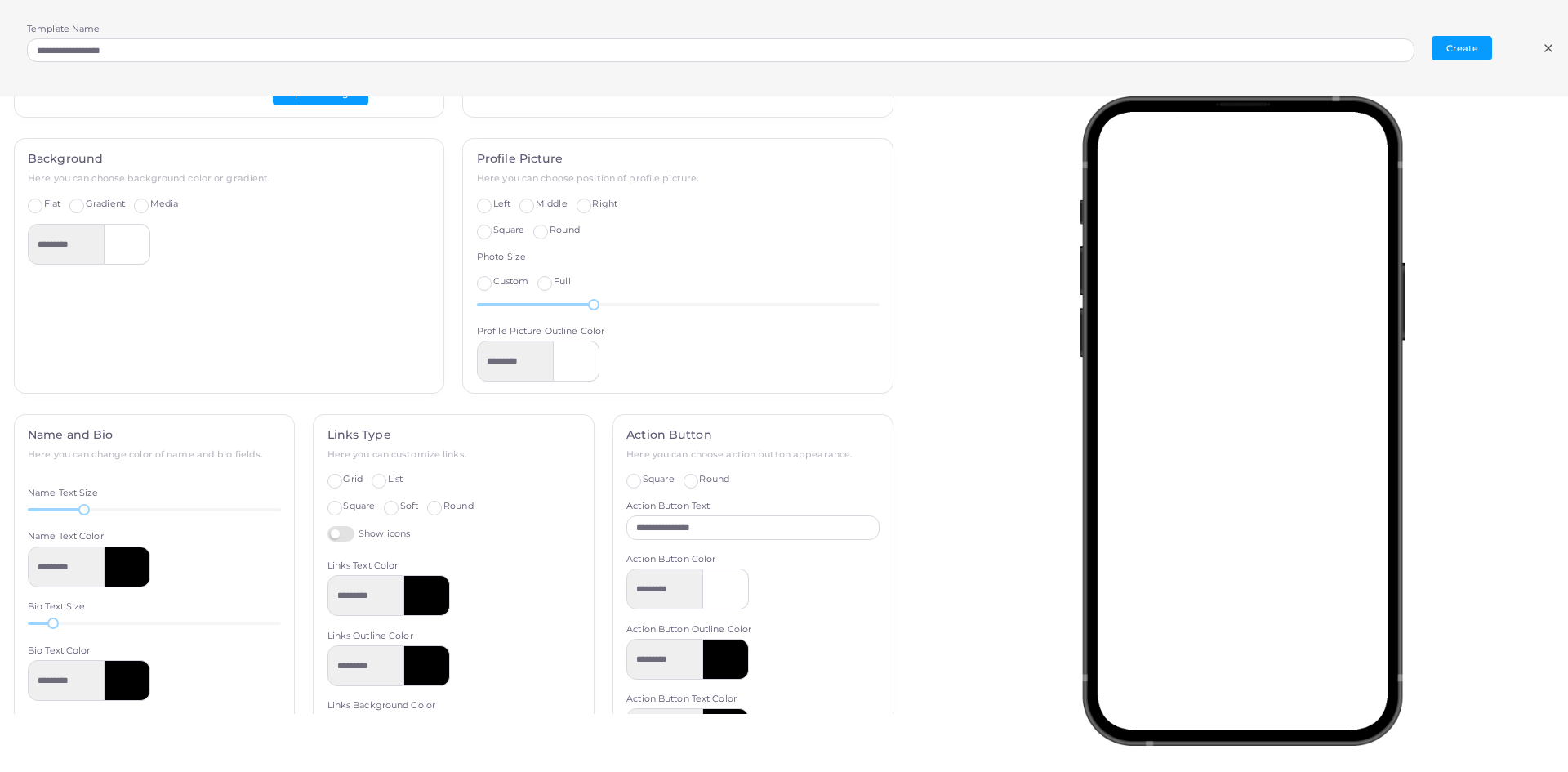 click on "Grid" at bounding box center [352, 480] 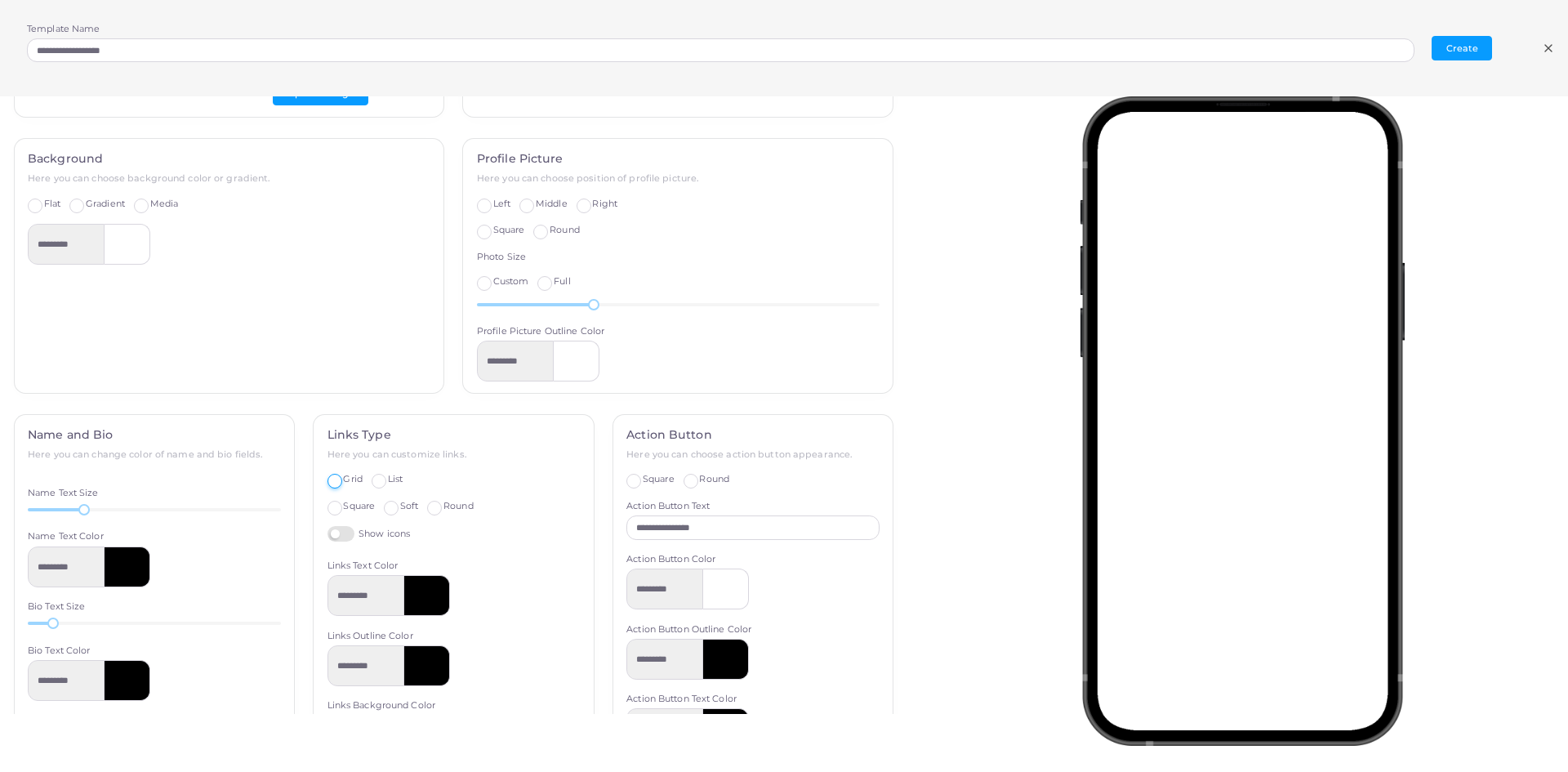 type on "*********" 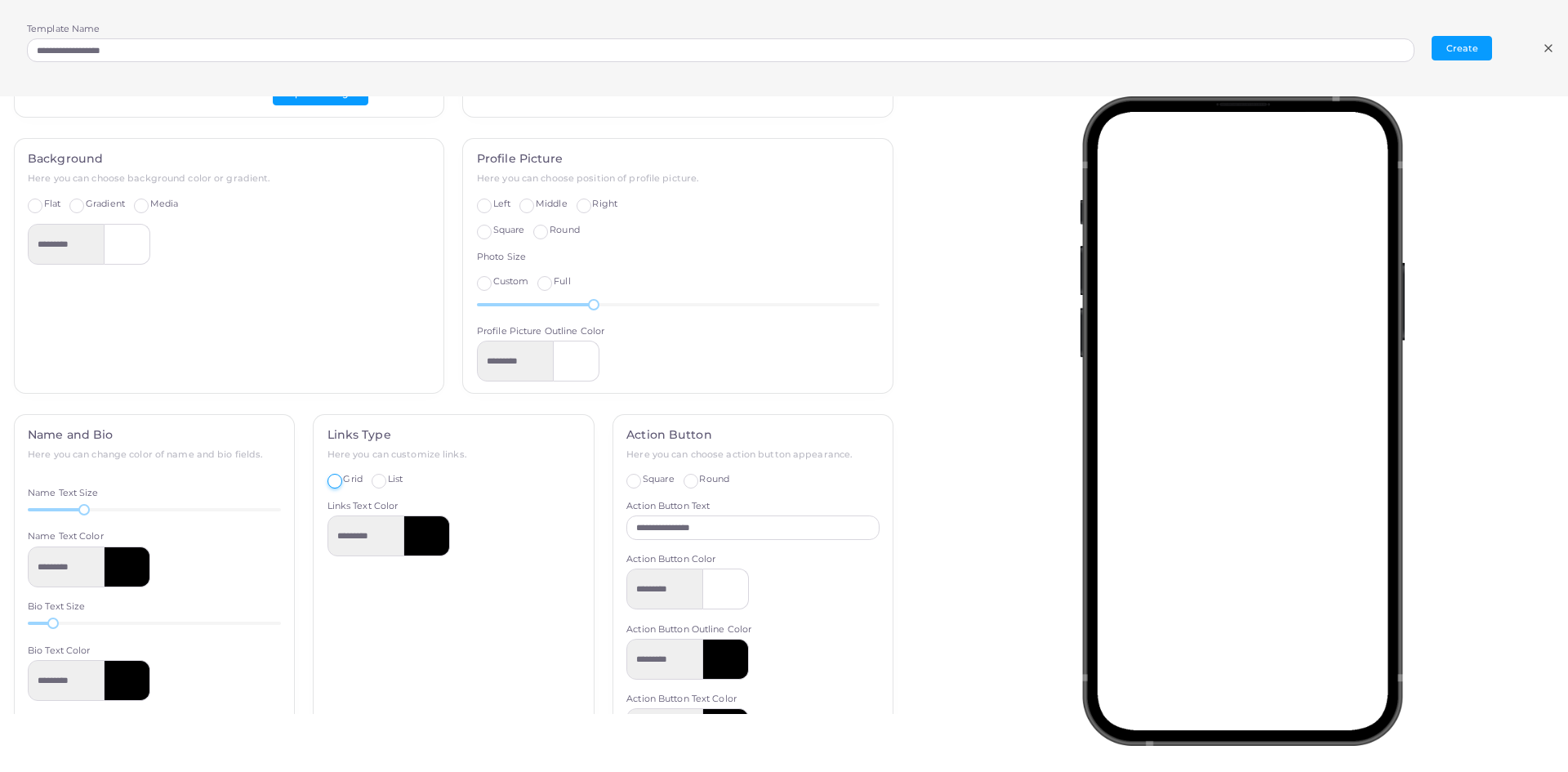 scroll, scrollTop: 408, scrollLeft: 0, axis: vertical 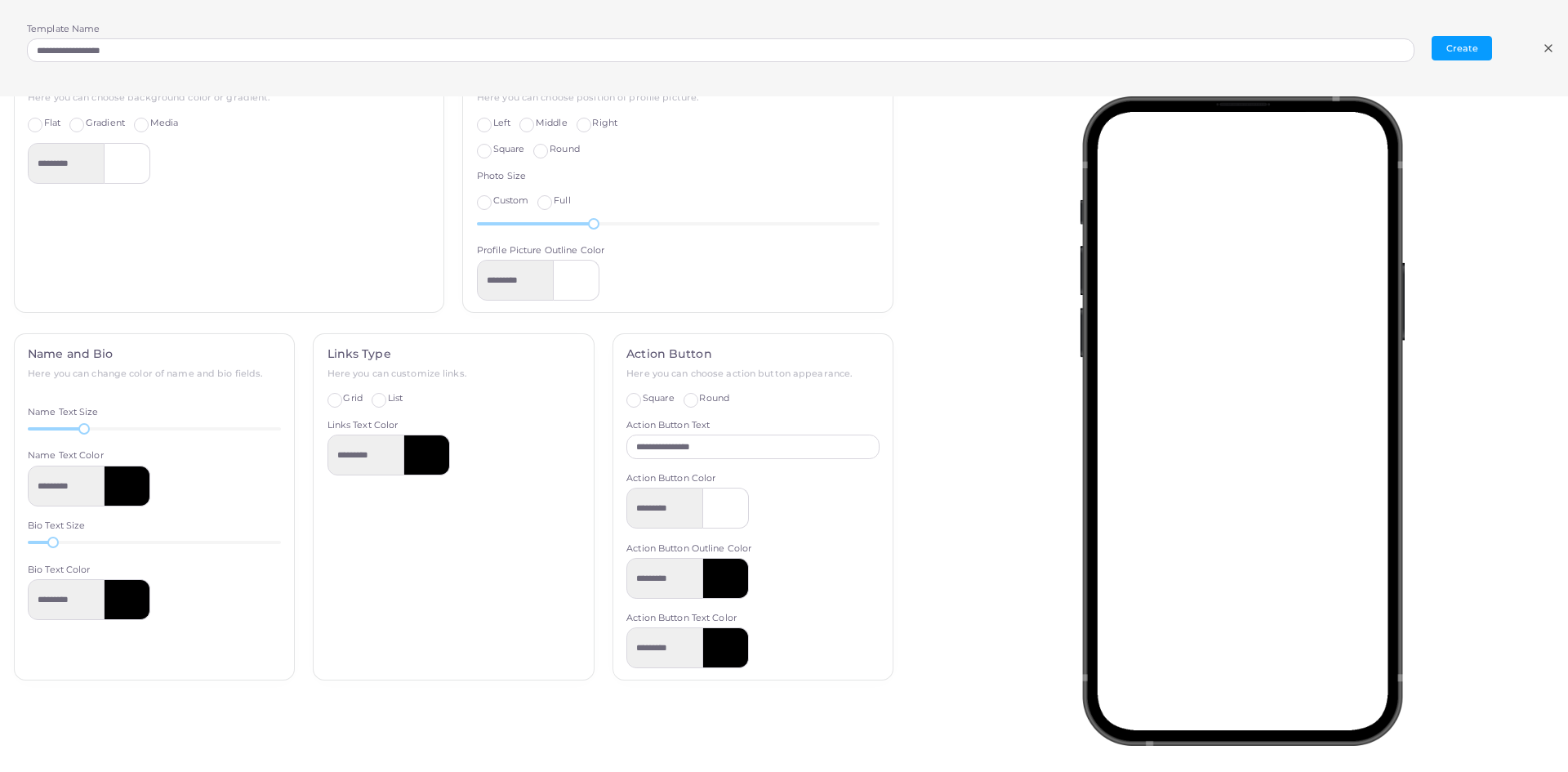 click on "Square" at bounding box center (658, 399) 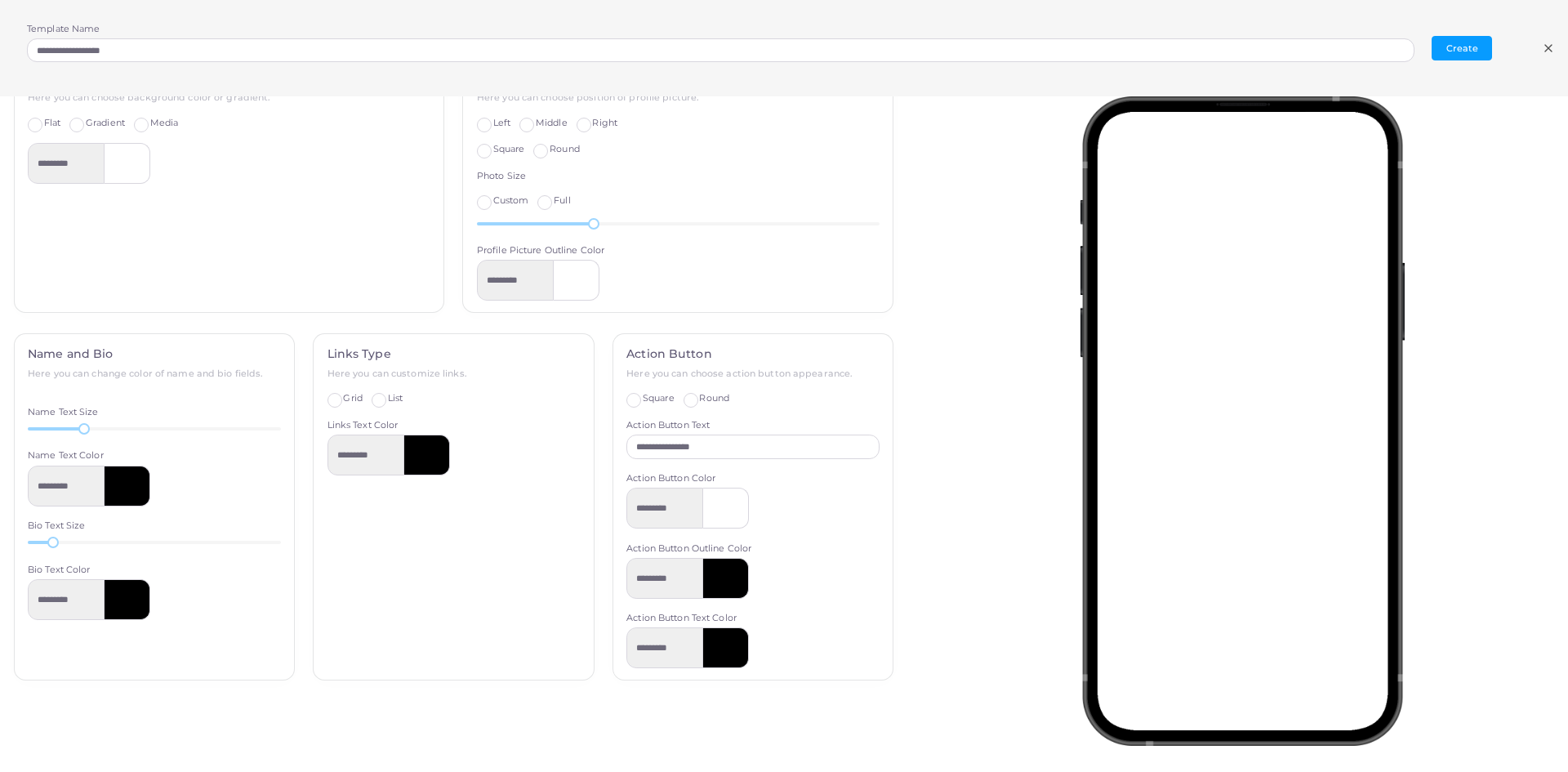 click on "Round" at bounding box center (714, 399) 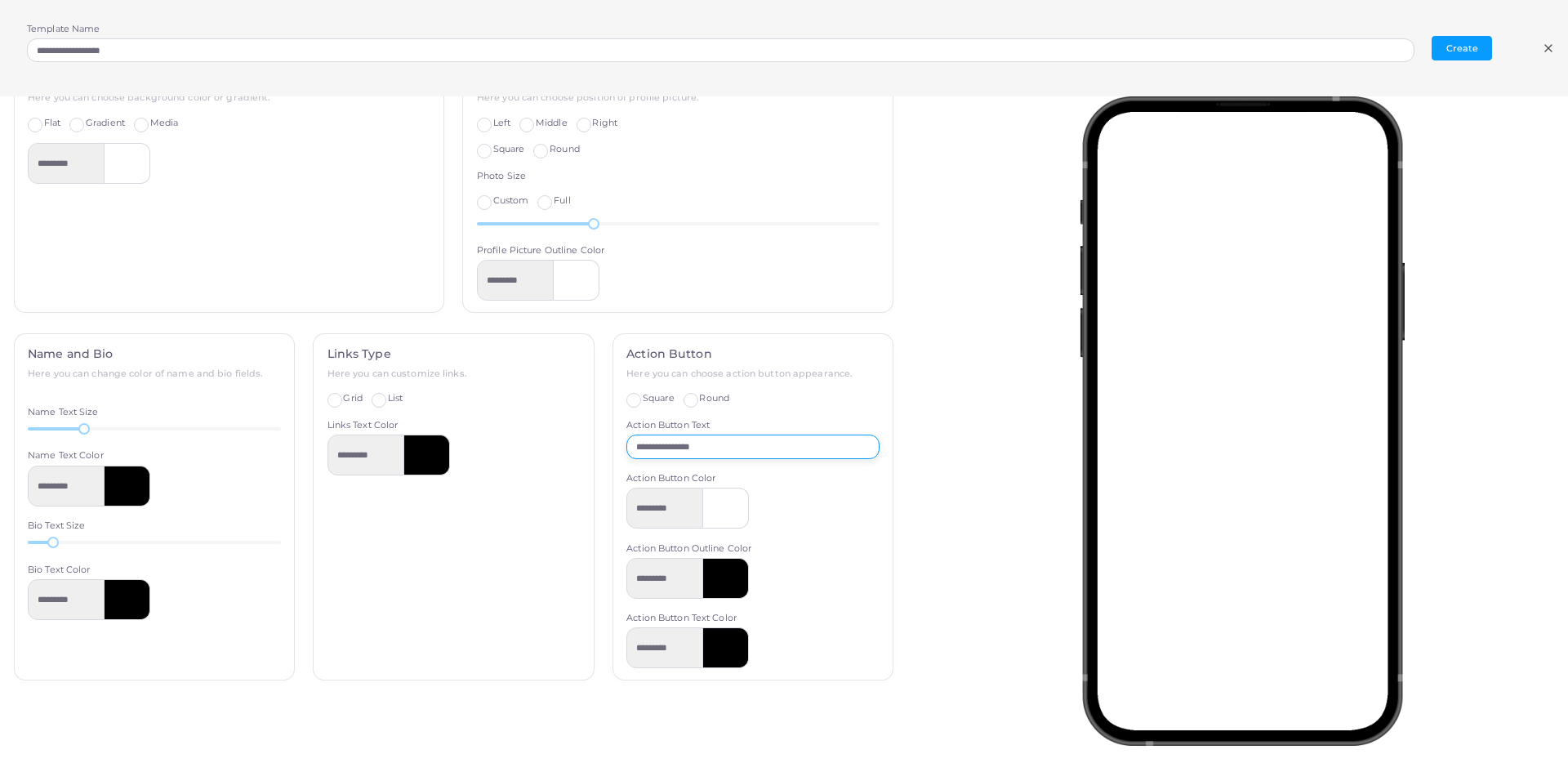 click on "**********" at bounding box center [753, 447] 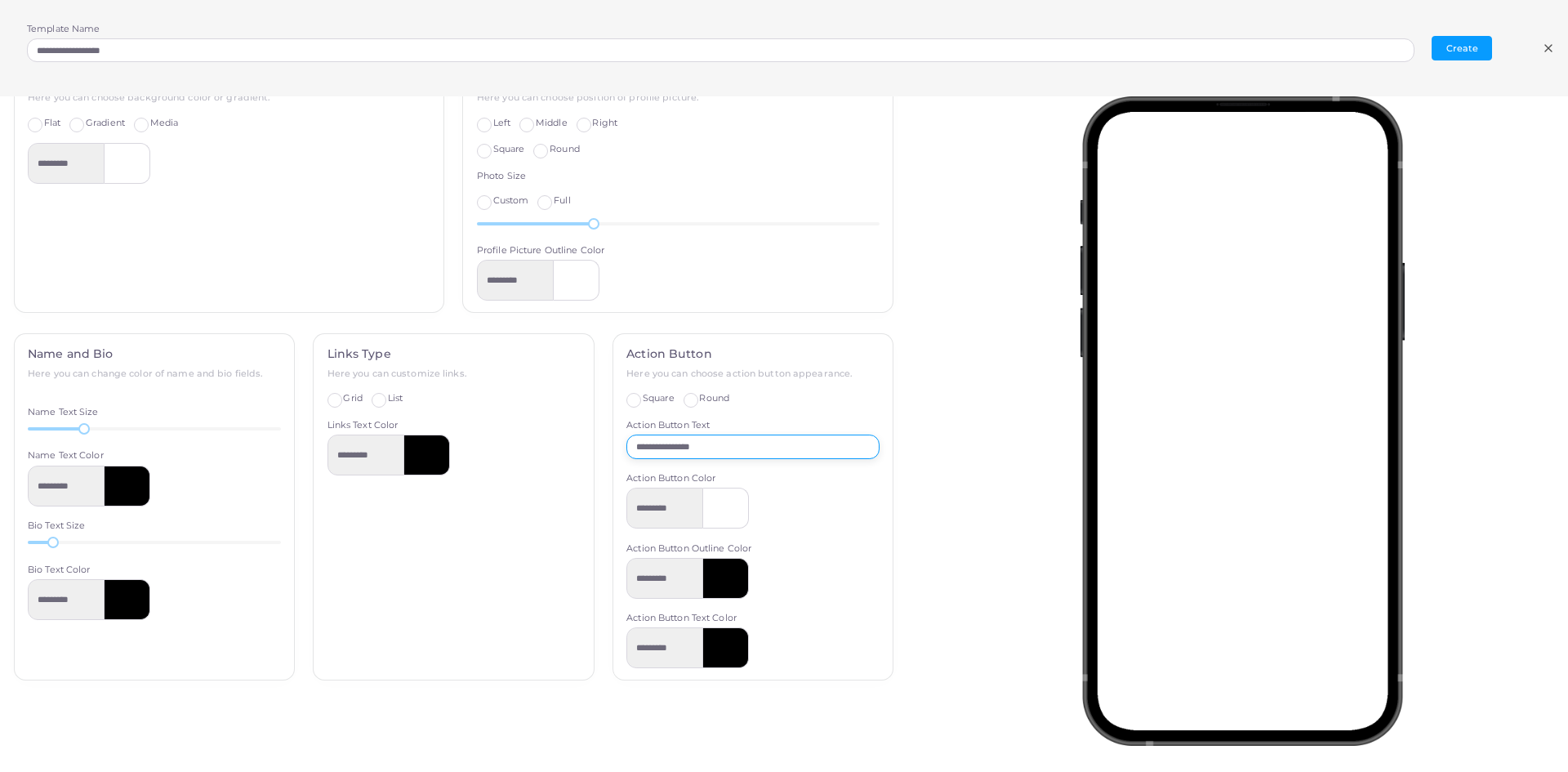 drag, startPoint x: 736, startPoint y: 451, endPoint x: 626, endPoint y: 476, distance: 112.80514 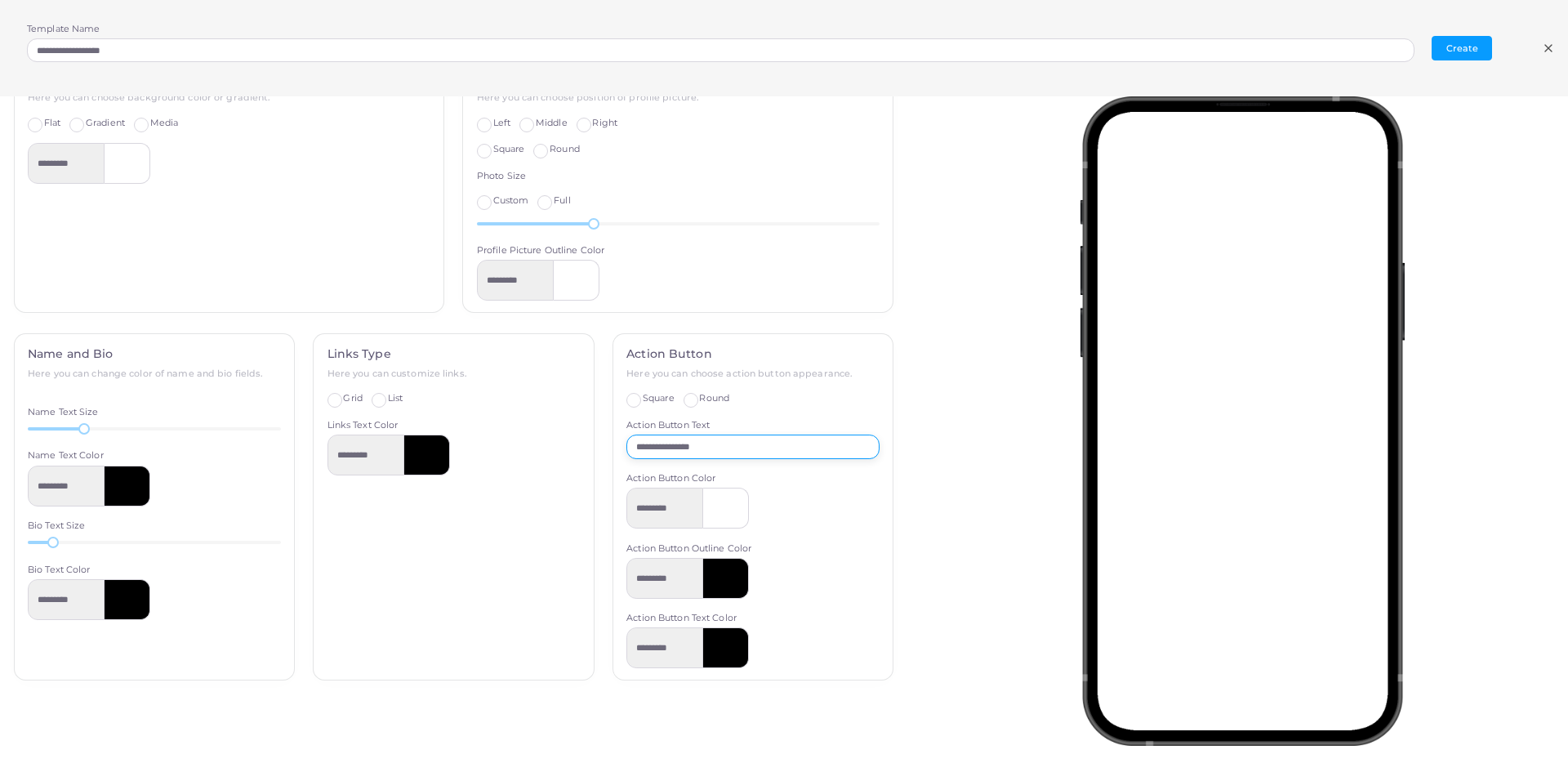 click on "**********" at bounding box center [753, 506] 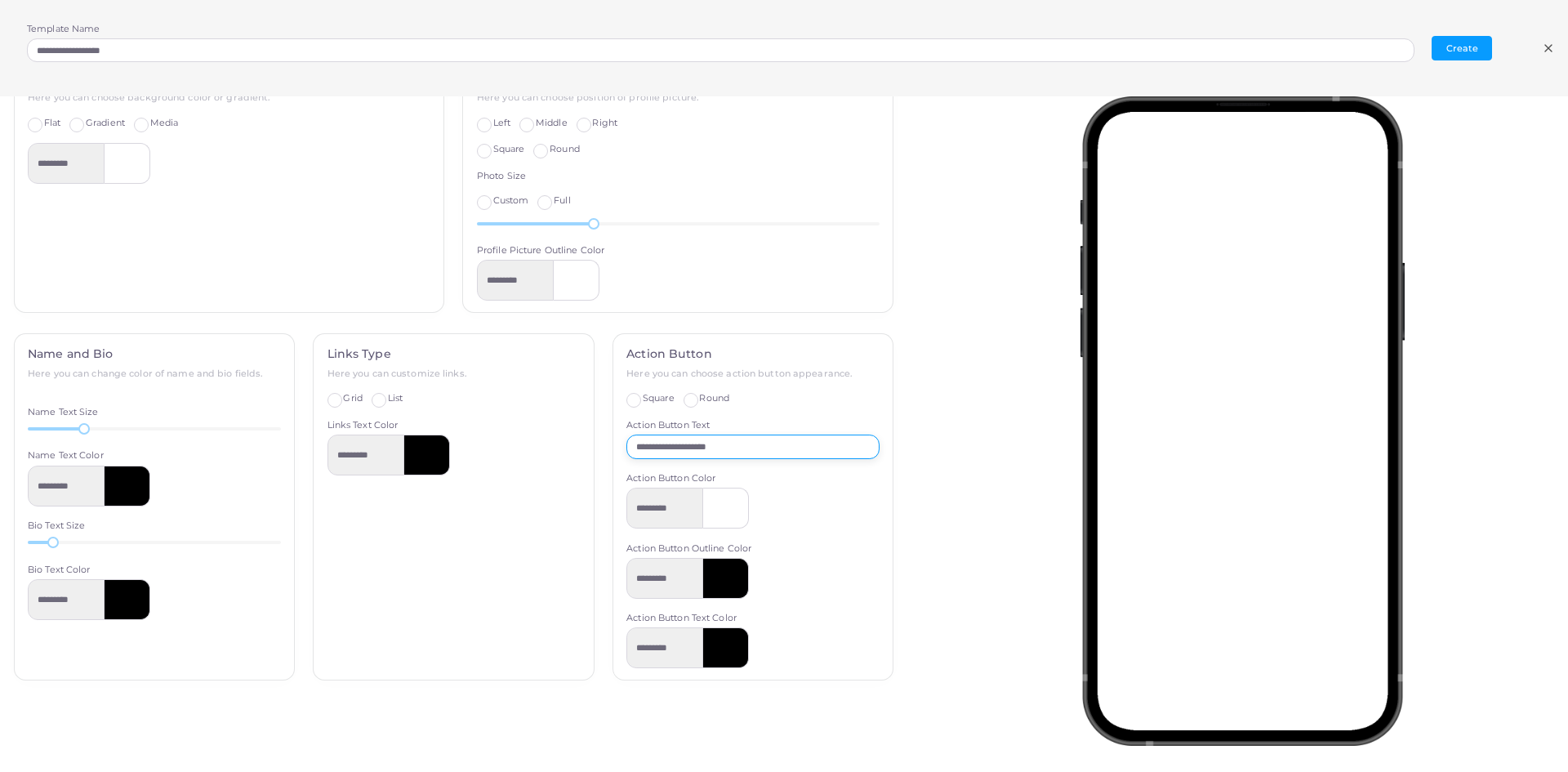 type on "**********" 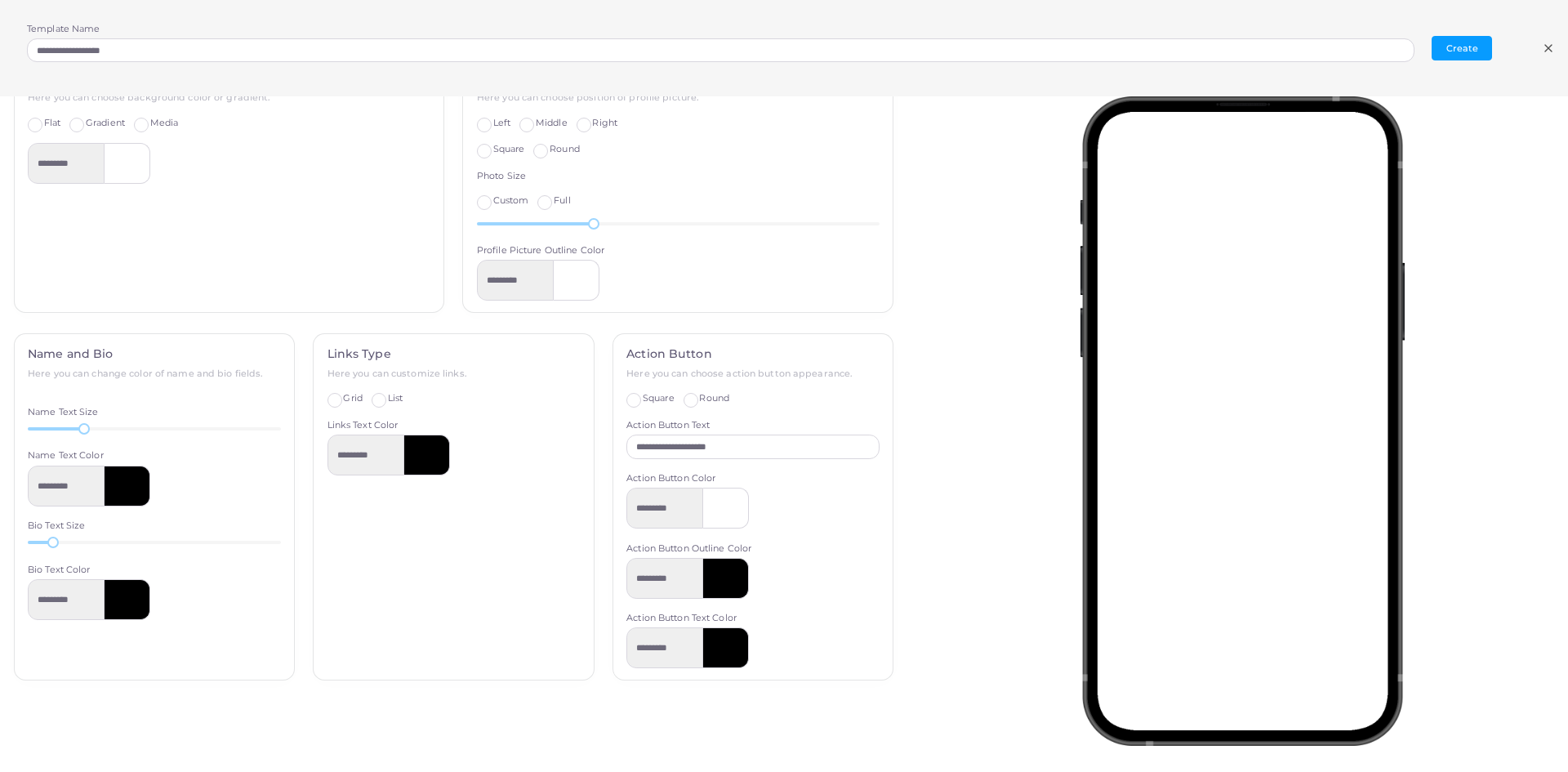click on "*********" at bounding box center [753, 508] 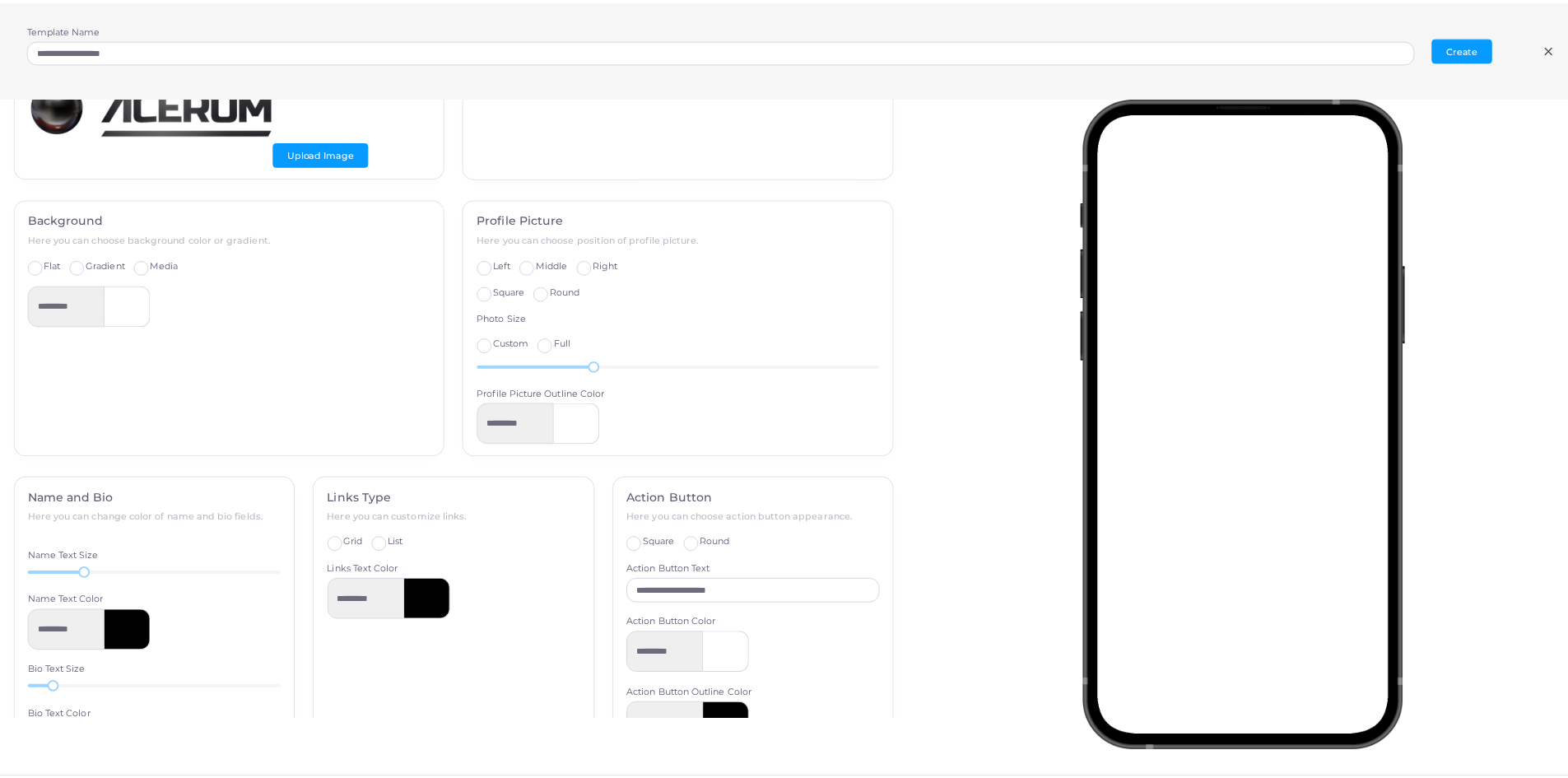 scroll, scrollTop: 0, scrollLeft: 0, axis: both 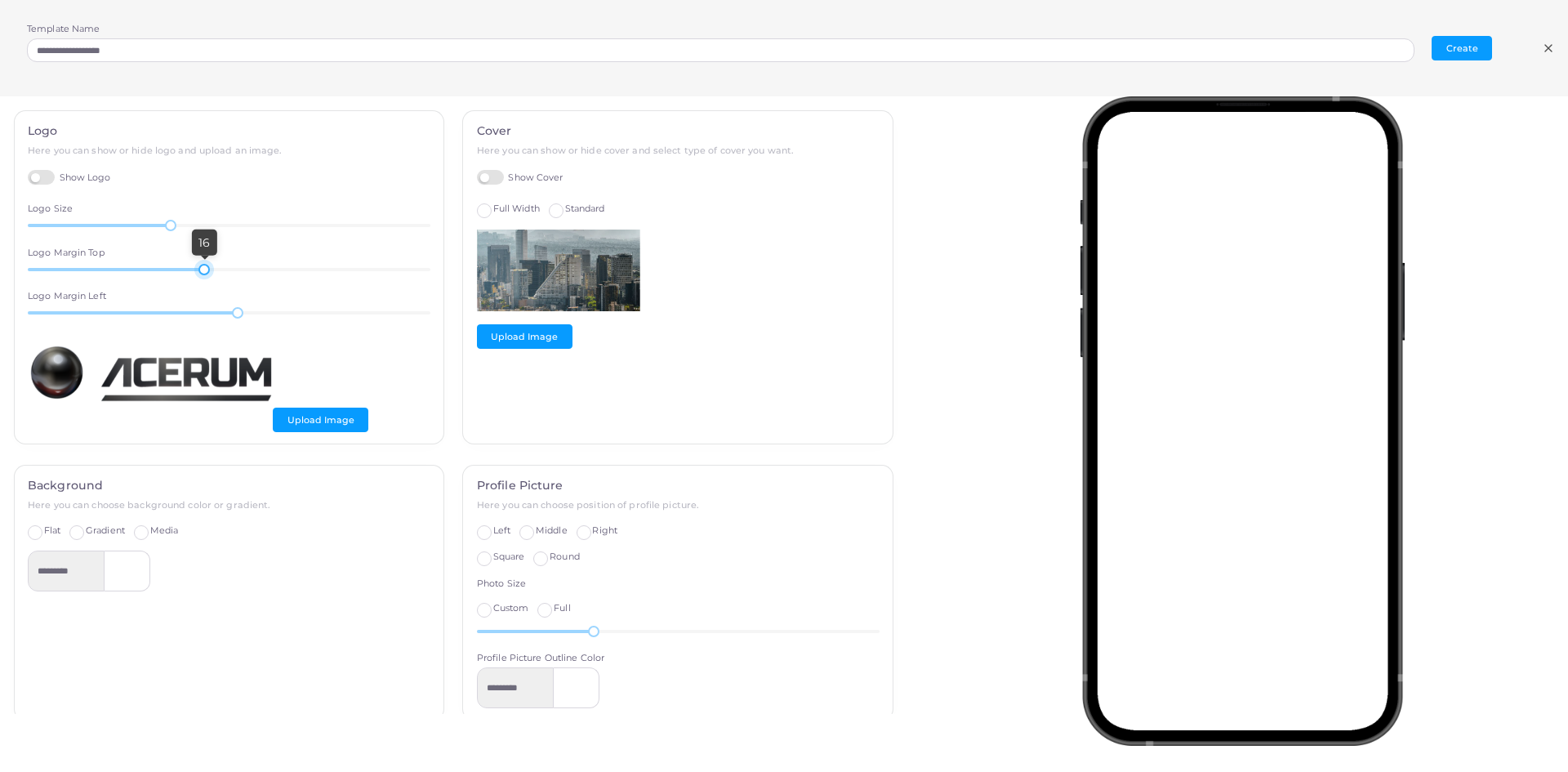 drag, startPoint x: 274, startPoint y: 268, endPoint x: 202, endPoint y: 257, distance: 72.835431 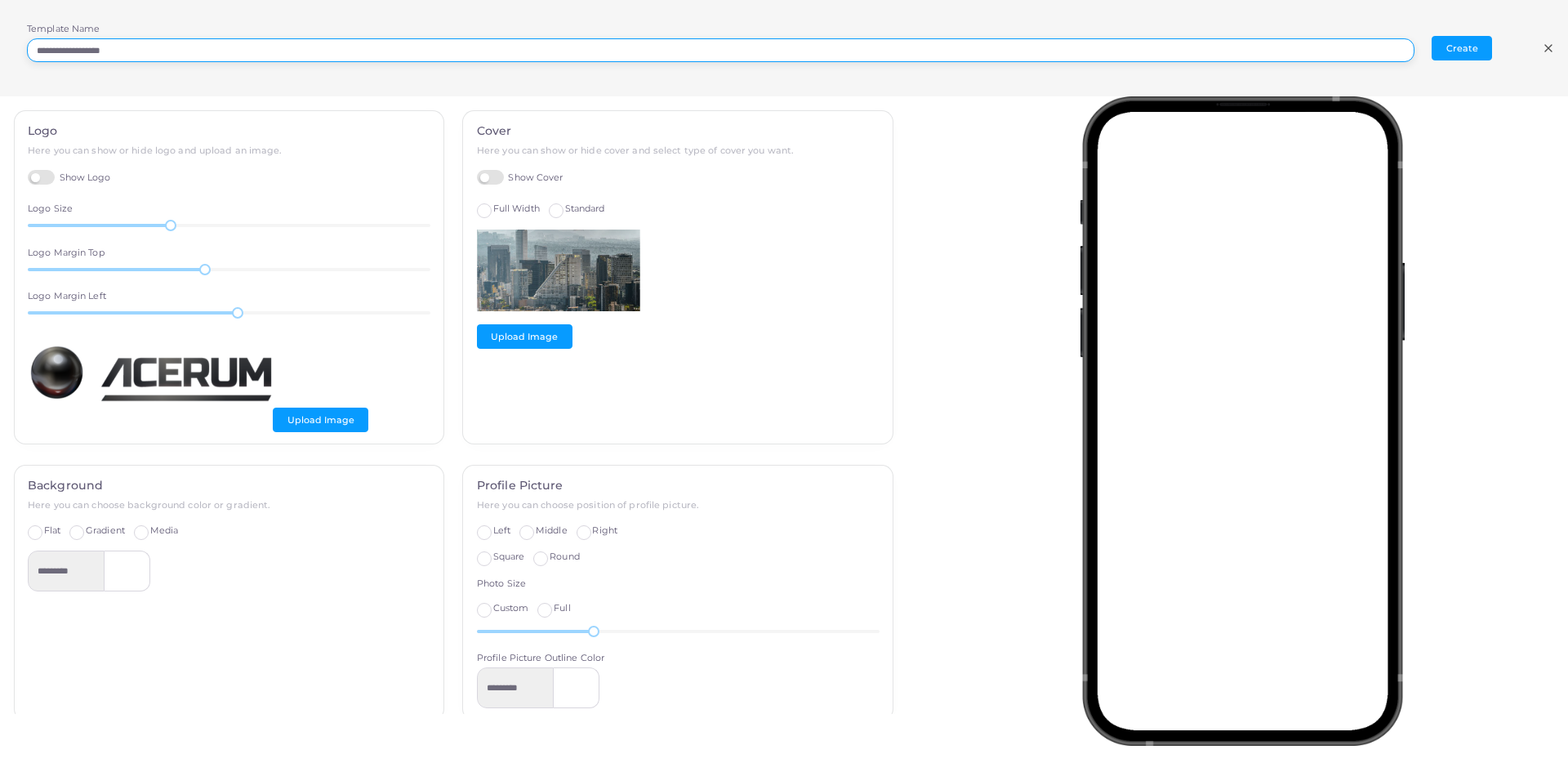 click on "**********" at bounding box center (720, 51) 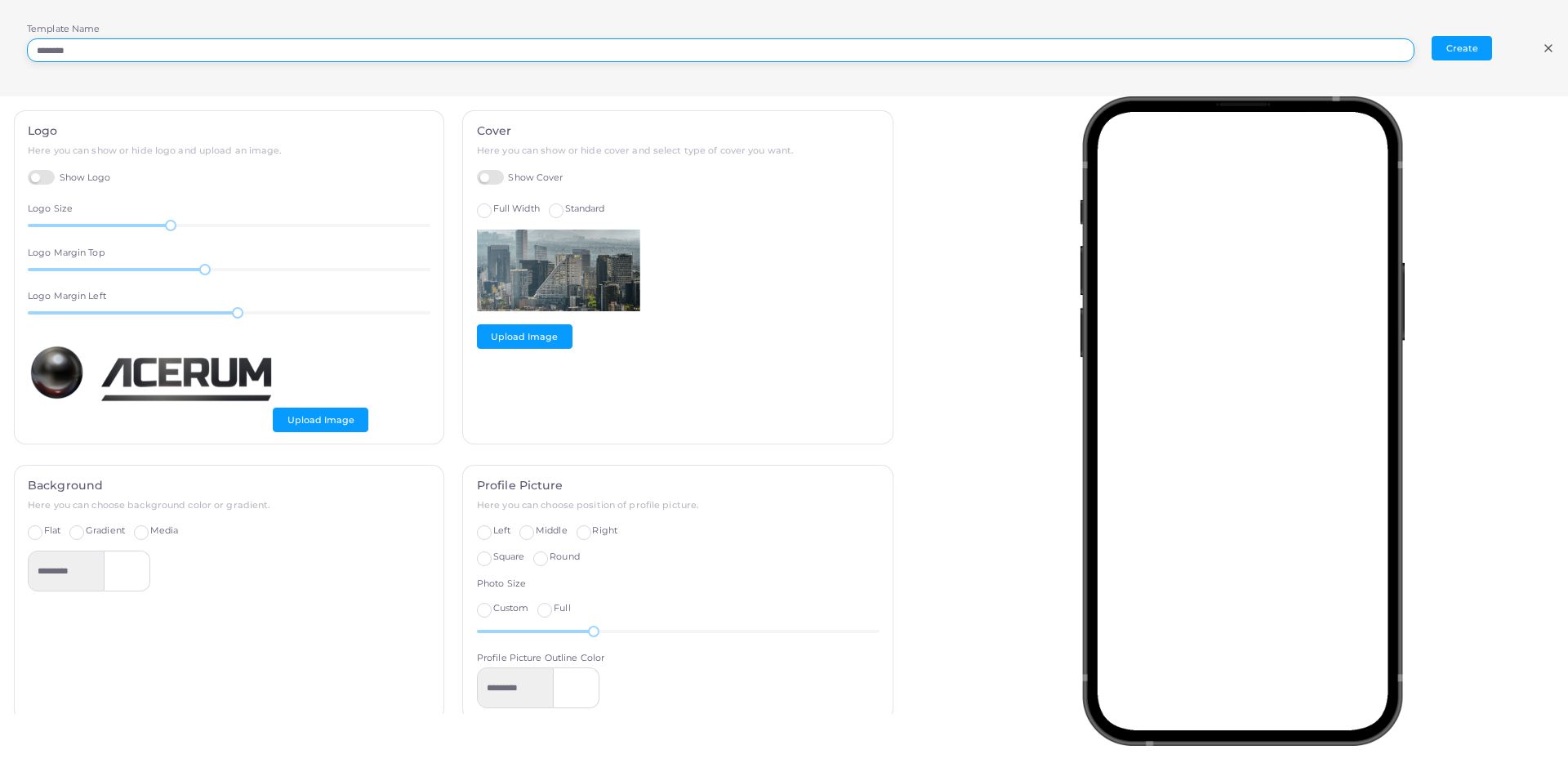 type on "********" 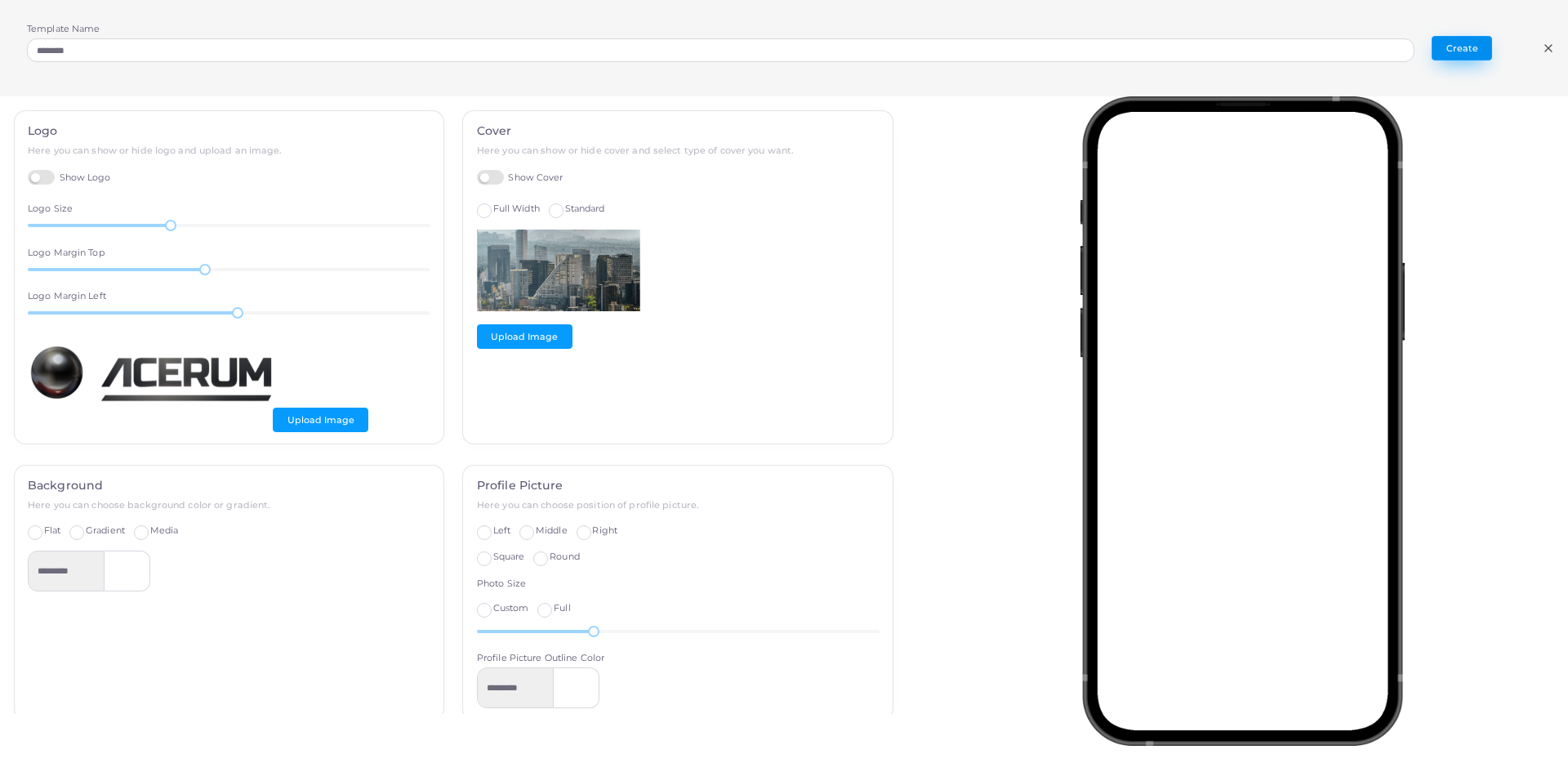 click on "Create" at bounding box center (1462, 48) 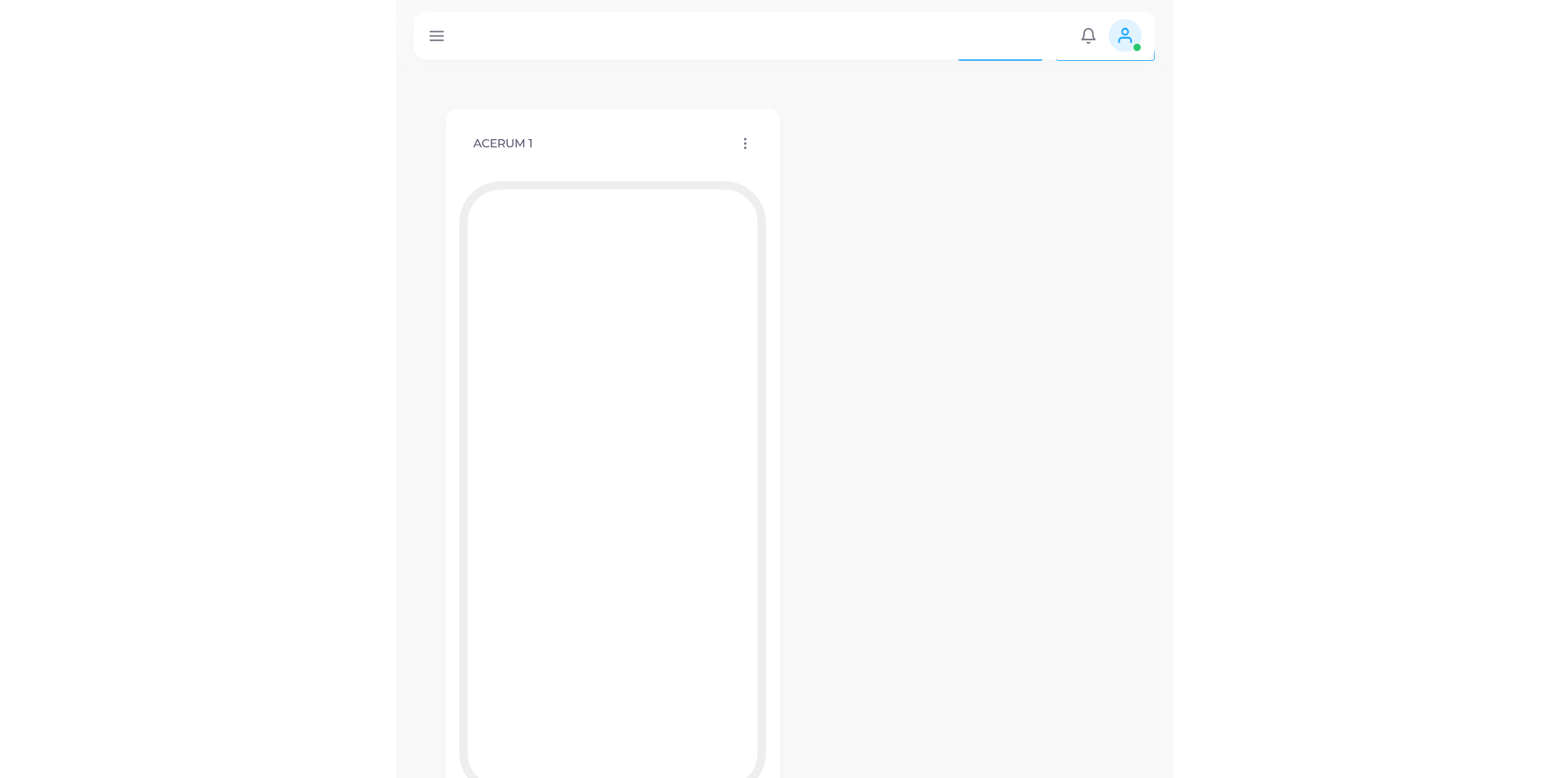 scroll, scrollTop: 0, scrollLeft: 0, axis: both 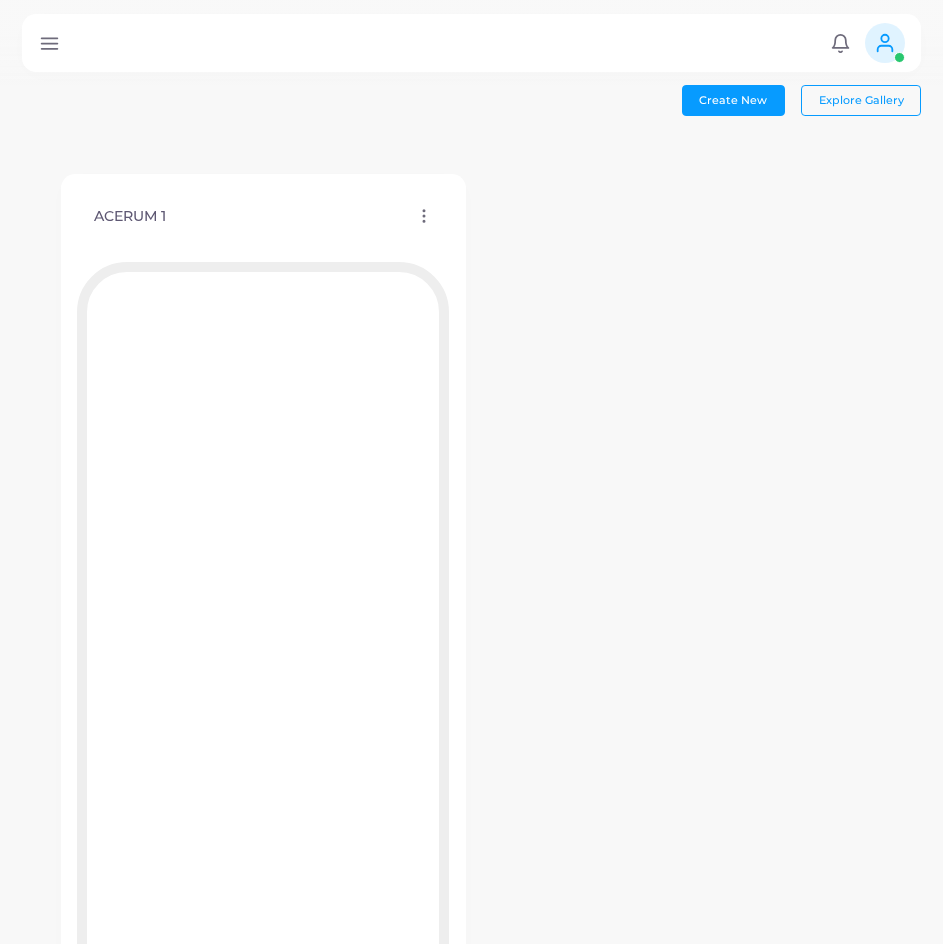 click on "ACERUM 1  Edit Template Assign template Duplicate Template Delete Template Copy Template ID" at bounding box center (263, 216) 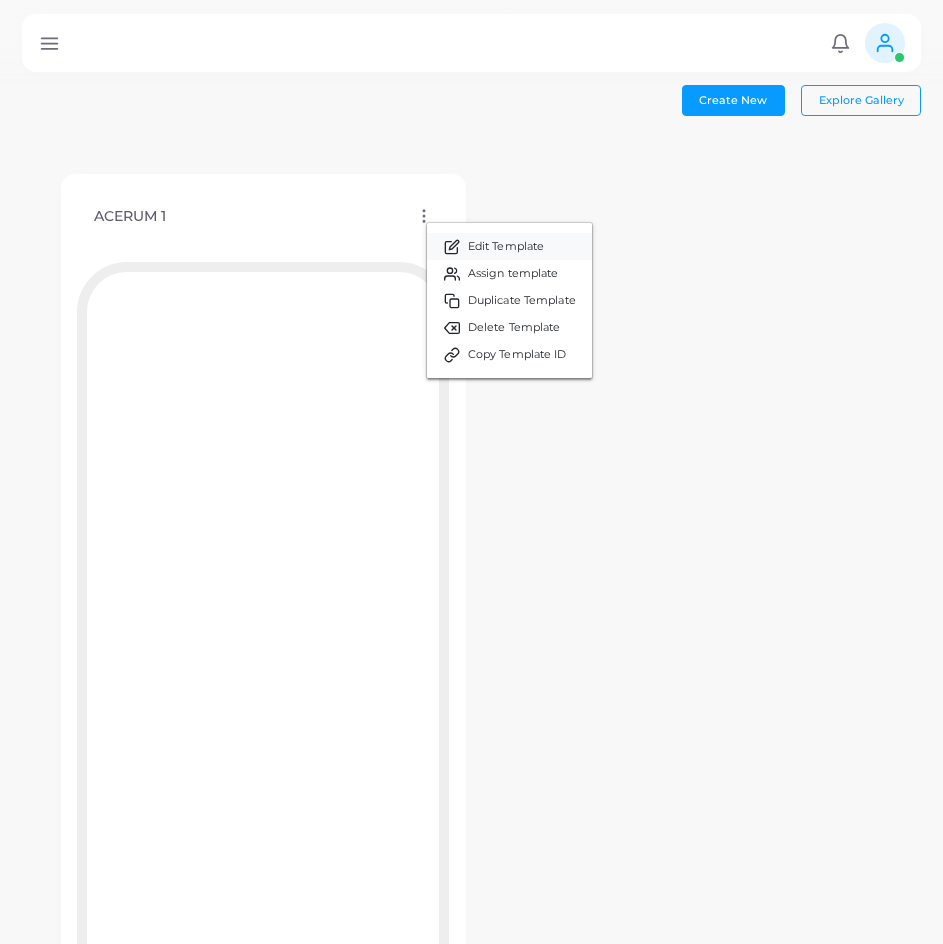 click on "Edit Template" at bounding box center [509, 246] 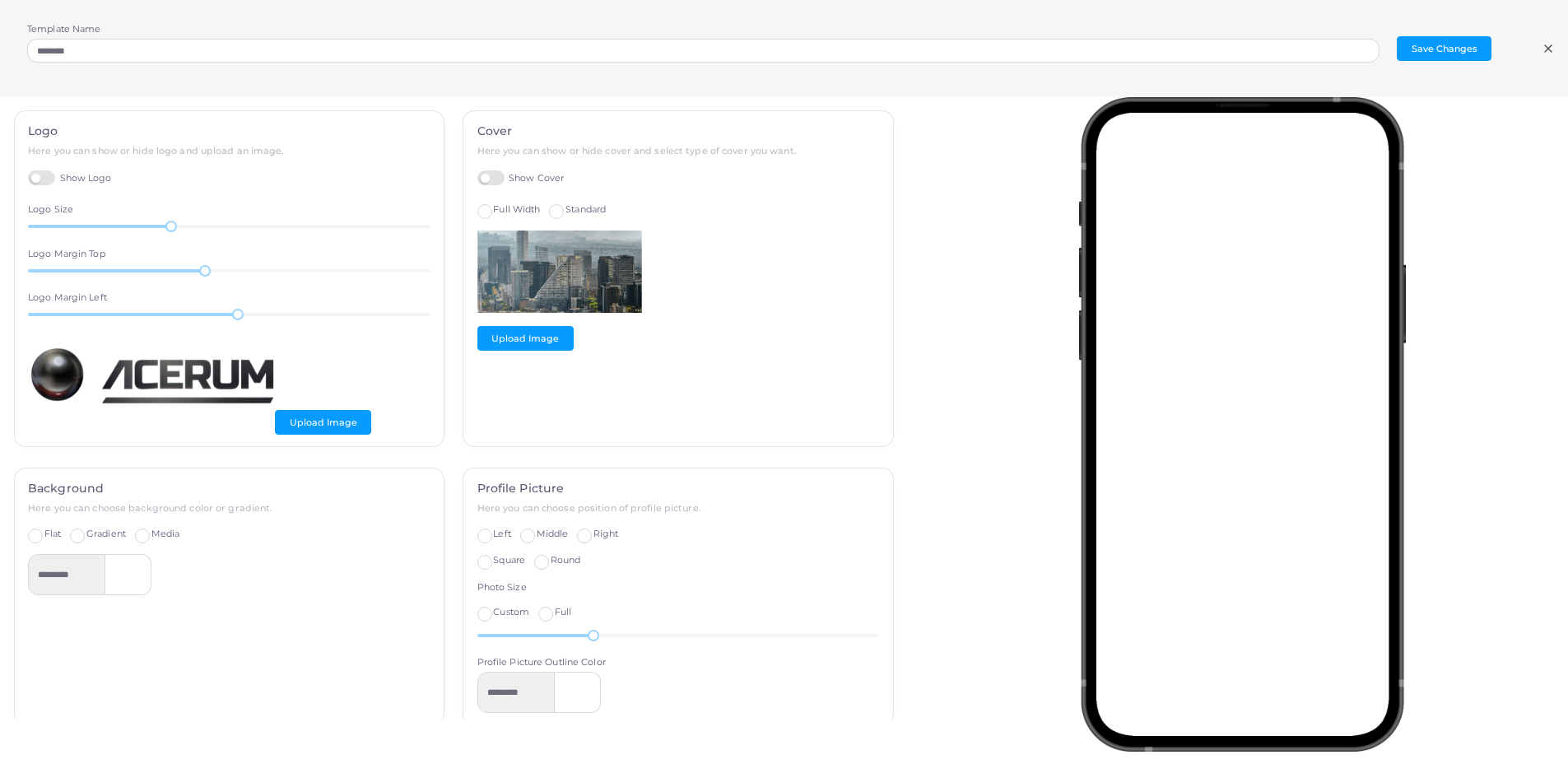 scroll, scrollTop: 0, scrollLeft: 0, axis: both 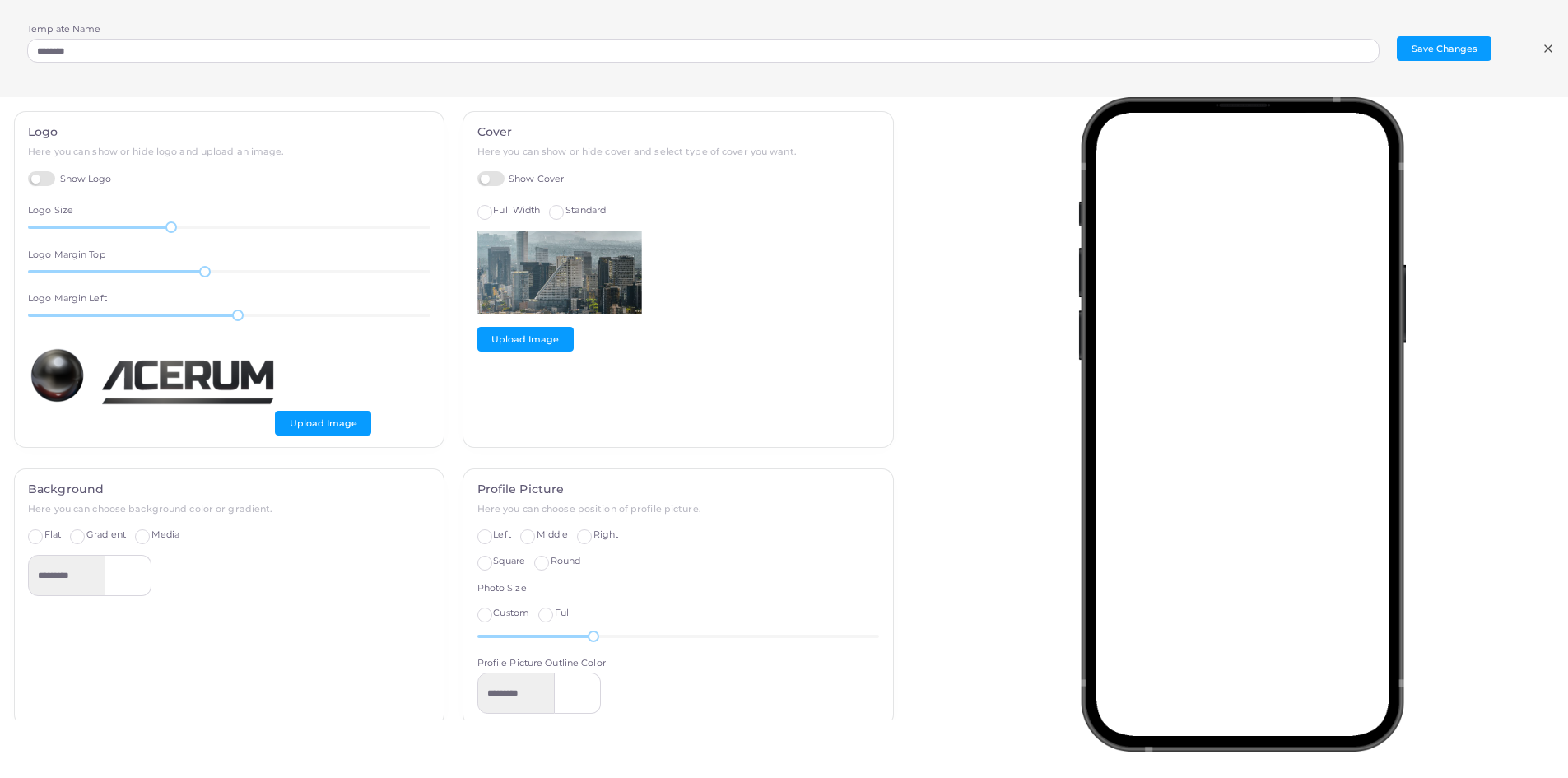 click on "Cover Here you can show or hide cover and select type of cover you want.  Show Cover  Full Width Standard  Upload Image" at bounding box center [678, 279] 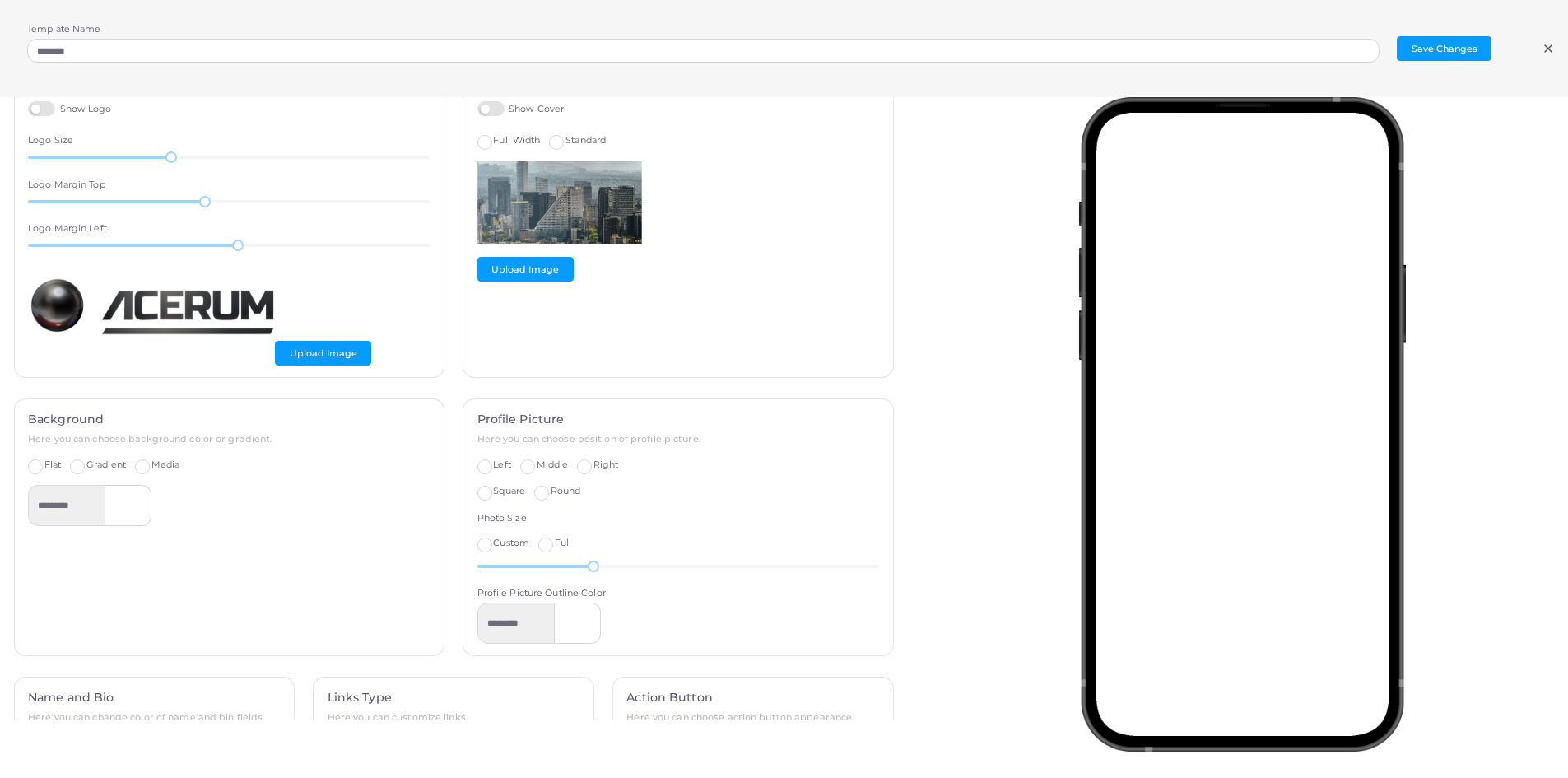 scroll, scrollTop: 0, scrollLeft: 0, axis: both 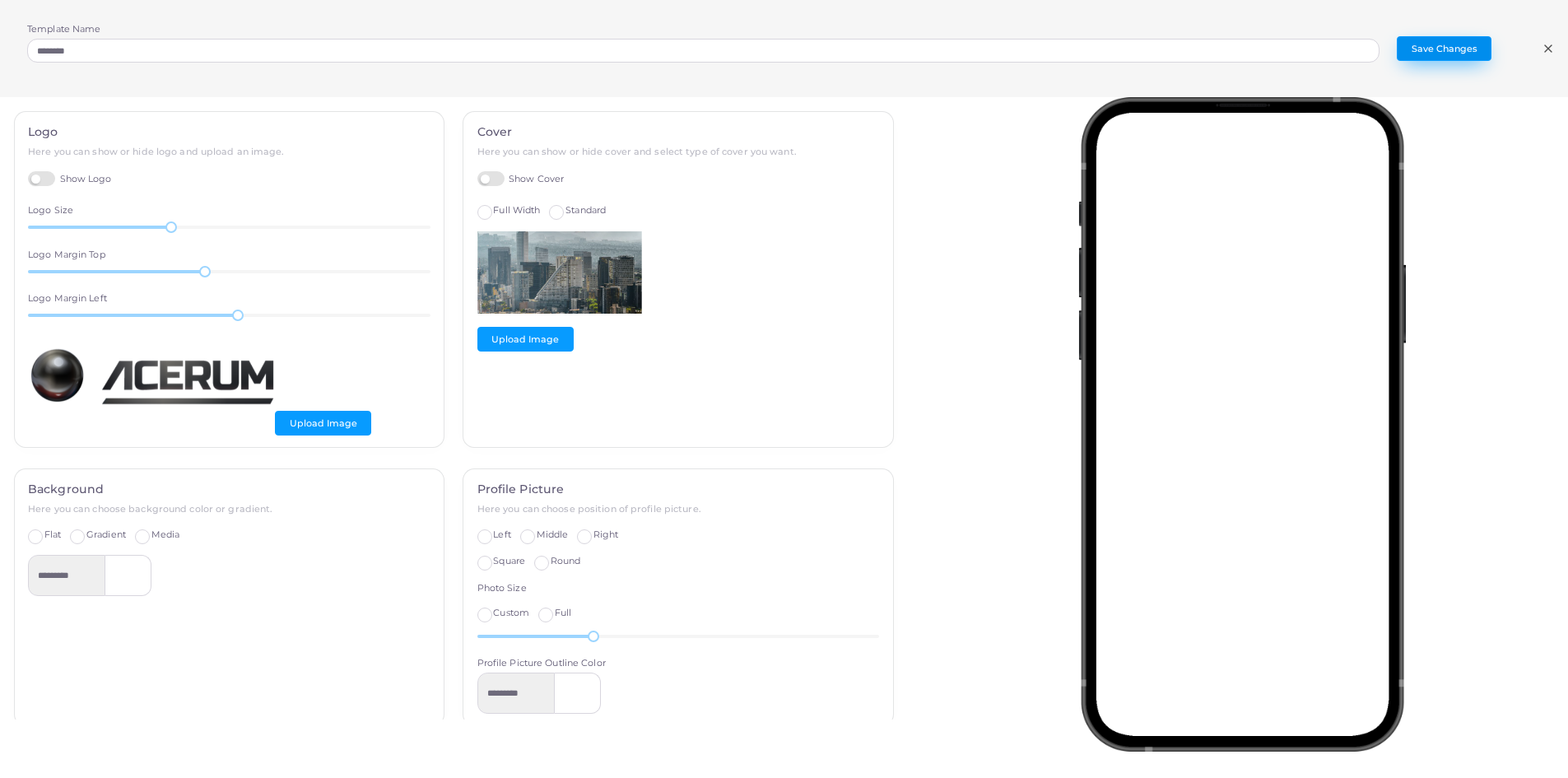 click on "Save Changes" at bounding box center (1444, 49) 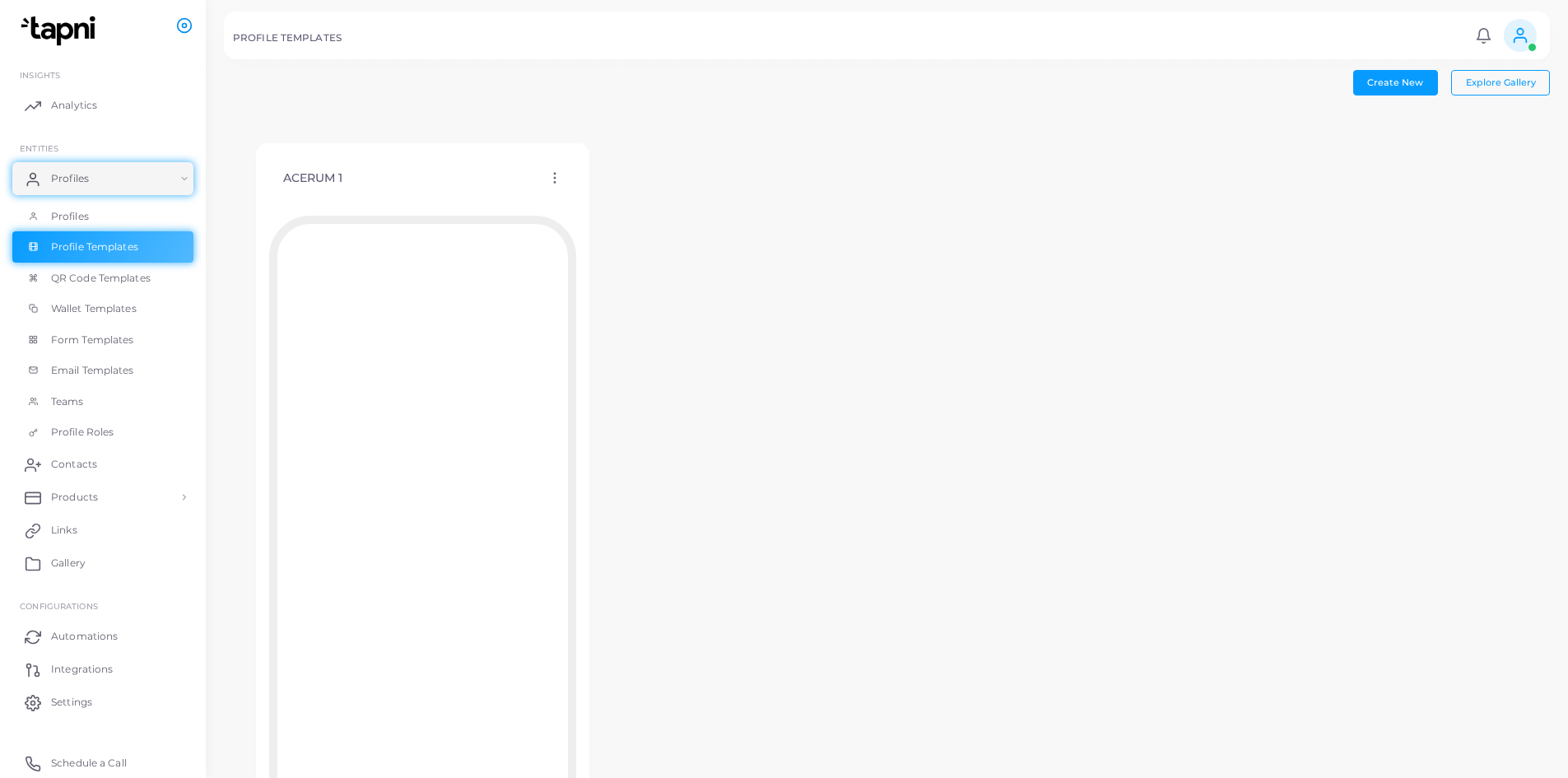 click 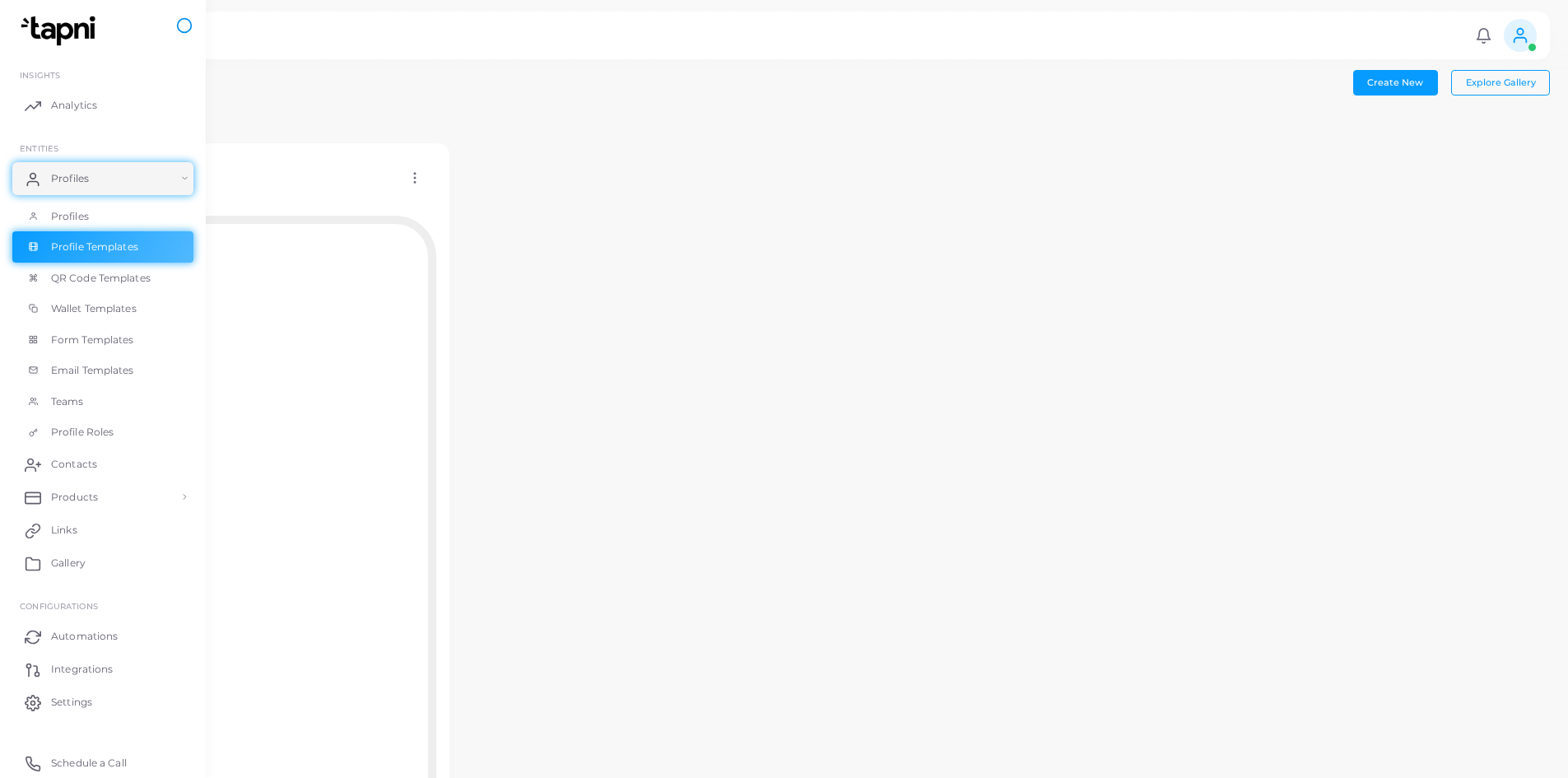 click 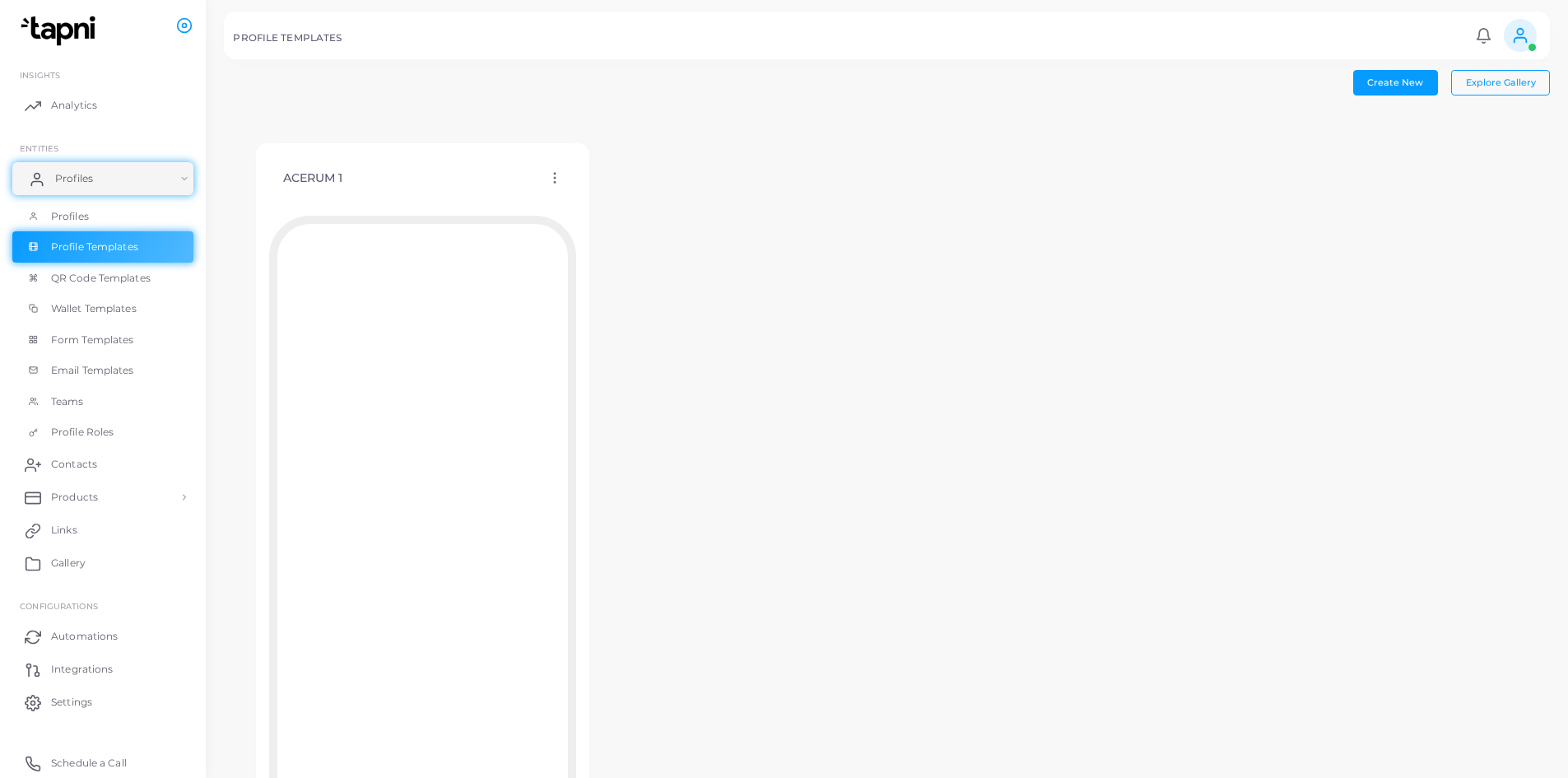 click on "Profiles" at bounding box center (103, 179) 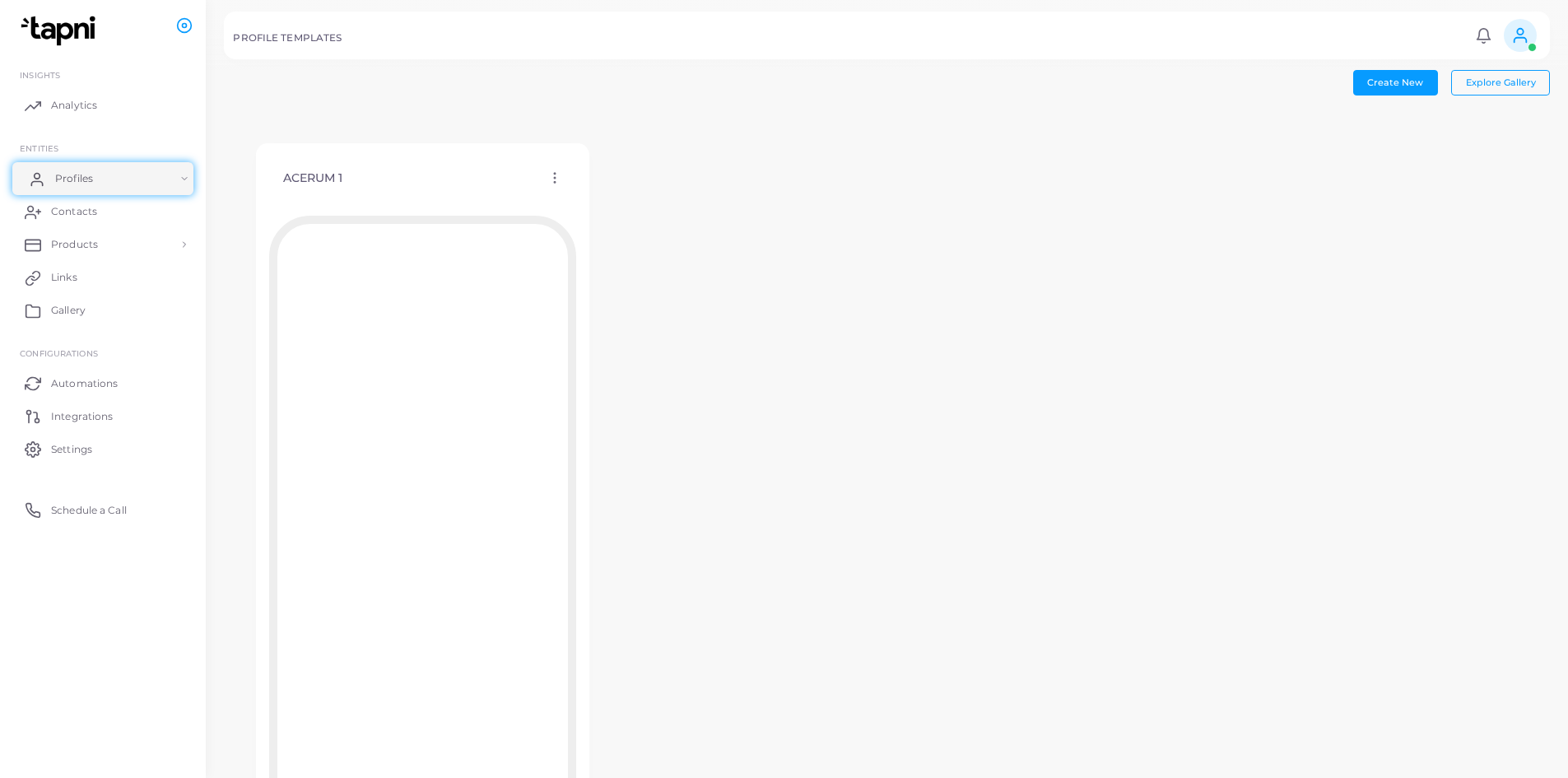 click on "Profiles" at bounding box center (103, 179) 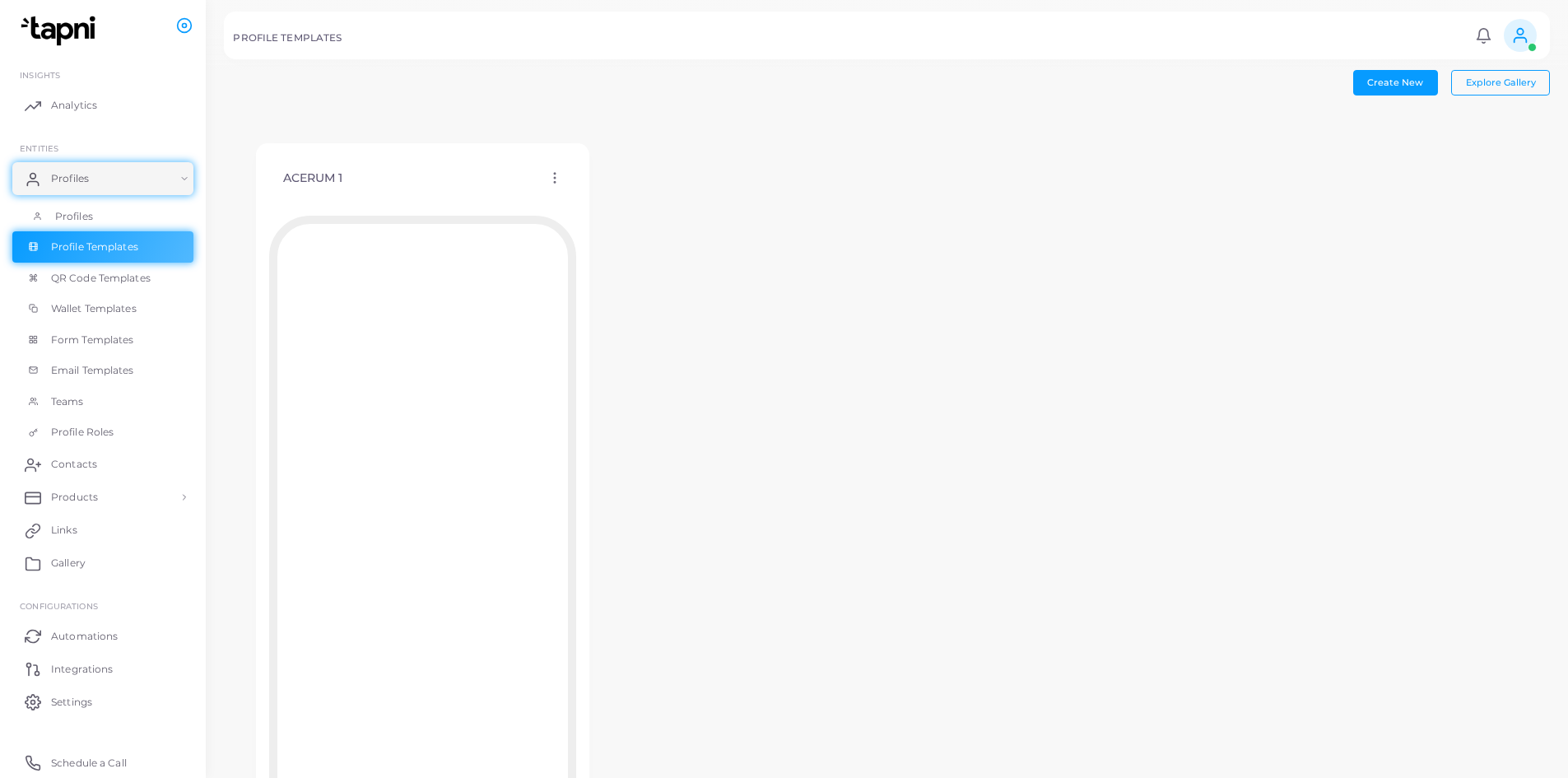 click on "Profiles" at bounding box center [103, 217] 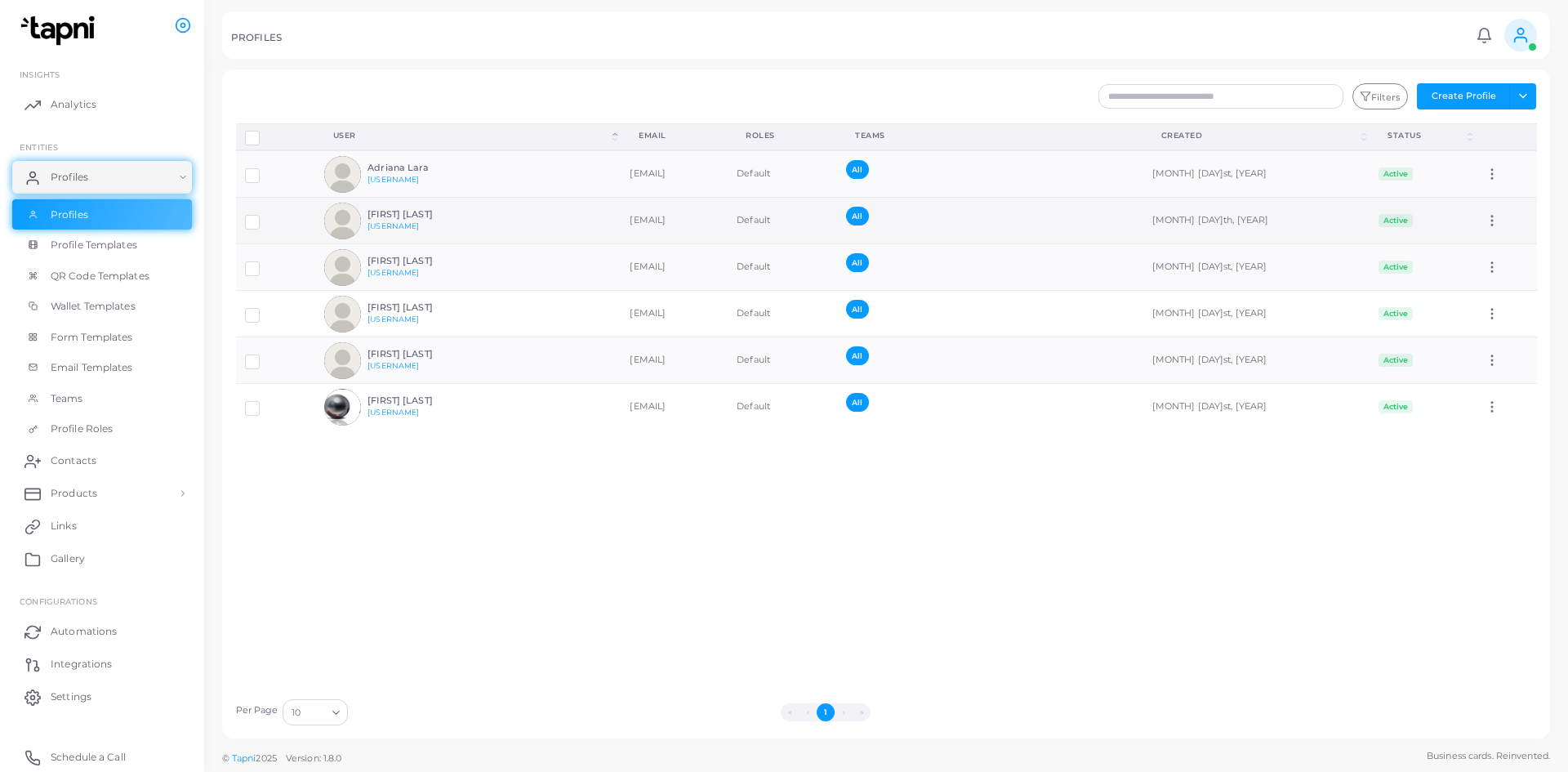click at bounding box center [342, 221] 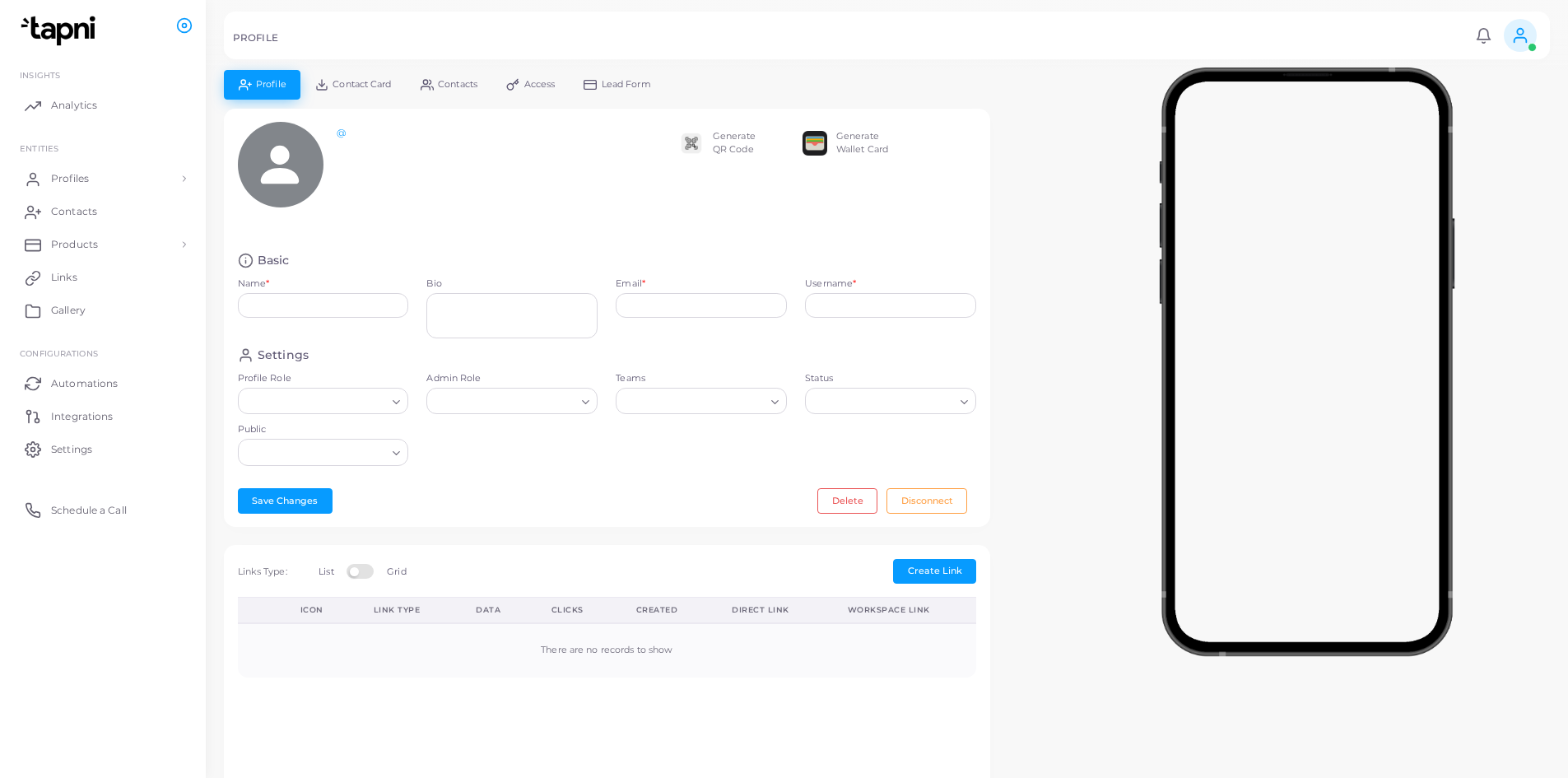 type on "**********" 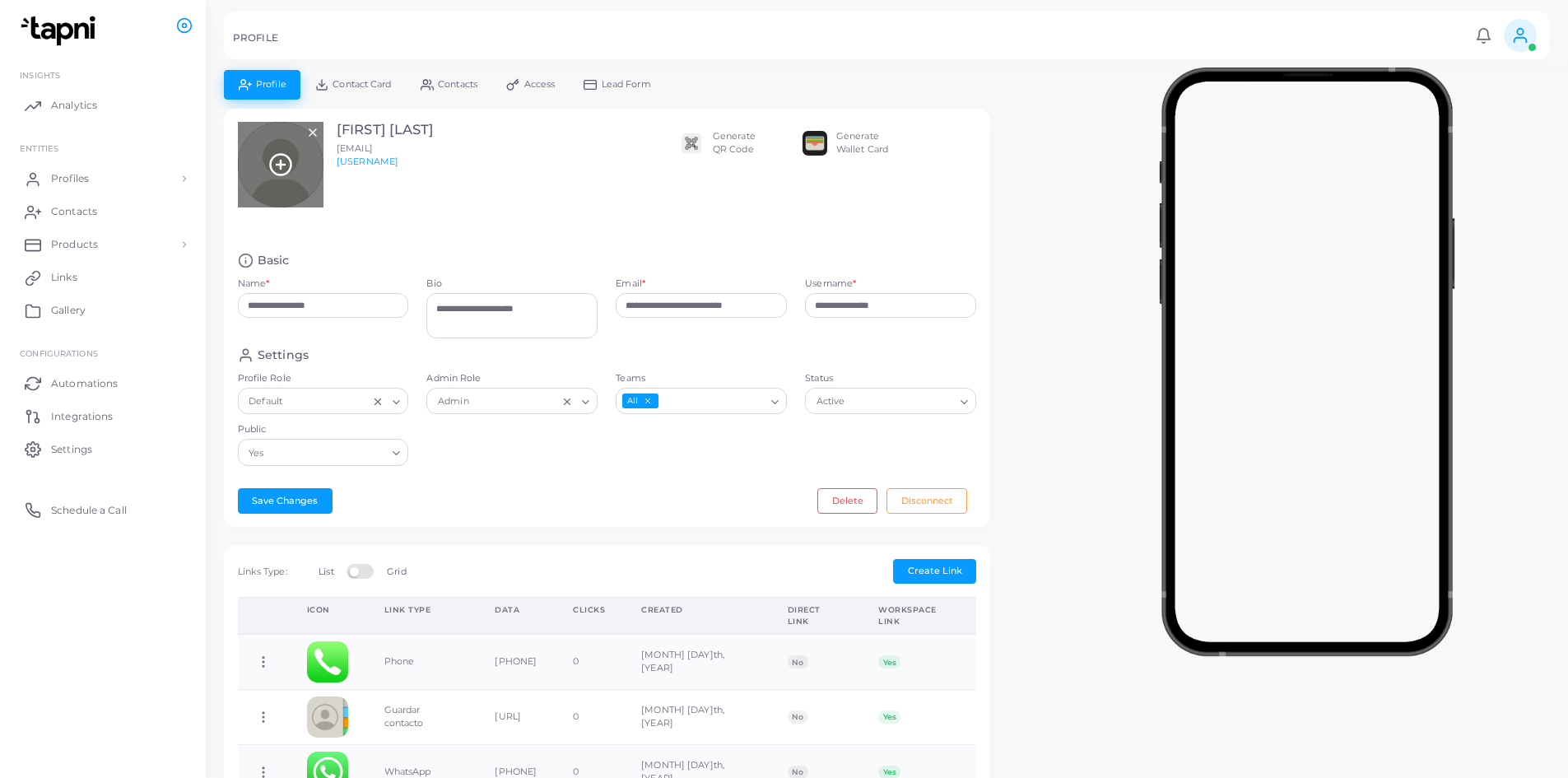 click at bounding box center [281, 165] 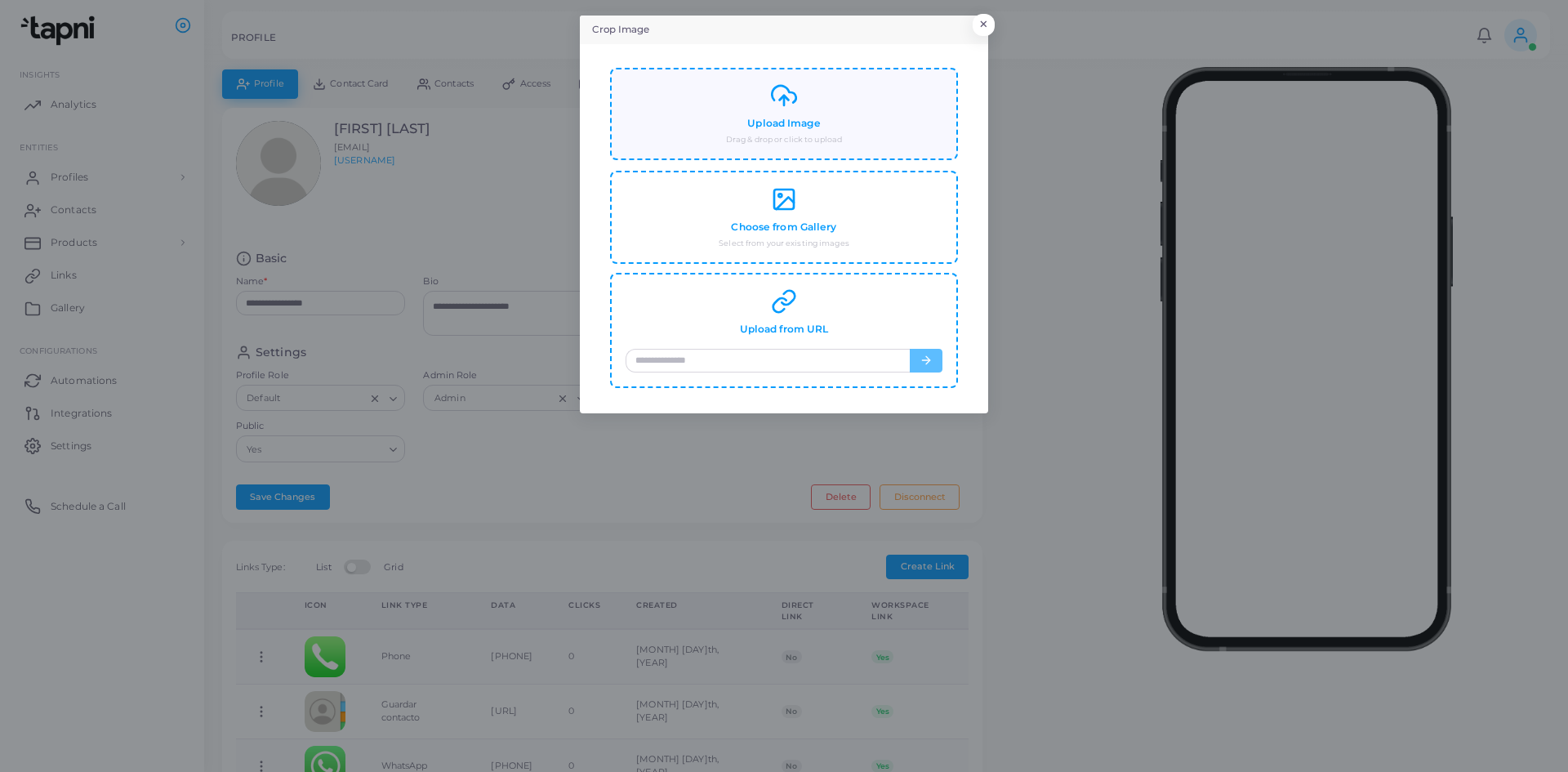 click on "Upload Image" at bounding box center (783, 123) 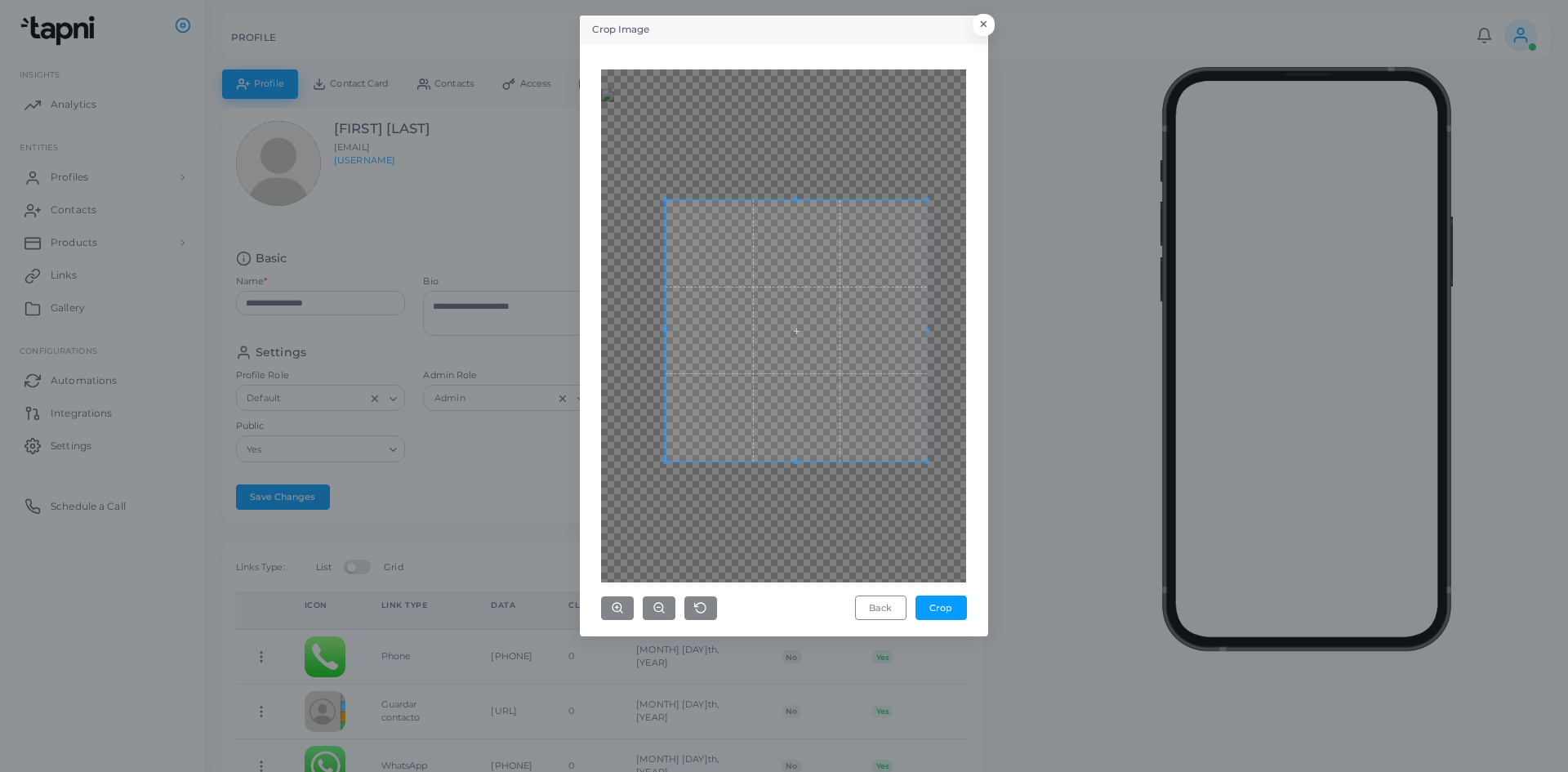 click at bounding box center [796, 331] 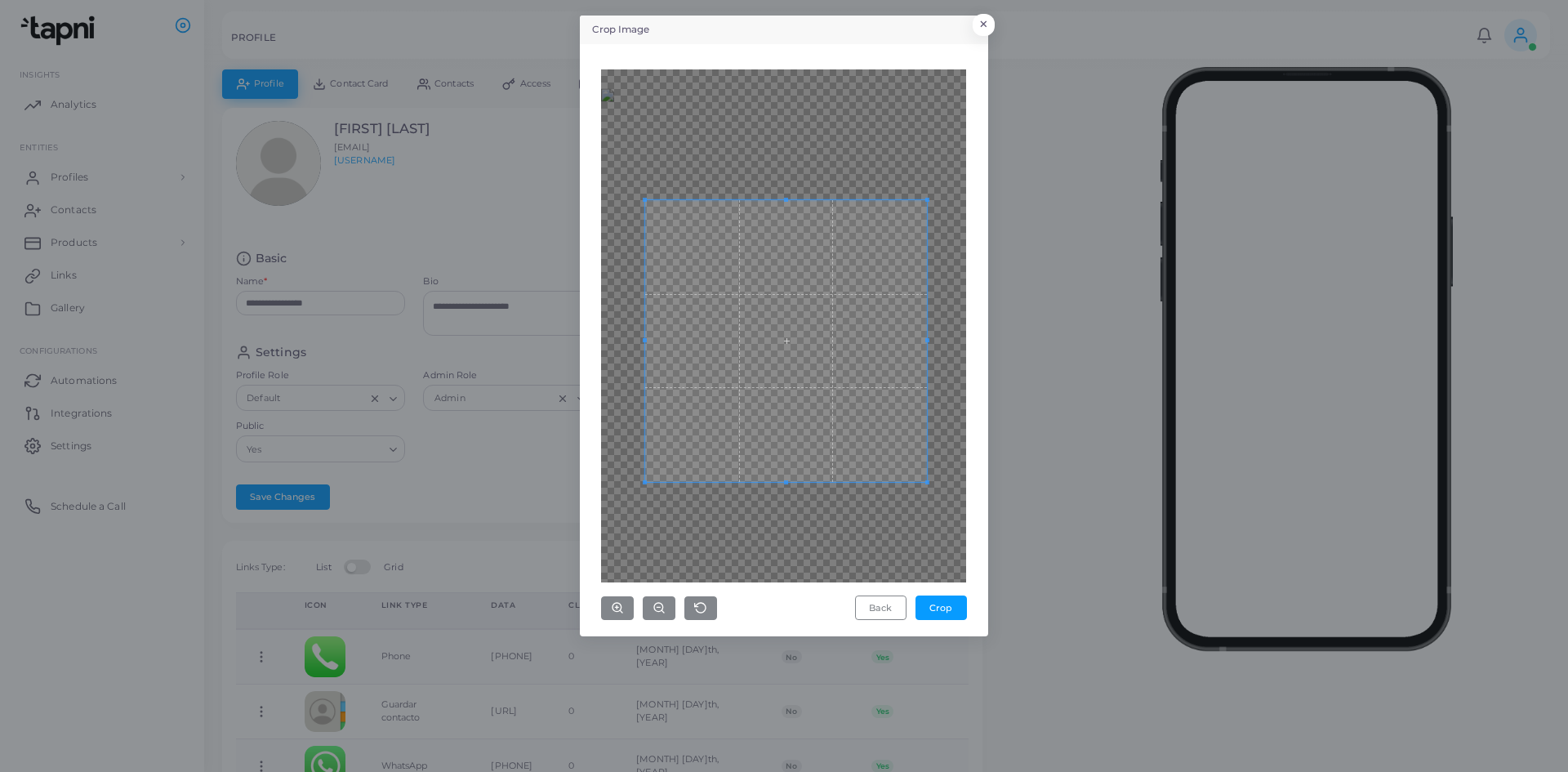 click at bounding box center (786, 341) 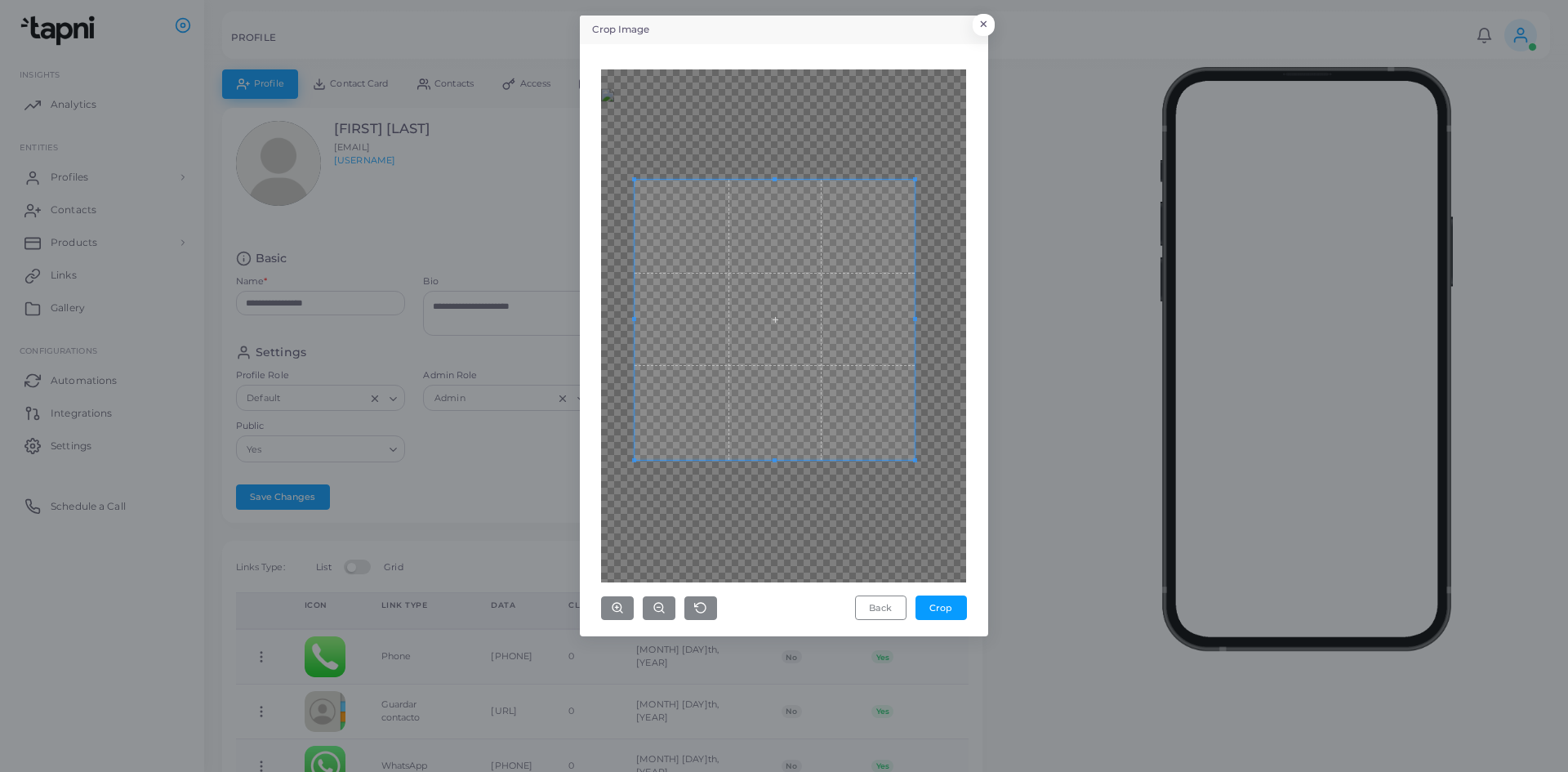 click at bounding box center [774, 319] 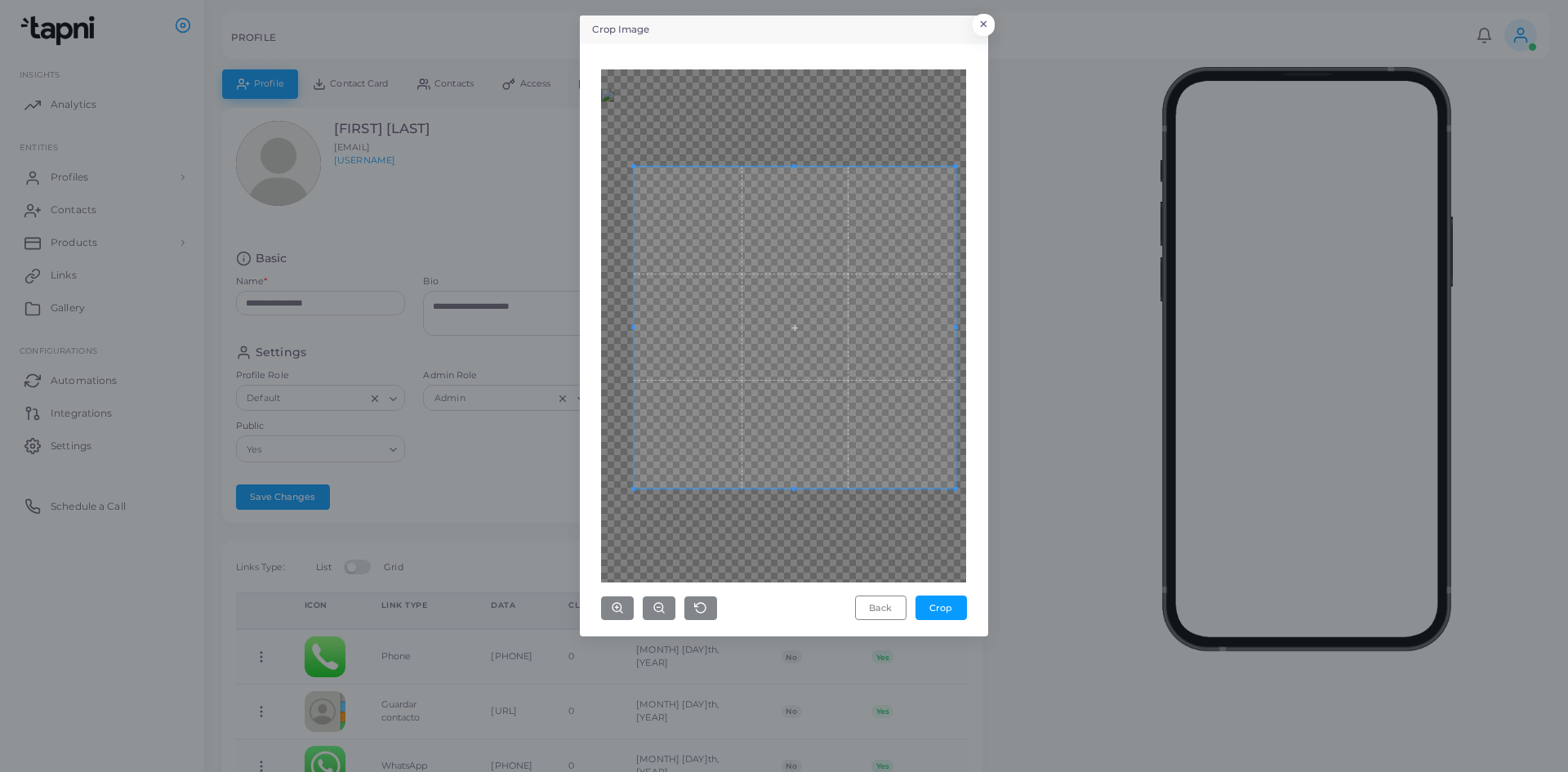 click at bounding box center [956, 489] 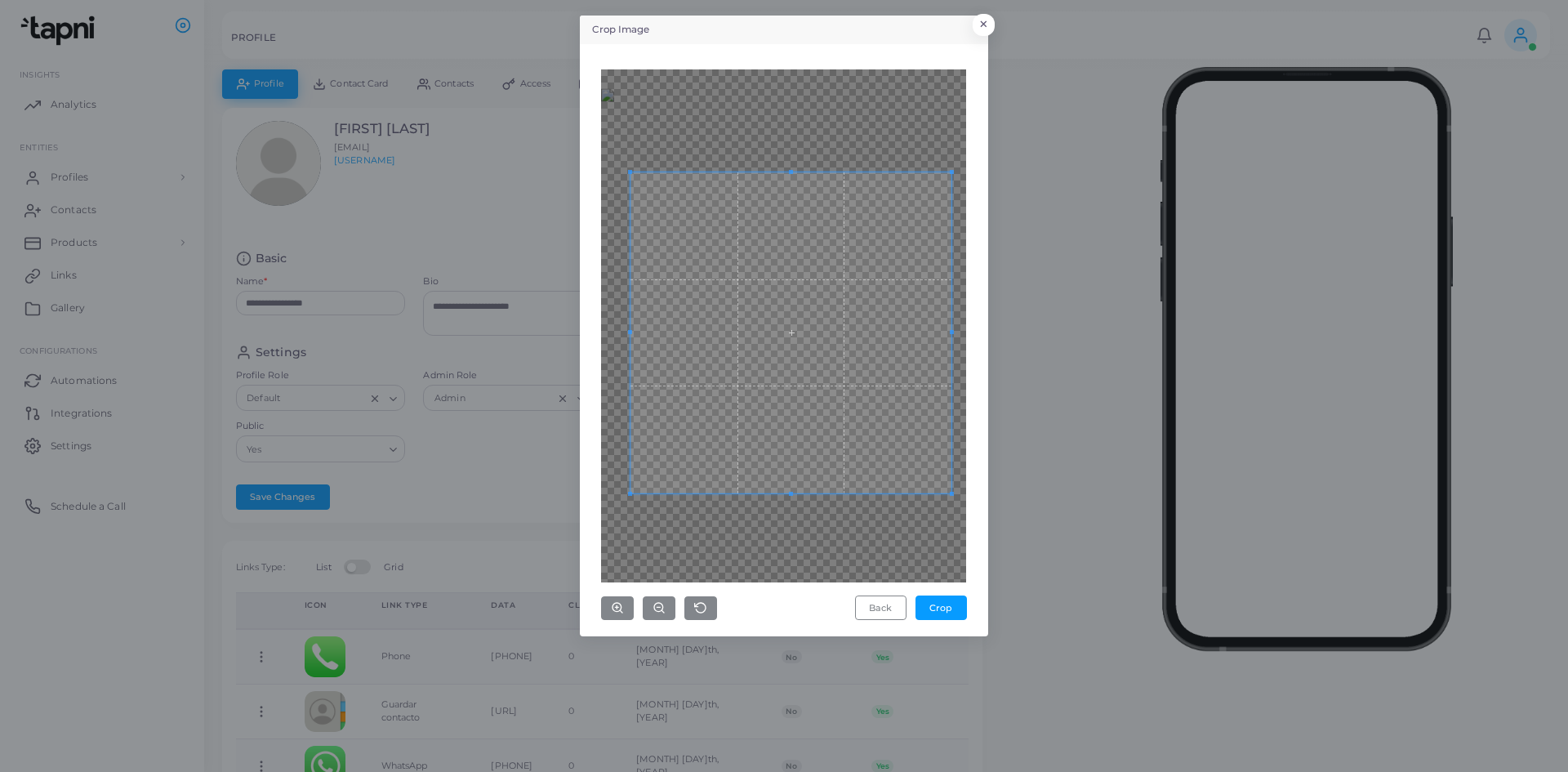 click at bounding box center [791, 332] 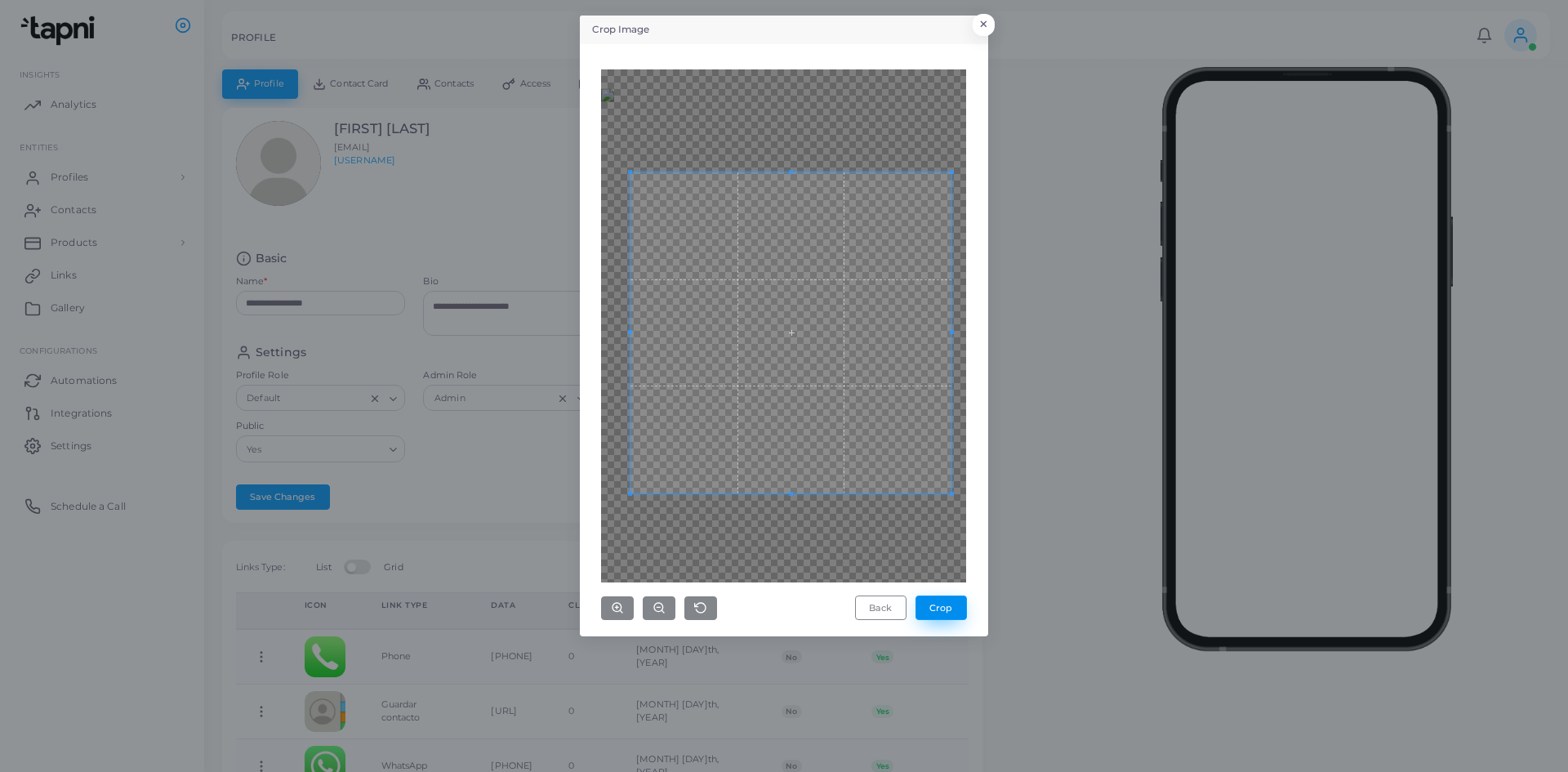 click on "Crop" at bounding box center (941, 608) 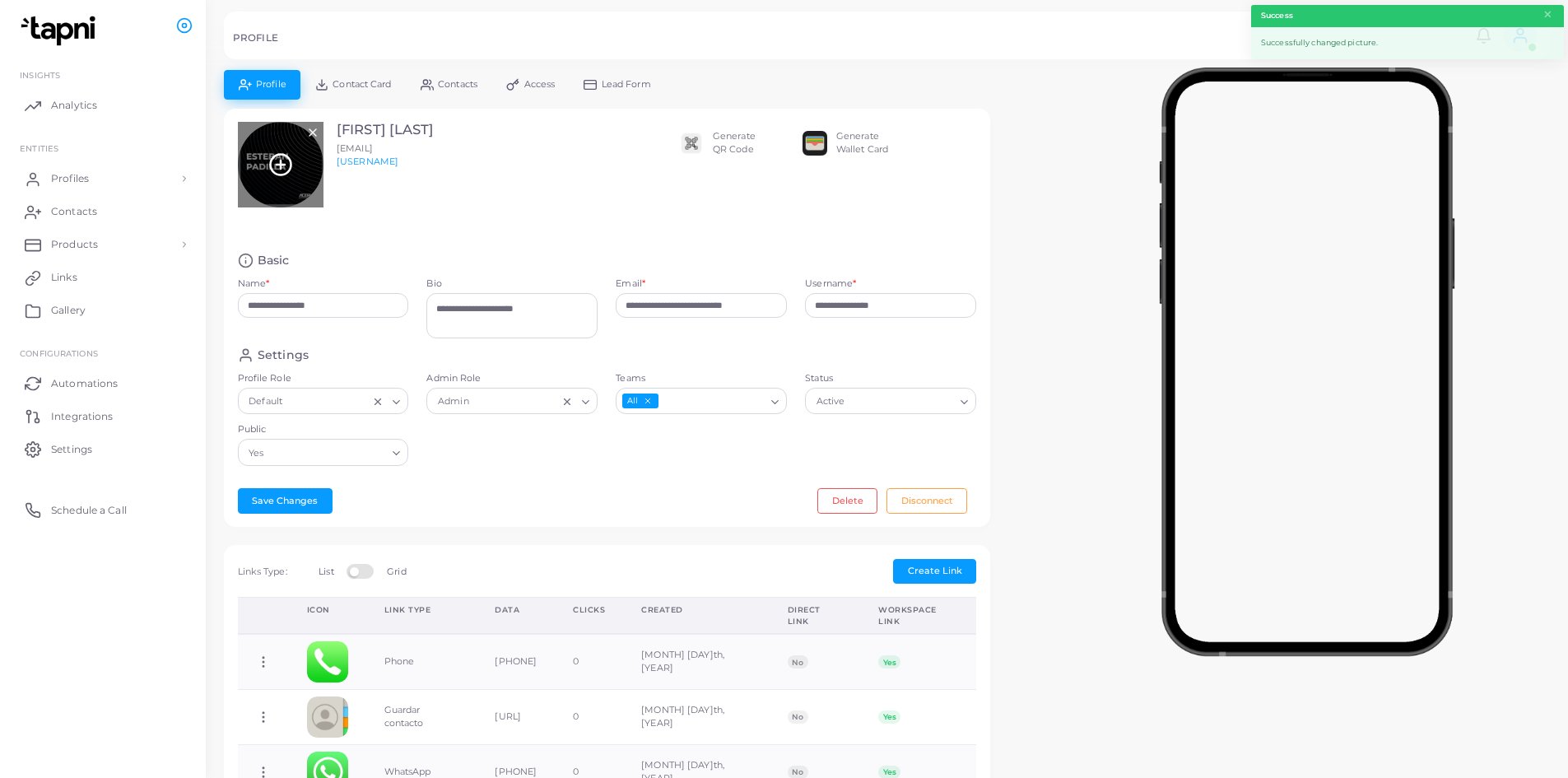 click at bounding box center [281, 165] 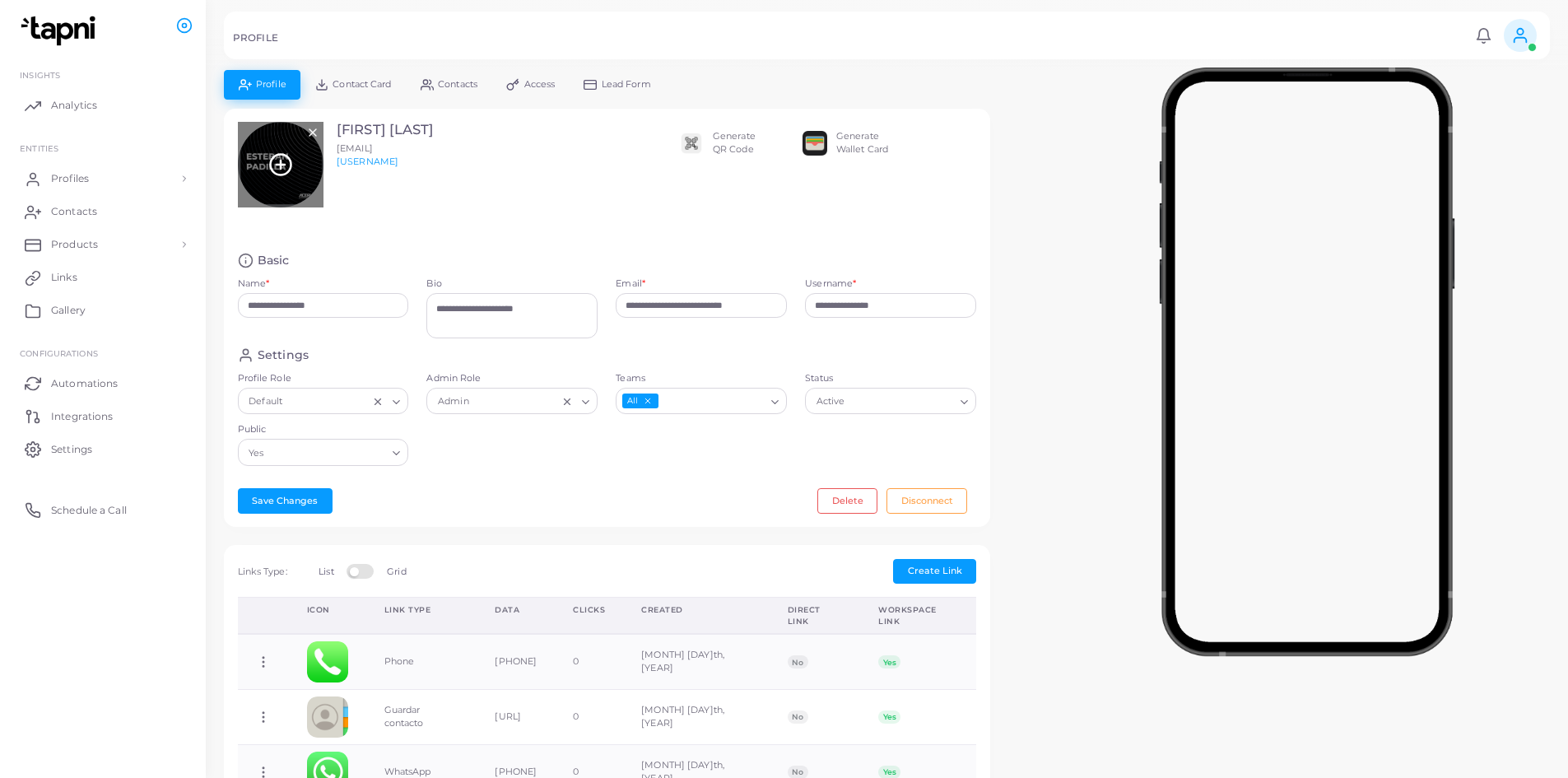 click 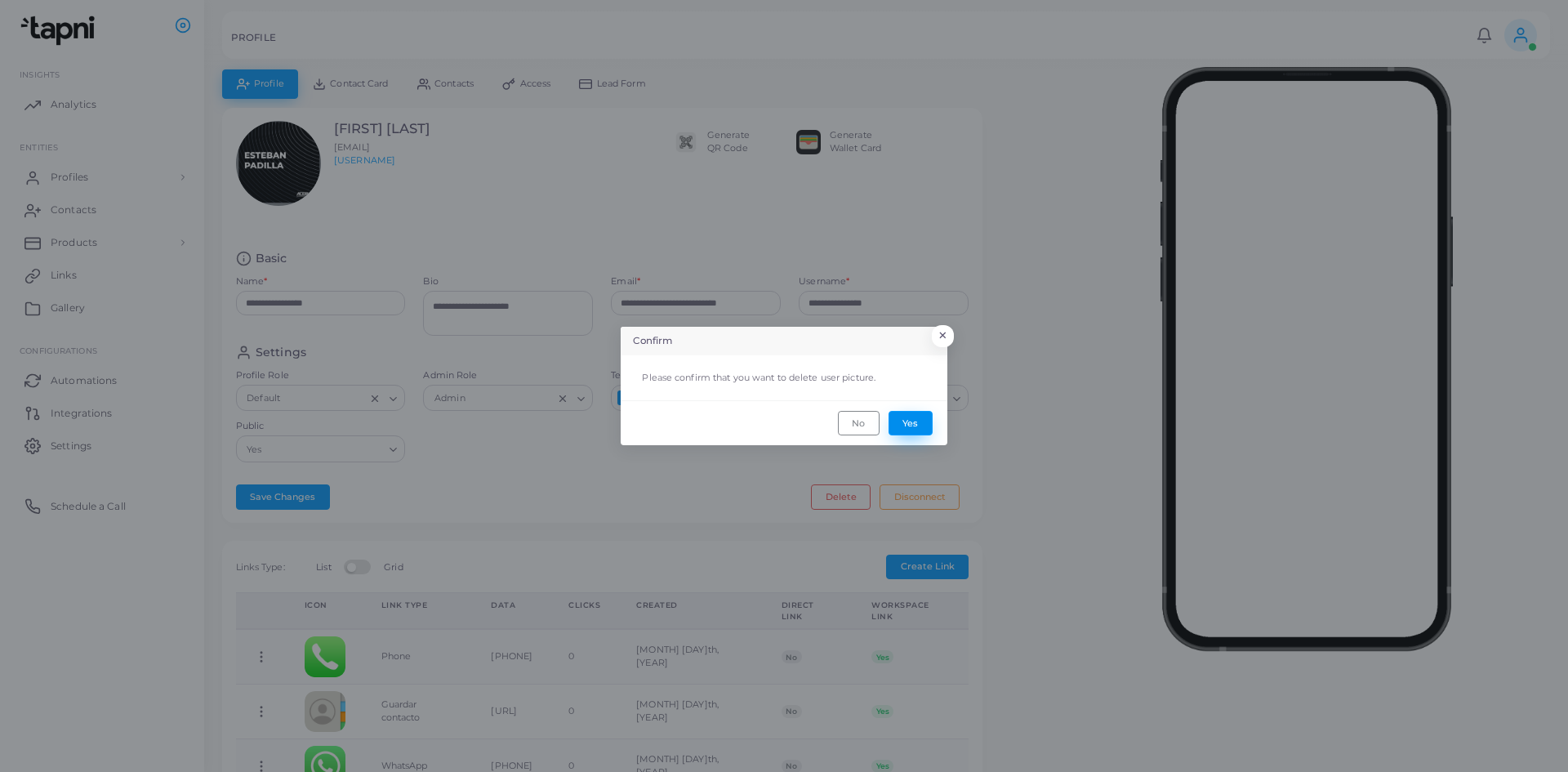 click on "Yes" at bounding box center [911, 423] 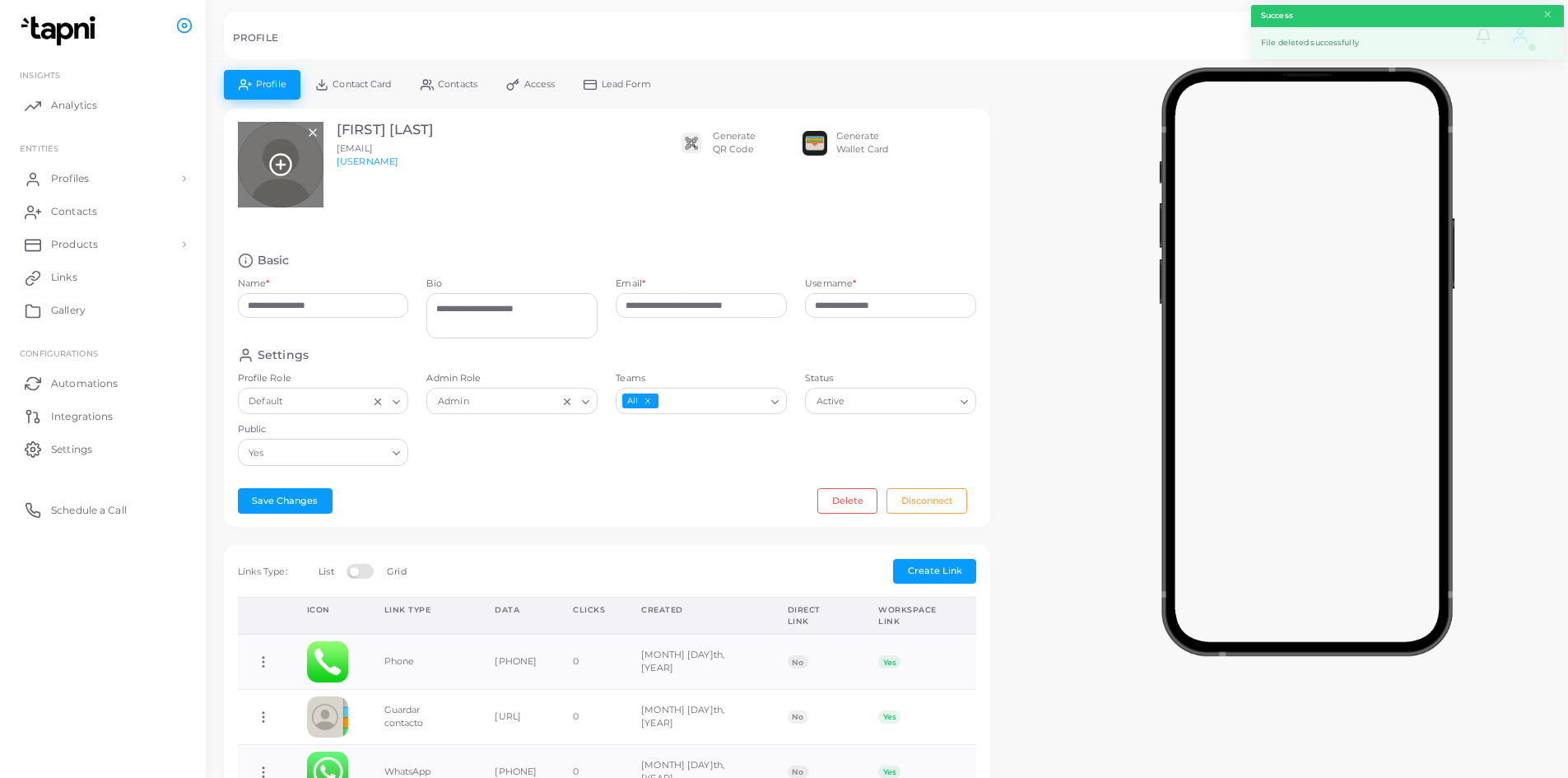 click 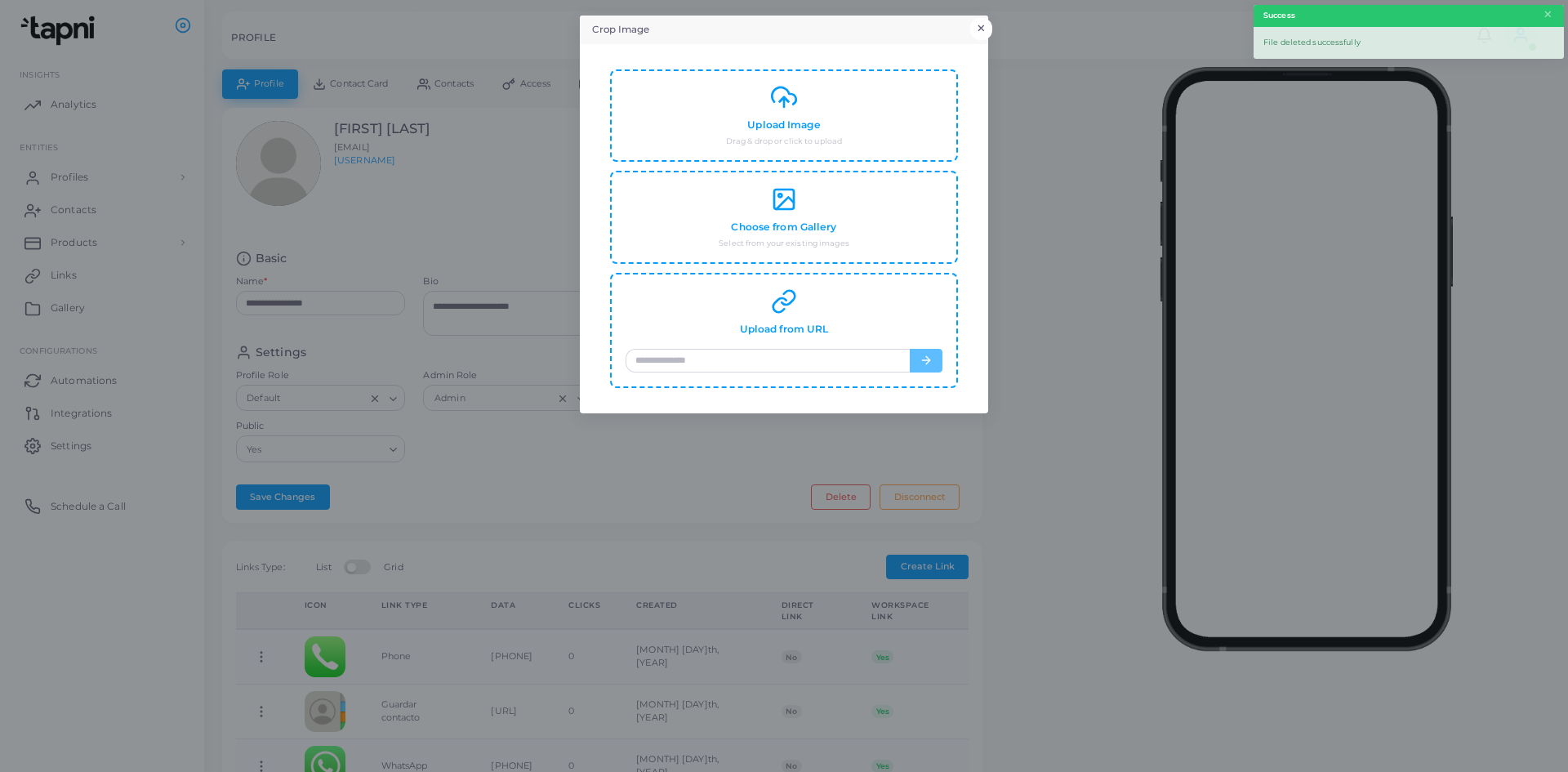 click on "×" at bounding box center (981, 29) 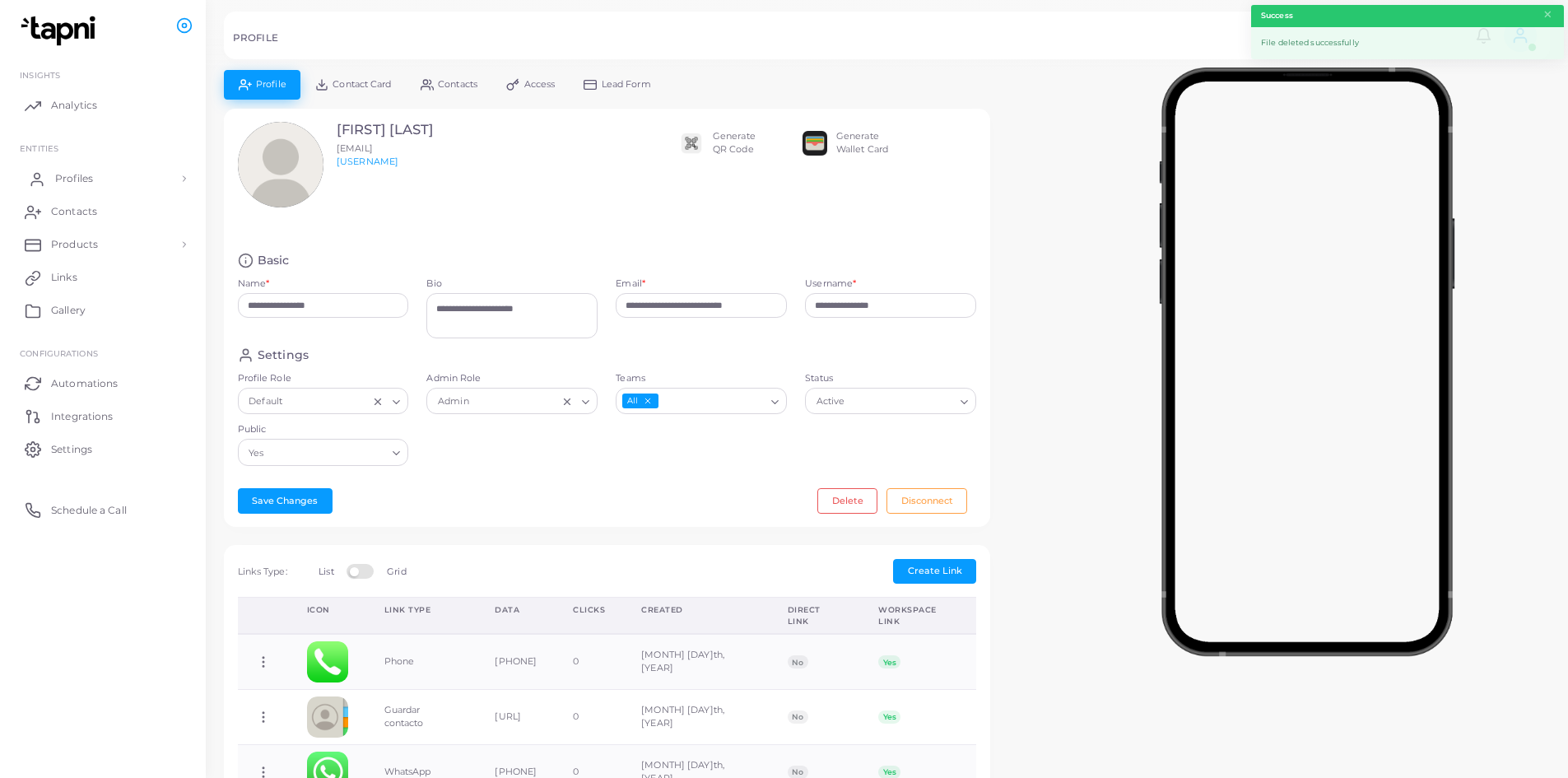 click on "Profiles" at bounding box center [74, 179] 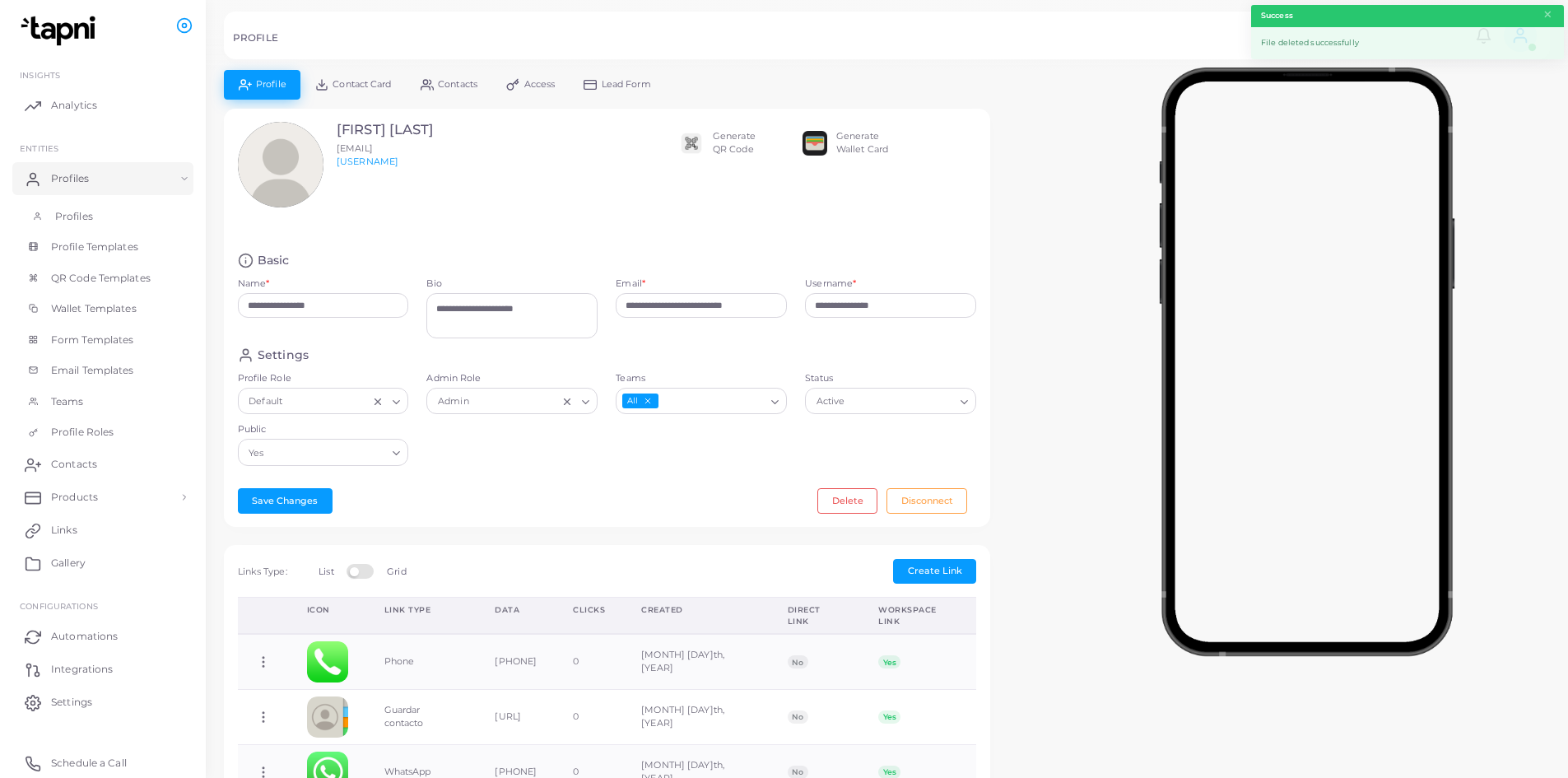click on "Profiles" at bounding box center [103, 217] 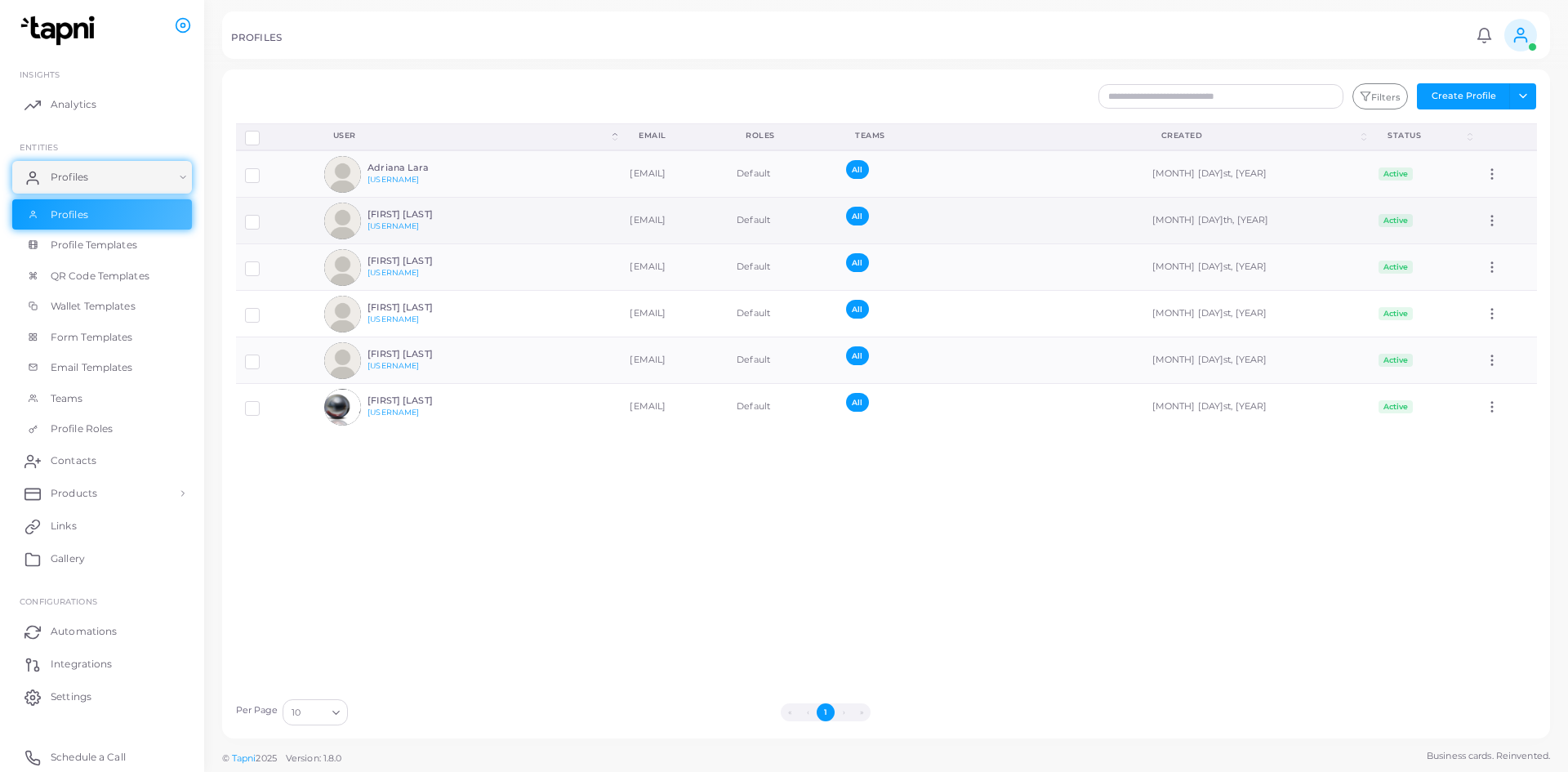 click at bounding box center (342, 221) 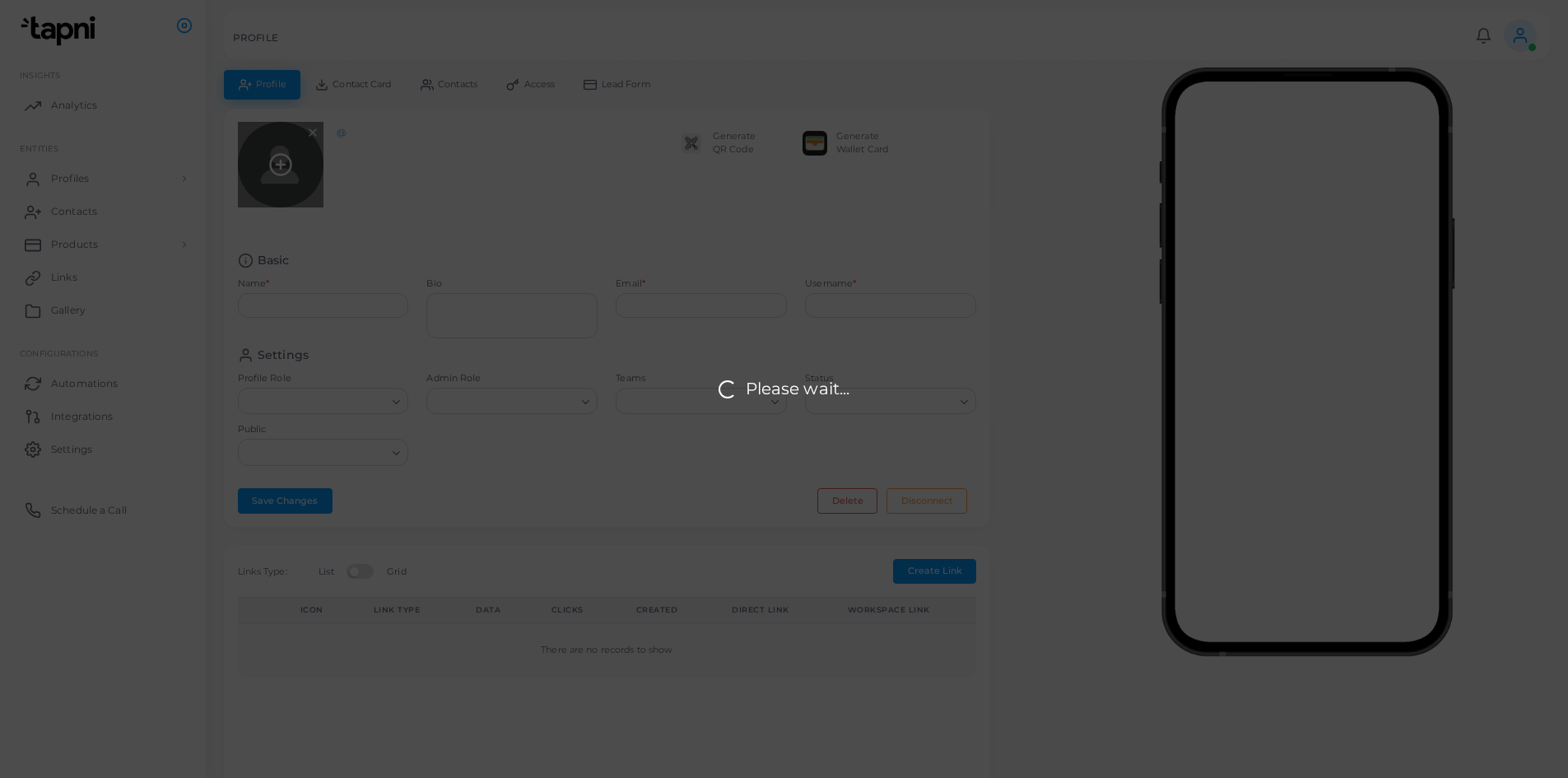 type on "**********" 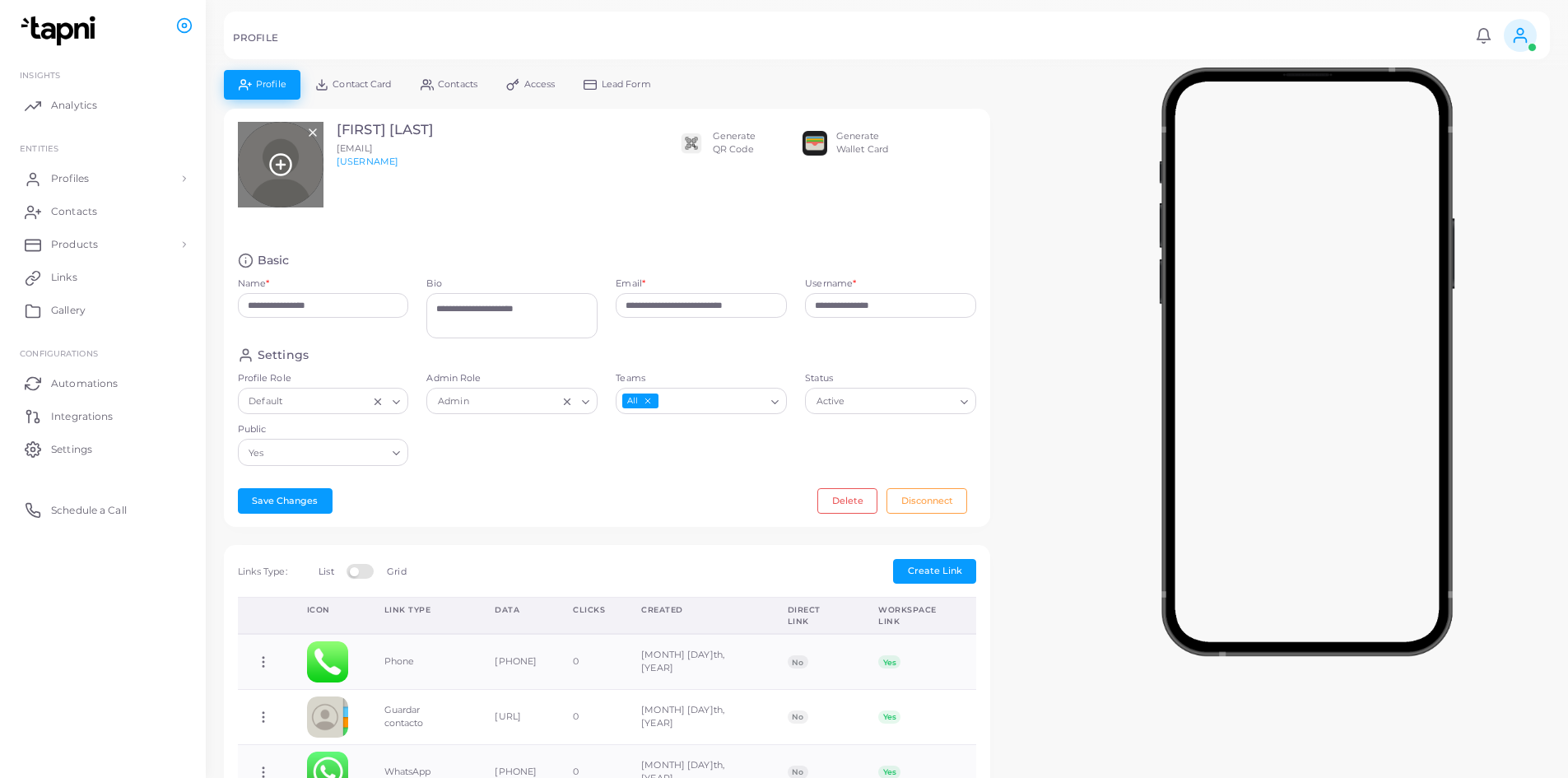 click at bounding box center (281, 165) 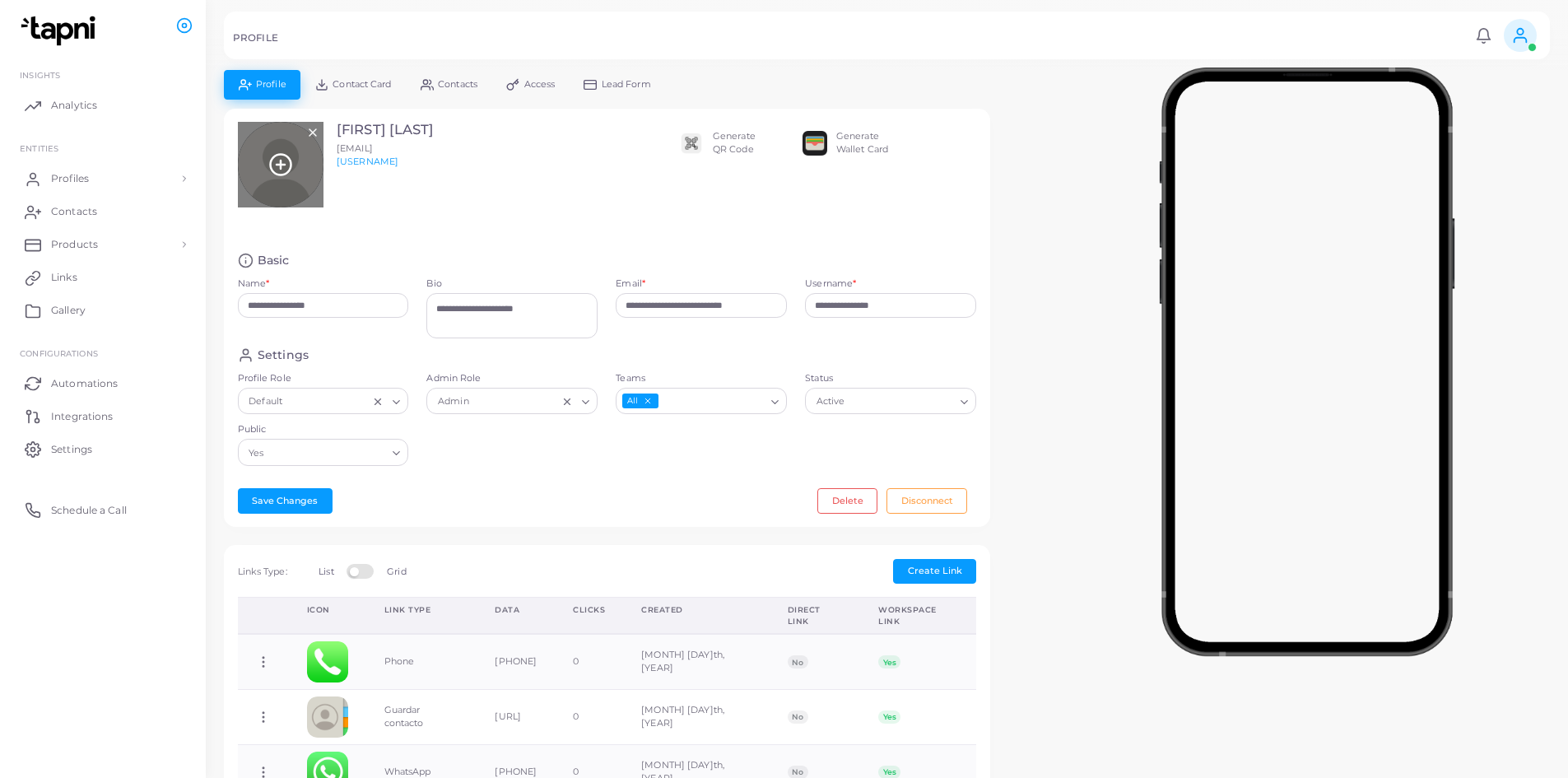 click 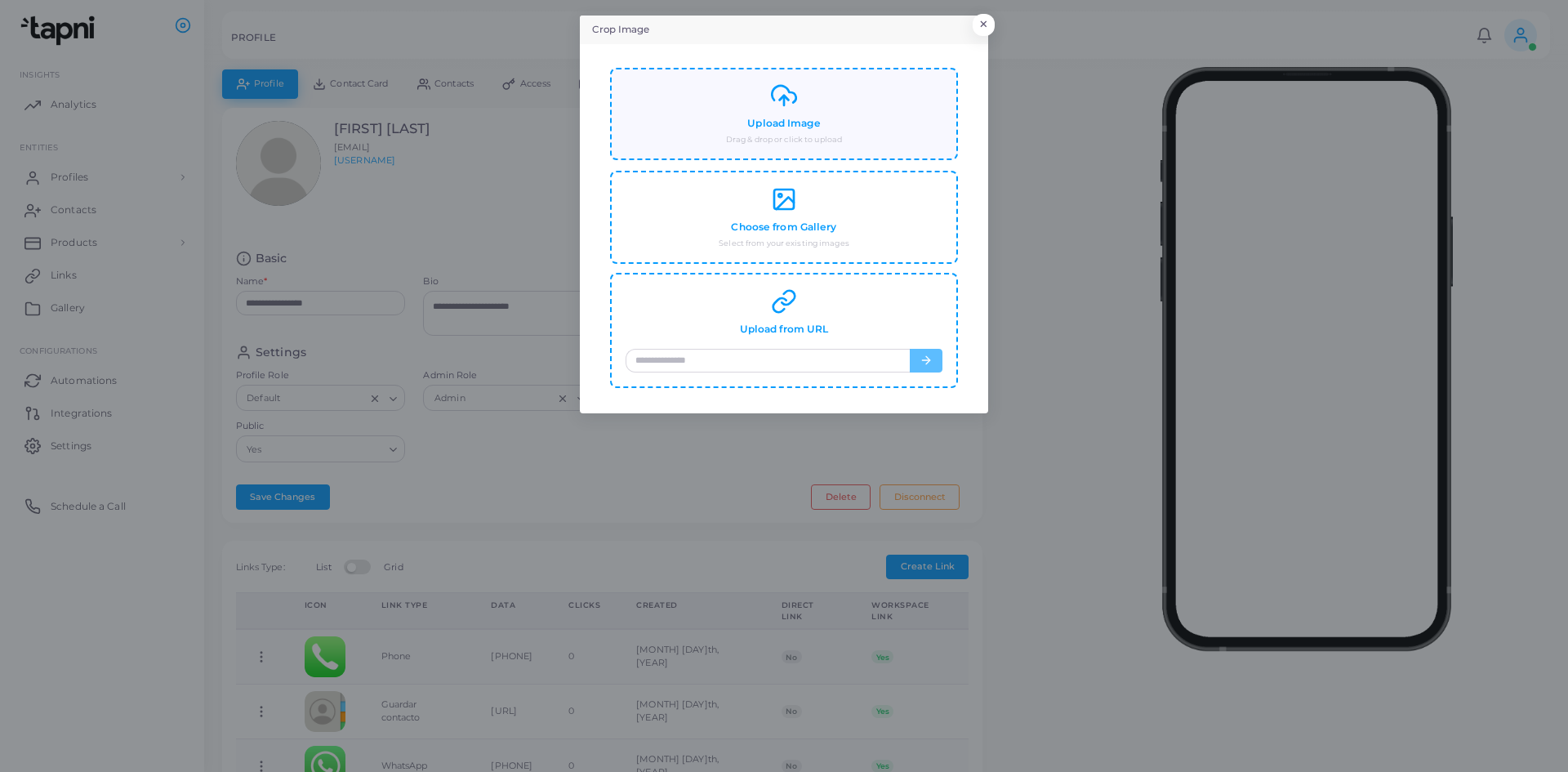 click on "Upload Image Drag & drop or click to upload" at bounding box center [784, 114] 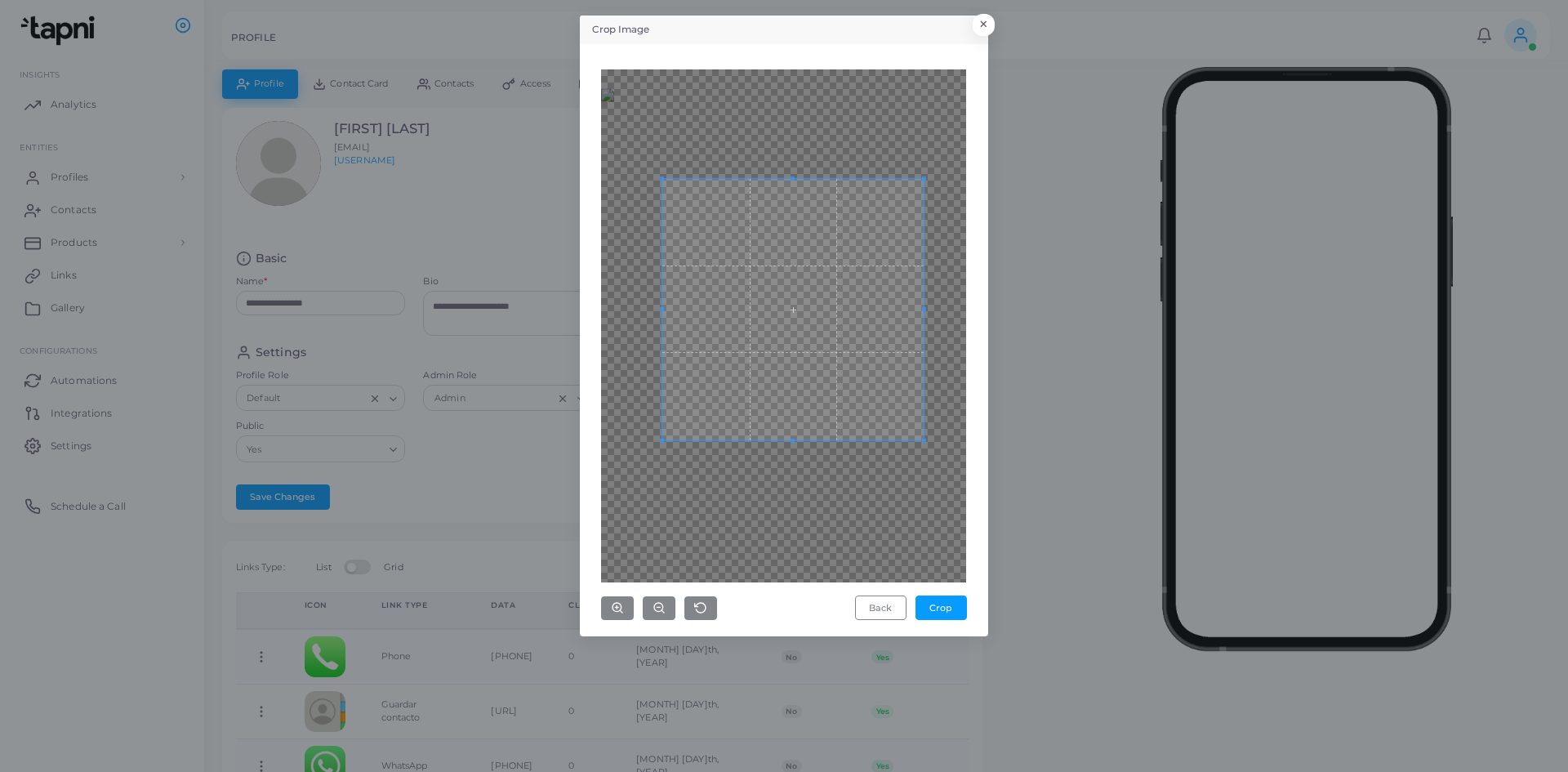 click at bounding box center [793, 310] 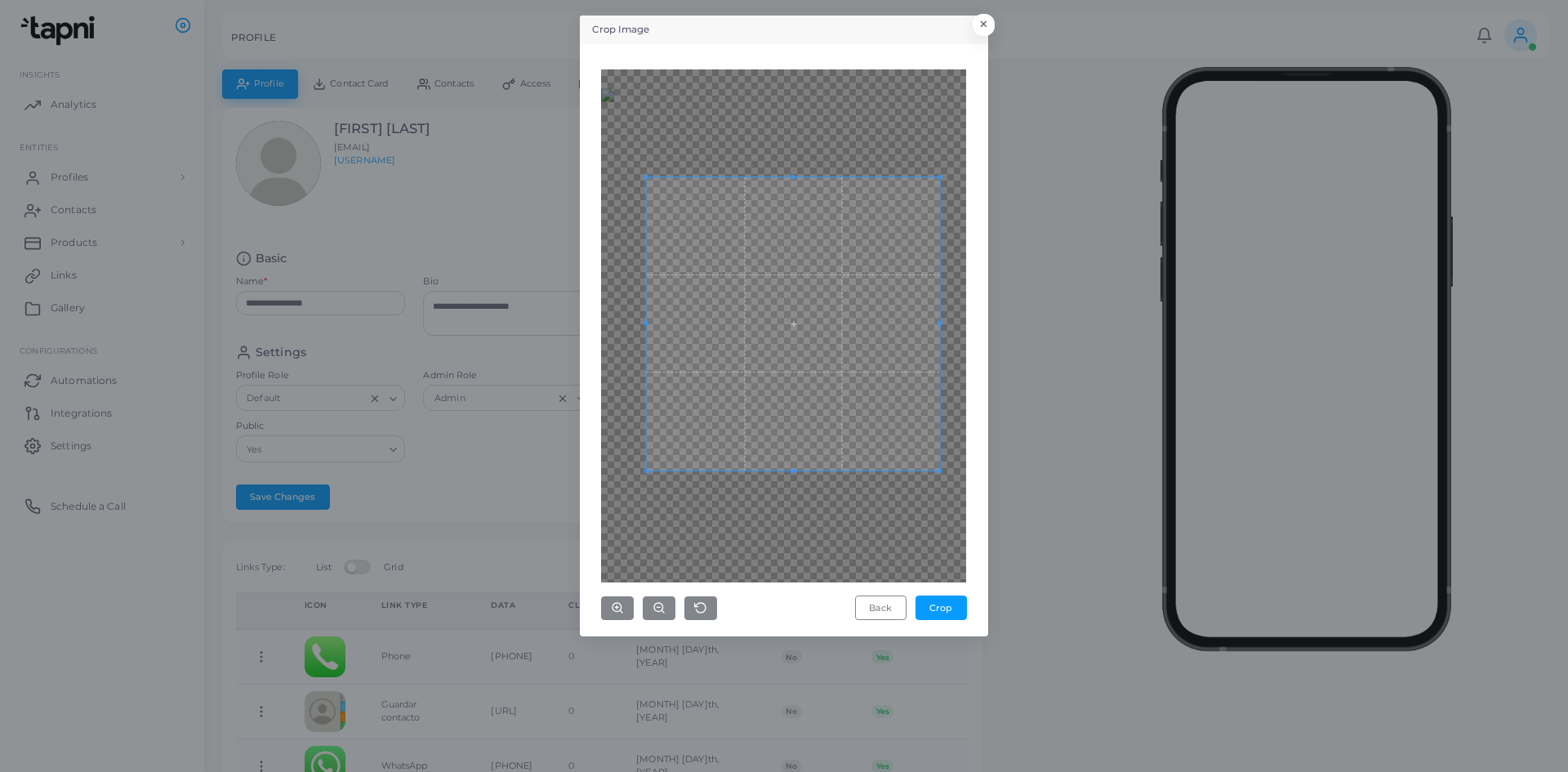 click at bounding box center (793, 324) 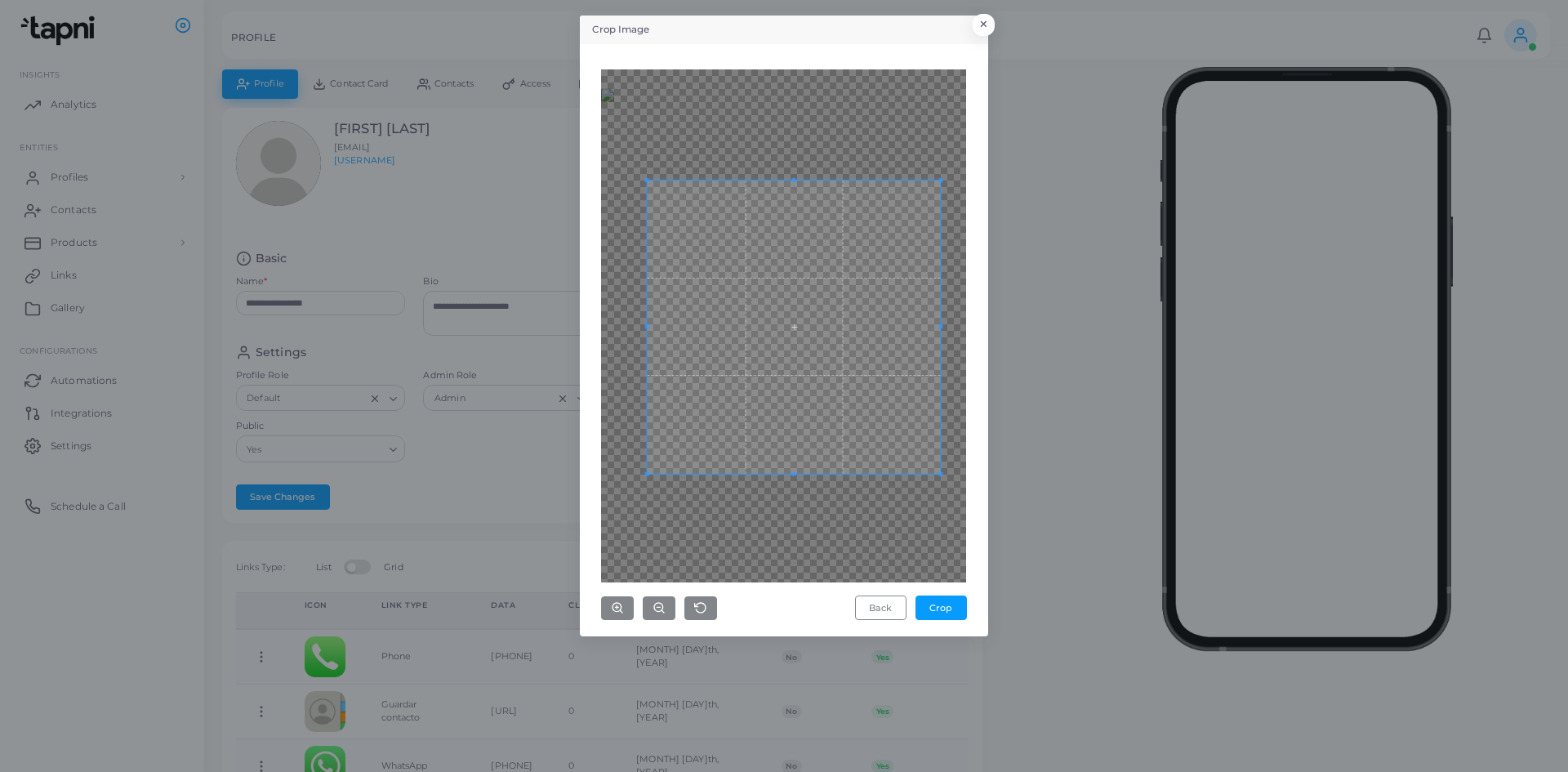 click at bounding box center [794, 327] 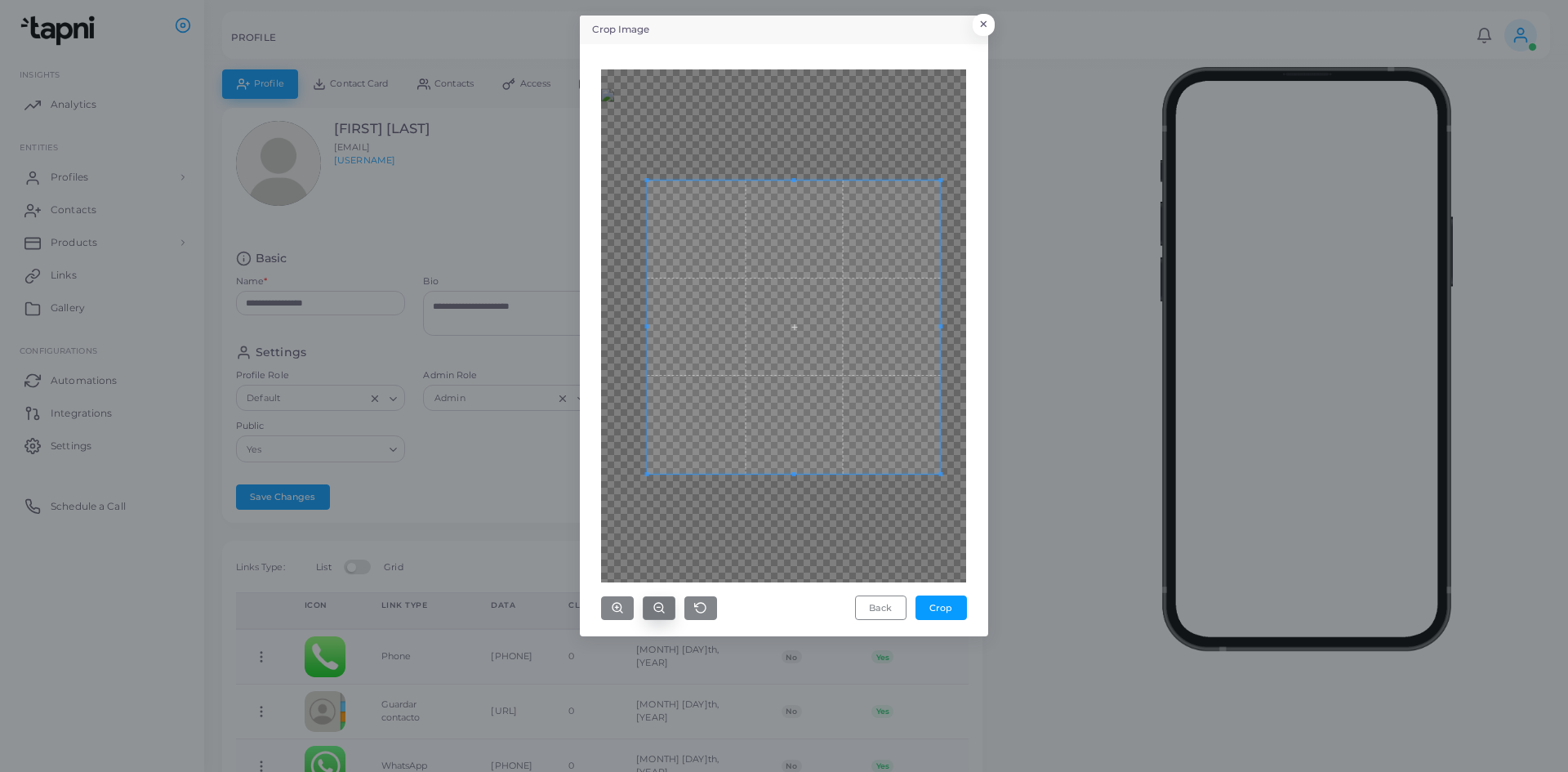 click at bounding box center (659, 608) 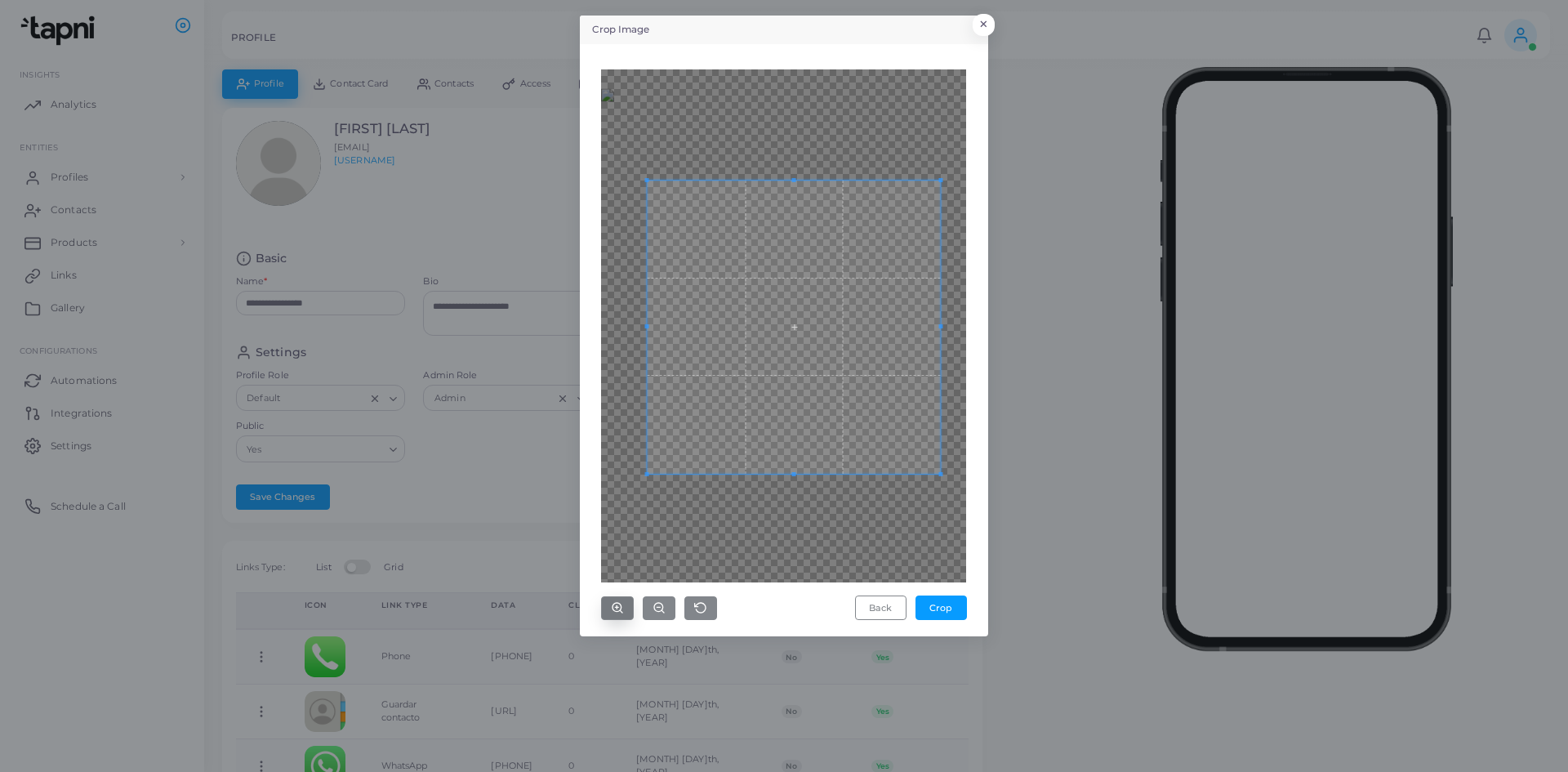 click at bounding box center (617, 608) 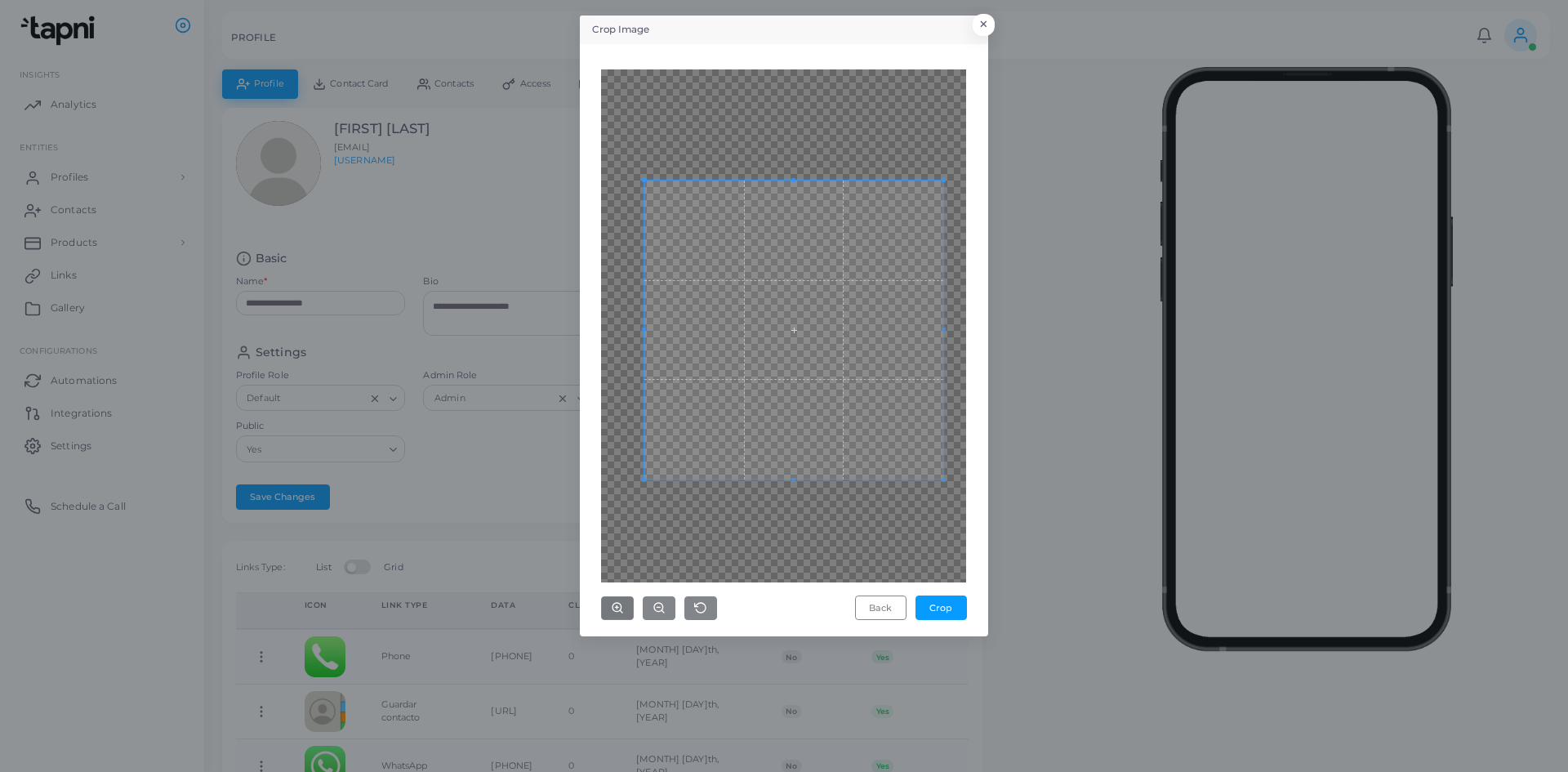 click at bounding box center [793, 480] 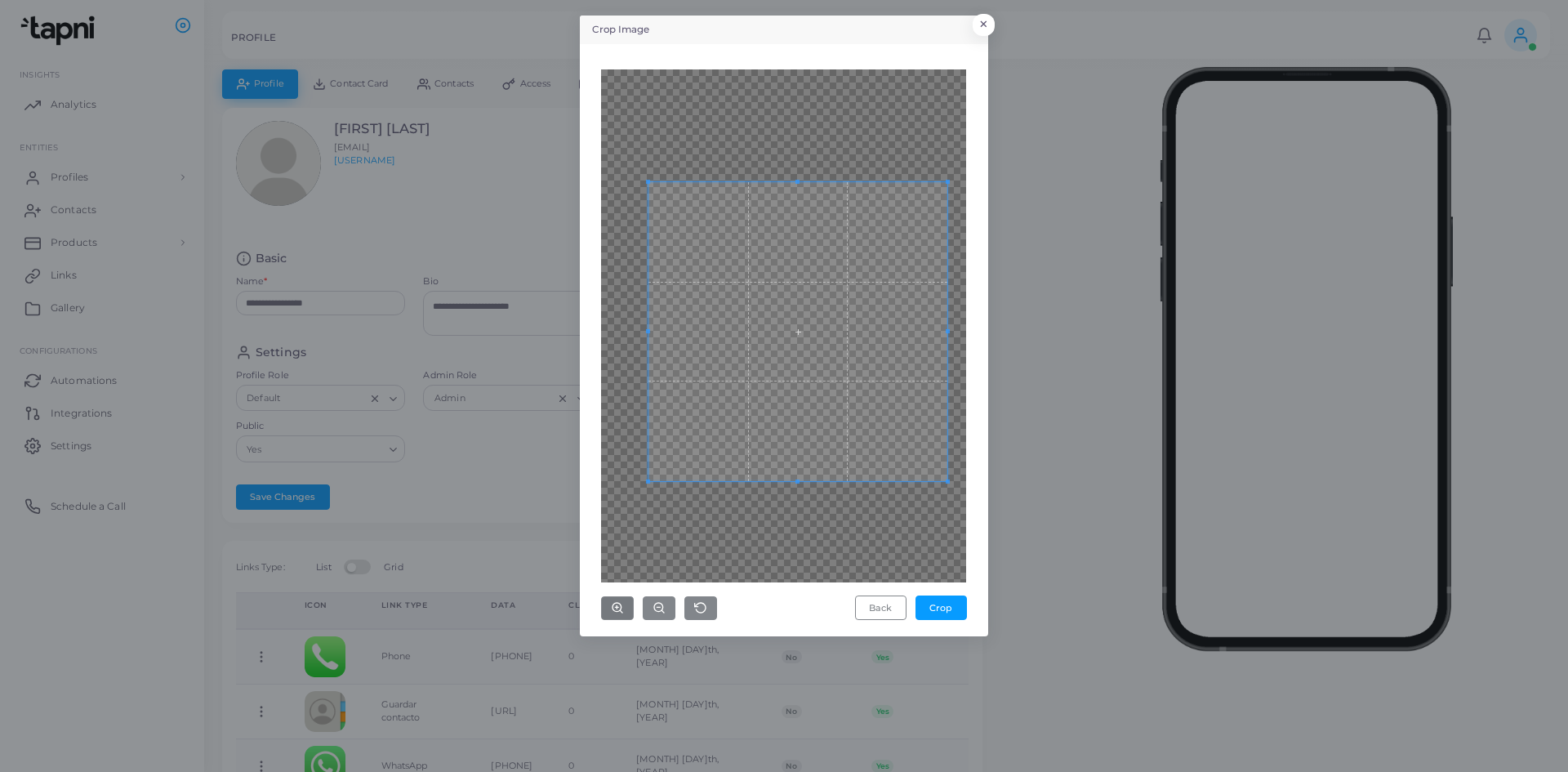 click at bounding box center (798, 332) 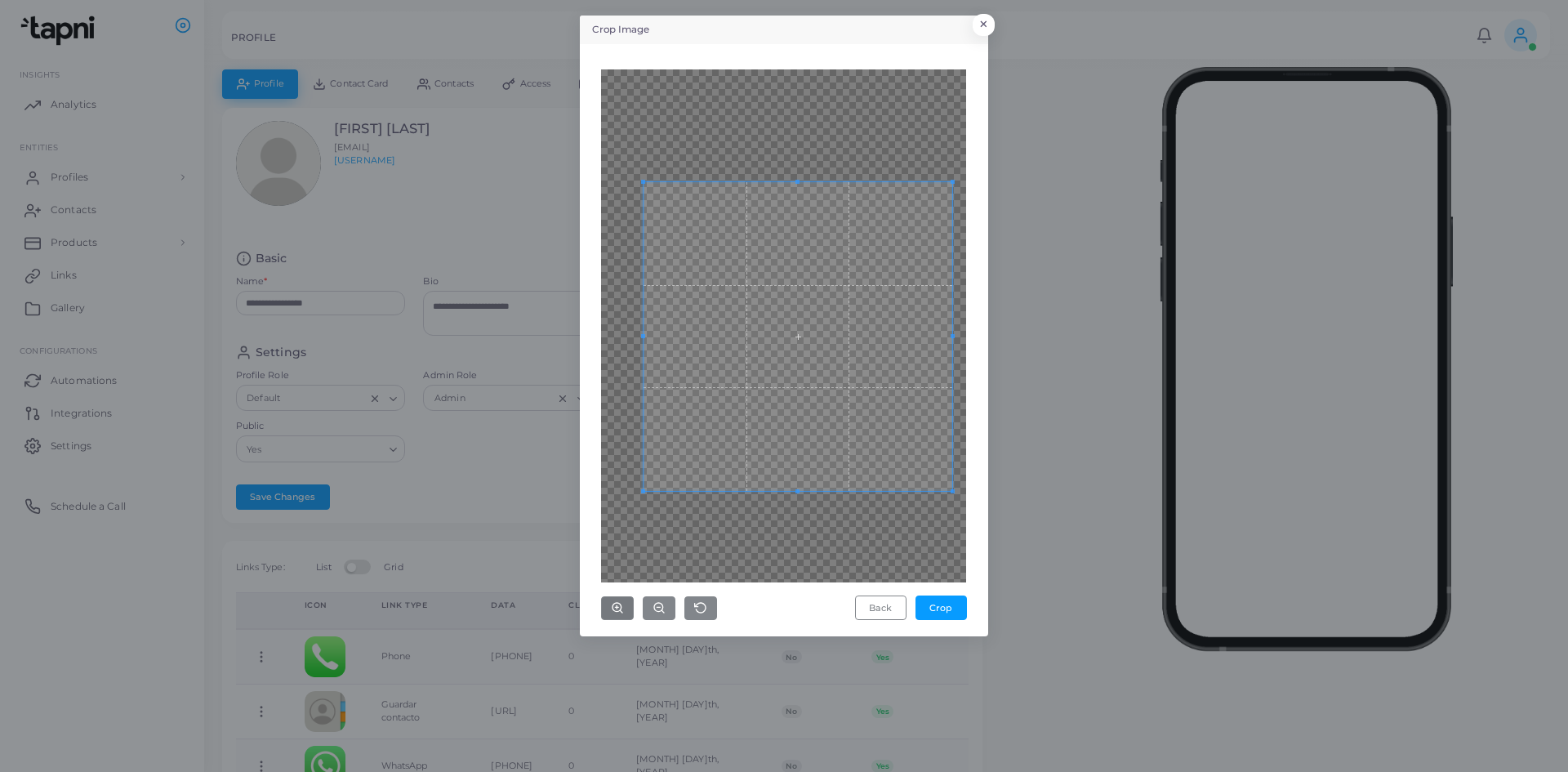 click at bounding box center [798, 337] 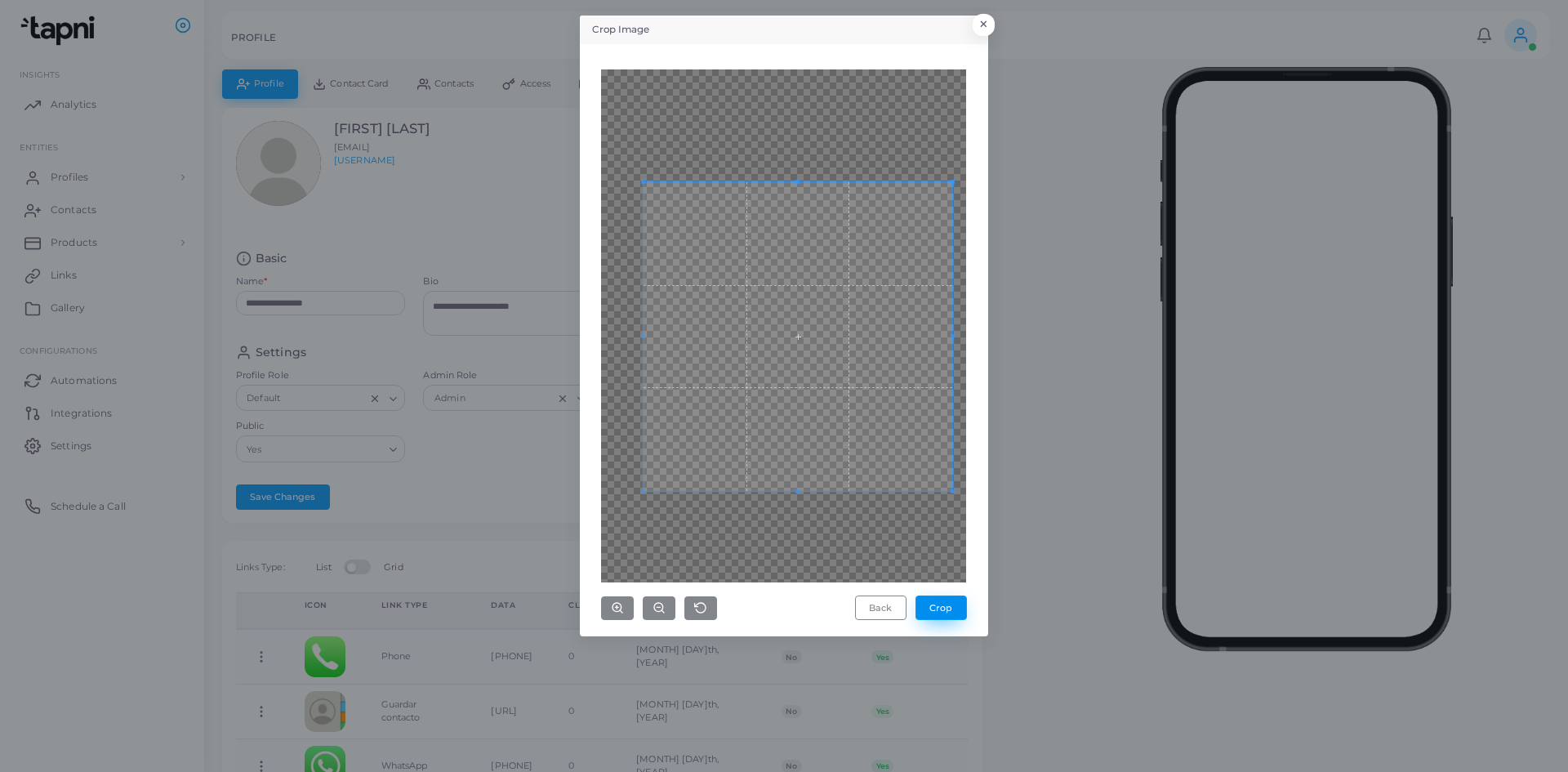 click on "Crop" at bounding box center [941, 608] 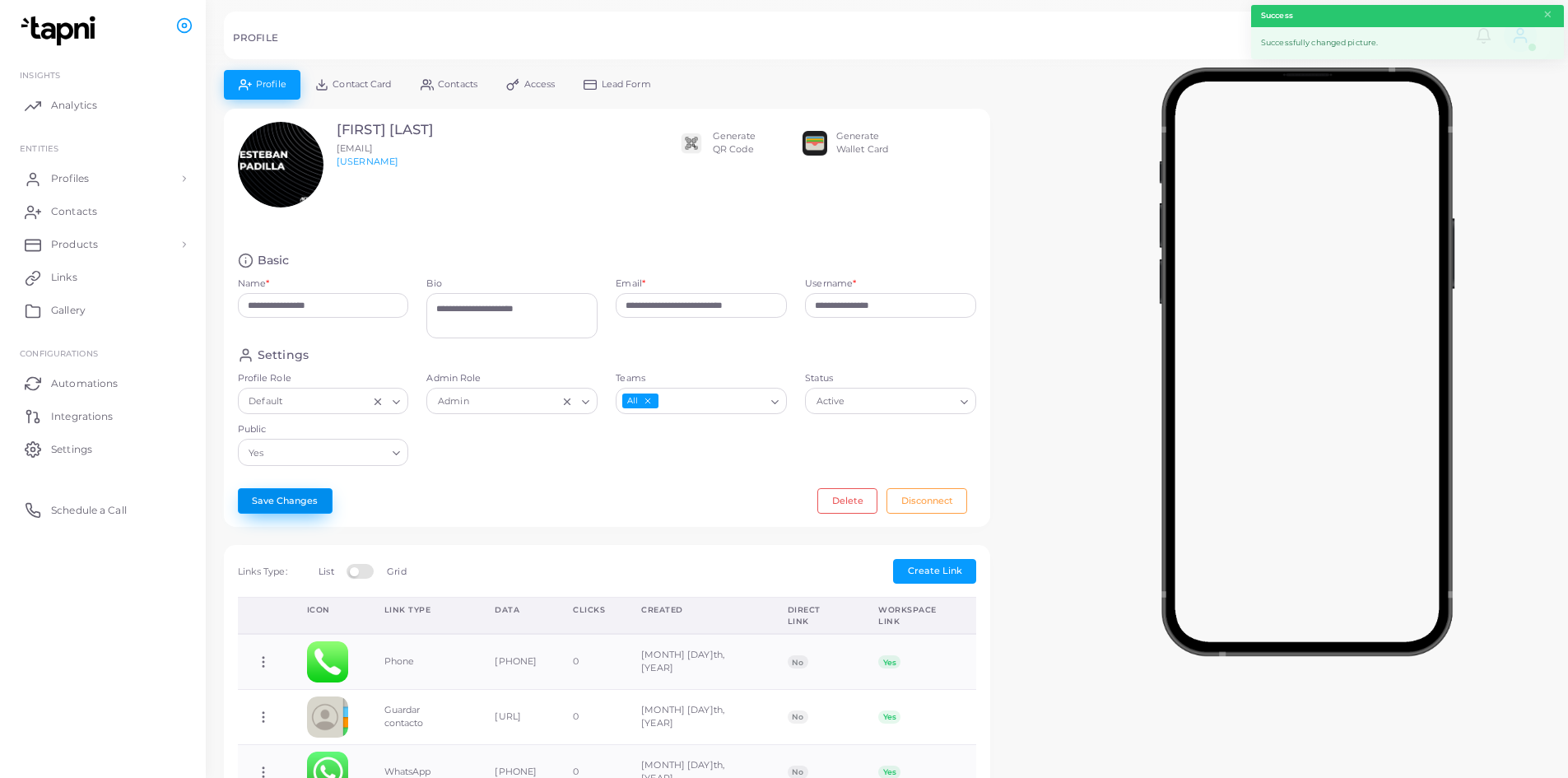 click on "Save Changes" at bounding box center (285, 501) 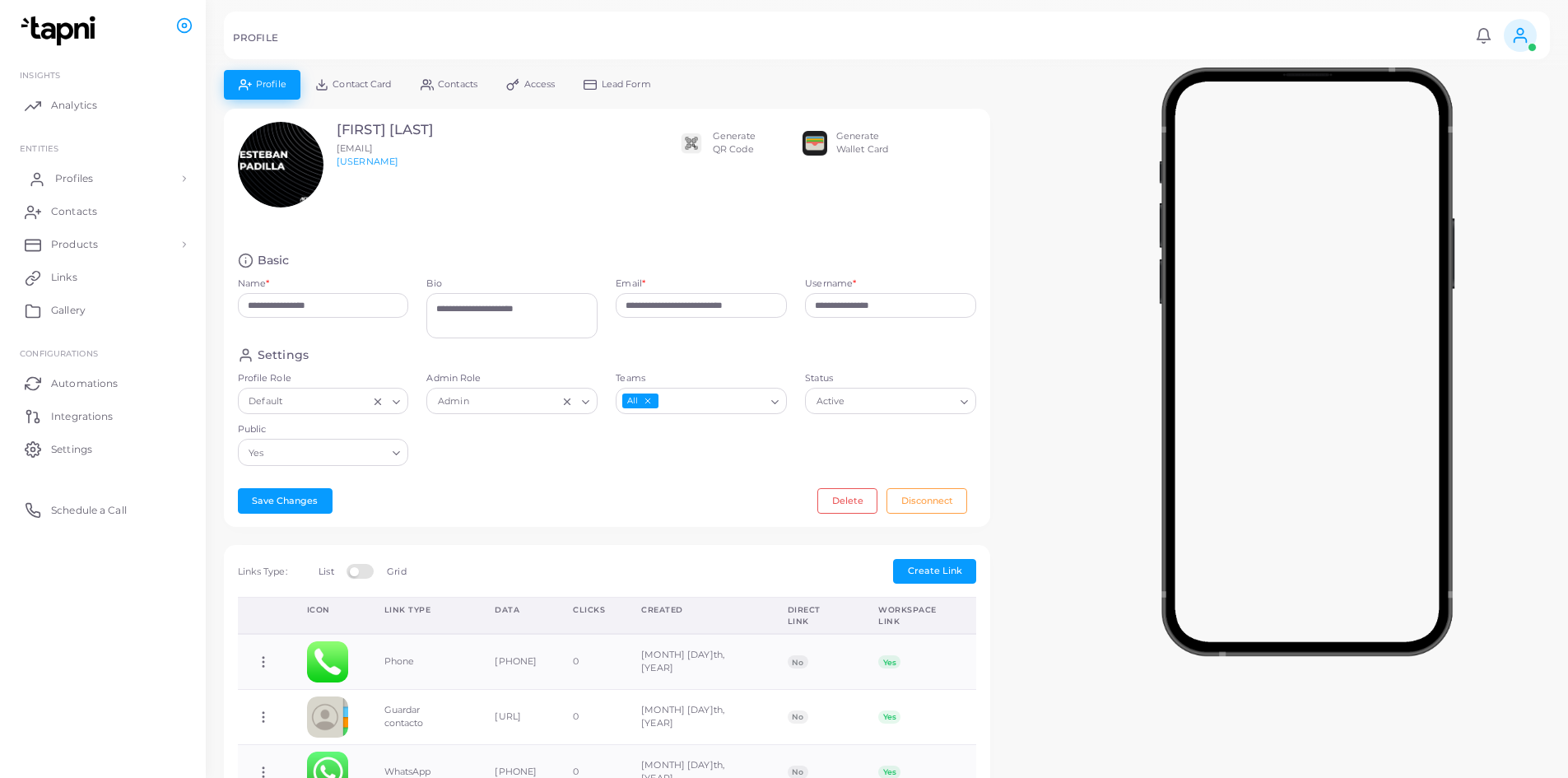 click on "Profiles" at bounding box center (74, 179) 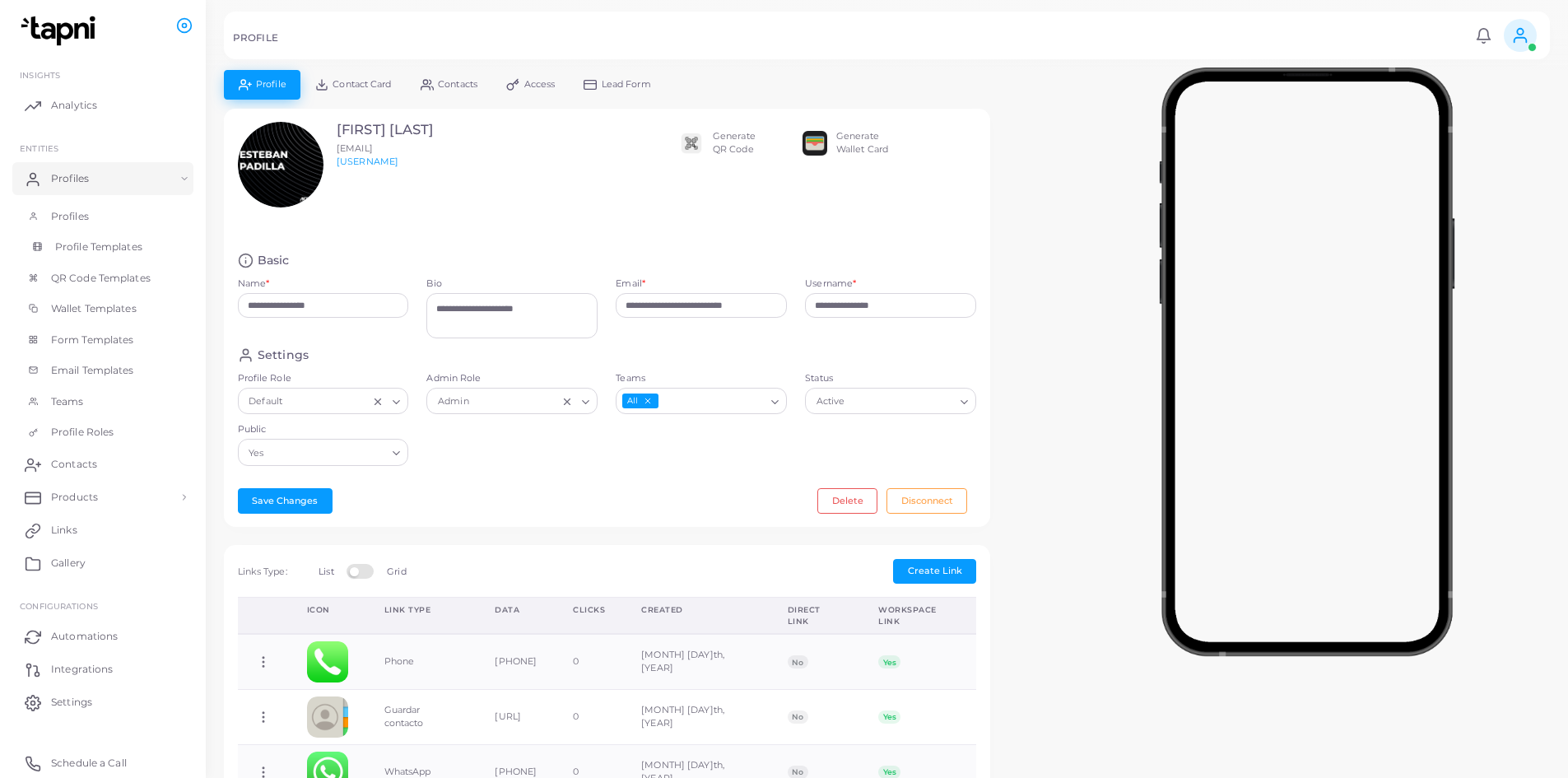 click on "Profile Templates" at bounding box center (99, 247) 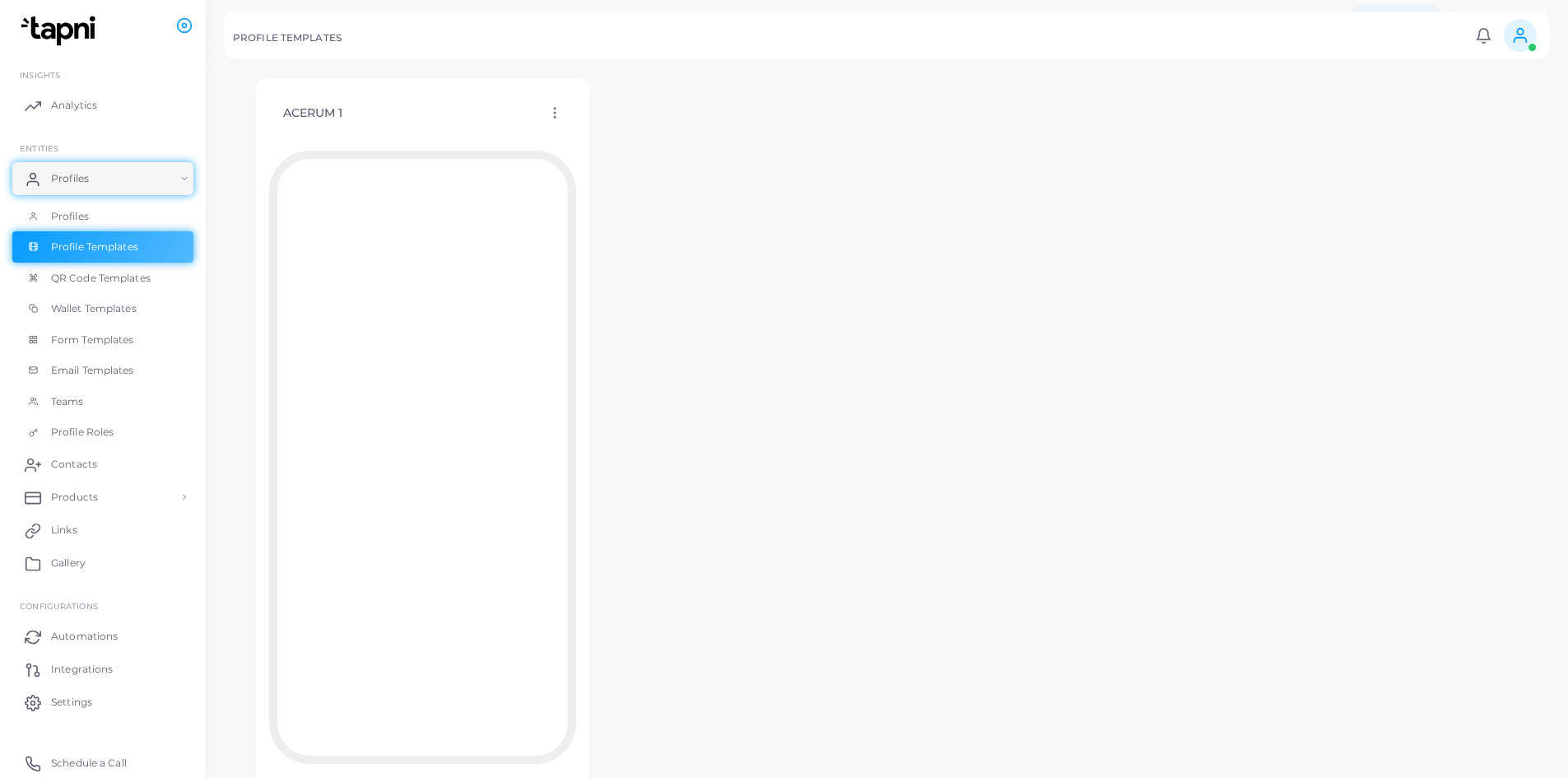 scroll, scrollTop: 64, scrollLeft: 0, axis: vertical 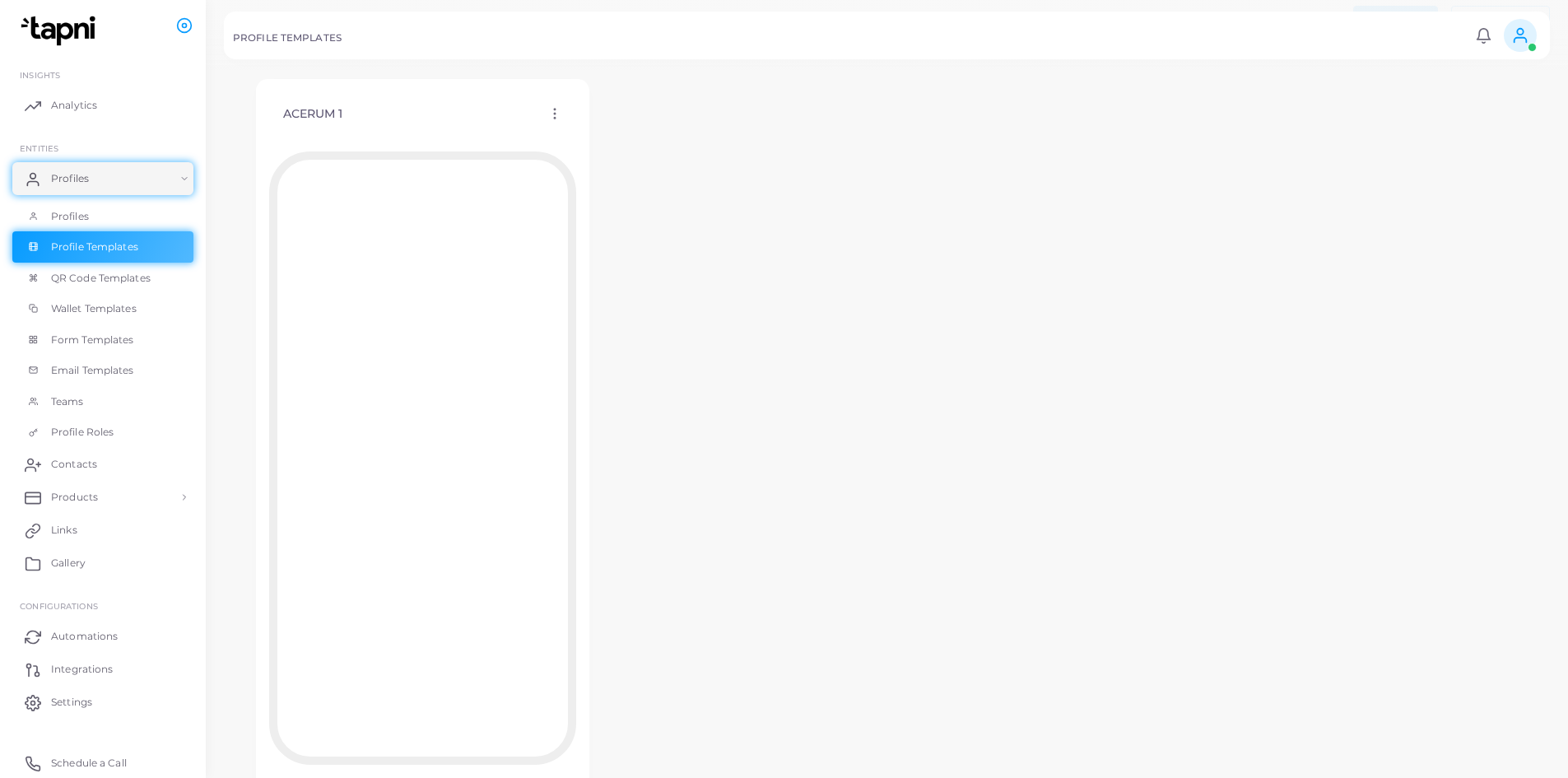 click 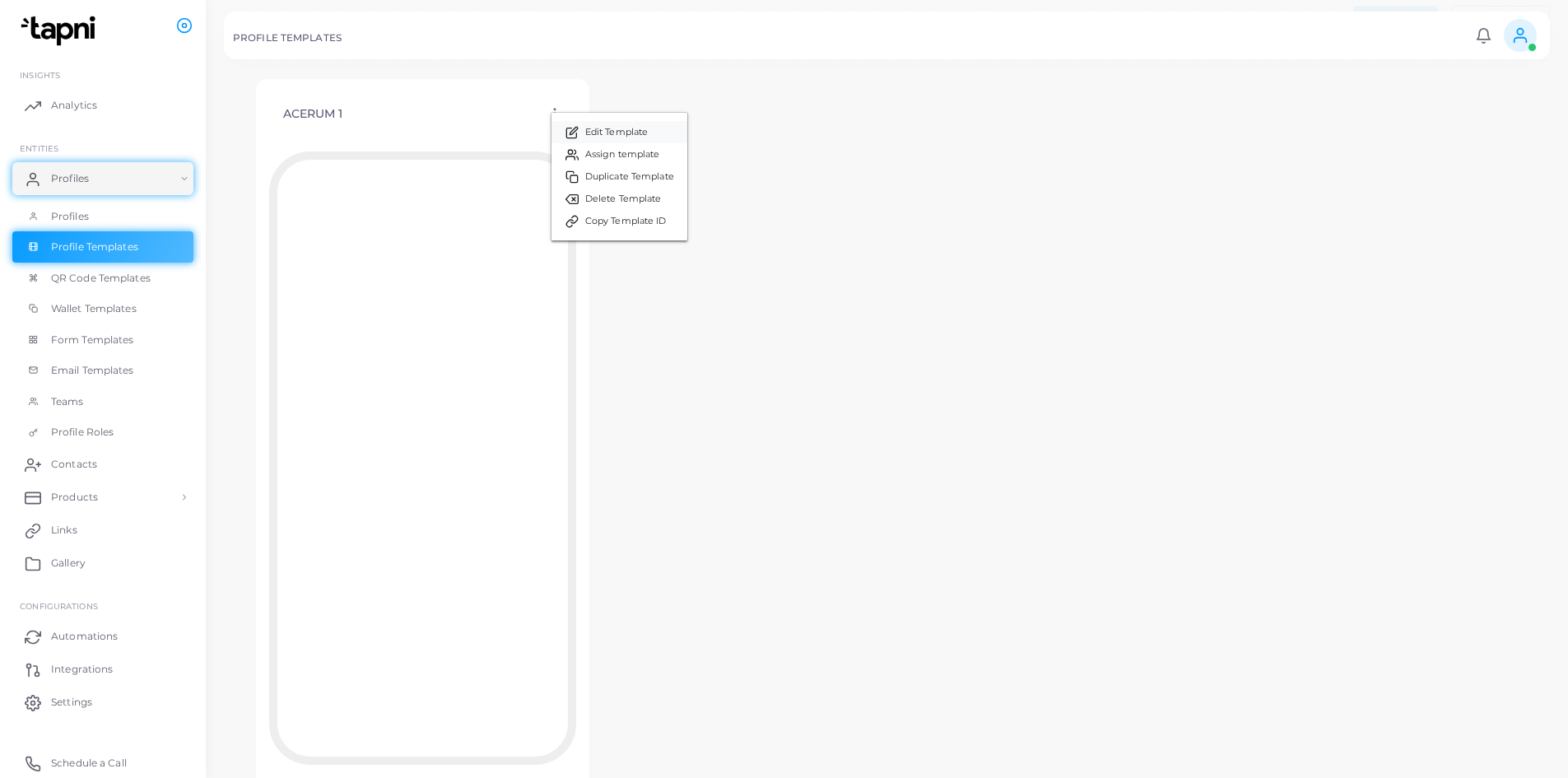 click on "Edit Template" at bounding box center [616, 133] 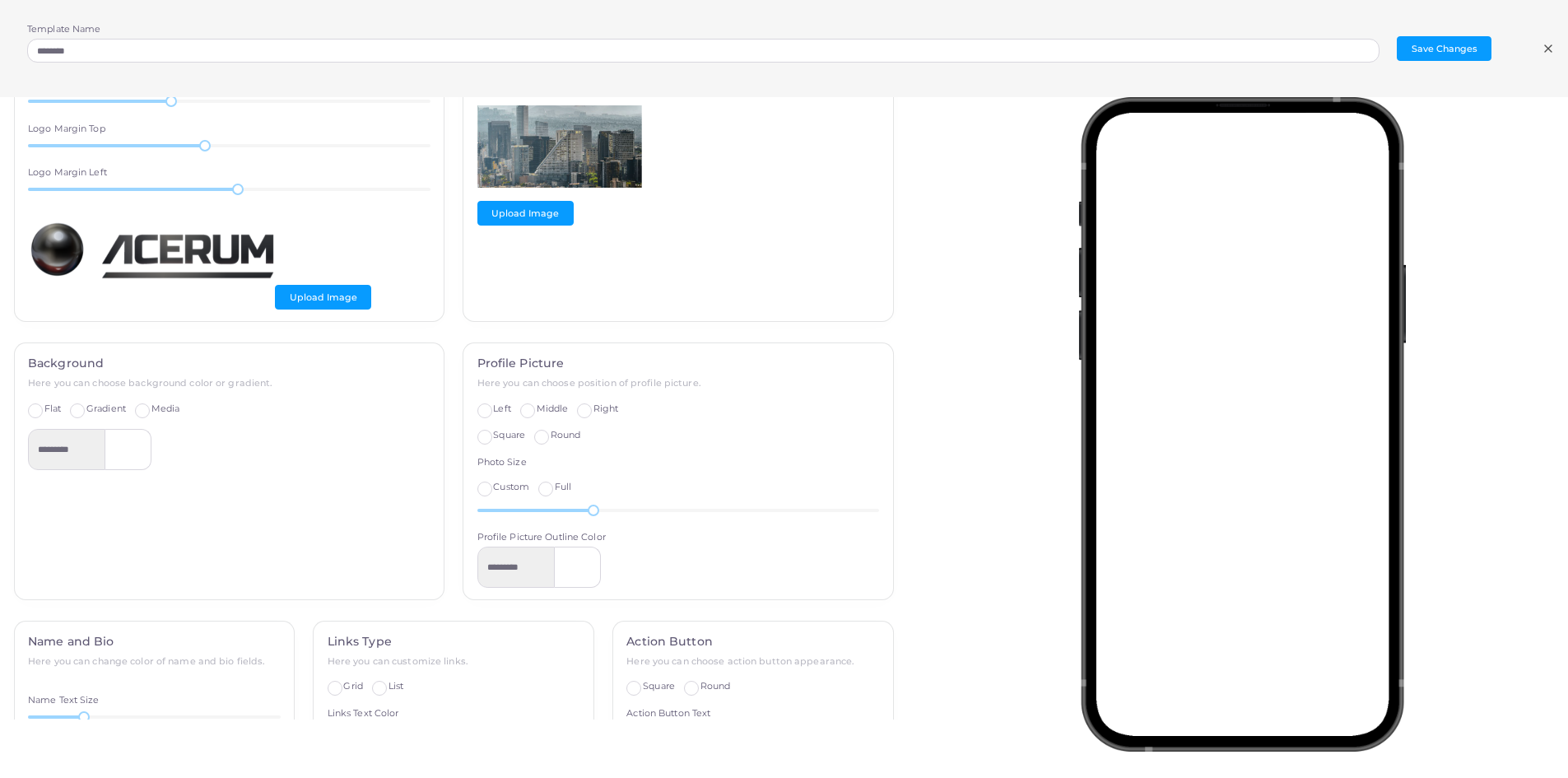 scroll, scrollTop: 165, scrollLeft: 0, axis: vertical 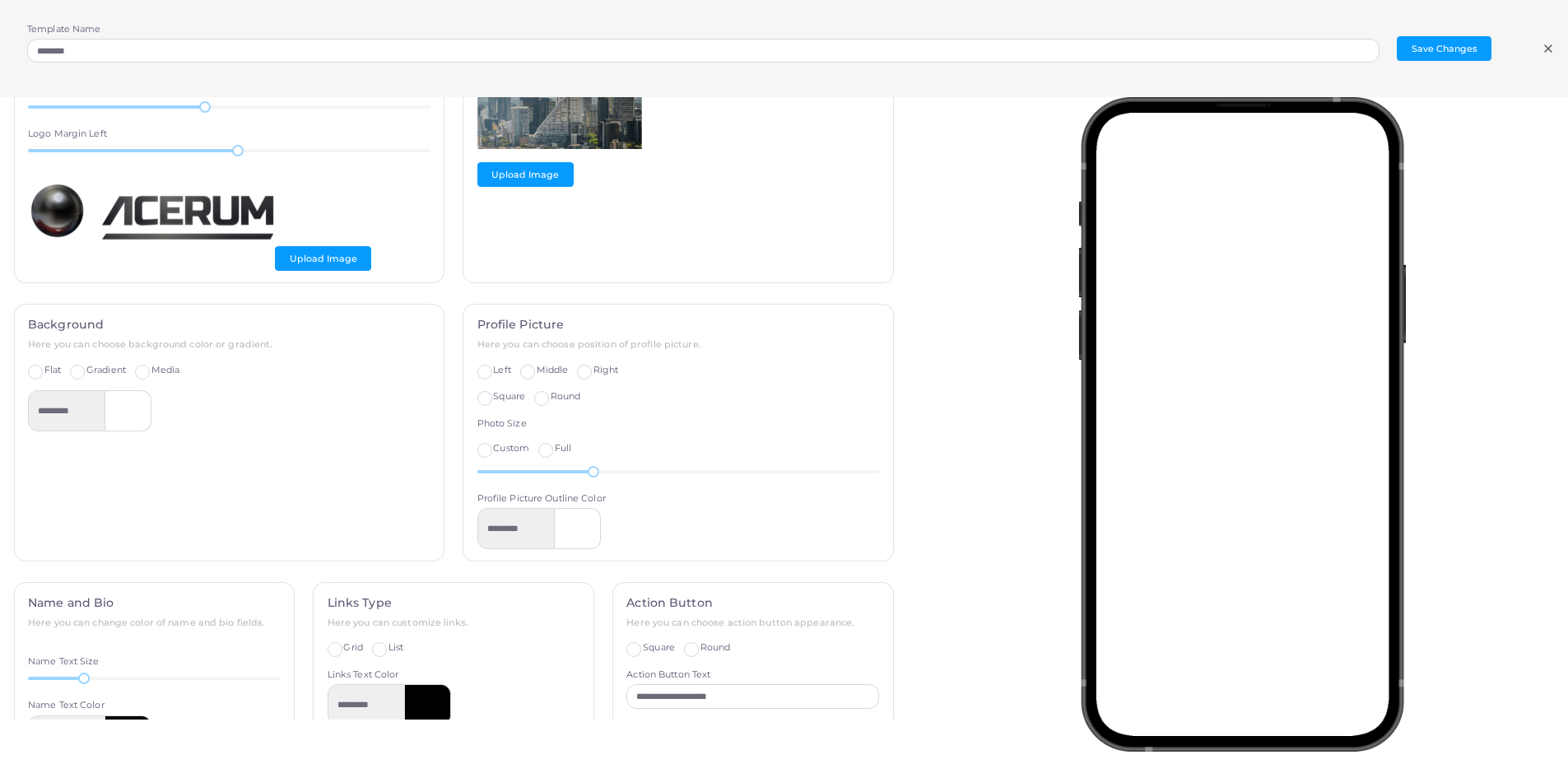 click on "Gradient" at bounding box center (106, 370) 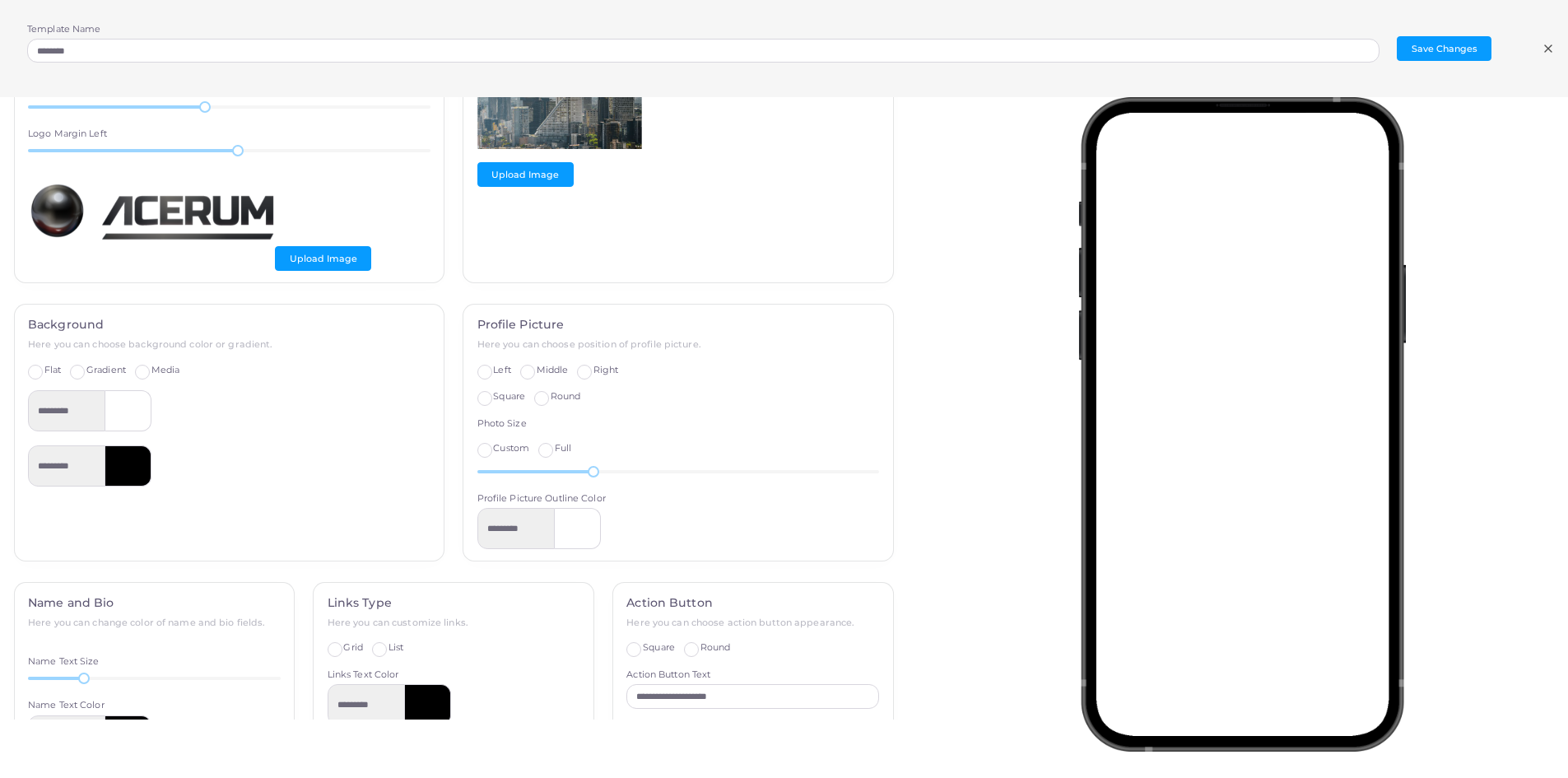 click on "Media" at bounding box center [165, 370] 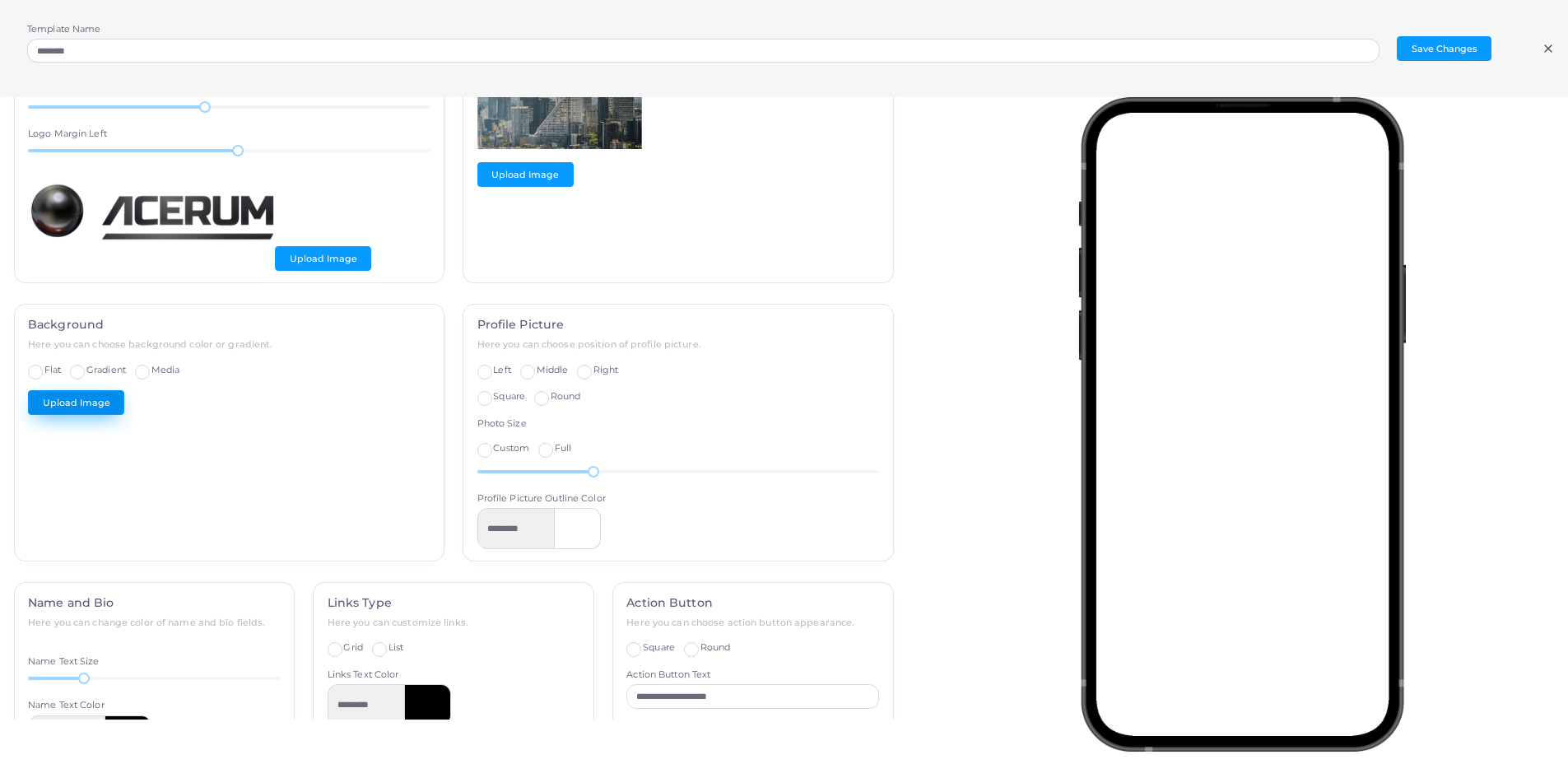 click on "Upload Image" at bounding box center (76, 403) 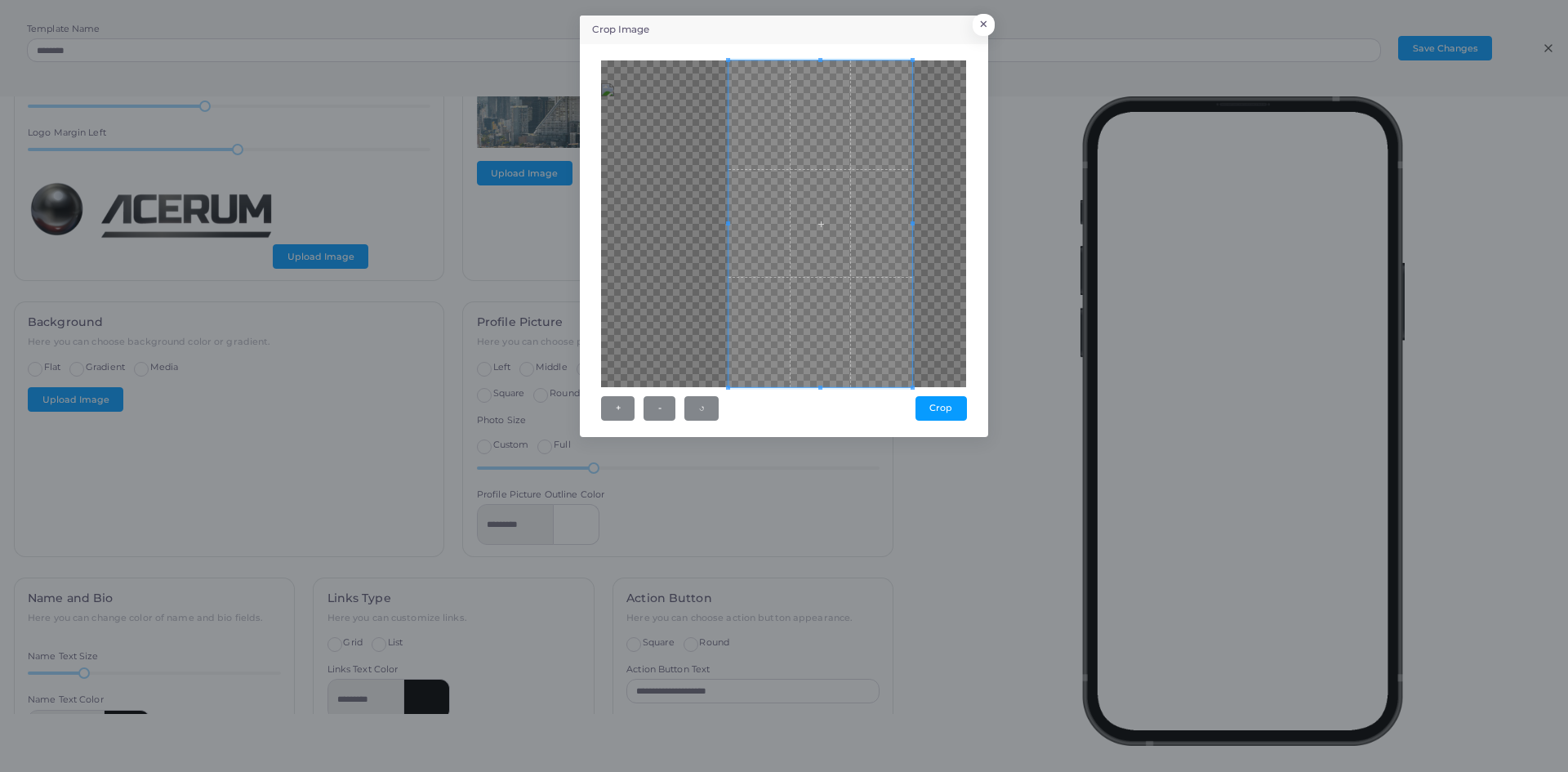 click at bounding box center [820, 224] 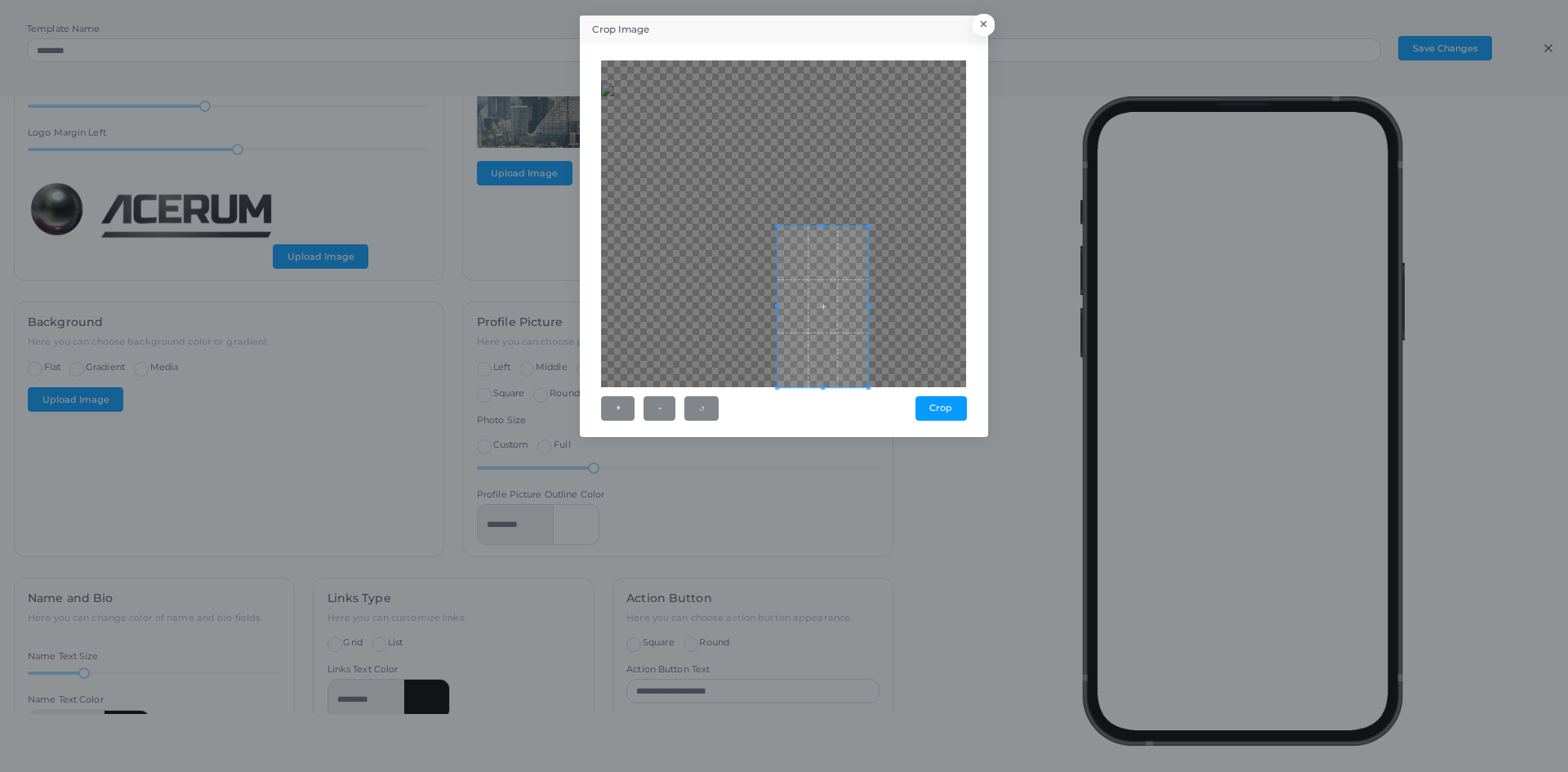 click at bounding box center (822, 225) 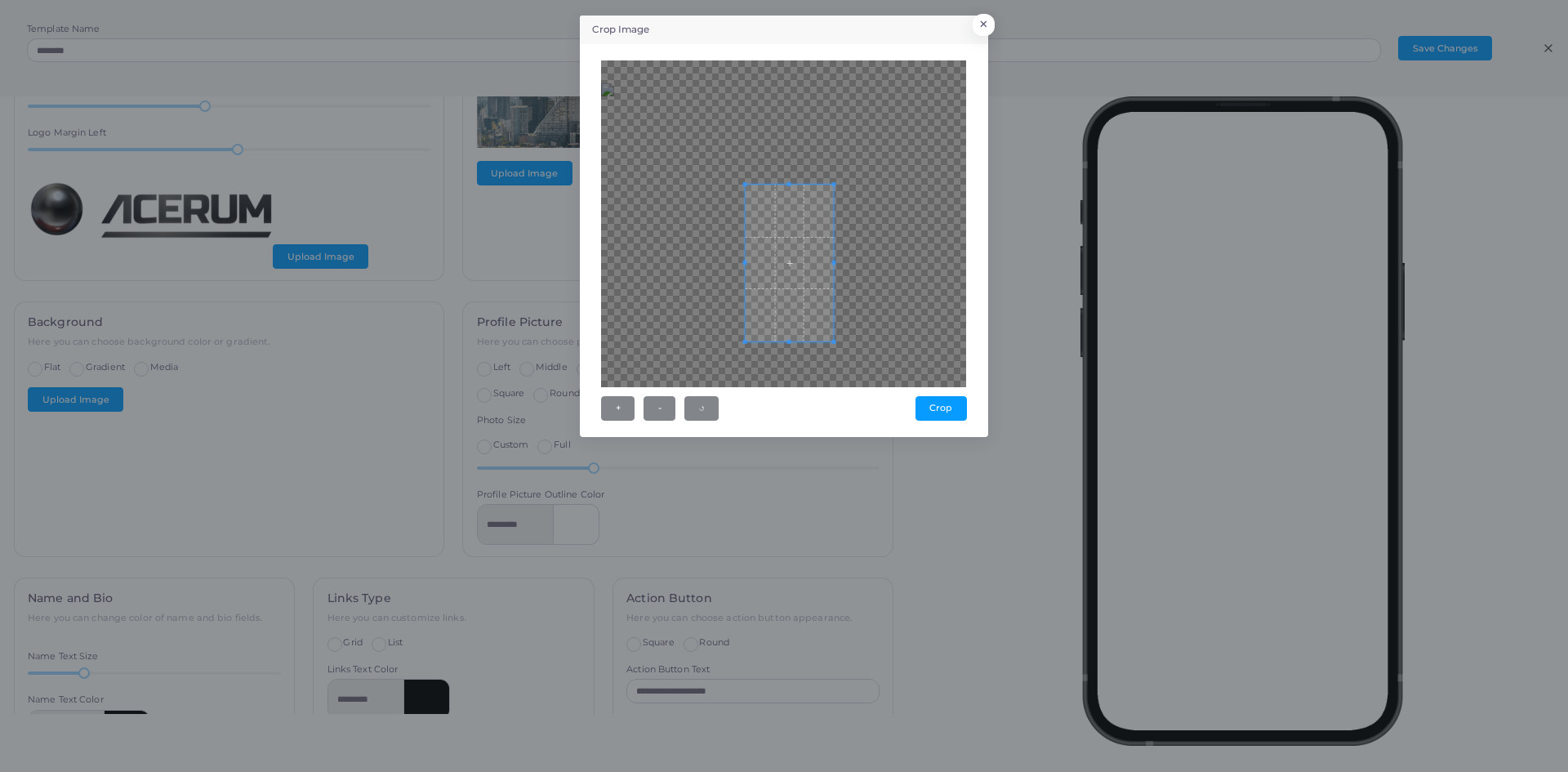 click at bounding box center (790, 263) 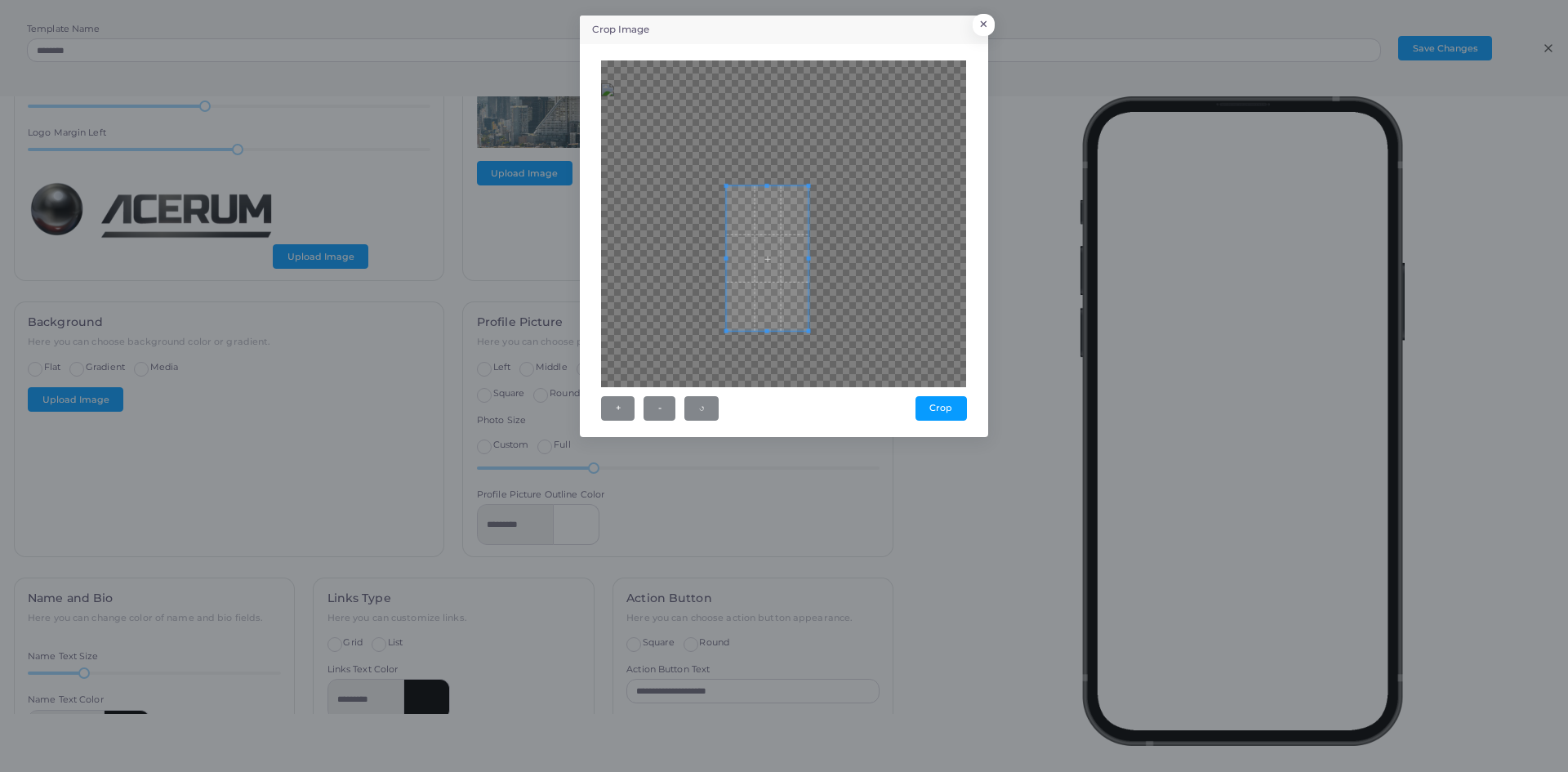 click at bounding box center [768, 258] 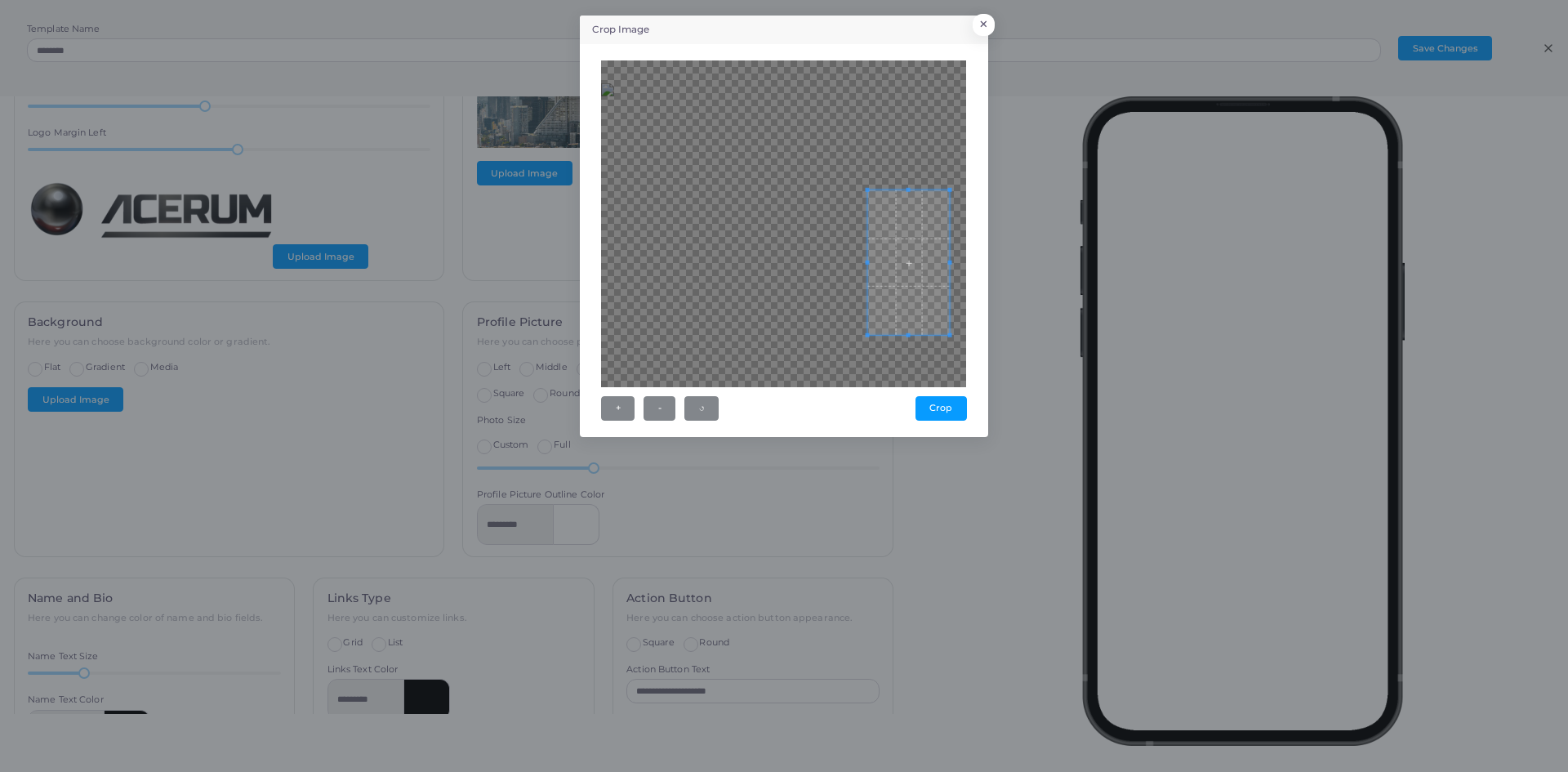 click at bounding box center [909, 262] 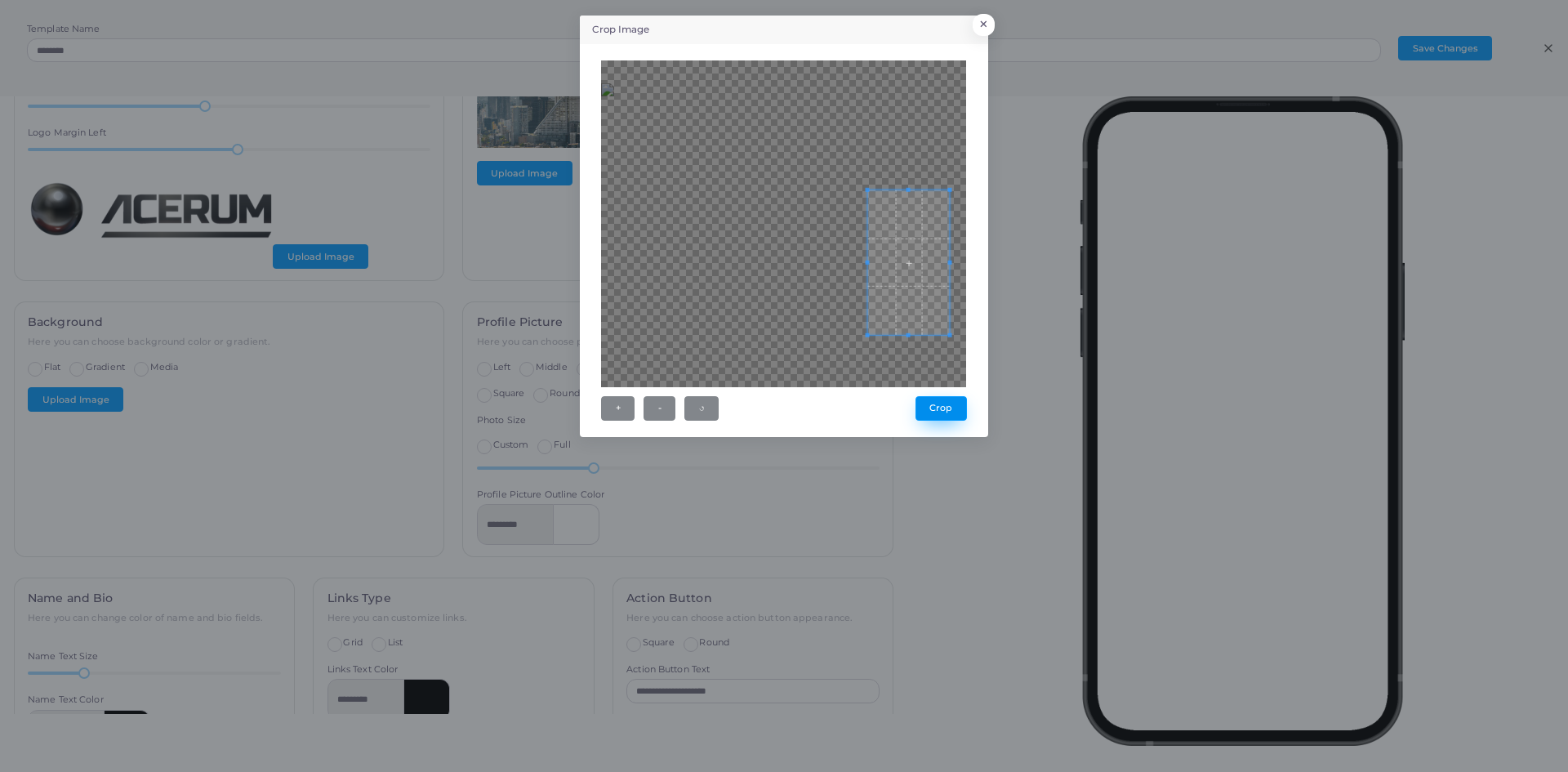 click on "Crop" at bounding box center [941, 408] 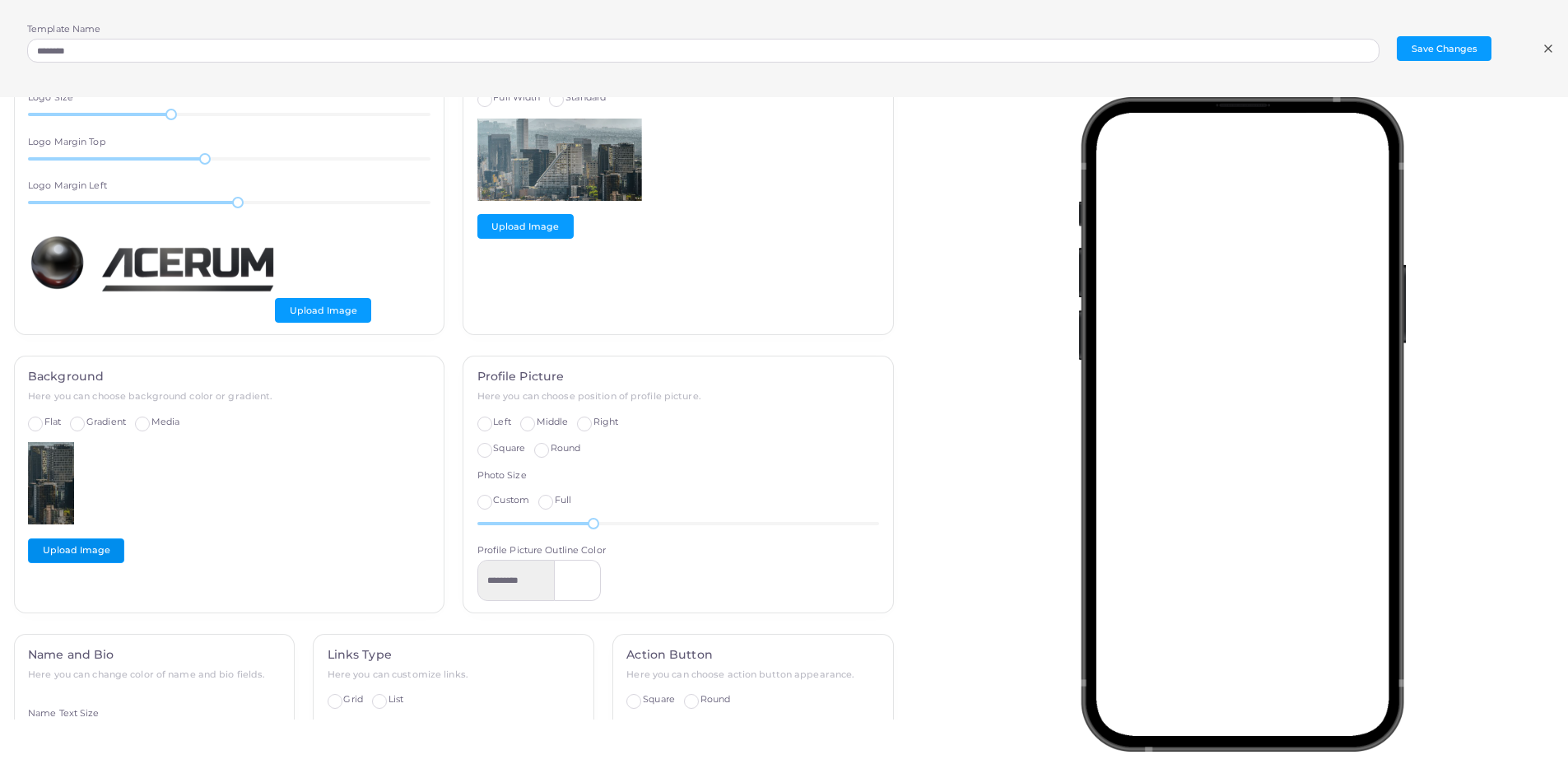 scroll, scrollTop: 0, scrollLeft: 0, axis: both 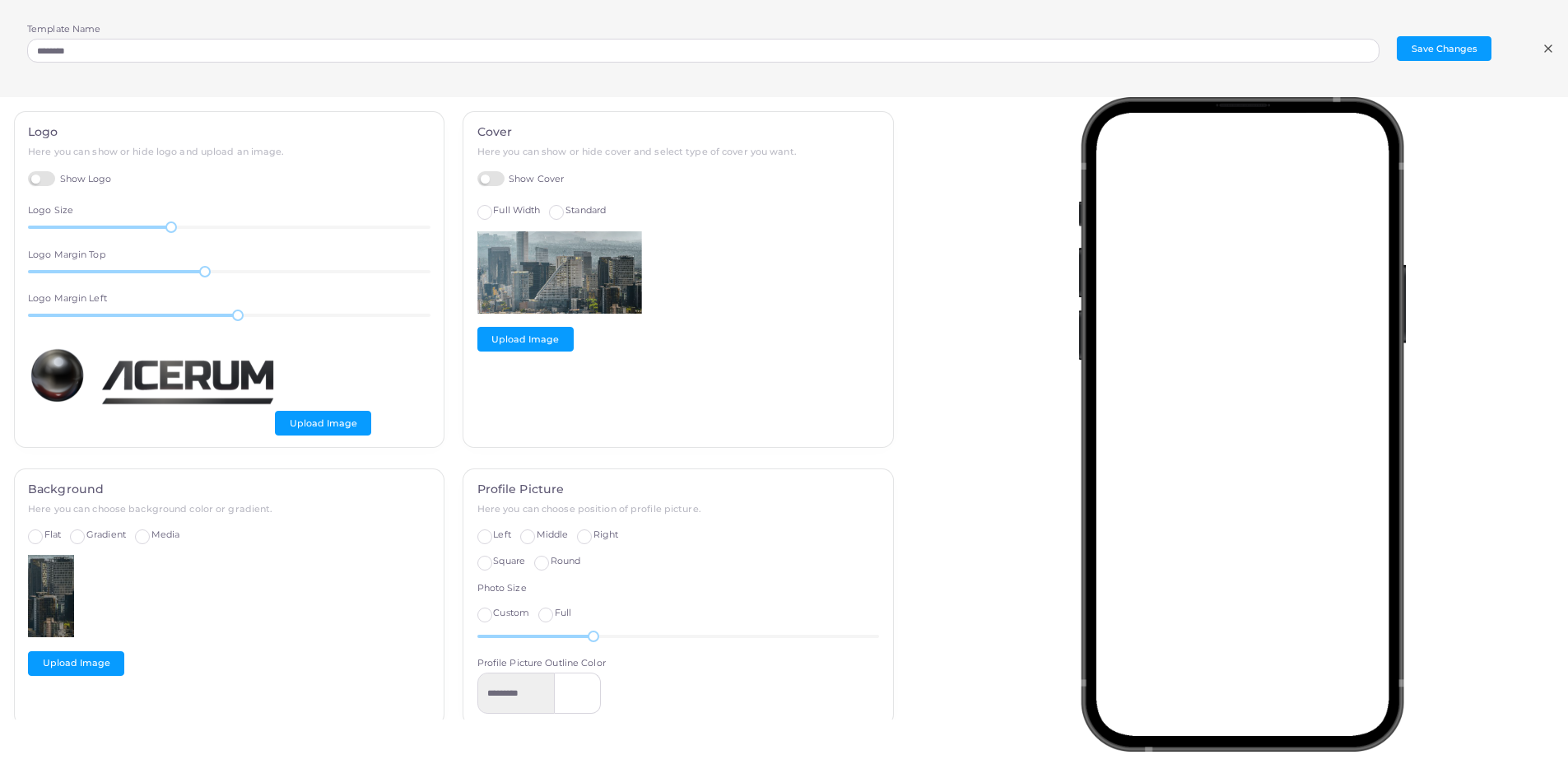 click on "Standard" at bounding box center [585, 211] 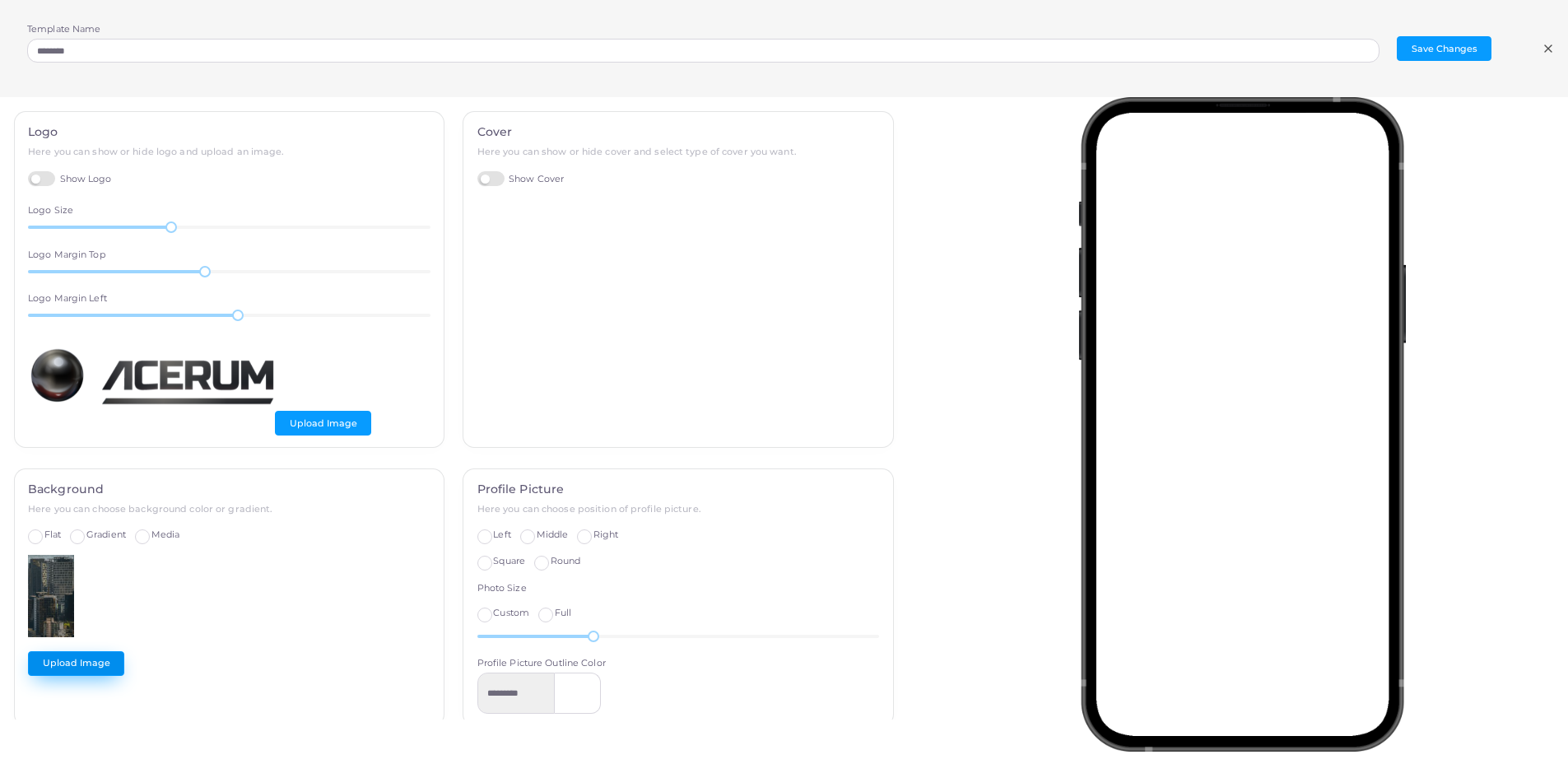 click on "Upload Image" at bounding box center [76, 664] 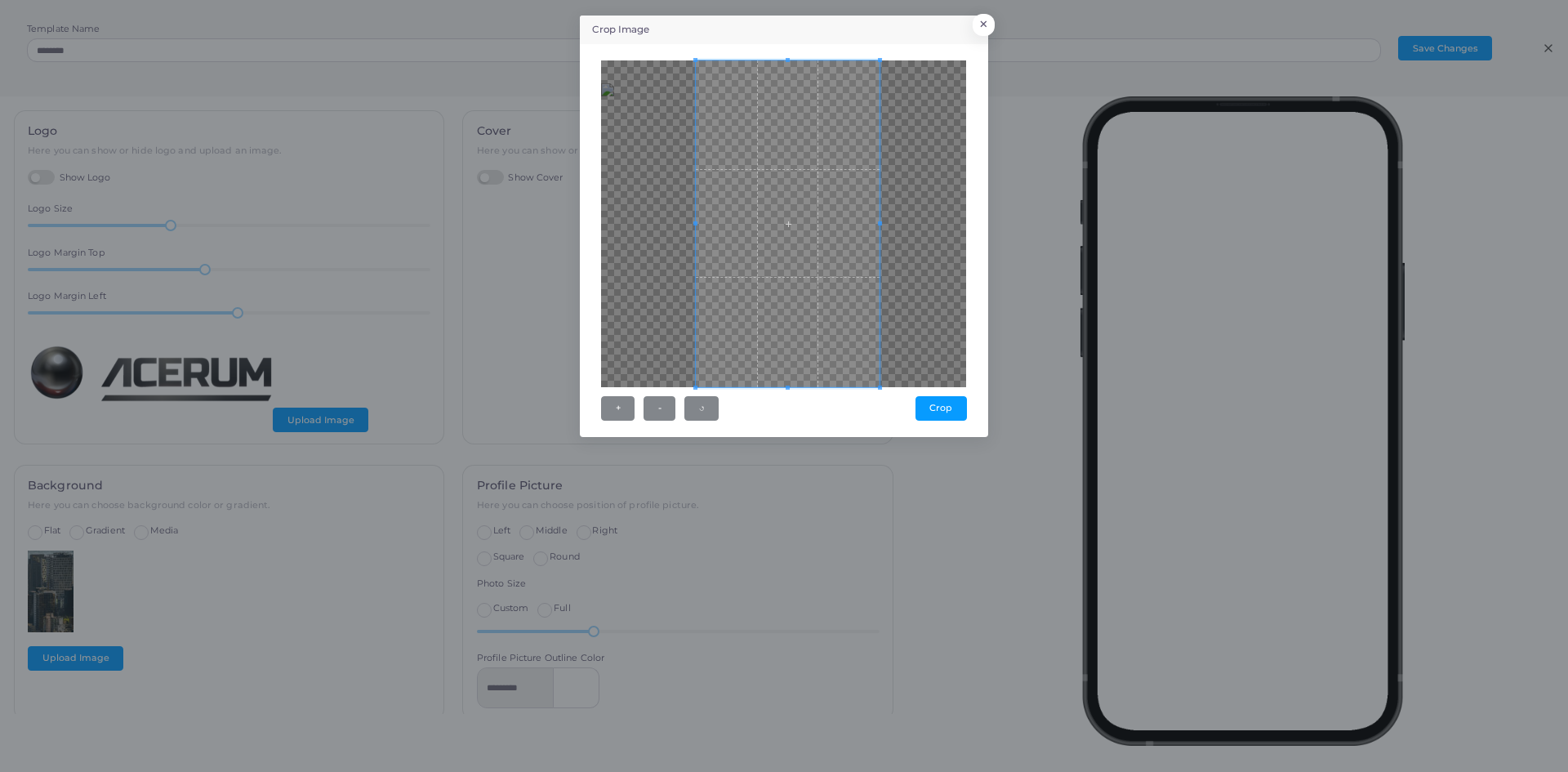click at bounding box center (787, 224) 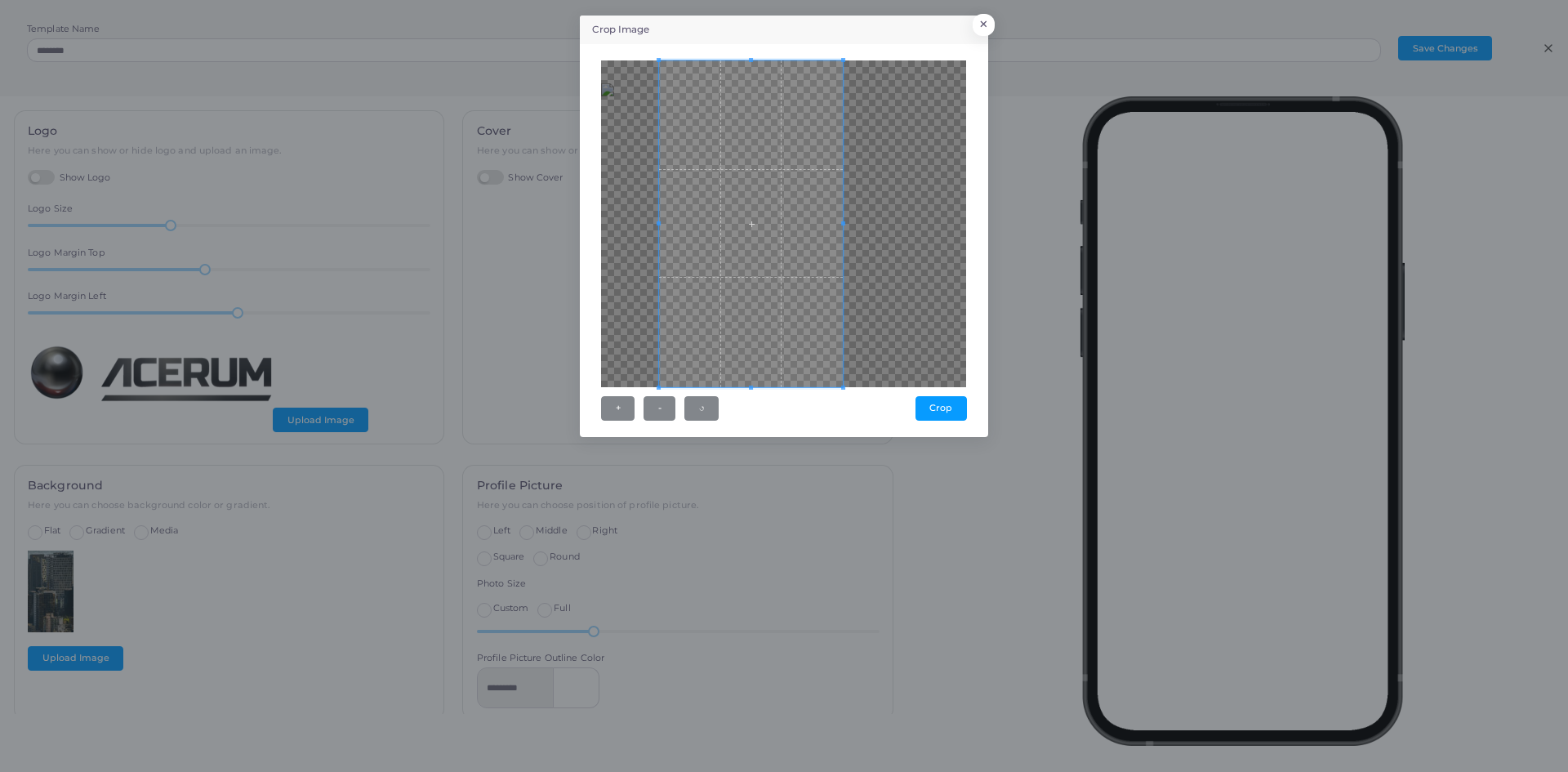click on "+ - ↺ Crop" at bounding box center [784, 240] 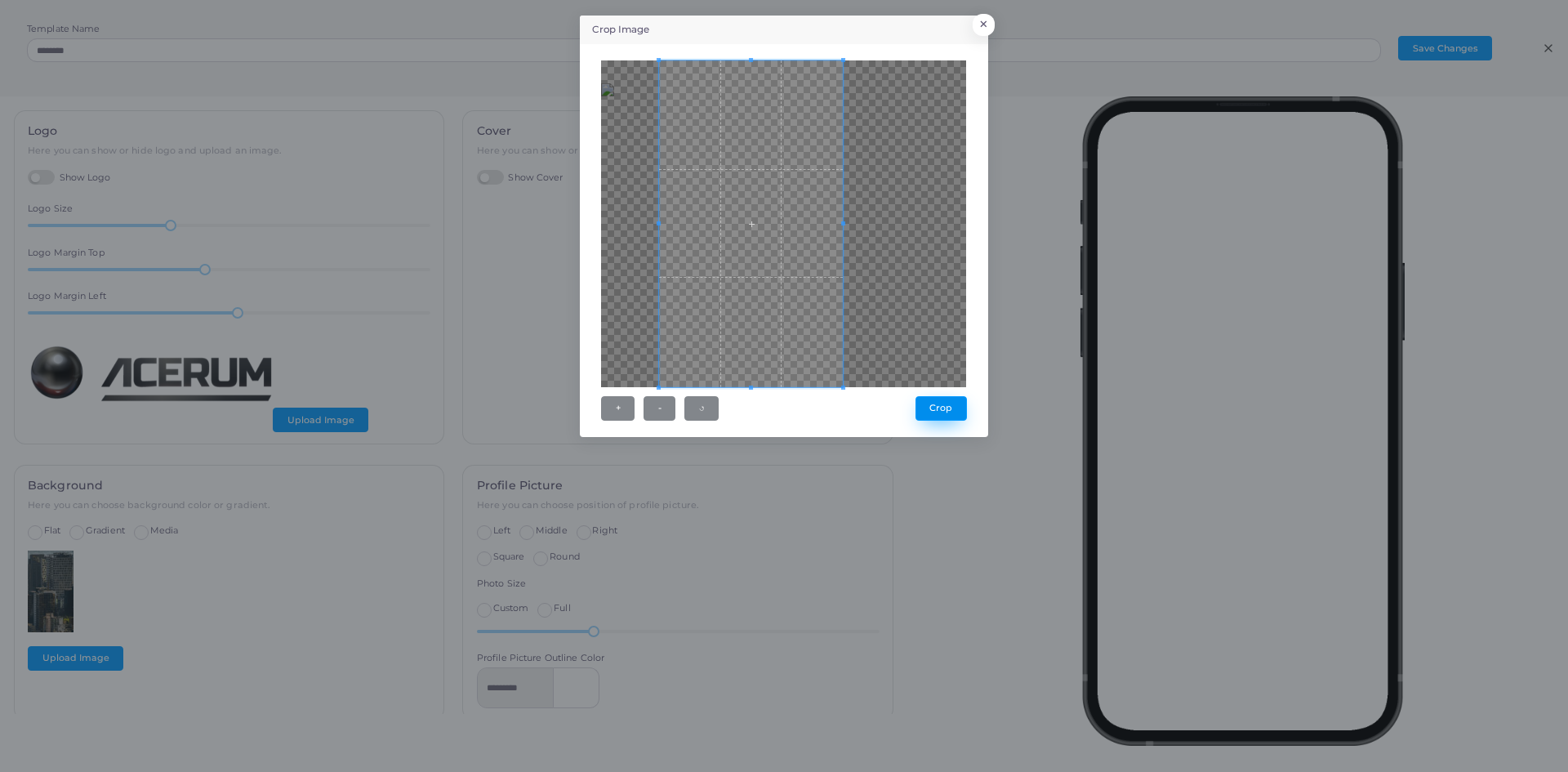 click on "Crop" at bounding box center [941, 408] 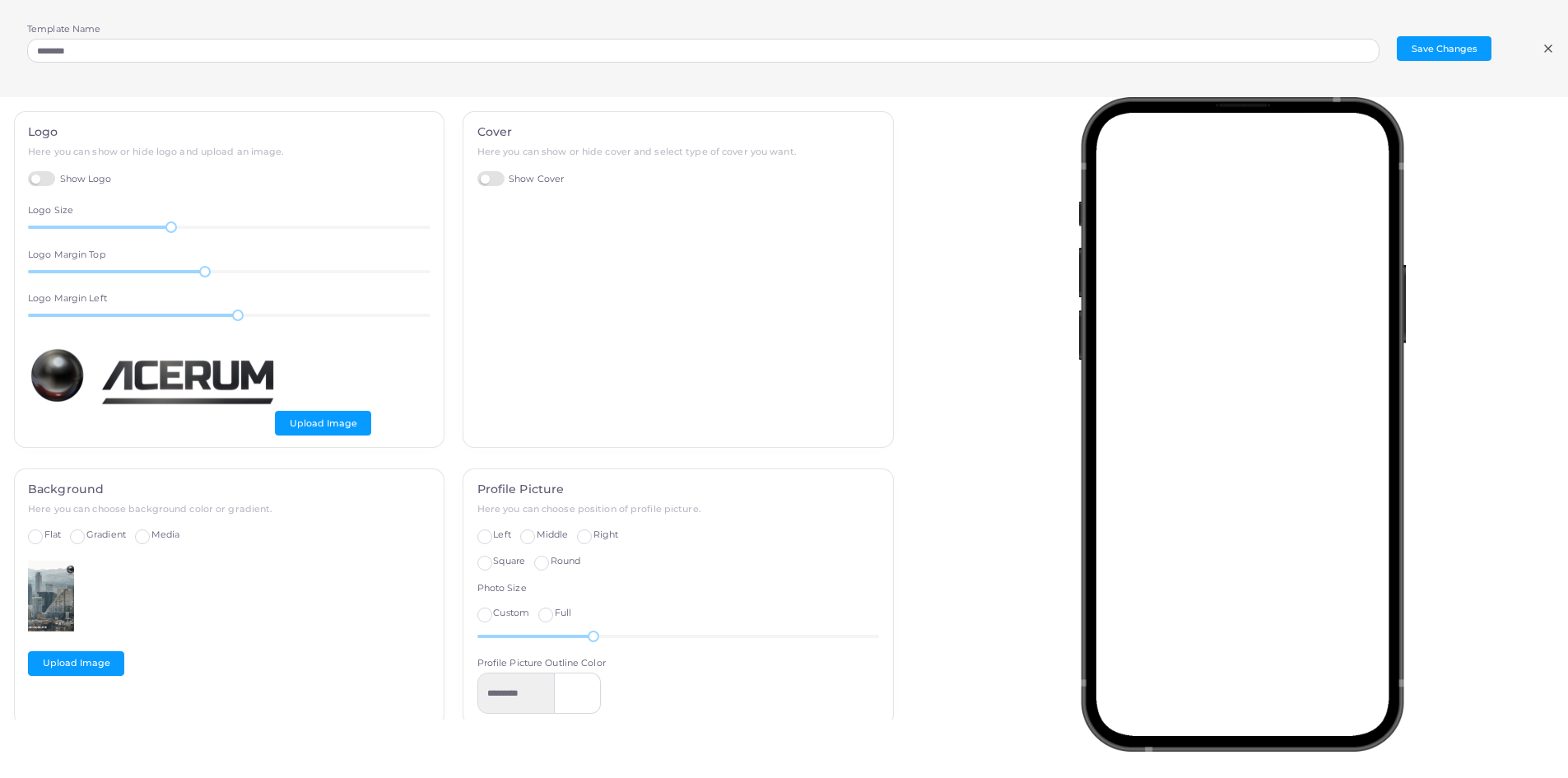 click on "Flat" at bounding box center [53, 534] 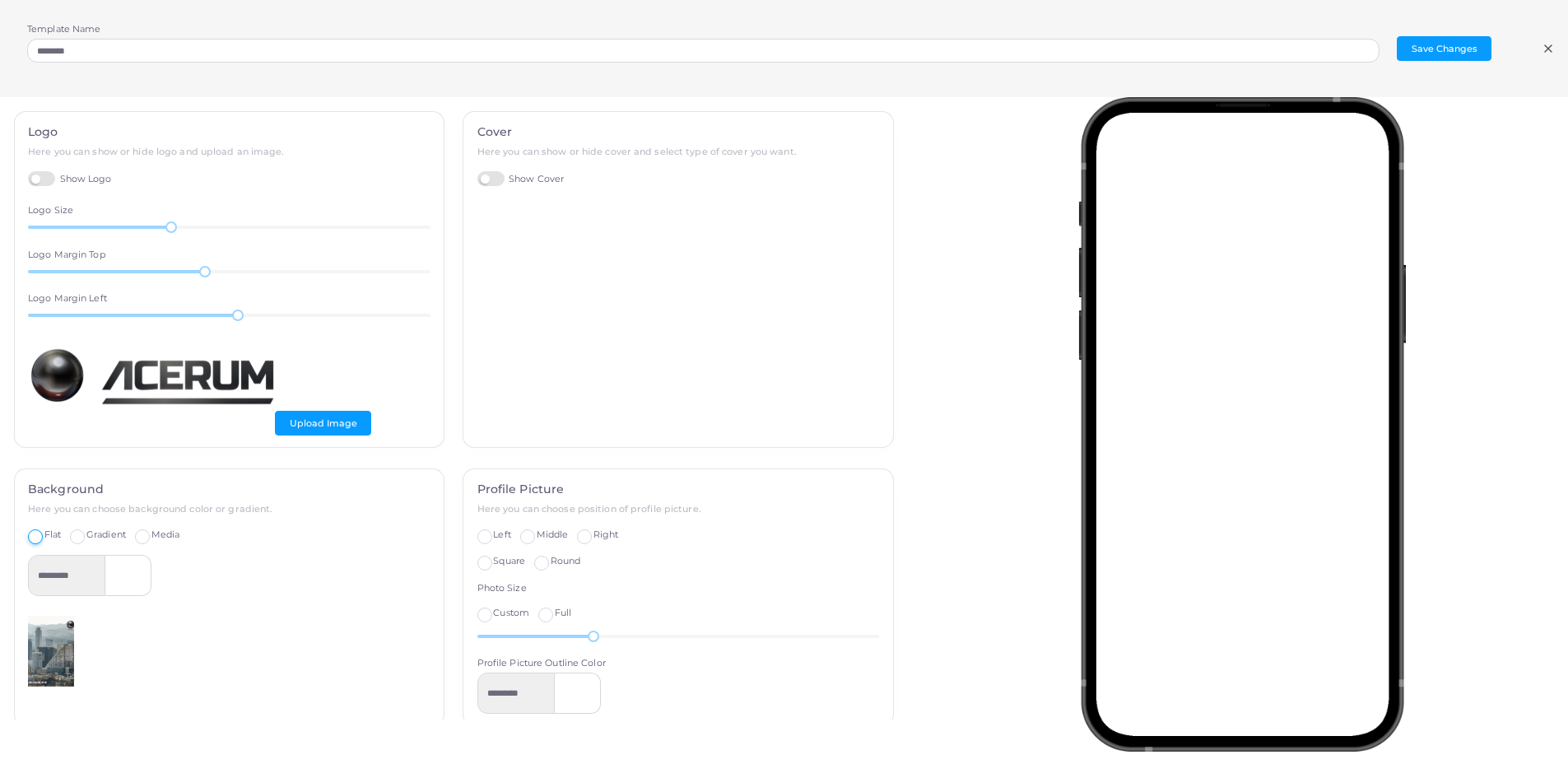 scroll, scrollTop: 0, scrollLeft: 0, axis: both 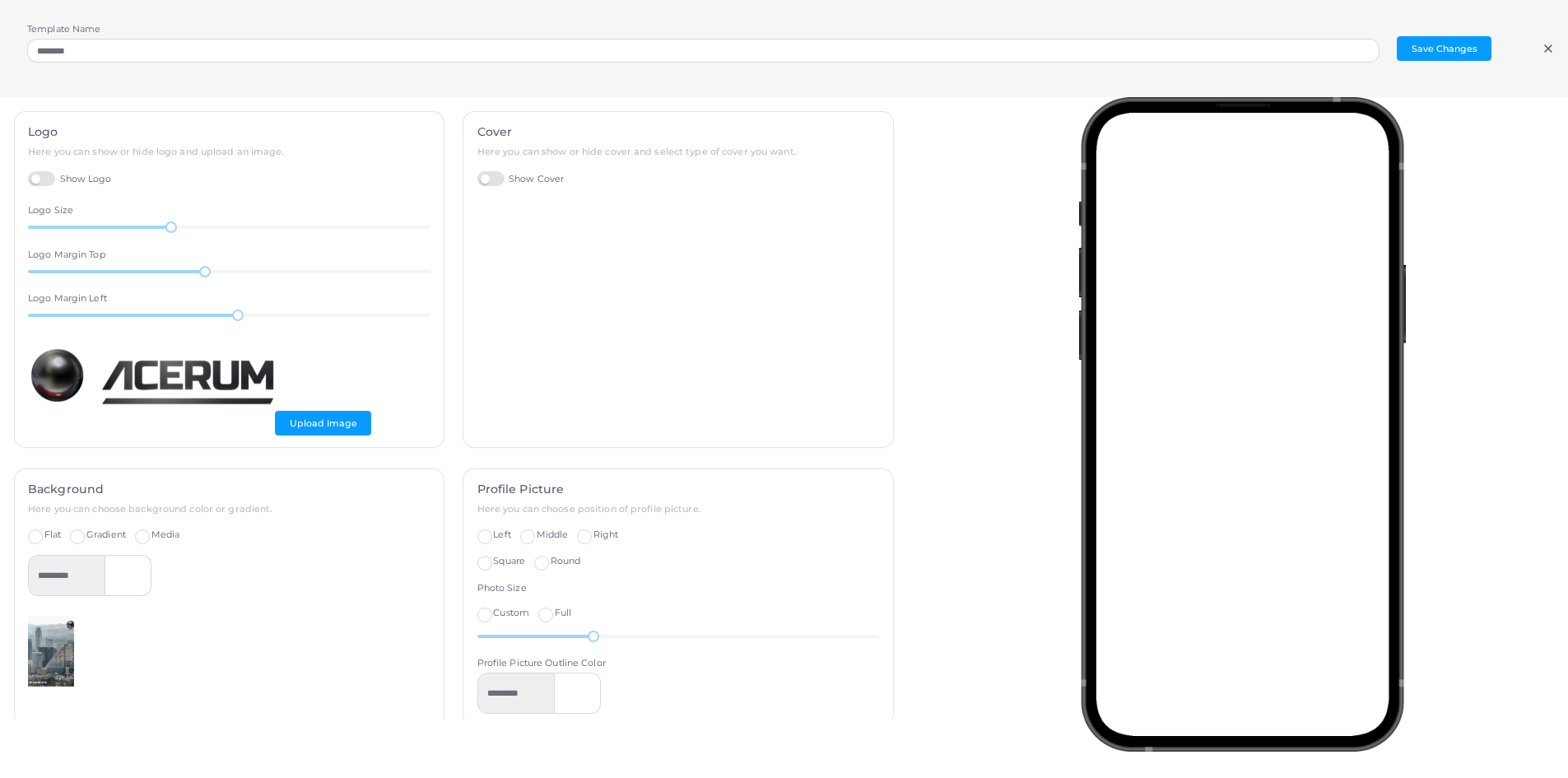 click on "Show Cover" at bounding box center (521, 179) 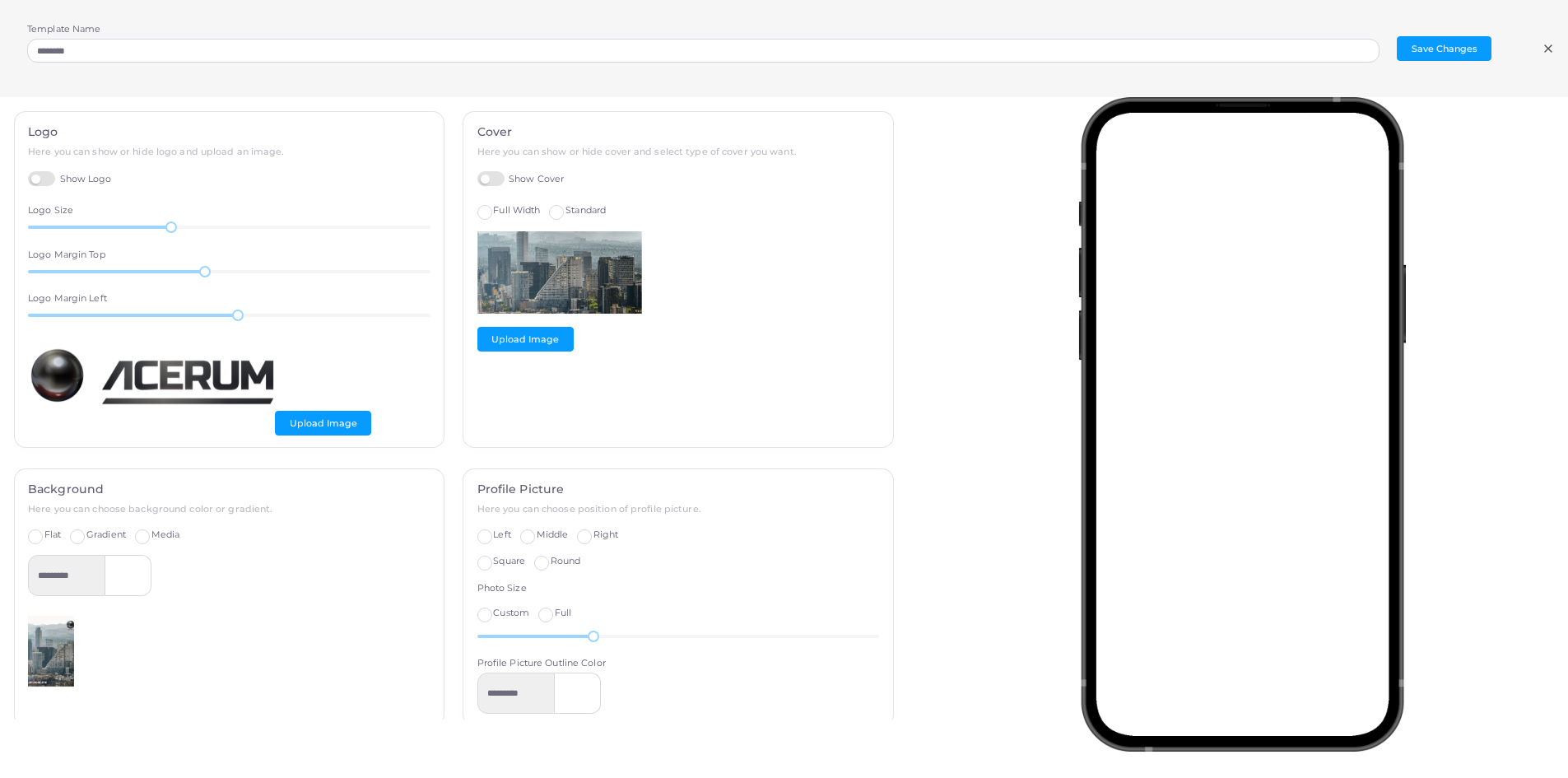 click on "Gradient" at bounding box center (106, 534) 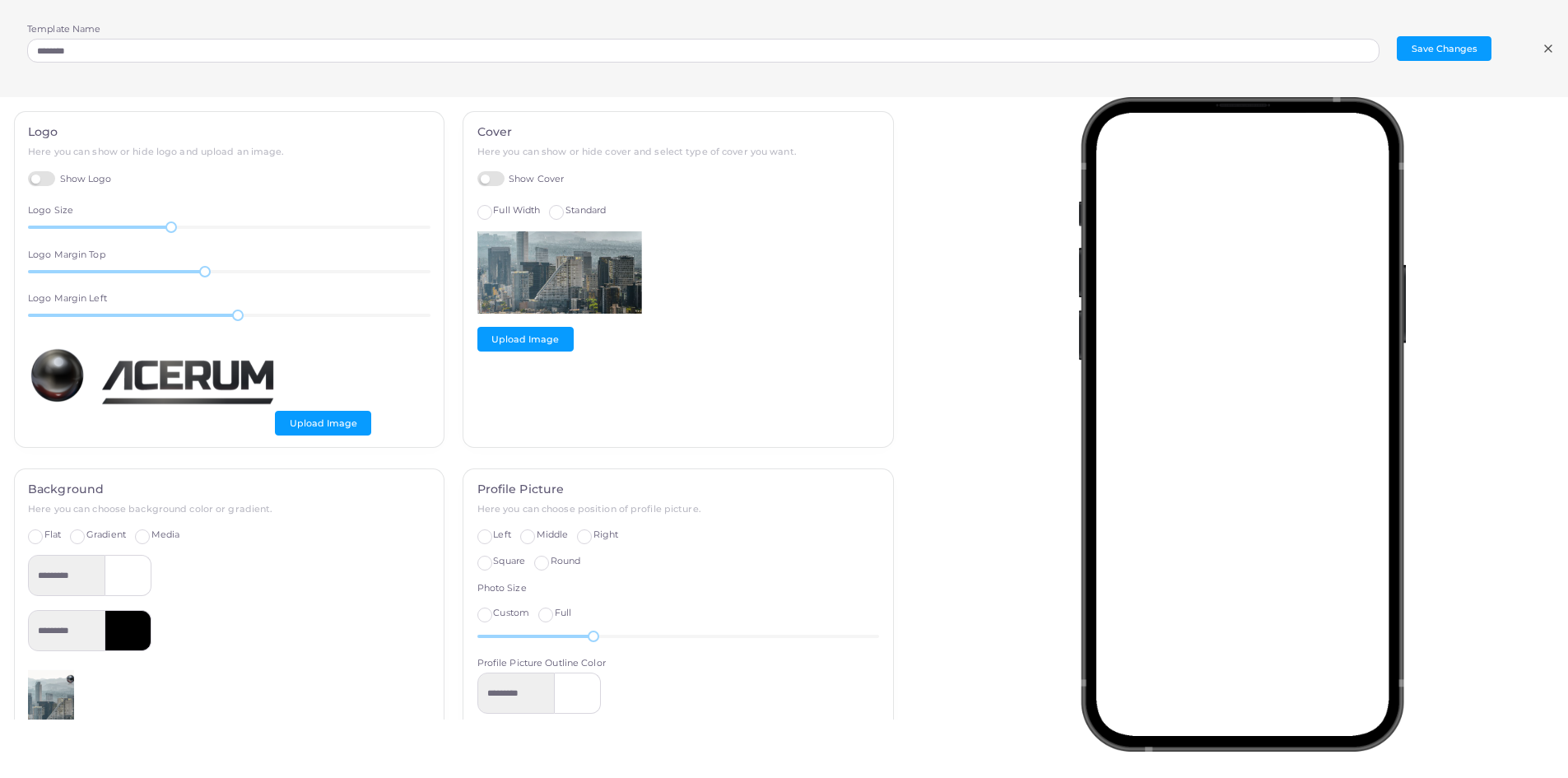 click at bounding box center [128, 575] 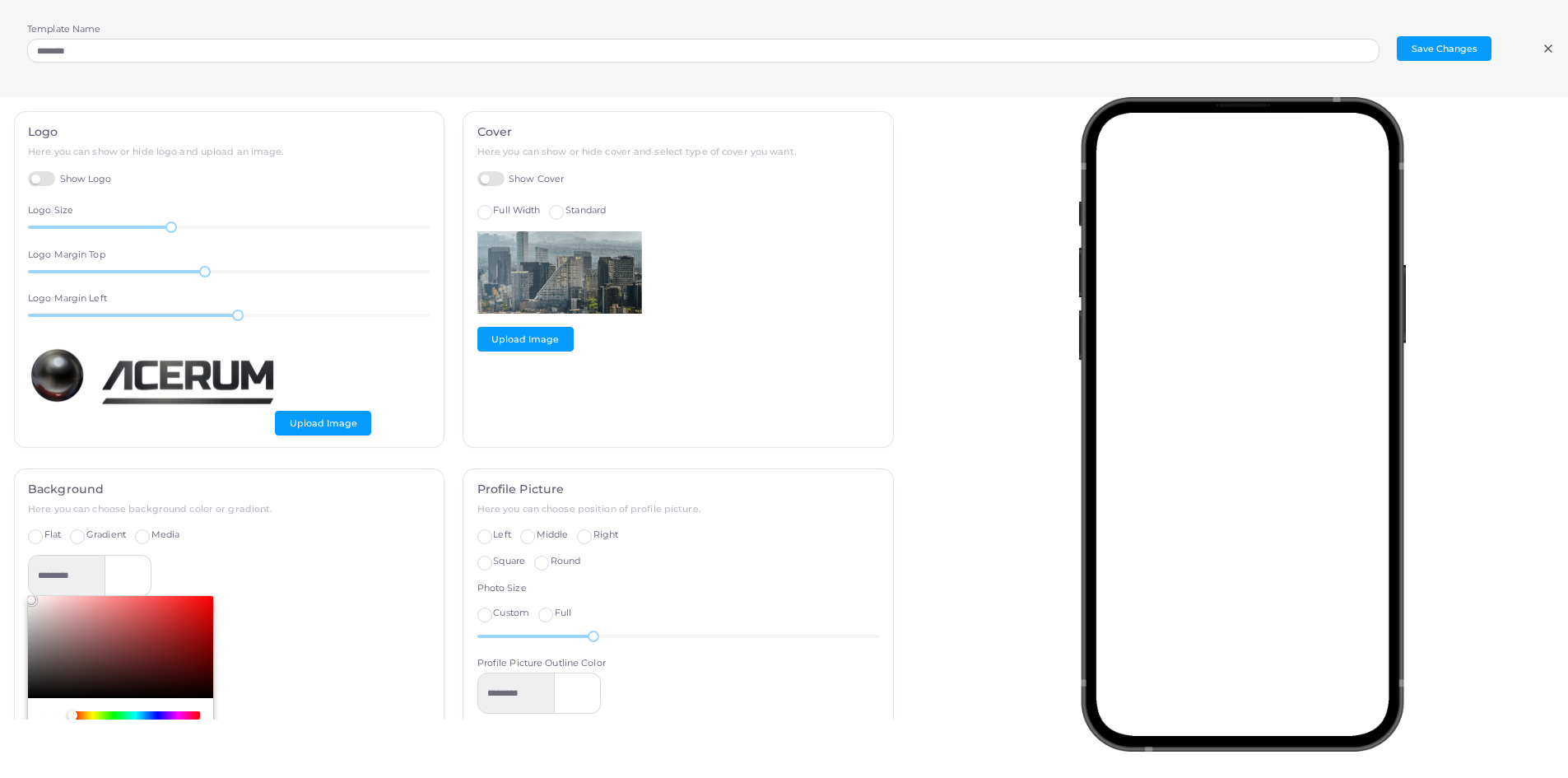click at bounding box center [120, 647] 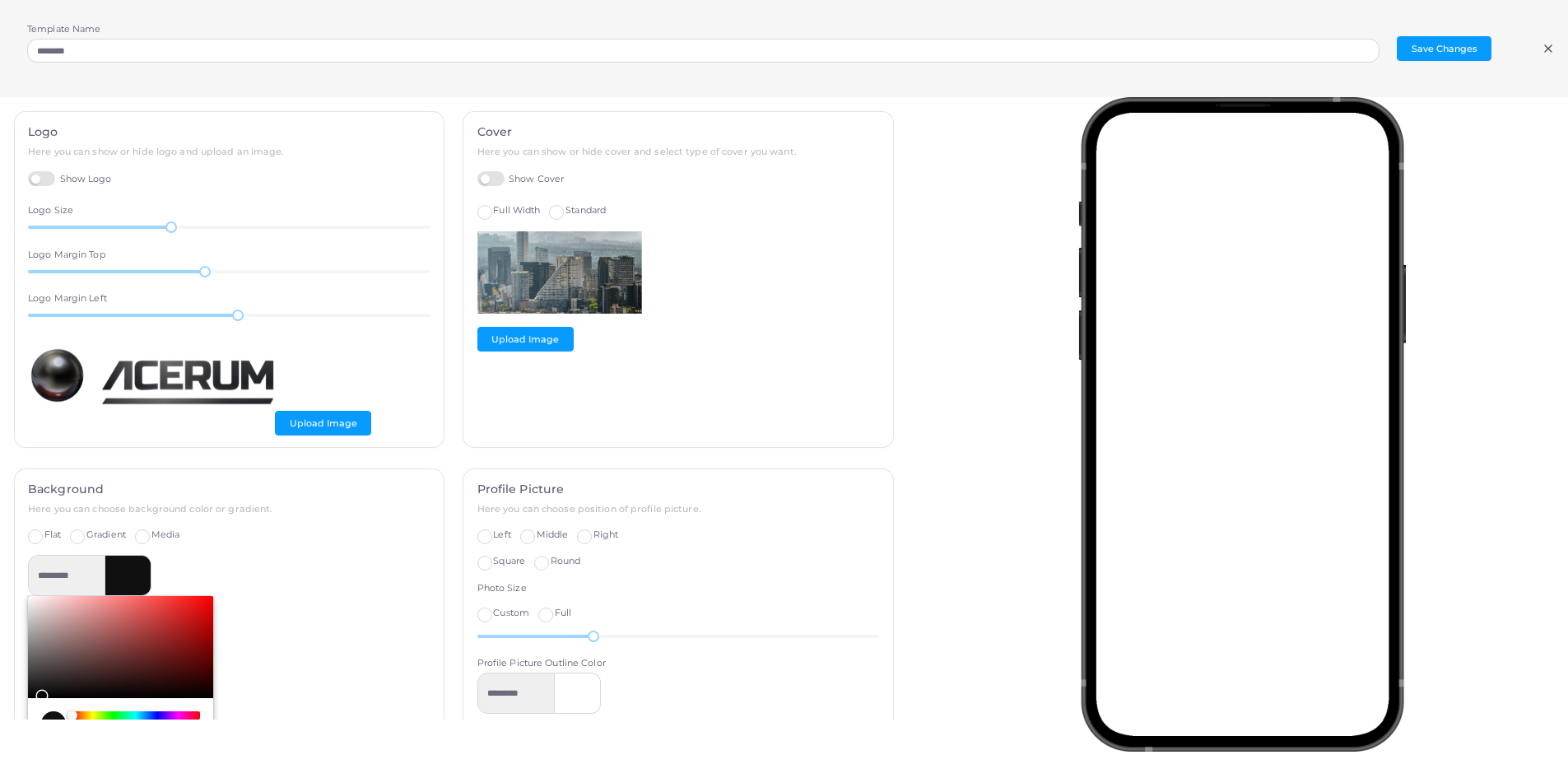 type on "*********" 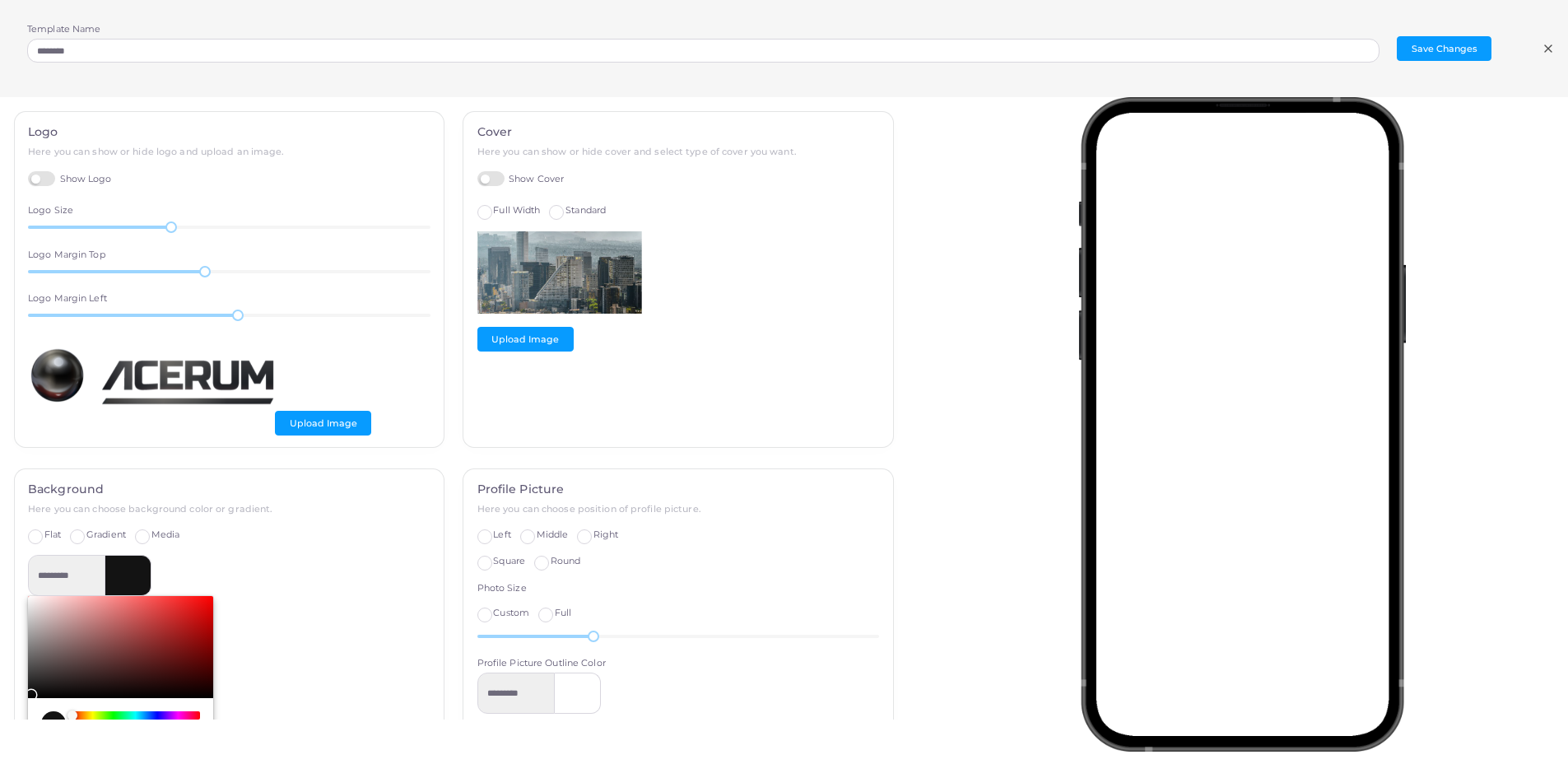 drag, startPoint x: 30, startPoint y: 691, endPoint x: 14, endPoint y: 691, distance: 16 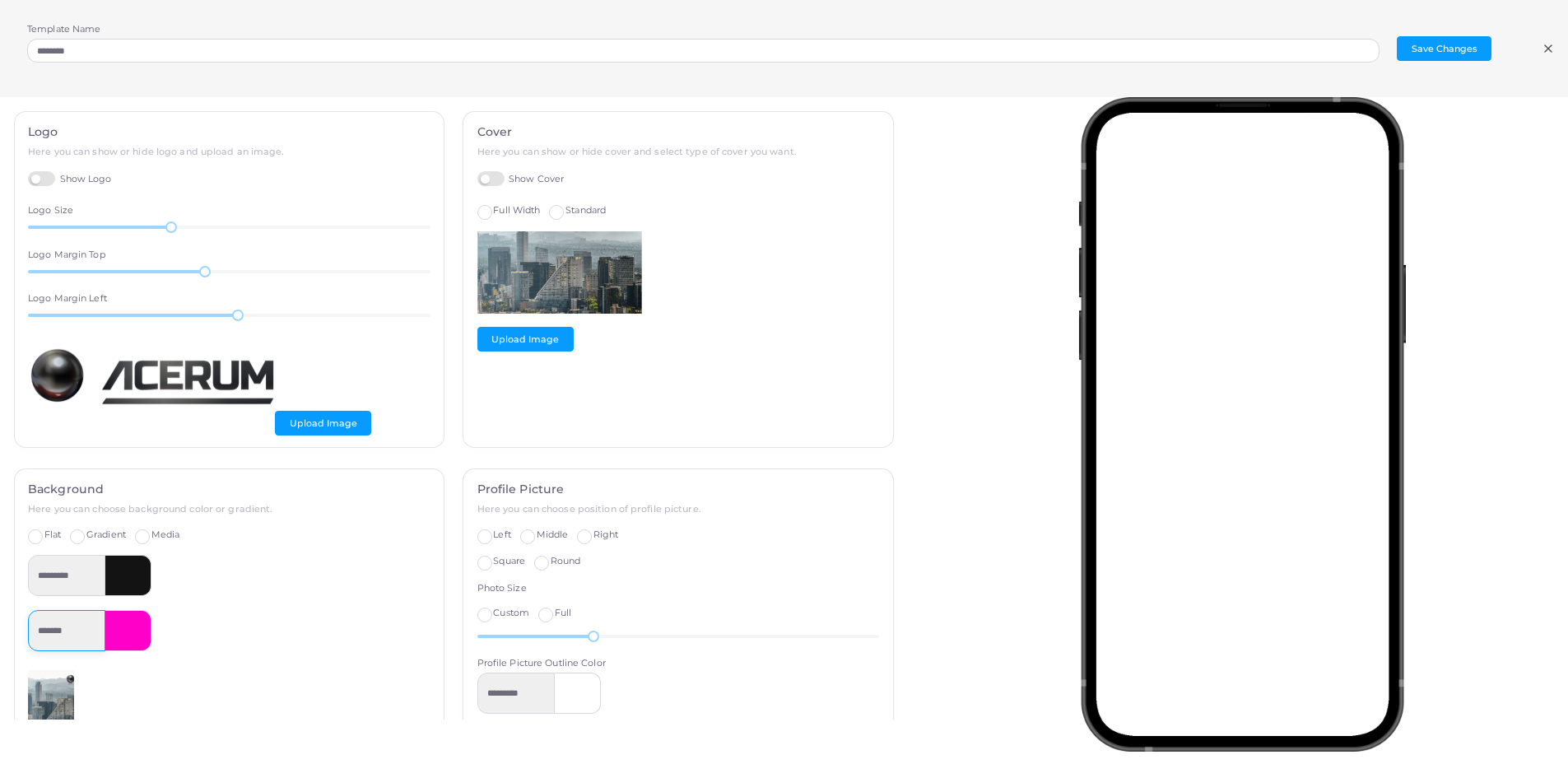 click on "*******" at bounding box center [67, 631] 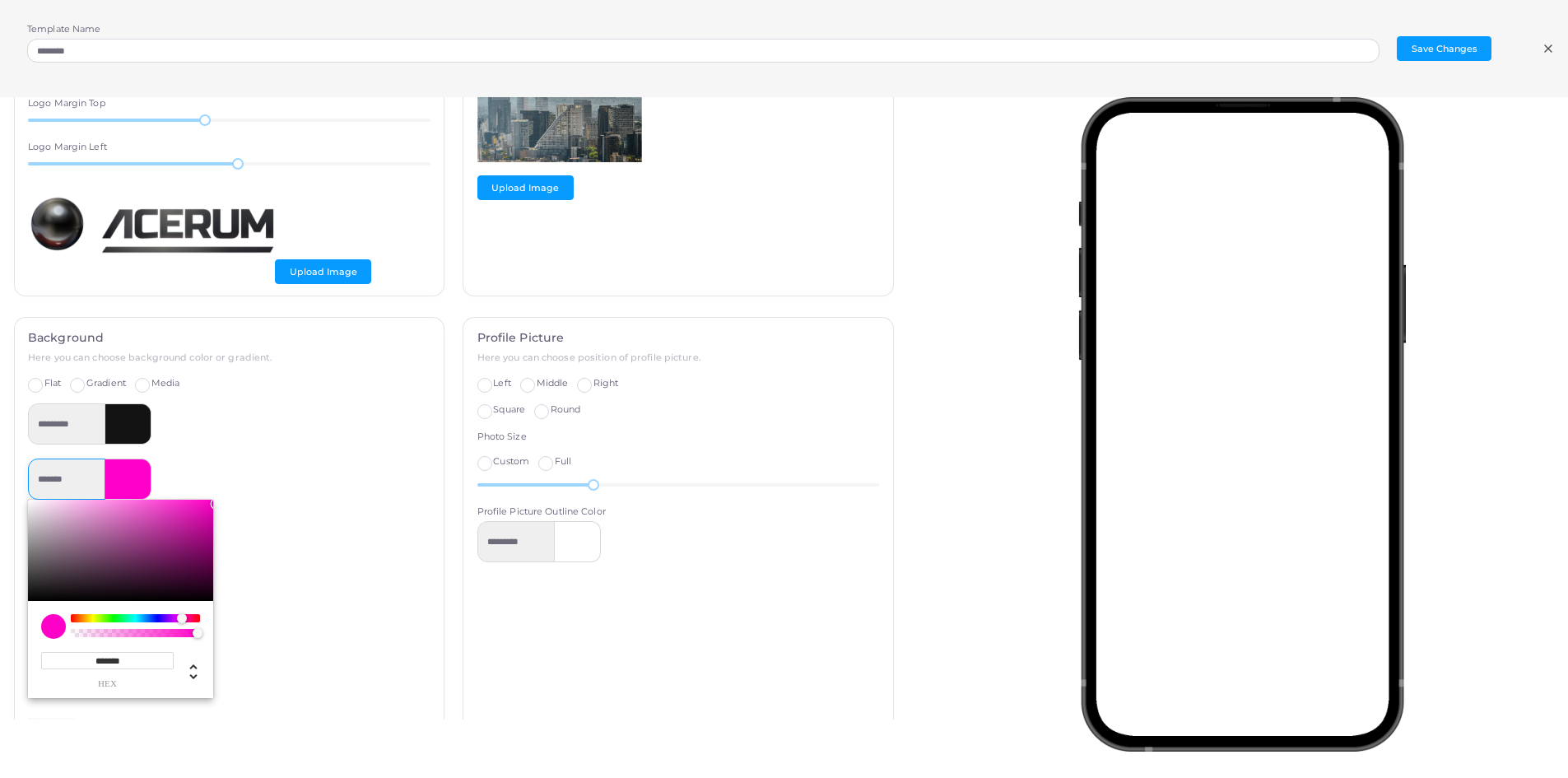scroll, scrollTop: 165, scrollLeft: 0, axis: vertical 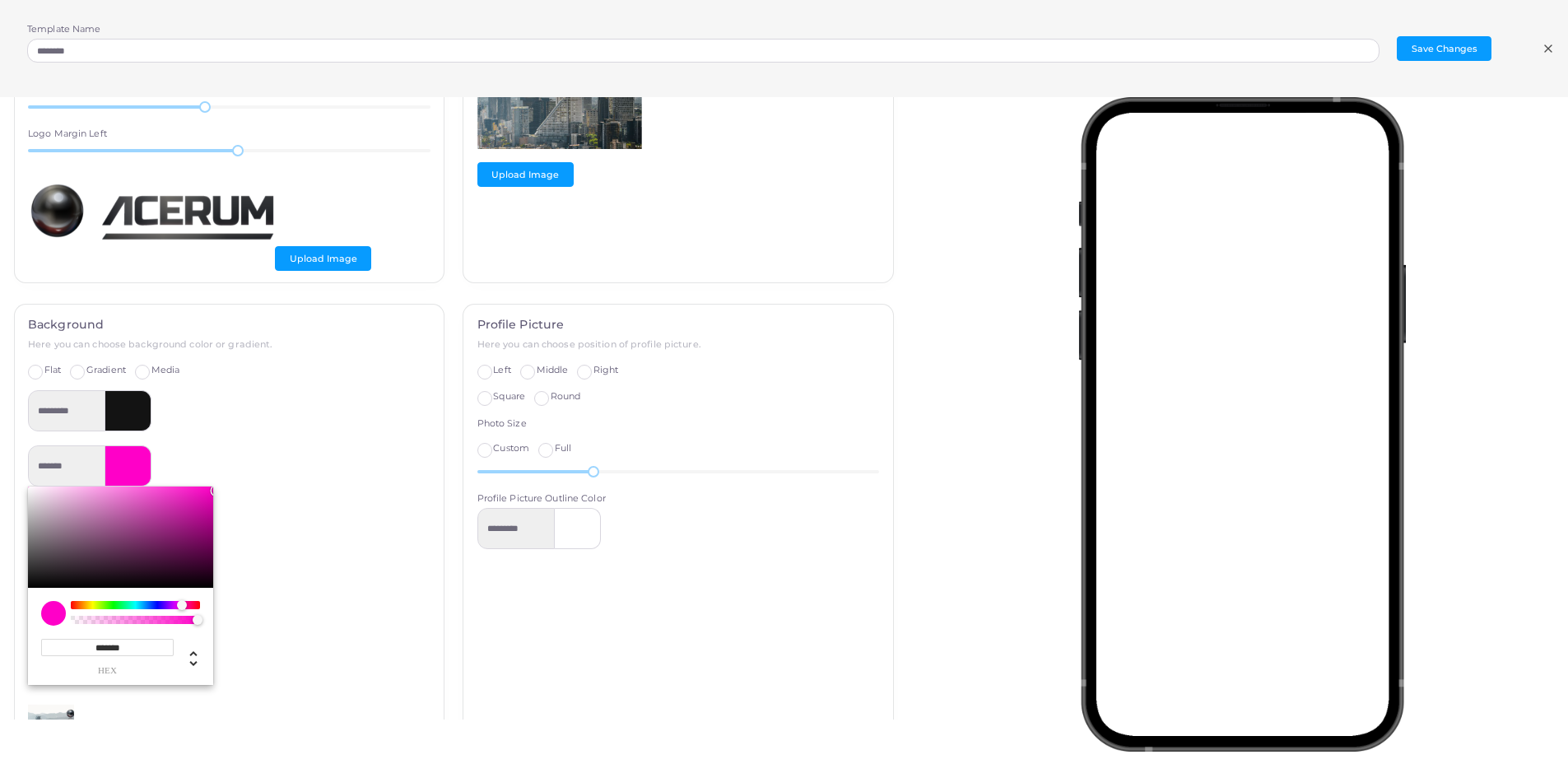 click at bounding box center (120, 538) 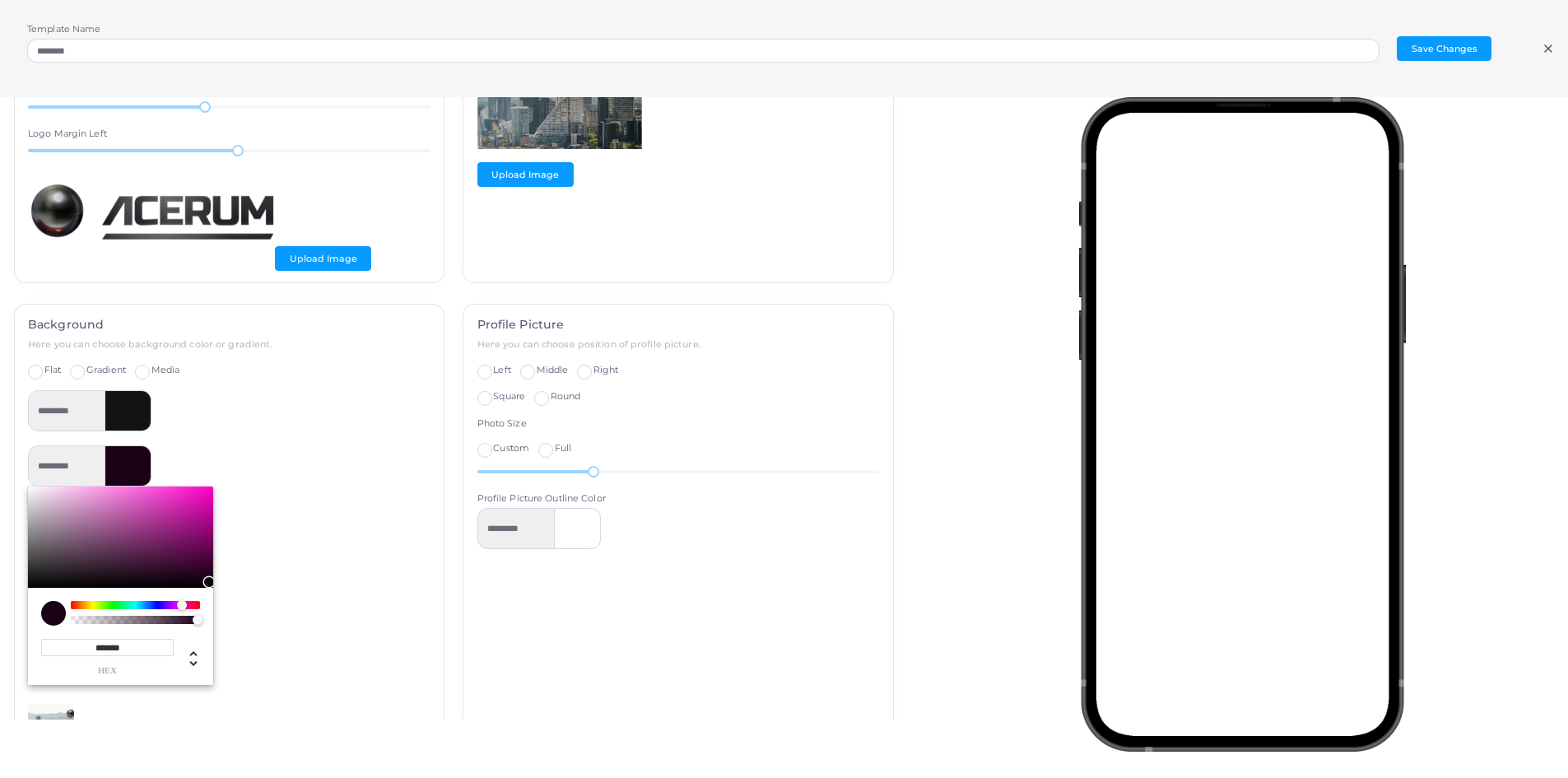 type on "*********" 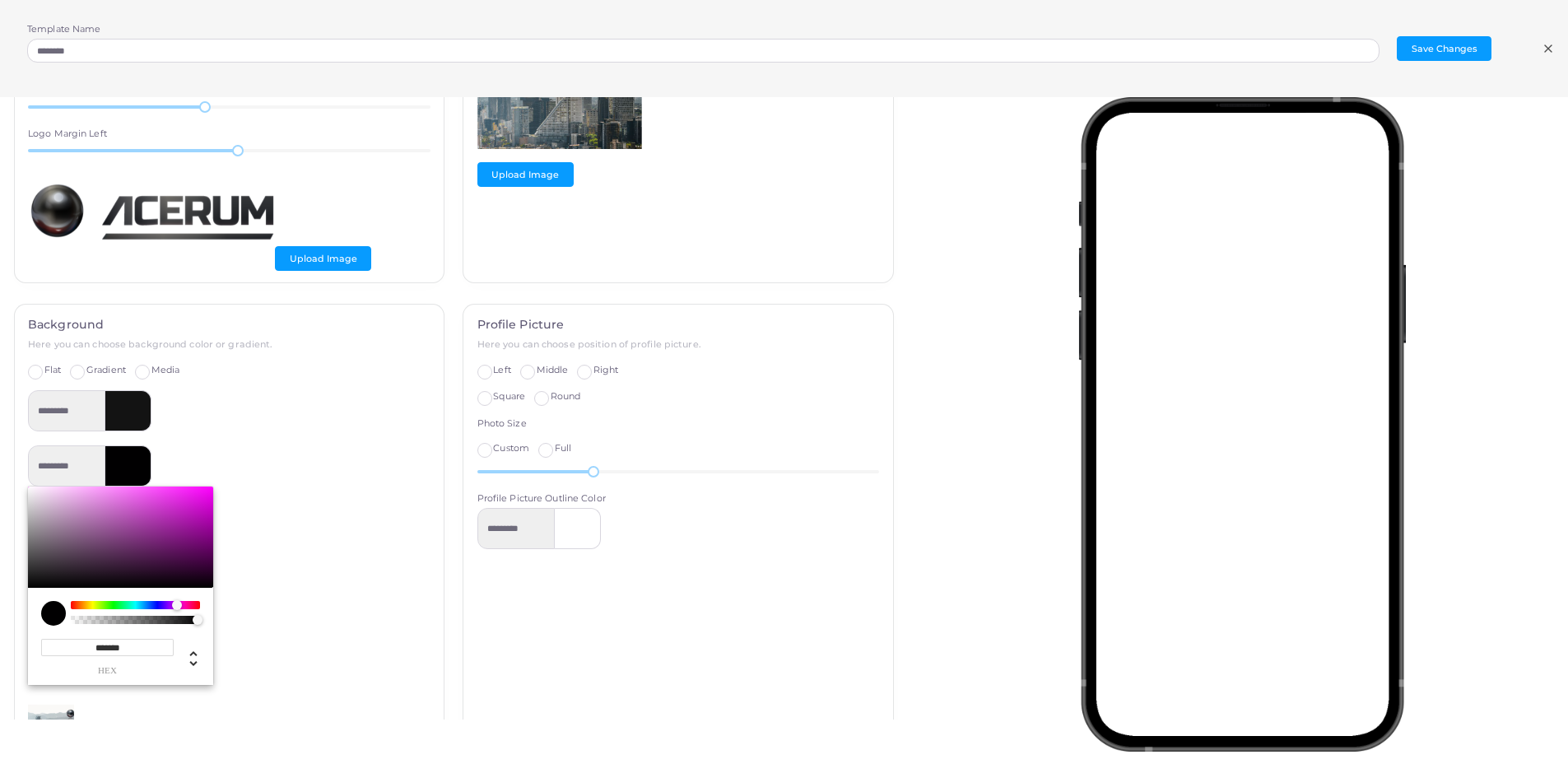 click at bounding box center [216, 592] 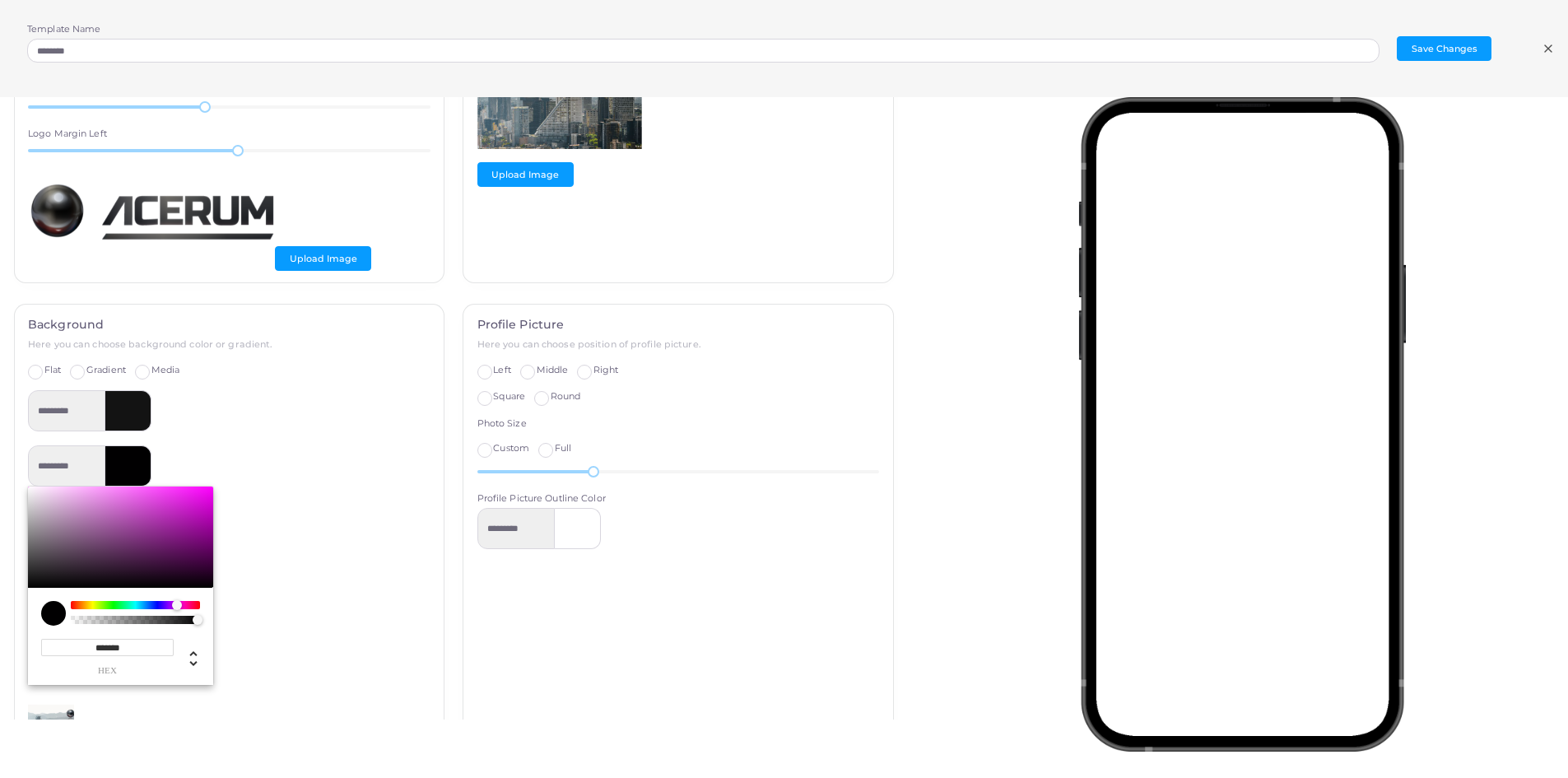 click on "*********                   *******   hex       *   r     *   g     *   b     *   a     ***   h     ****   s     **   l     *   a" at bounding box center (229, 566) 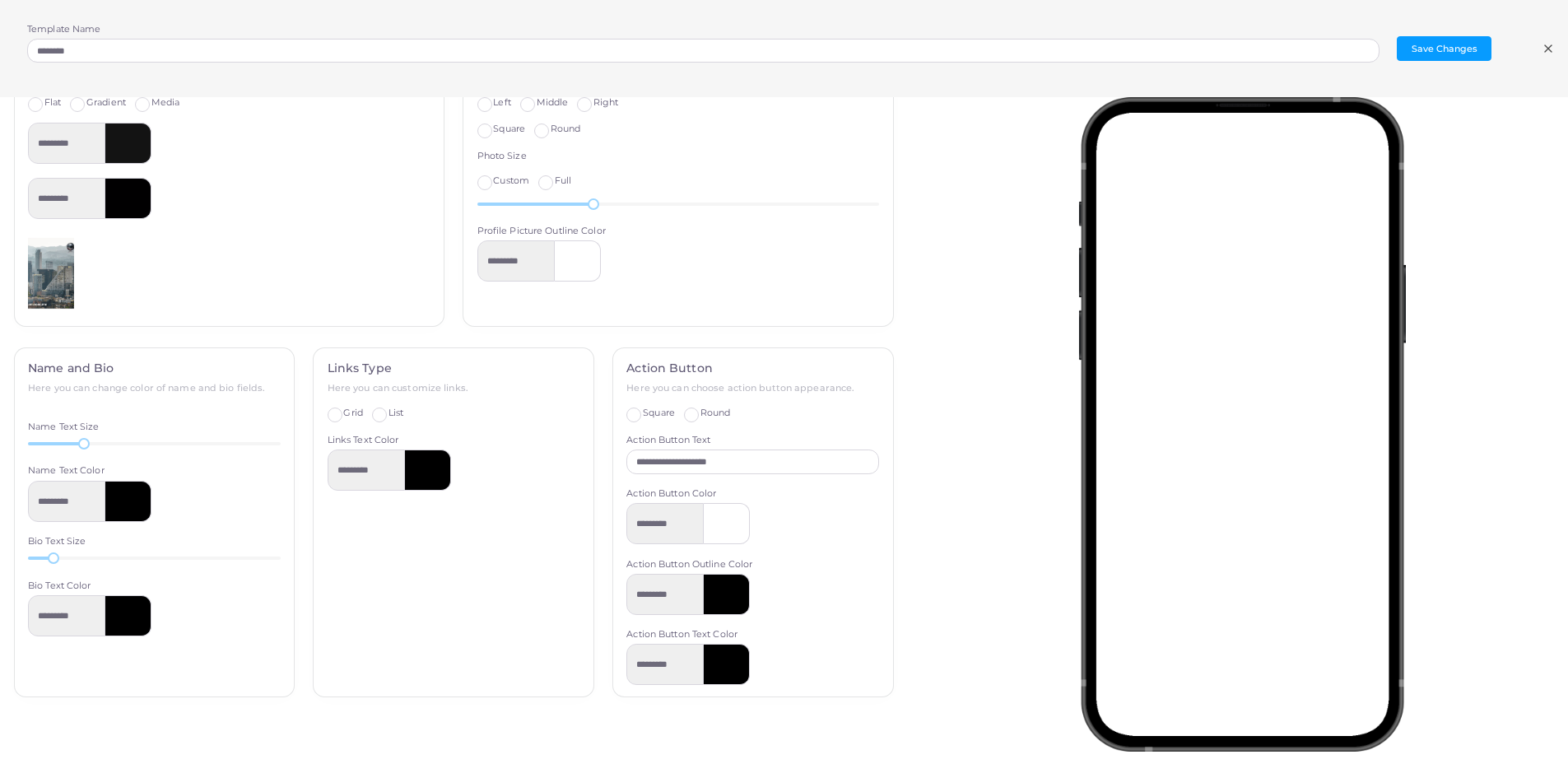 scroll, scrollTop: 444, scrollLeft: 0, axis: vertical 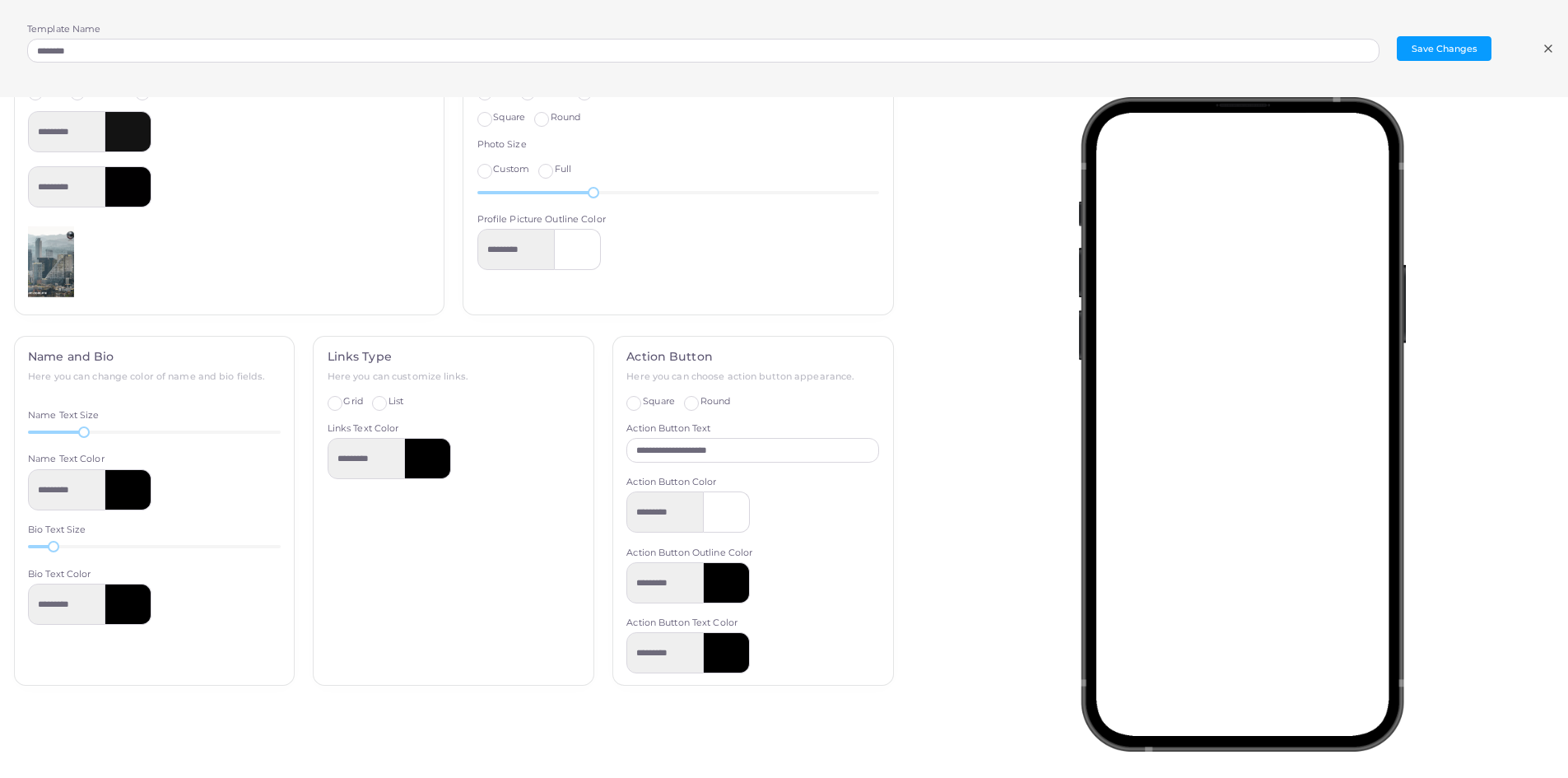 click at bounding box center [128, 490] 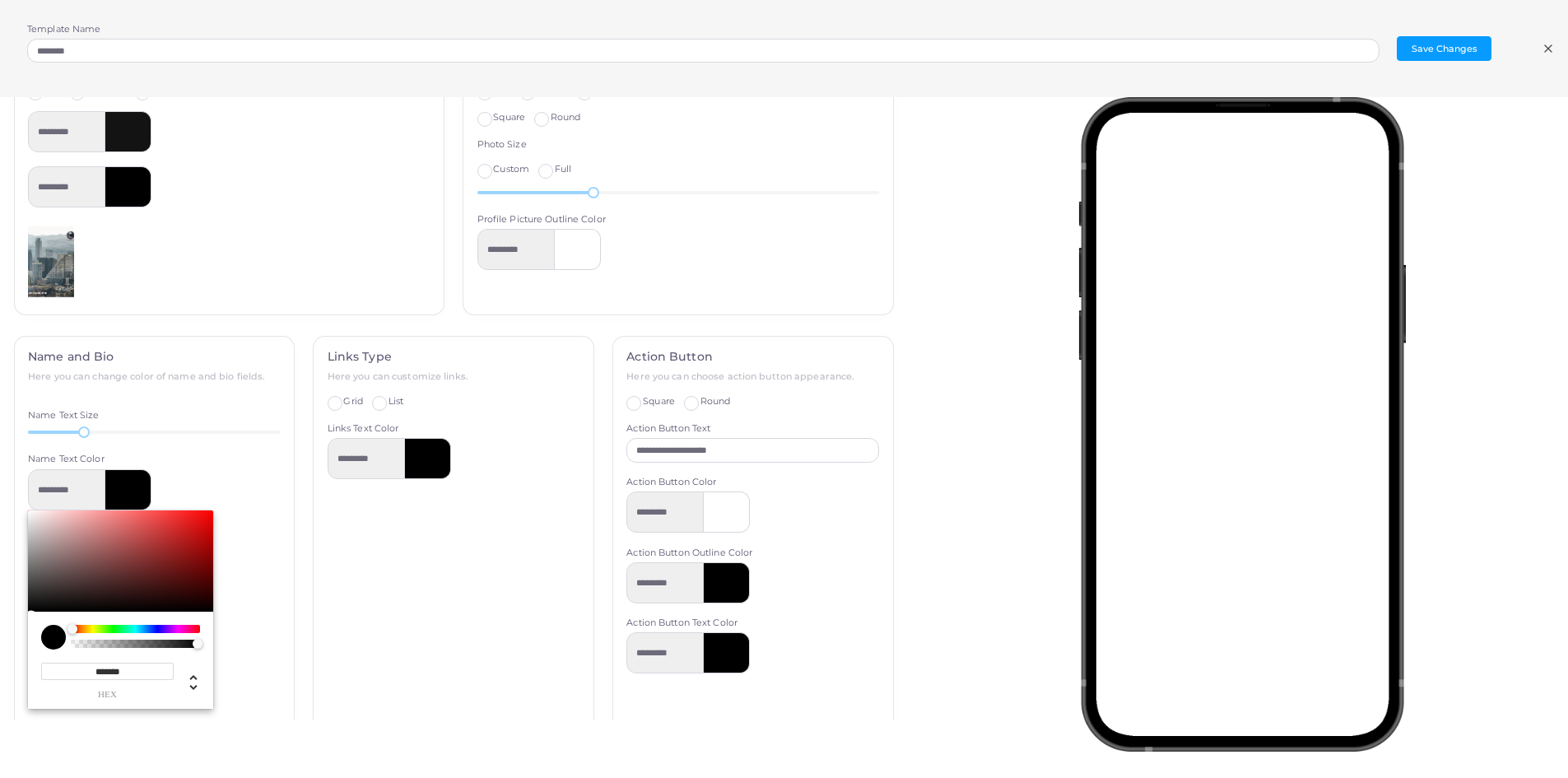 type on "*********" 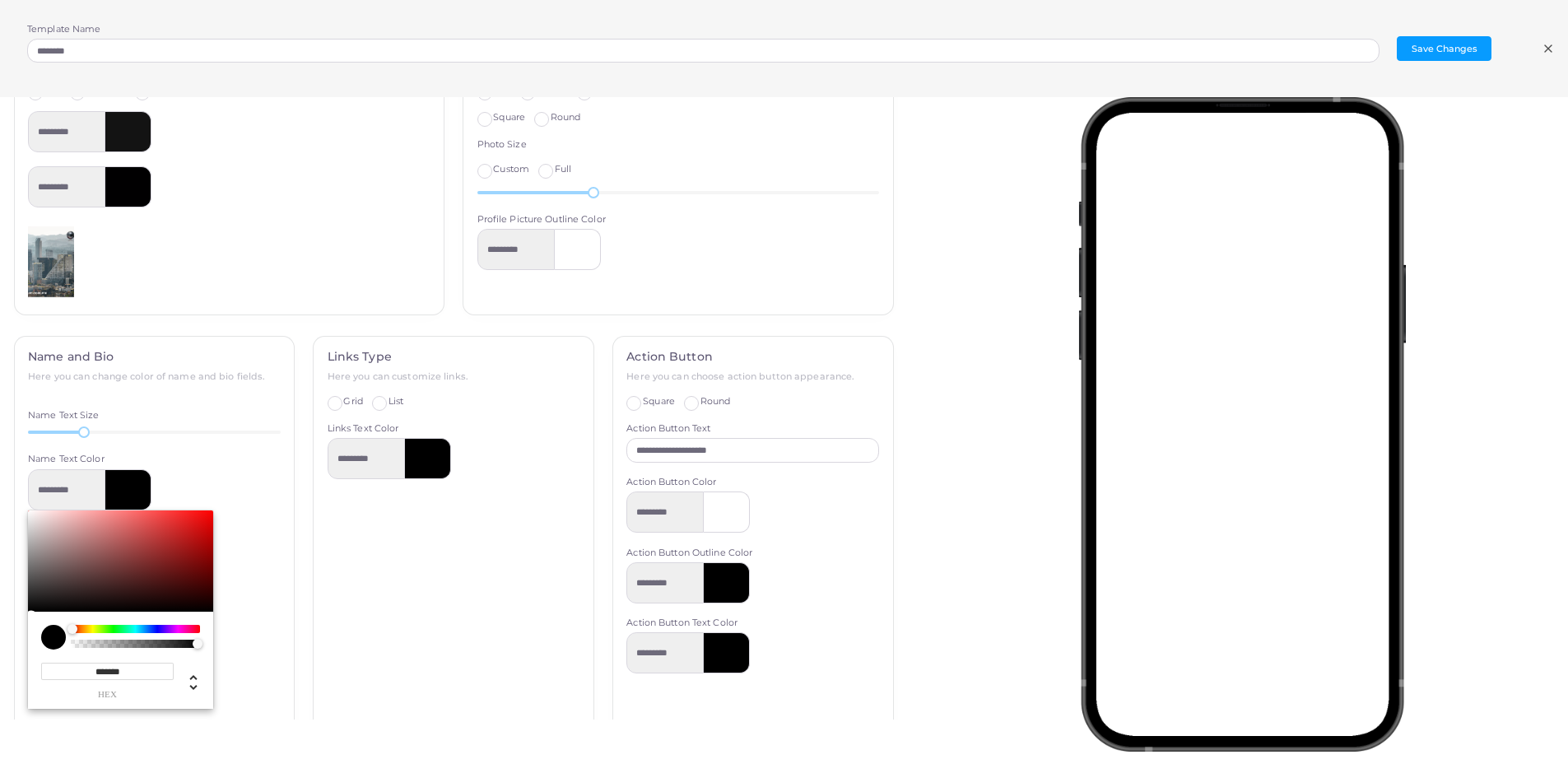 type on "*******" 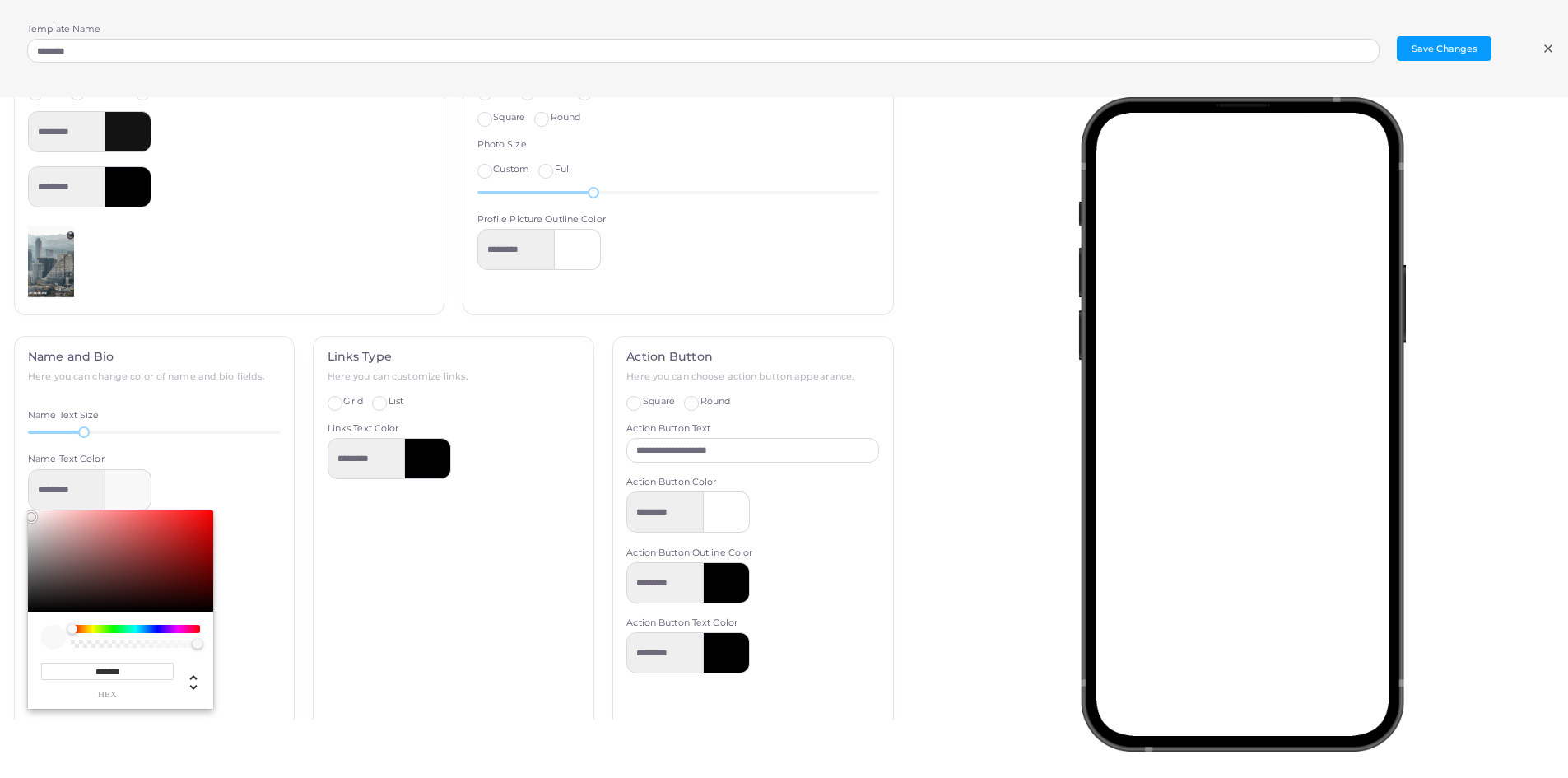 type on "*********" 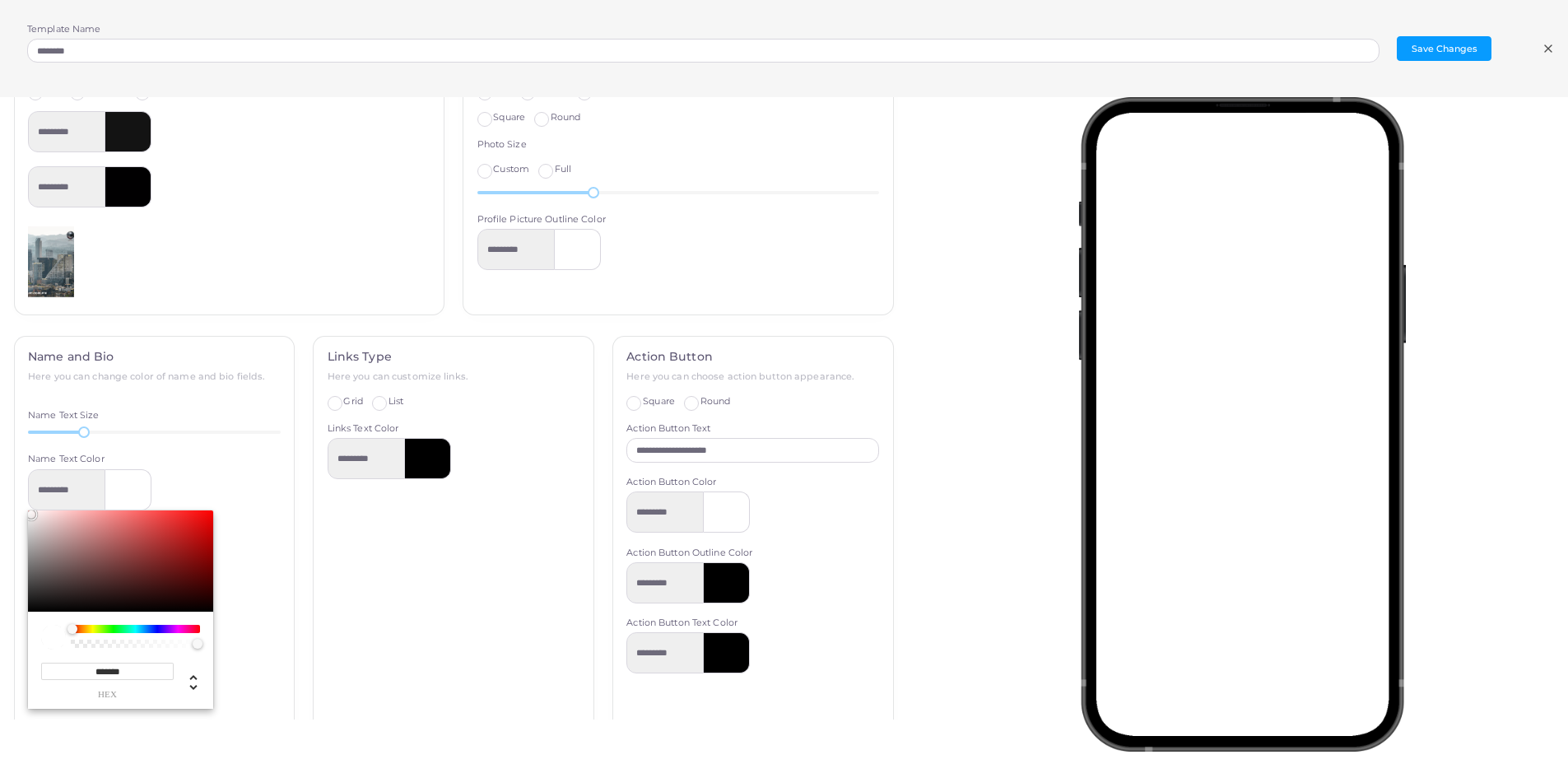 drag, startPoint x: 31, startPoint y: 513, endPoint x: 26, endPoint y: 505, distance: 9.433981 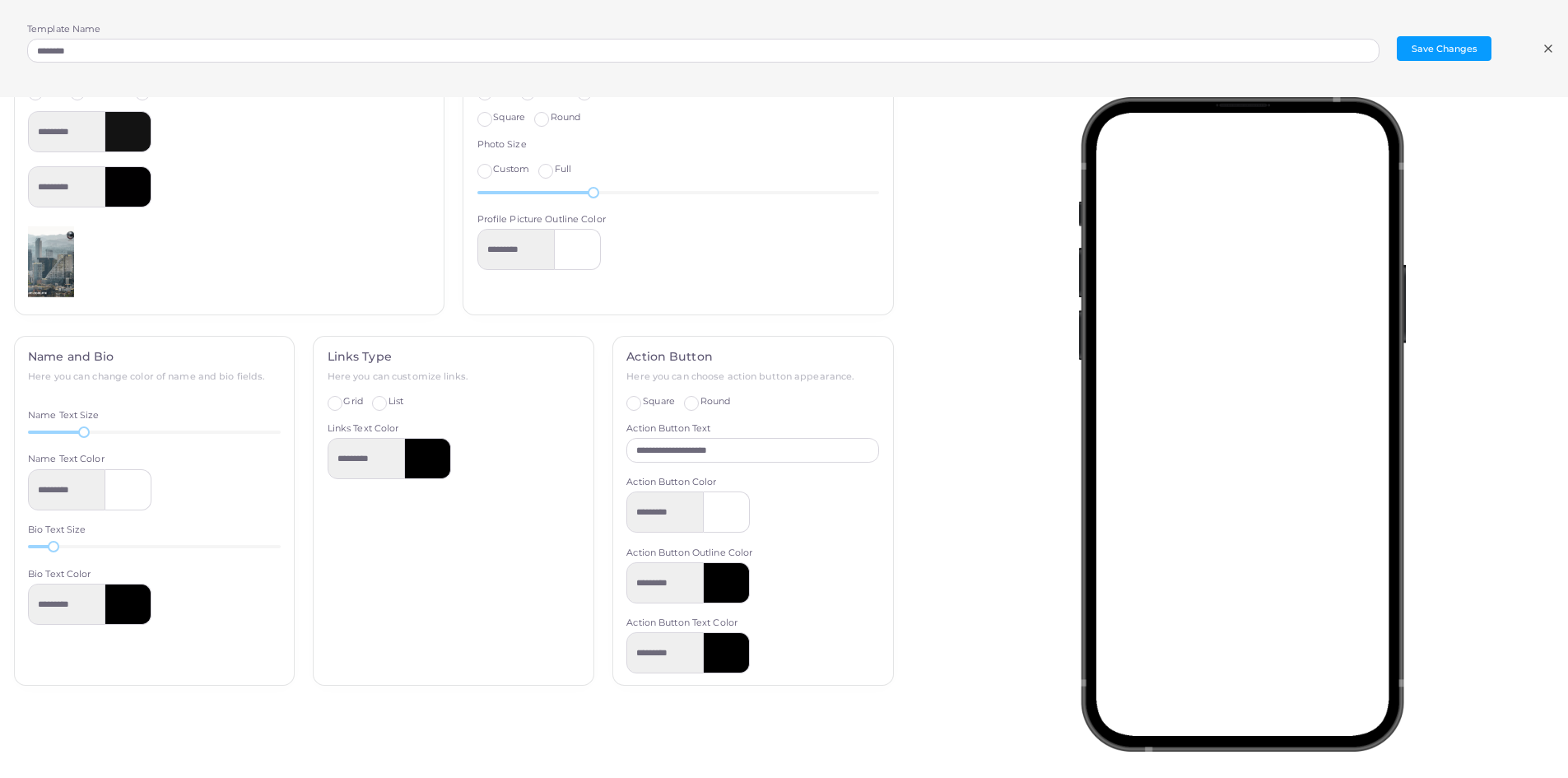 click on "Links Type Here you can customize links. Grid List  Show icons  Links Text Color *********" at bounding box center (454, 510) 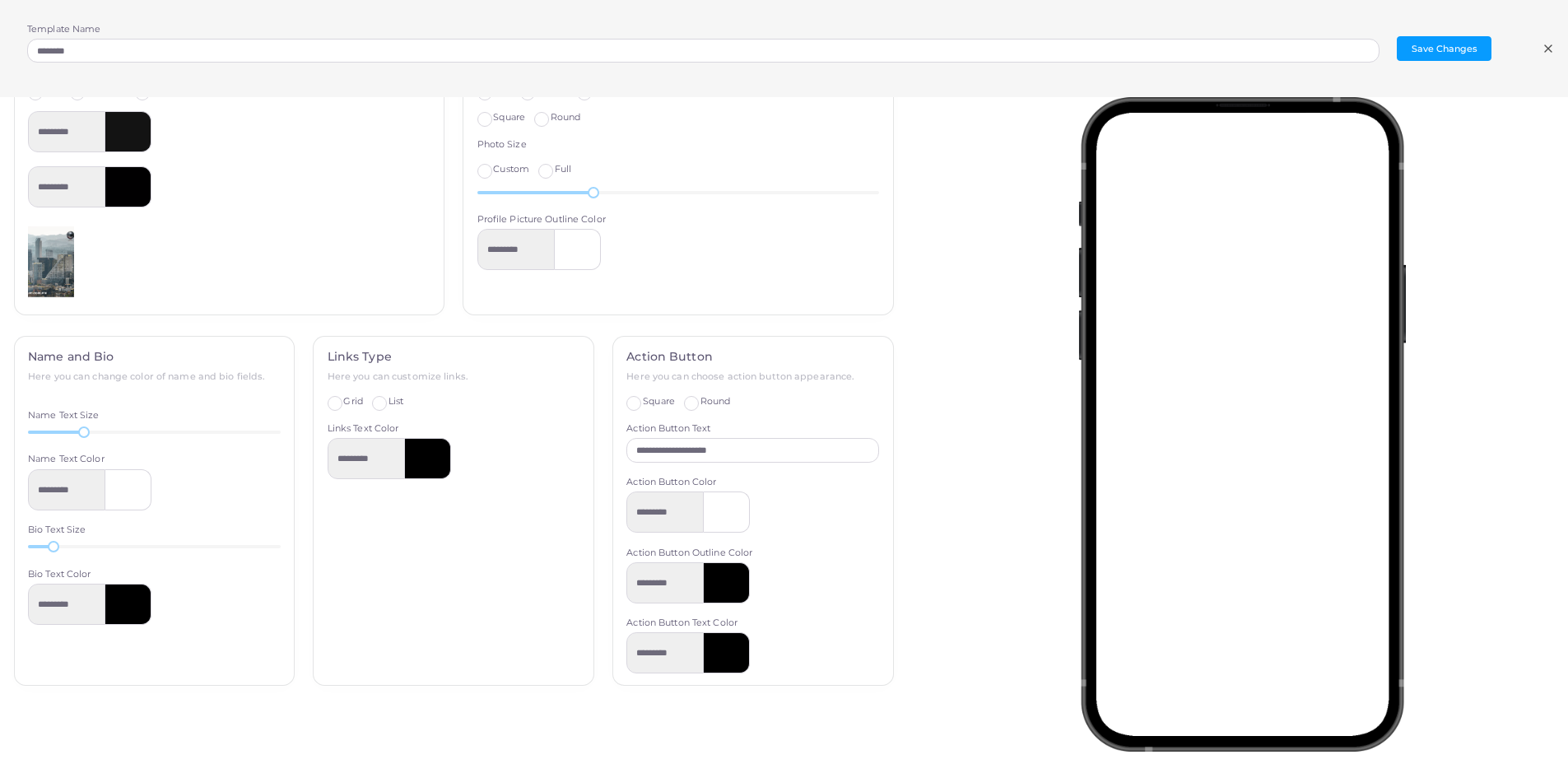 click at bounding box center (128, 604) 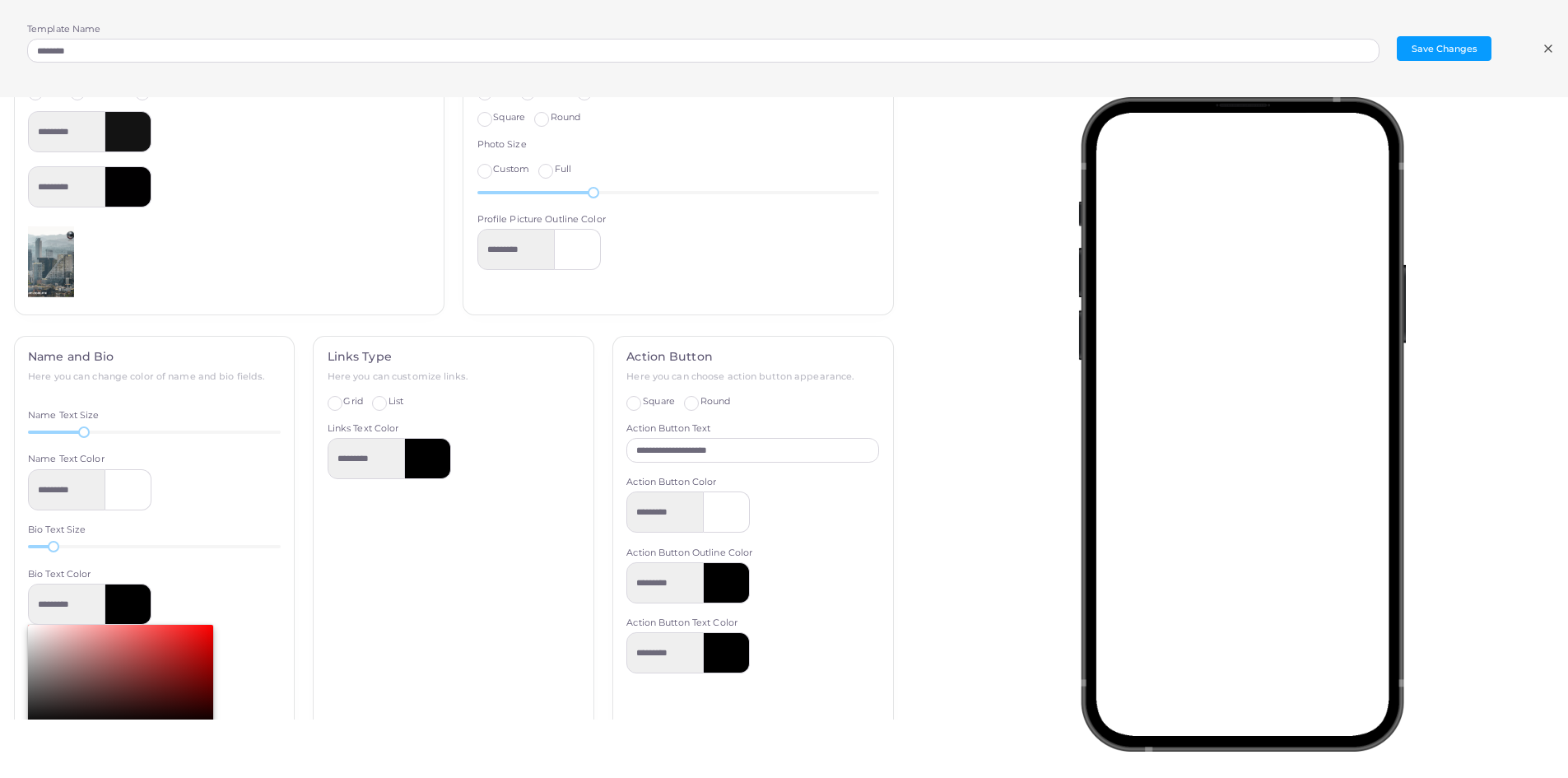 type on "*********" 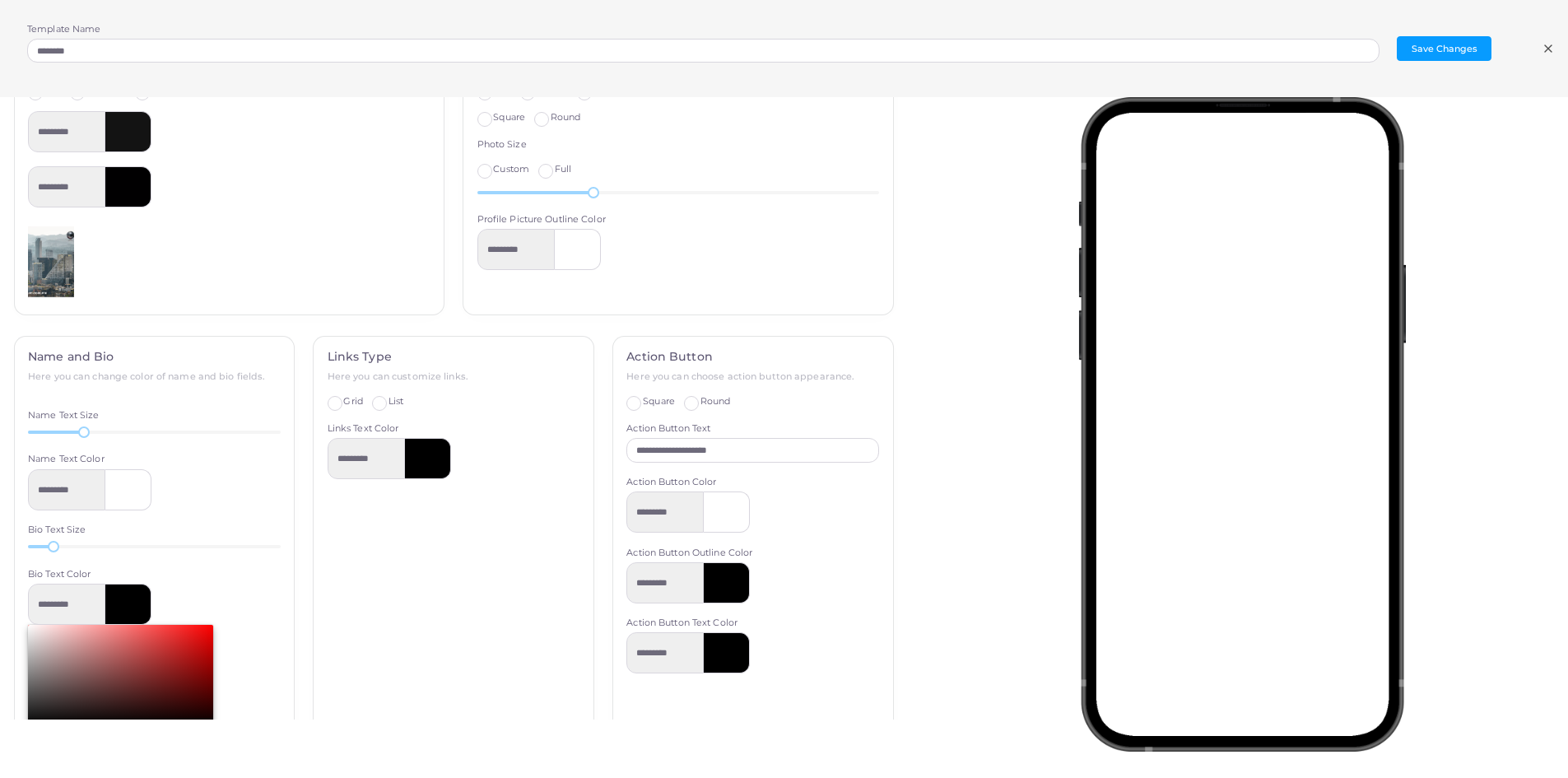 type on "*******" 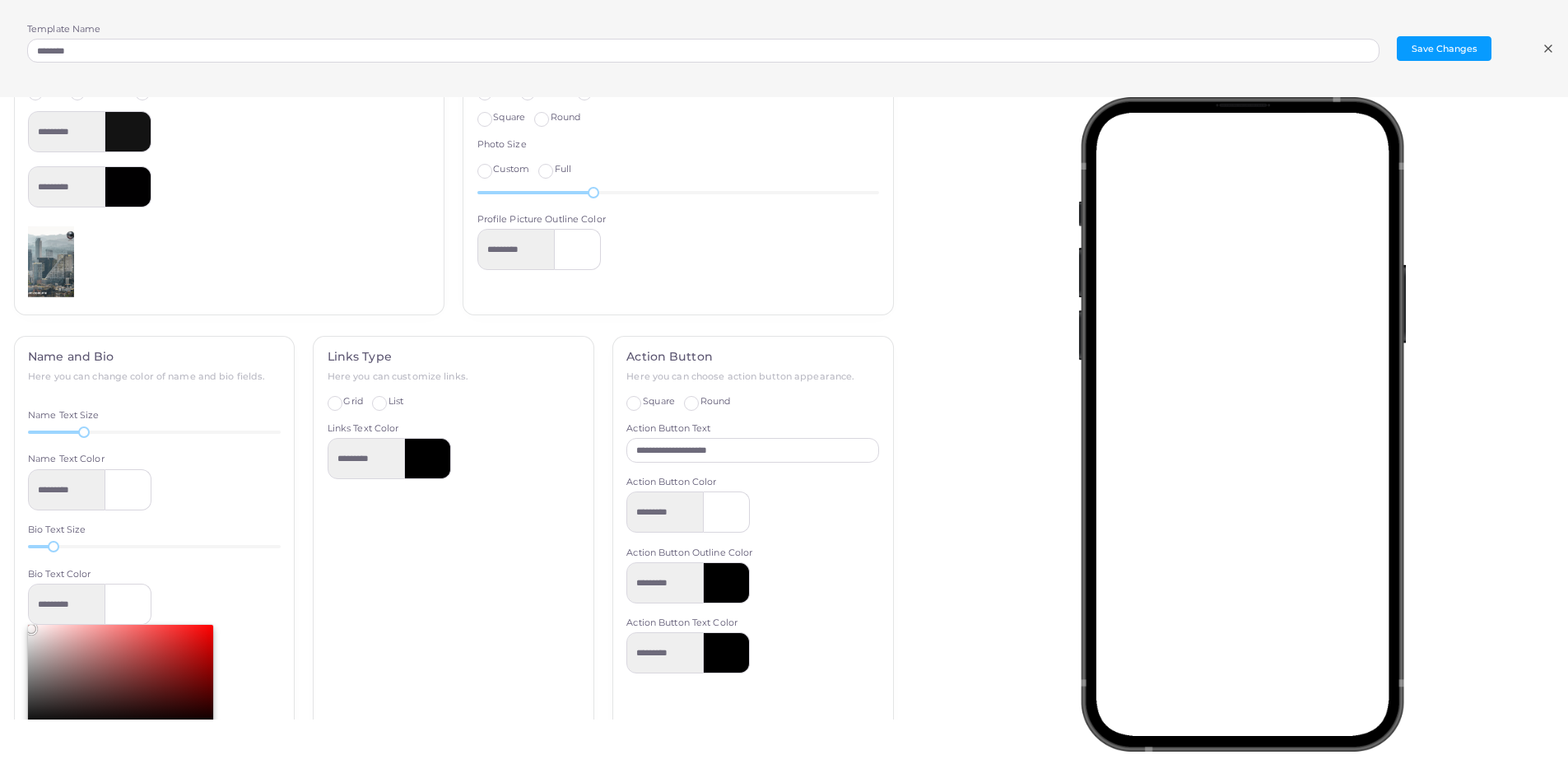 click on "Name and Bio Here you can change color of name and bio fields. Name Text Size 30 Name Text Color ********* Bio Text Size 19 Bio Text Color *********                   *******   hex       ***   r     ***   g     ***   b     *   a     *   h     **   s     ****   l     *   a" at bounding box center [155, 585] 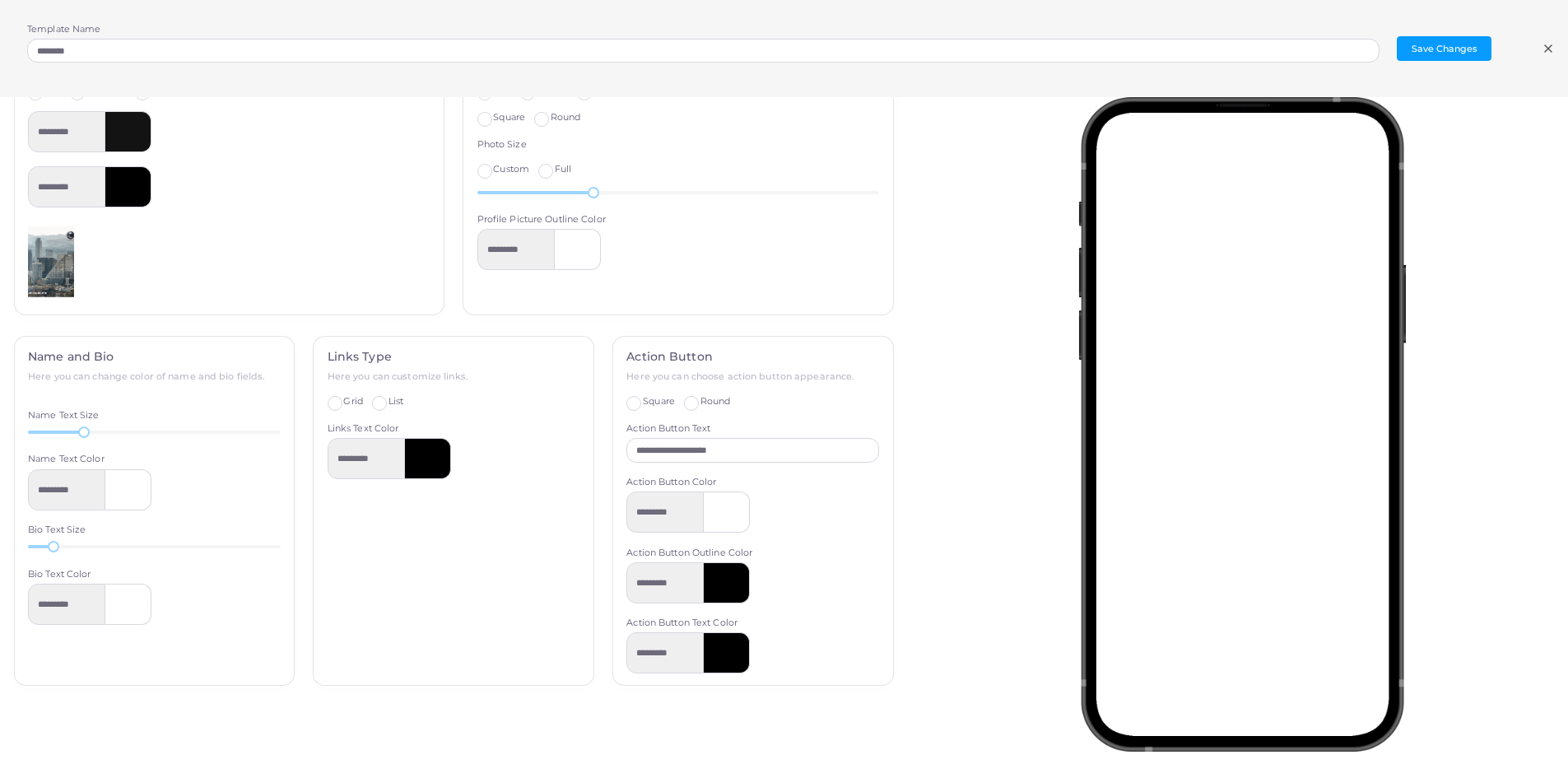 click on "Links Type Here you can customize links. Grid List  Show icons  Links Text Color *********" at bounding box center (454, 510) 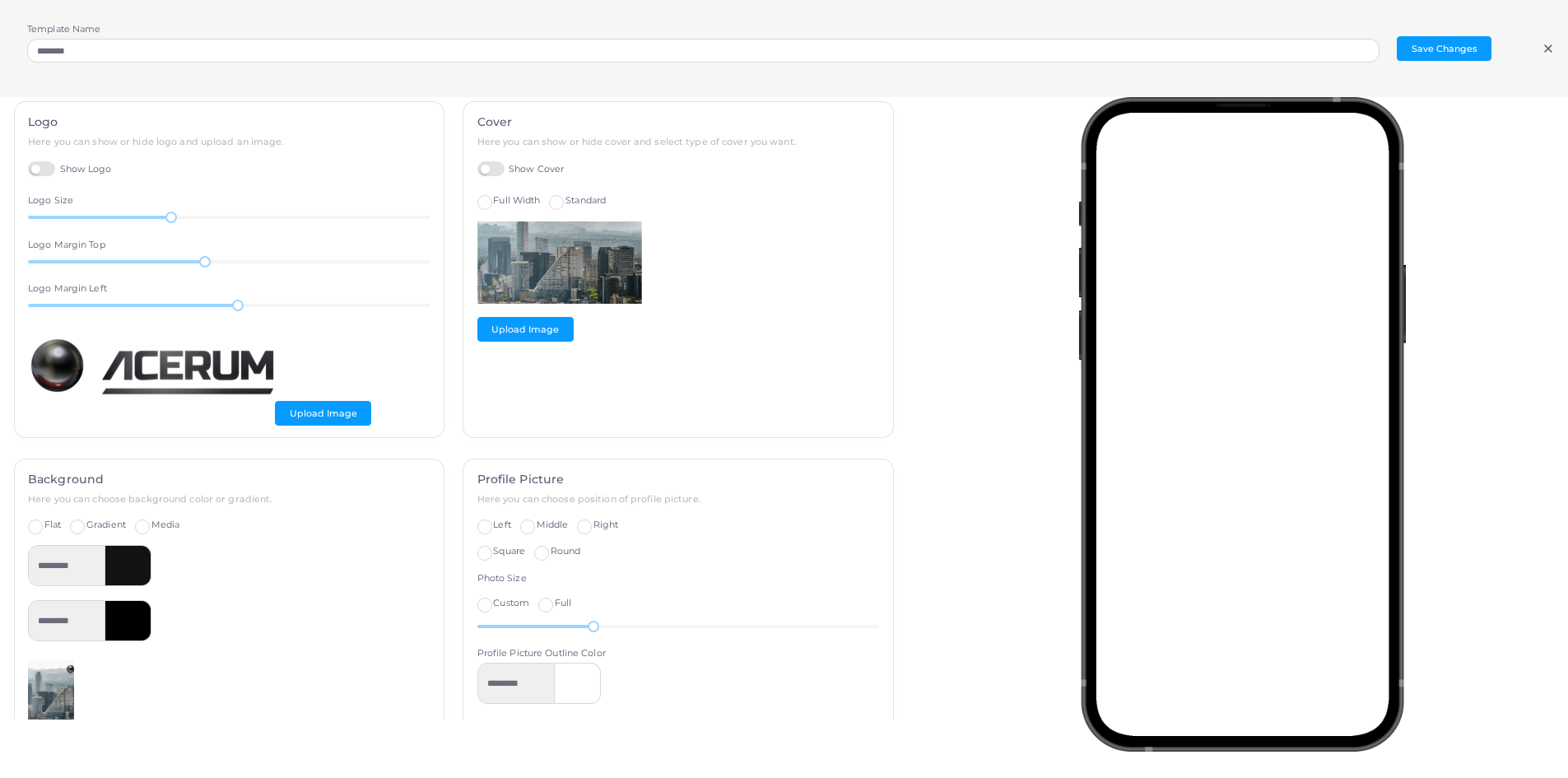 scroll, scrollTop: 0, scrollLeft: 0, axis: both 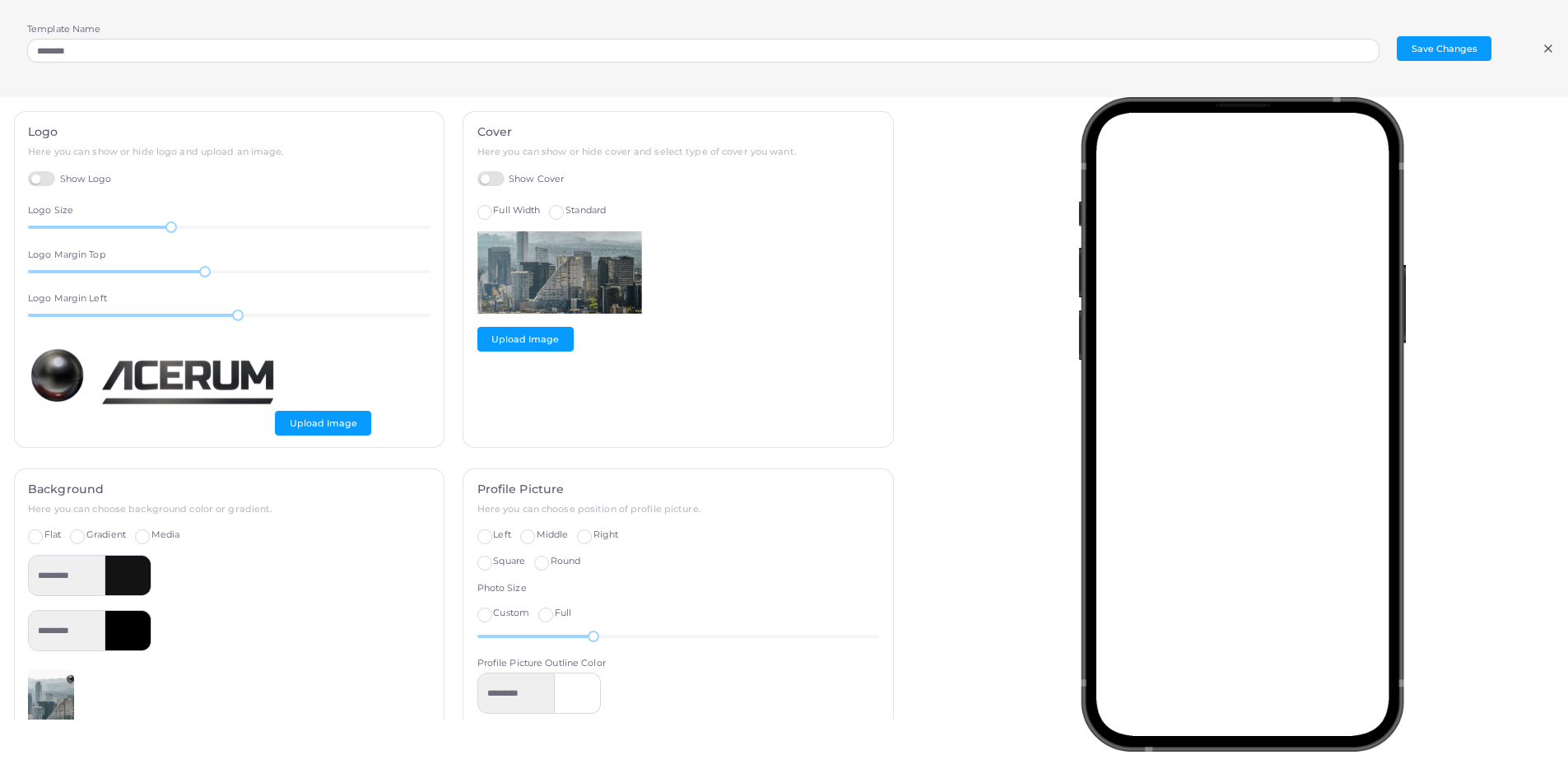 click on "Full Width" at bounding box center (516, 210) 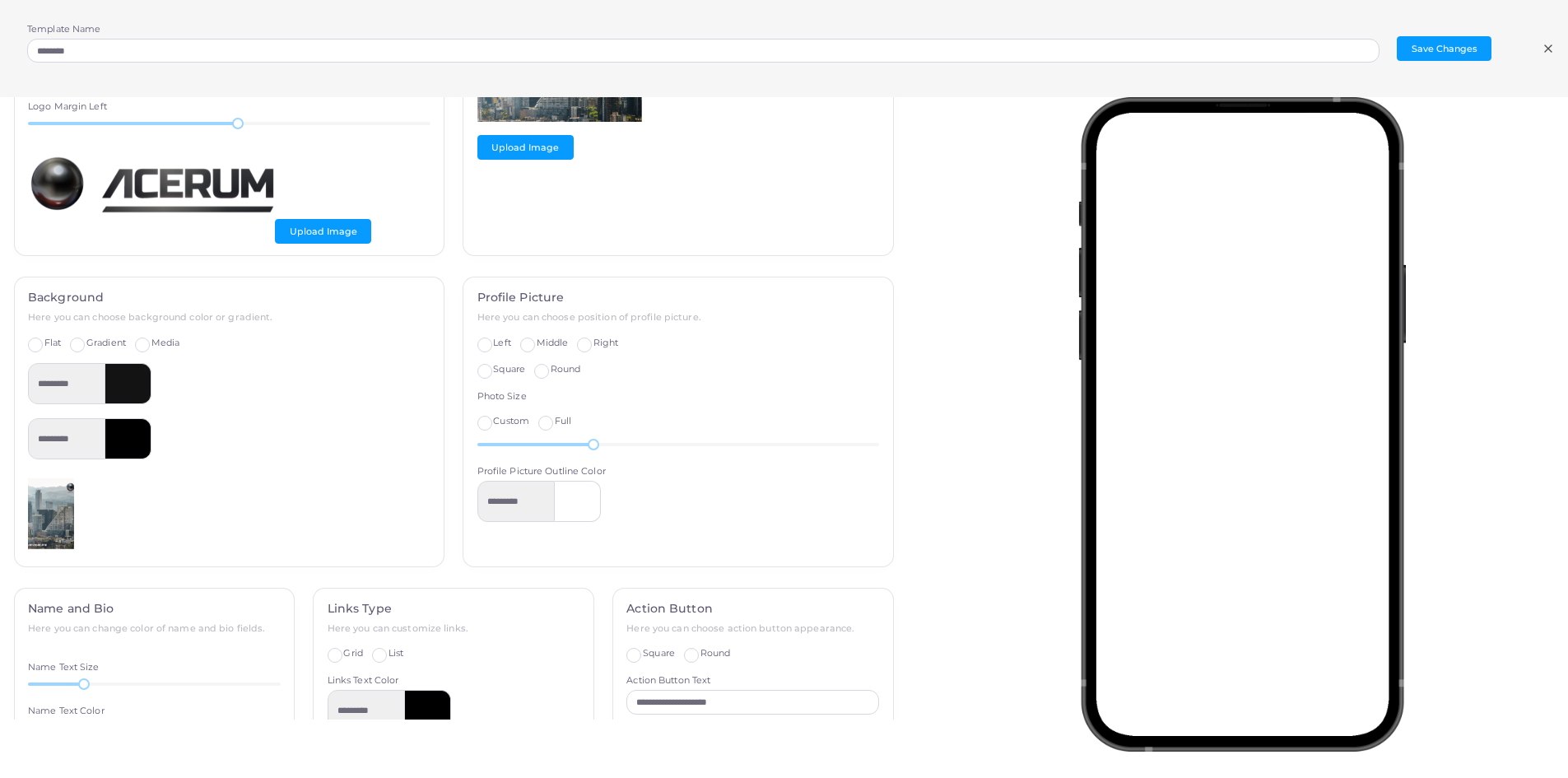 scroll, scrollTop: 247, scrollLeft: 0, axis: vertical 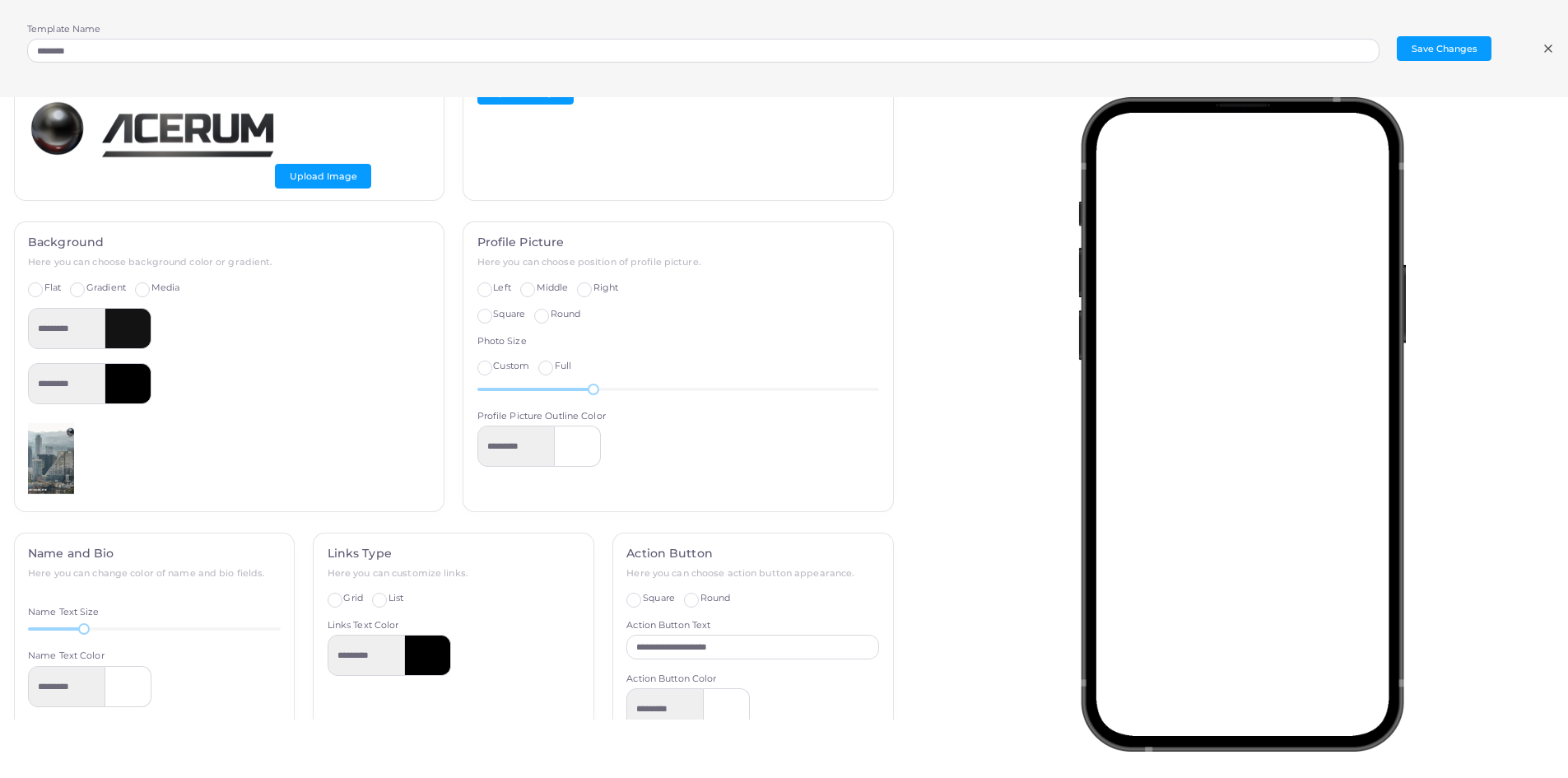 click at bounding box center [578, 446] 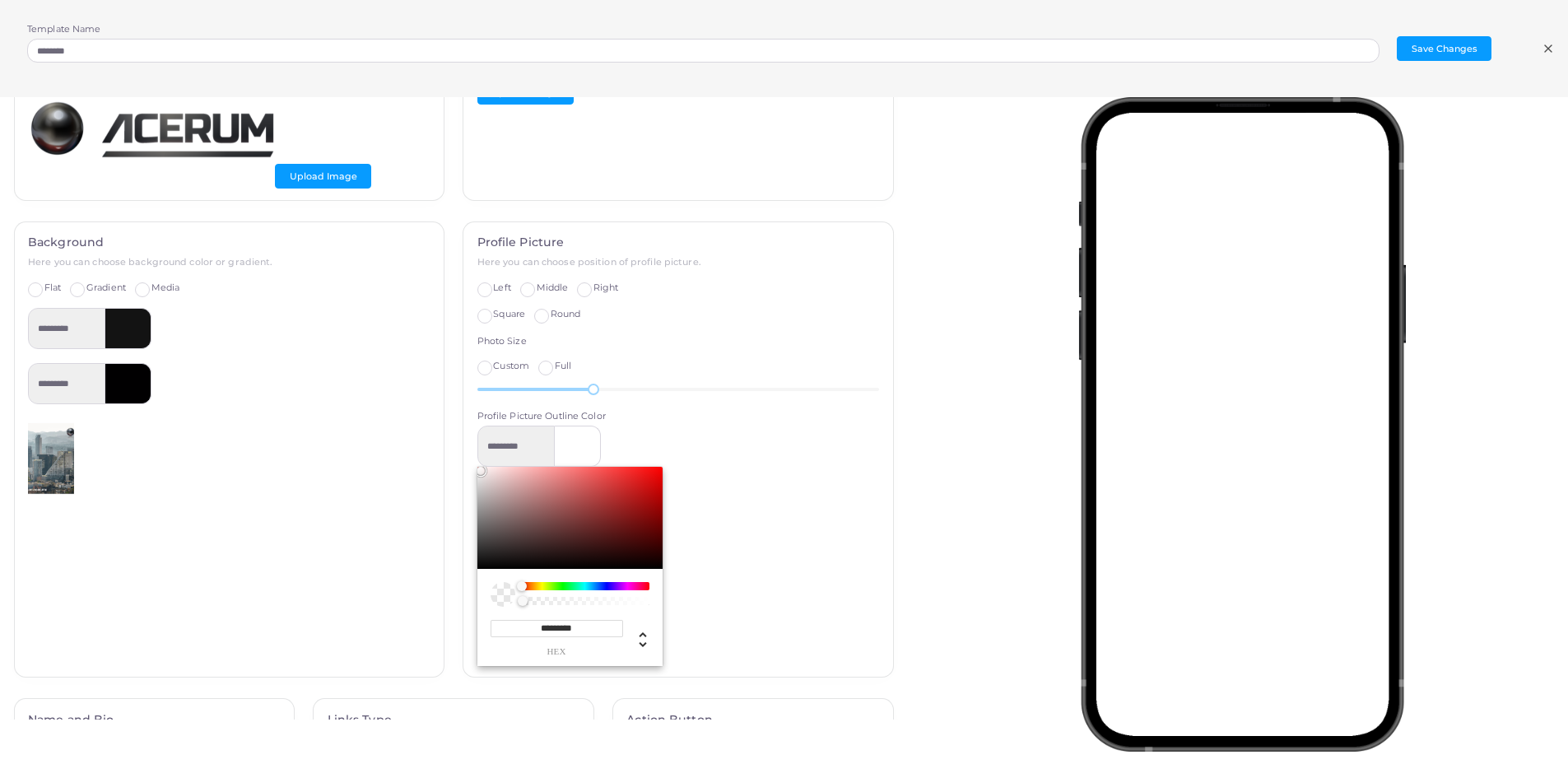 type on "*********" 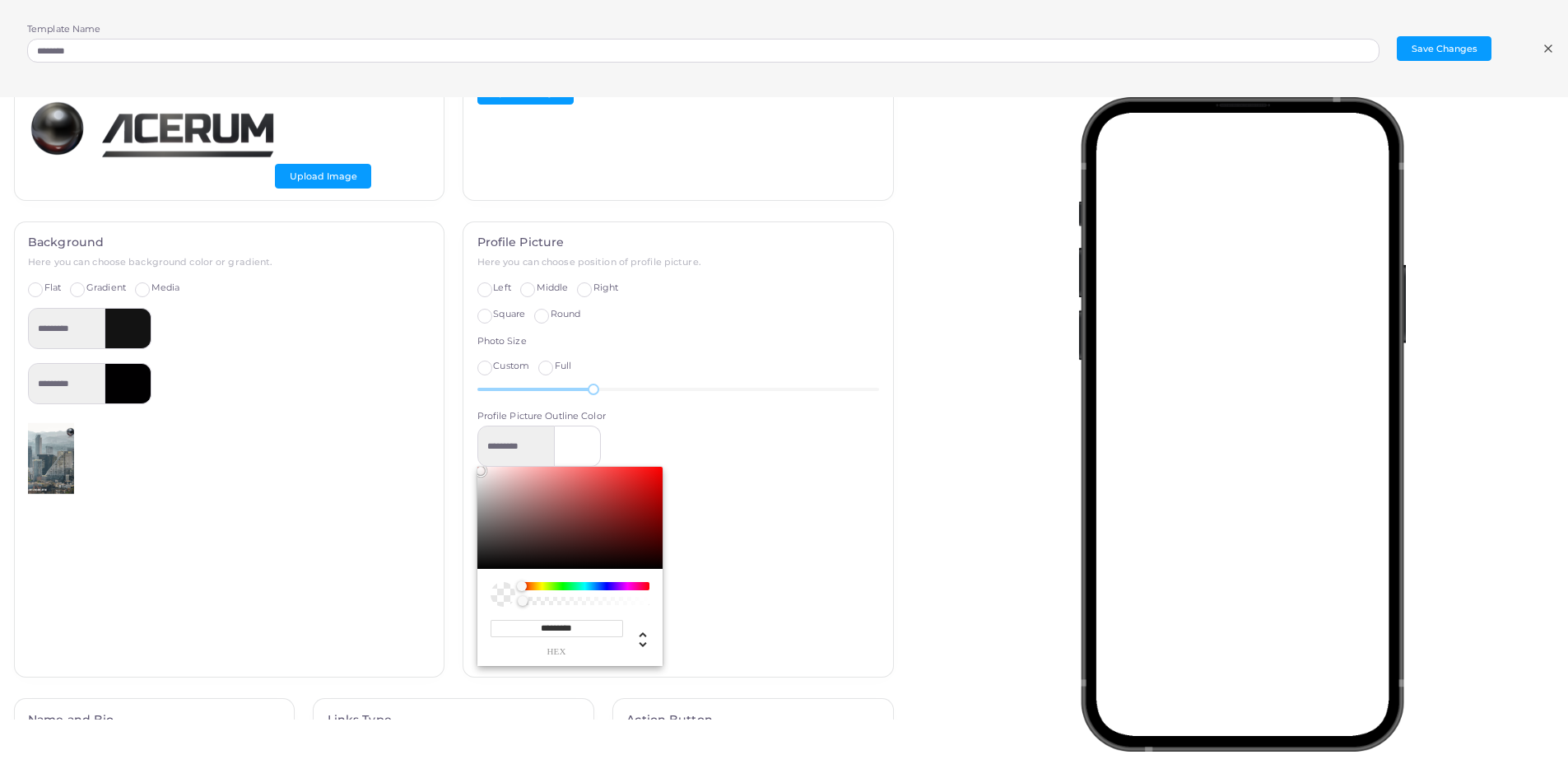 type on "*********" 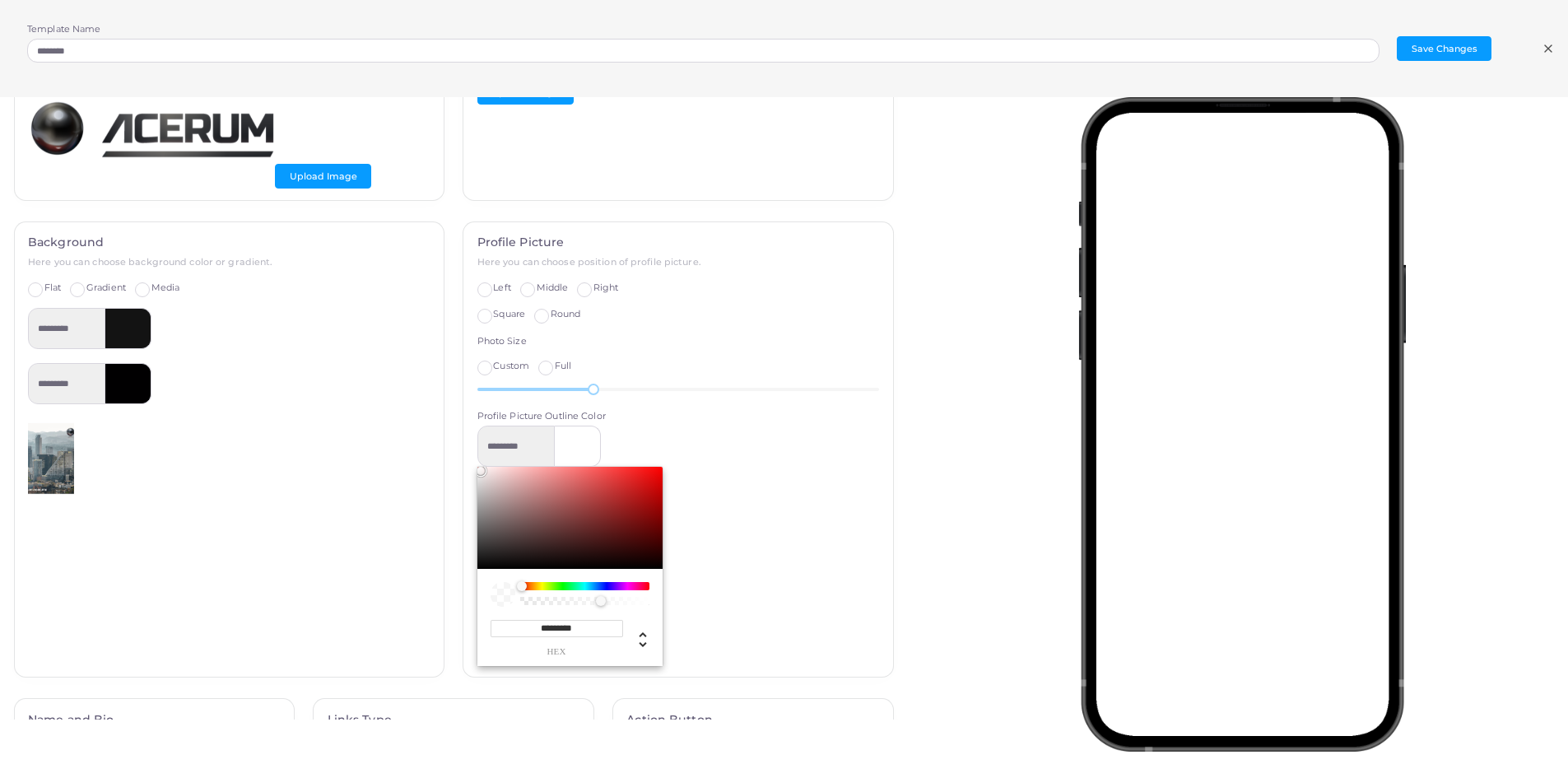 type on "*********" 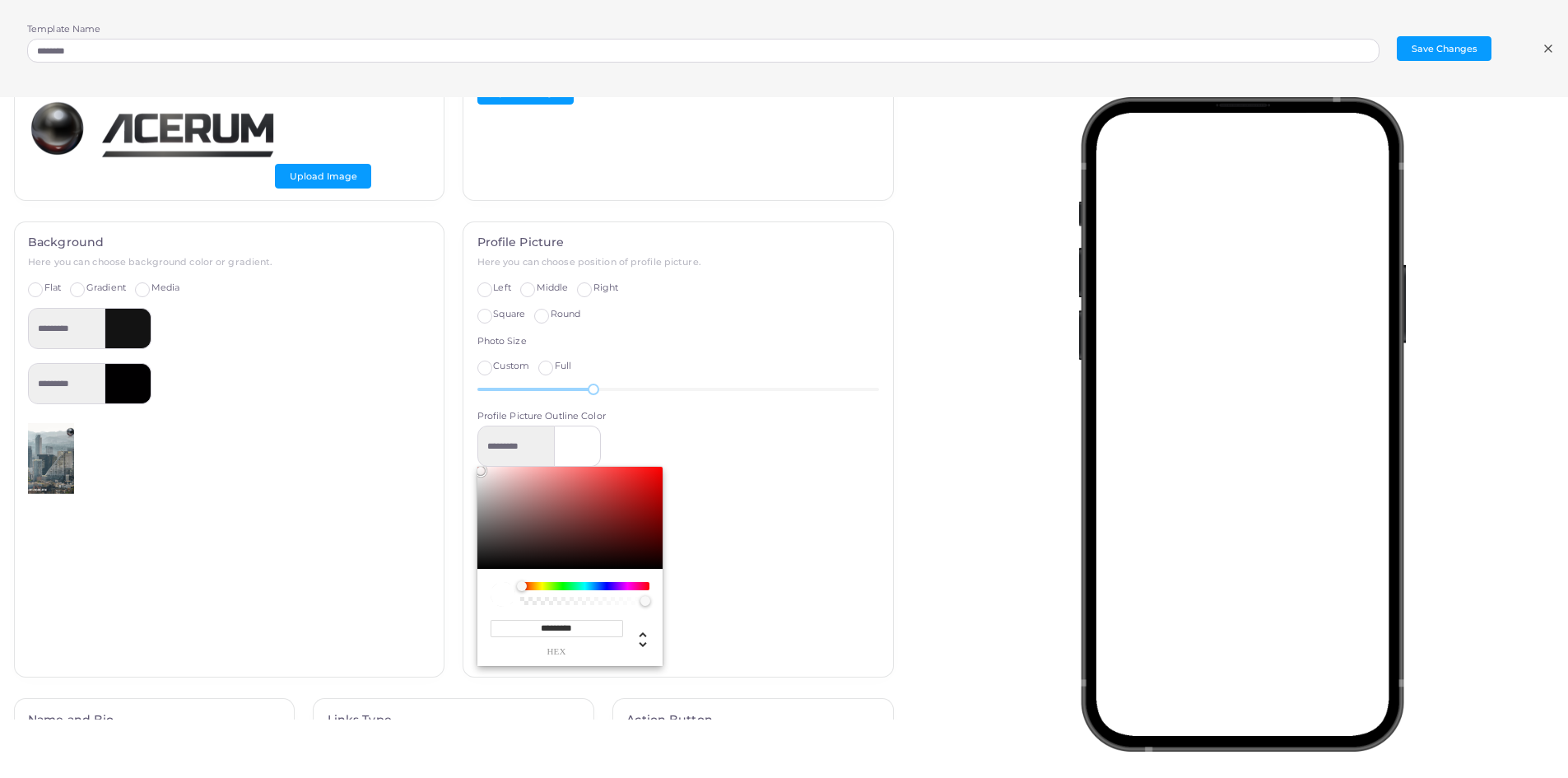 type on "*********" 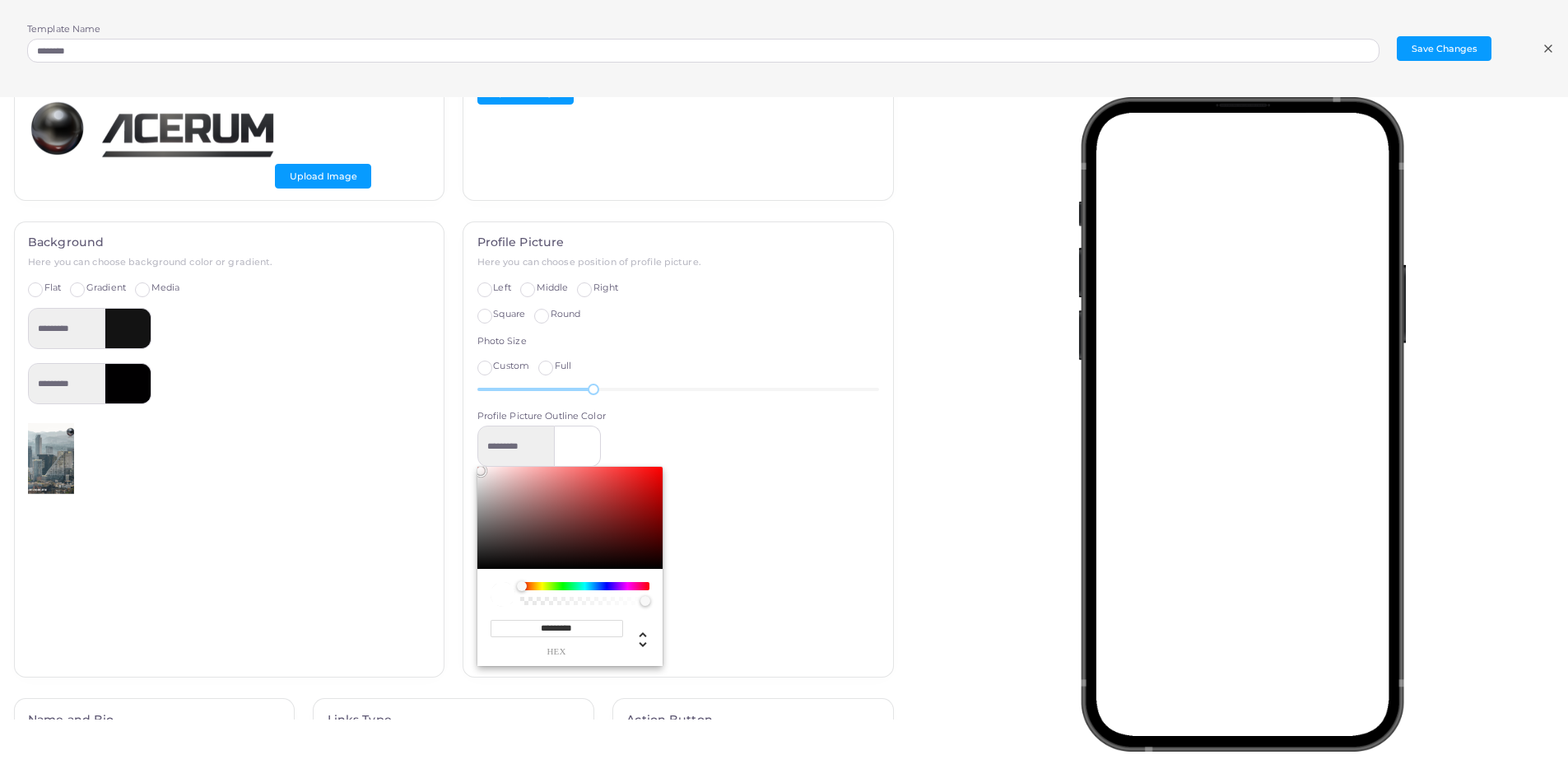 type on "*********" 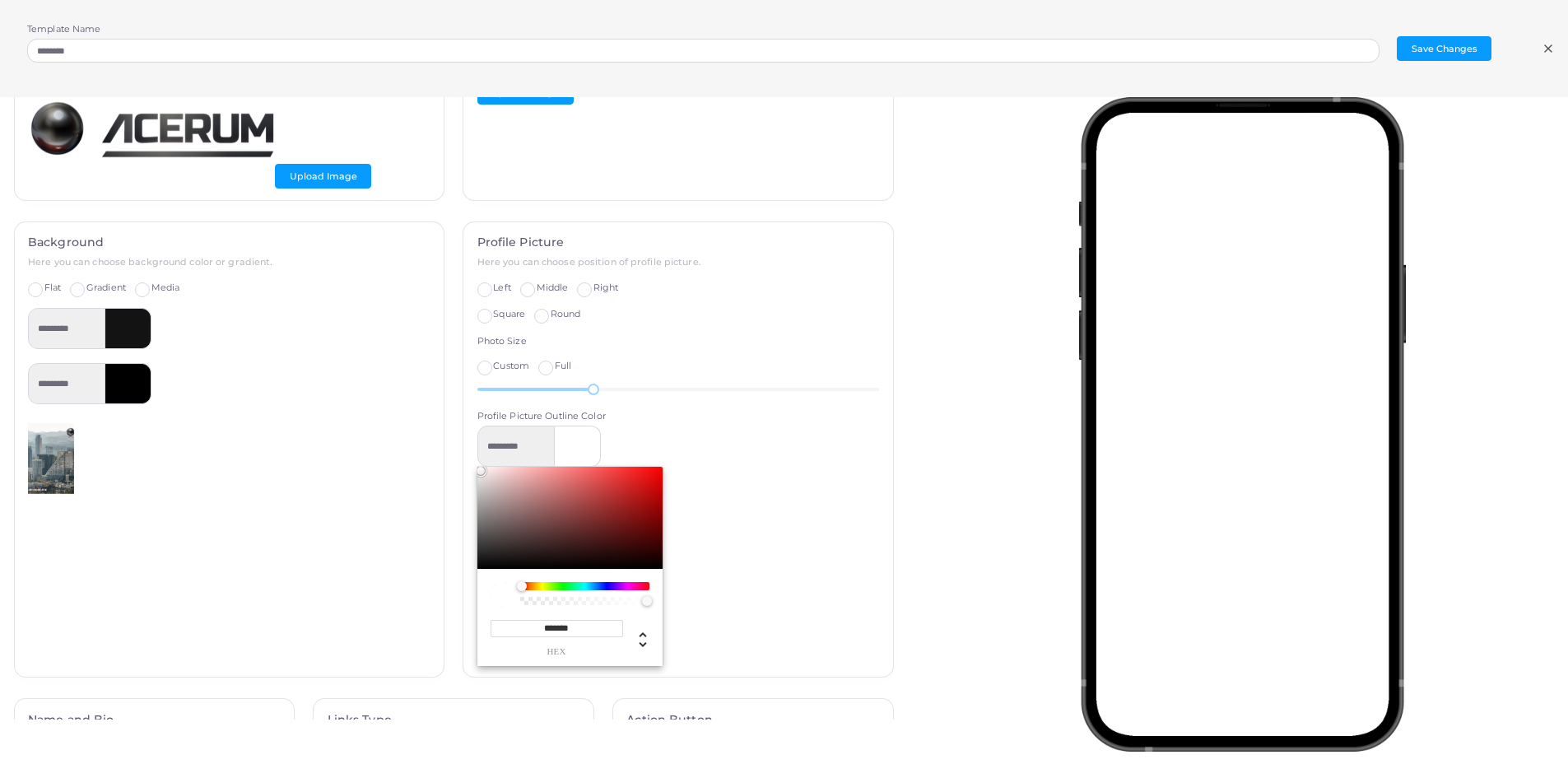 drag, startPoint x: 515, startPoint y: 598, endPoint x: 645, endPoint y: 600, distance: 130.01538 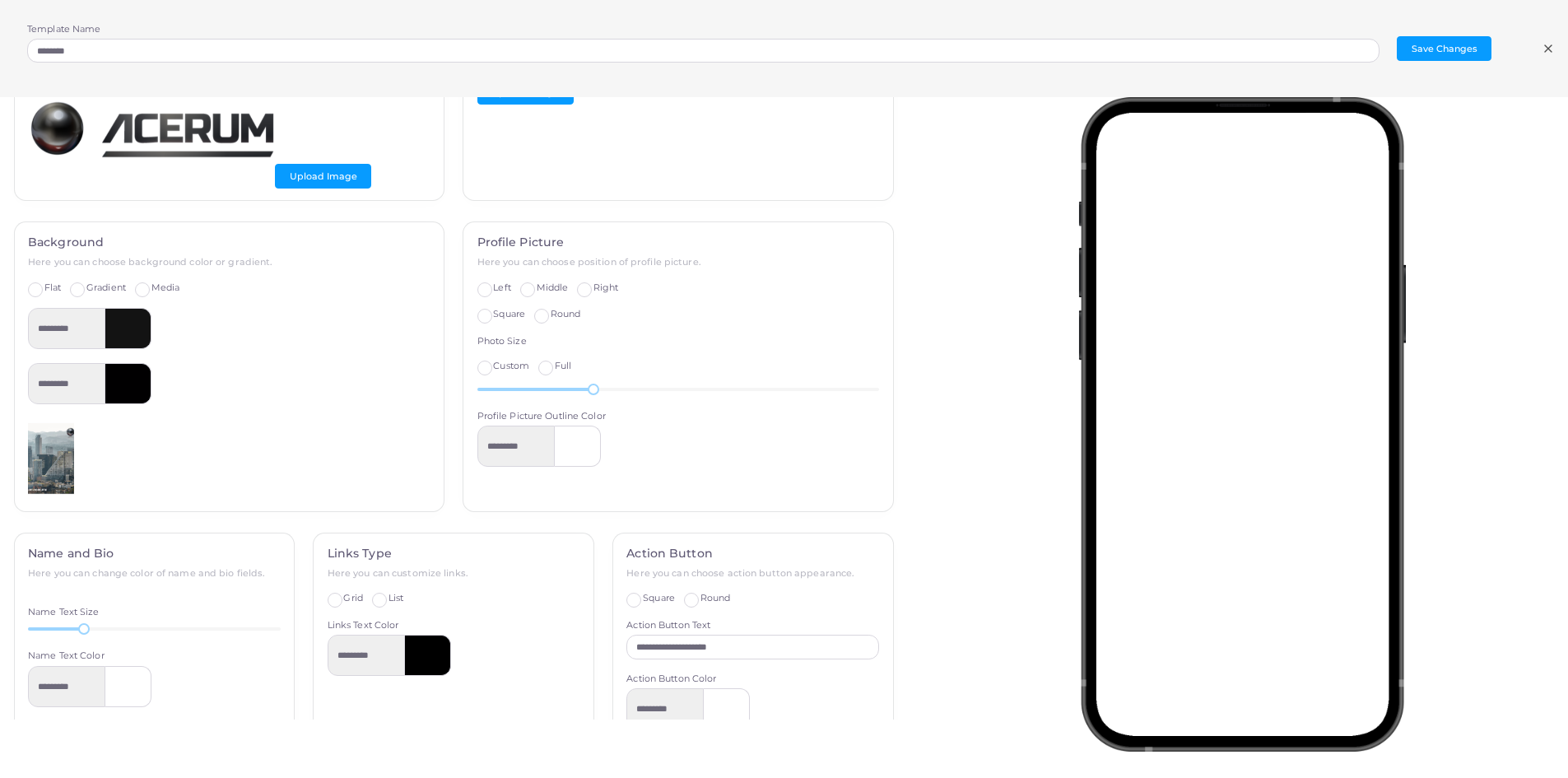 click on "*********" at bounding box center (678, 446) 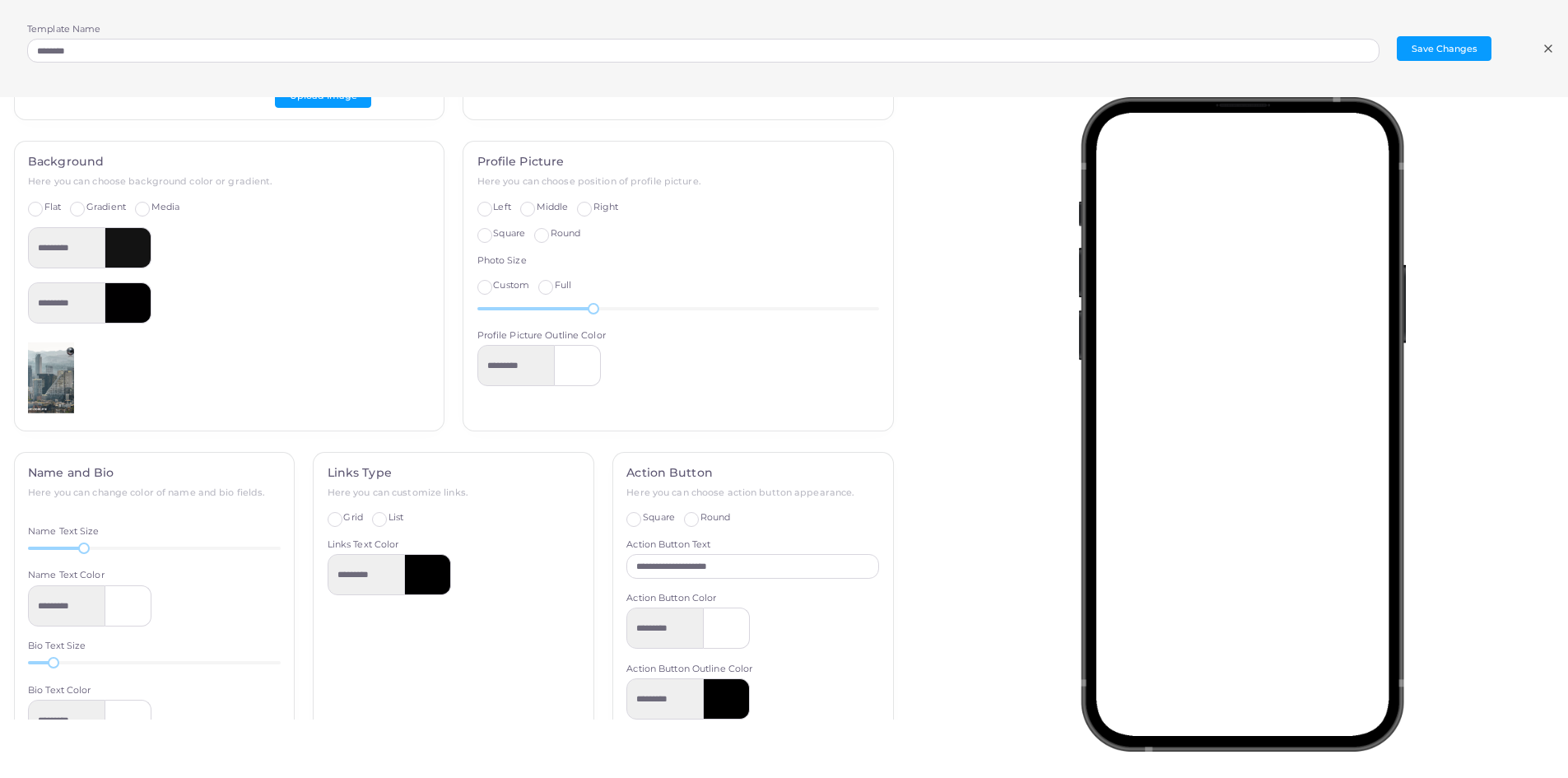 scroll, scrollTop: 329, scrollLeft: 0, axis: vertical 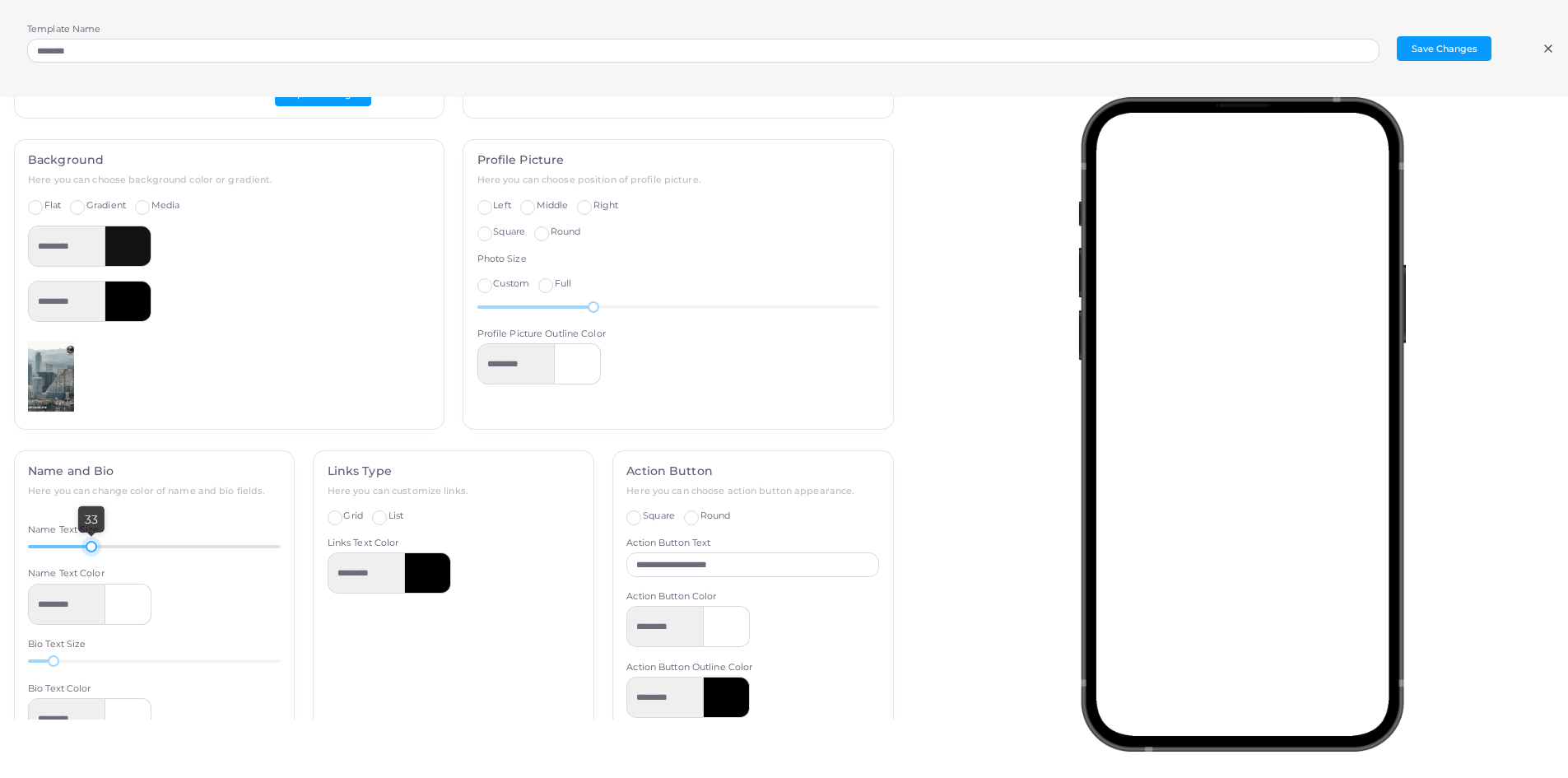 drag, startPoint x: 78, startPoint y: 545, endPoint x: 91, endPoint y: 542, distance: 13.341664 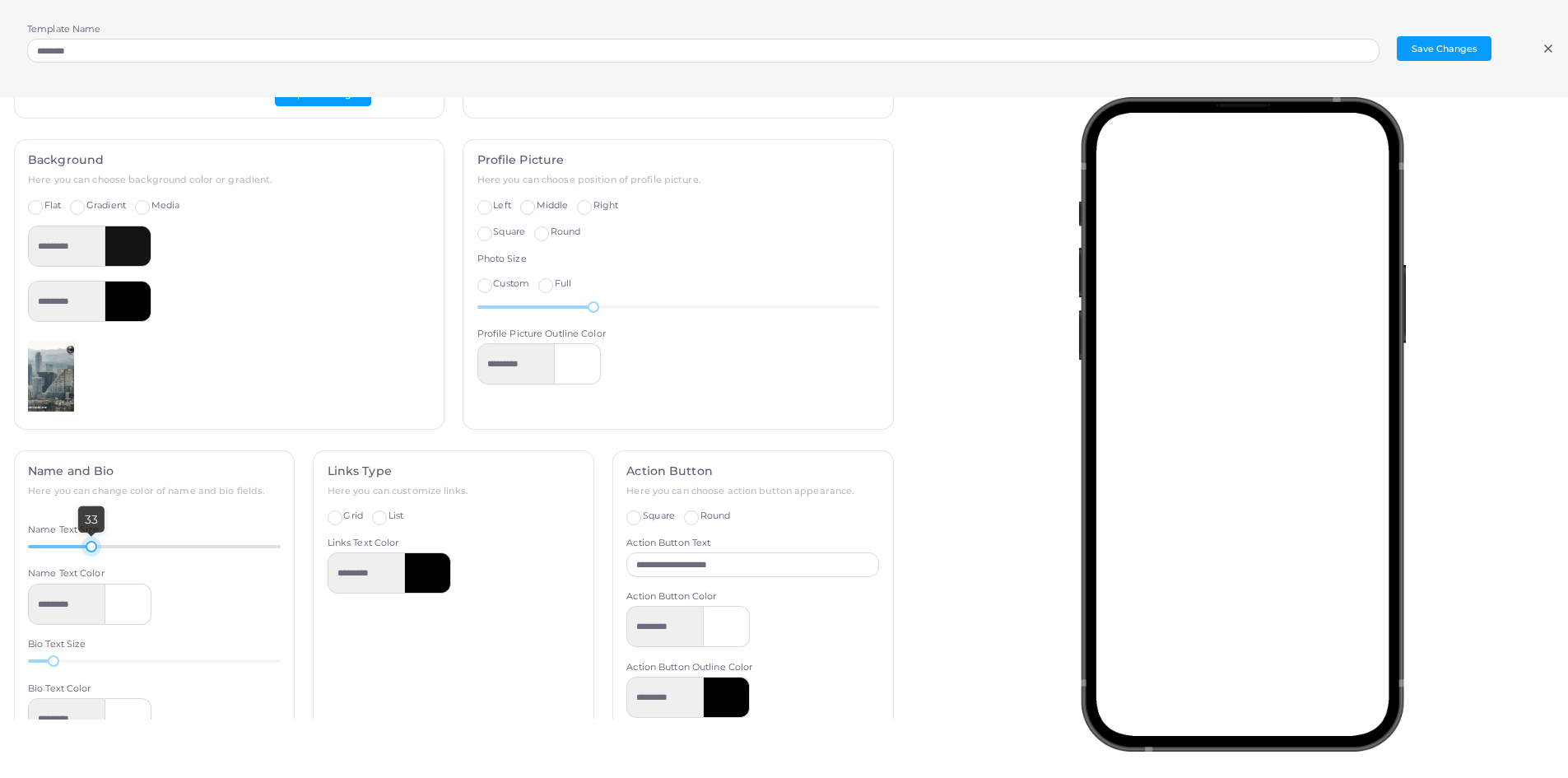 click at bounding box center [91, 547] 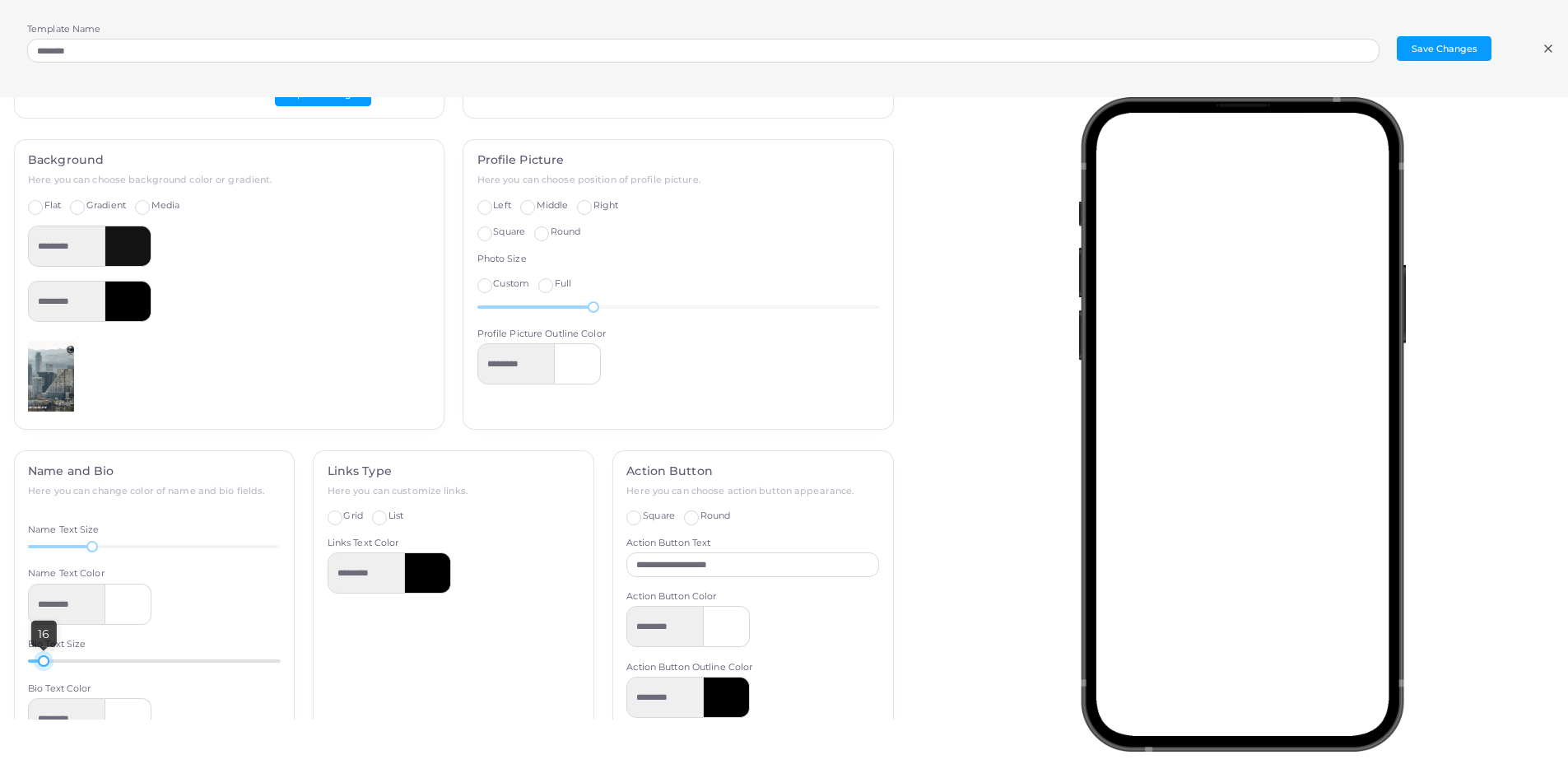 click on "16" at bounding box center [44, 661] 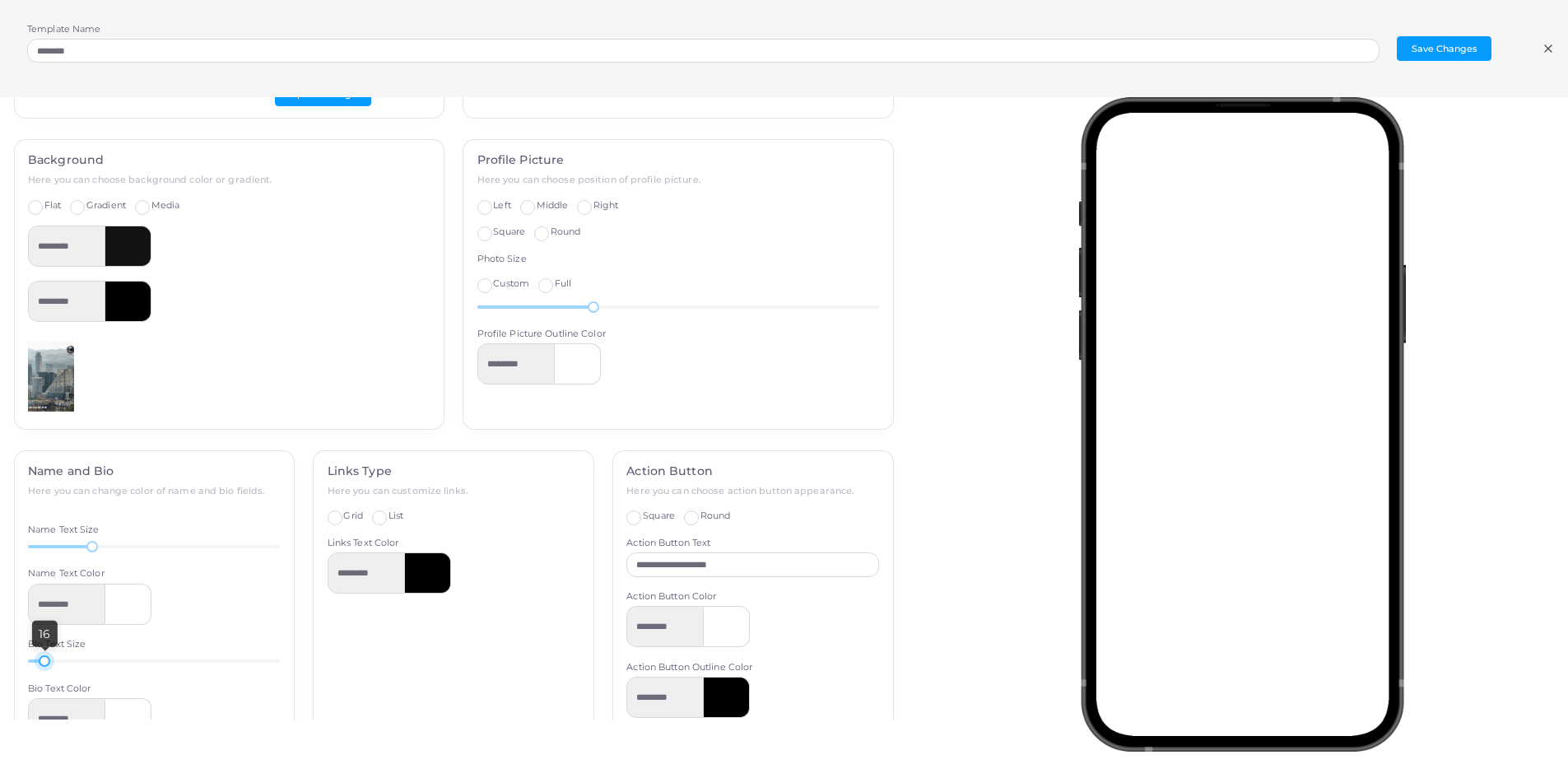 click on "Links Type Here you can customize links. Grid List  Show icons  Links Text Color *********" at bounding box center [454, 625] 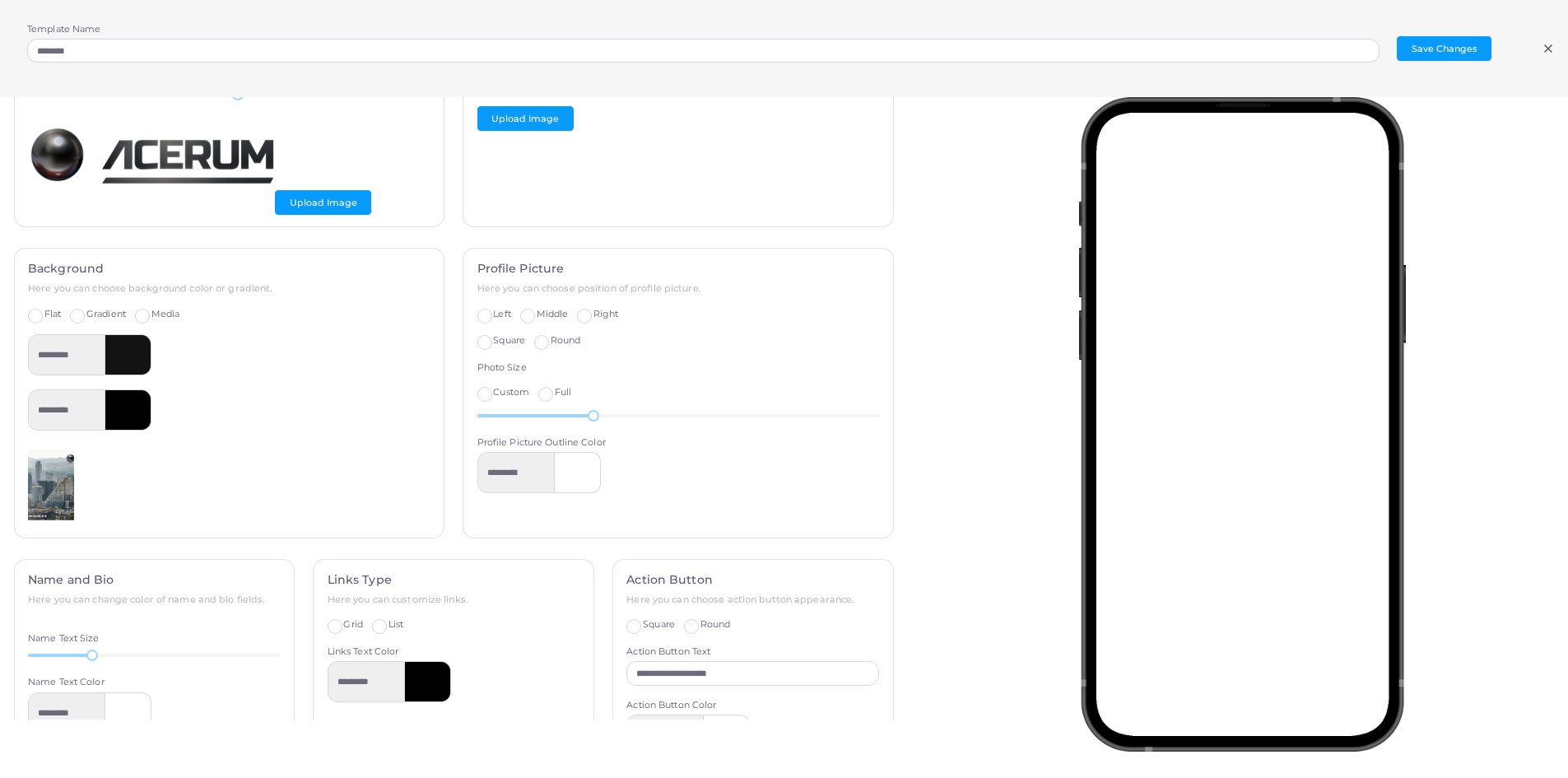 scroll, scrollTop: 0, scrollLeft: 0, axis: both 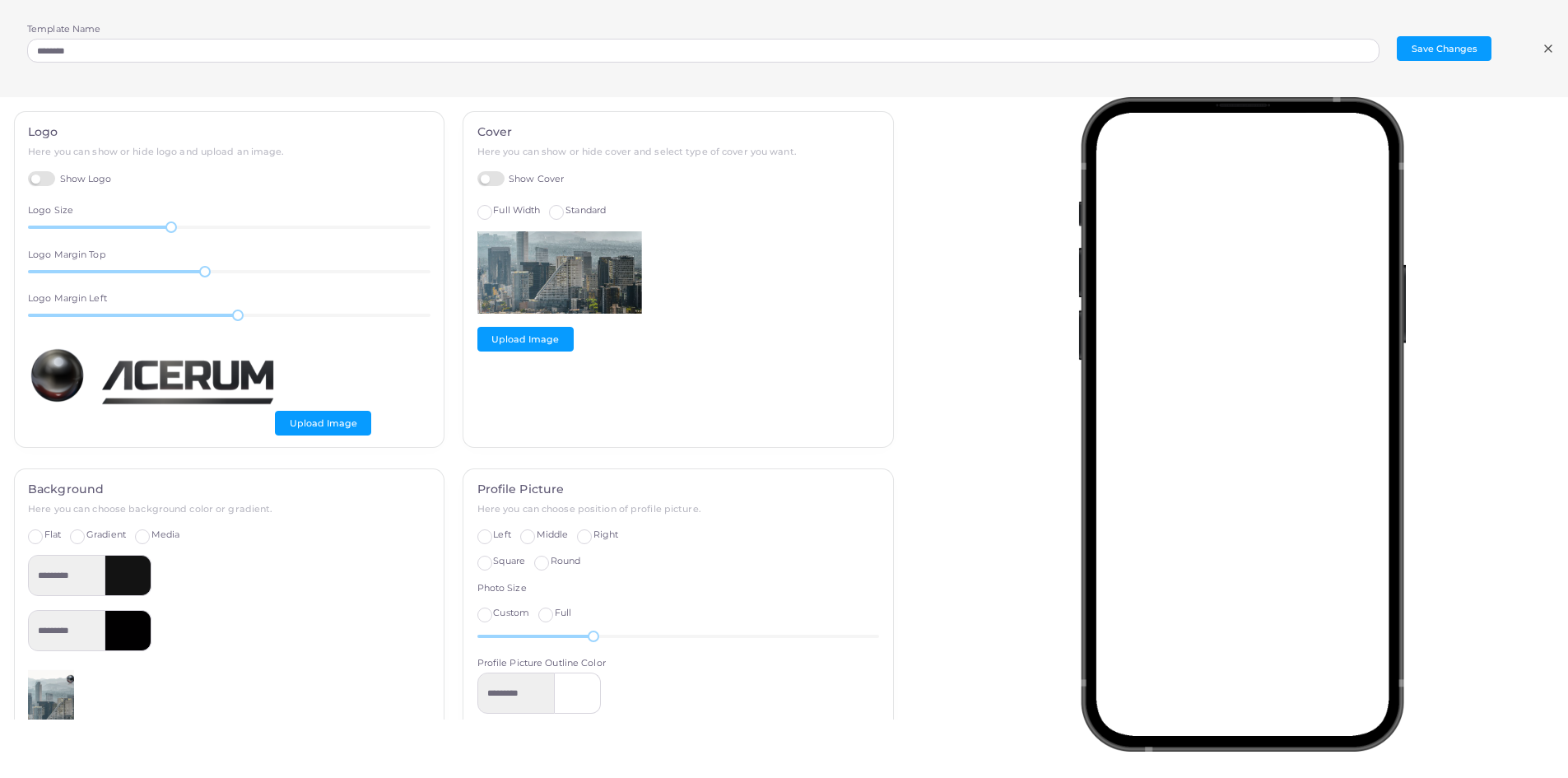 click on "Show Logo" at bounding box center (70, 179) 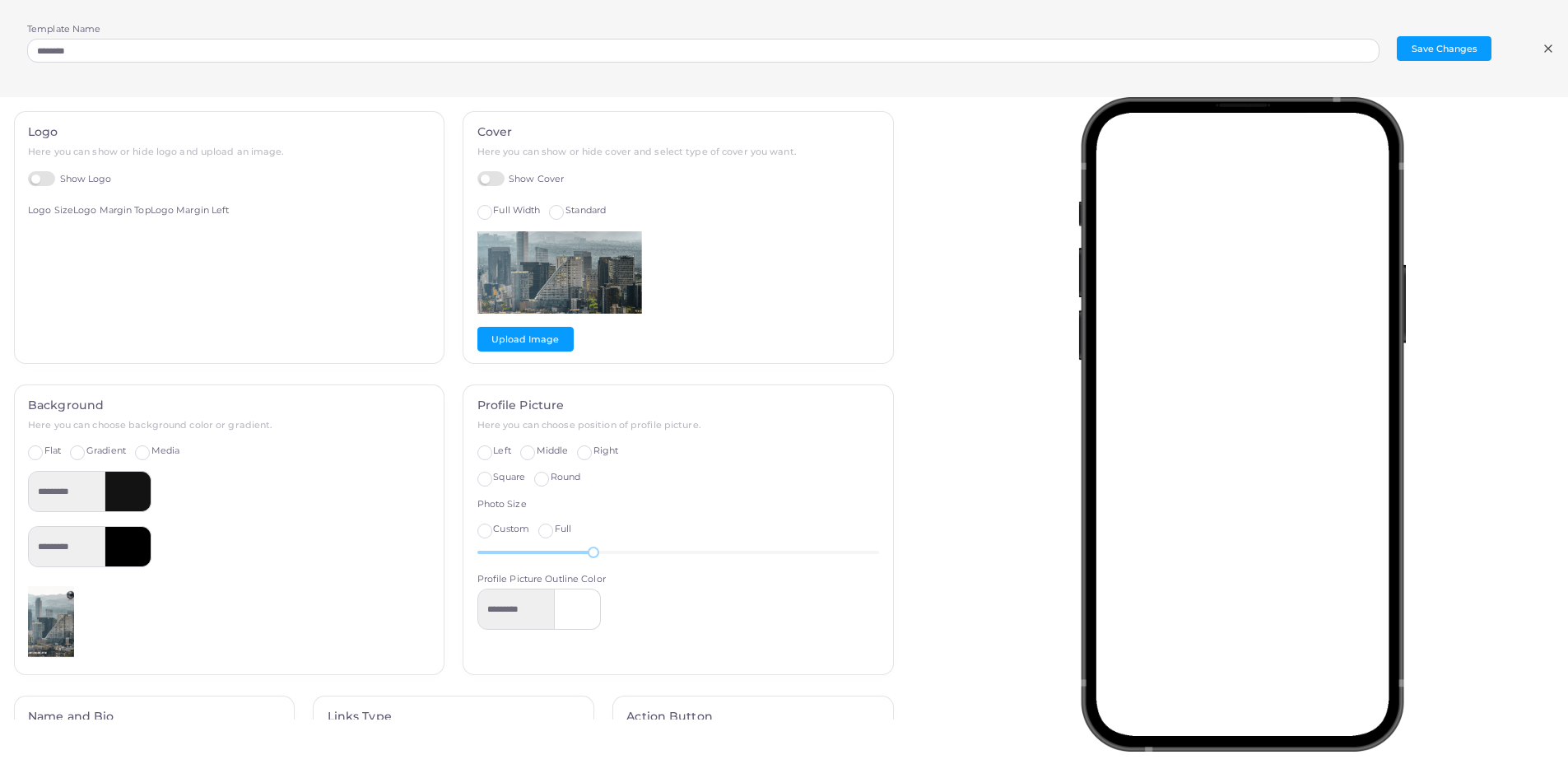 click on "Show Logo" at bounding box center [70, 179] 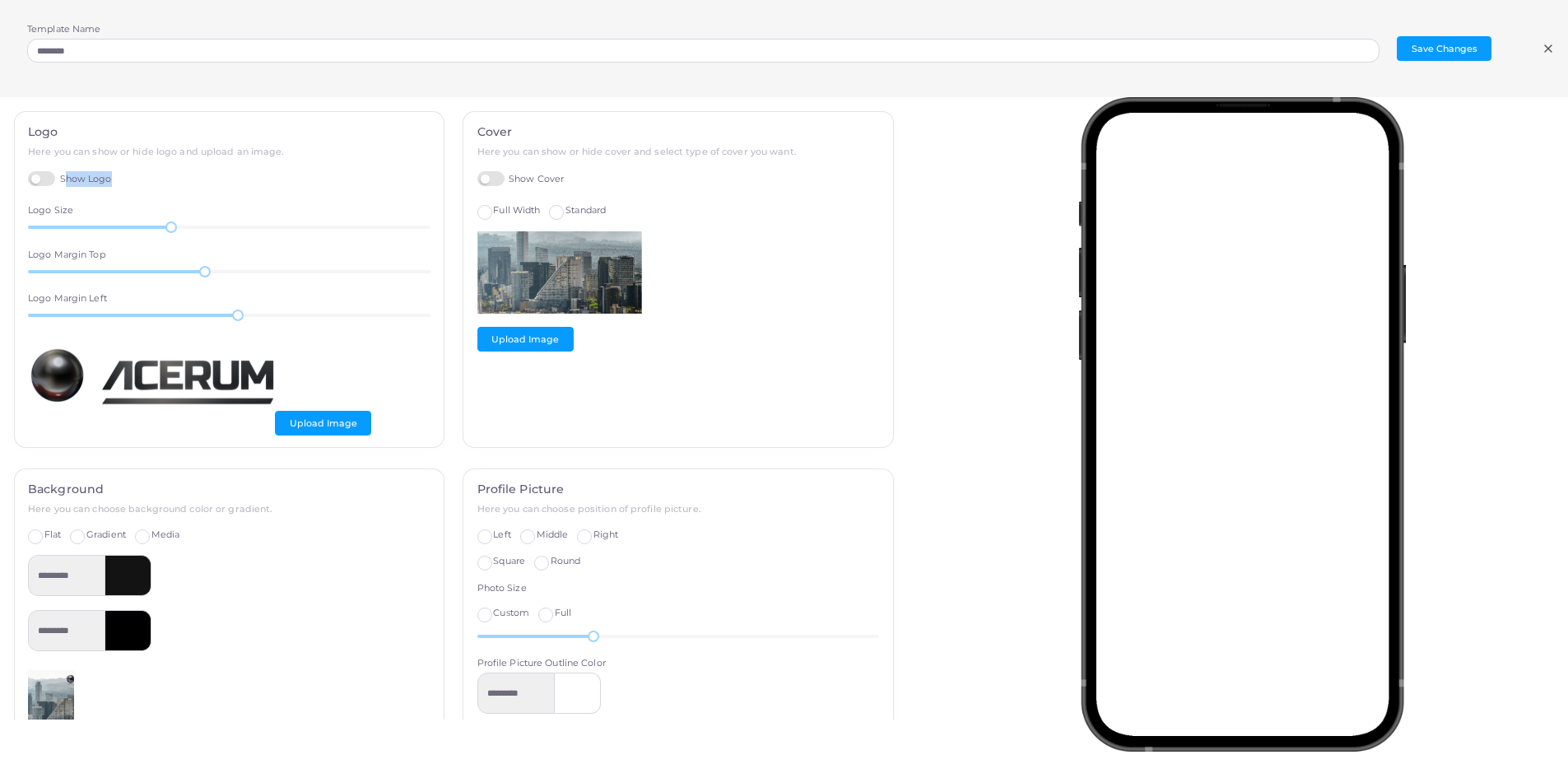 click on "Show Logo" at bounding box center (70, 179) 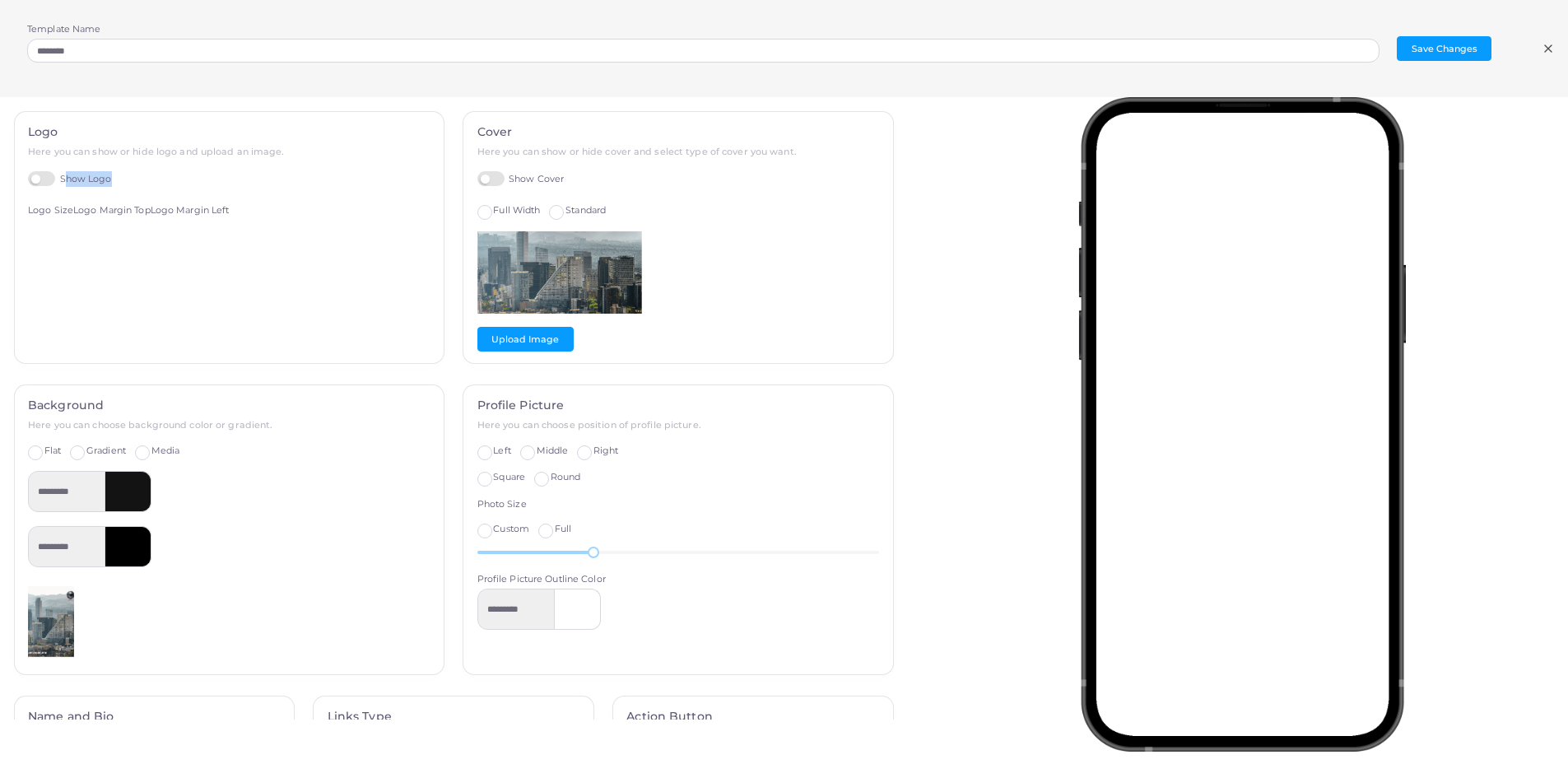 click on "Show Logo" at bounding box center [70, 179] 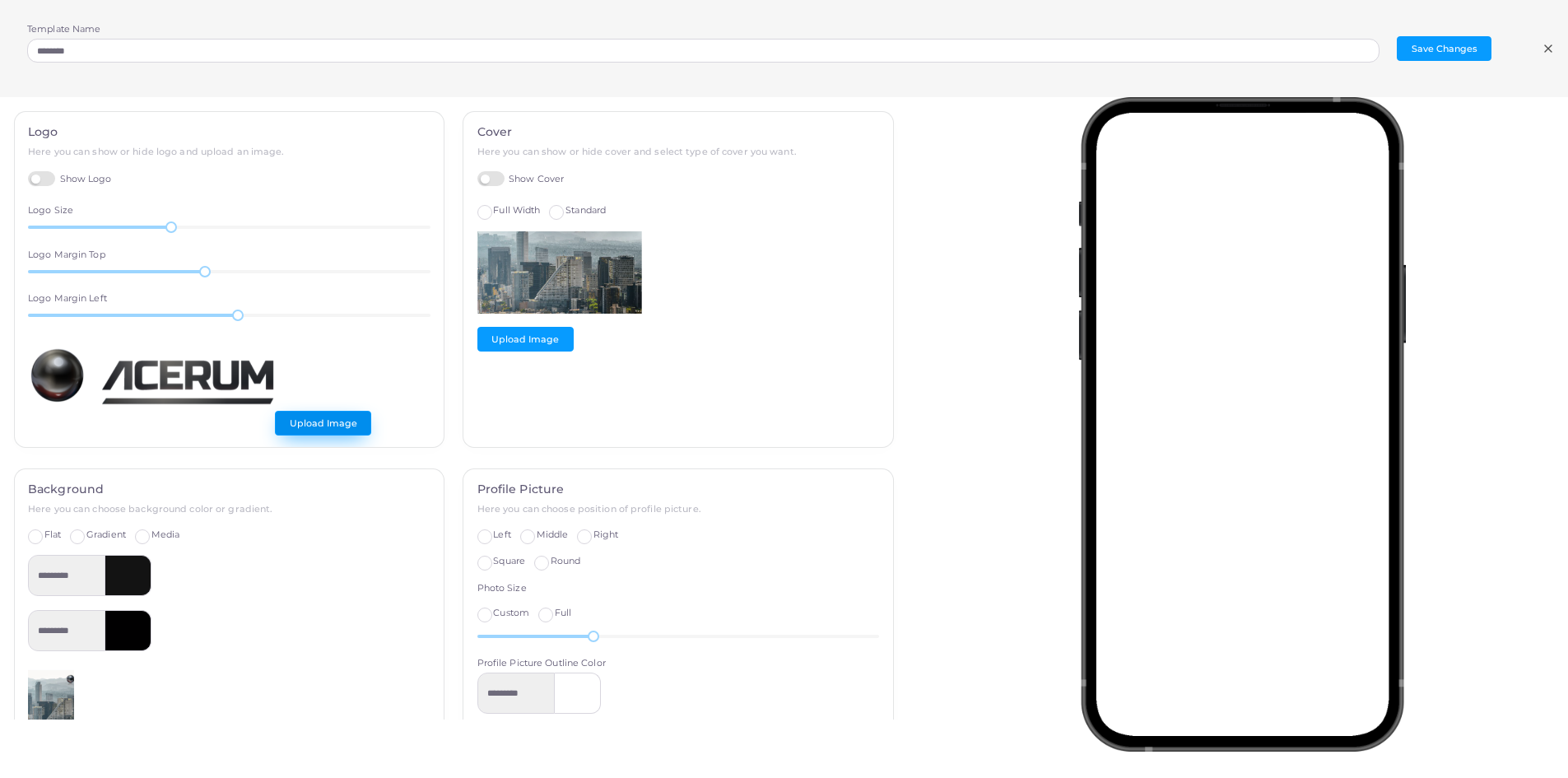 click on "Upload Image" at bounding box center [323, 423] 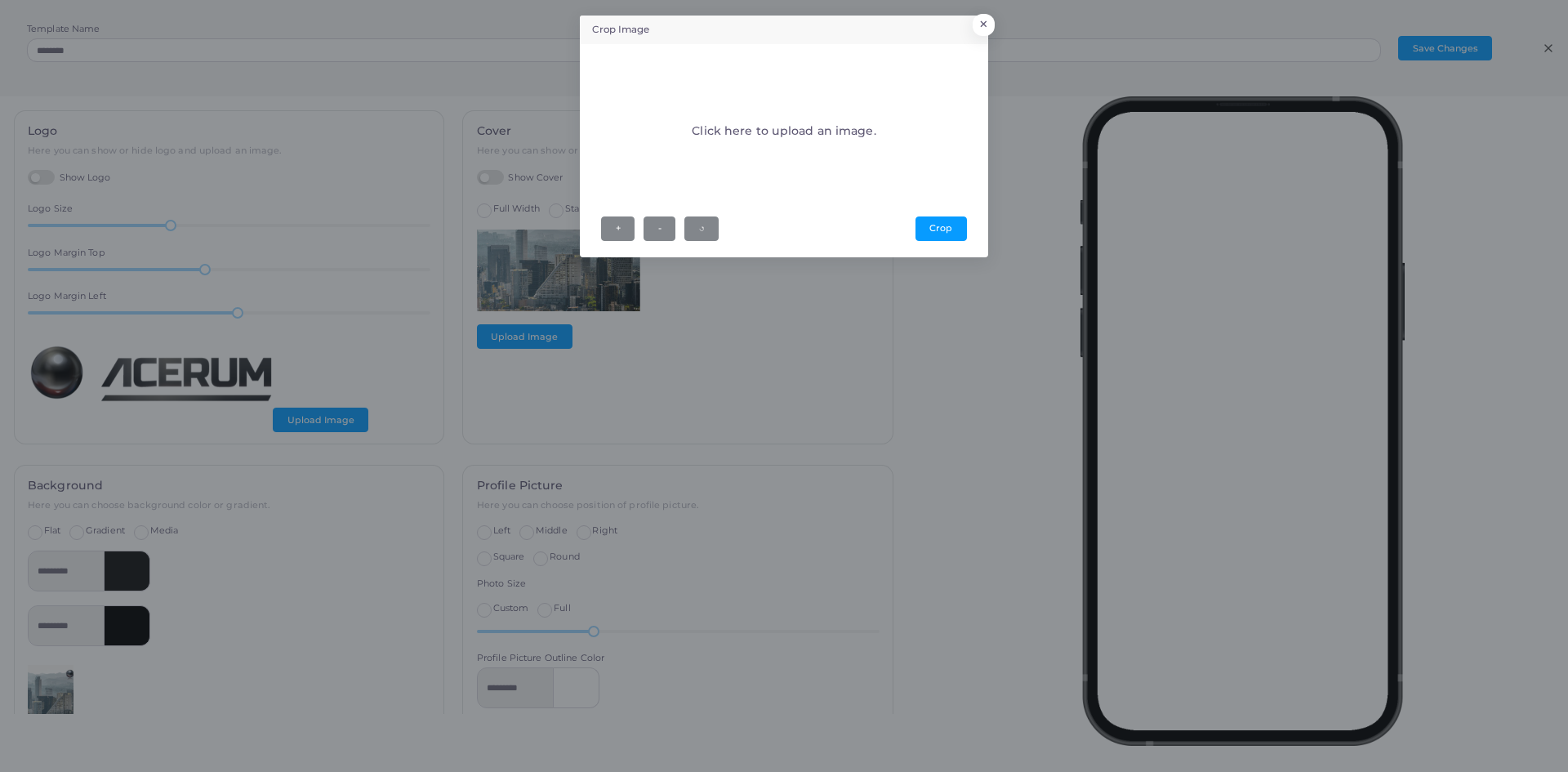 click on "Crop Image × Click here to upload an image. + - ↺ Crop" at bounding box center [784, 386] 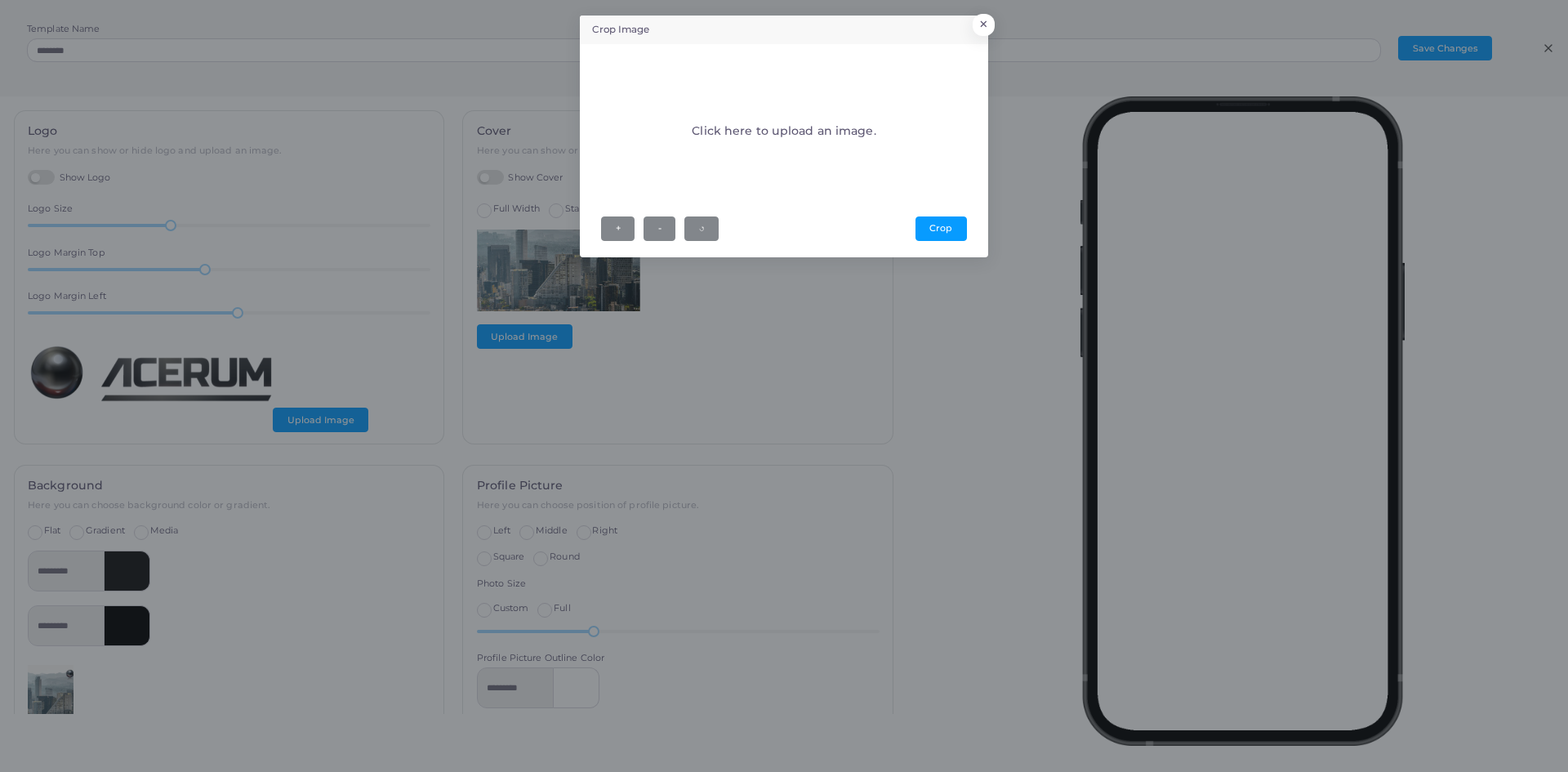 click on "Click here to upload an image." at bounding box center (783, 134) 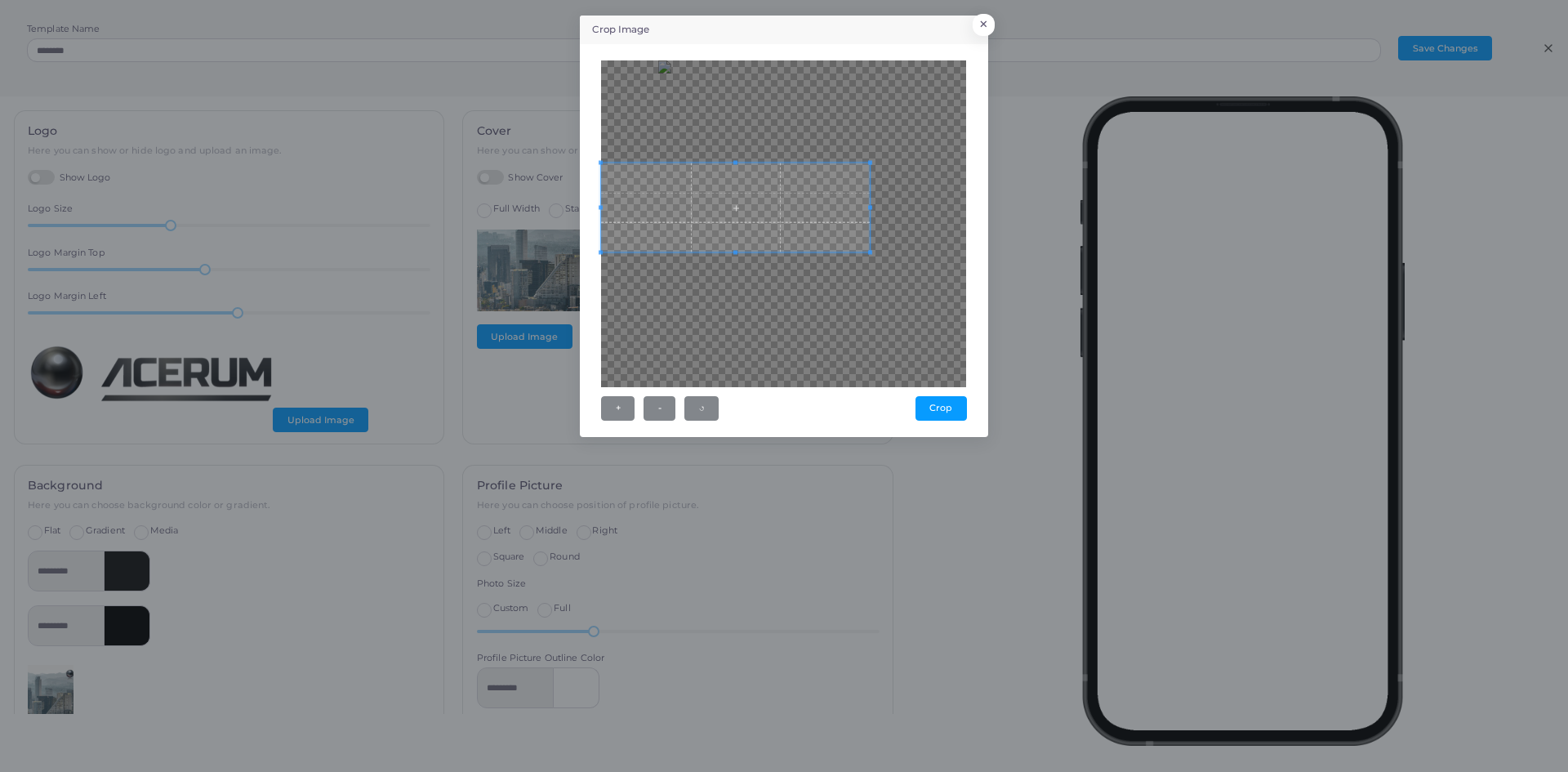 click at bounding box center [783, 224] 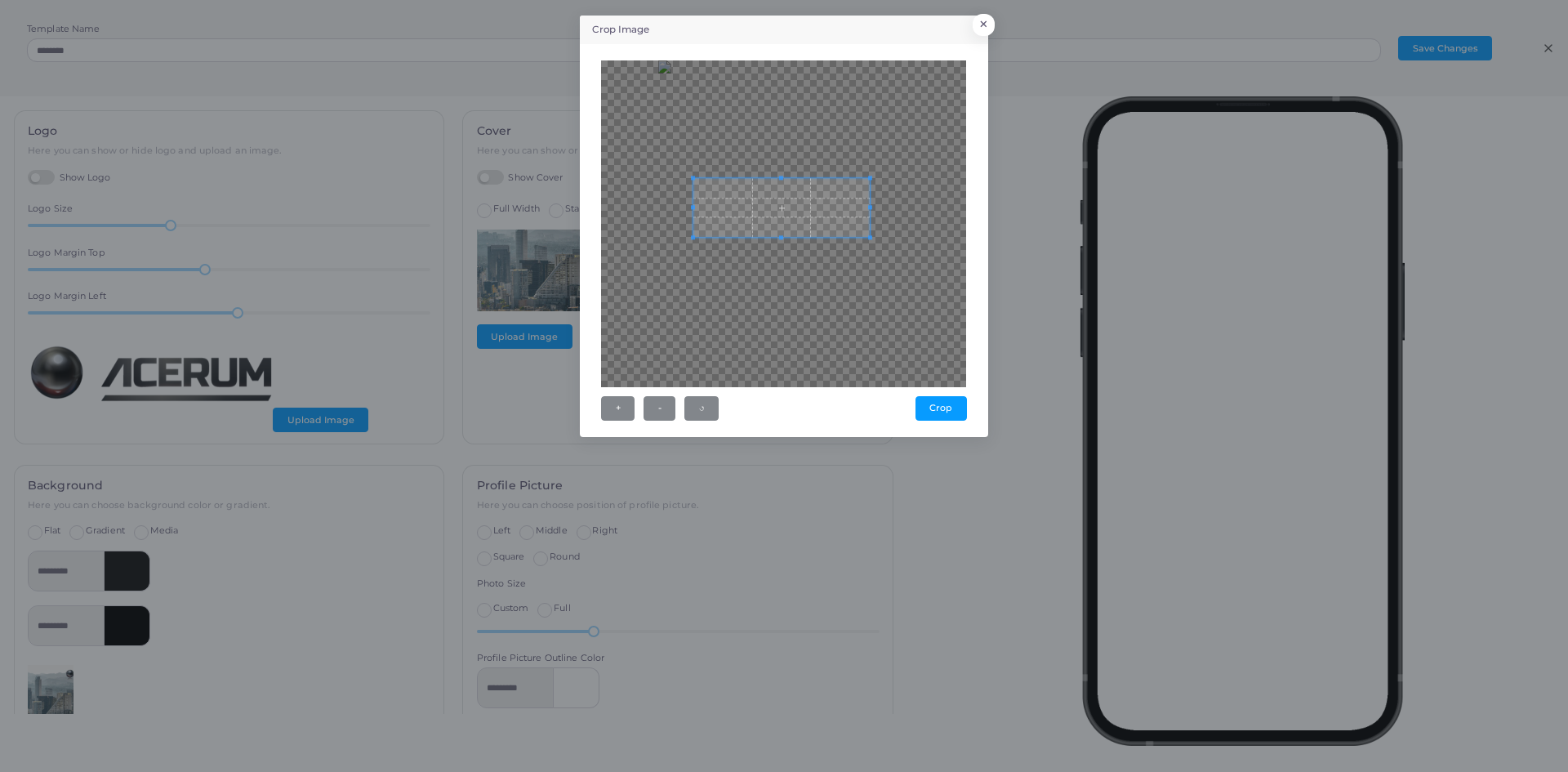 click at bounding box center [783, 224] 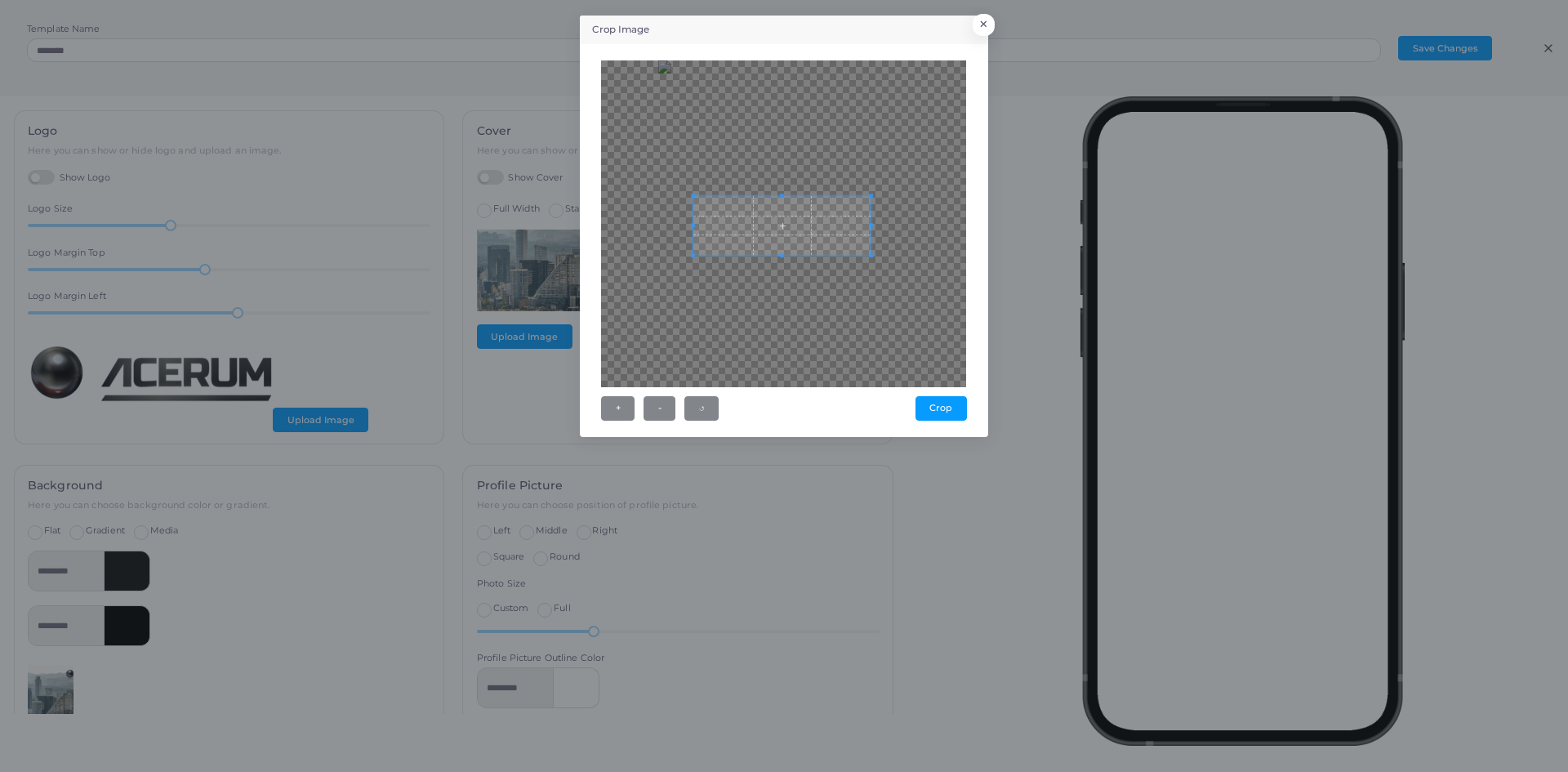 click at bounding box center (782, 225) 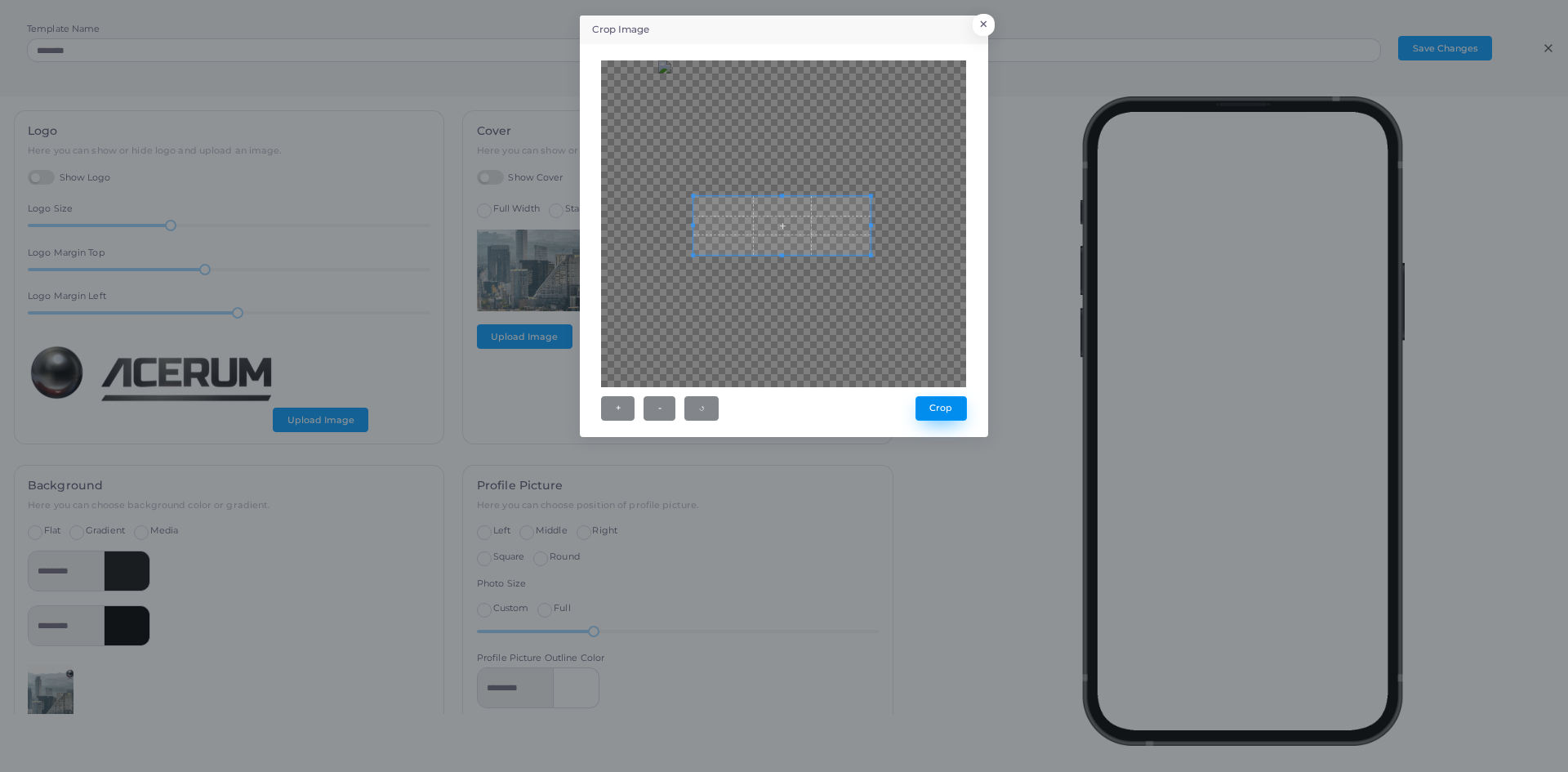 click on "Crop" at bounding box center (941, 408) 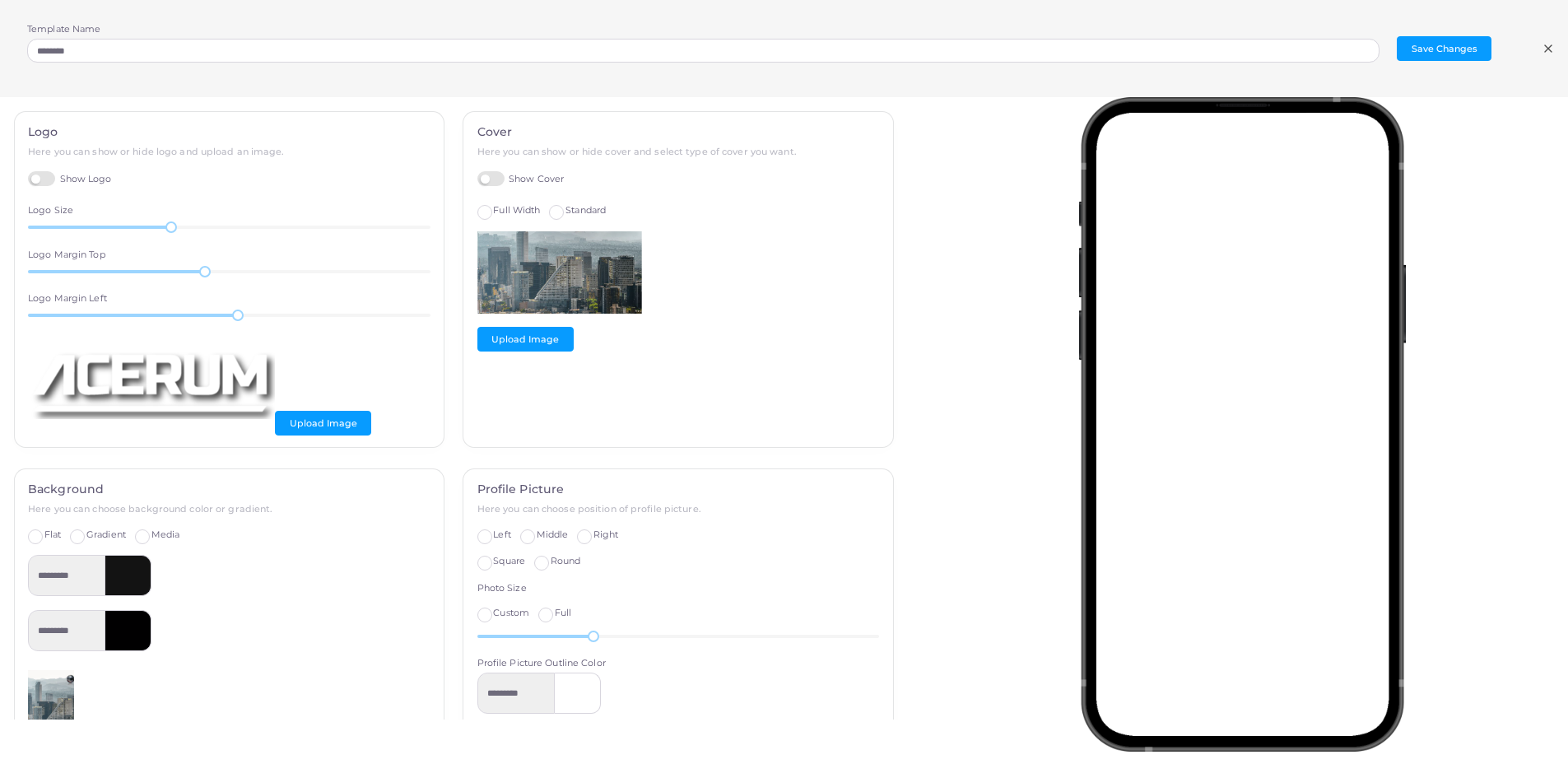 click at bounding box center [1246, 408] 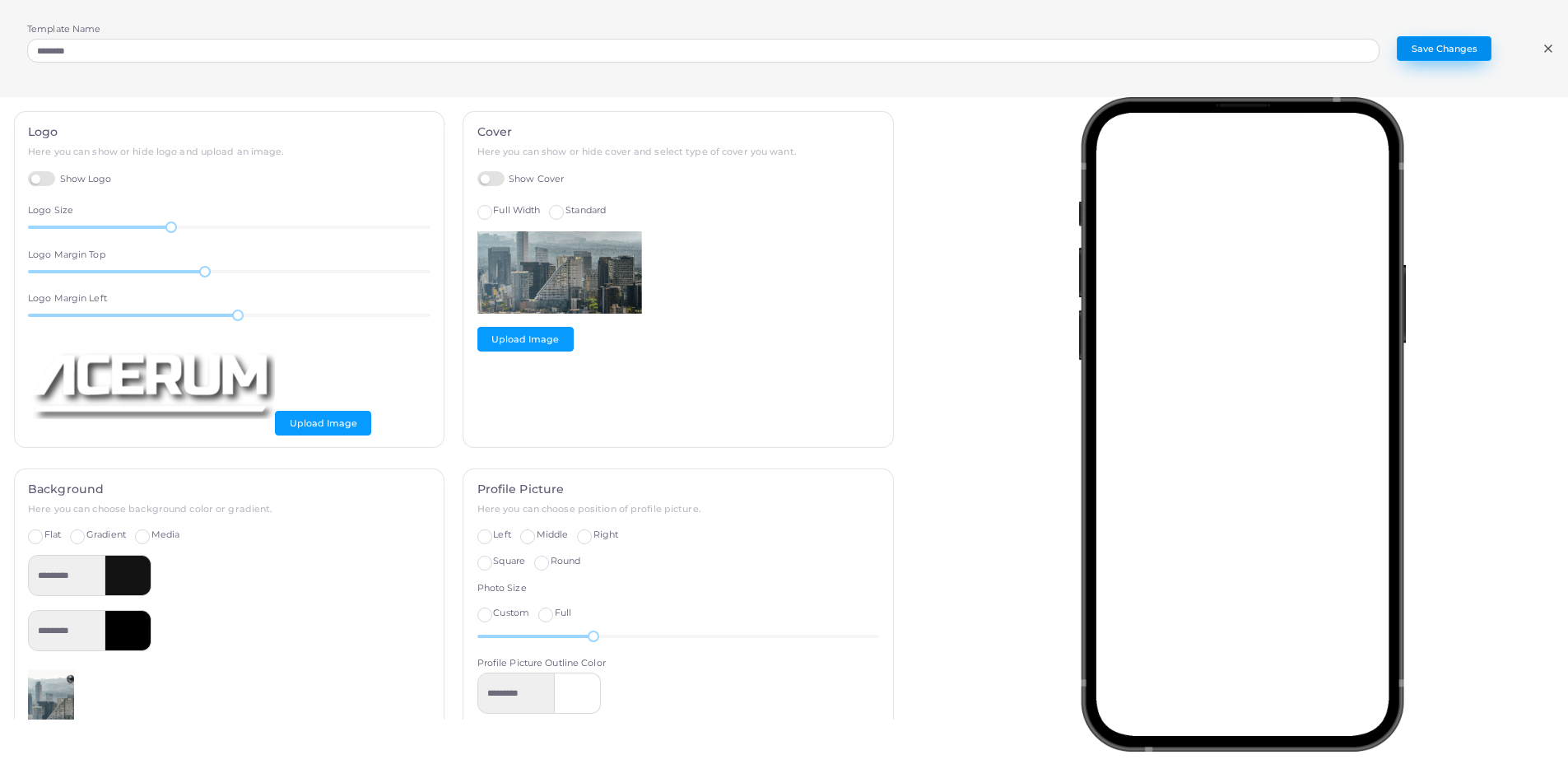 click on "Save Changes" at bounding box center [1444, 49] 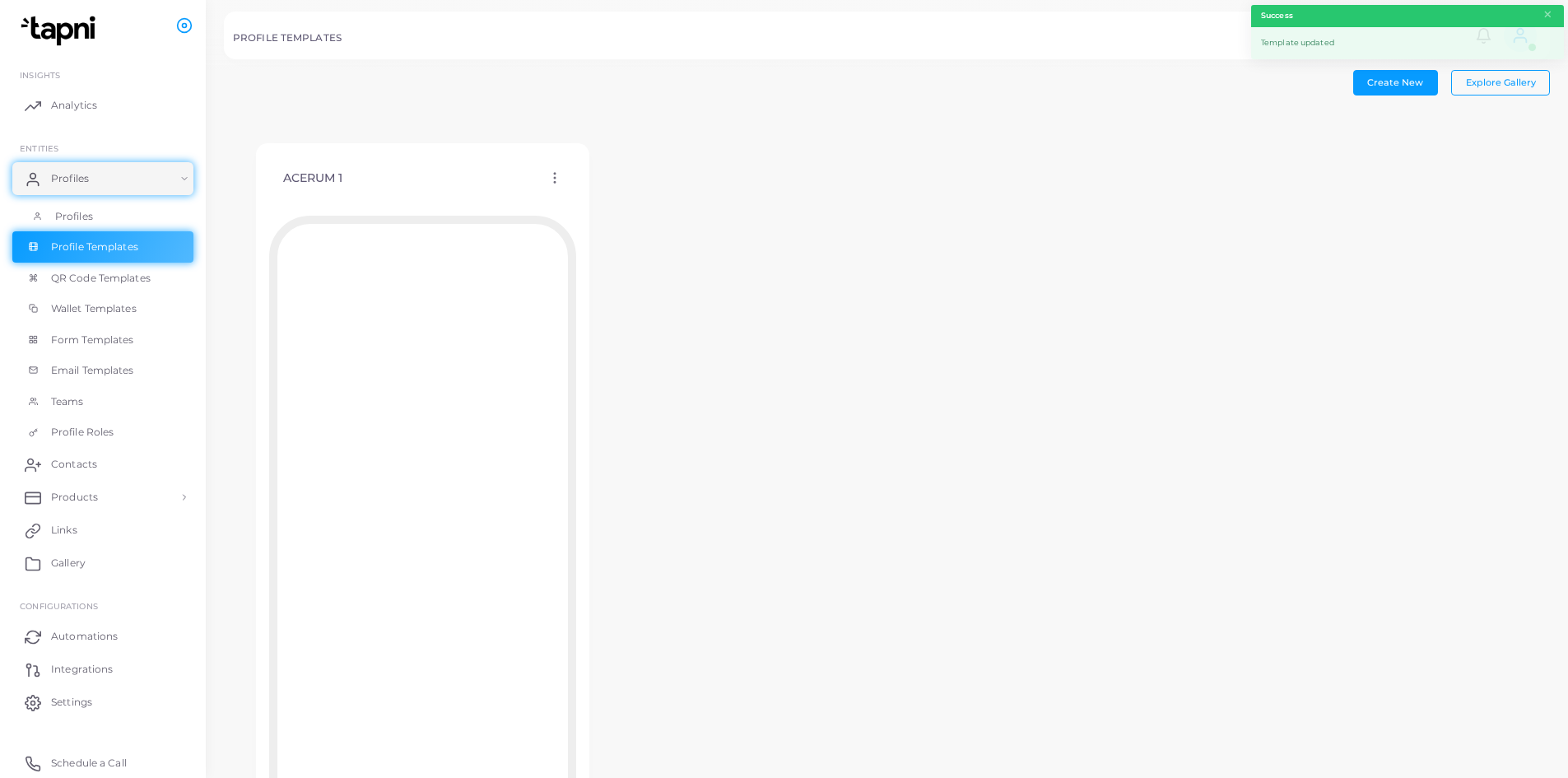 click on "Profiles" at bounding box center [103, 217] 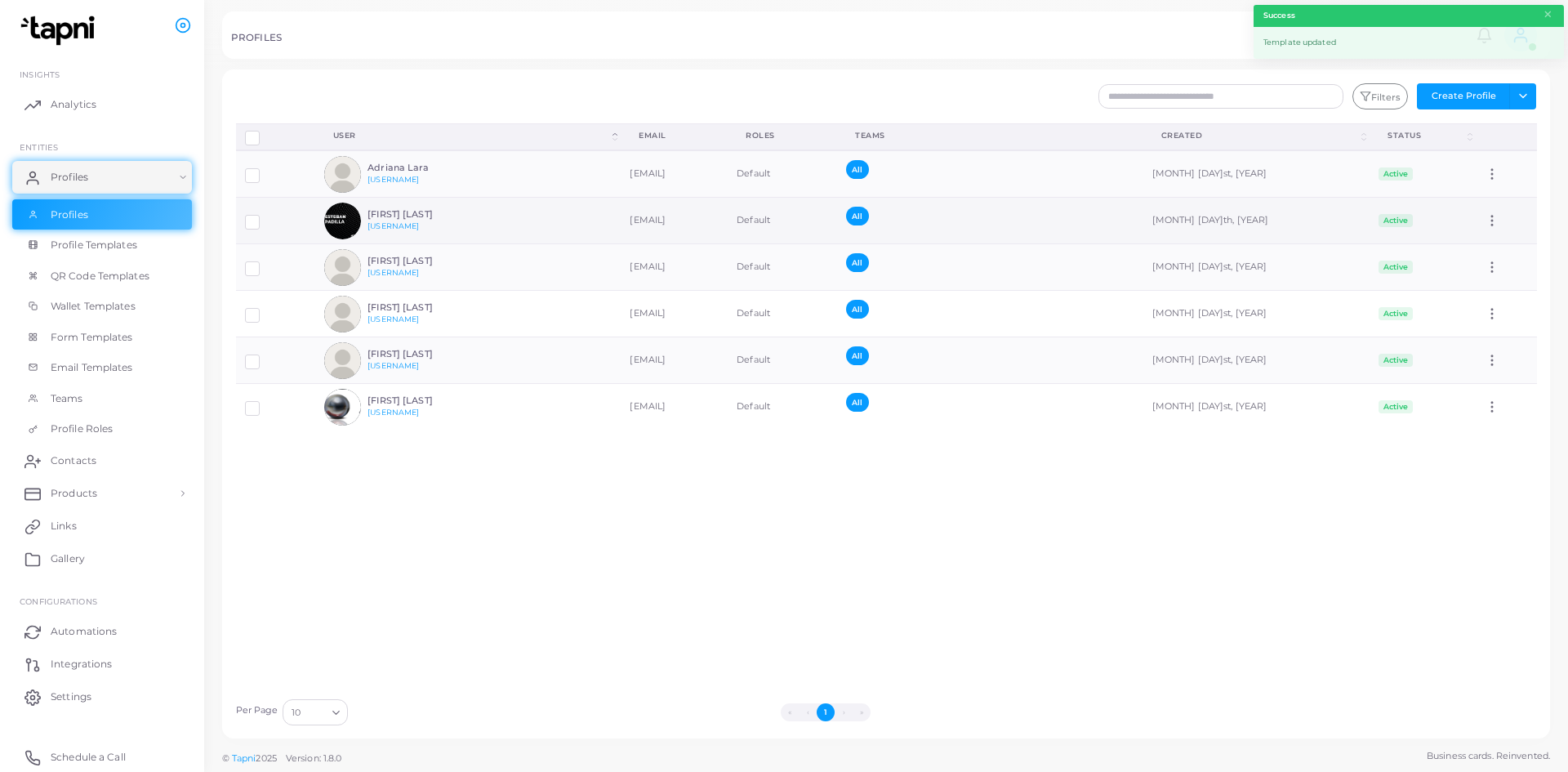 click at bounding box center [342, 221] 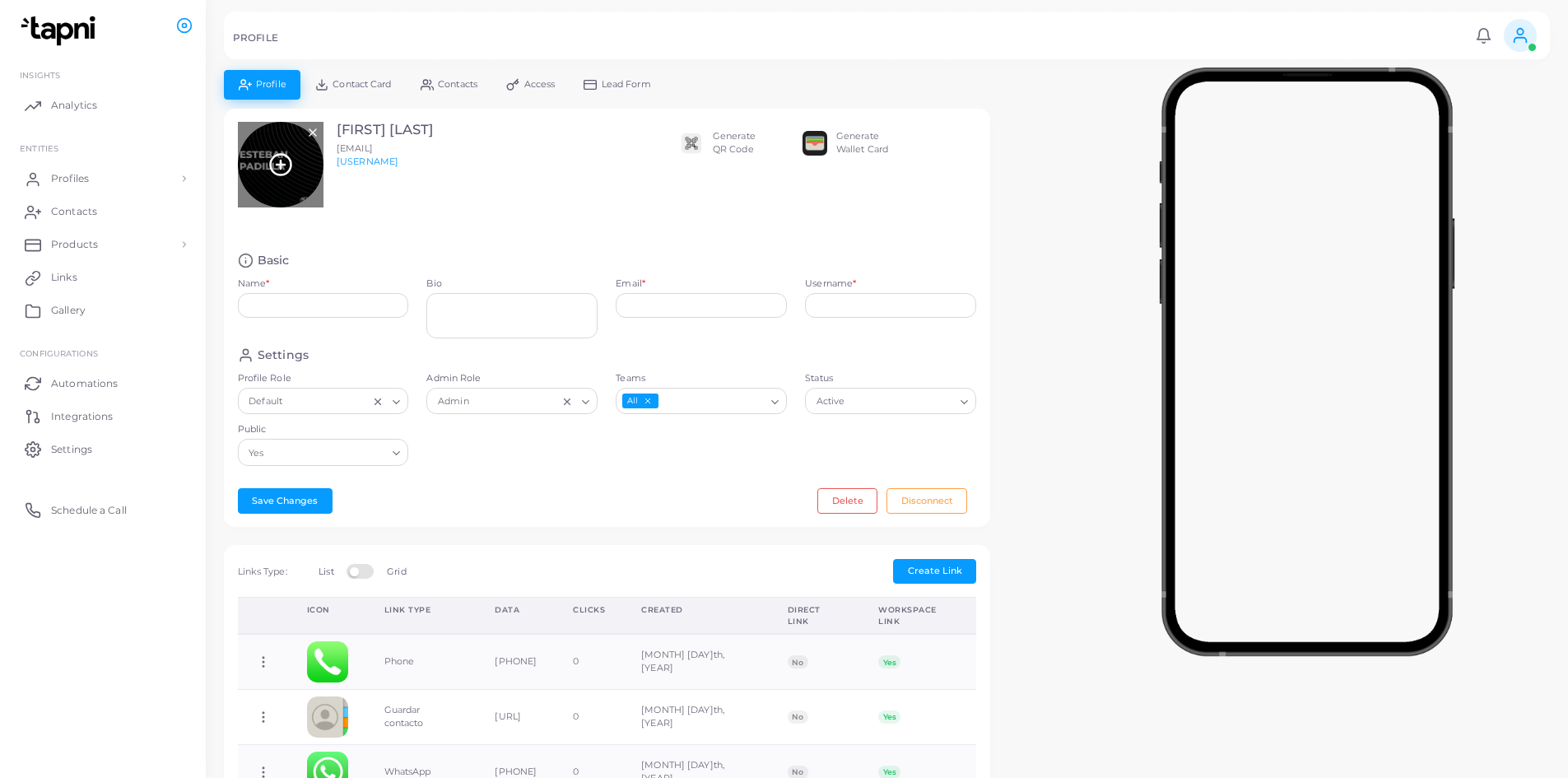 type on "**********" 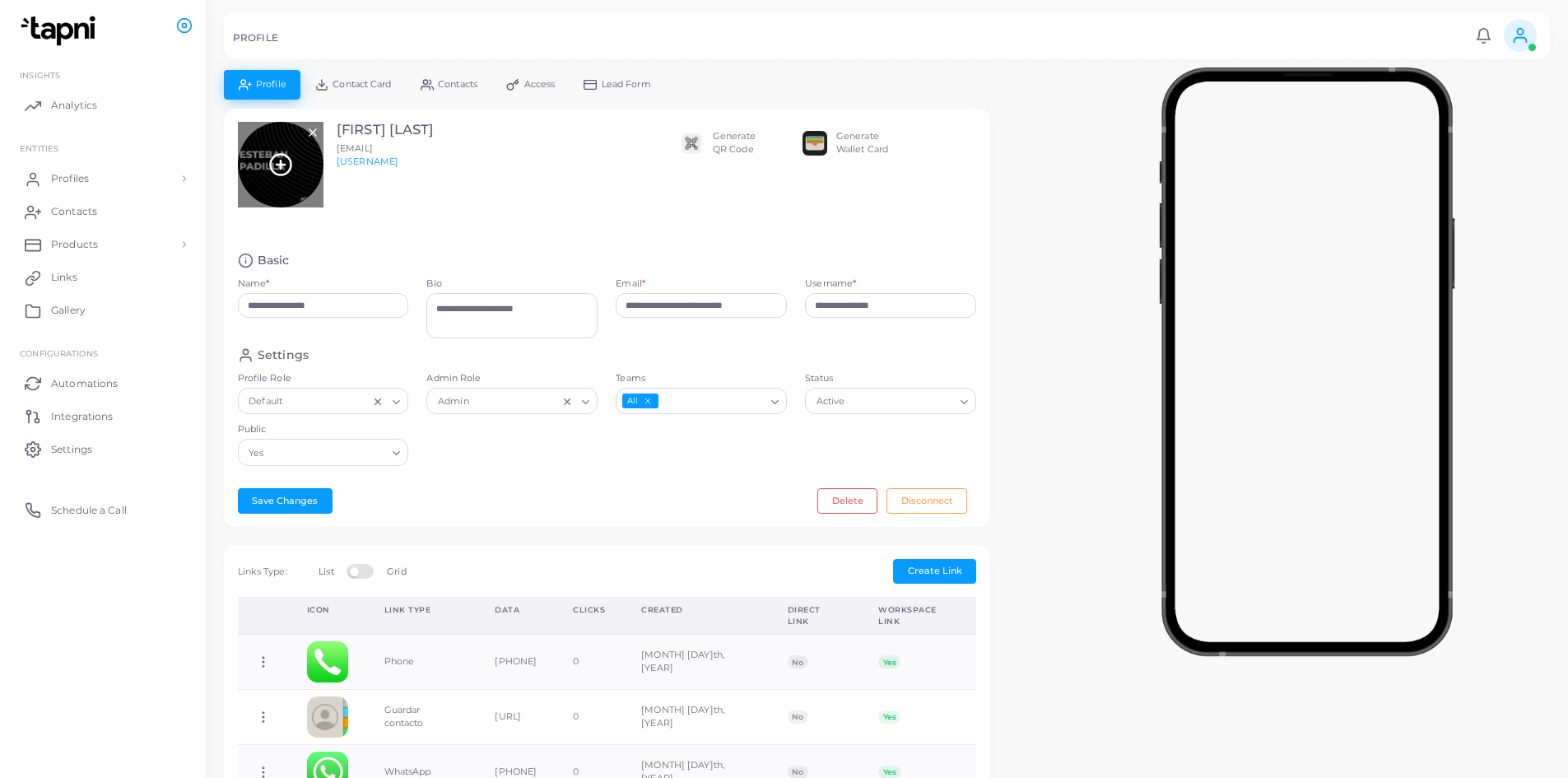 click at bounding box center [281, 165] 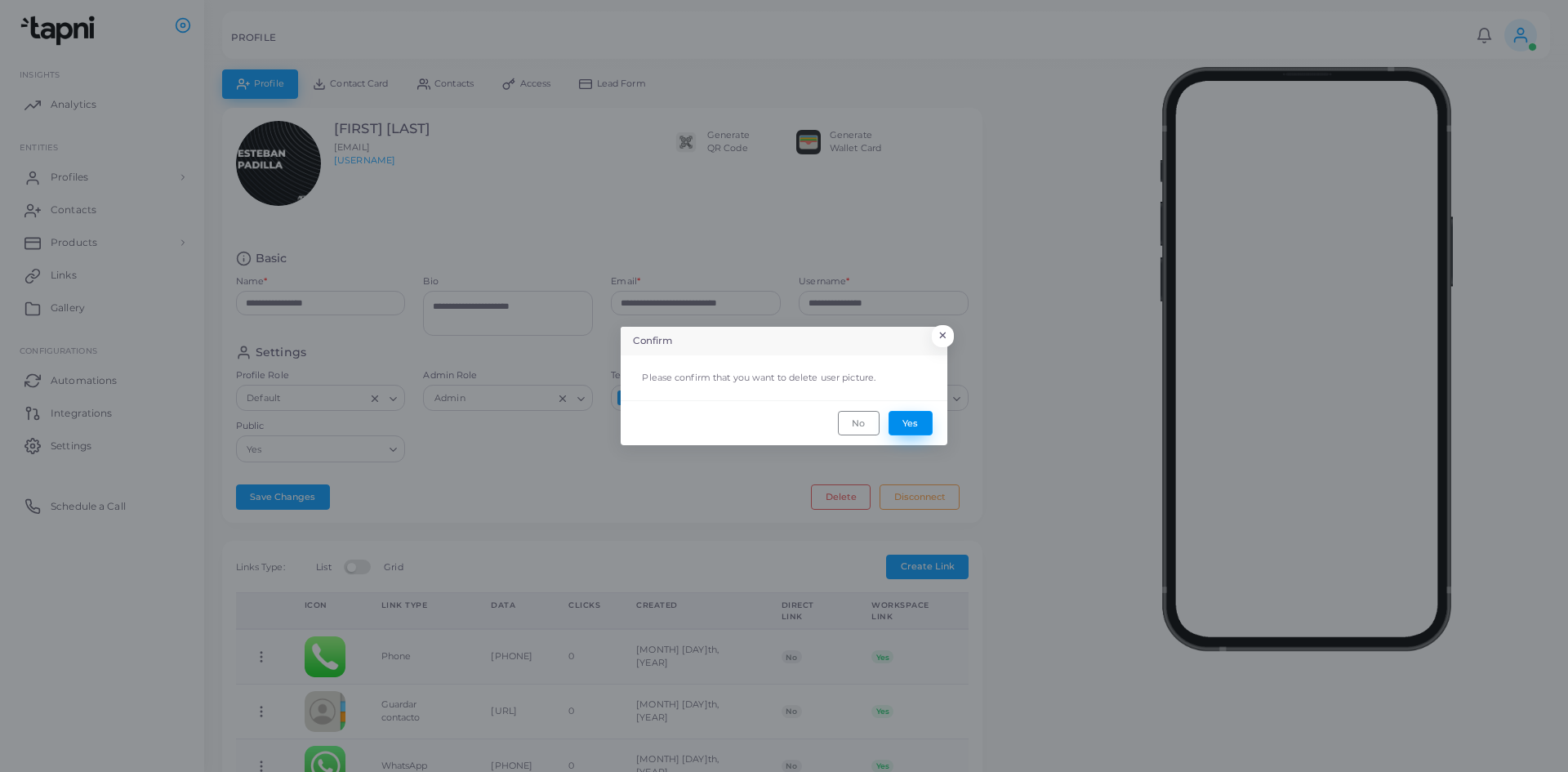 click on "Yes" at bounding box center [911, 423] 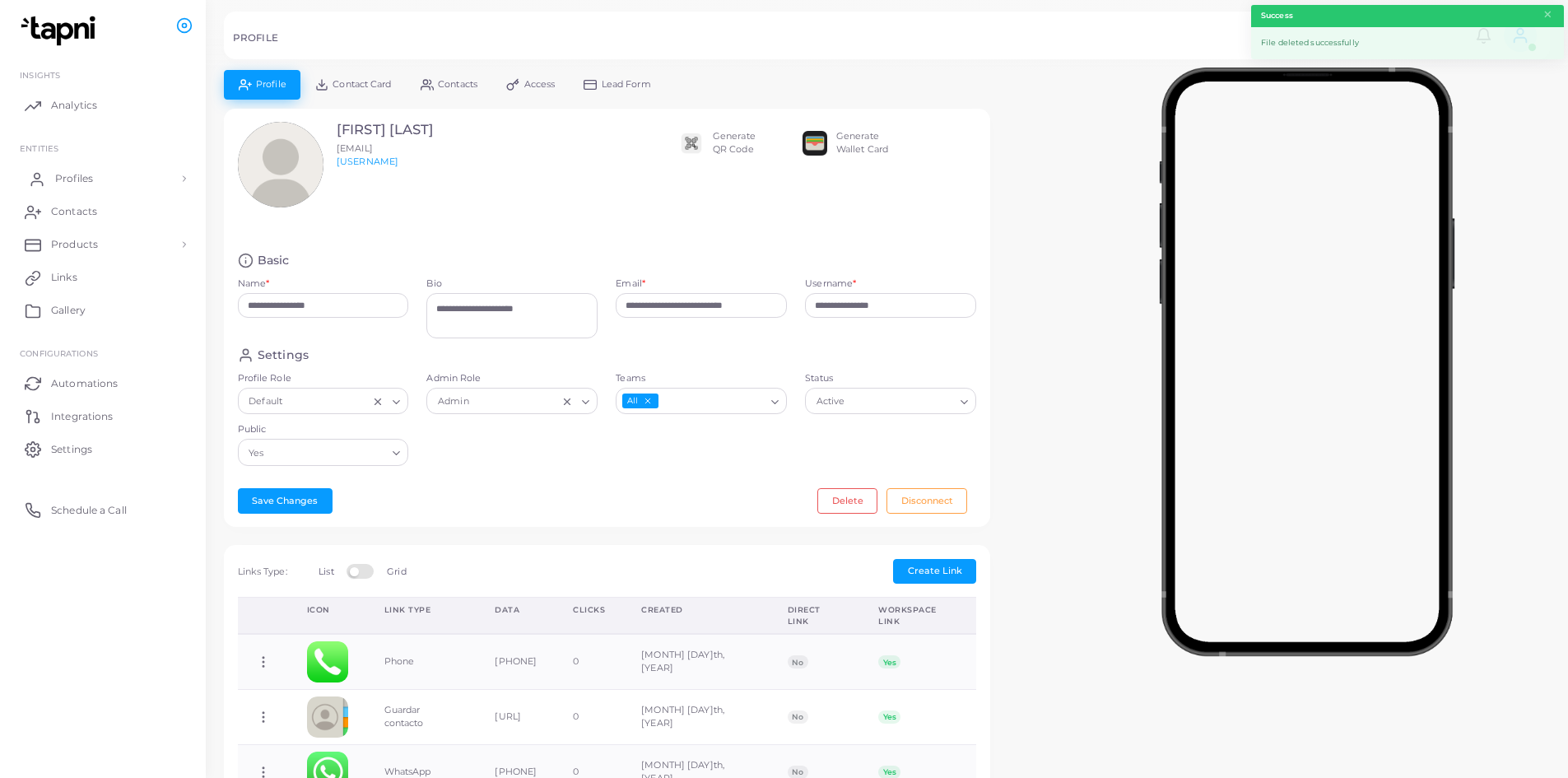 click on "Profiles" at bounding box center [74, 179] 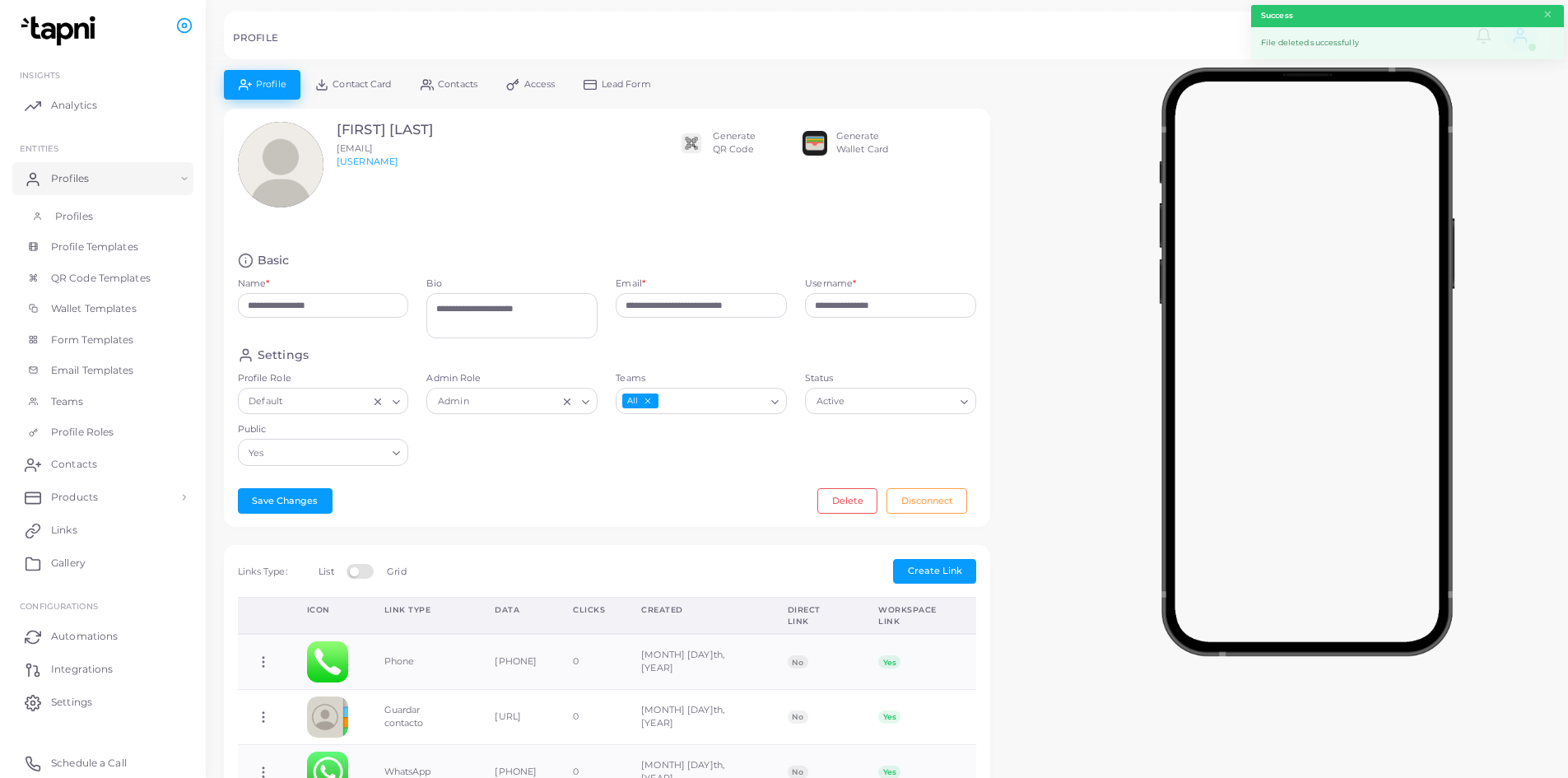 click on "Profiles" at bounding box center (103, 217) 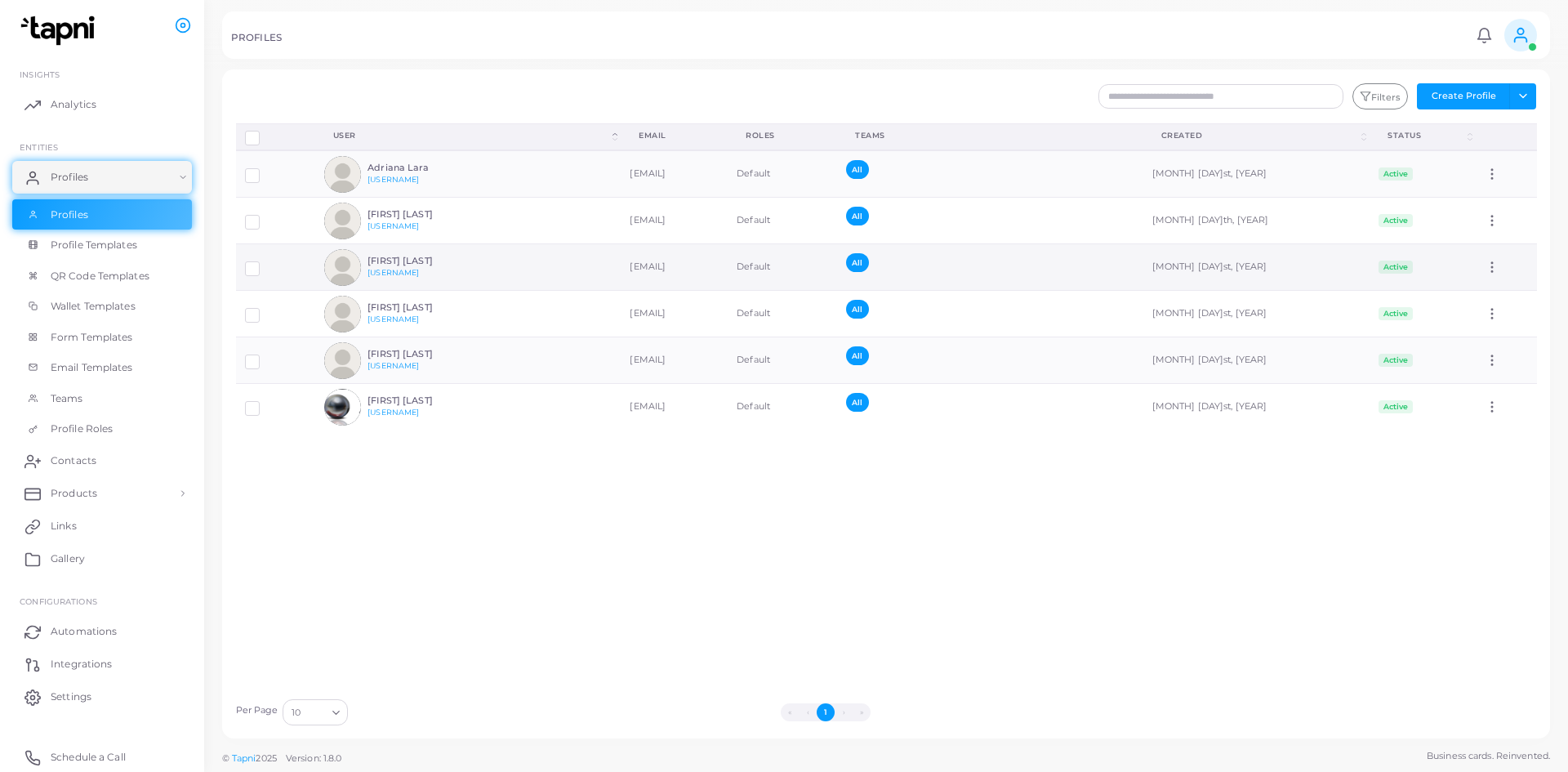 click at bounding box center (342, 267) 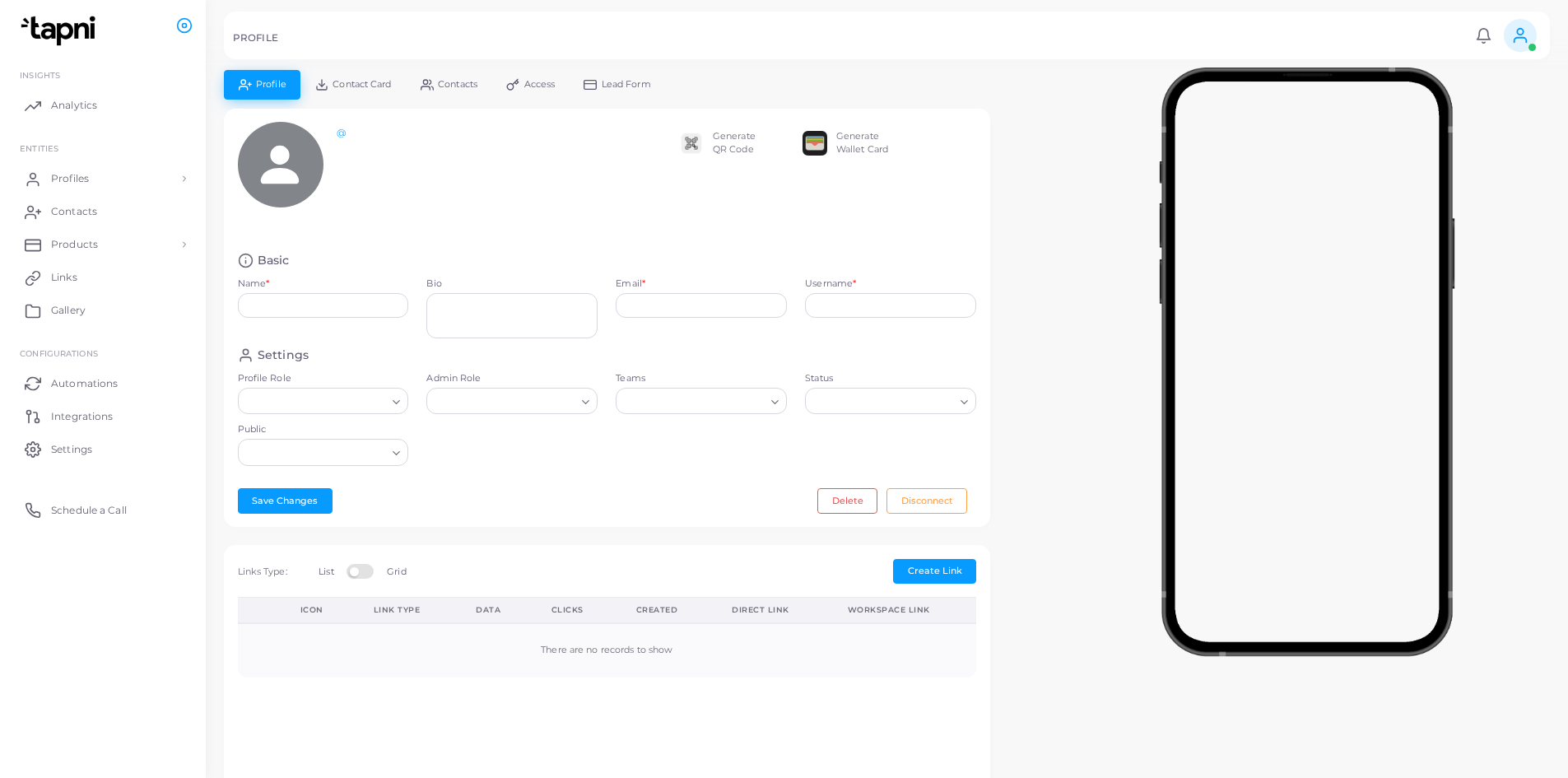 type on "**********" 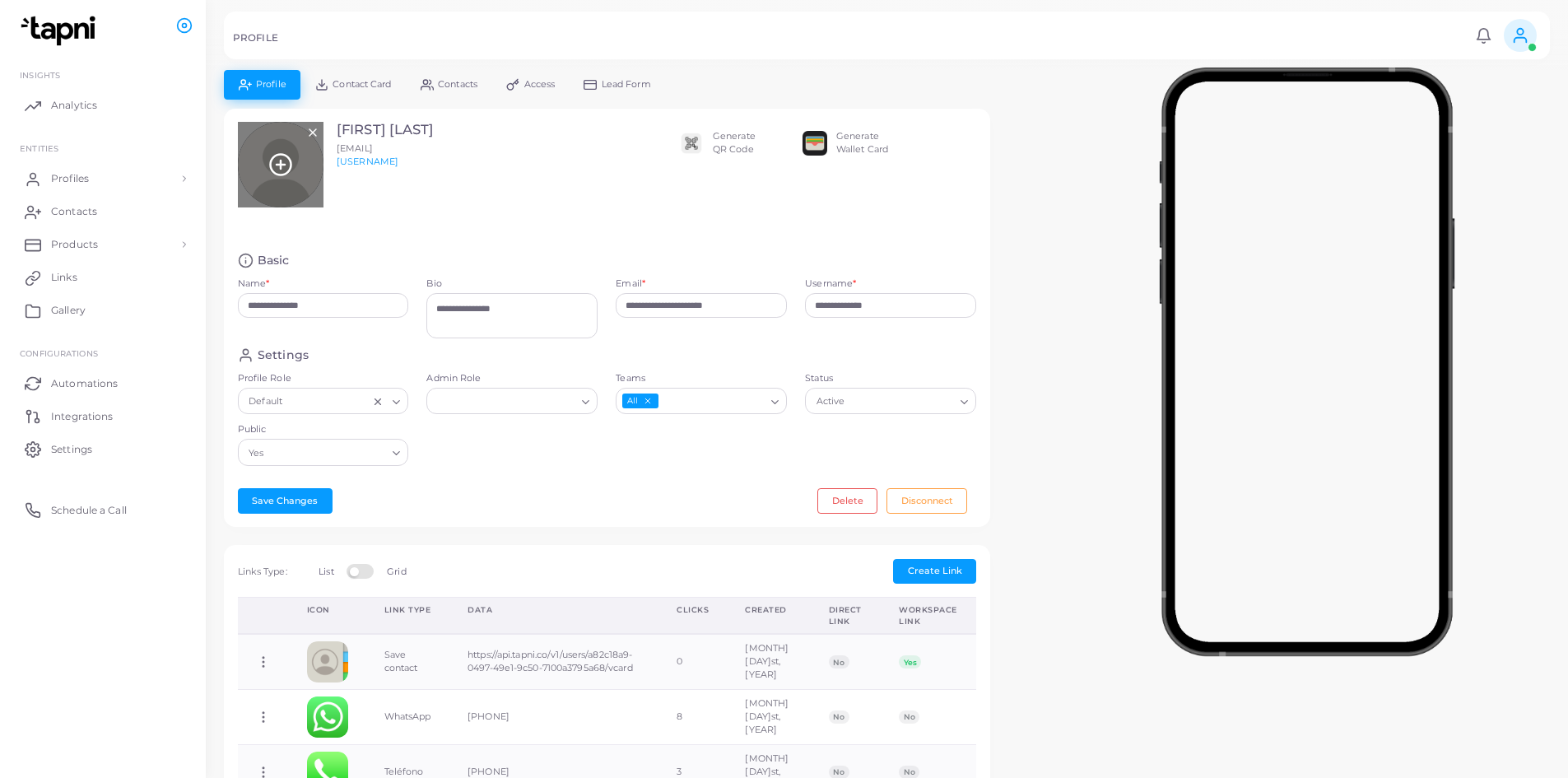 click at bounding box center [281, 165] 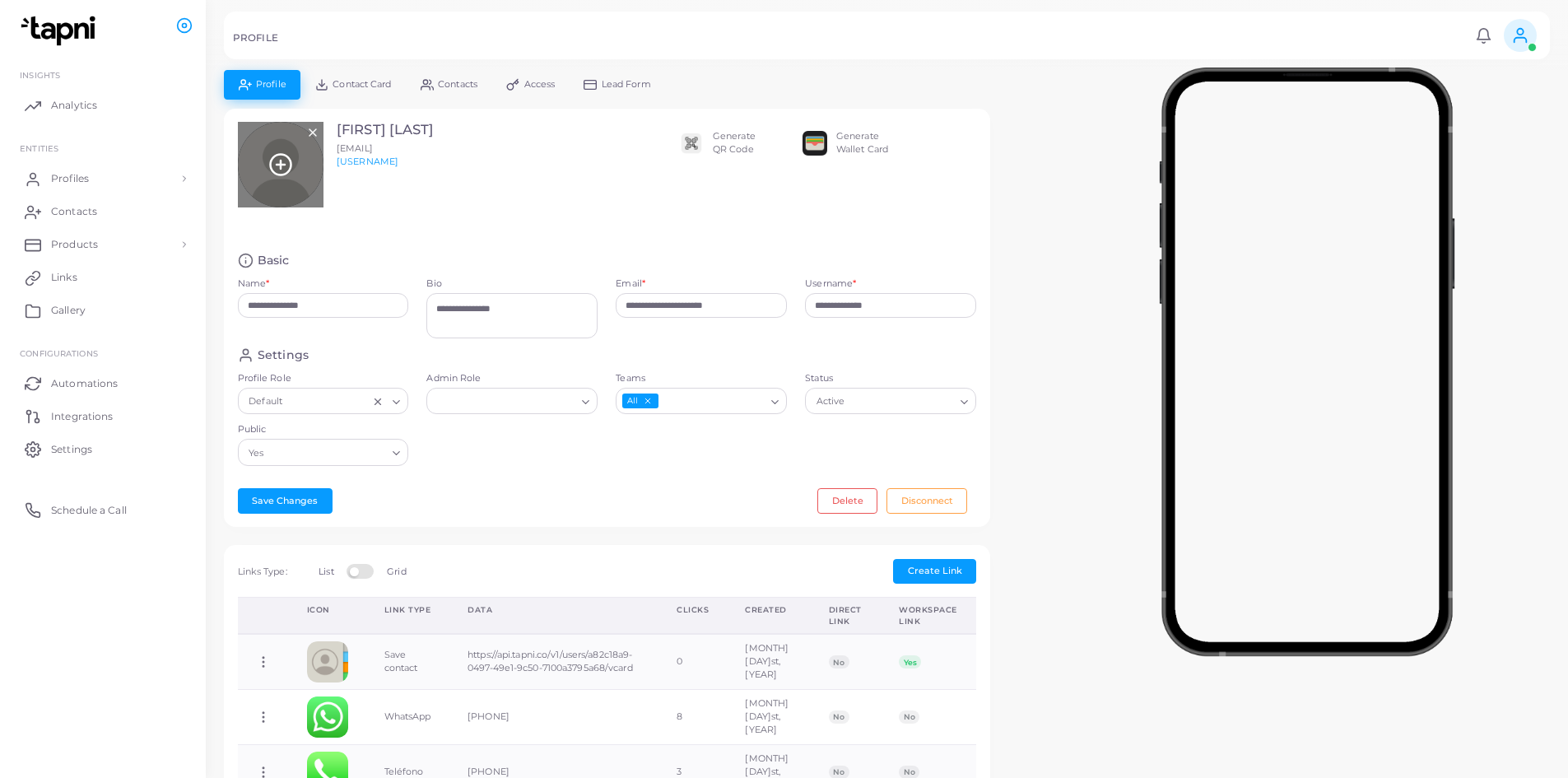 click 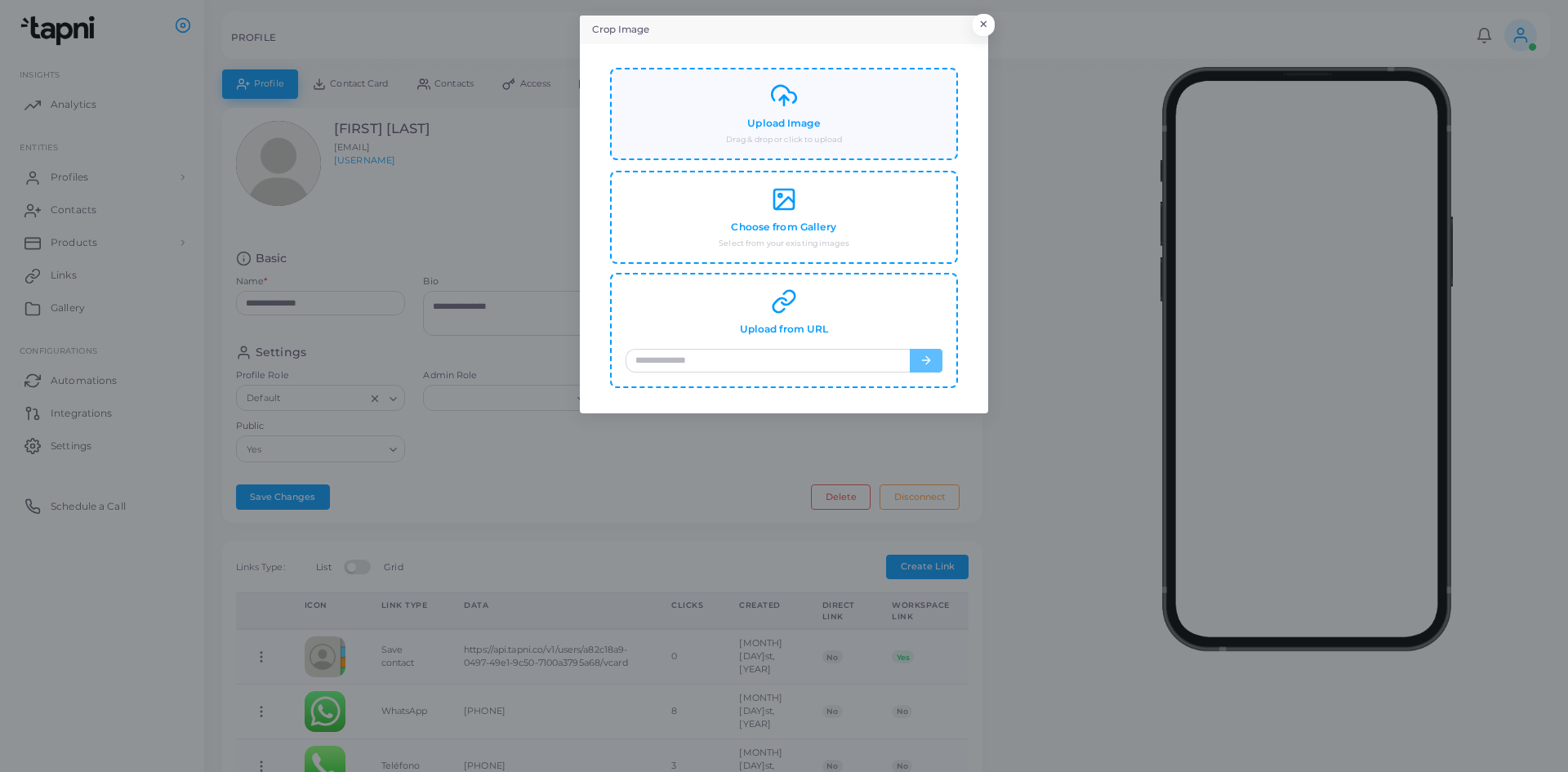 click on "Upload Image" at bounding box center (783, 123) 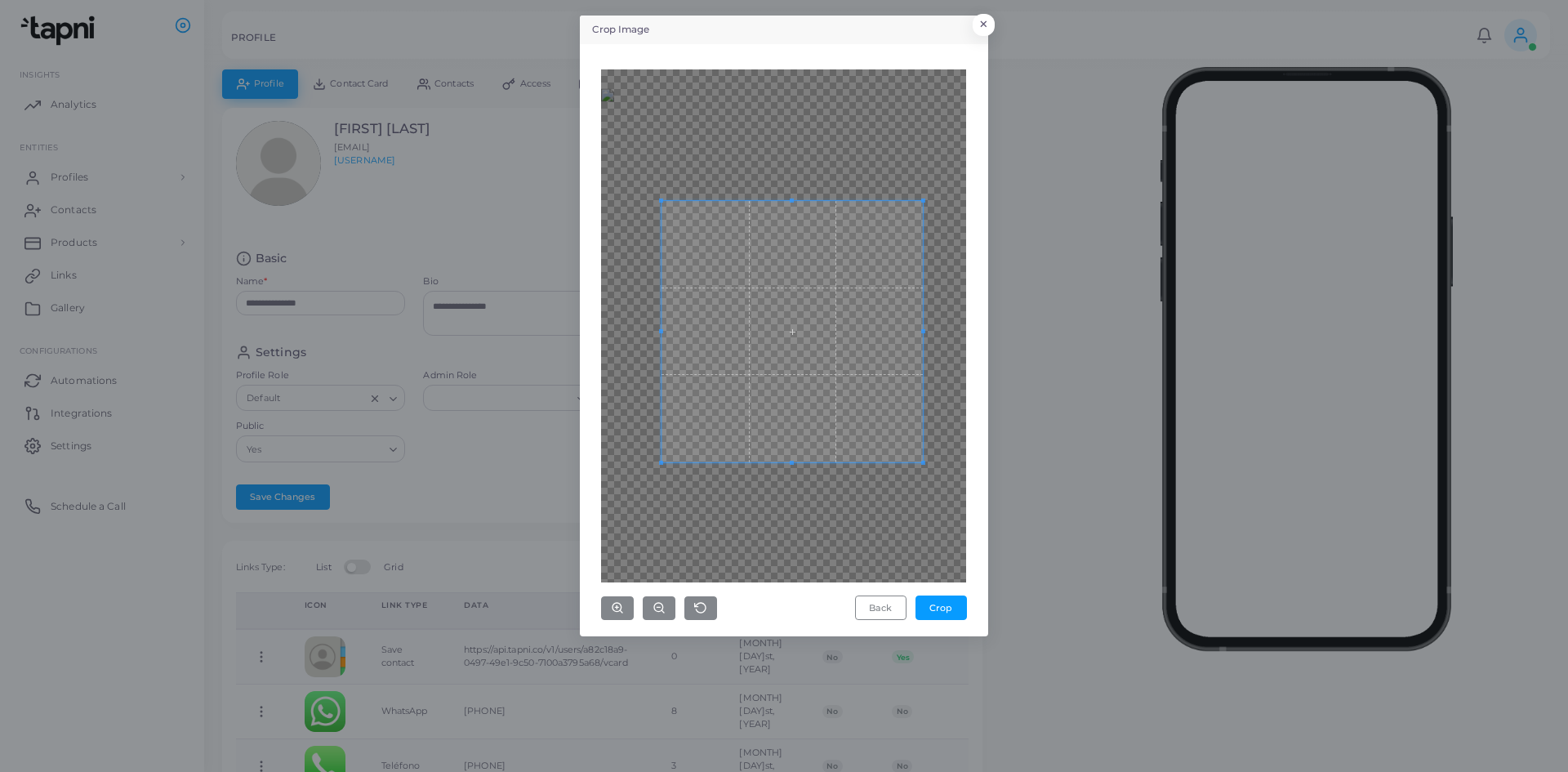 click at bounding box center (792, 332) 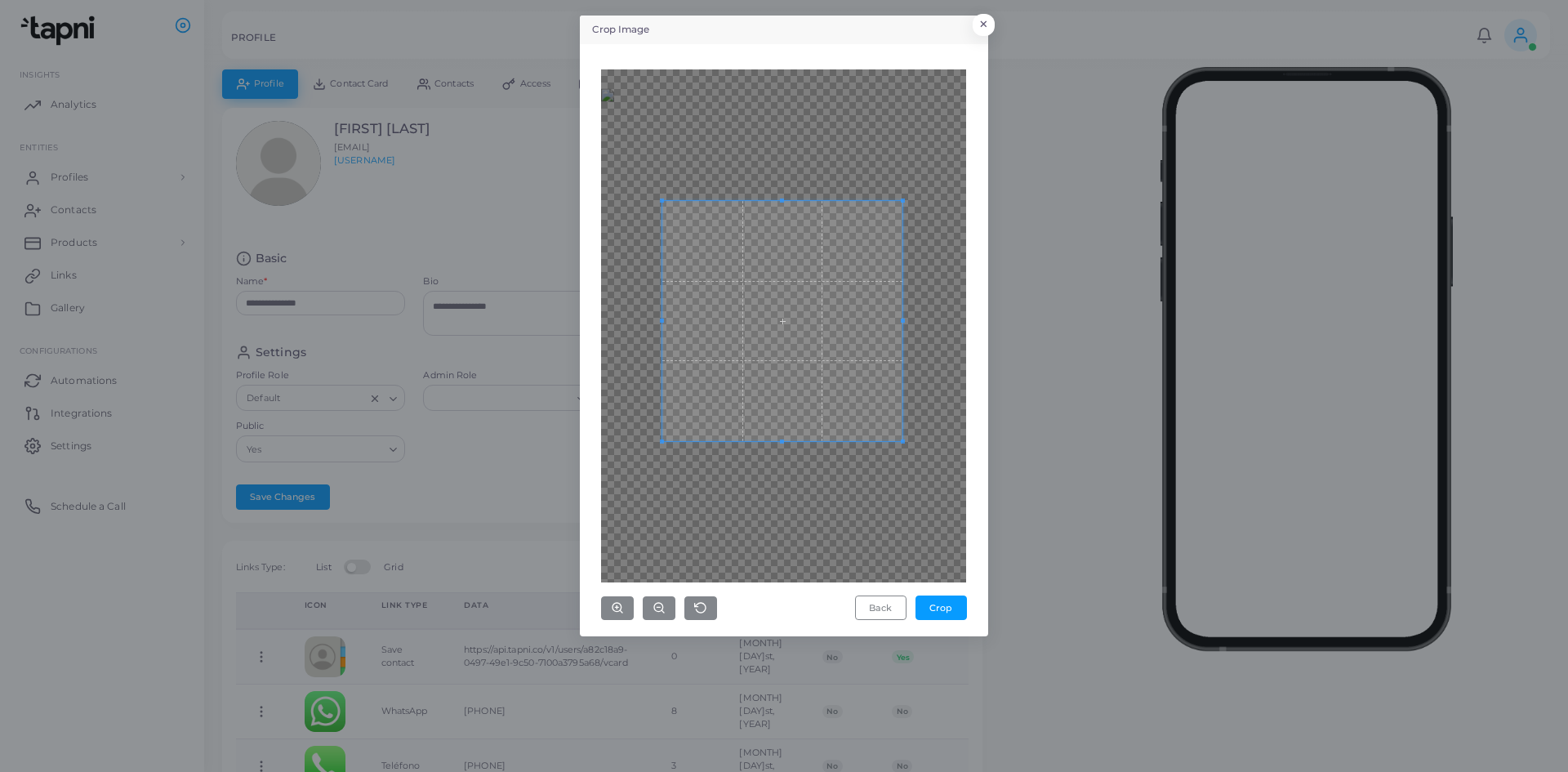 click at bounding box center (782, 321) 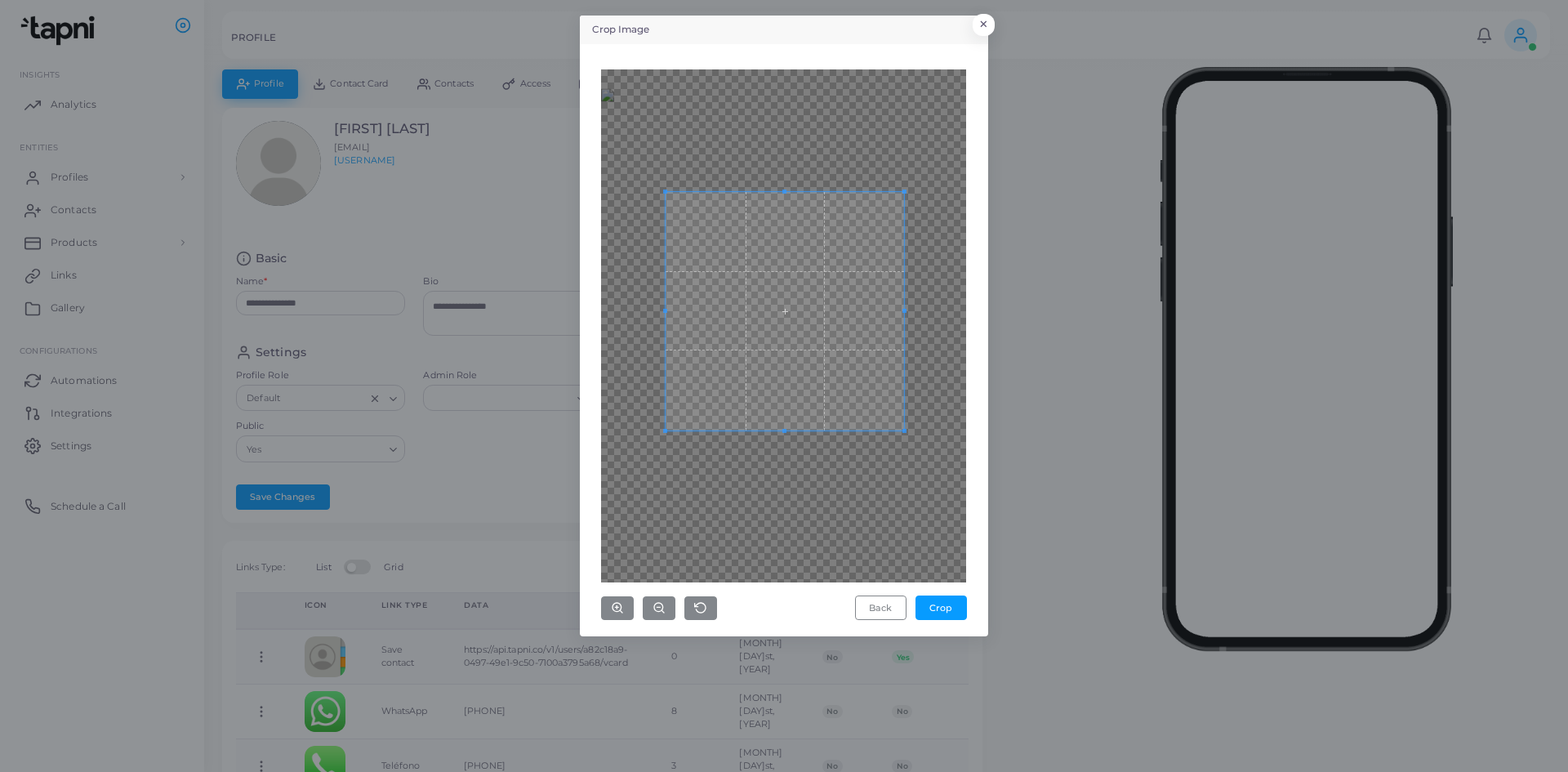 click at bounding box center (785, 311) 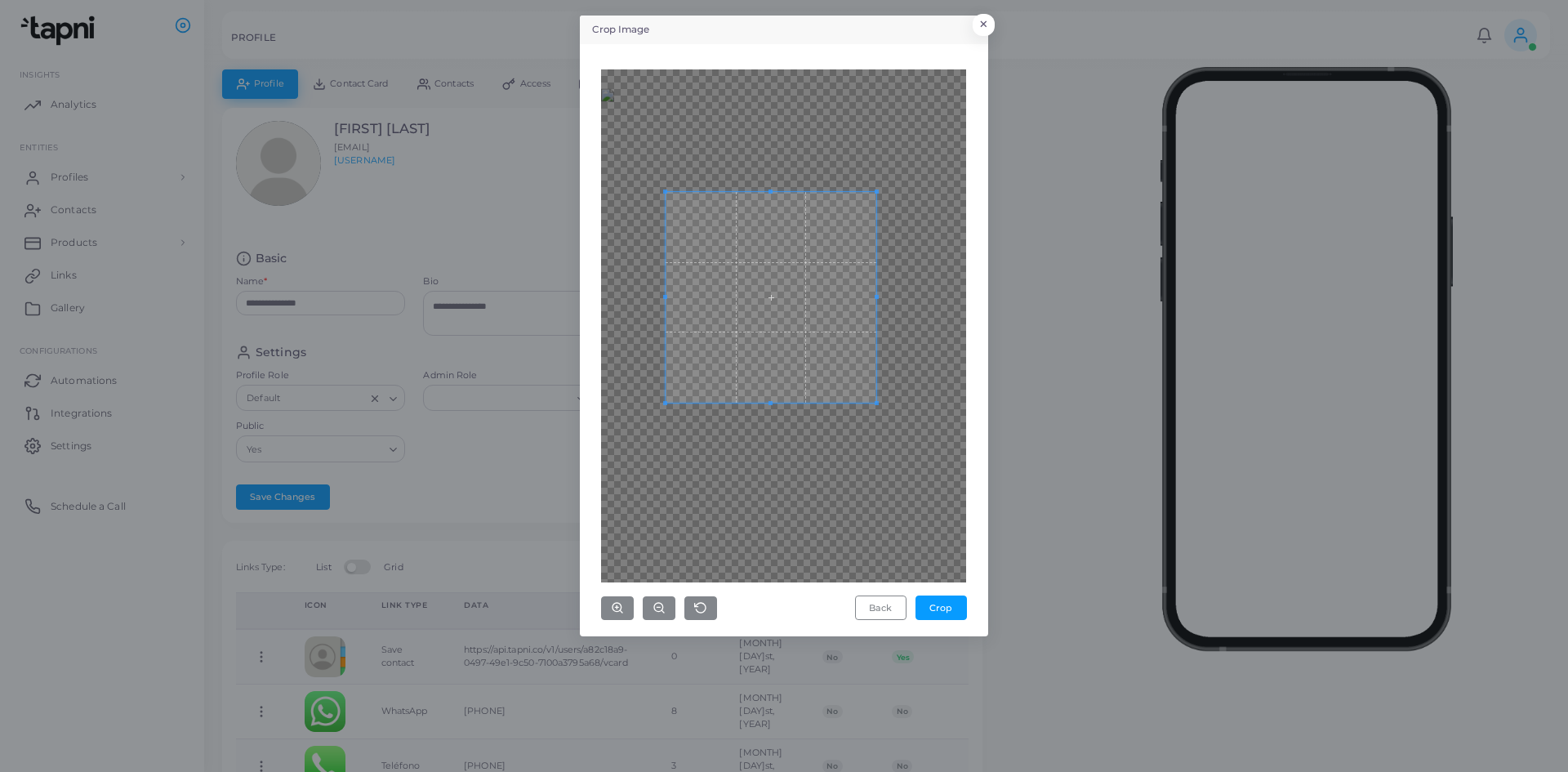 click at bounding box center (876, 403) 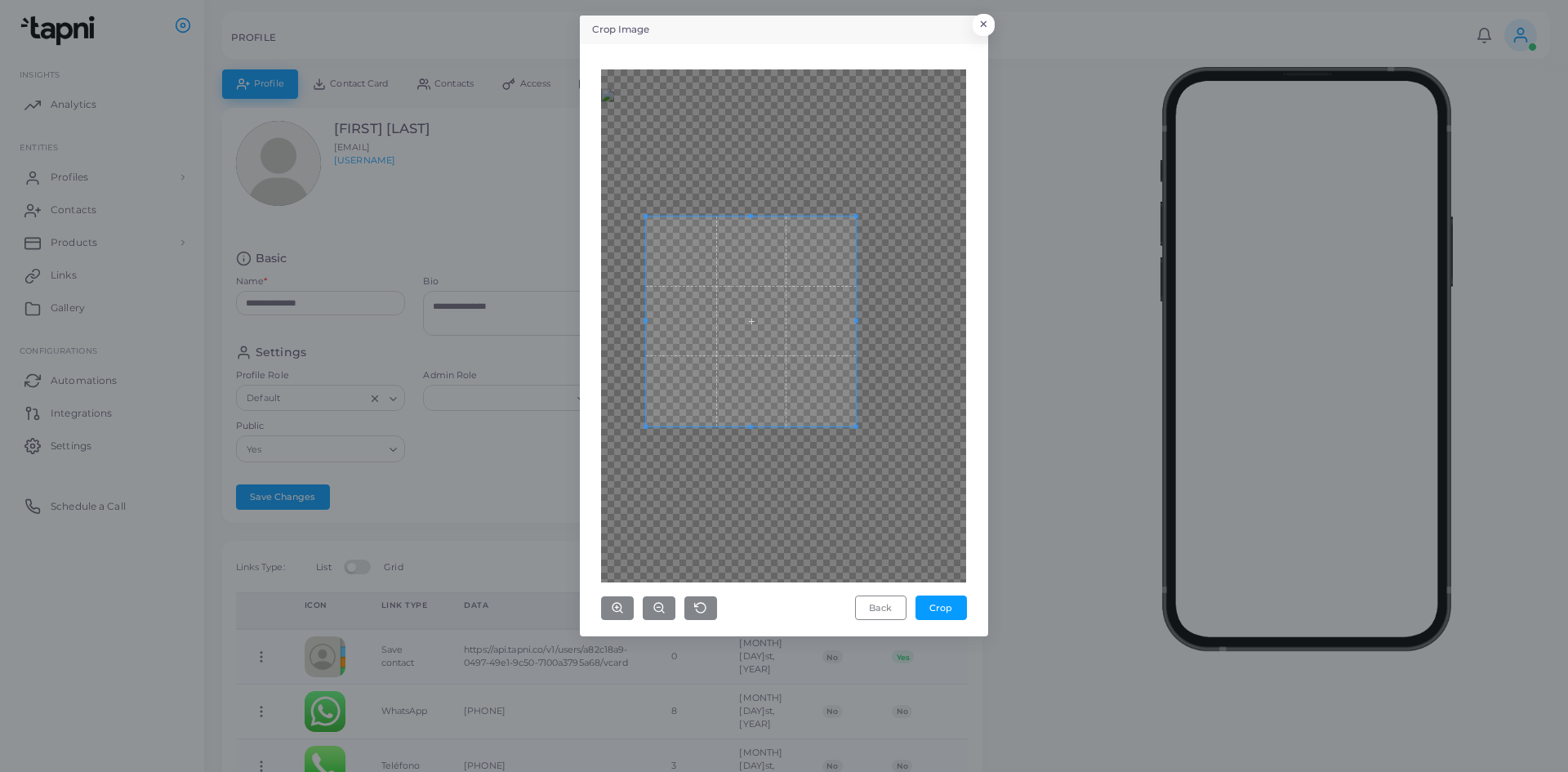 click at bounding box center (751, 321) 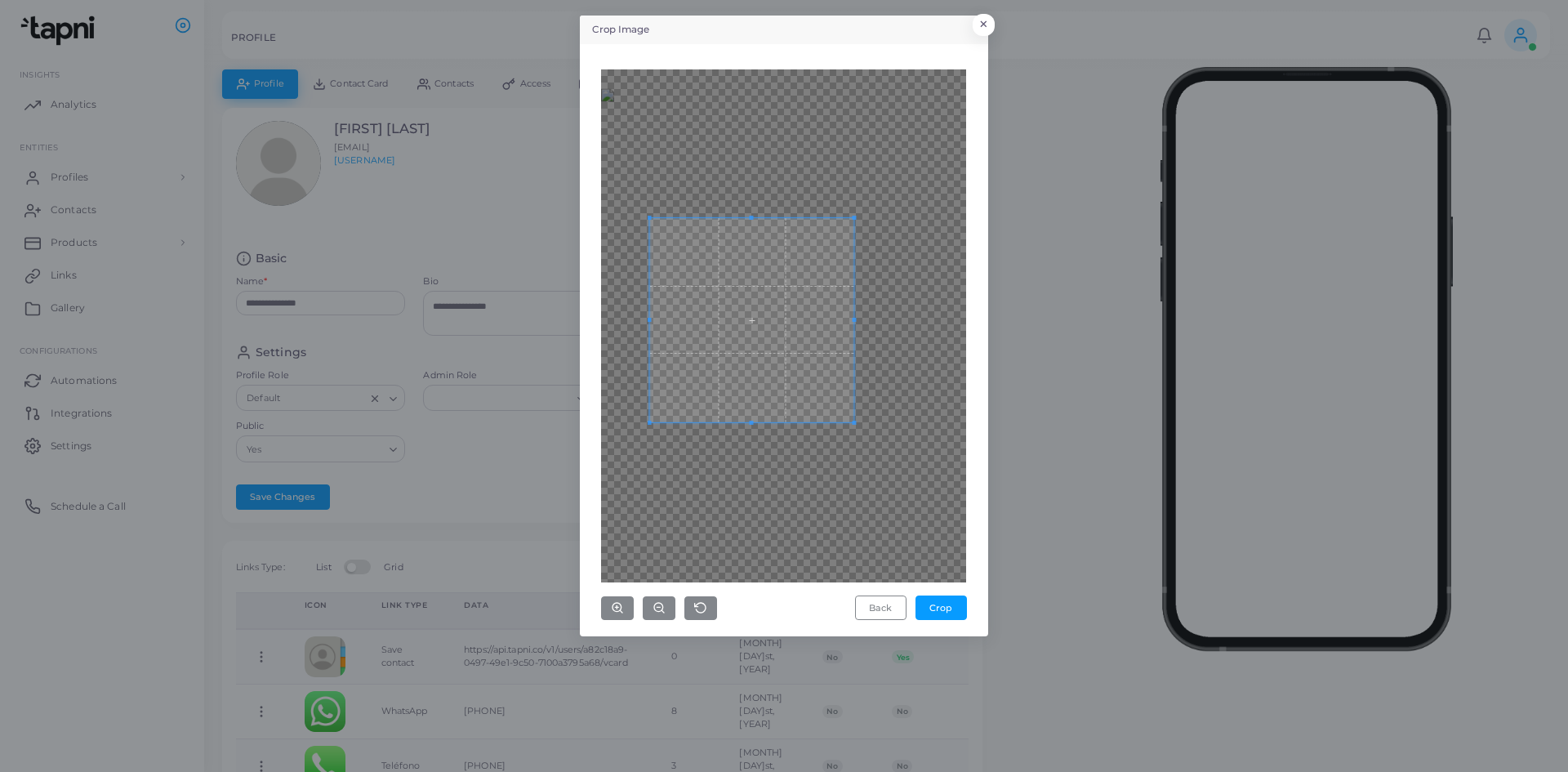 click at bounding box center (752, 422) 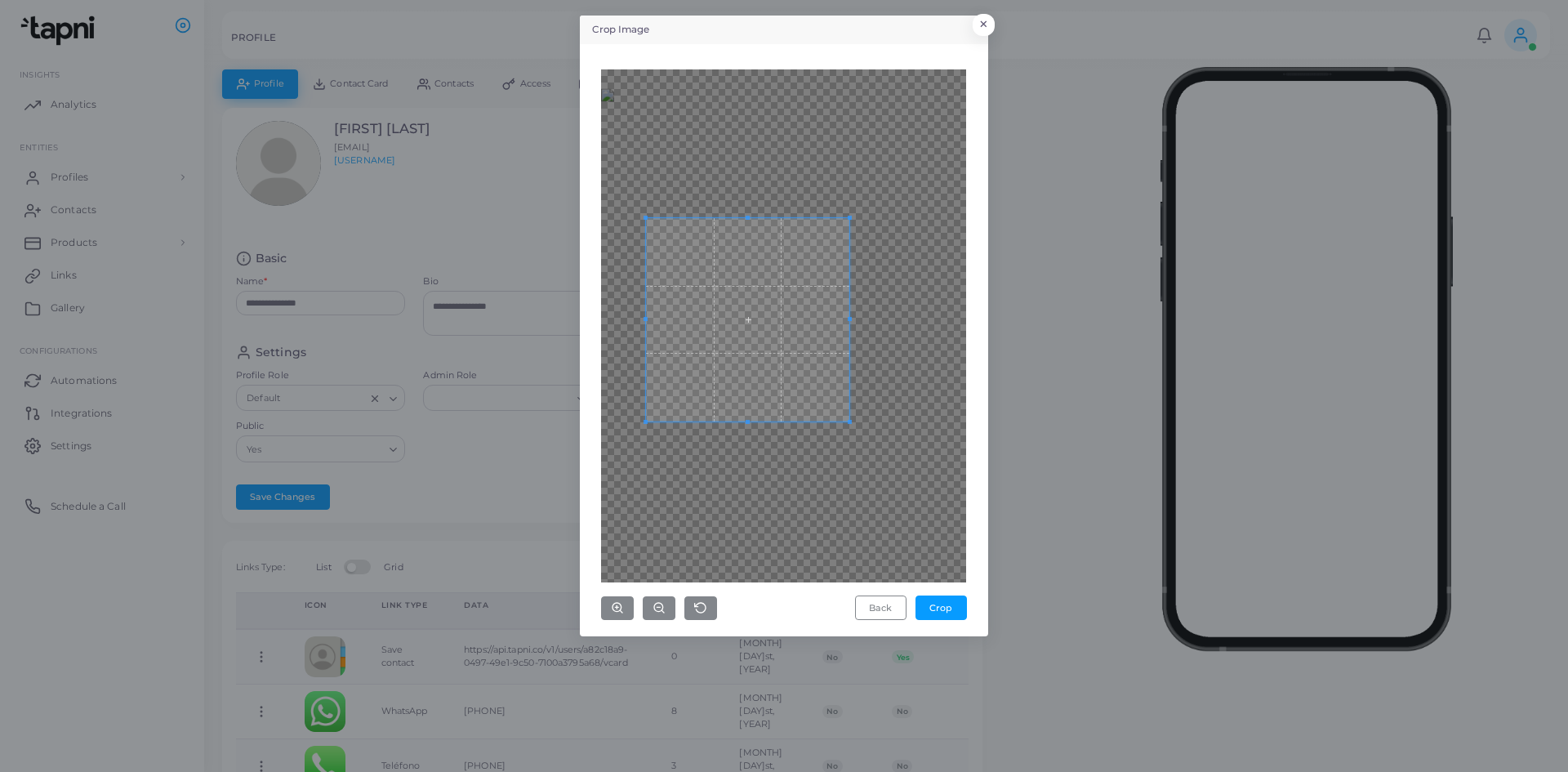 click at bounding box center [747, 319] 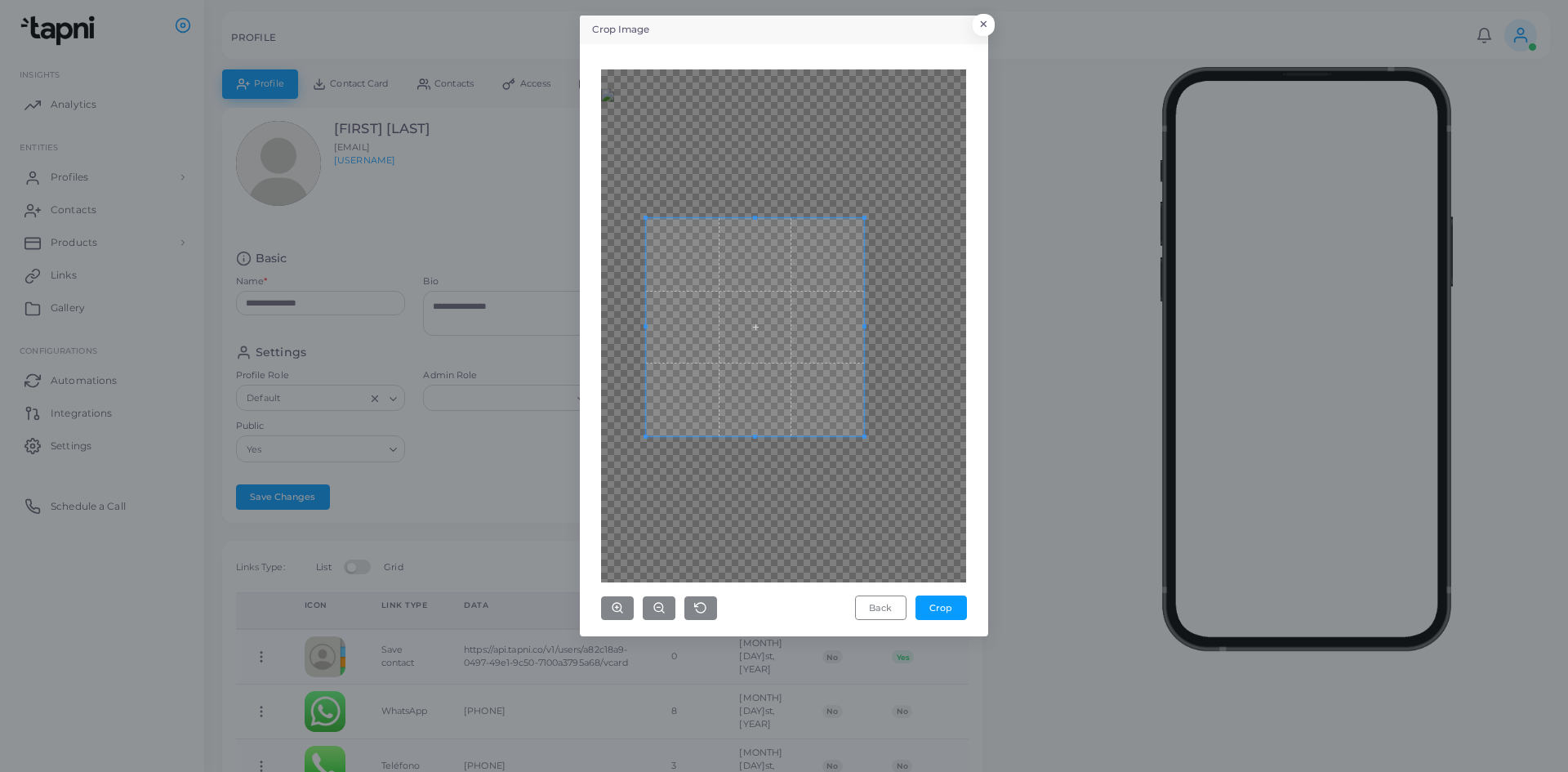 click at bounding box center (864, 436) 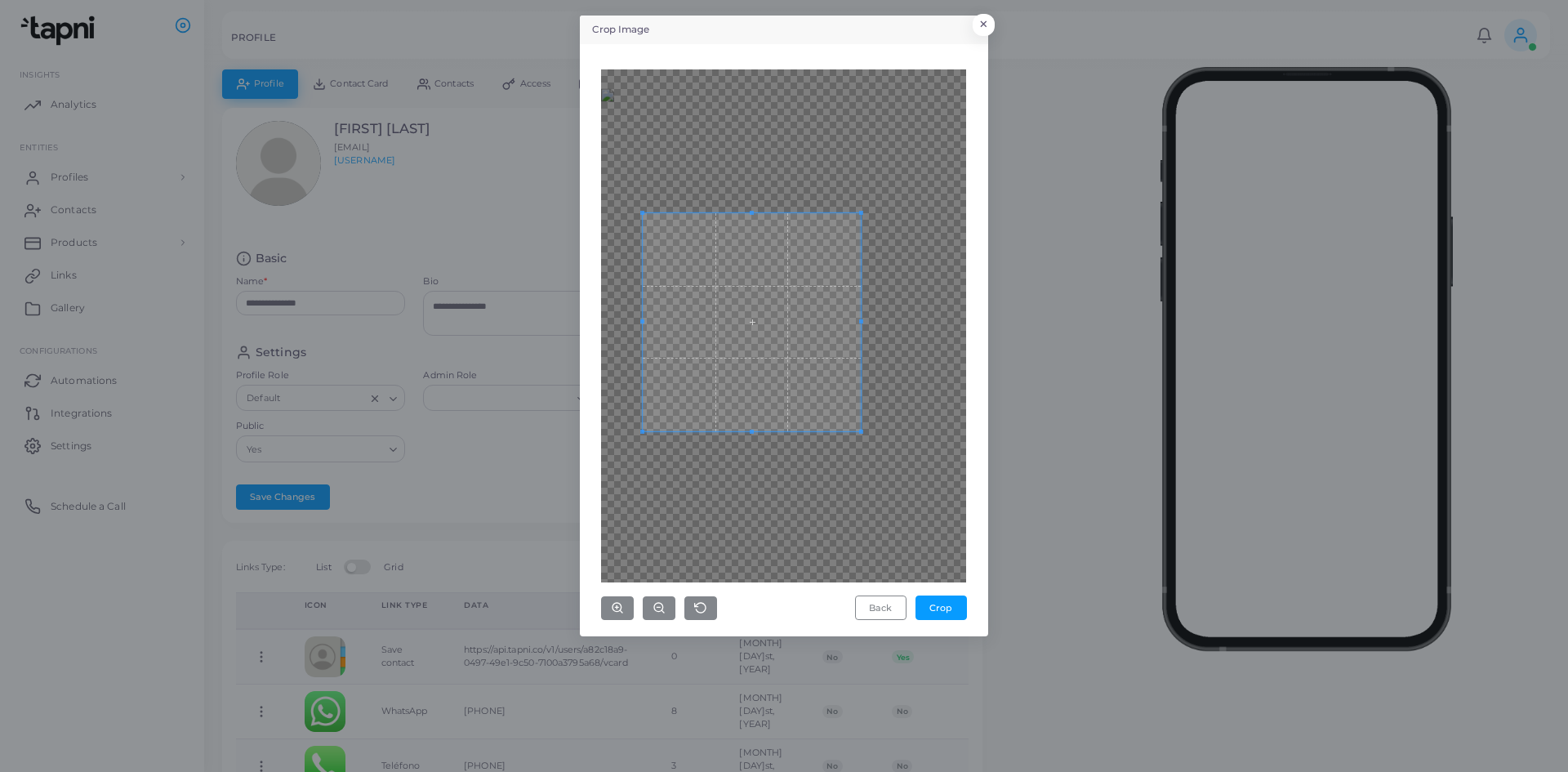 click at bounding box center (751, 322) 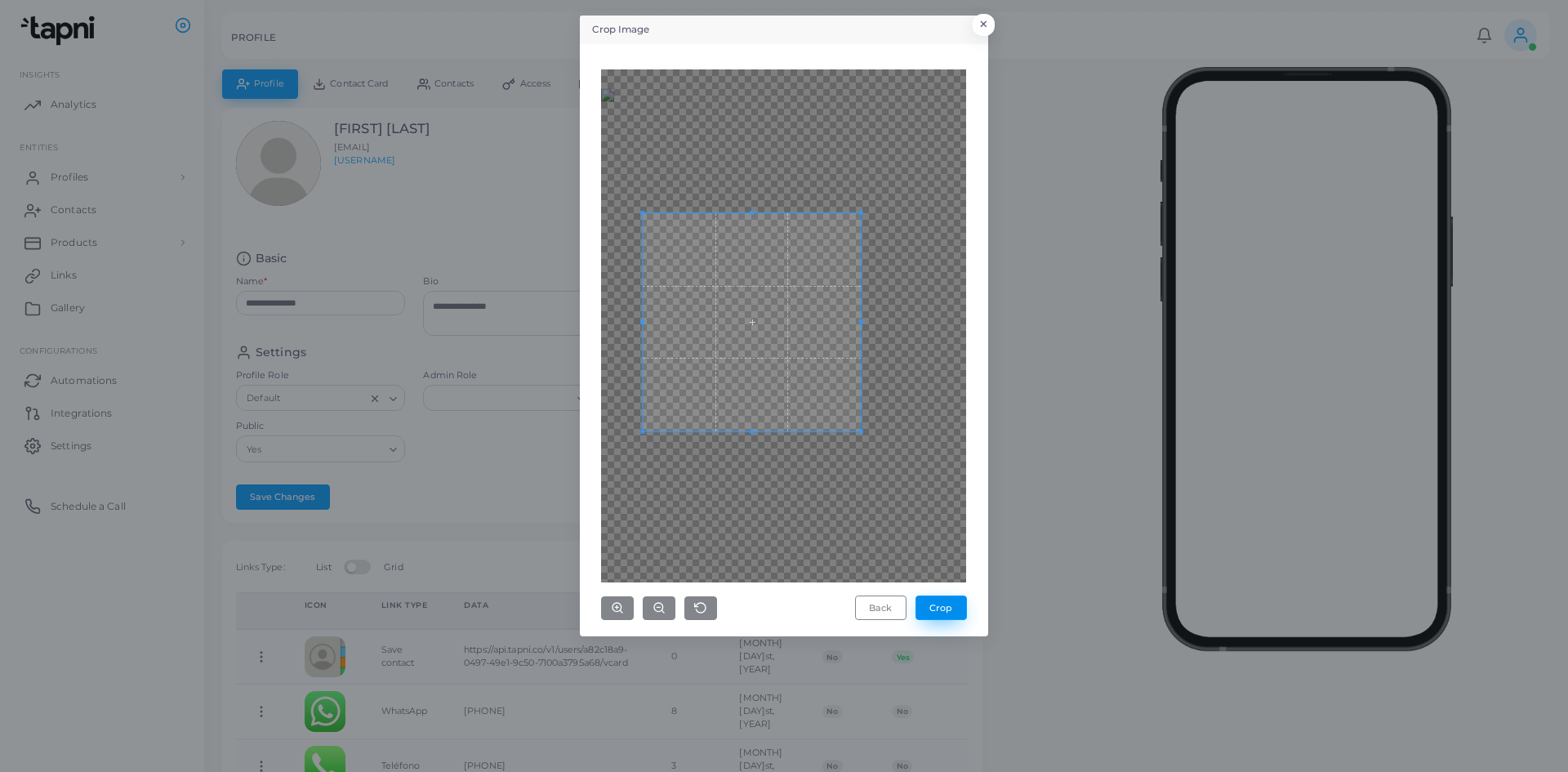 click on "Crop" at bounding box center [941, 608] 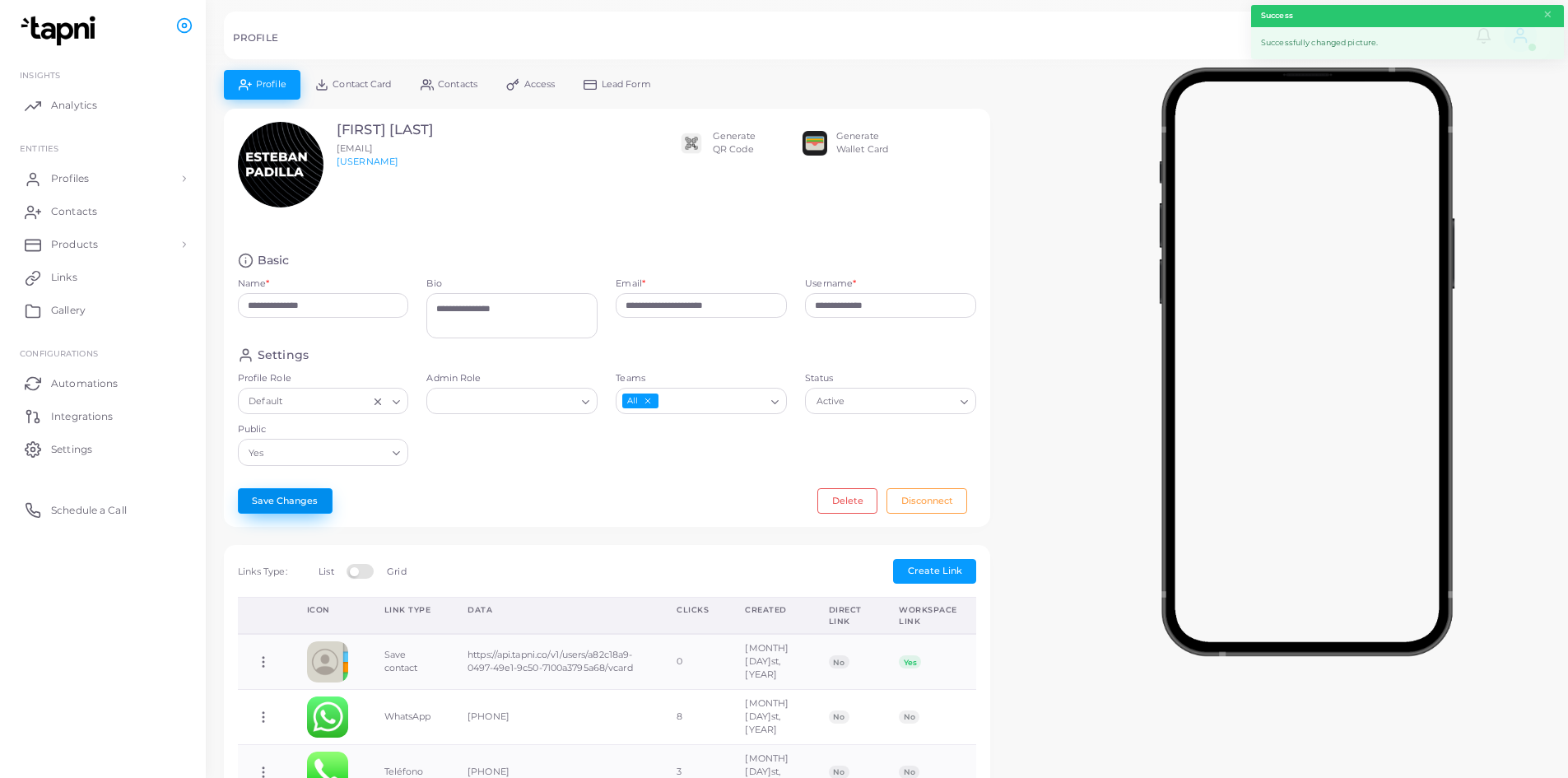 click on "Save Changes" at bounding box center (285, 501) 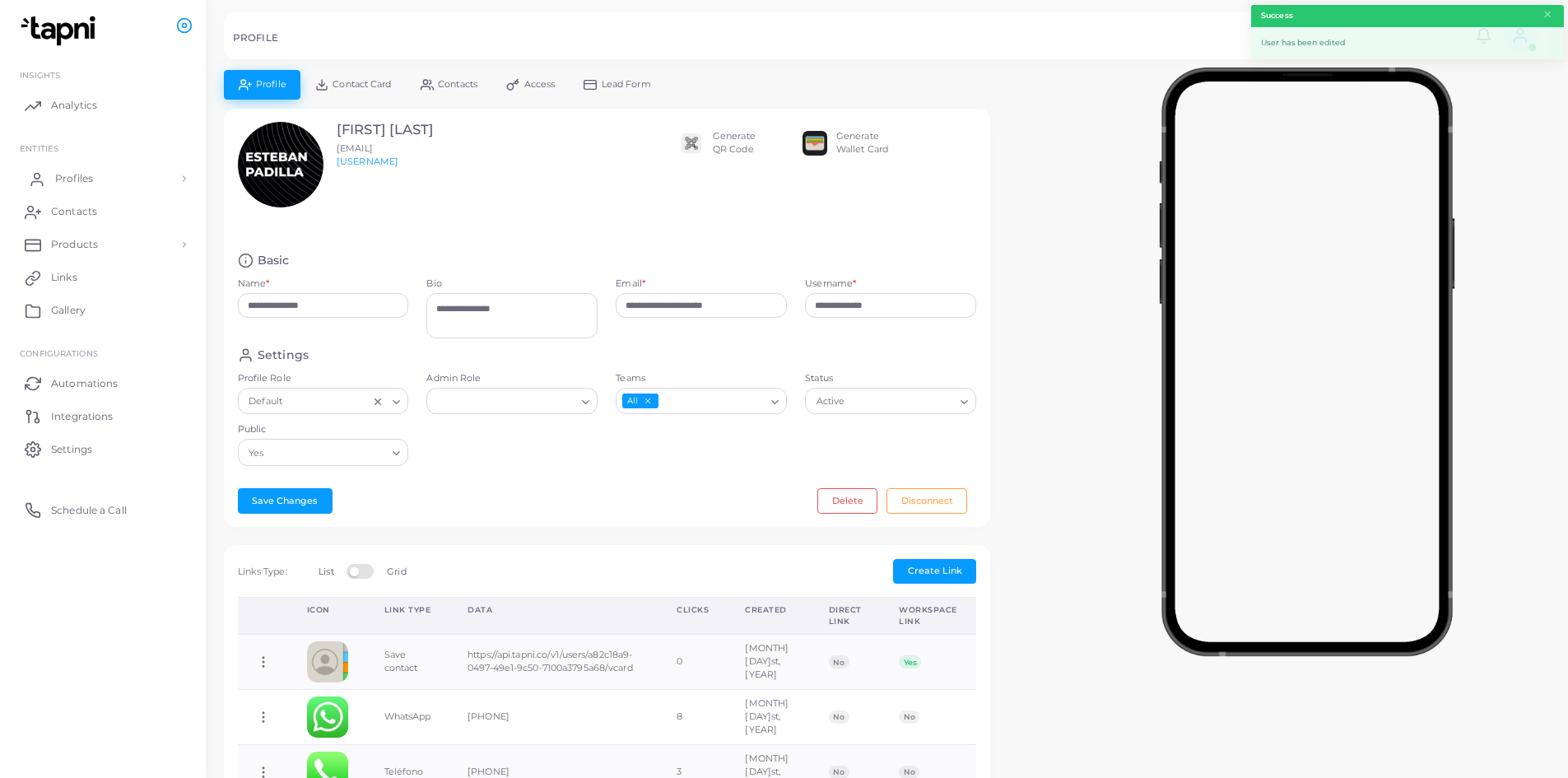 click on "Profiles" at bounding box center (103, 179) 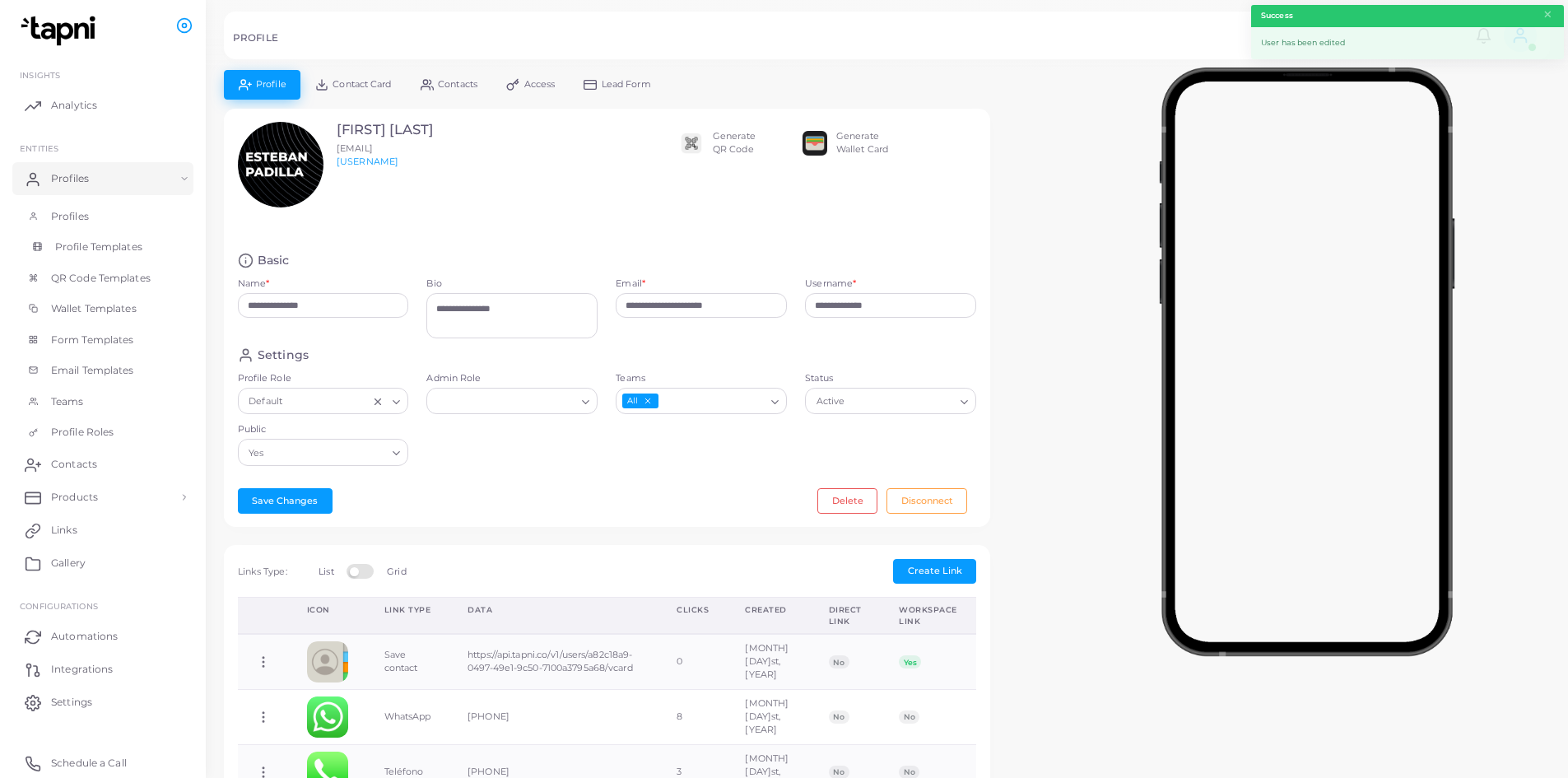 click on "Profile Templates" at bounding box center (103, 247) 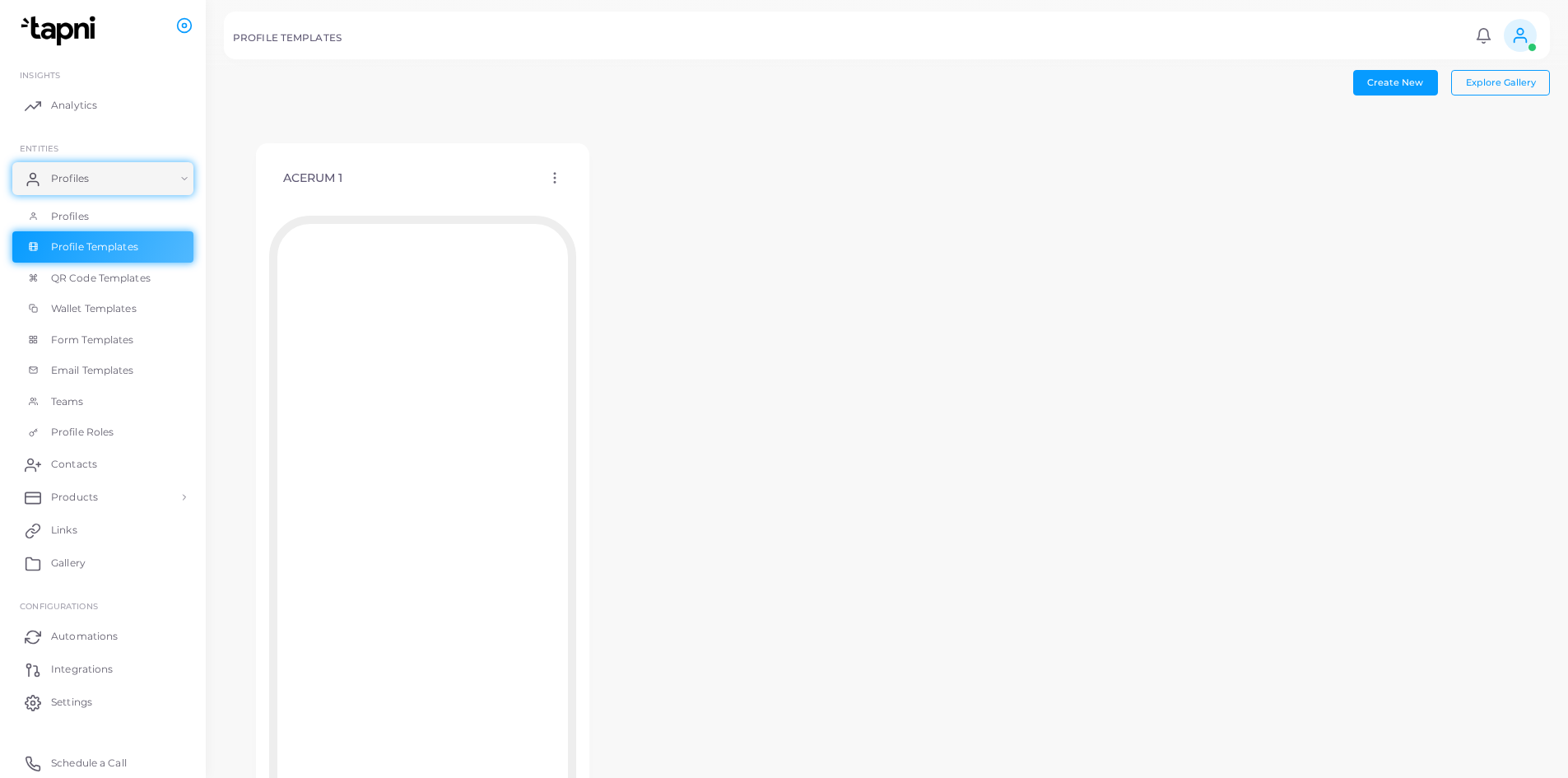 click 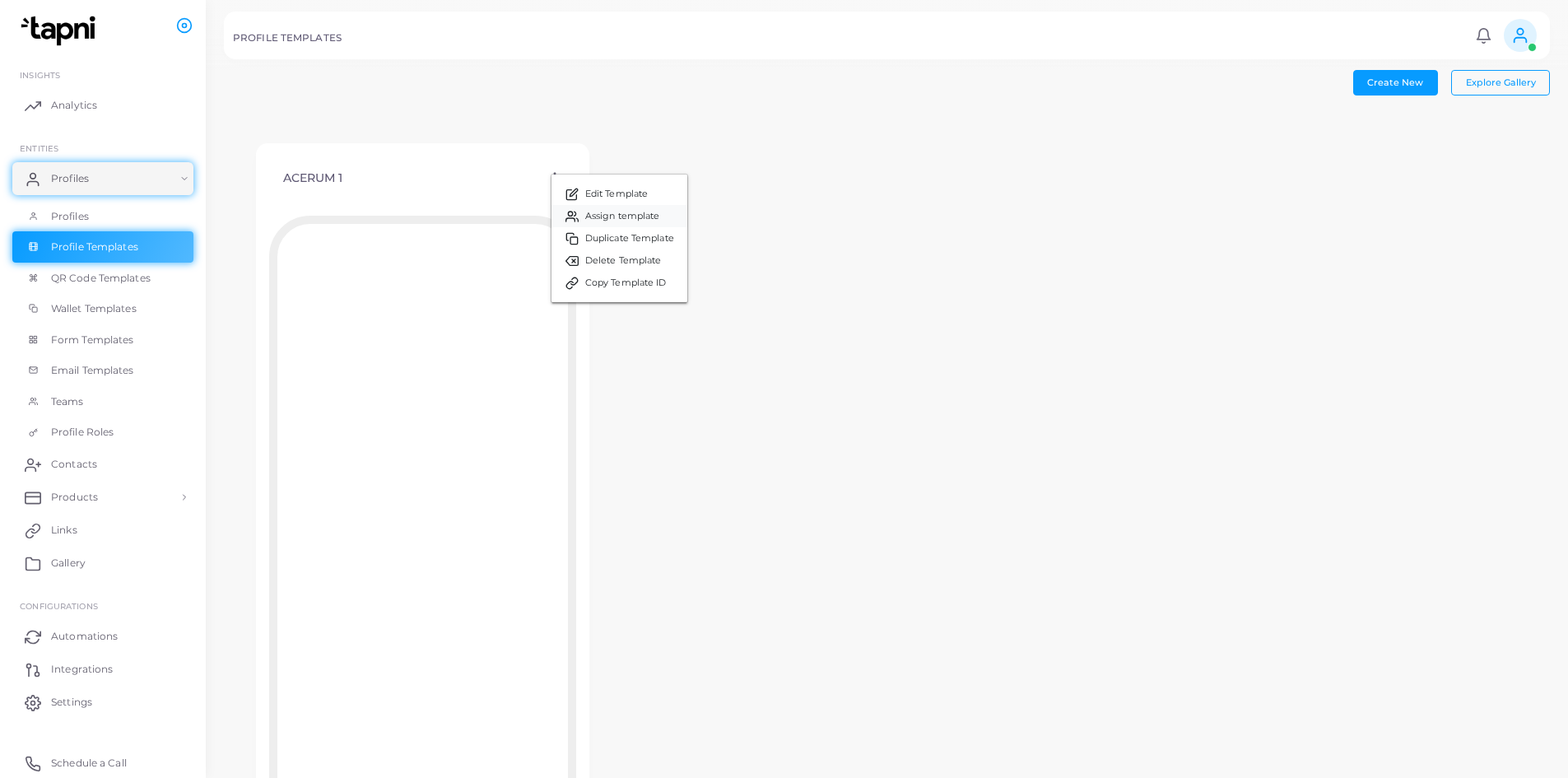 click on "Assign template" at bounding box center [622, 217] 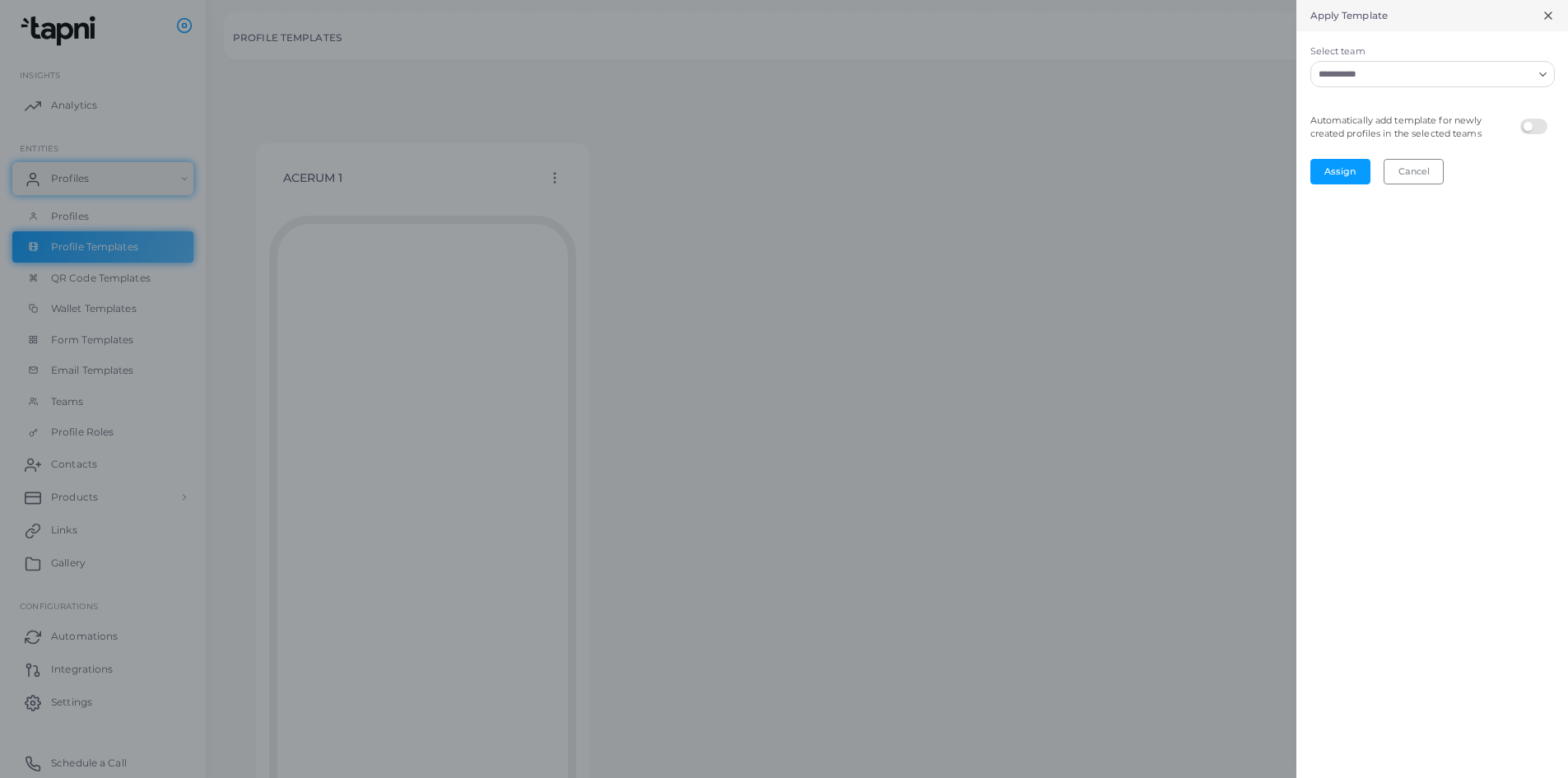 click on "Select team" at bounding box center [1422, 74] 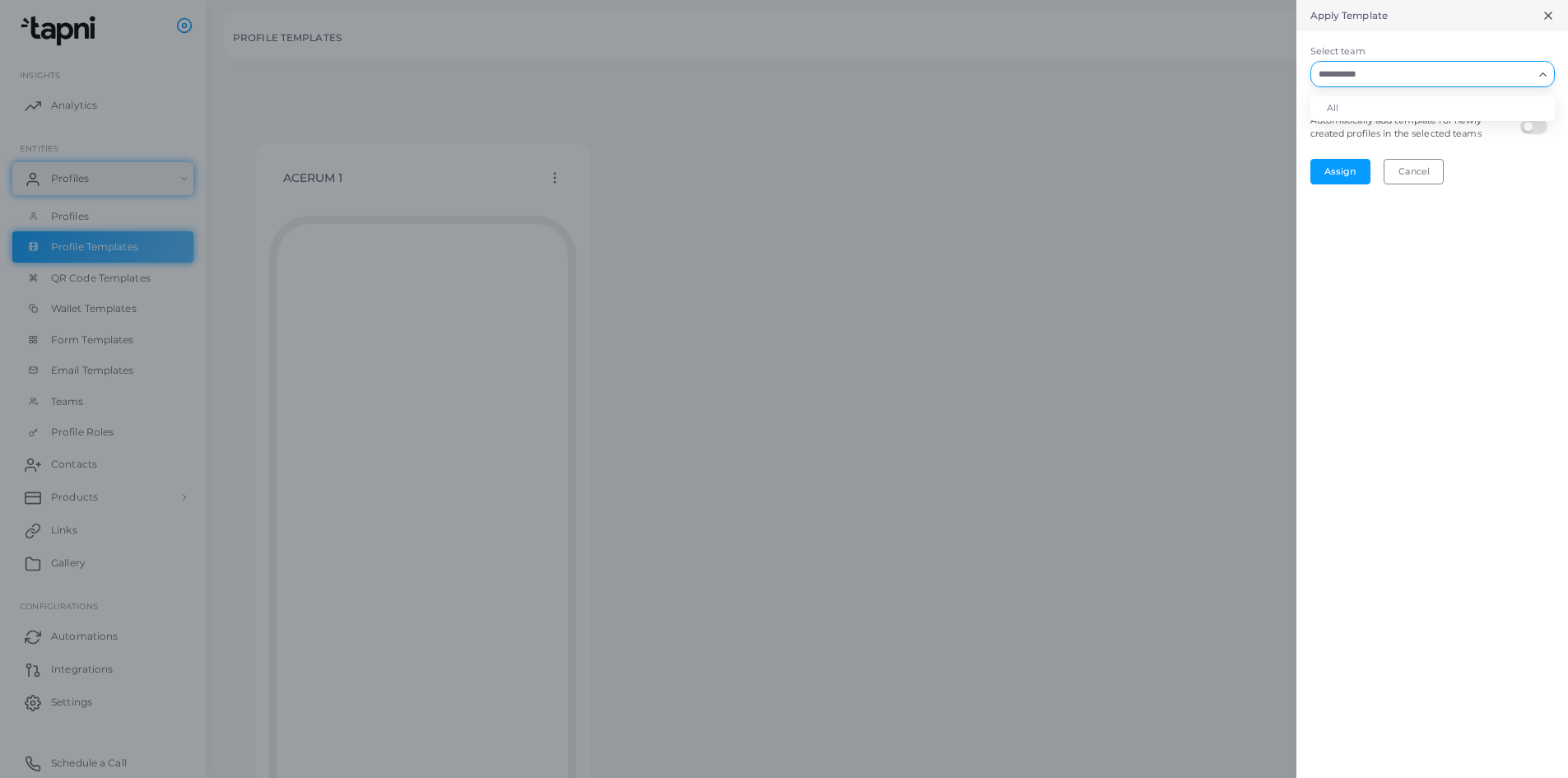 click on "All" at bounding box center (1432, 109) 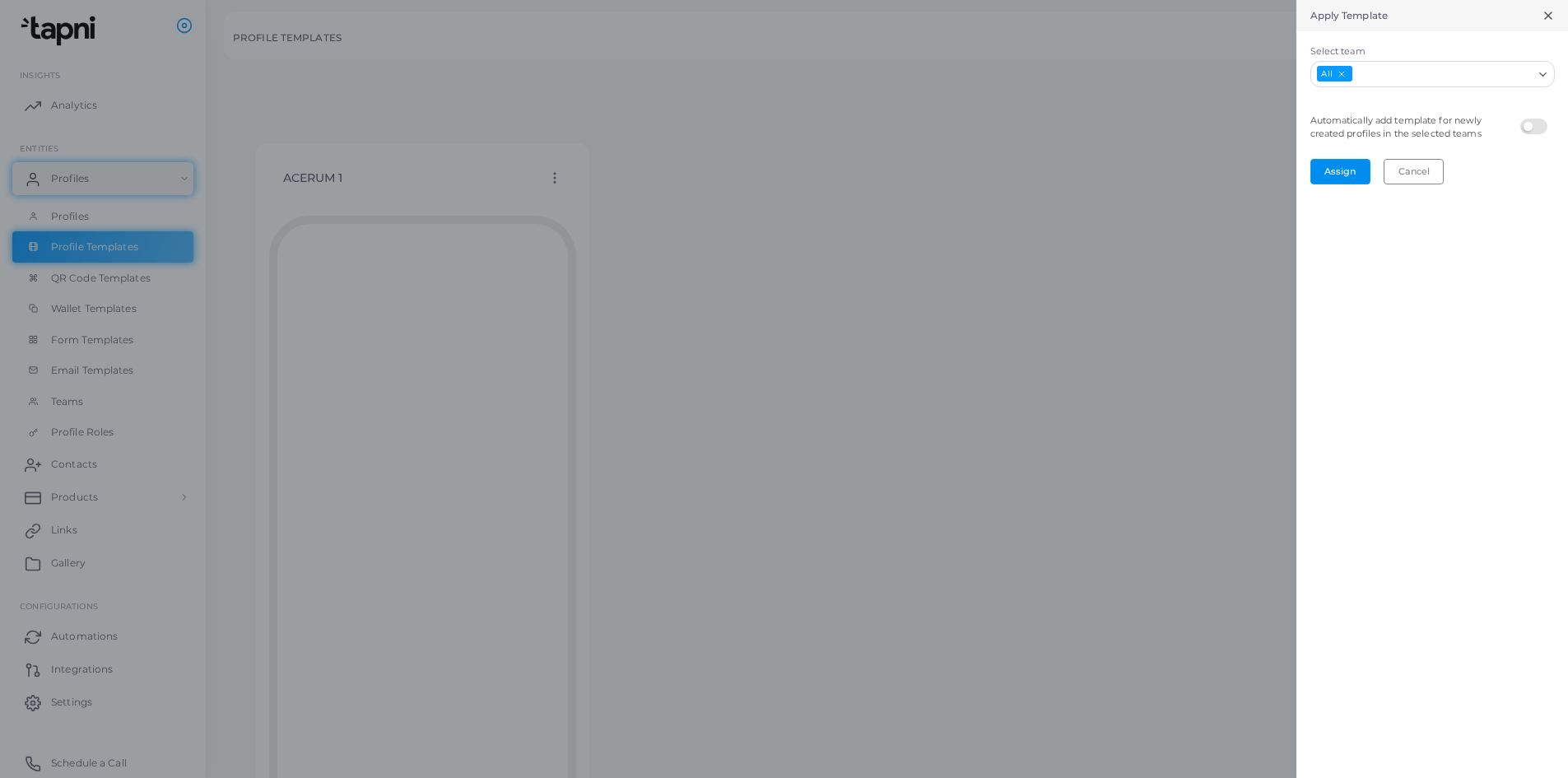 drag, startPoint x: 1354, startPoint y: 167, endPoint x: 1366, endPoint y: 228, distance: 62.16912 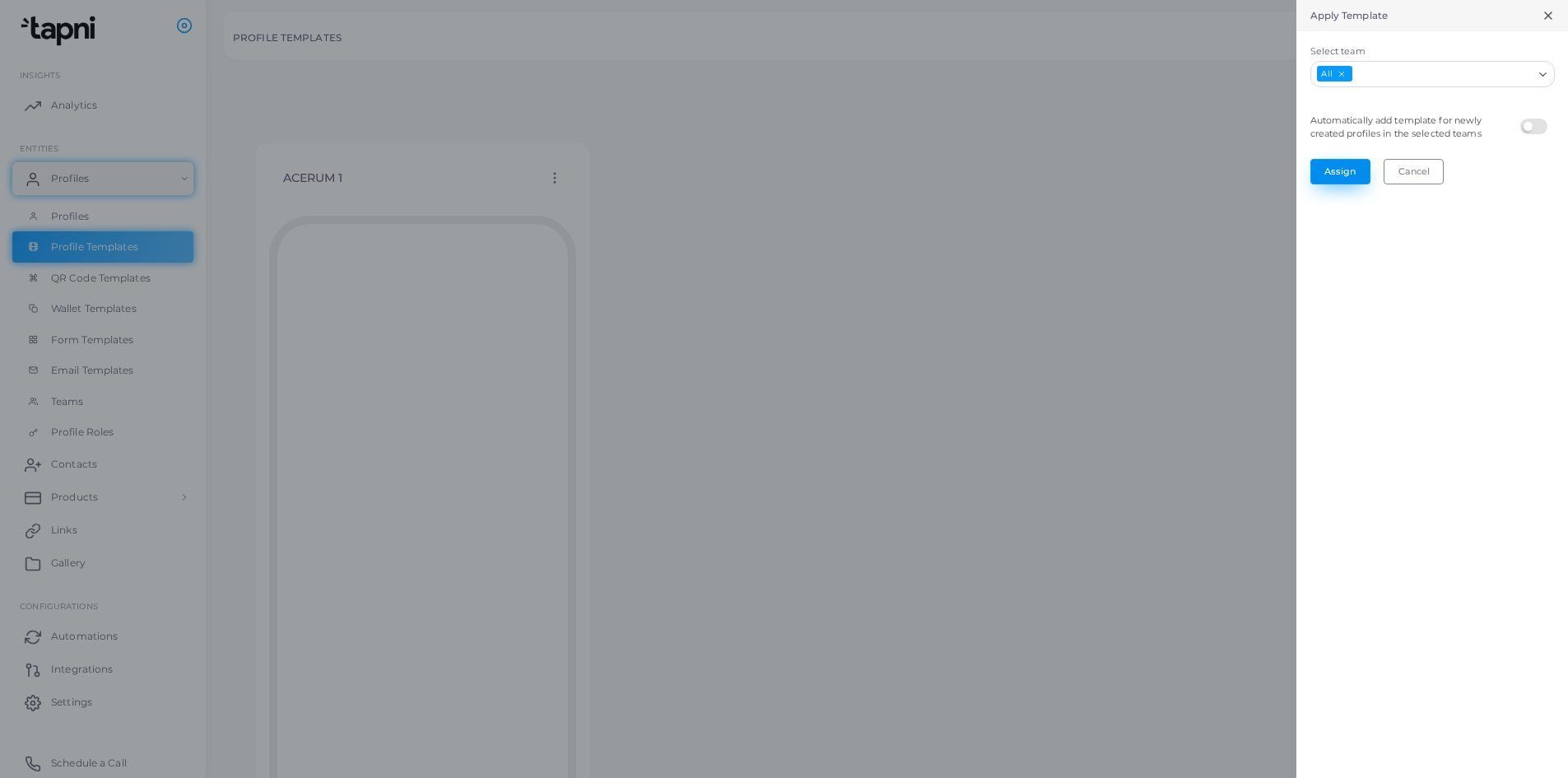 click on "Assign" at bounding box center (1340, 171) 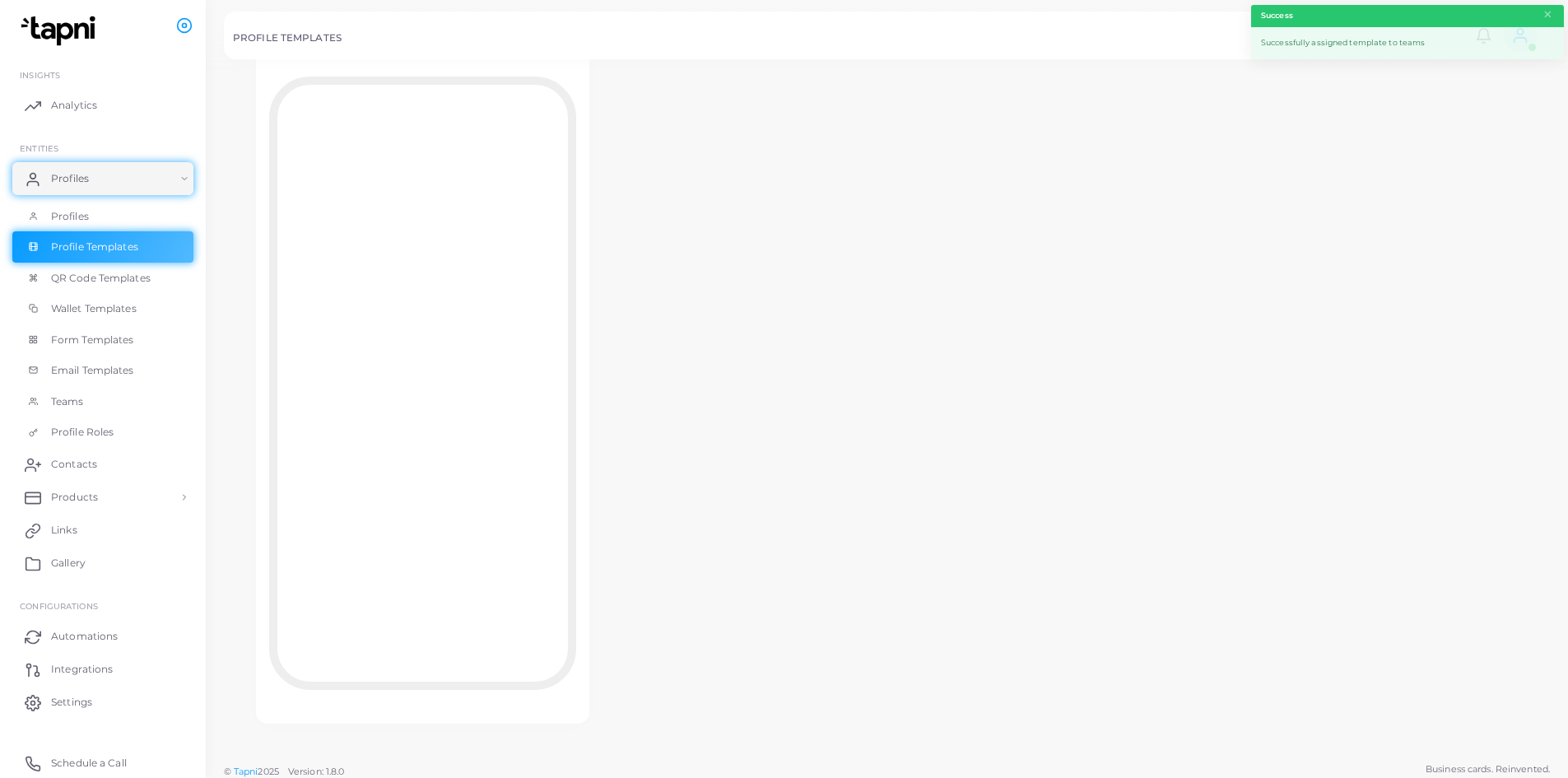 scroll, scrollTop: 147, scrollLeft: 0, axis: vertical 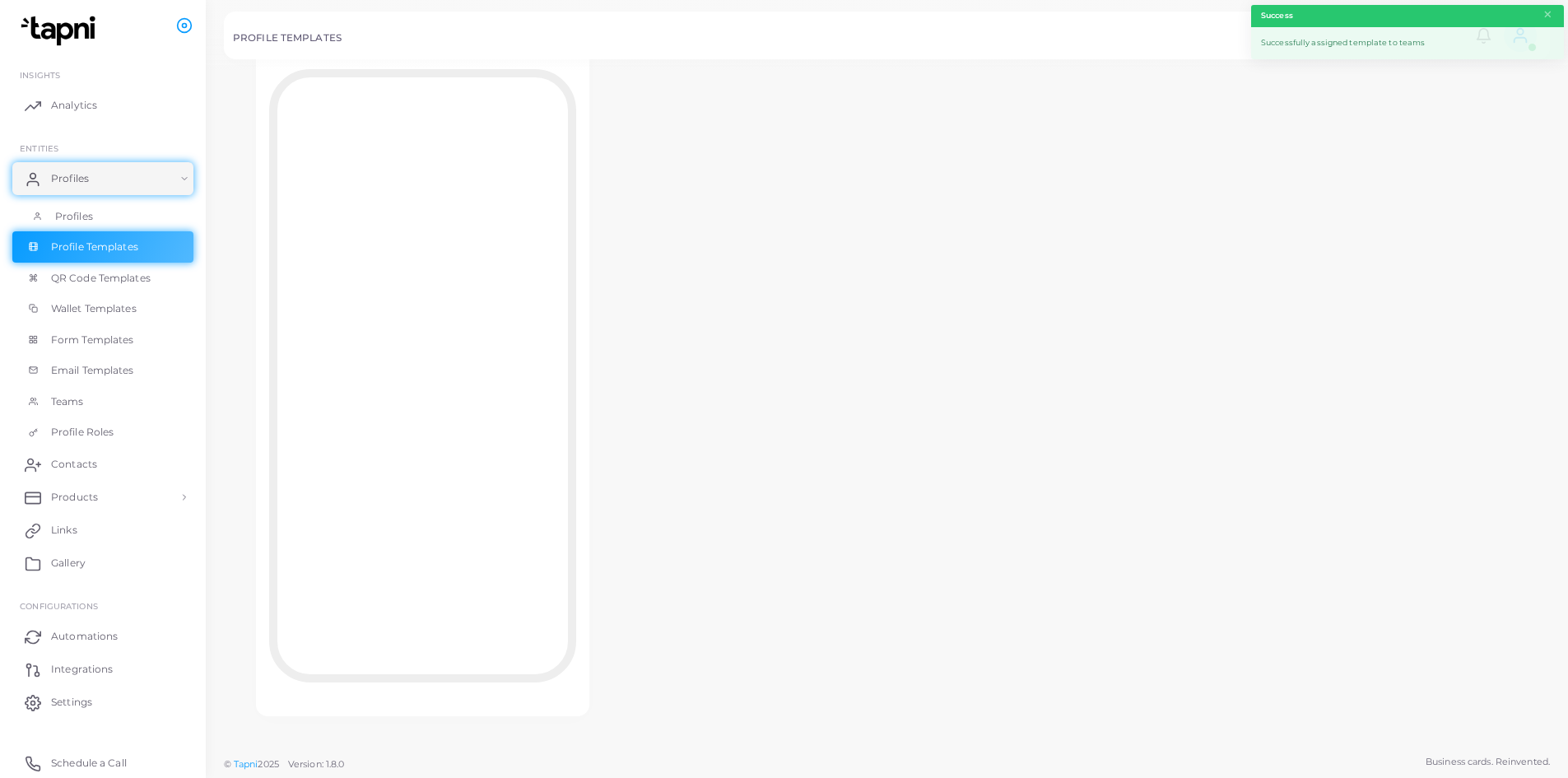 click on "Profiles" at bounding box center (74, 217) 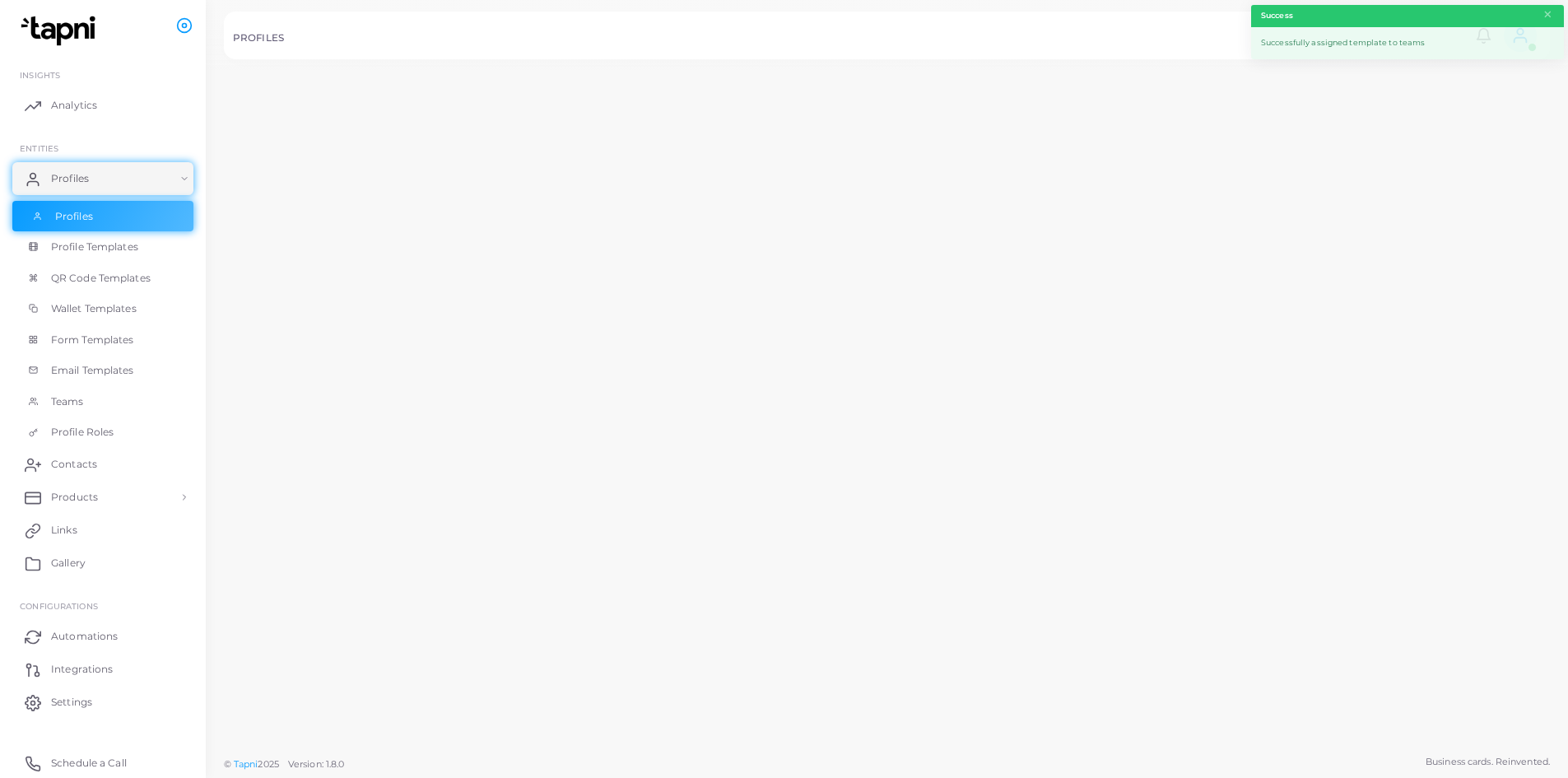 scroll, scrollTop: 0, scrollLeft: 0, axis: both 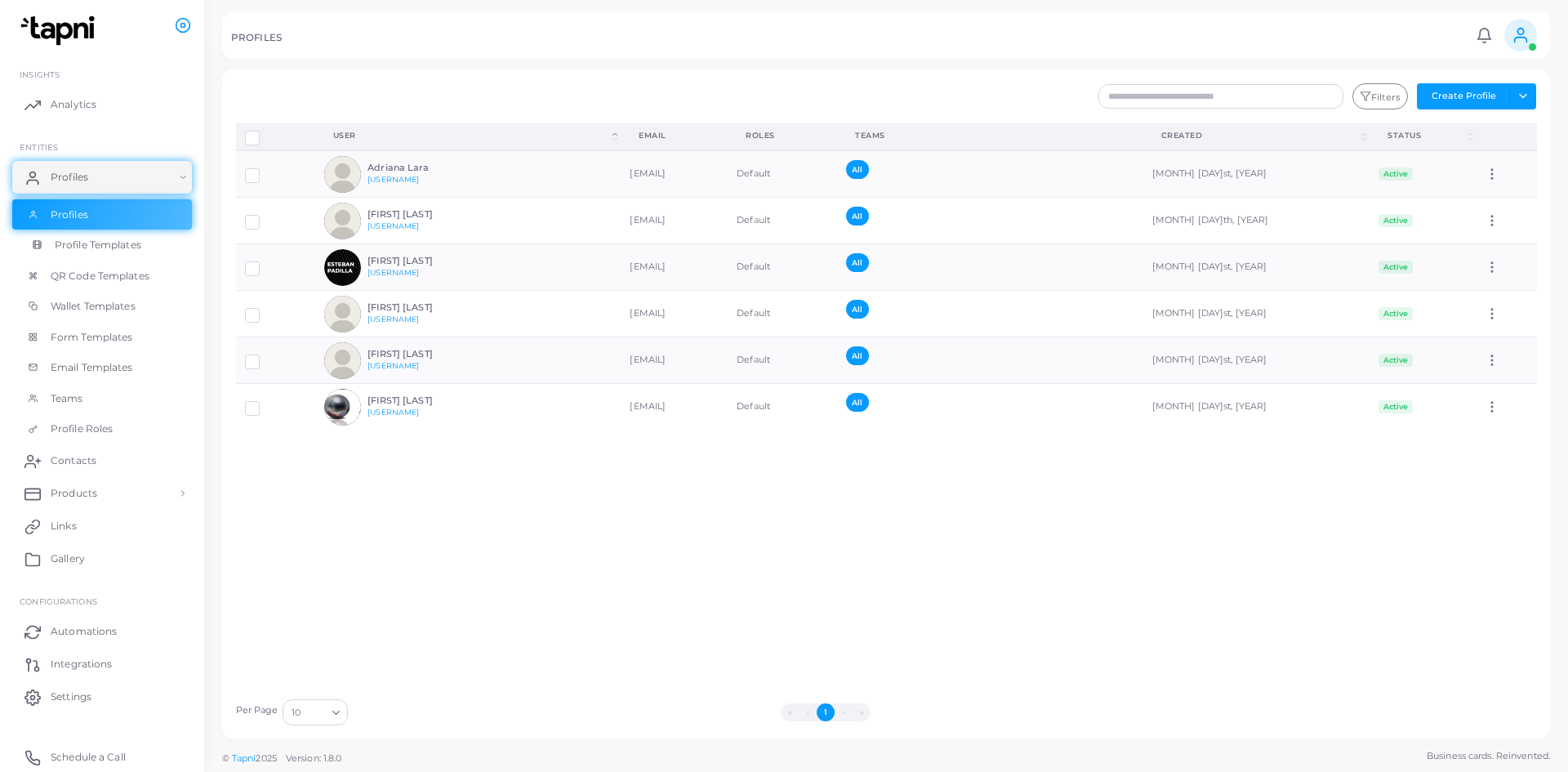 click on "Profile Templates" at bounding box center (98, 245) 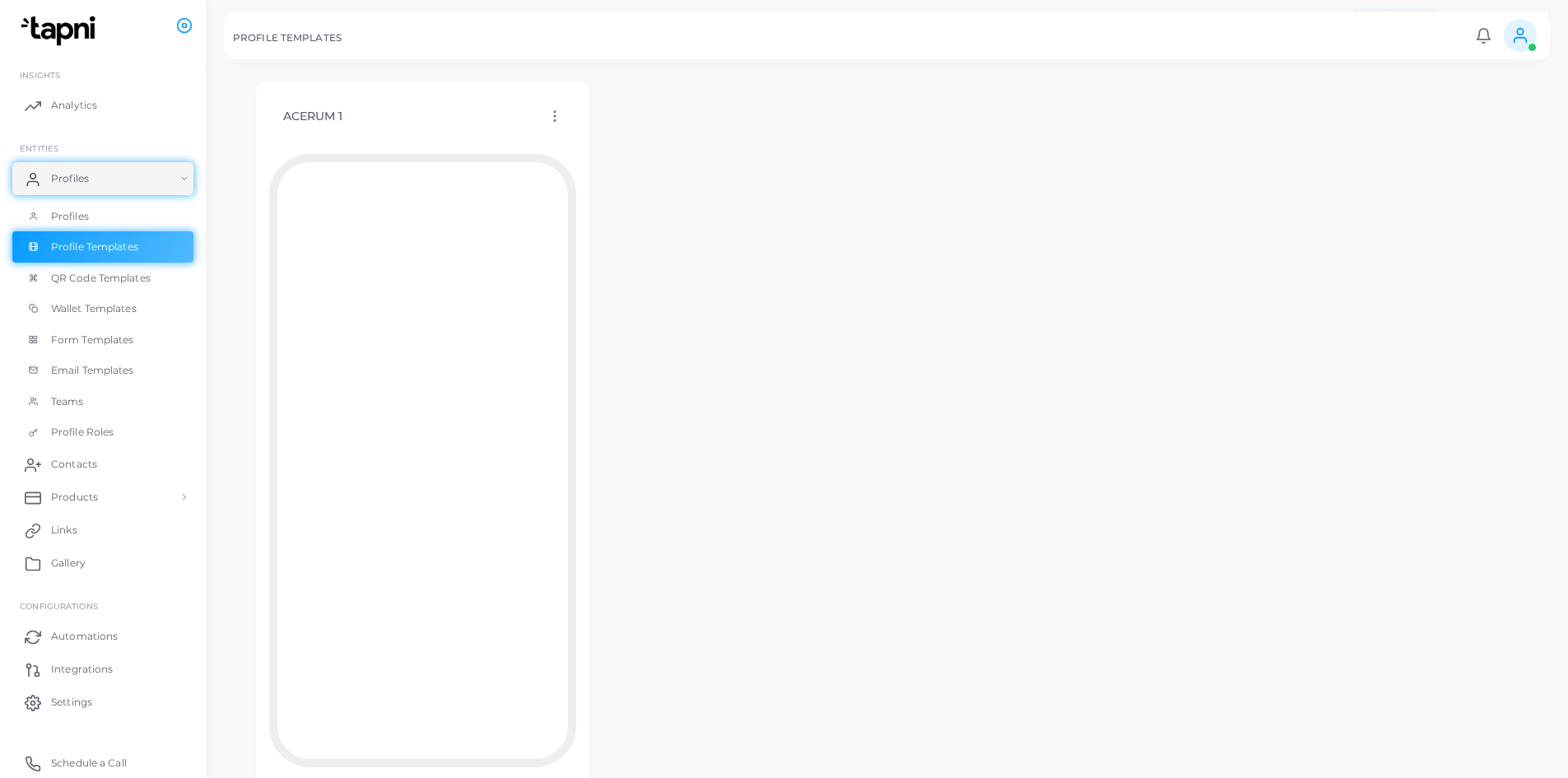 scroll, scrollTop: 82, scrollLeft: 0, axis: vertical 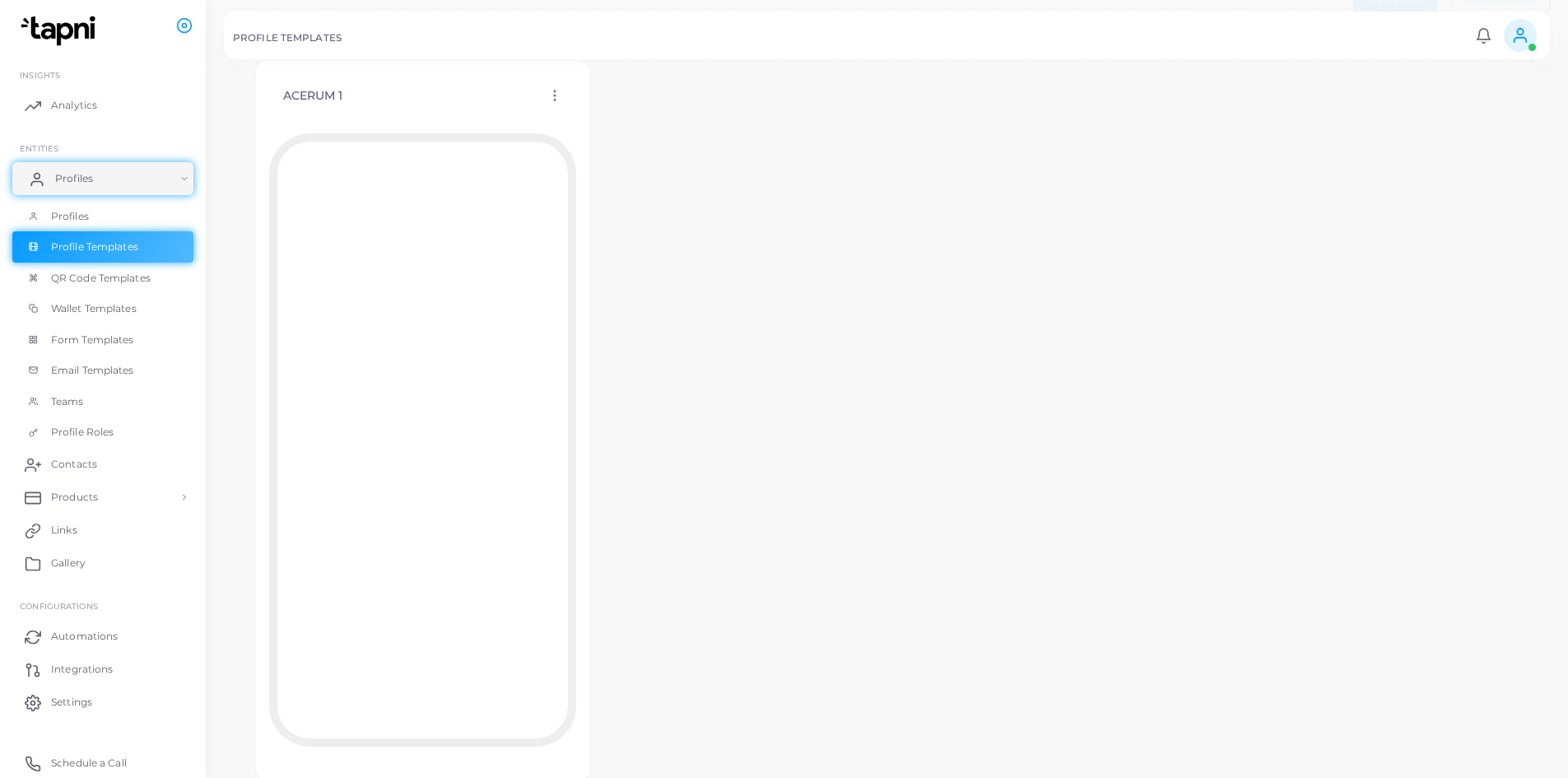 click on "Profiles" at bounding box center [103, 179] 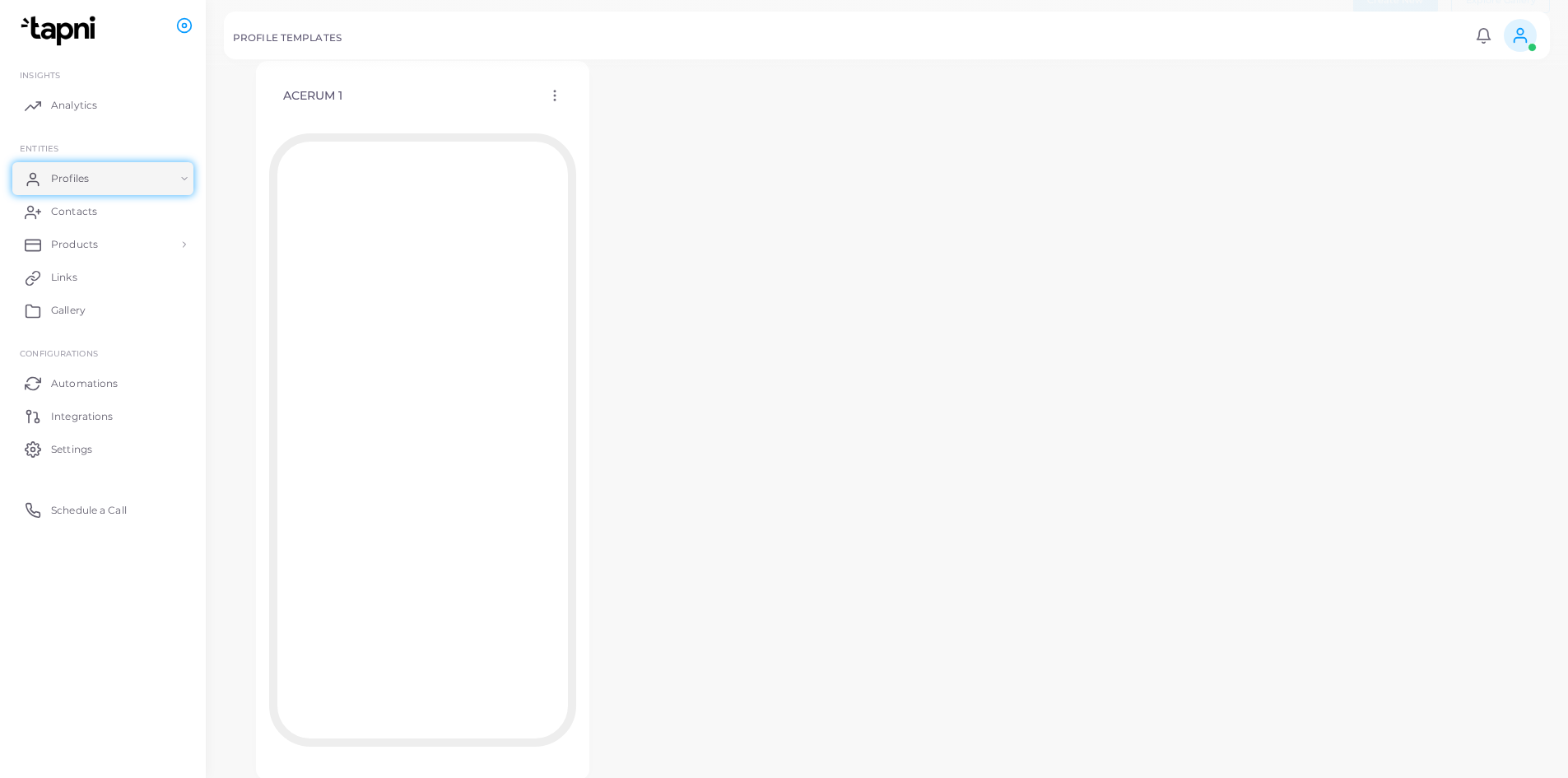 click at bounding box center [1520, 35] 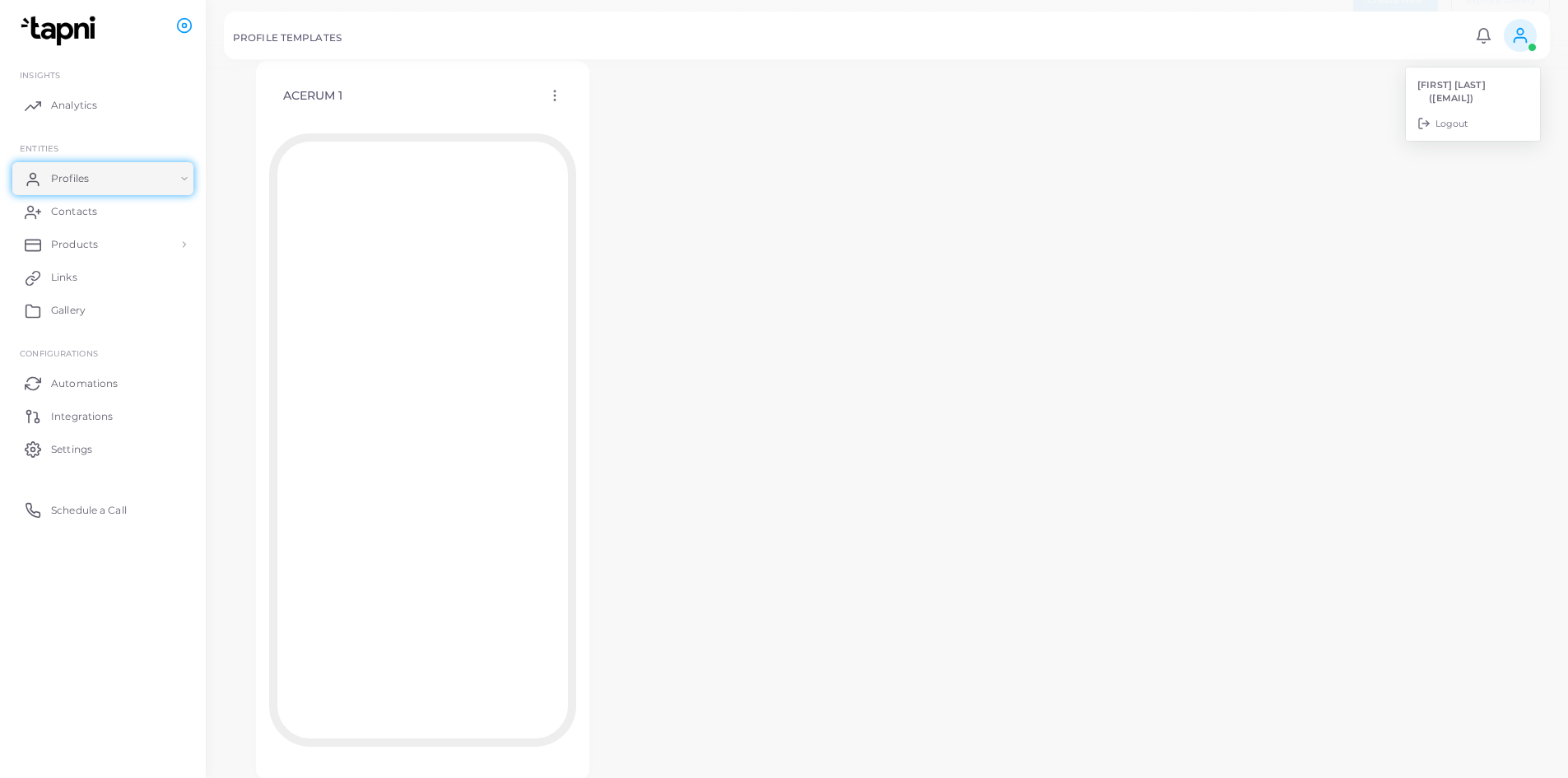 click on "ACERUM 1  Edit Template Assign template Duplicate Template Delete Template Copy Template ID" at bounding box center (886, 421) 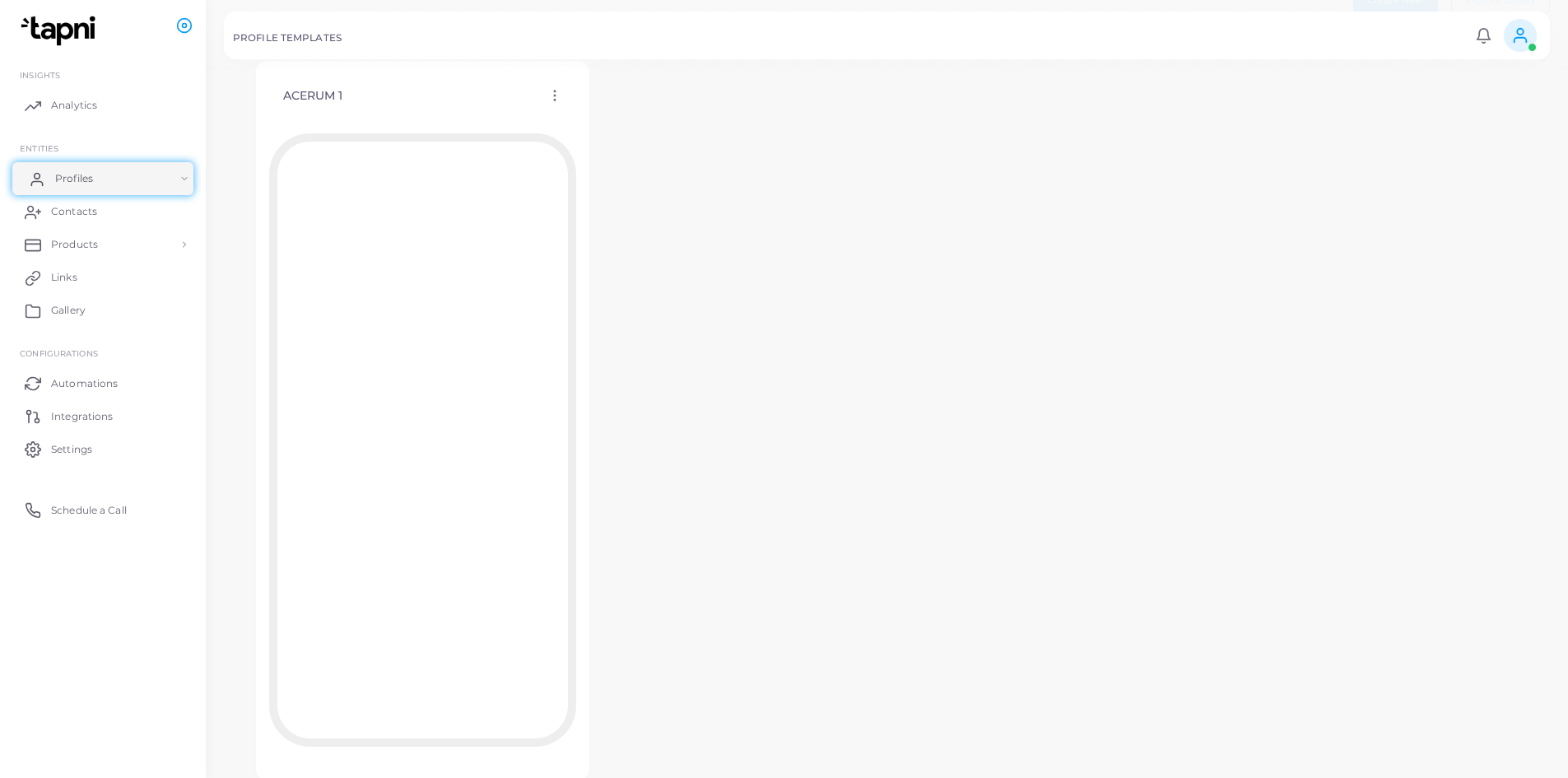click on "Profiles" at bounding box center (74, 179) 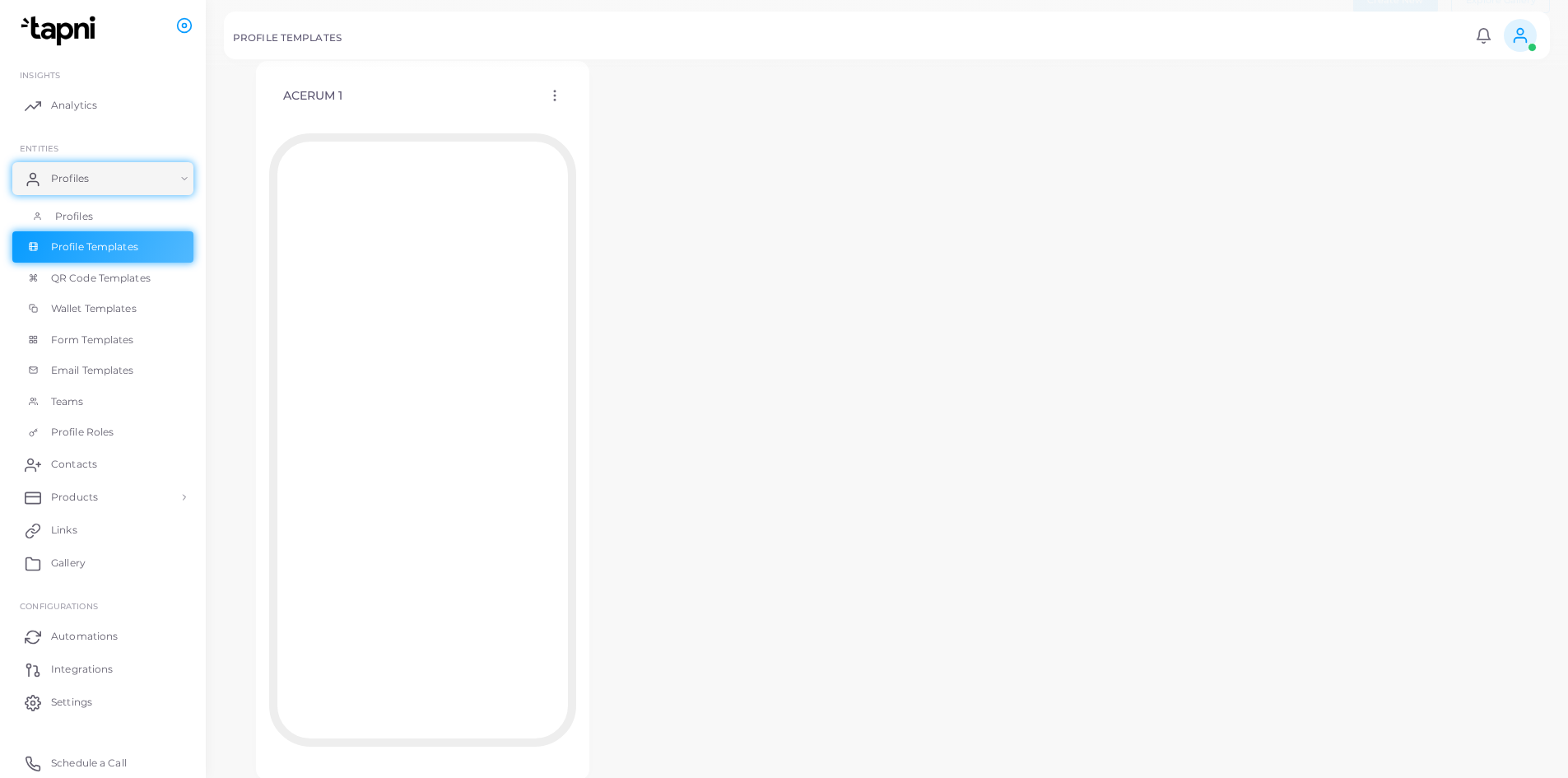 click on "Profiles" at bounding box center (103, 217) 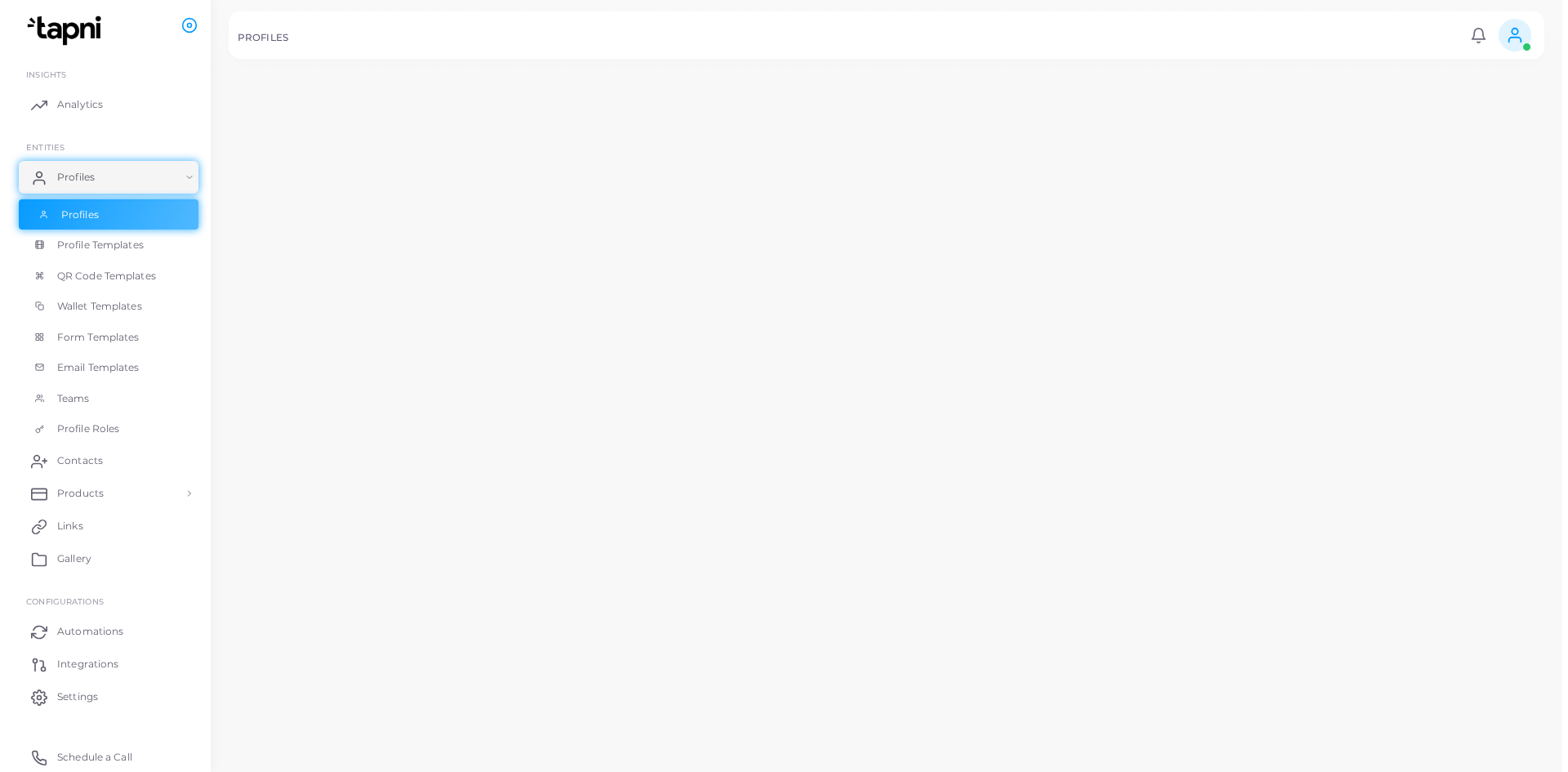 scroll, scrollTop: 0, scrollLeft: 0, axis: both 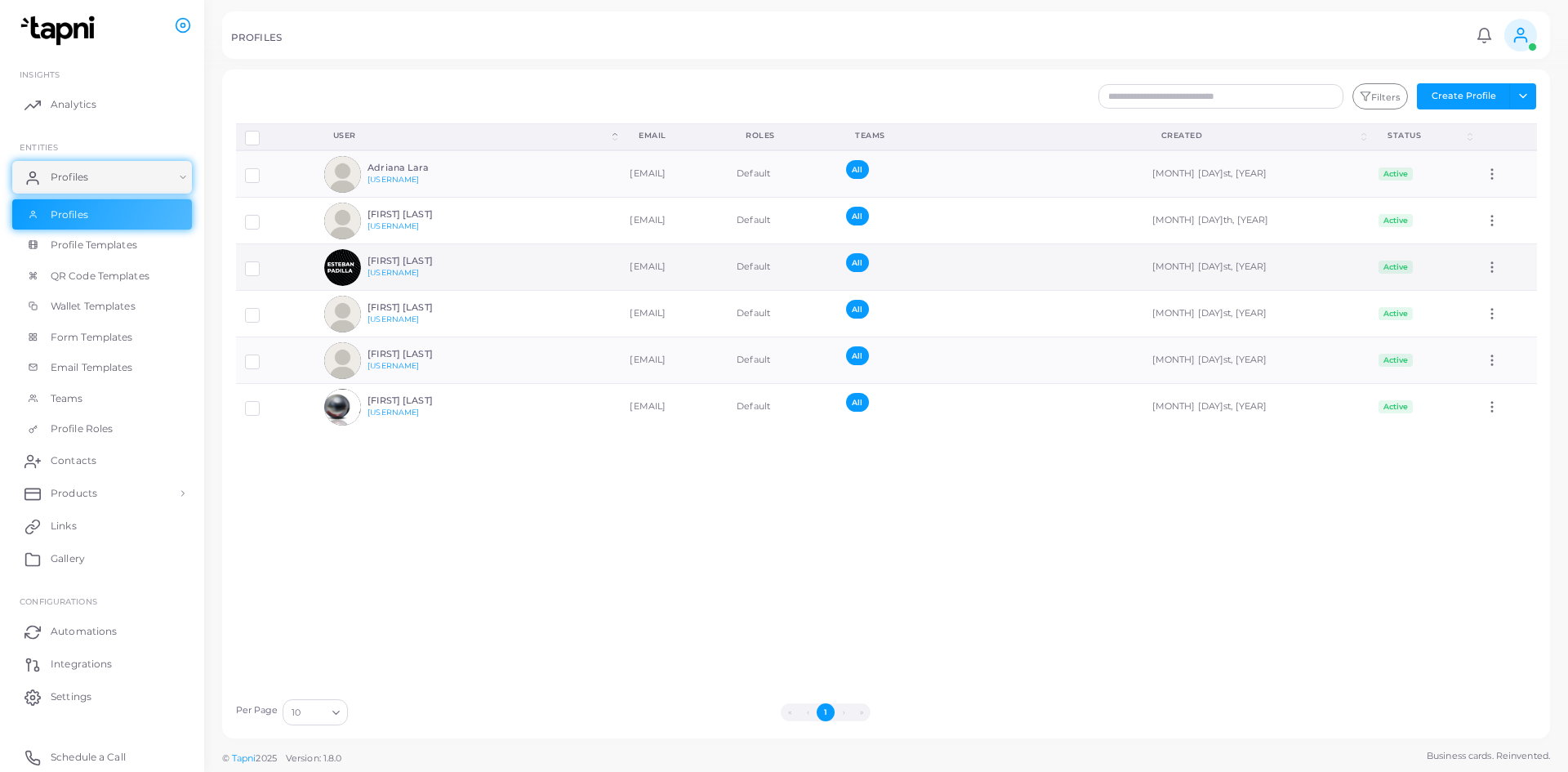 click 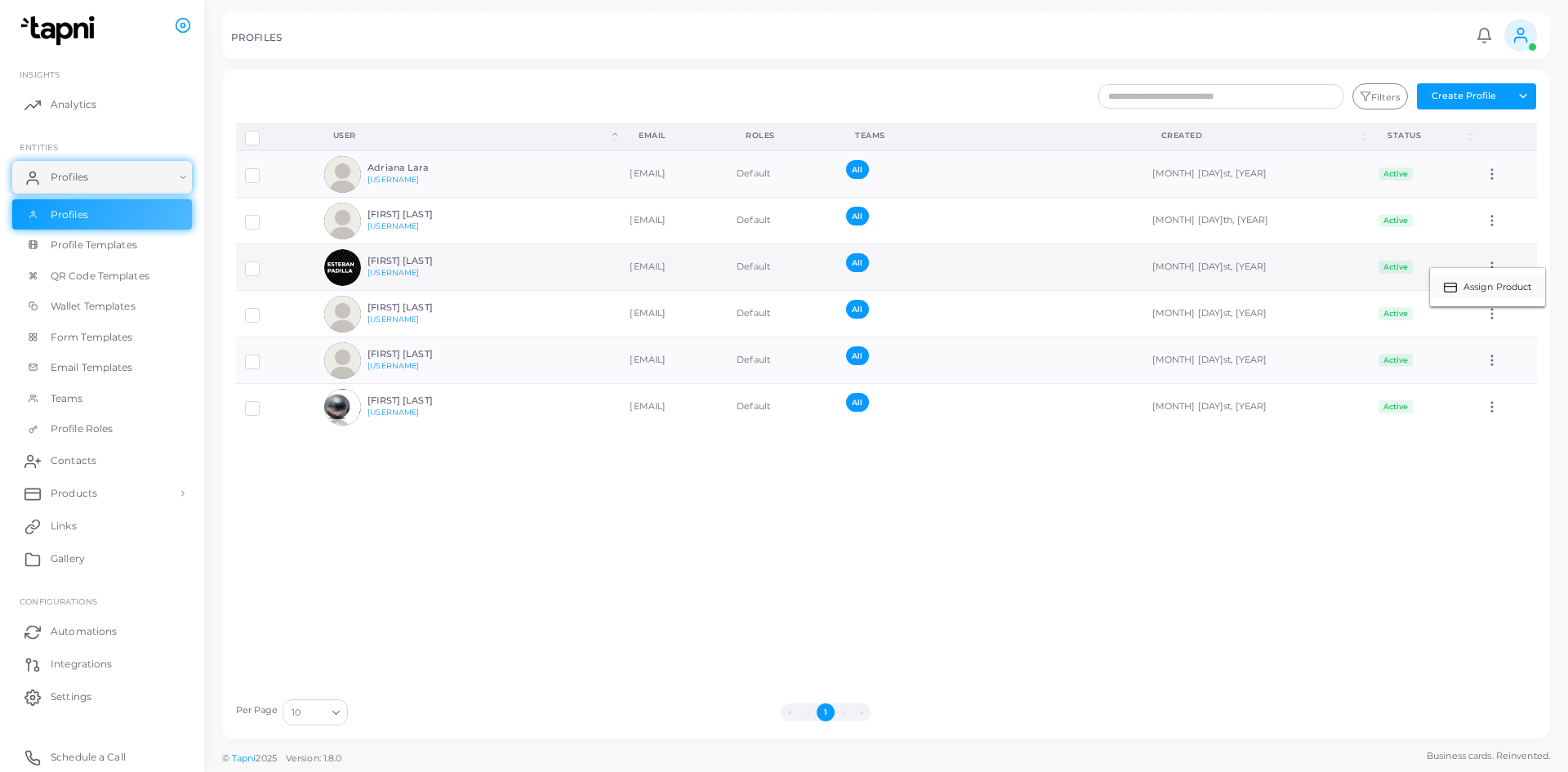 click on "Assign Product" at bounding box center [1498, 288] 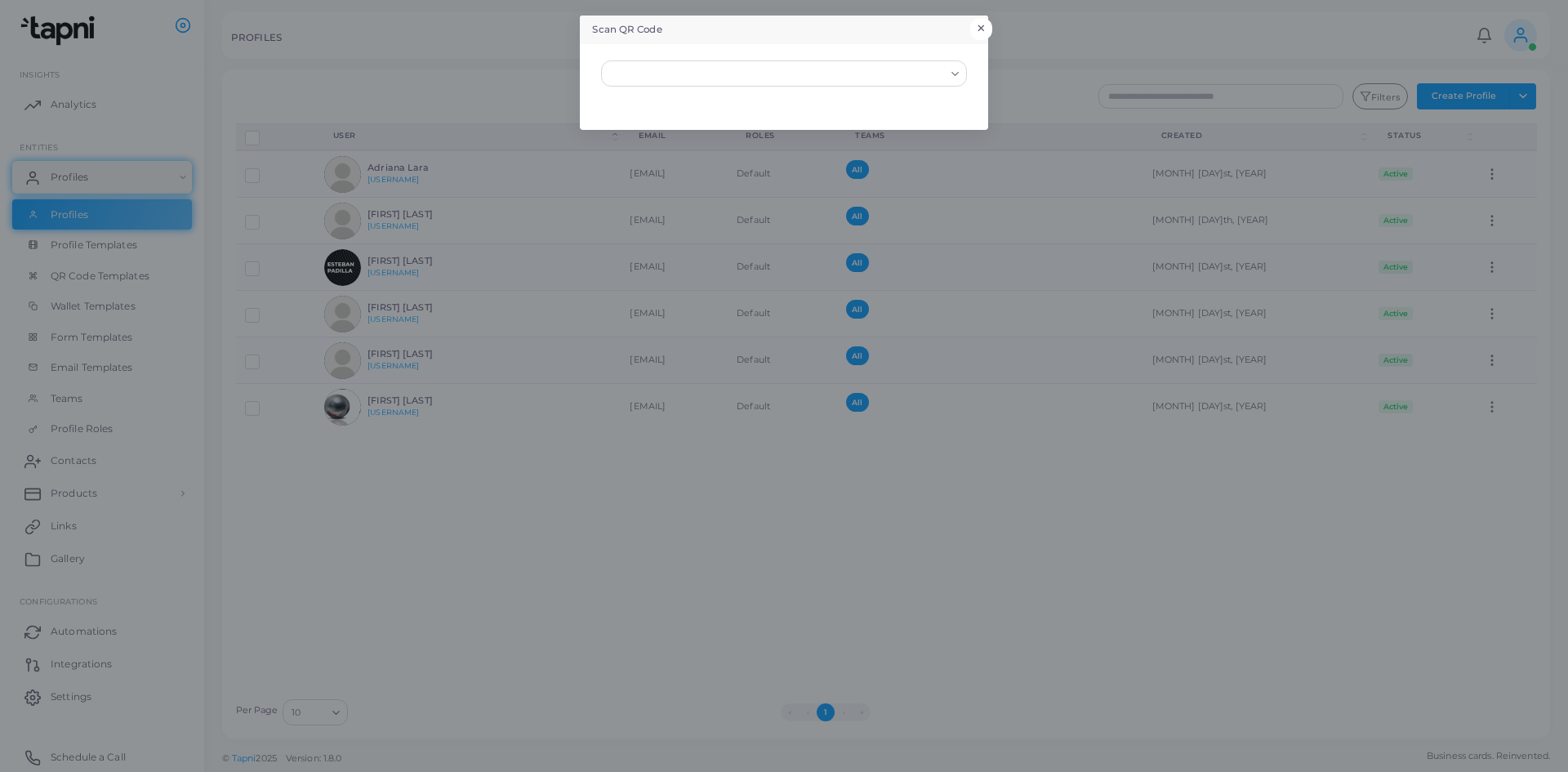 click on "×" at bounding box center (981, 29) 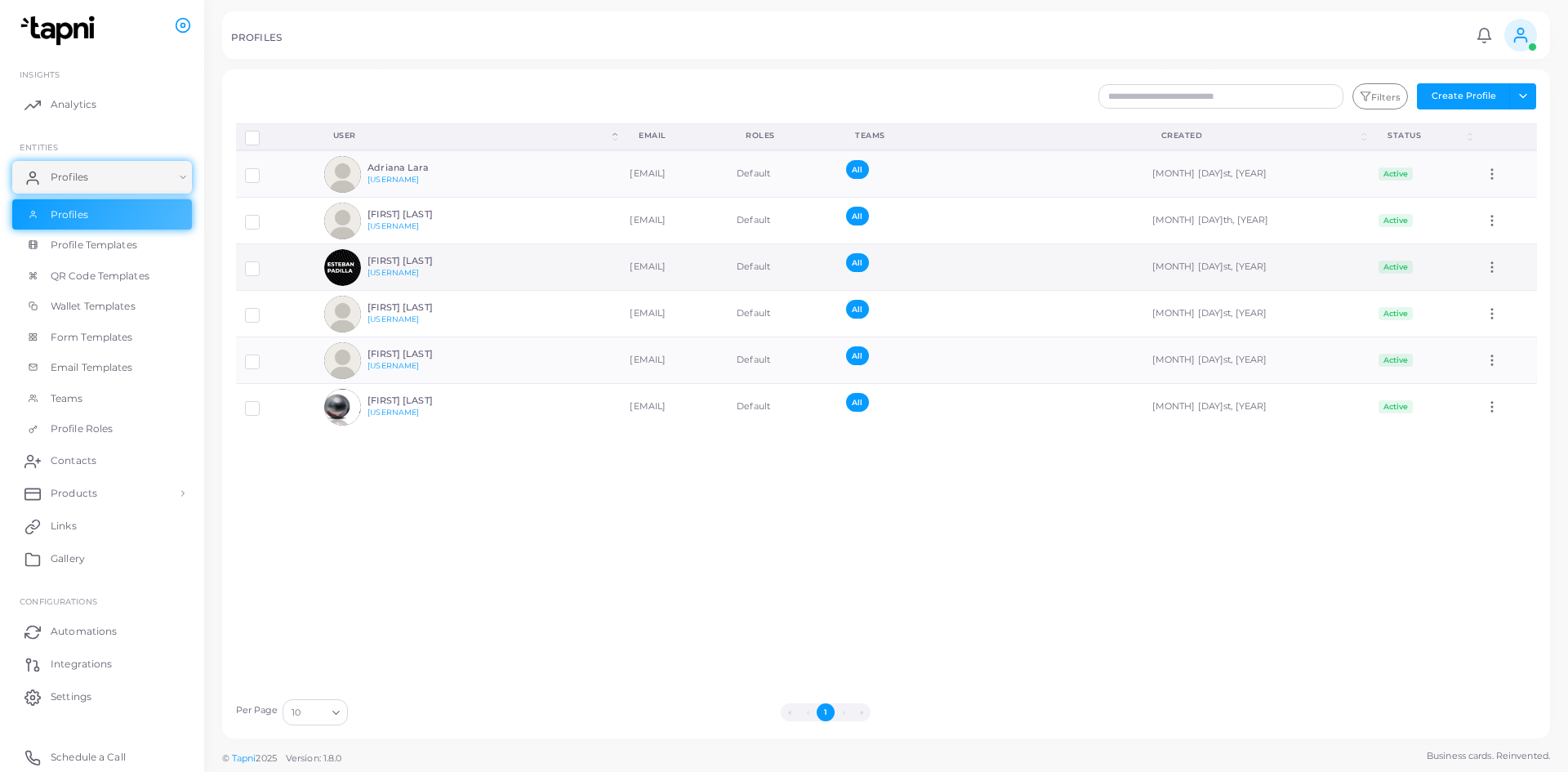 click on "[FIRST] [LAST]" at bounding box center [427, 261] 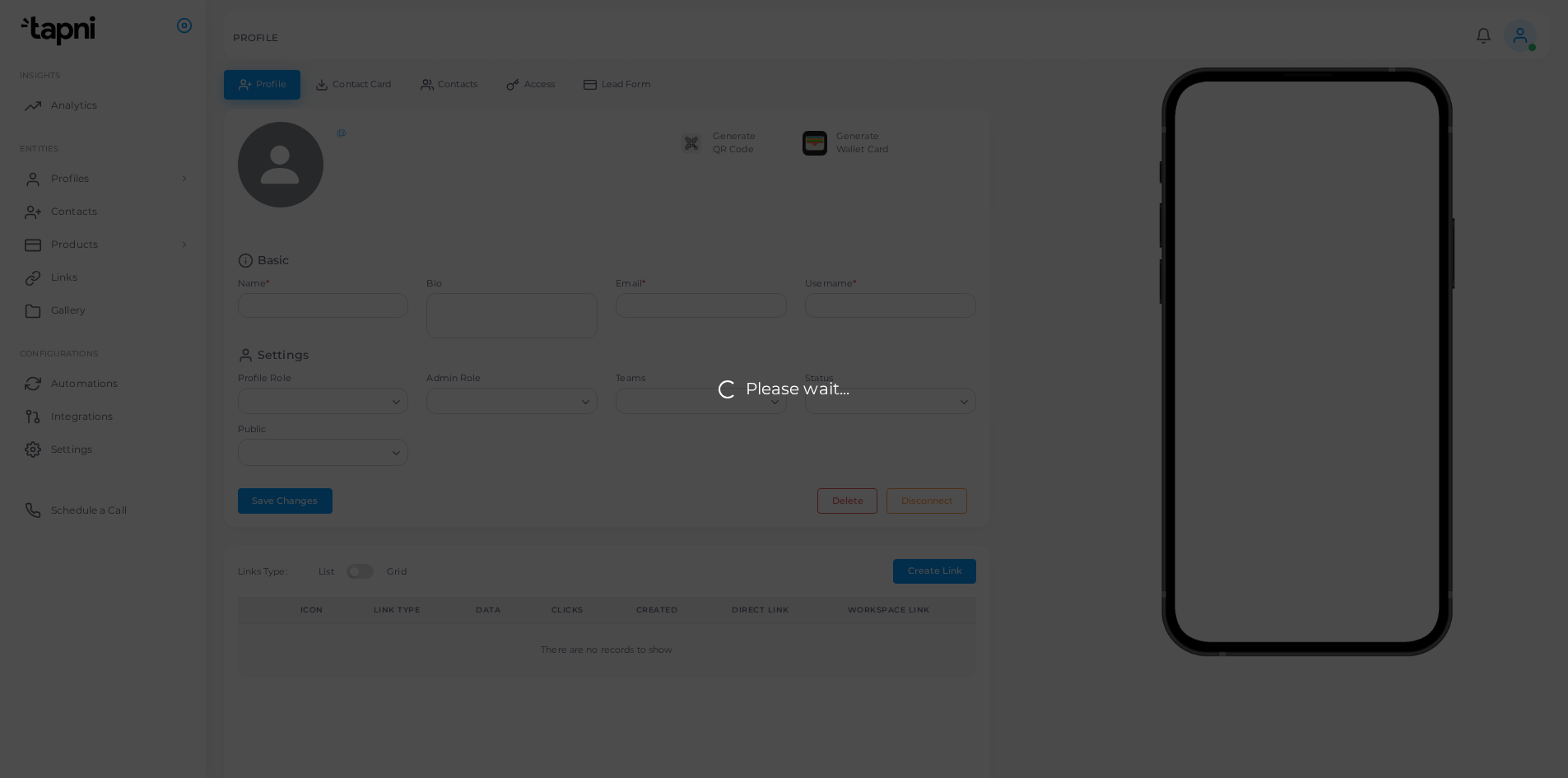 type on "**********" 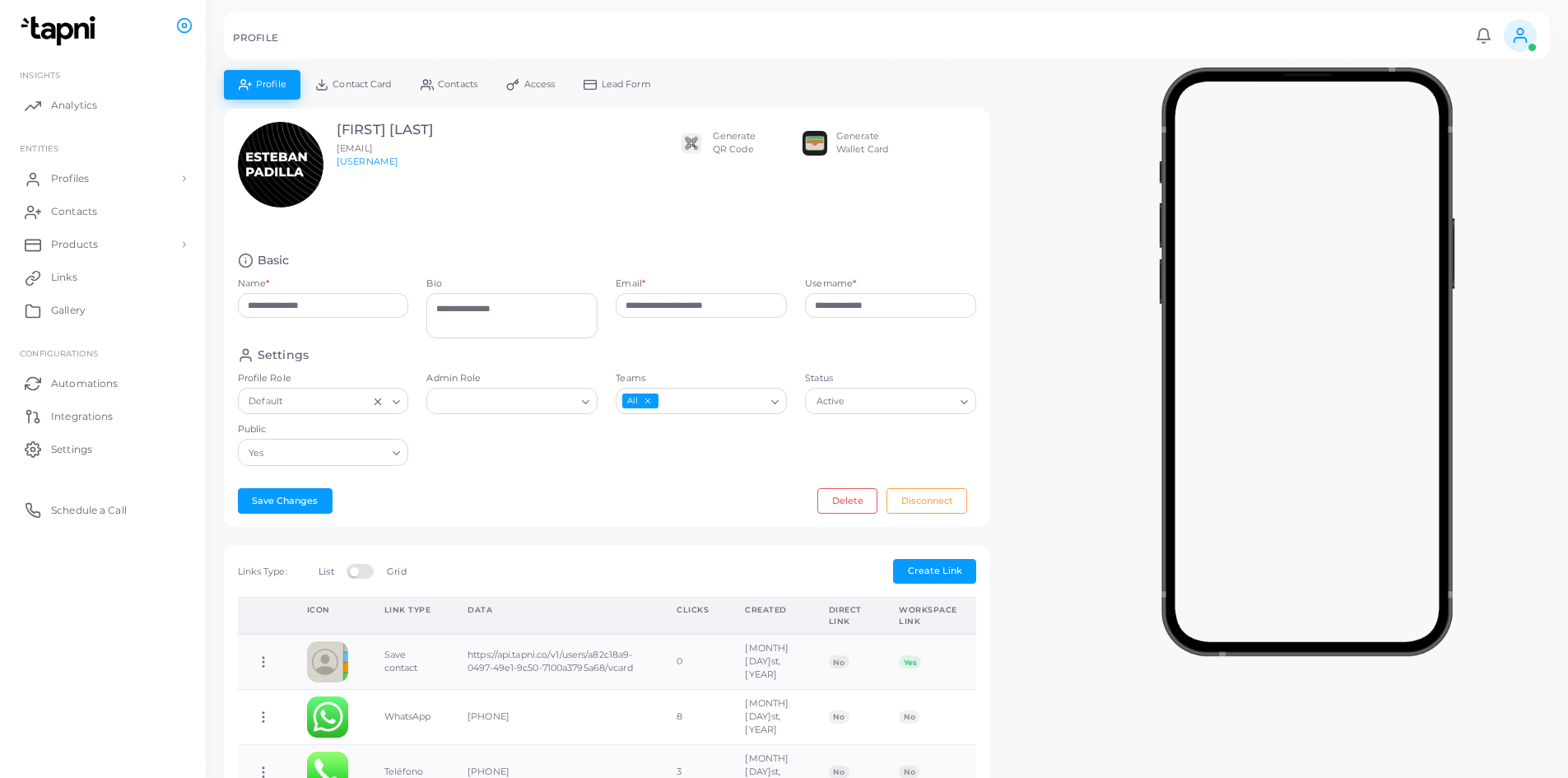 click on "Lead Form" at bounding box center (626, 84) 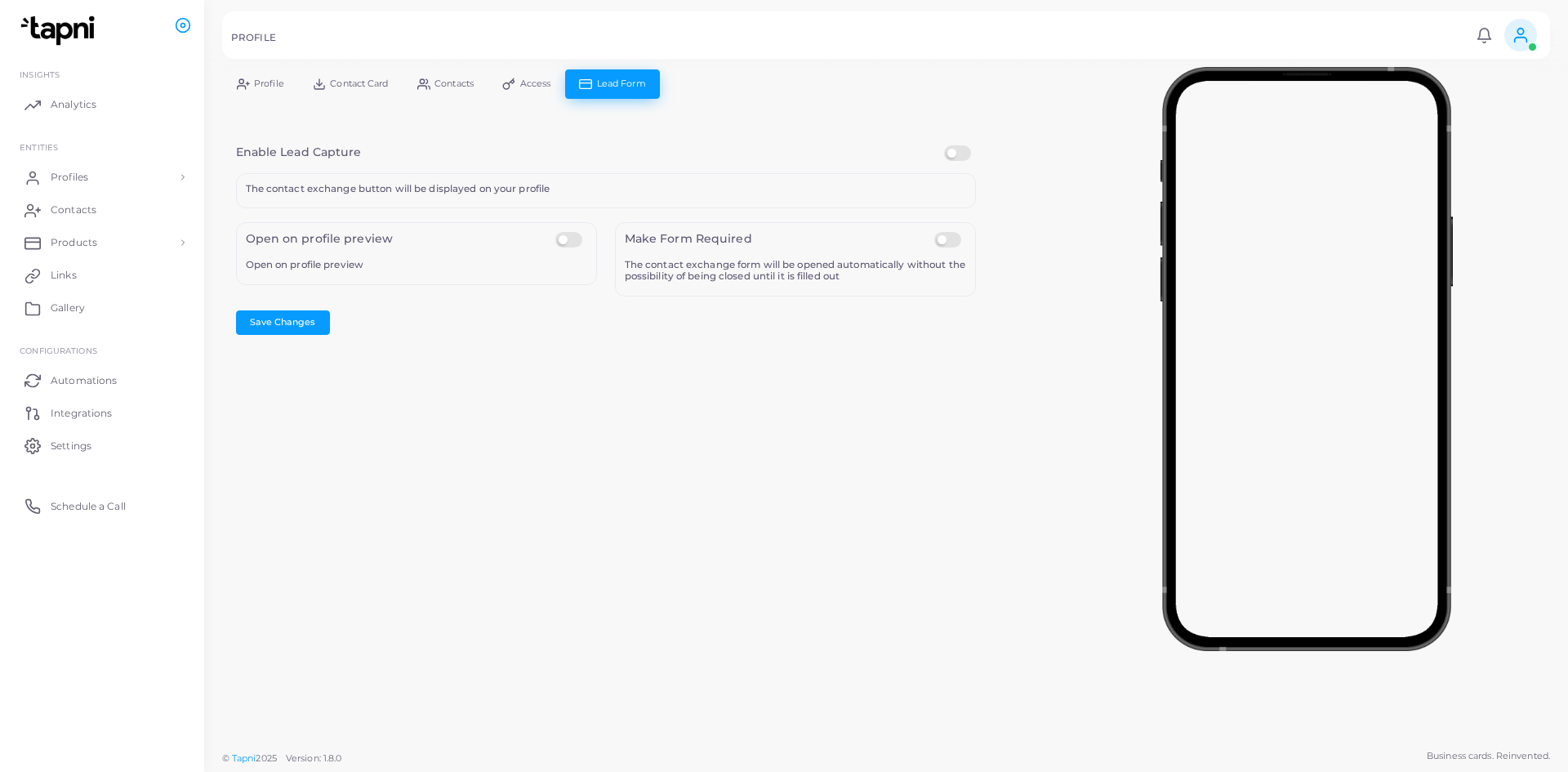 click on "Access" at bounding box center (536, 83) 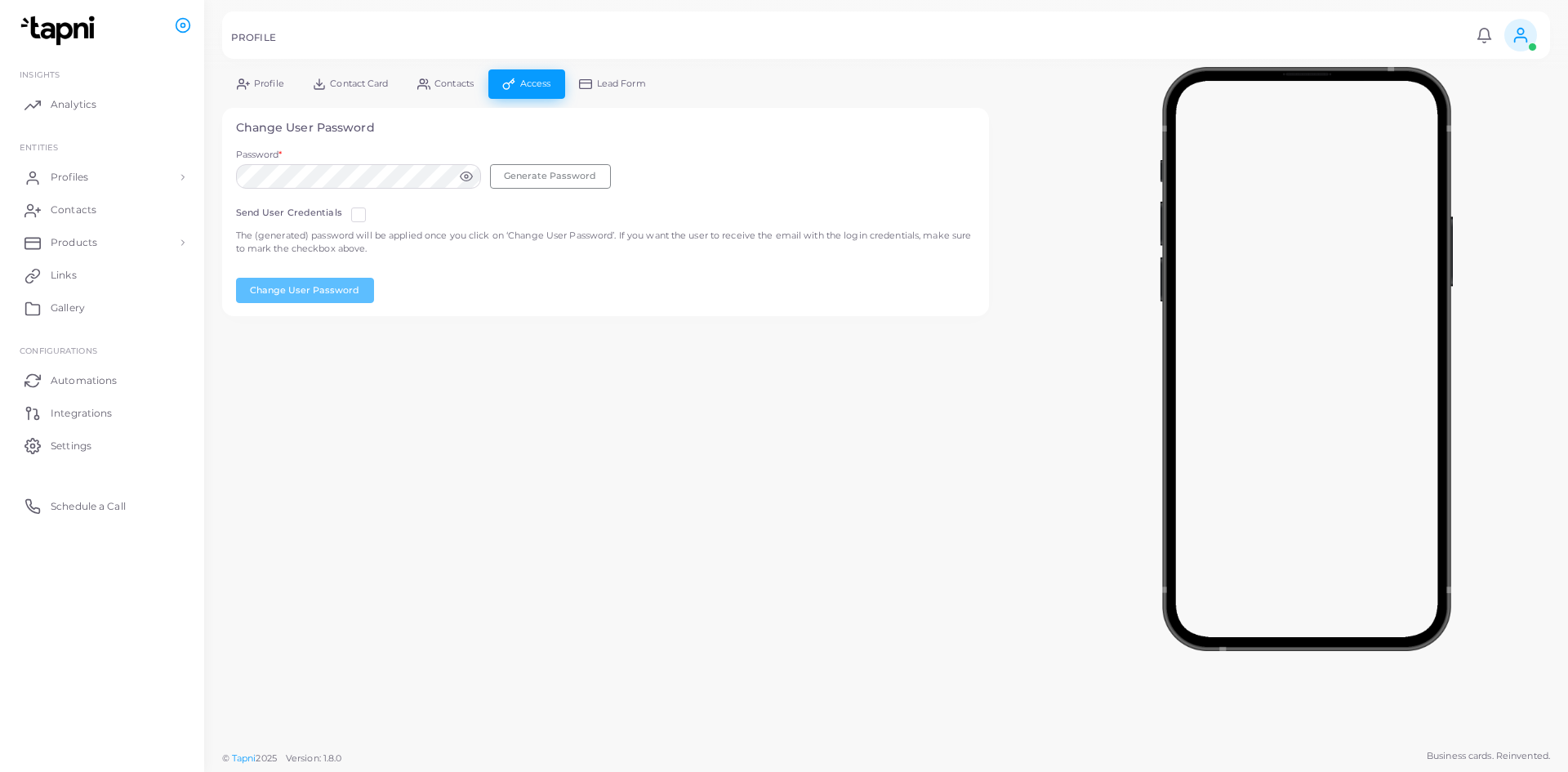 click on "Contacts" at bounding box center [454, 83] 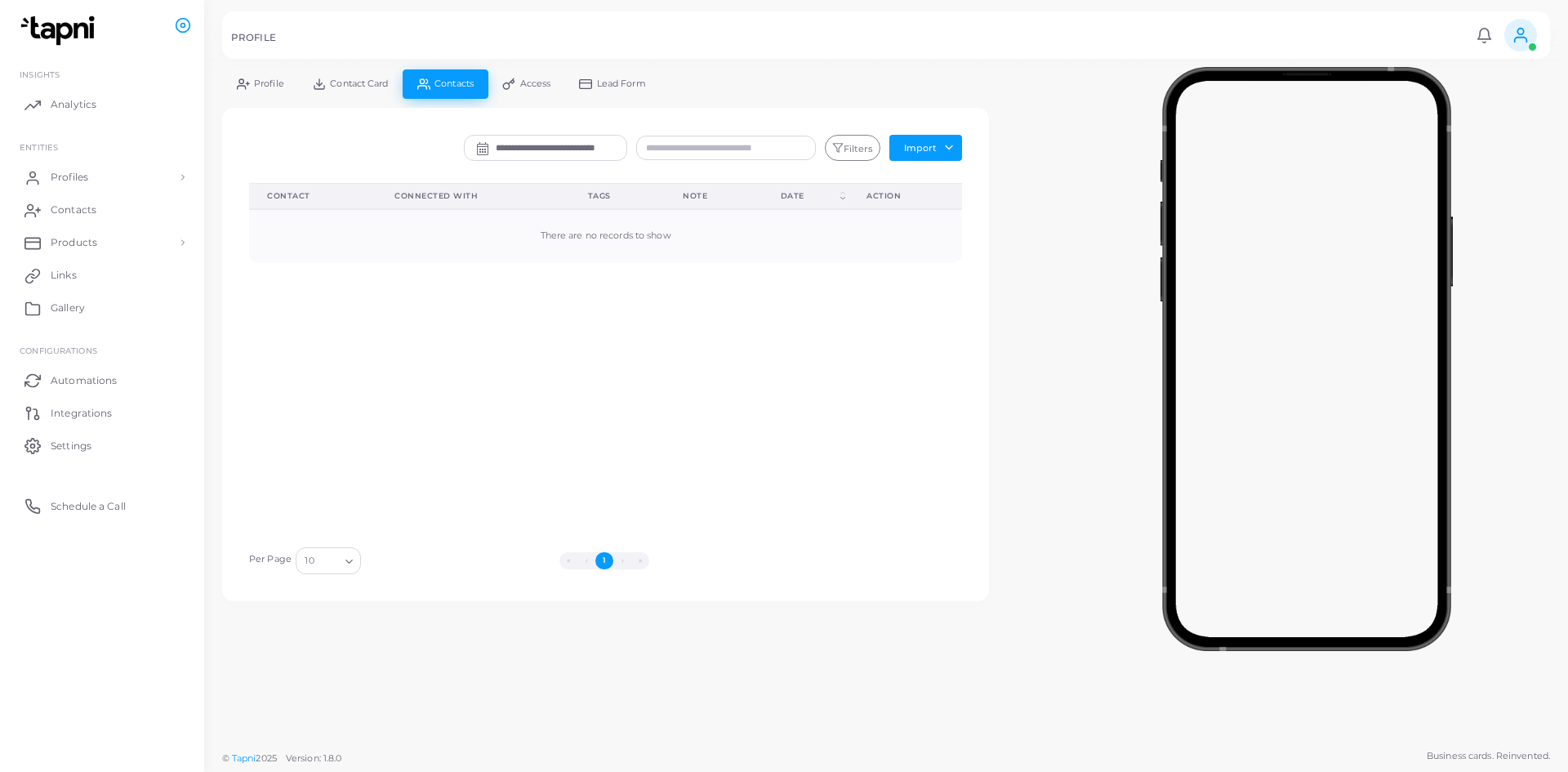 click on "Lead Form" at bounding box center [621, 83] 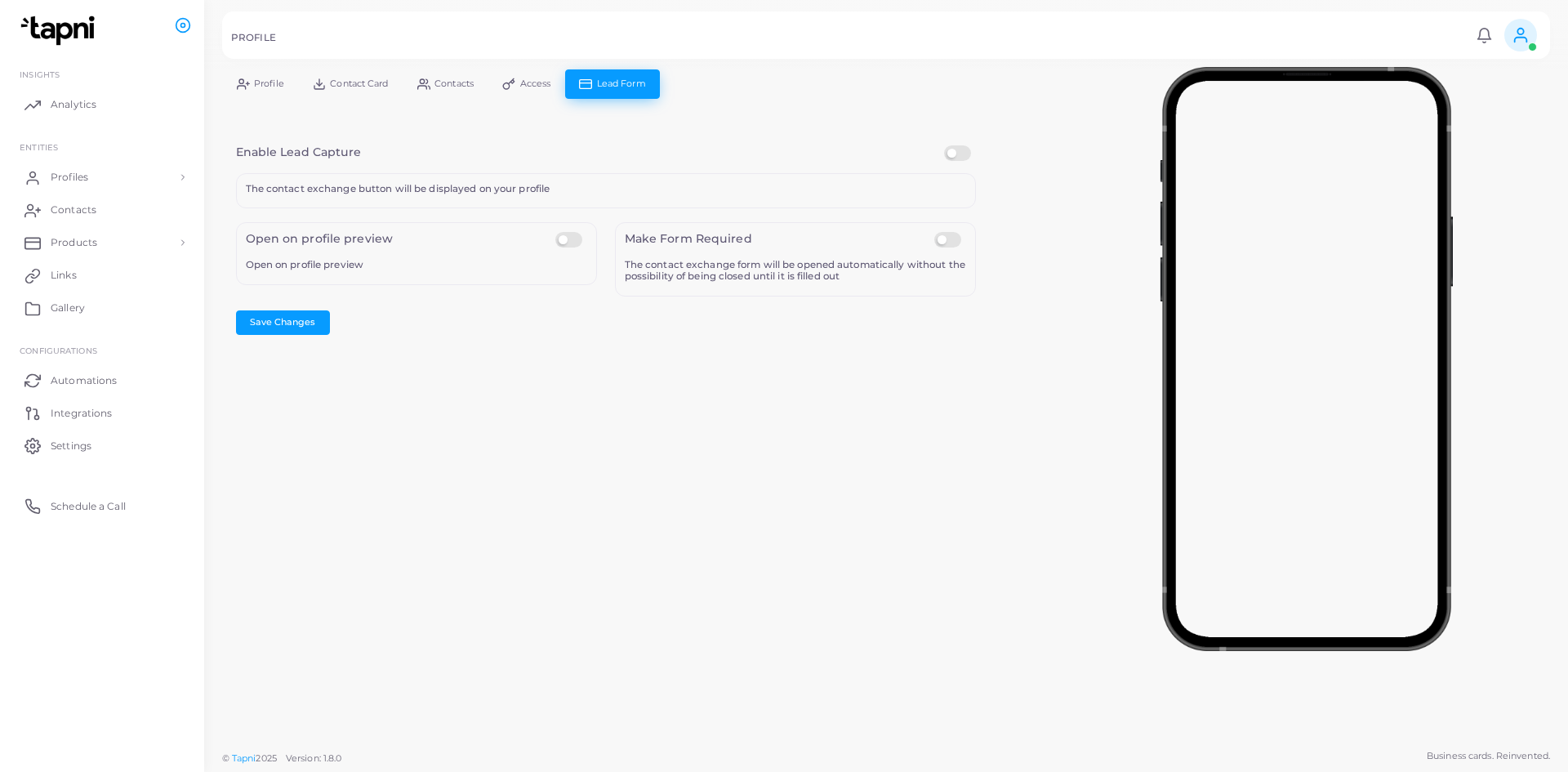 click on "Contact Card" at bounding box center [350, 83] 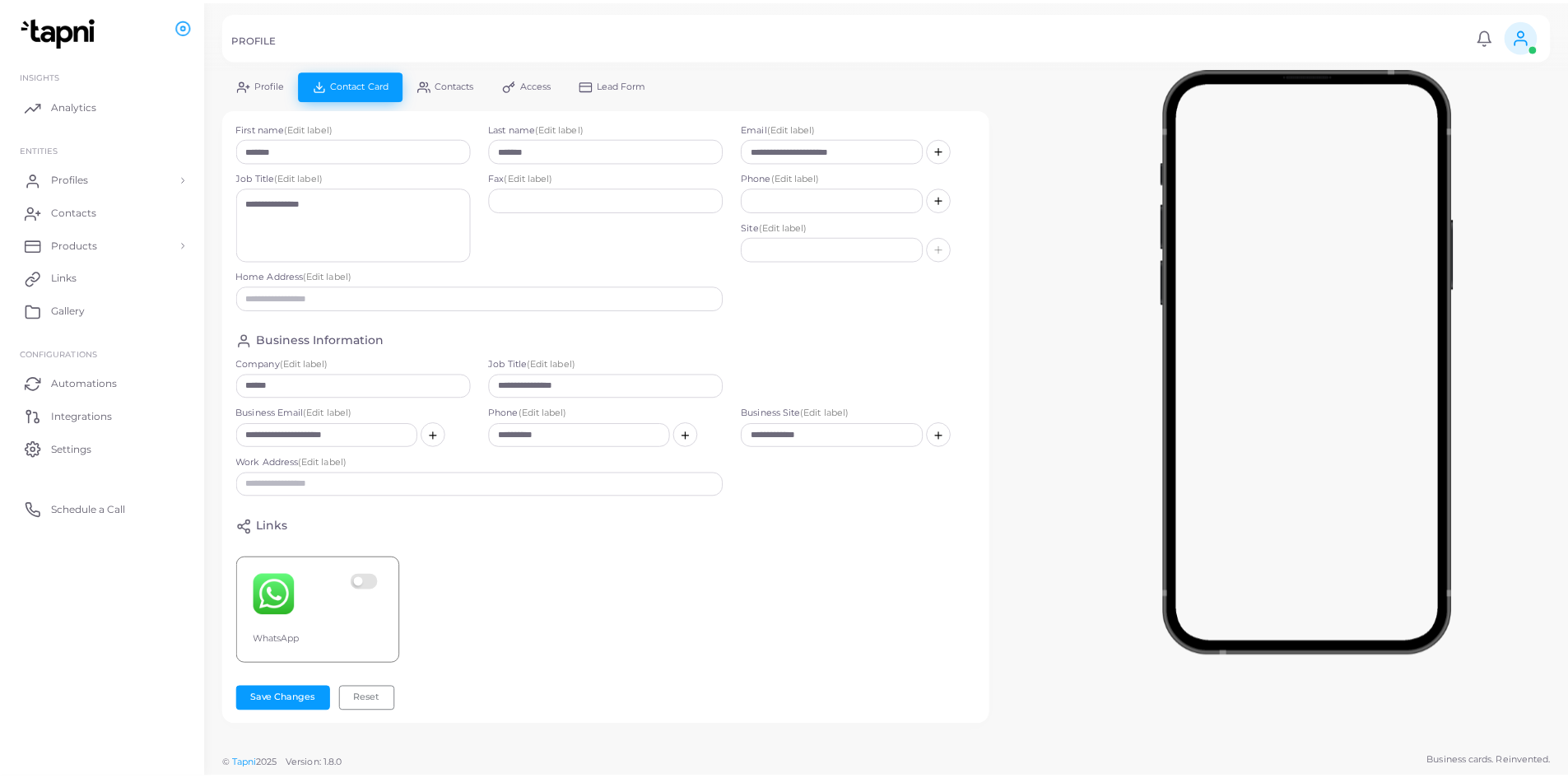 scroll, scrollTop: 38, scrollLeft: 0, axis: vertical 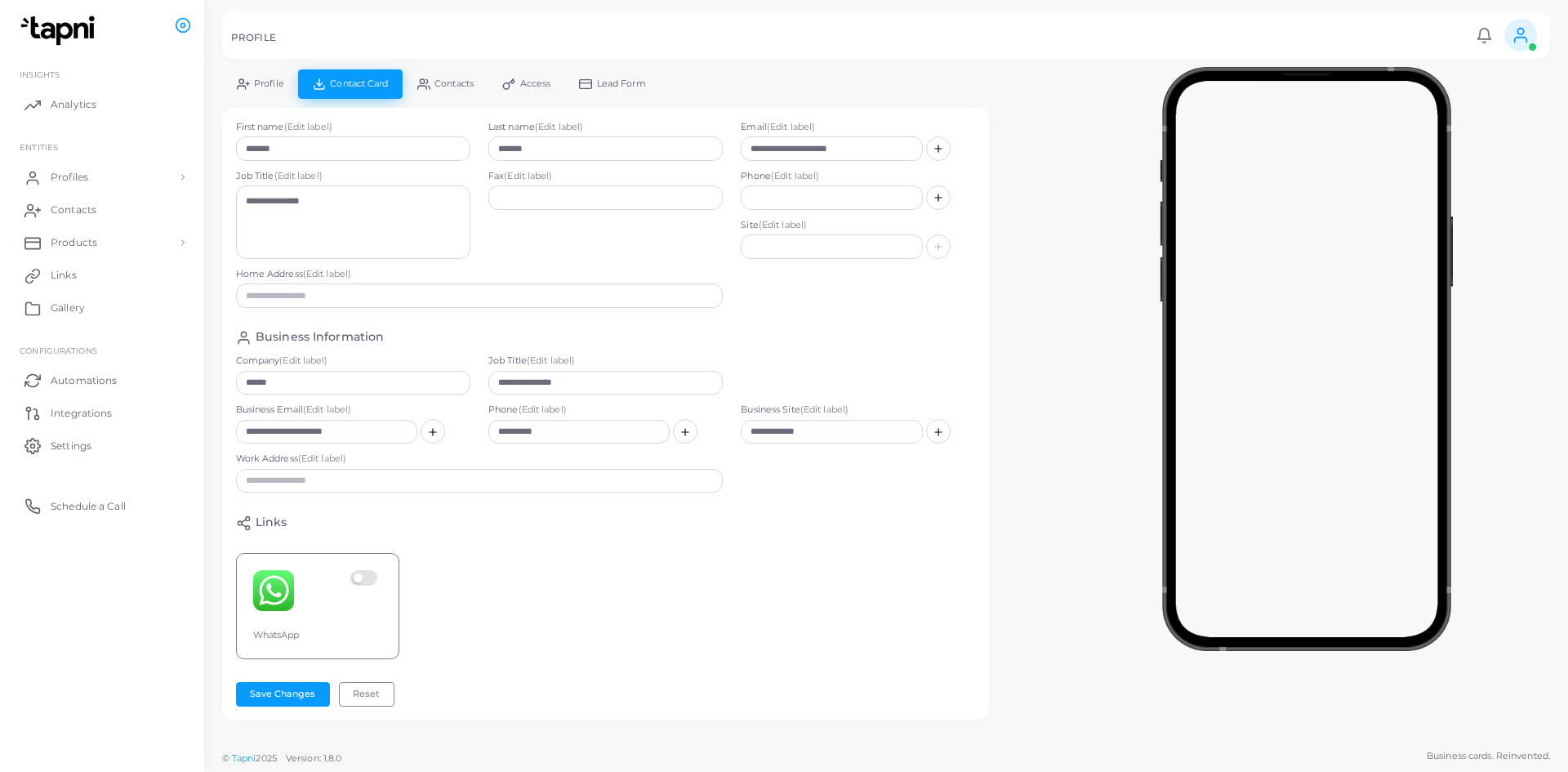 click at bounding box center (366, 591) 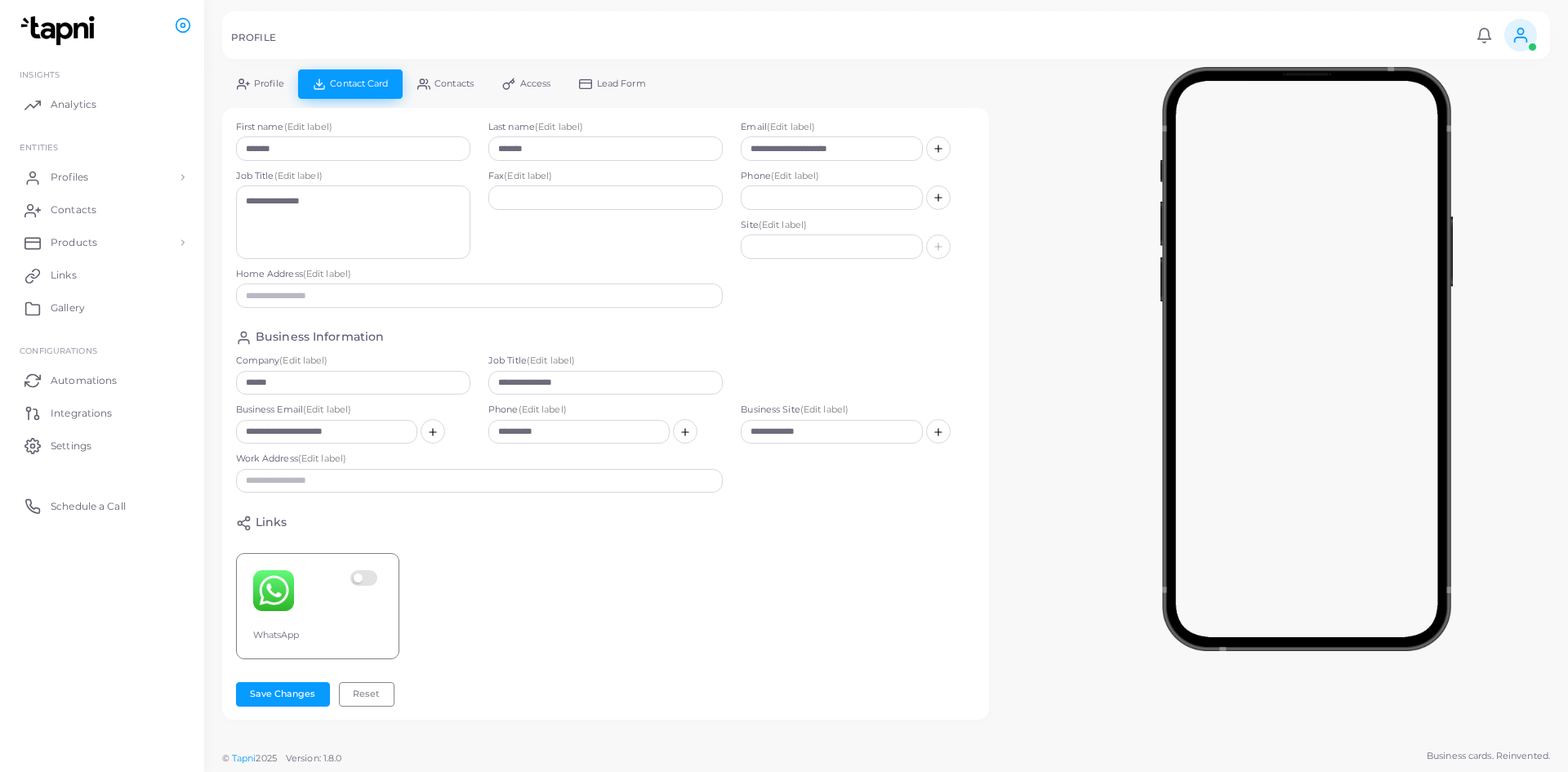 click on "Profile" at bounding box center [260, 83] 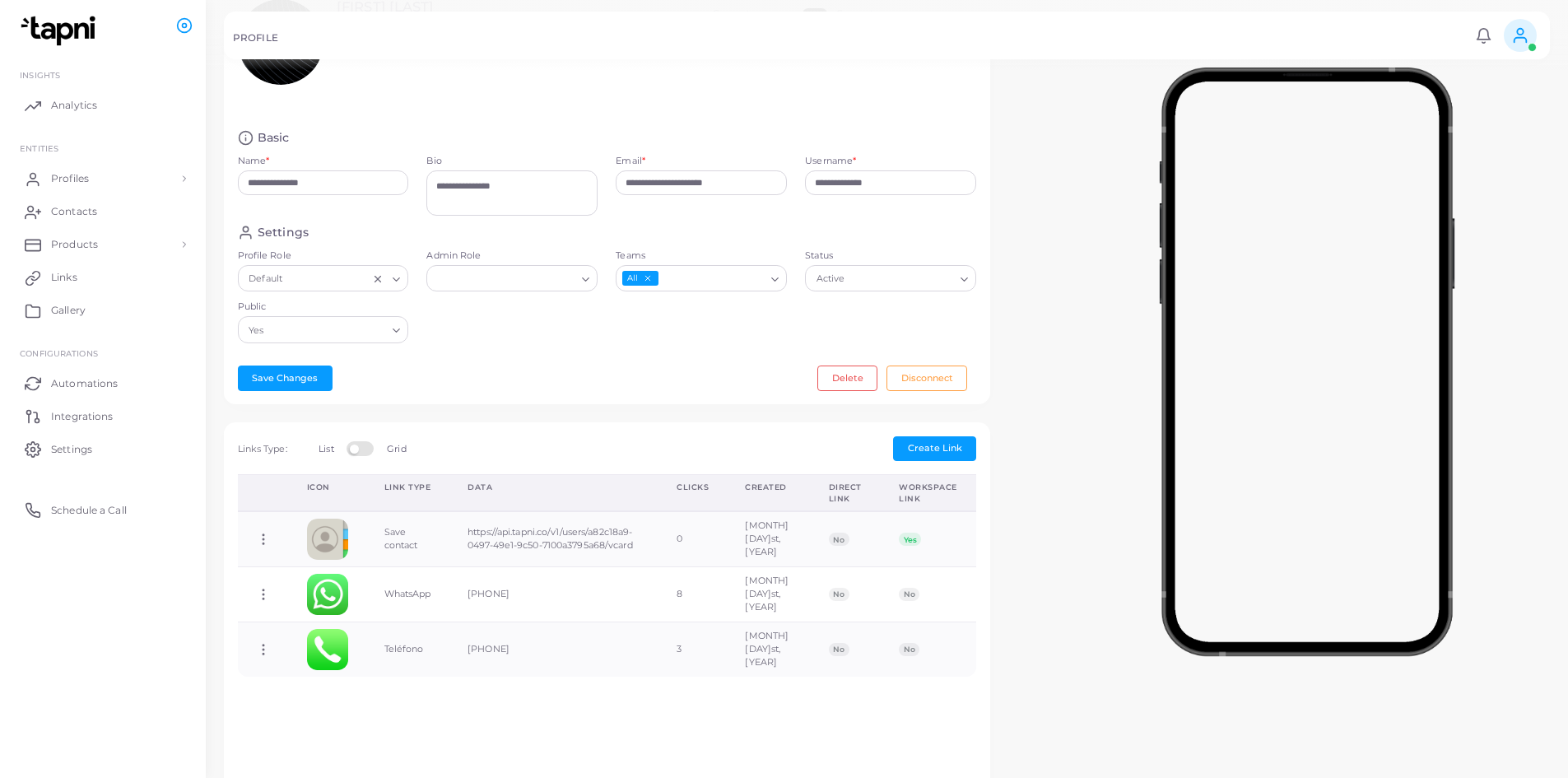 scroll, scrollTop: 82, scrollLeft: 0, axis: vertical 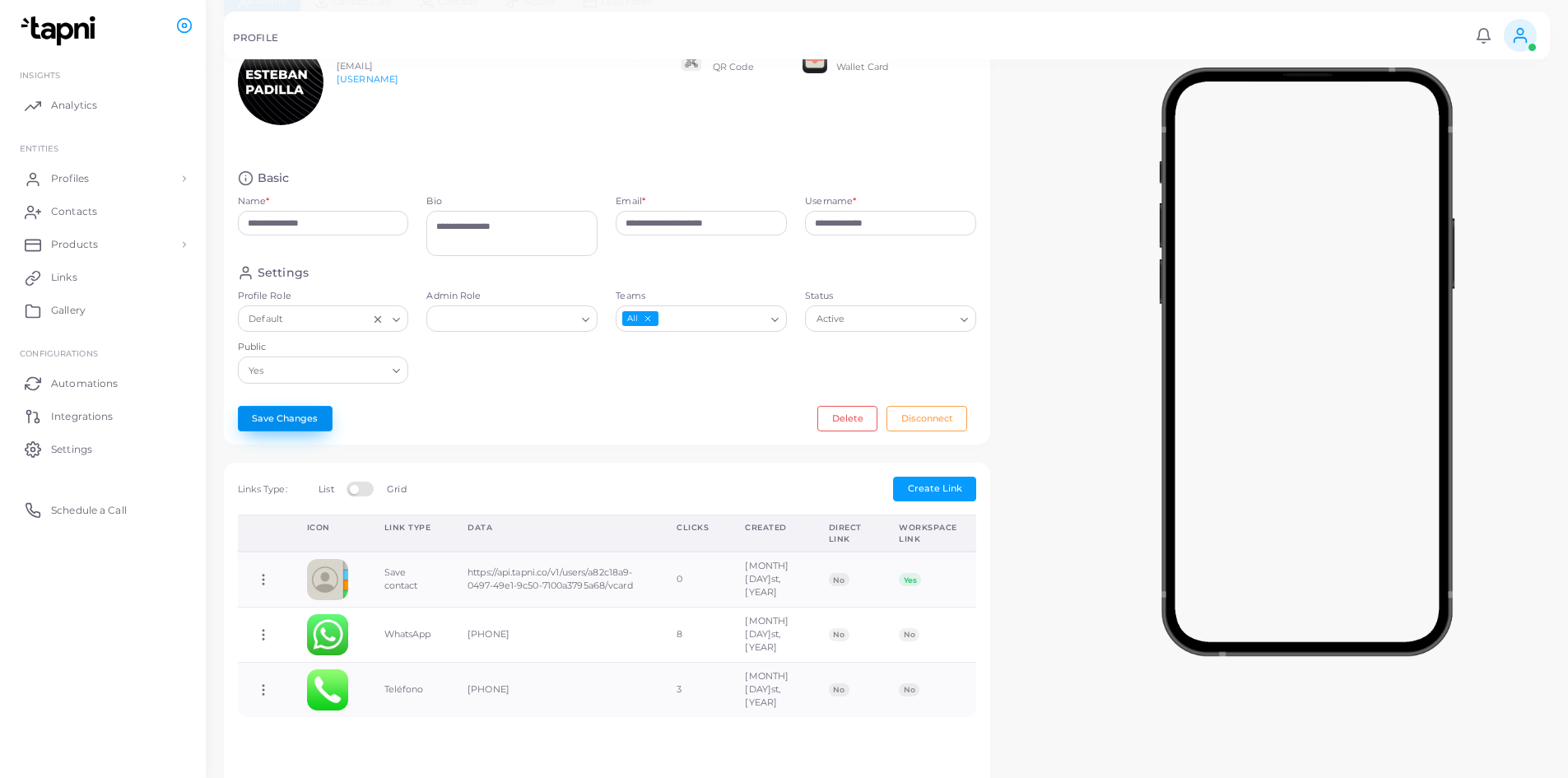 click on "Save Changes" at bounding box center (285, 418) 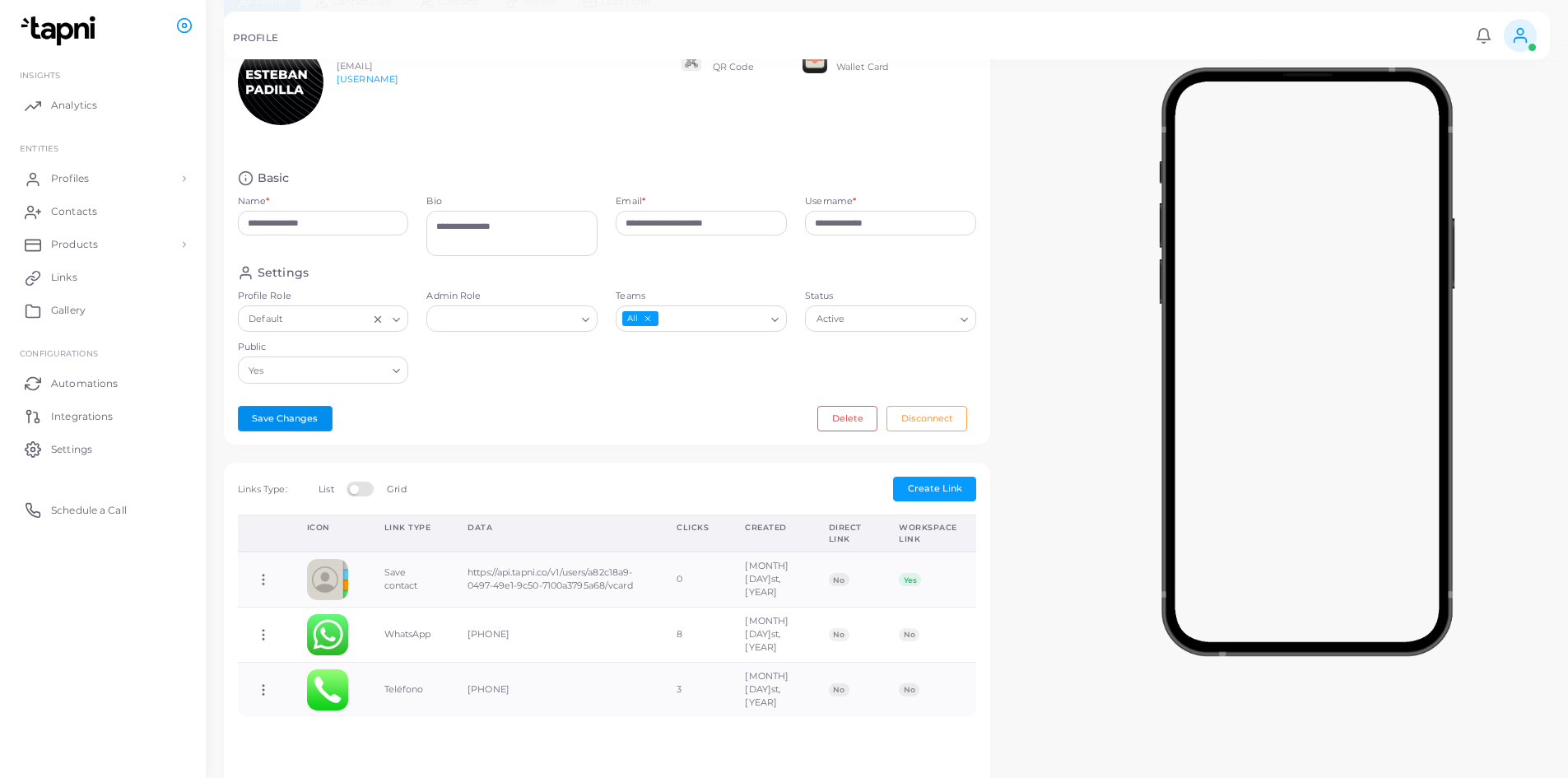 type 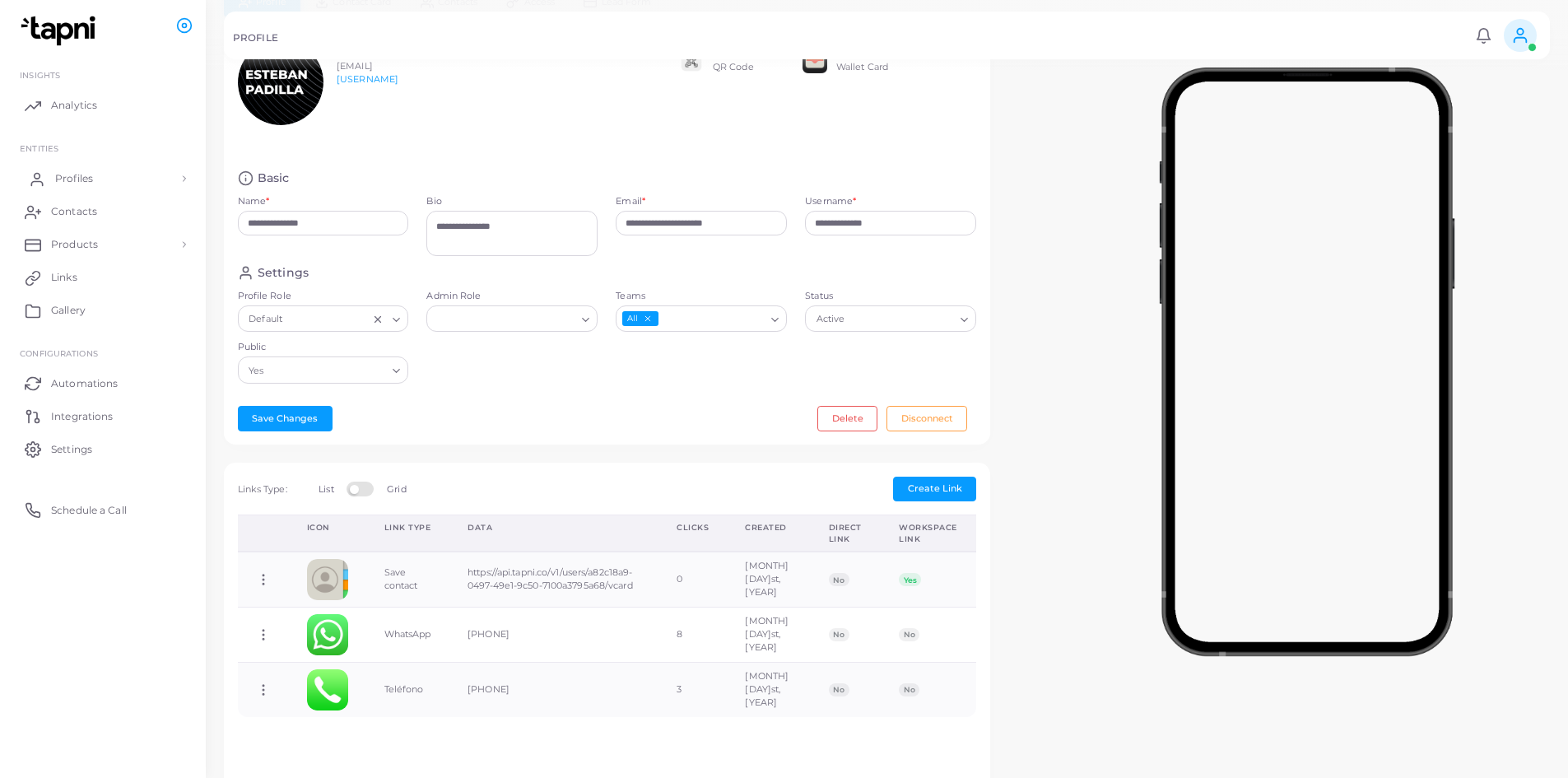 click on "Profiles" at bounding box center (103, 179) 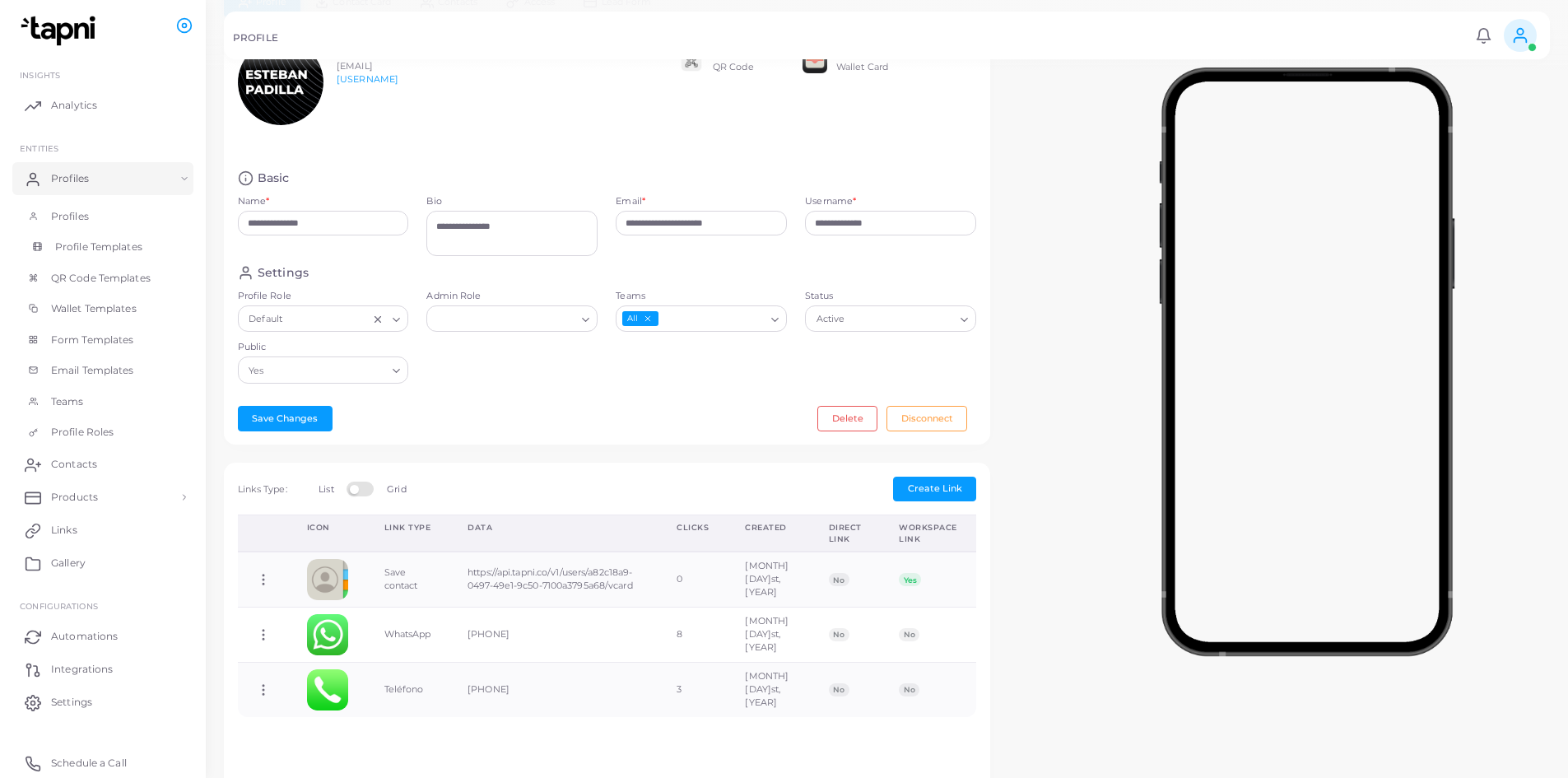 click on "Profile Templates" at bounding box center (99, 247) 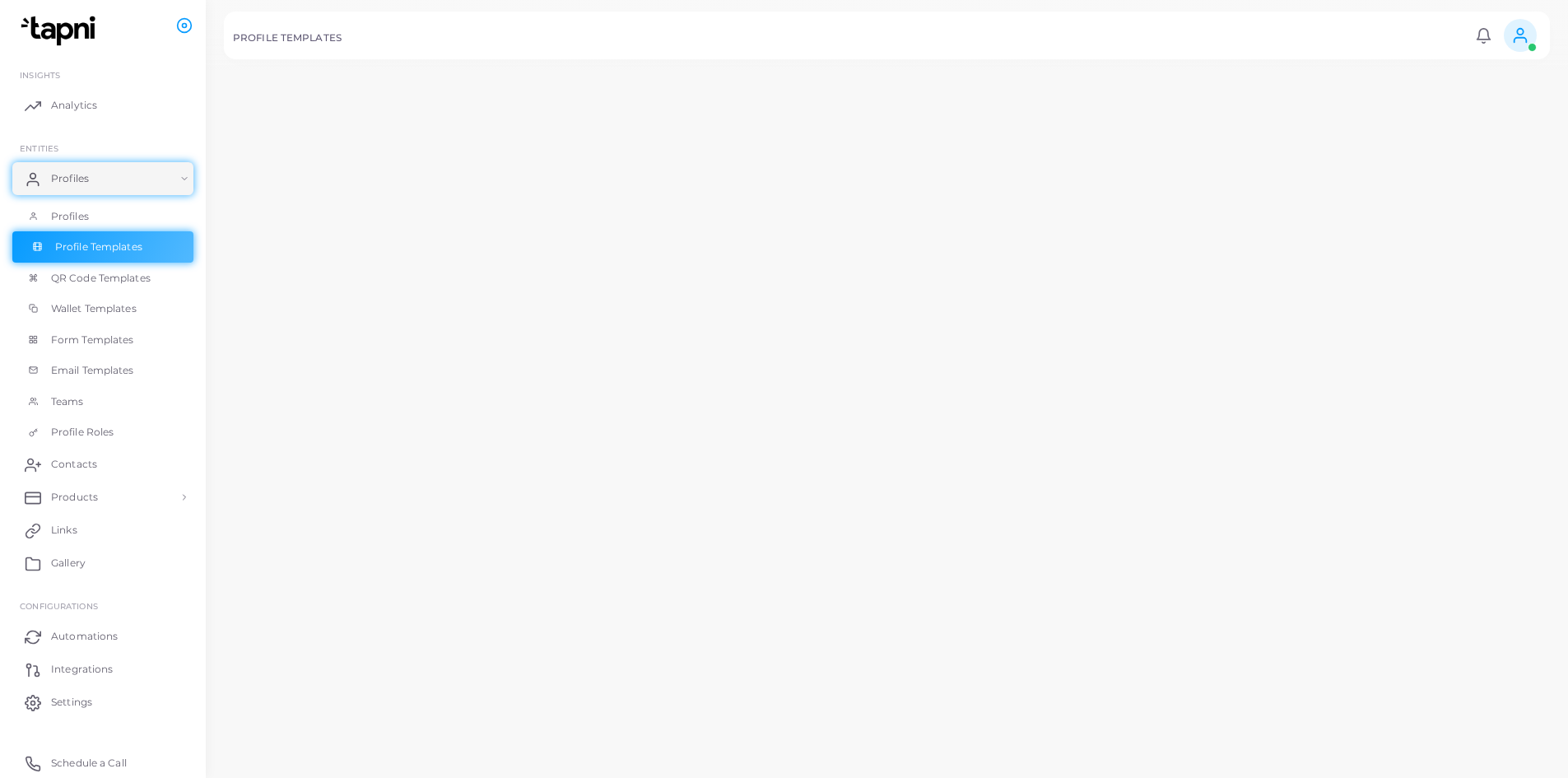 scroll, scrollTop: 0, scrollLeft: 0, axis: both 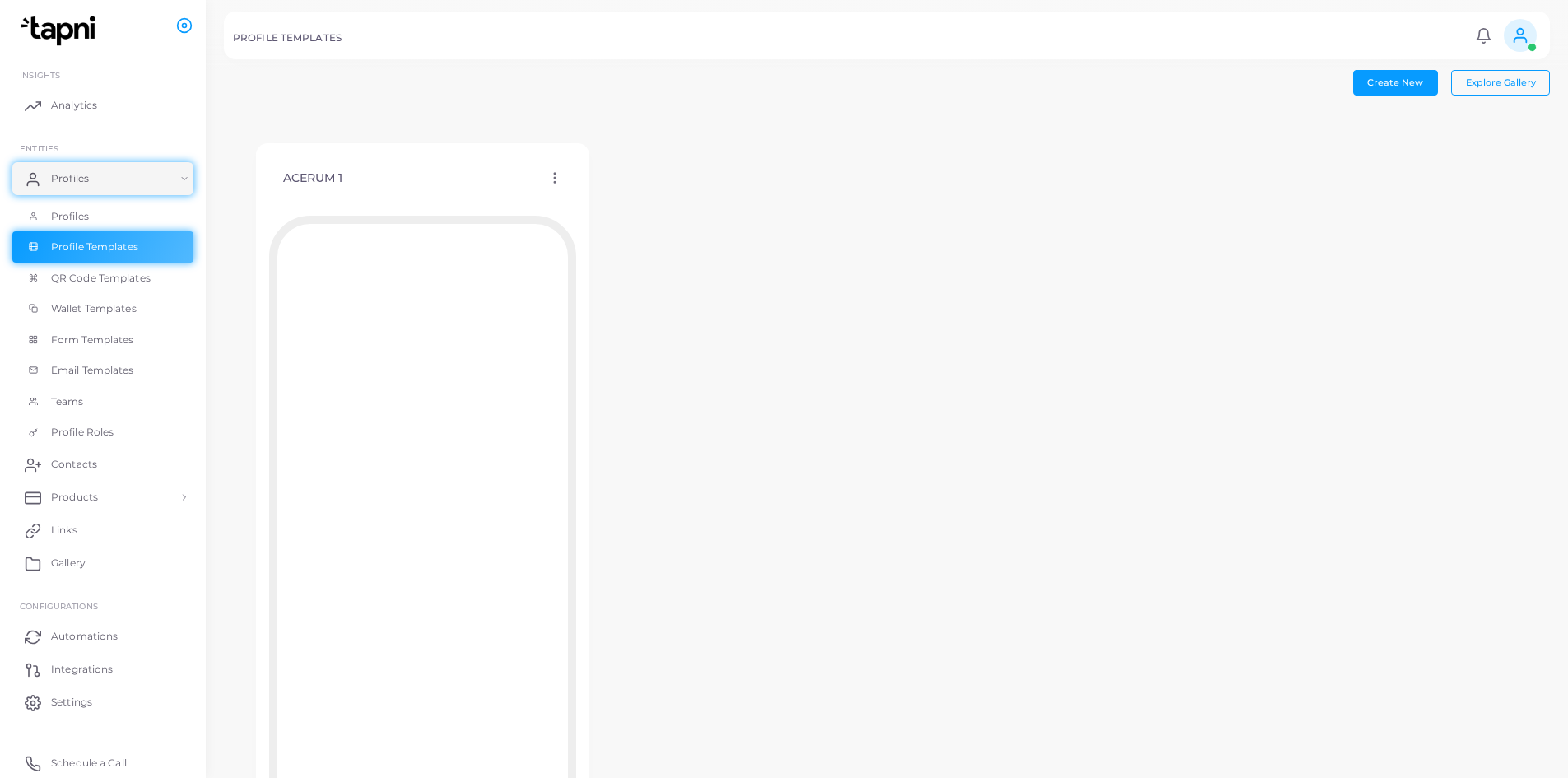 click 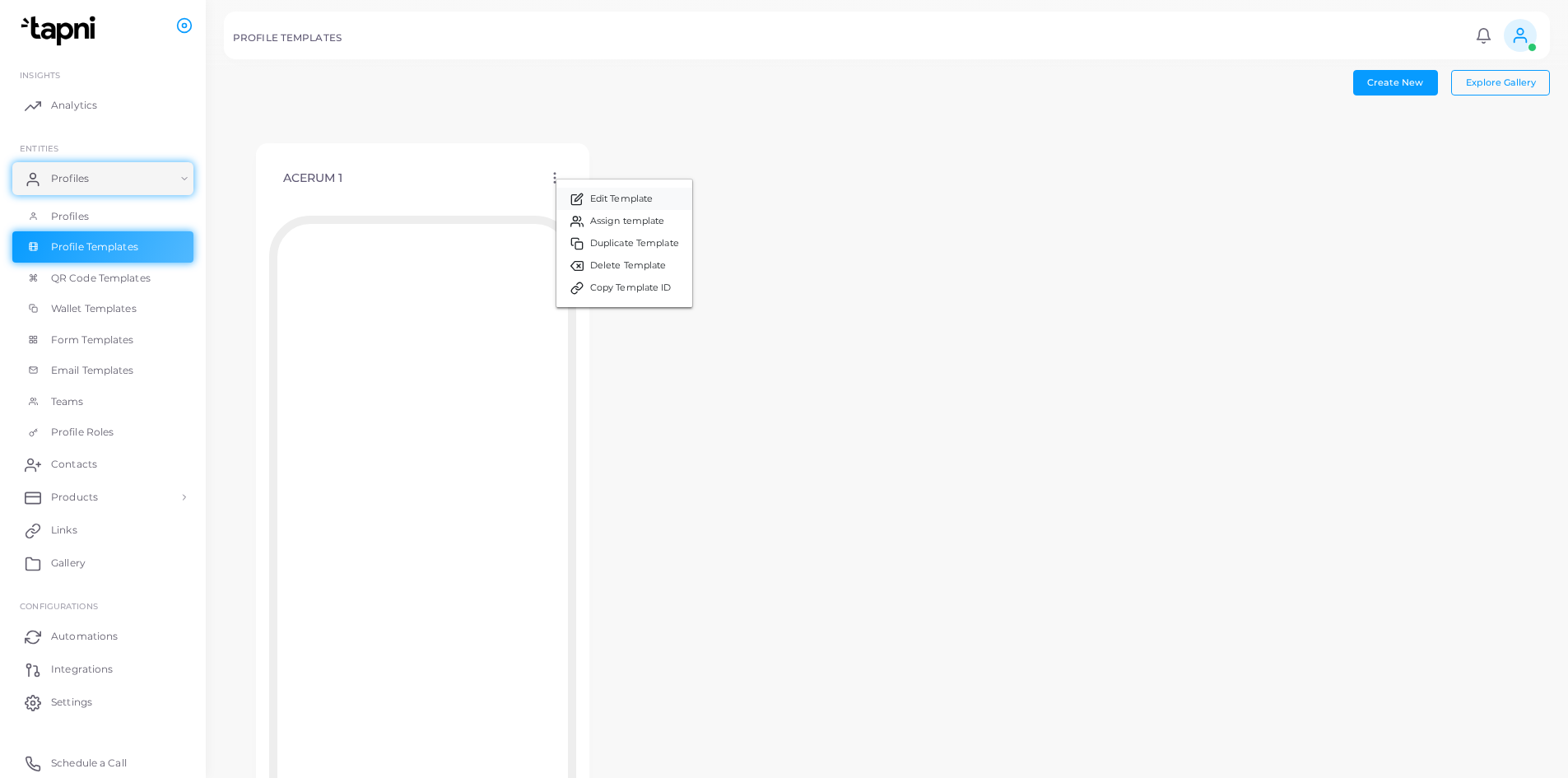click on "Edit Template" at bounding box center (621, 199) 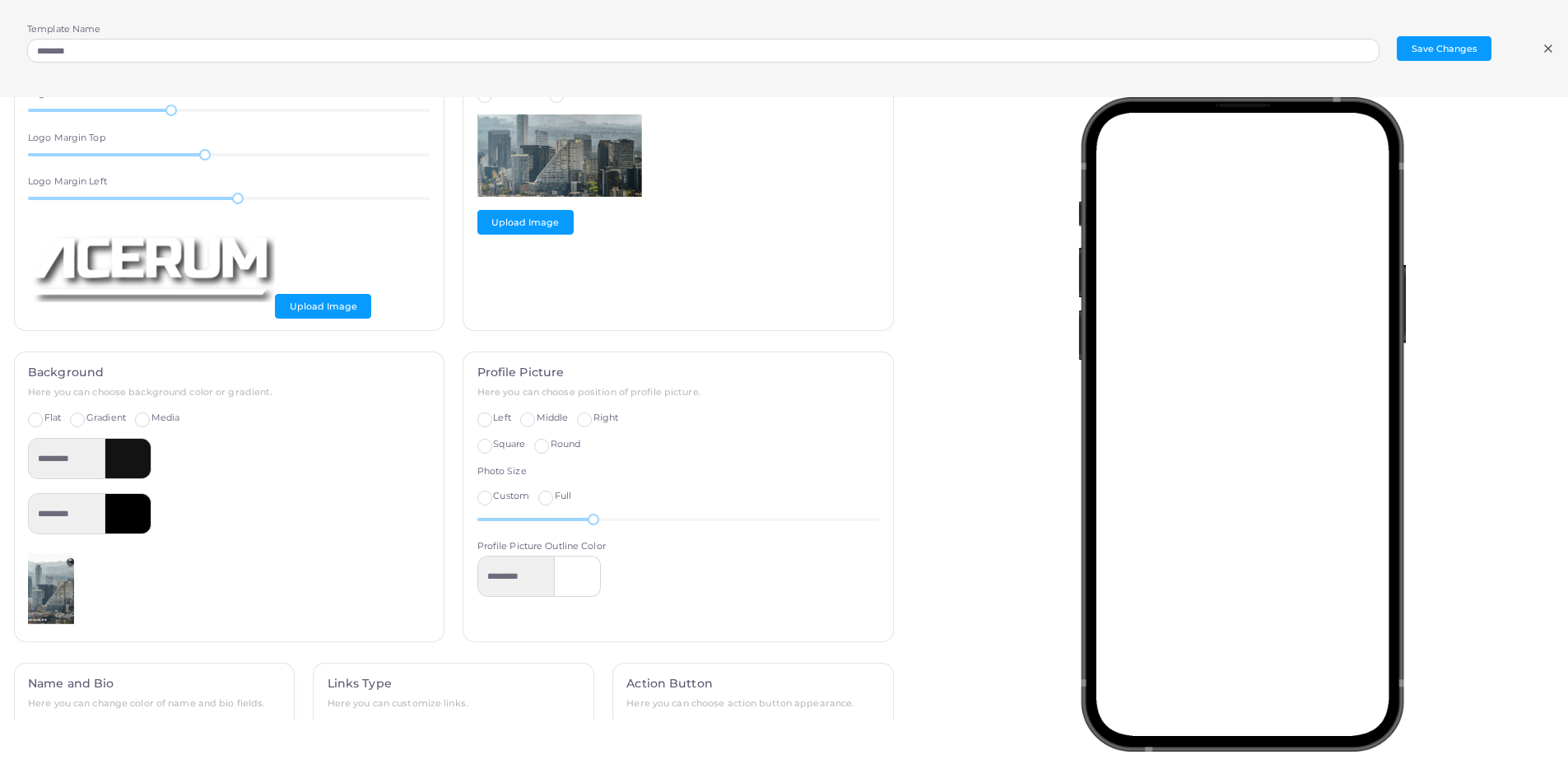 scroll, scrollTop: 0, scrollLeft: 0, axis: both 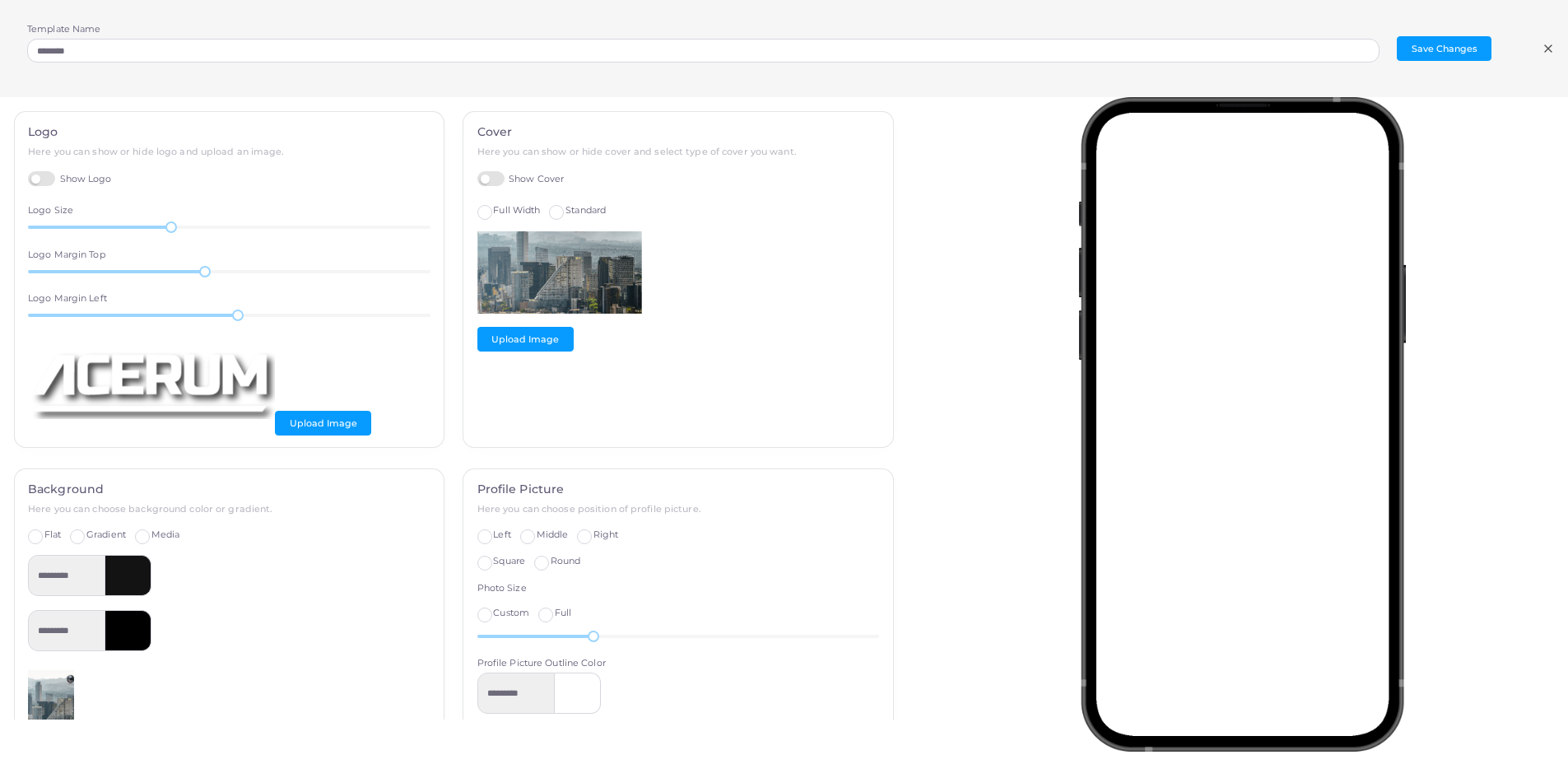 click on "Show Cover" at bounding box center [521, 179] 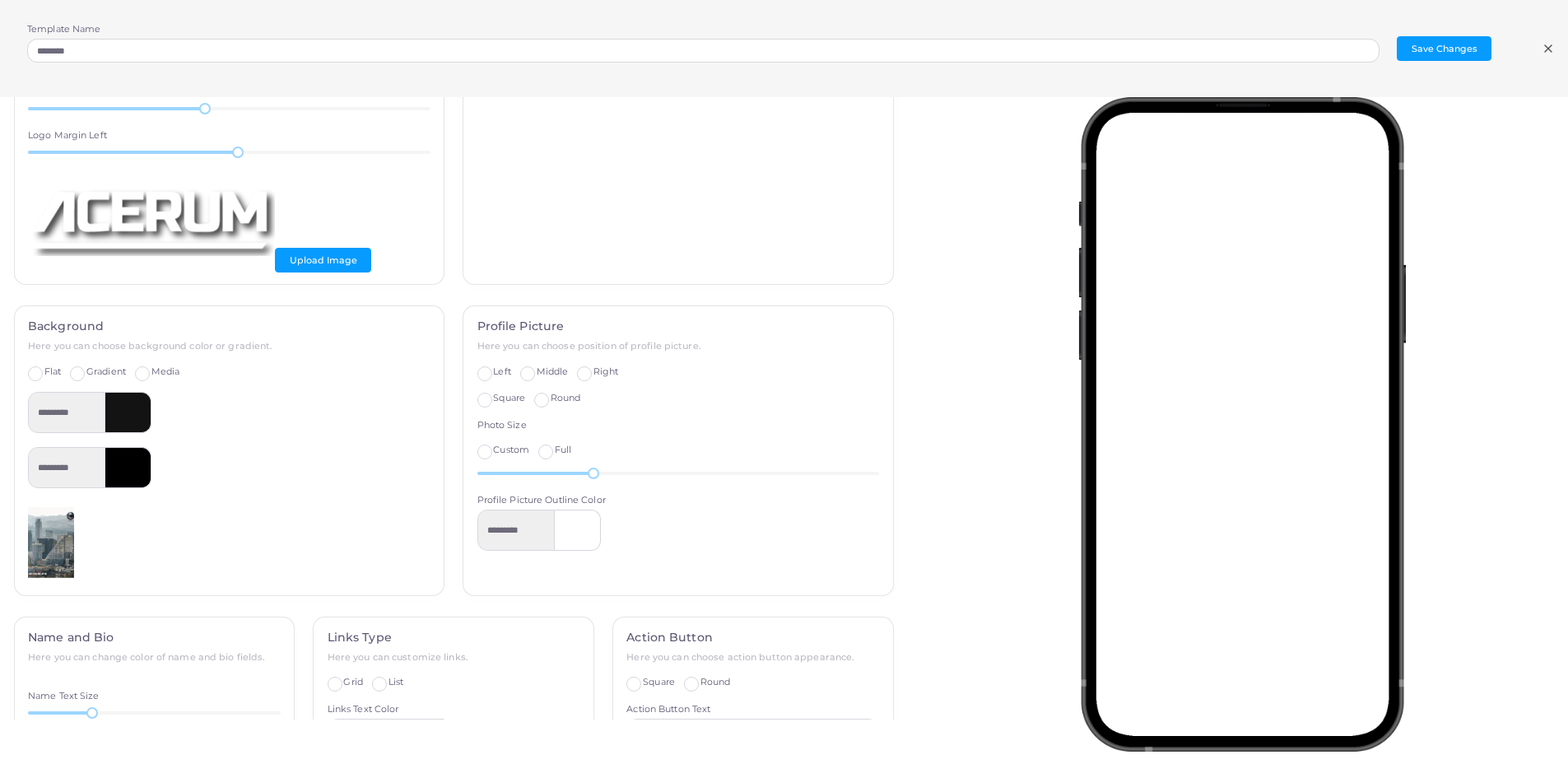 scroll, scrollTop: 165, scrollLeft: 0, axis: vertical 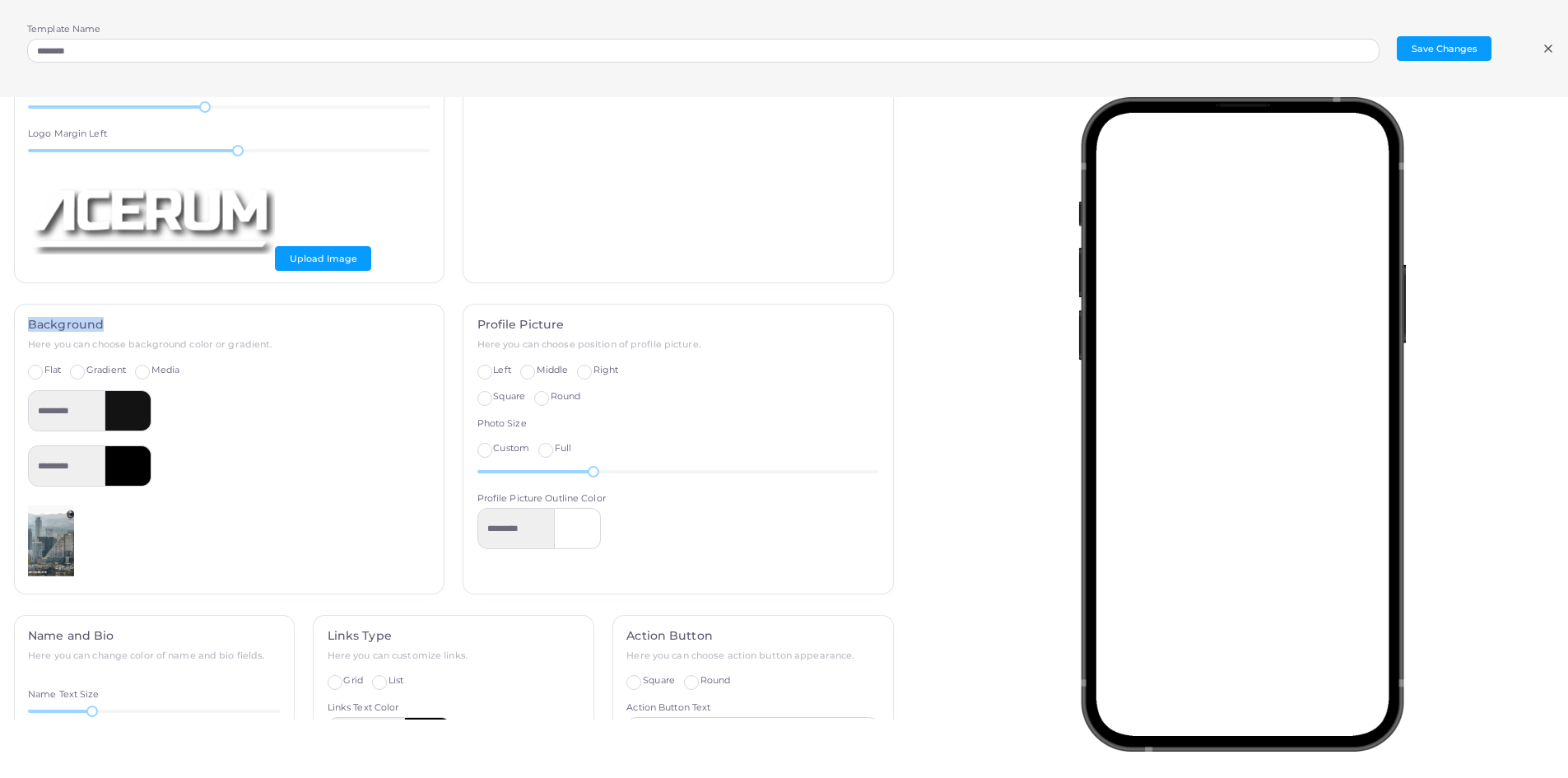drag, startPoint x: 32, startPoint y: 323, endPoint x: 128, endPoint y: 322, distance: 96.00521 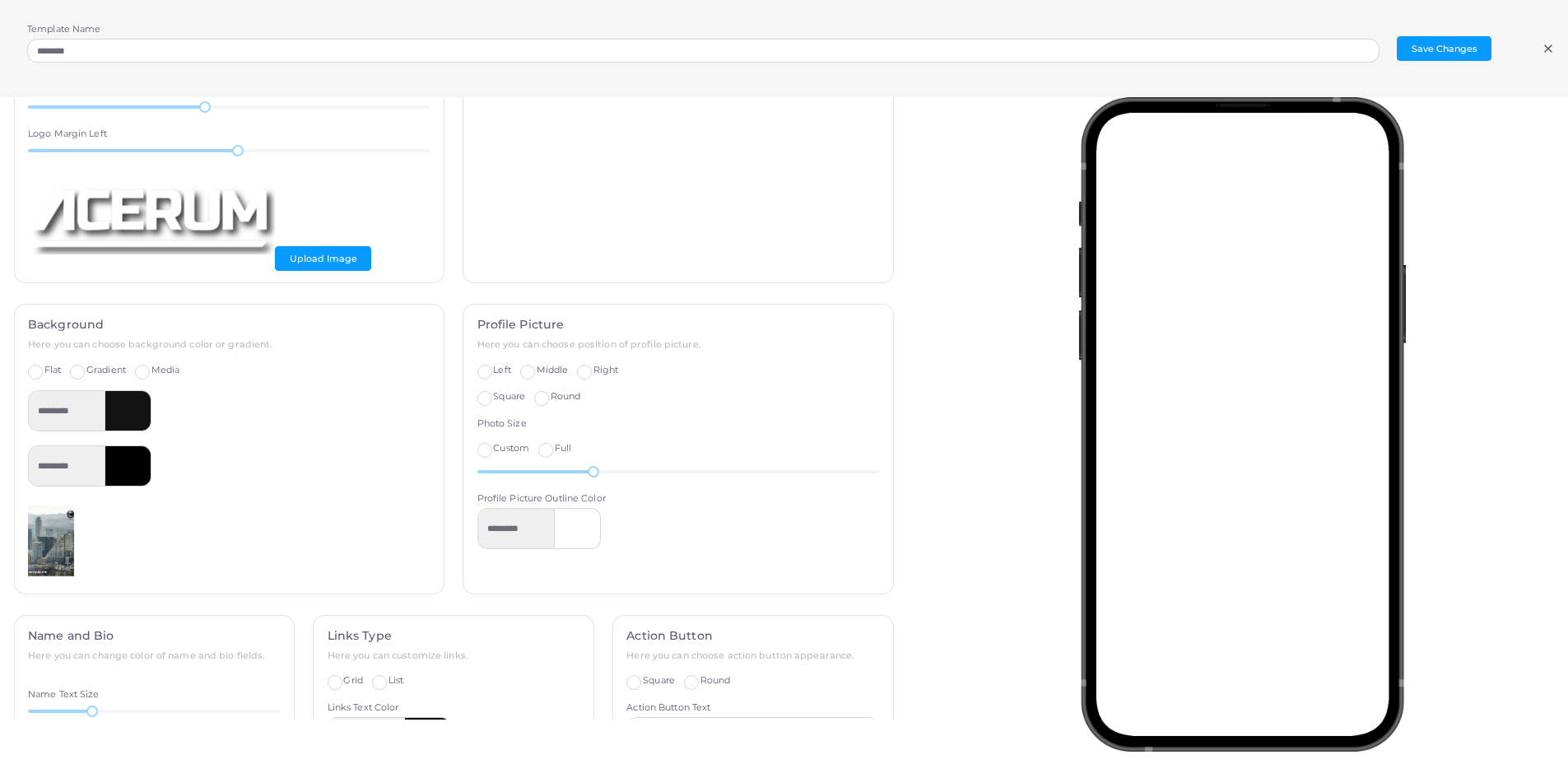 click on "Media" at bounding box center [165, 370] 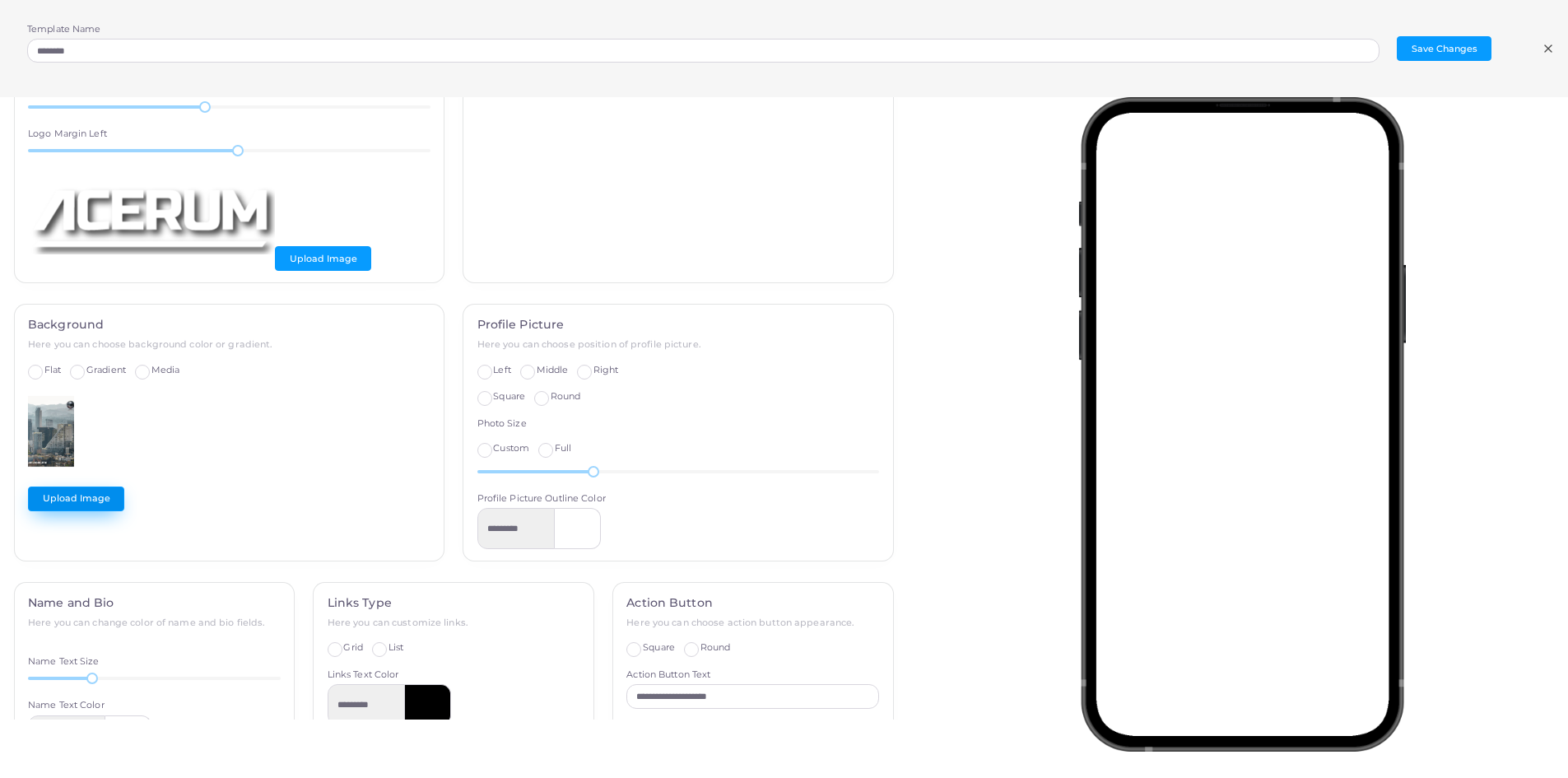 click on "Upload Image" at bounding box center [76, 499] 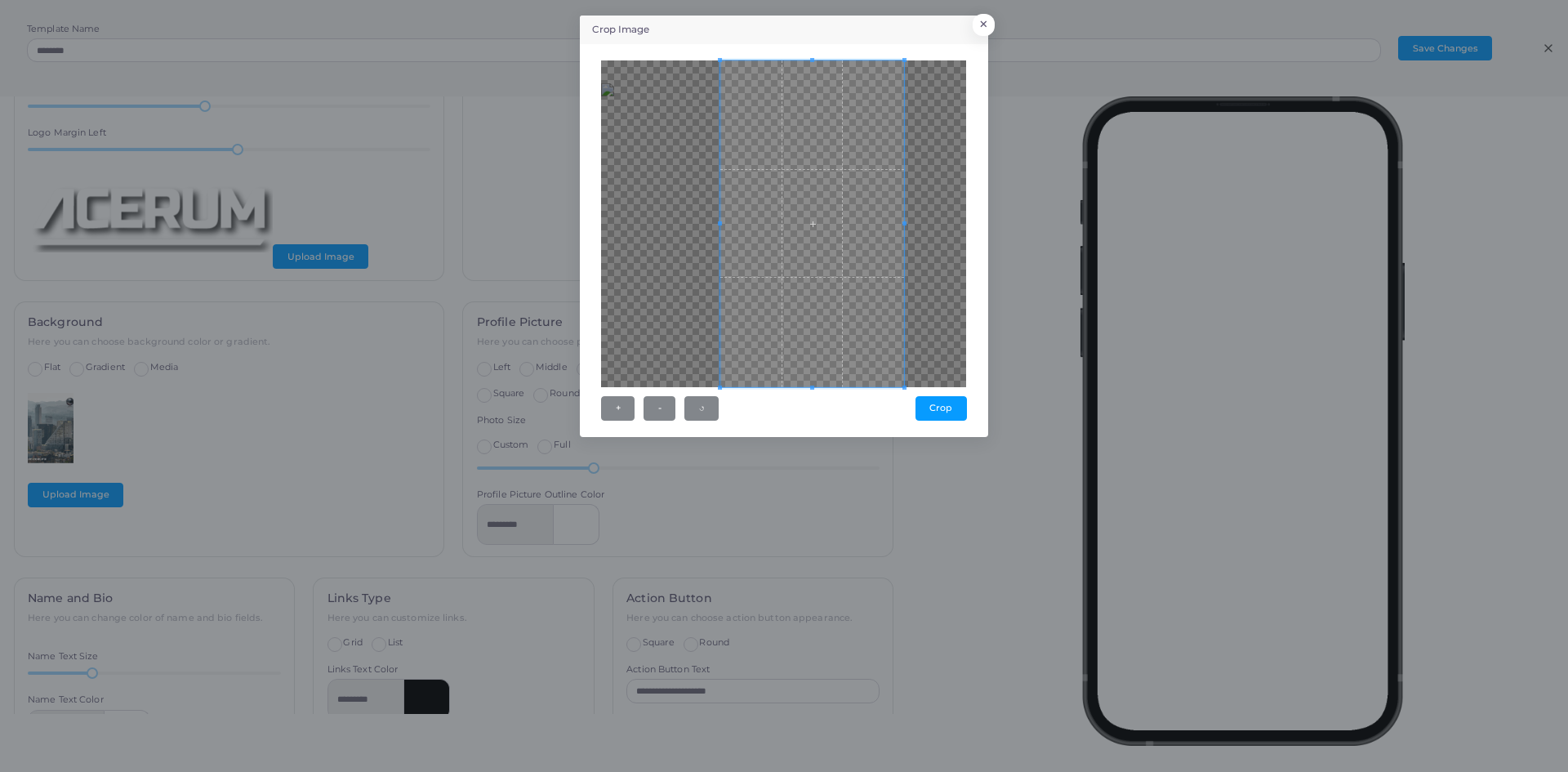 click on "Crop Image × + - ↺ Crop" at bounding box center [784, 226] 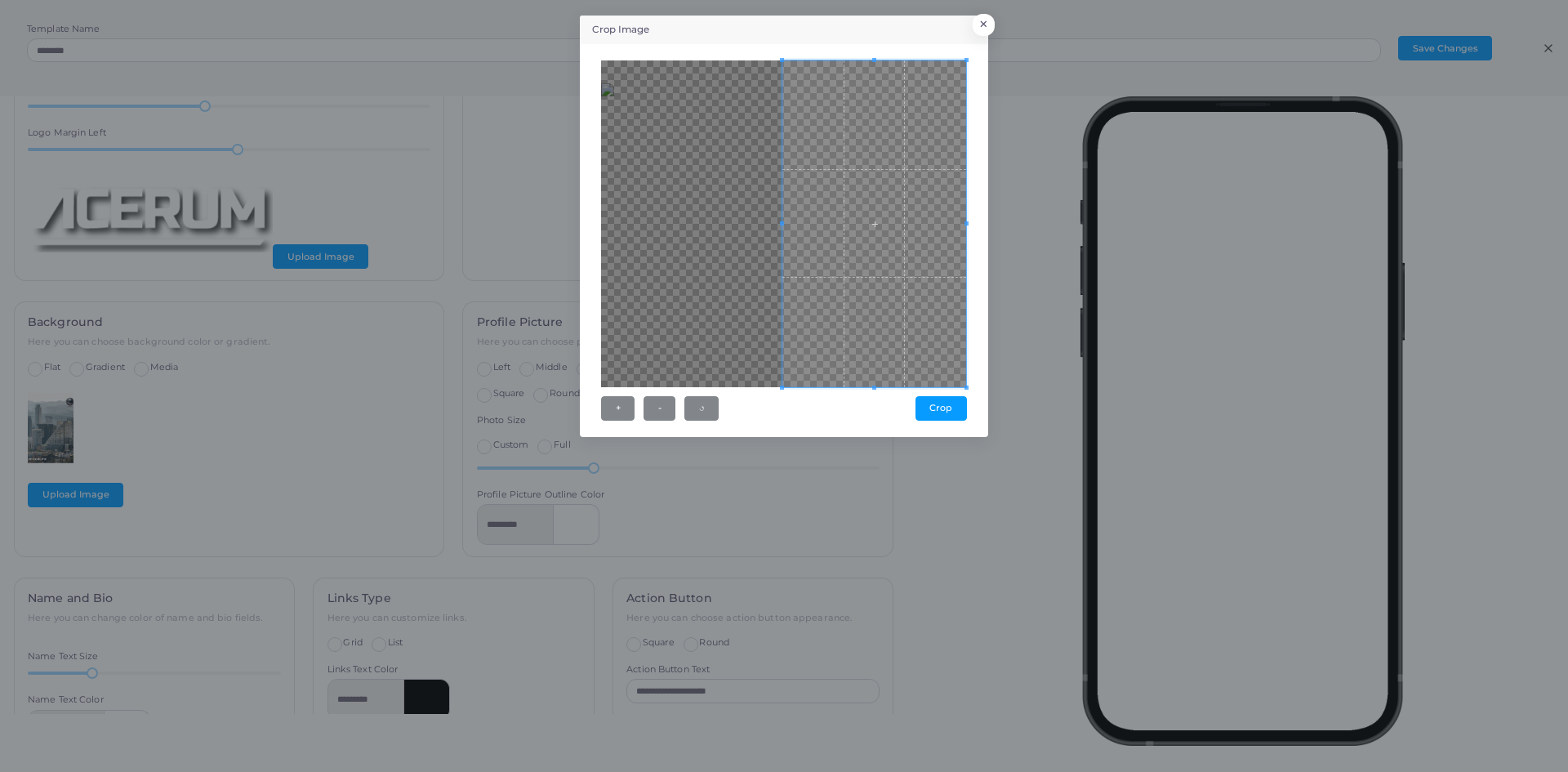 click at bounding box center [874, 224] 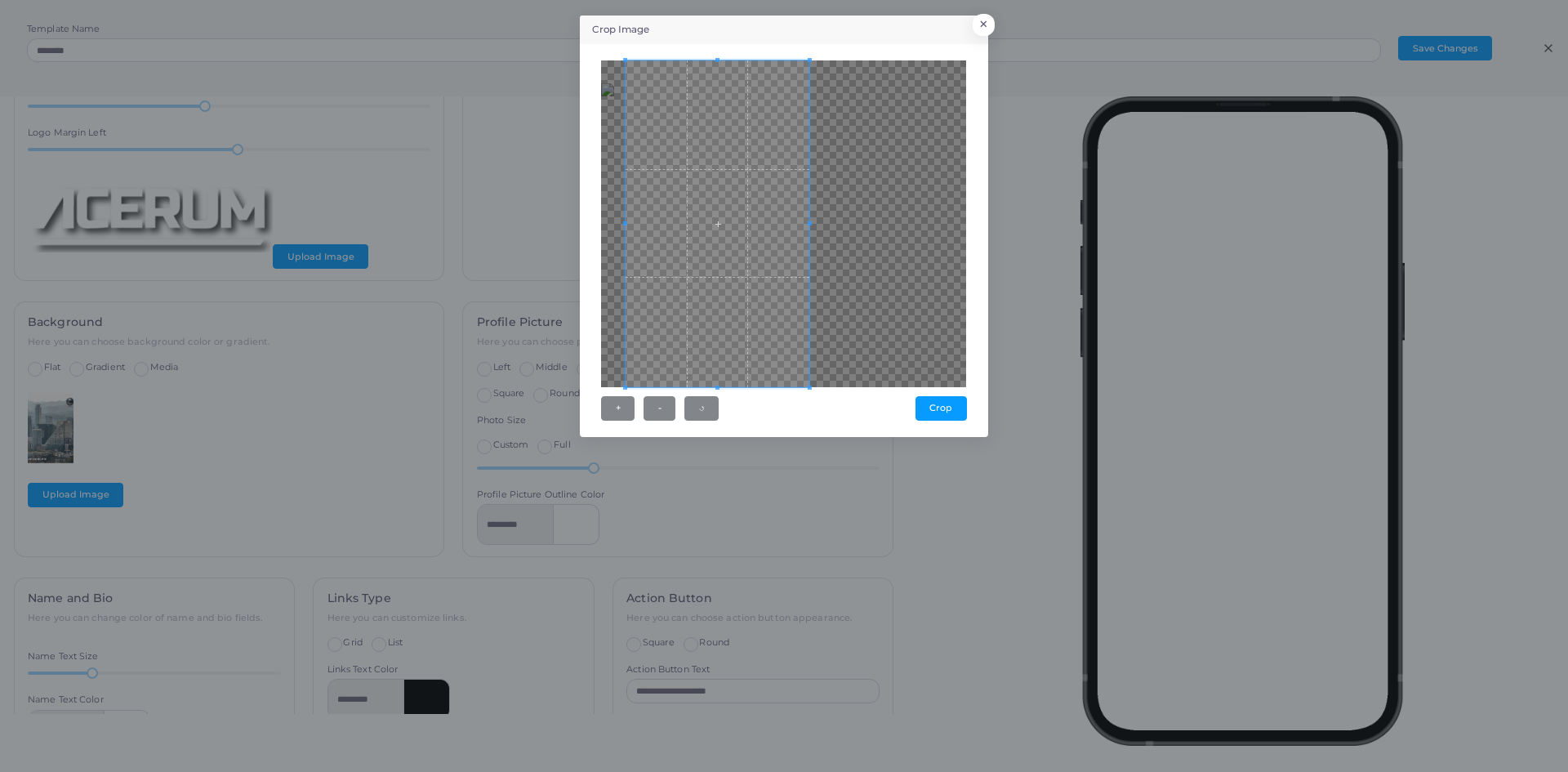 click at bounding box center (717, 224) 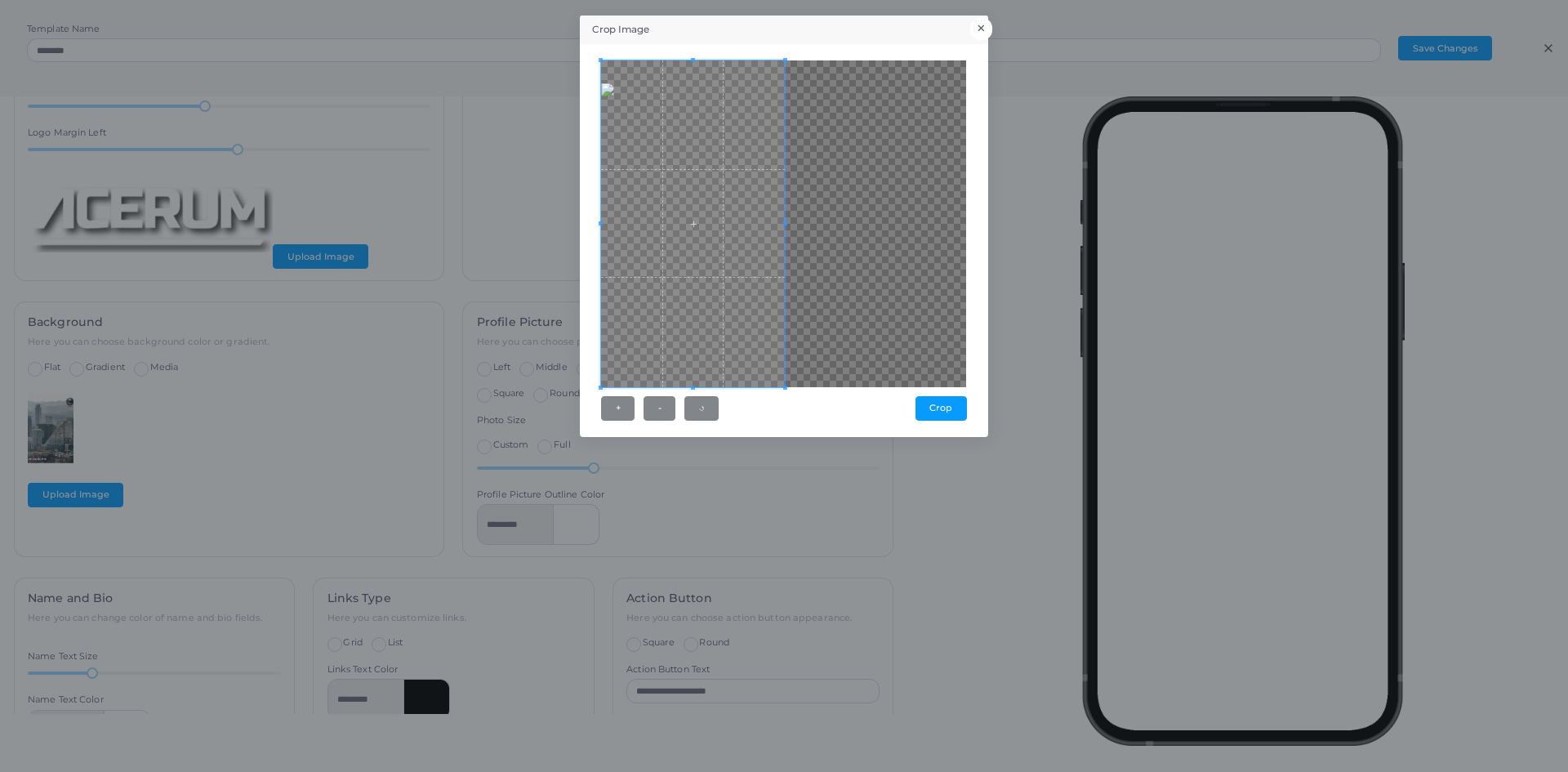 click on "×" at bounding box center [981, 29] 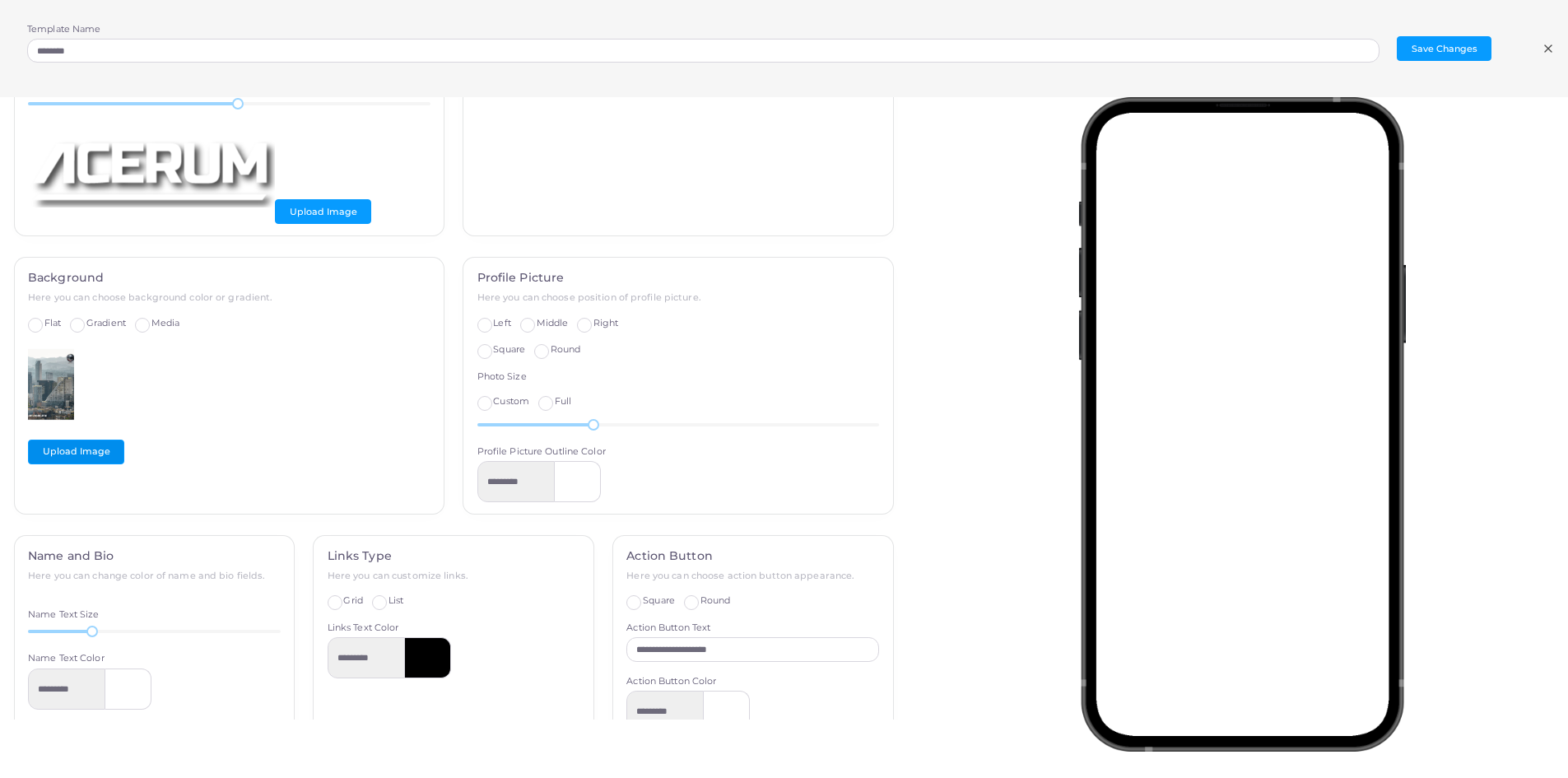 scroll, scrollTop: 411, scrollLeft: 0, axis: vertical 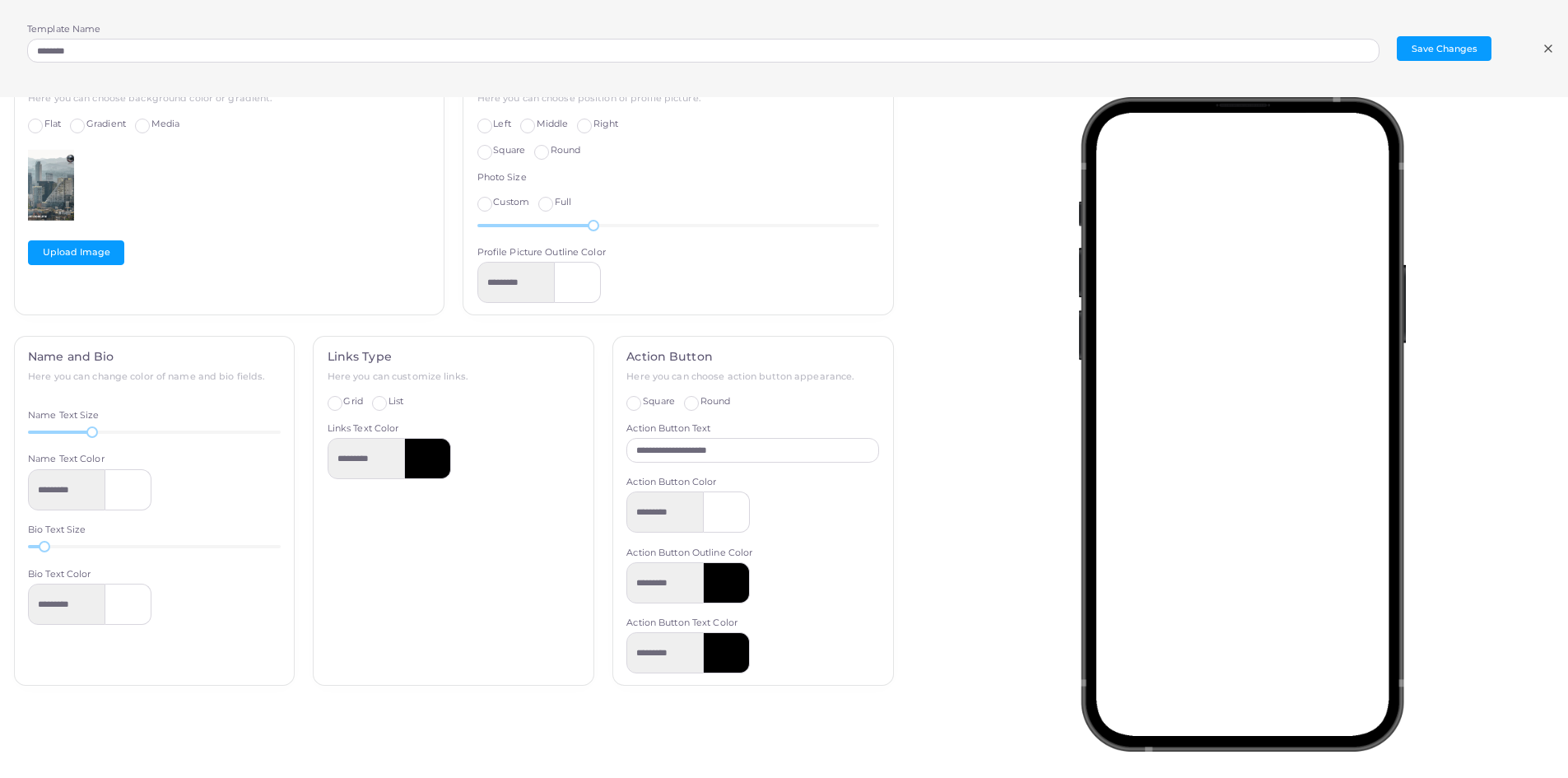 click on "List" at bounding box center (396, 402) 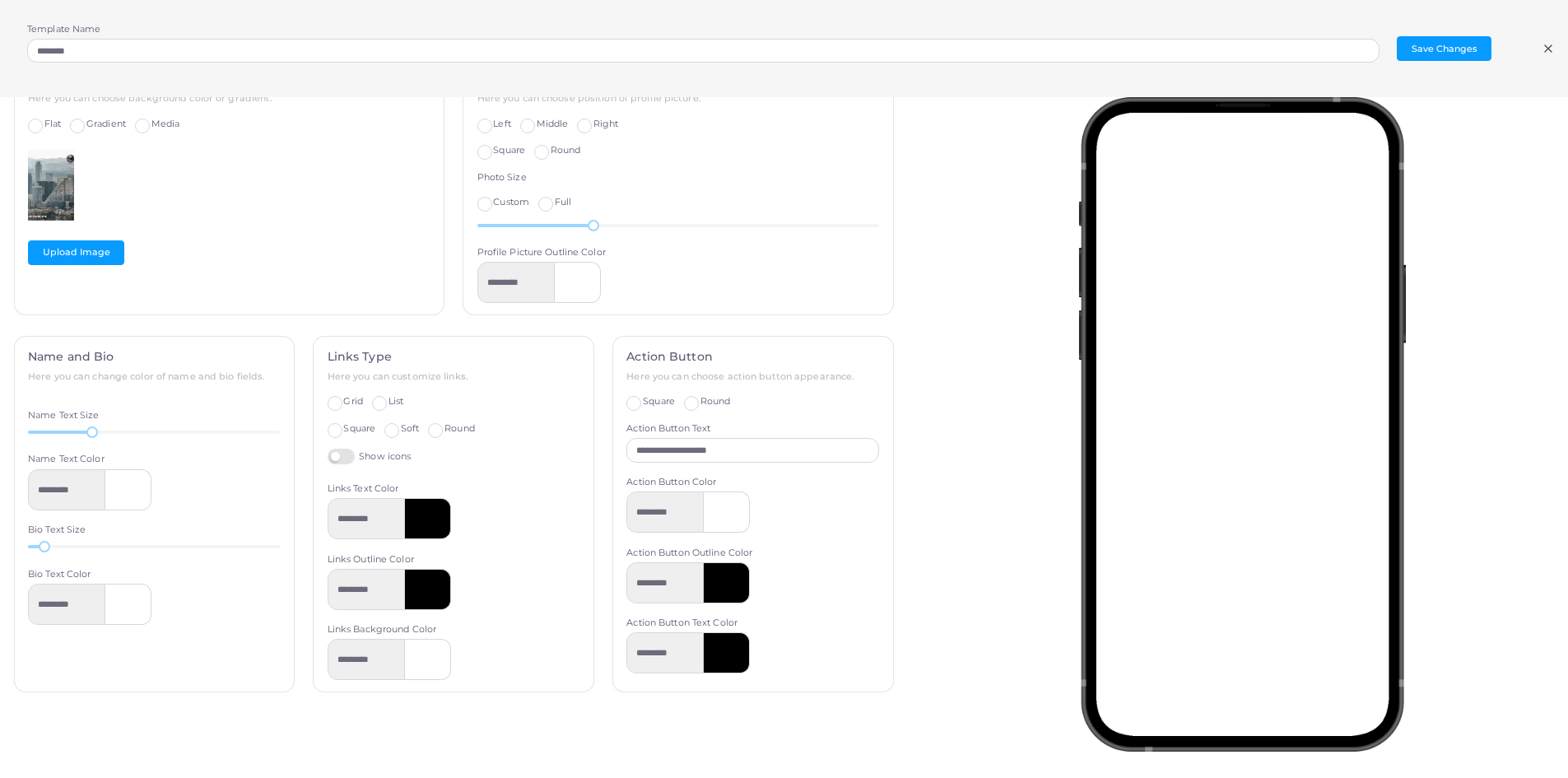click on "Square" at bounding box center (359, 428) 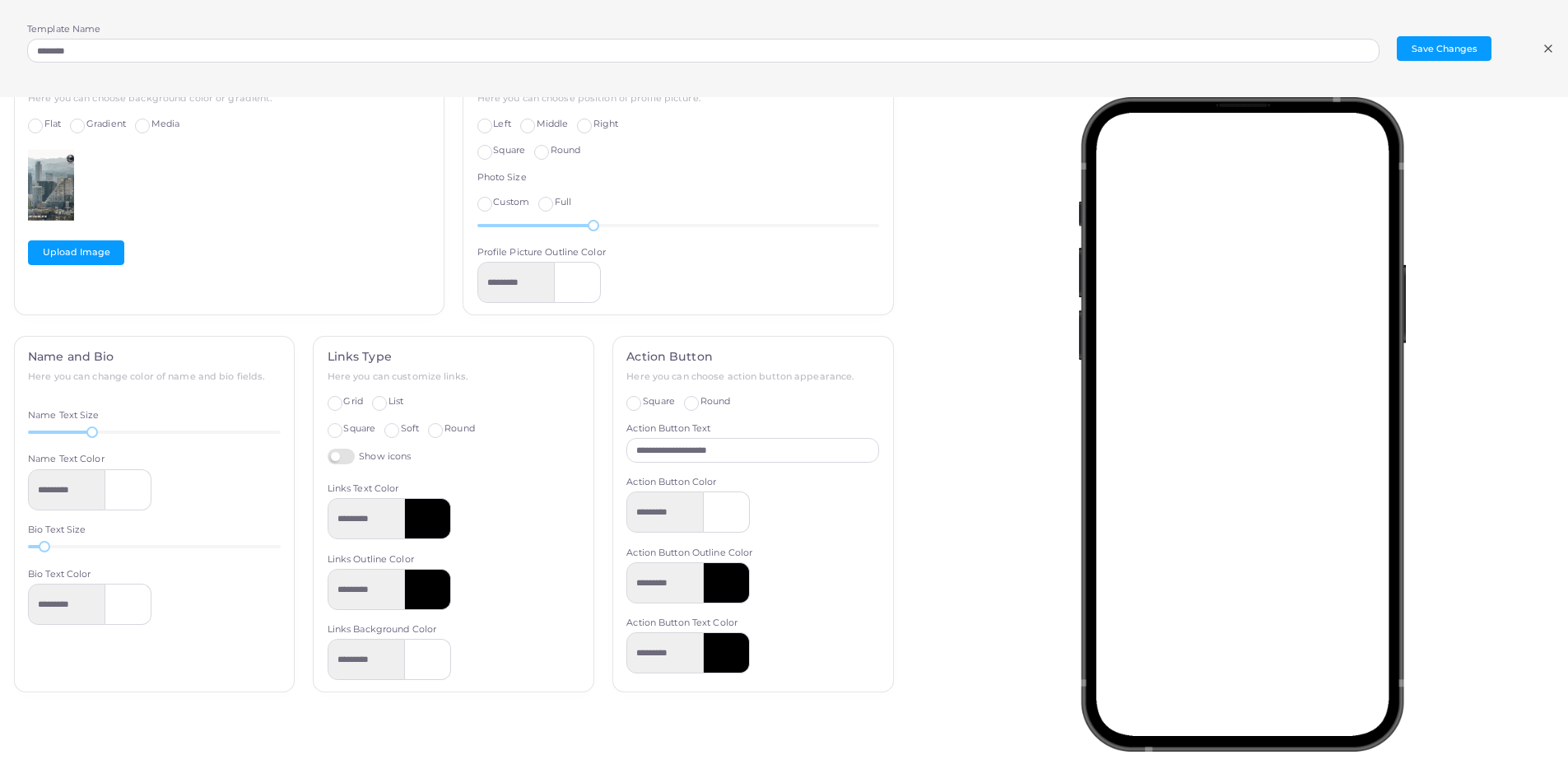 click on "Round" at bounding box center [459, 428] 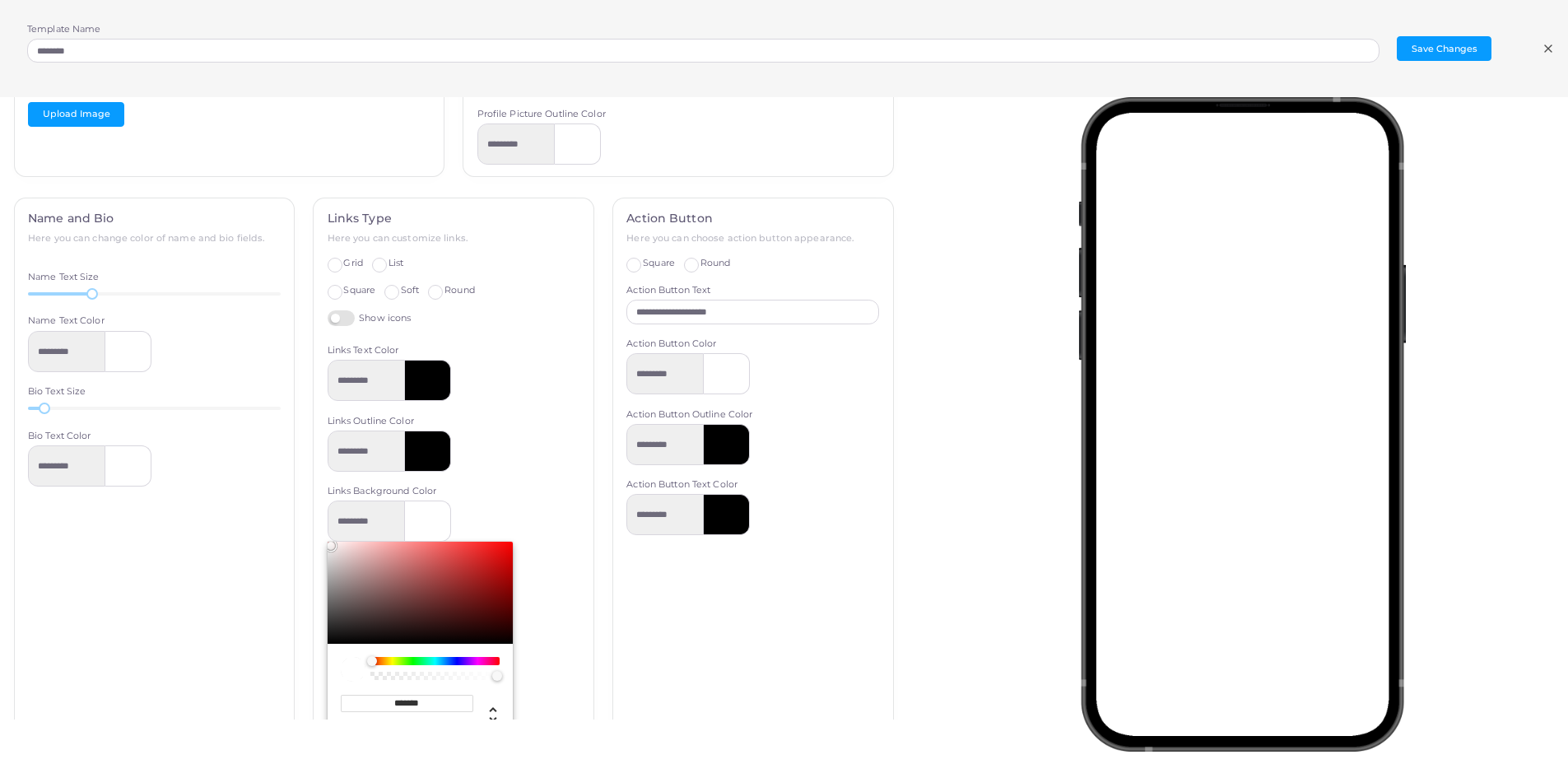 scroll, scrollTop: 617, scrollLeft: 0, axis: vertical 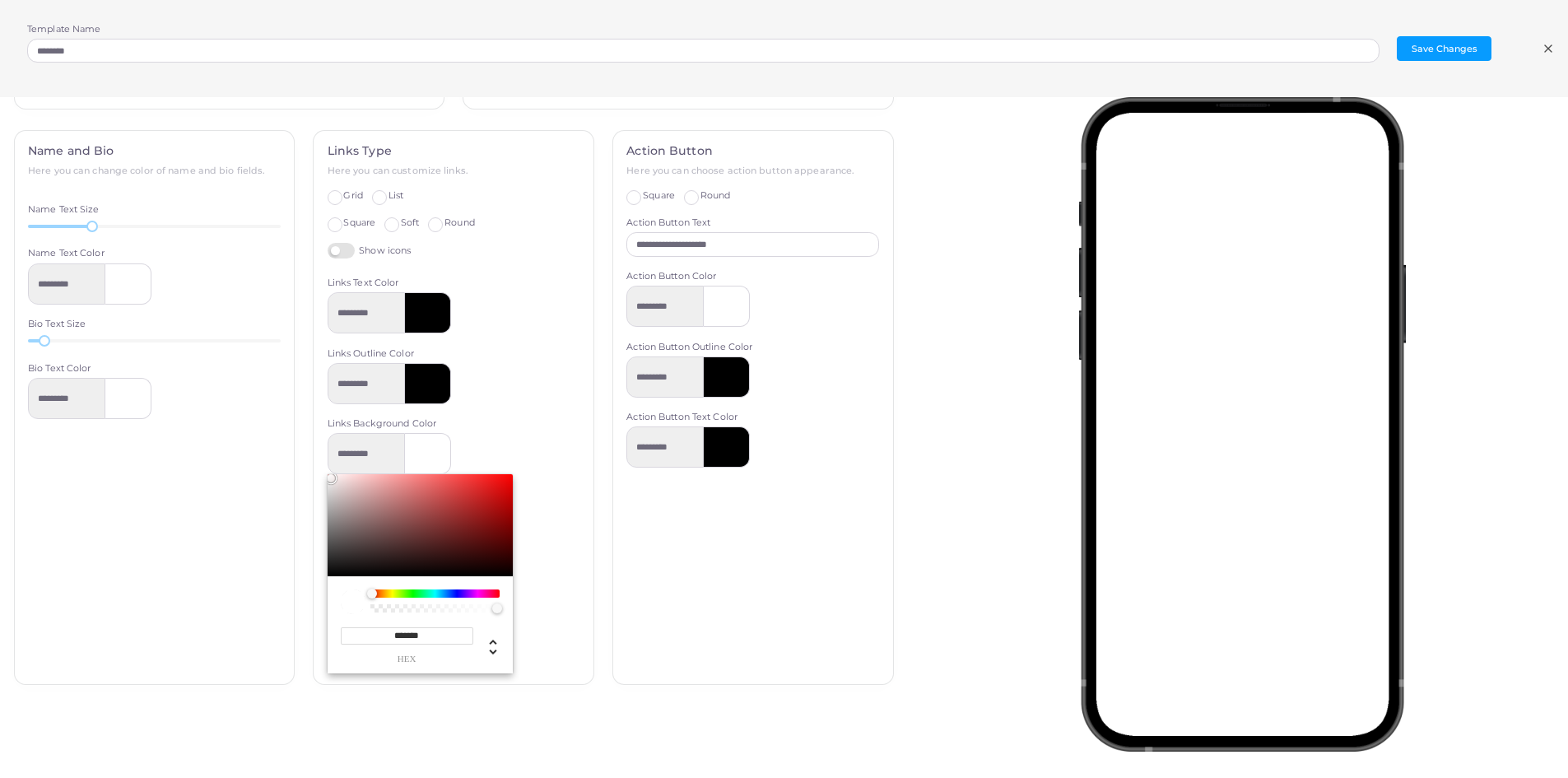 type on "*********" 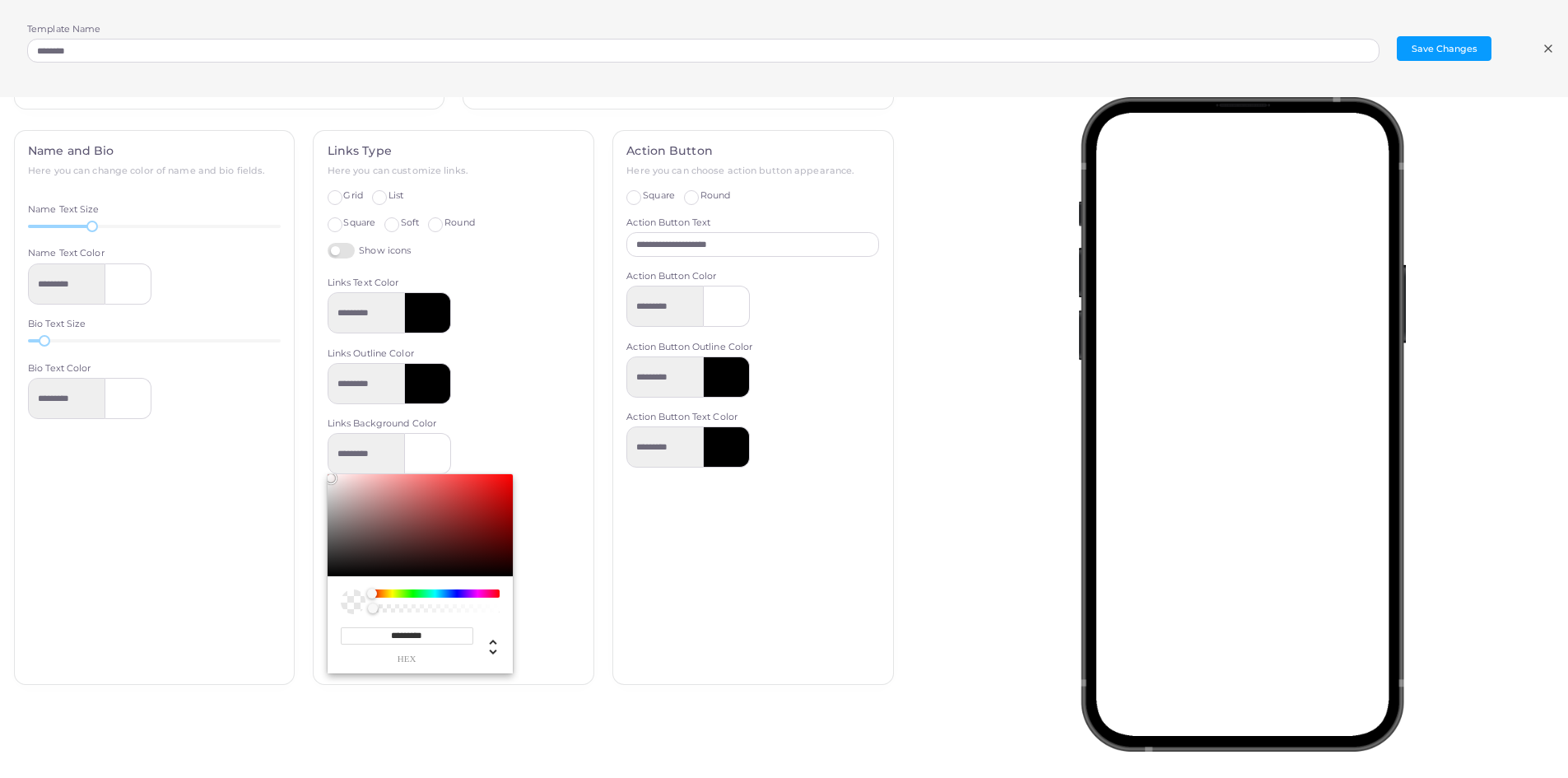 click at bounding box center [420, 602] 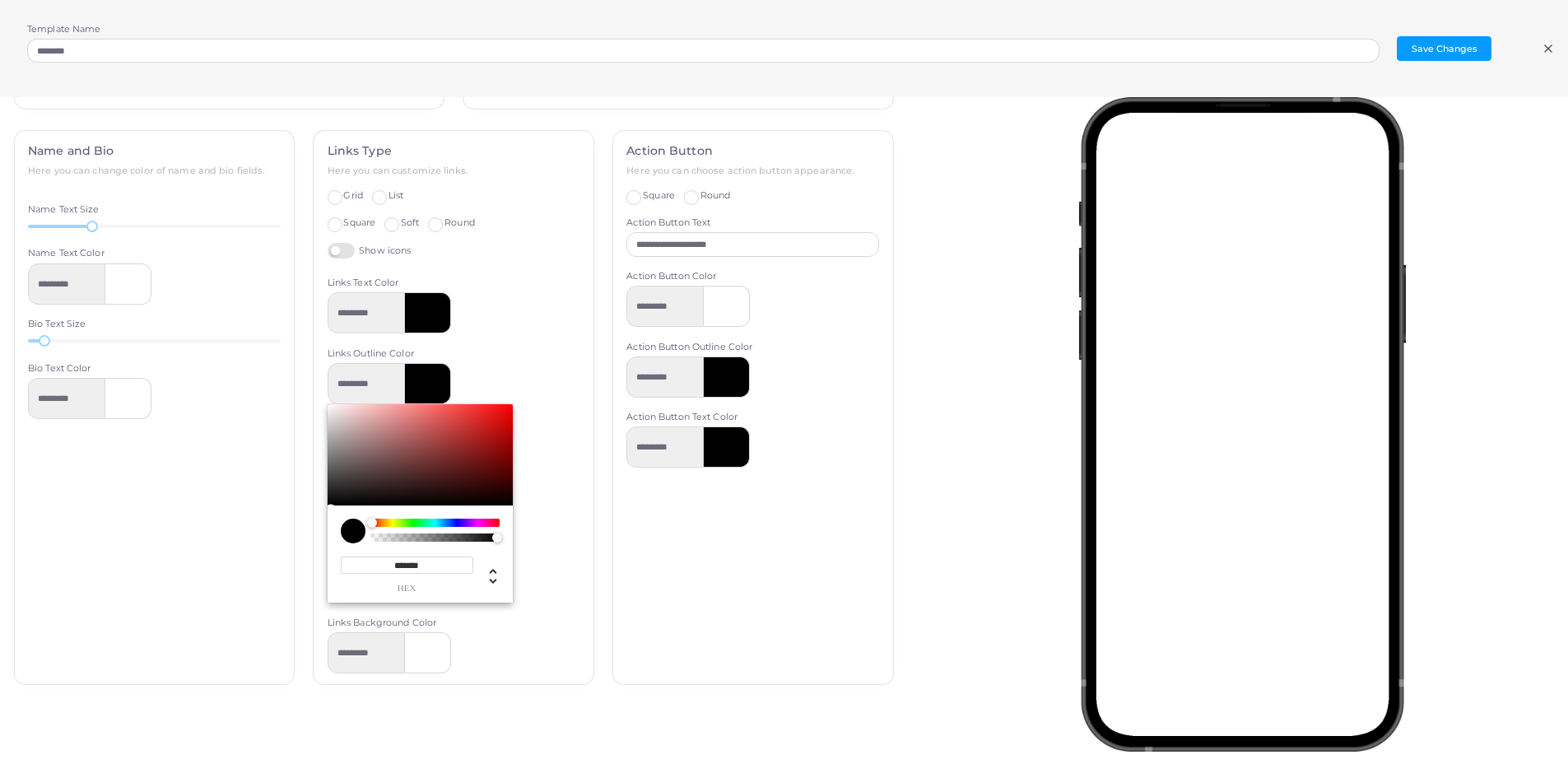 type on "*********" 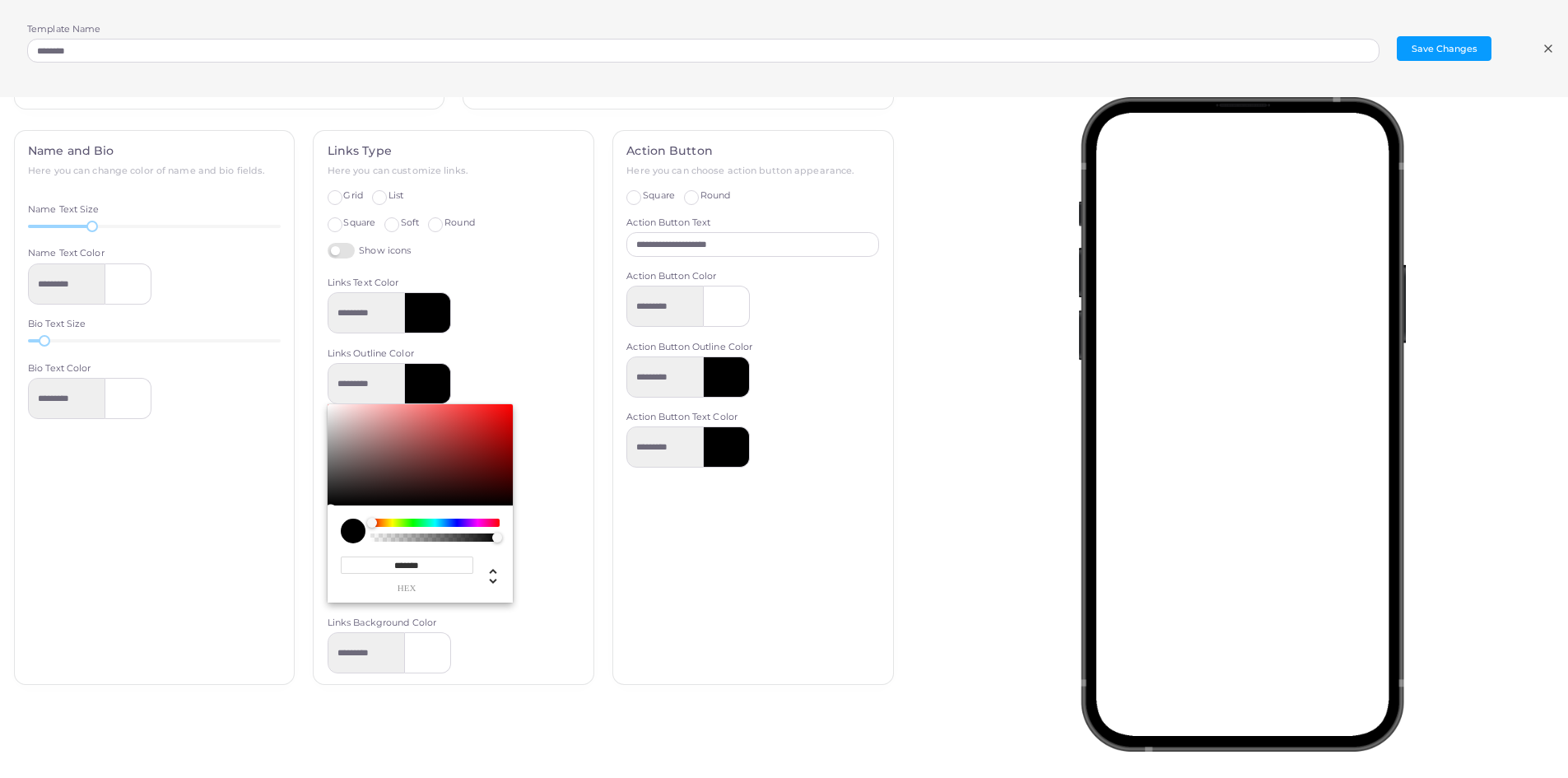 type on "*********" 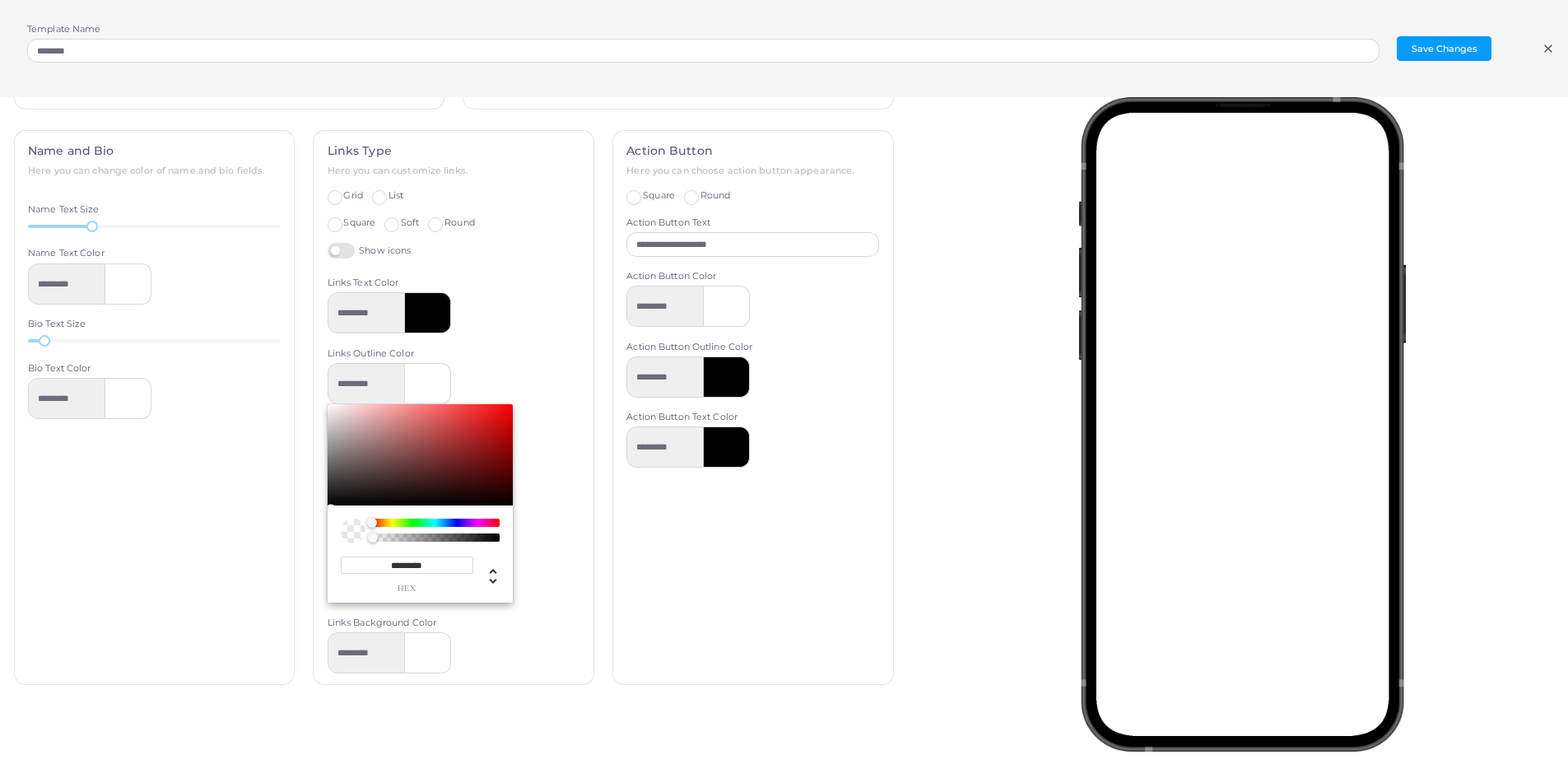 drag, startPoint x: 391, startPoint y: 539, endPoint x: 326, endPoint y: 540, distance: 65.00769 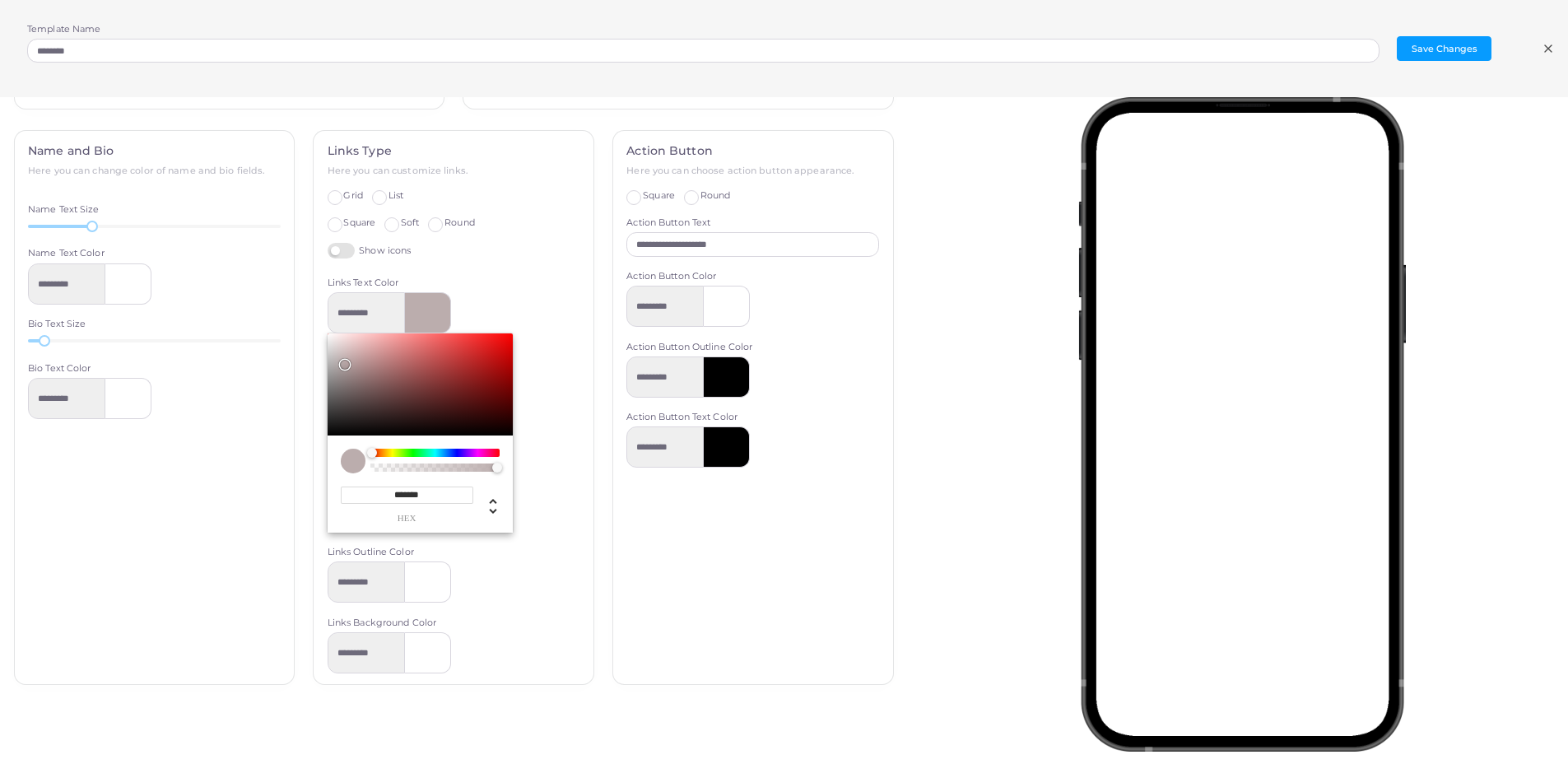 type on "*********" 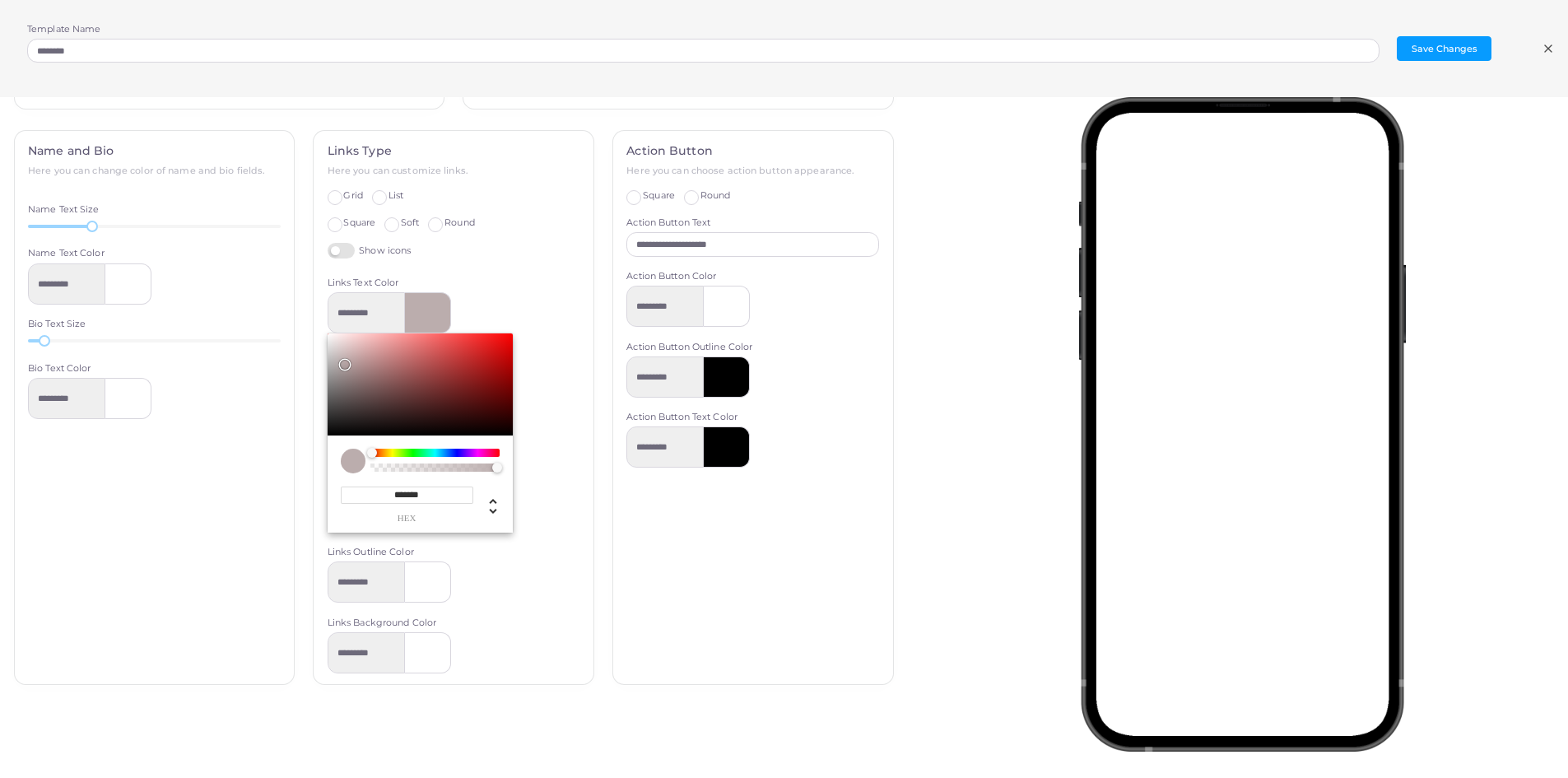 type on "*******" 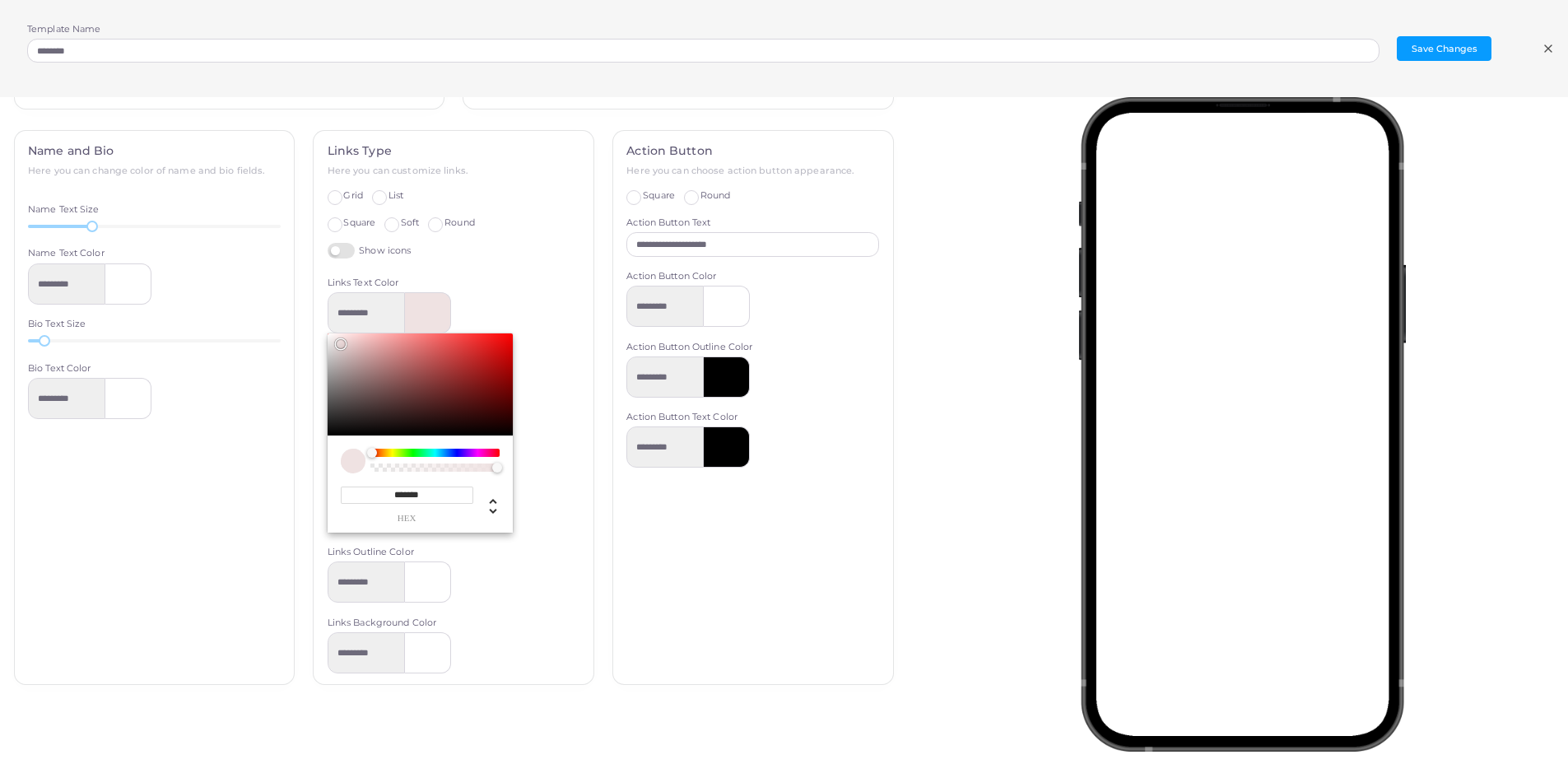 type on "*********" 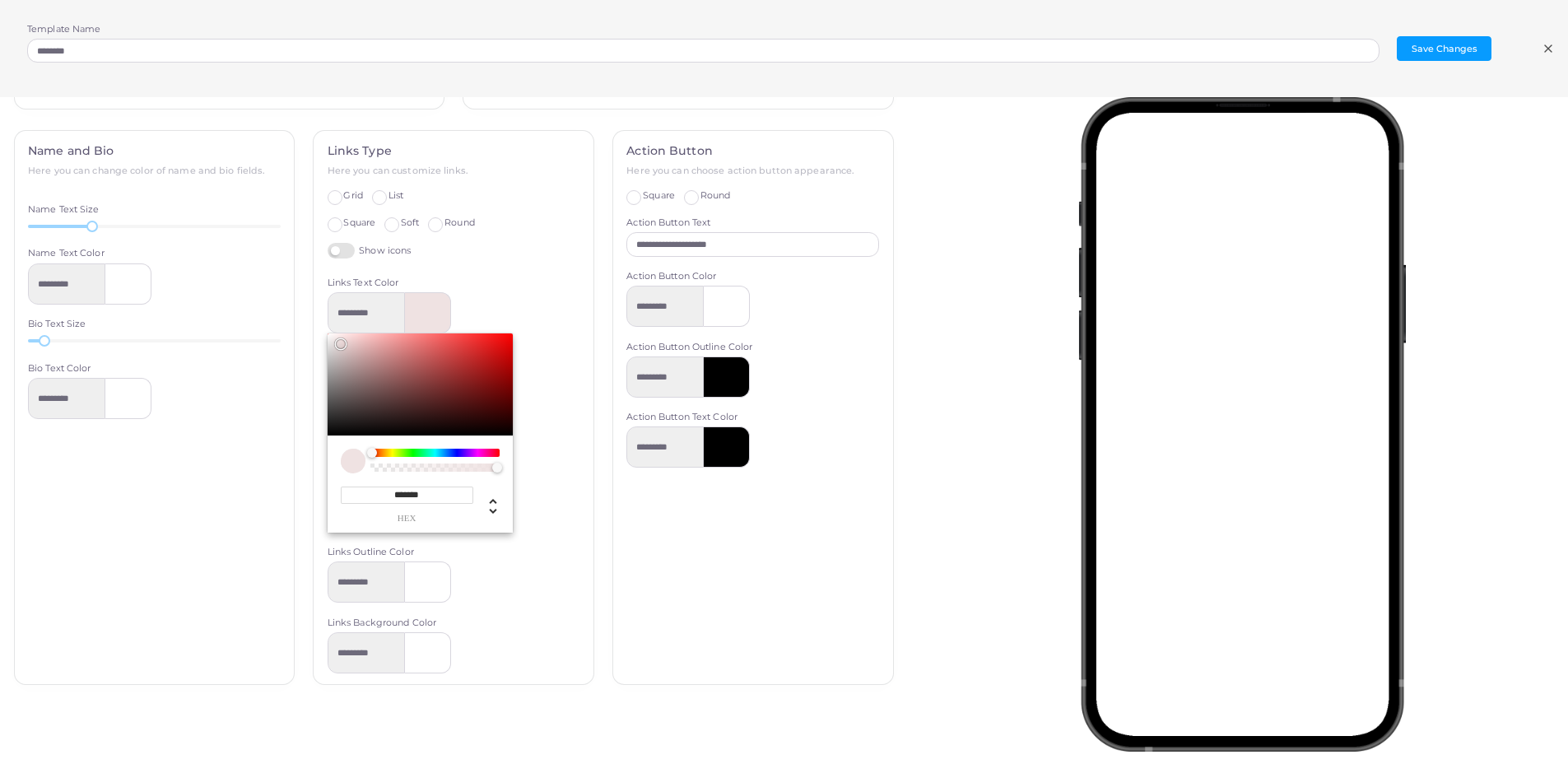 type on "*******" 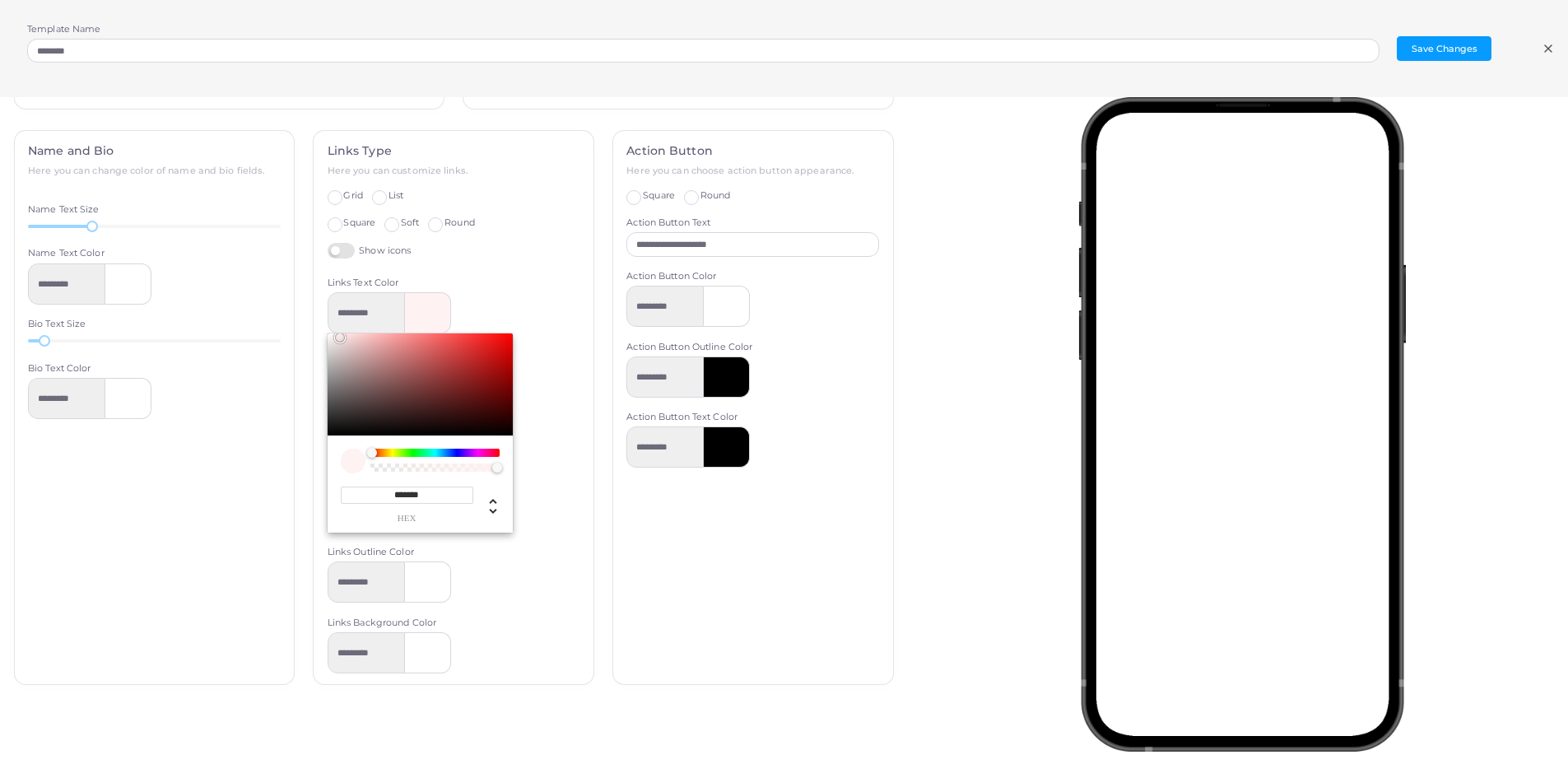 type on "*********" 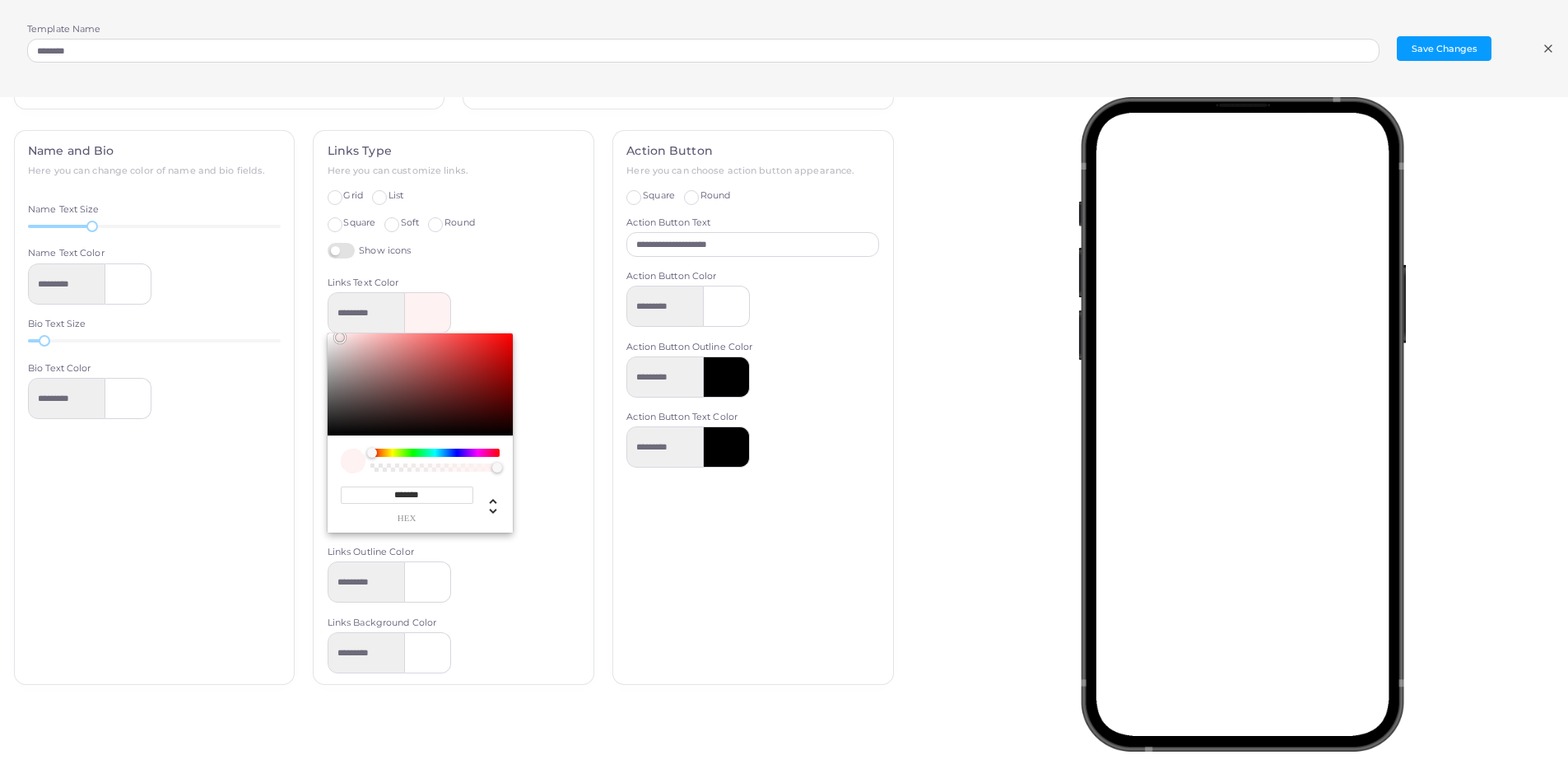 type on "*******" 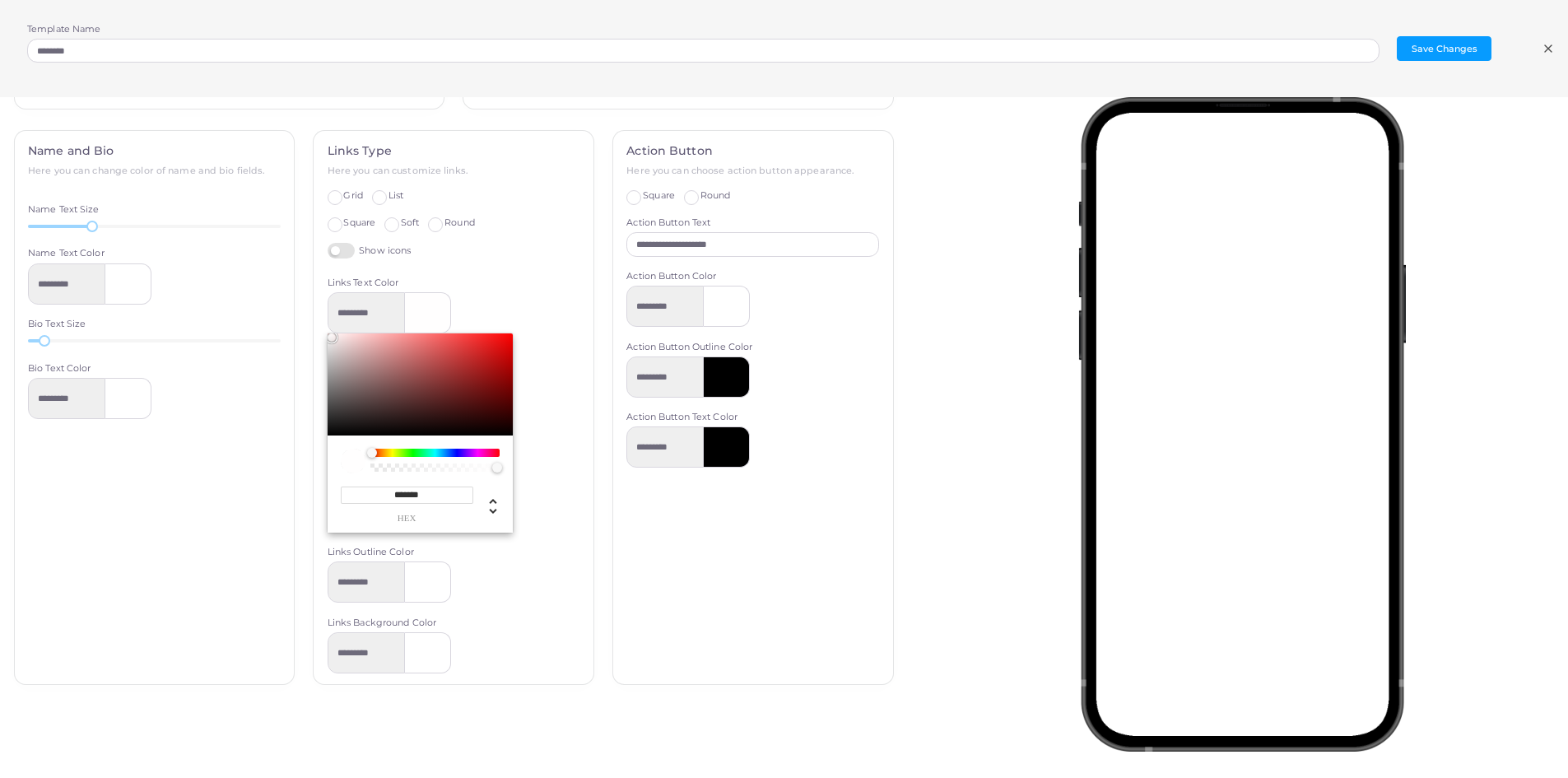 type on "*********" 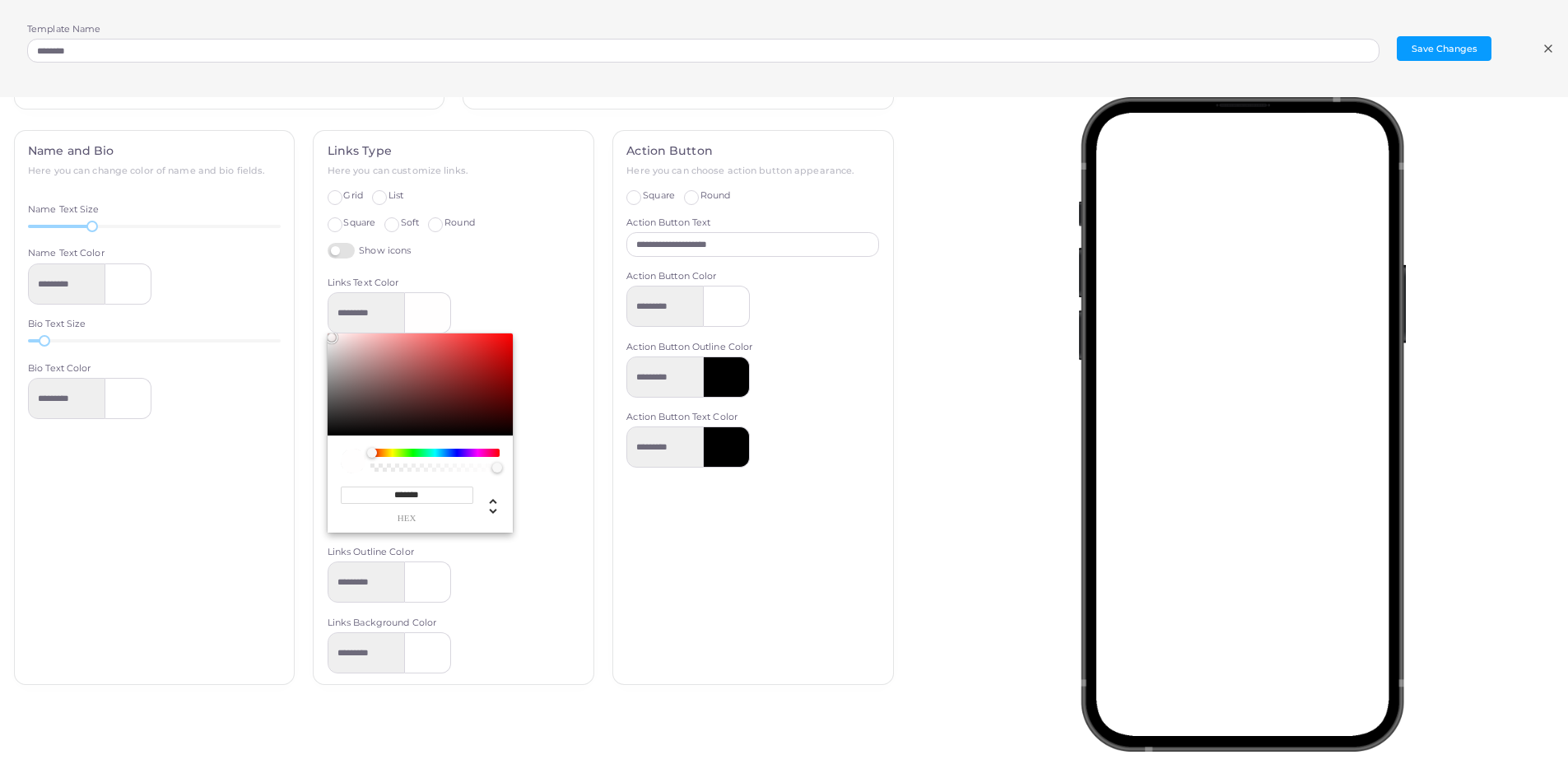 type on "*******" 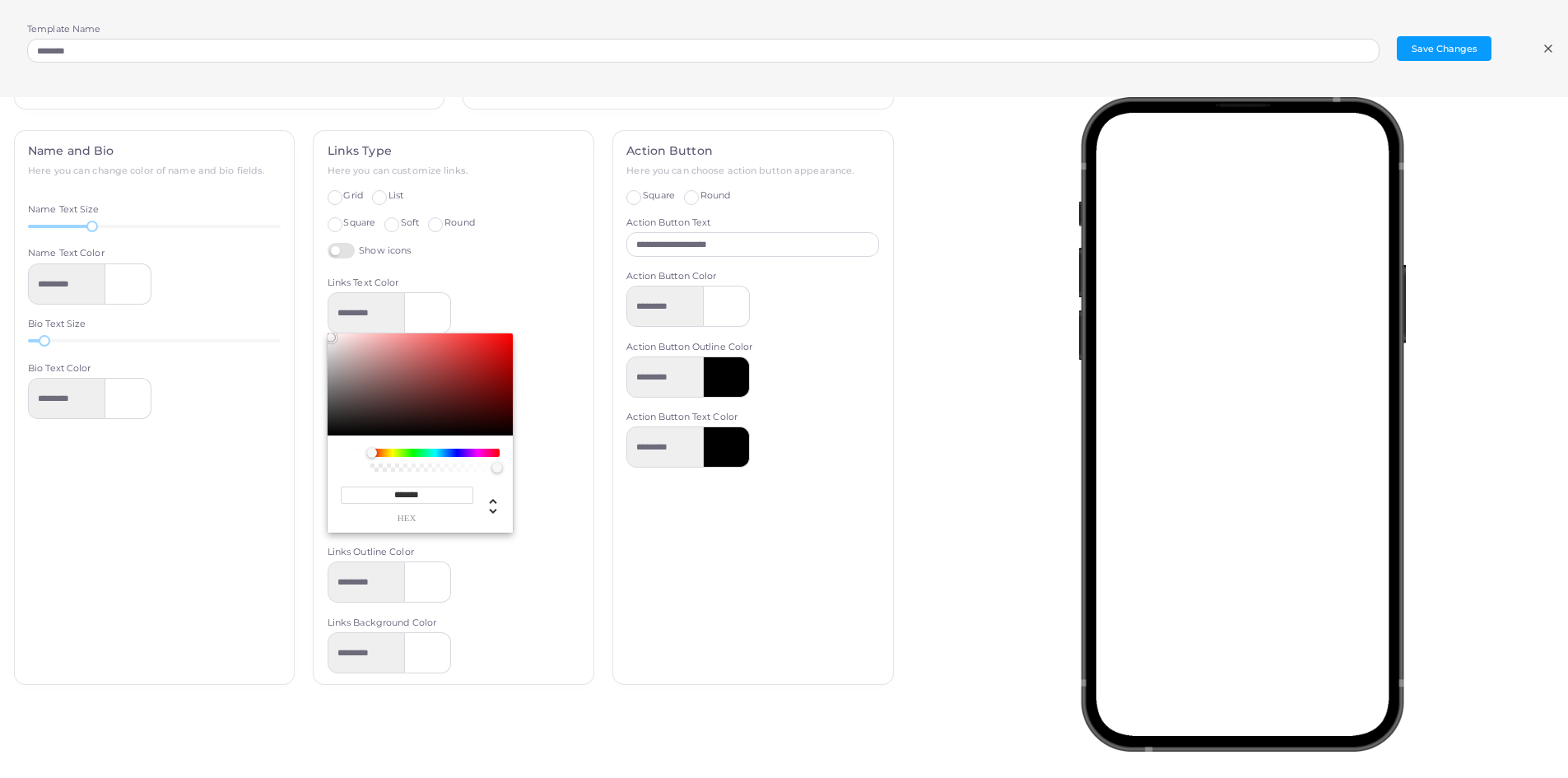 drag, startPoint x: 337, startPoint y: 361, endPoint x: 310, endPoint y: 334, distance: 38.18377 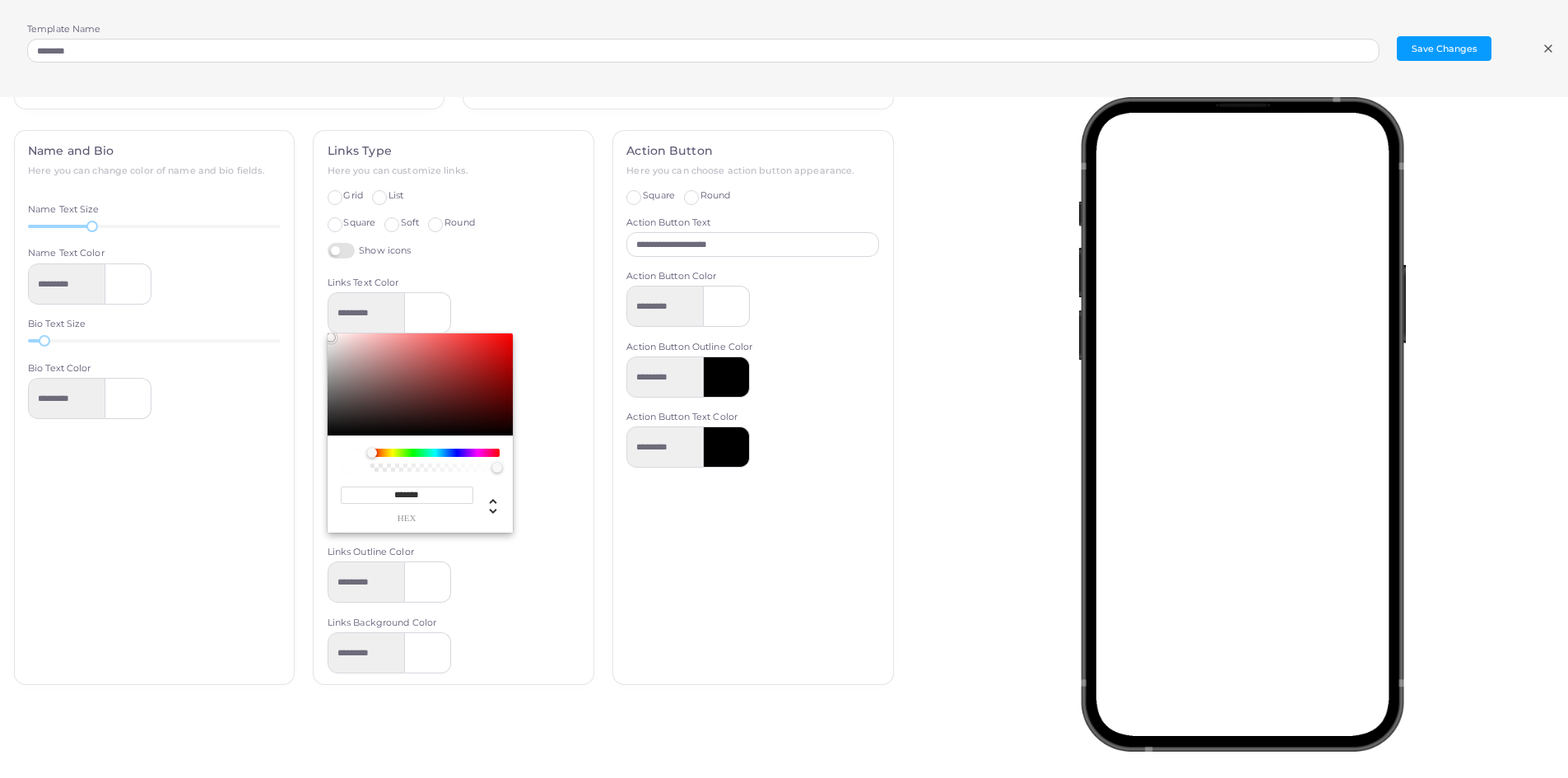 click on "Links Type Here you can customize links. Grid List Square Soft Round  Show icons  Links Text Color *********                   *******   hex       ***   r     ***   g     ***   b     *   a     *   h     **   s     ****   l     *   a       Links Outline Color ********* Links Background Color *********" at bounding box center [454, 408] 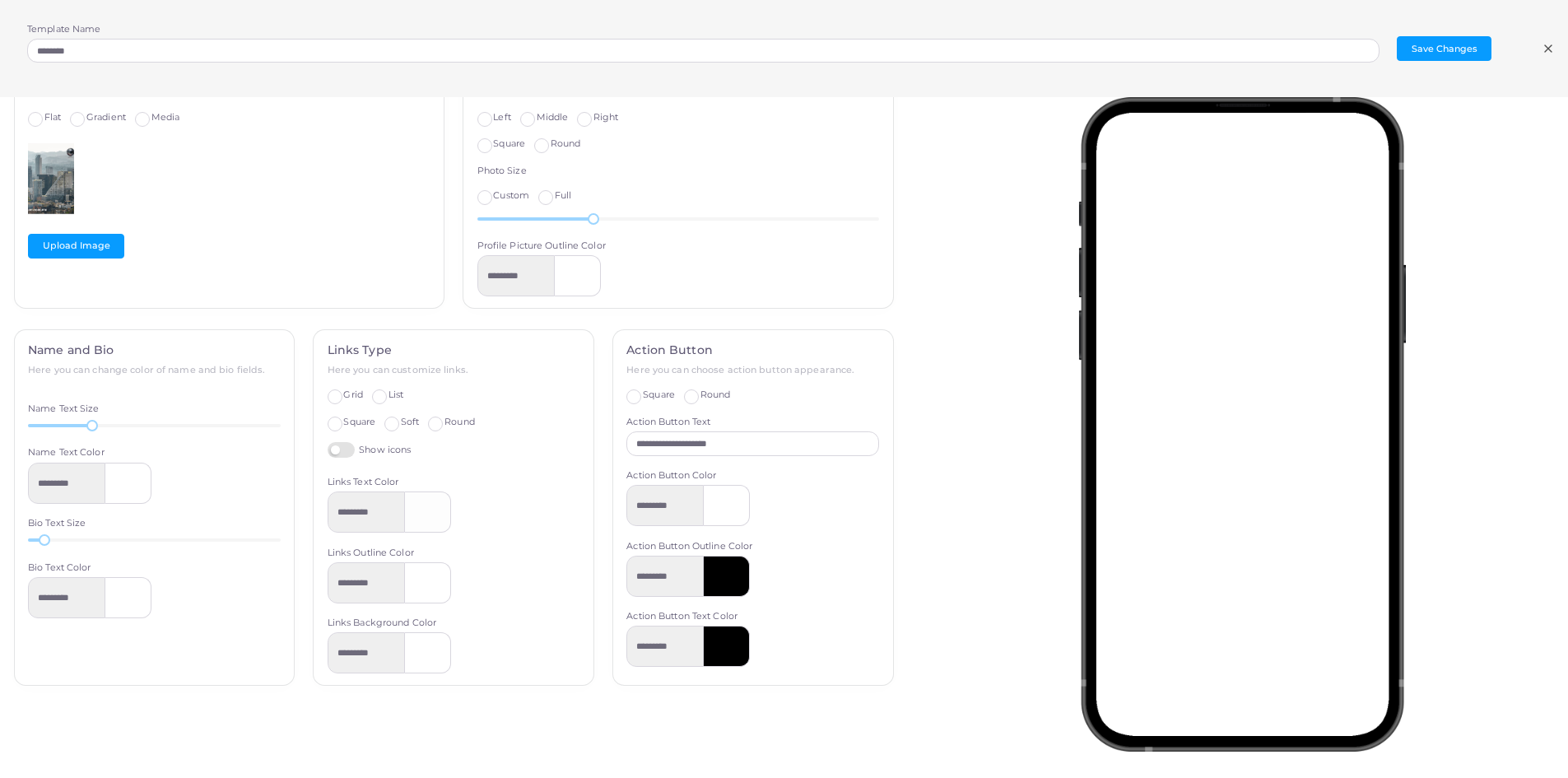 click on "Show icons" at bounding box center [370, 450] 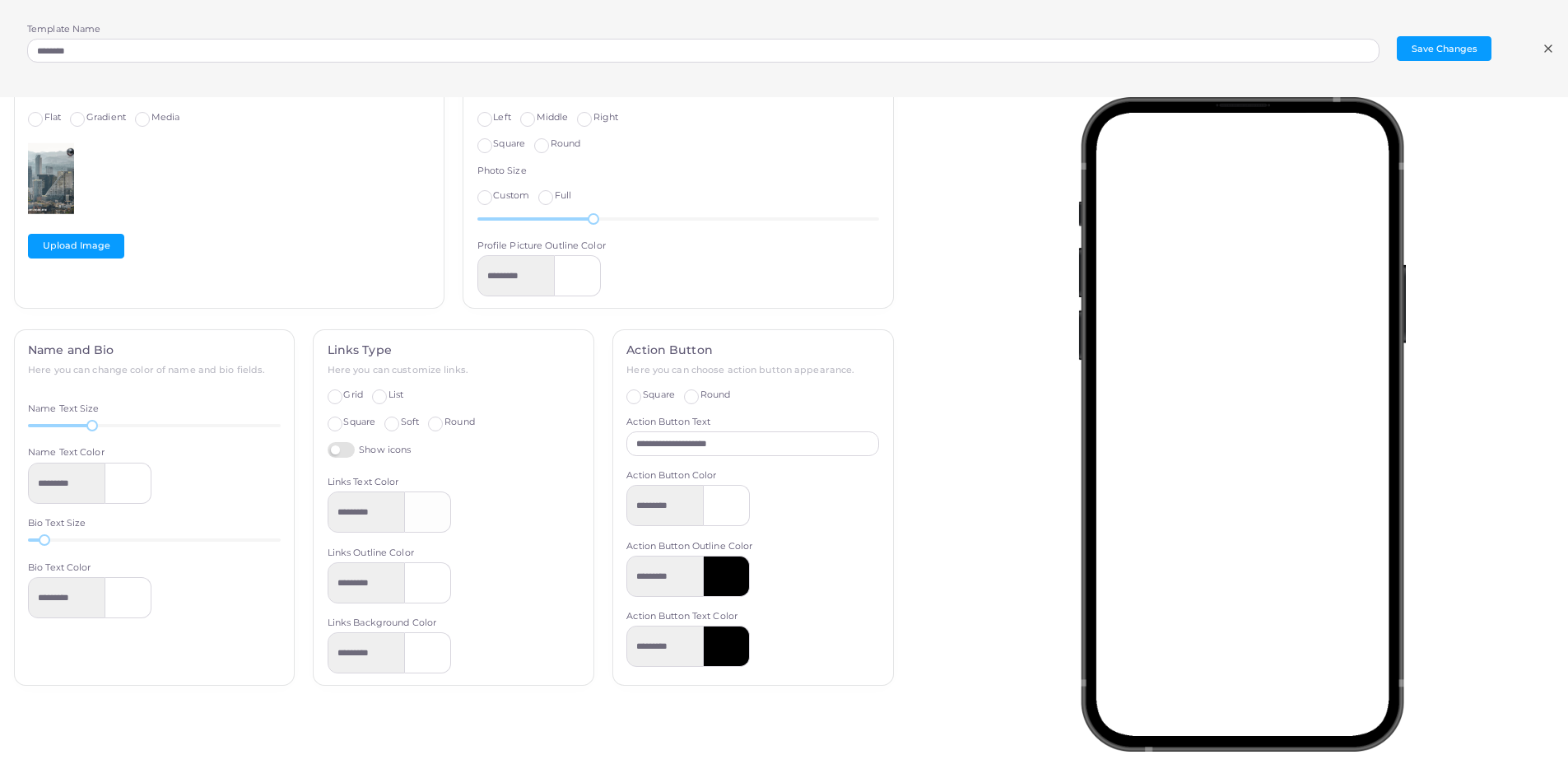 click on "Show icons" at bounding box center [370, 450] 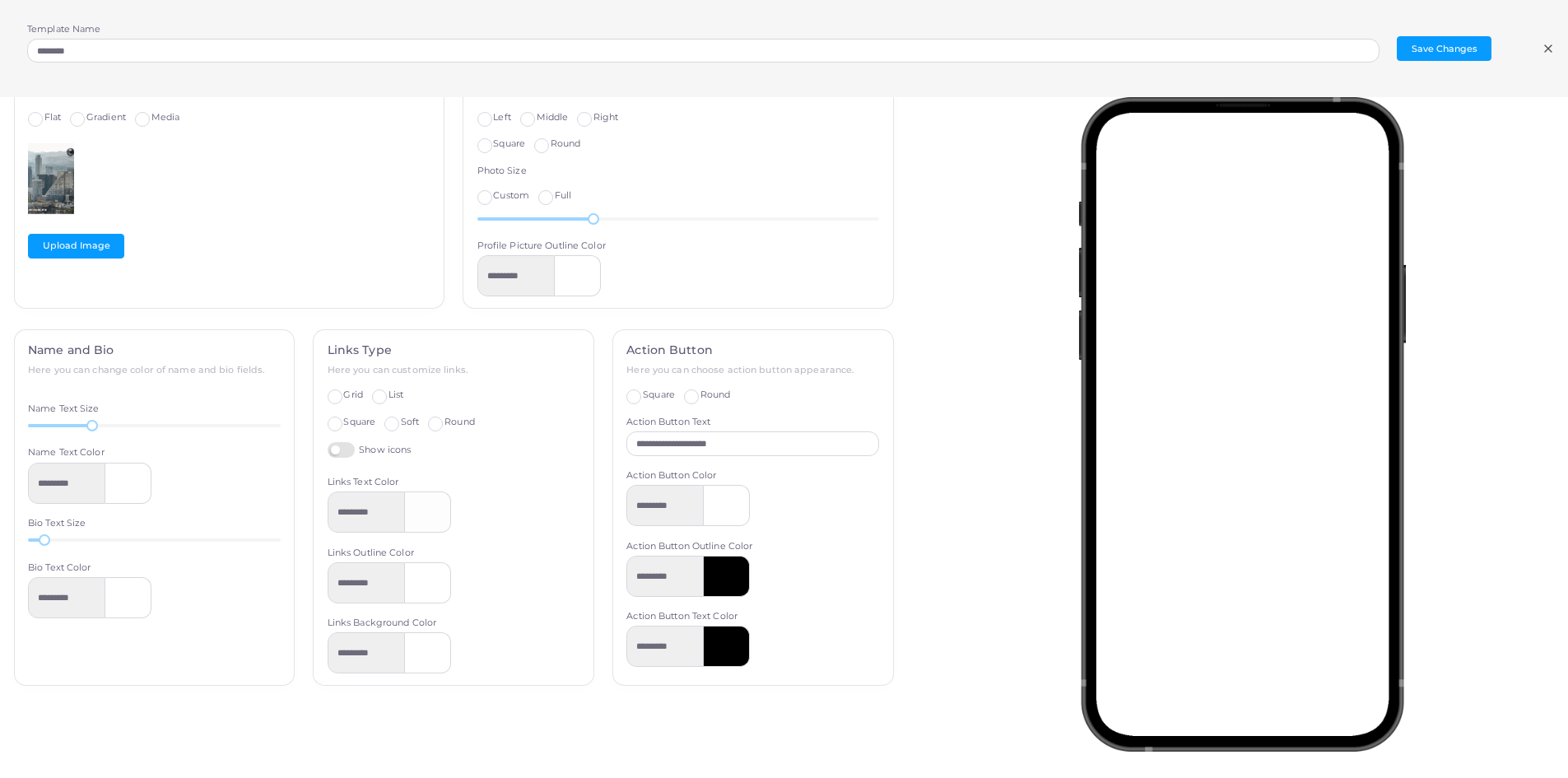 click on "Round" at bounding box center [459, 422] 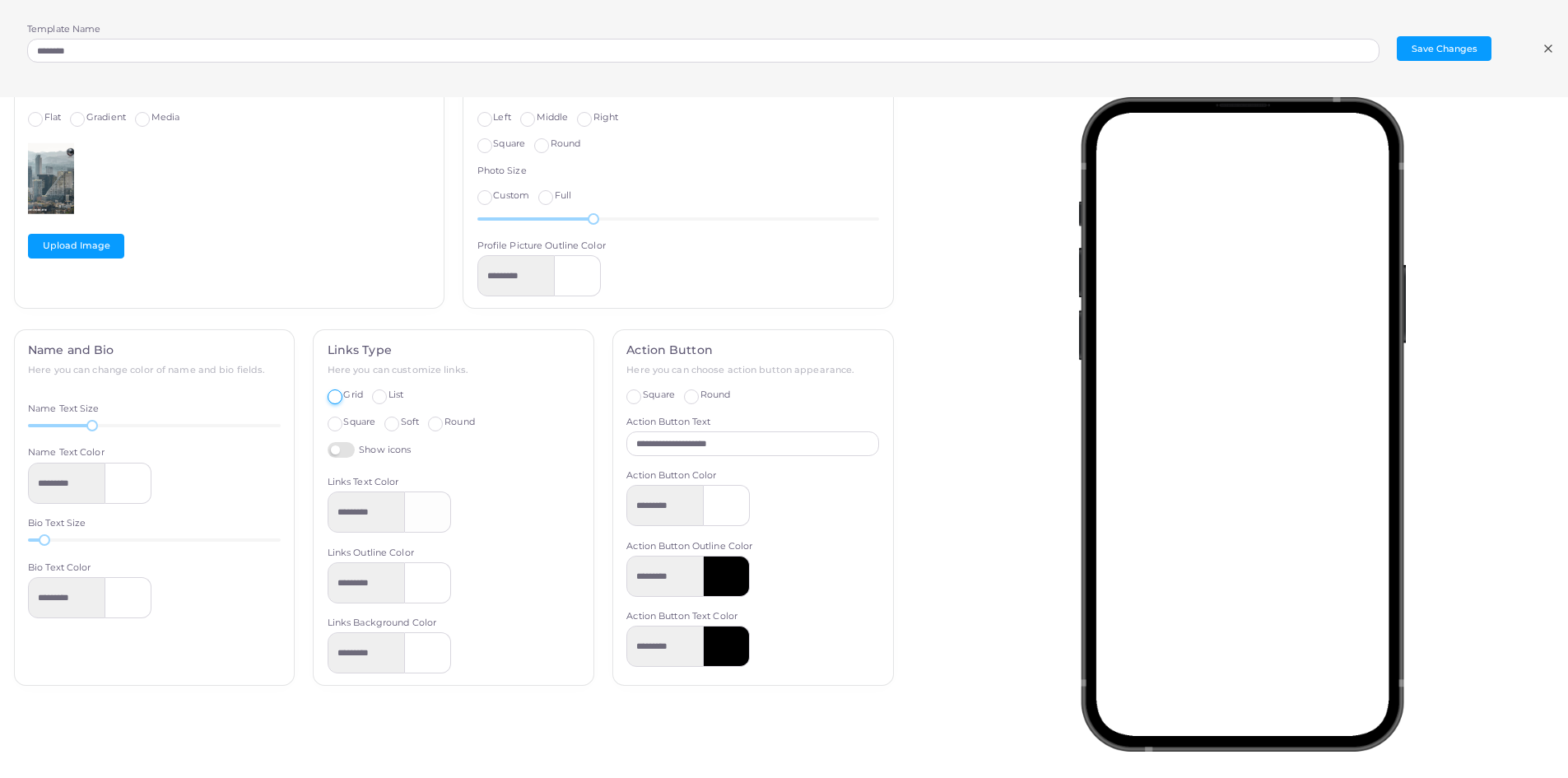 type on "*********" 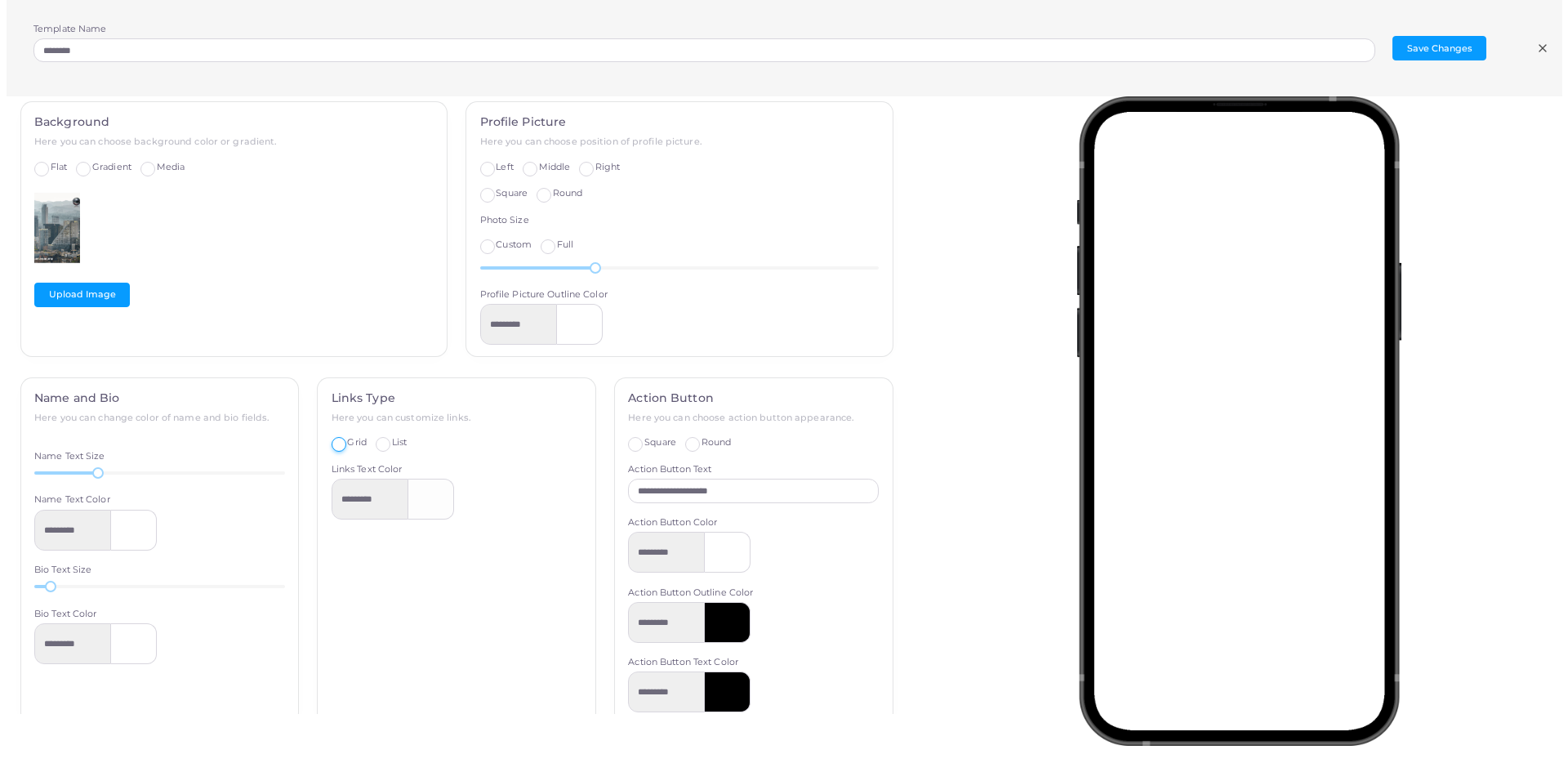 scroll, scrollTop: 244, scrollLeft: 0, axis: vertical 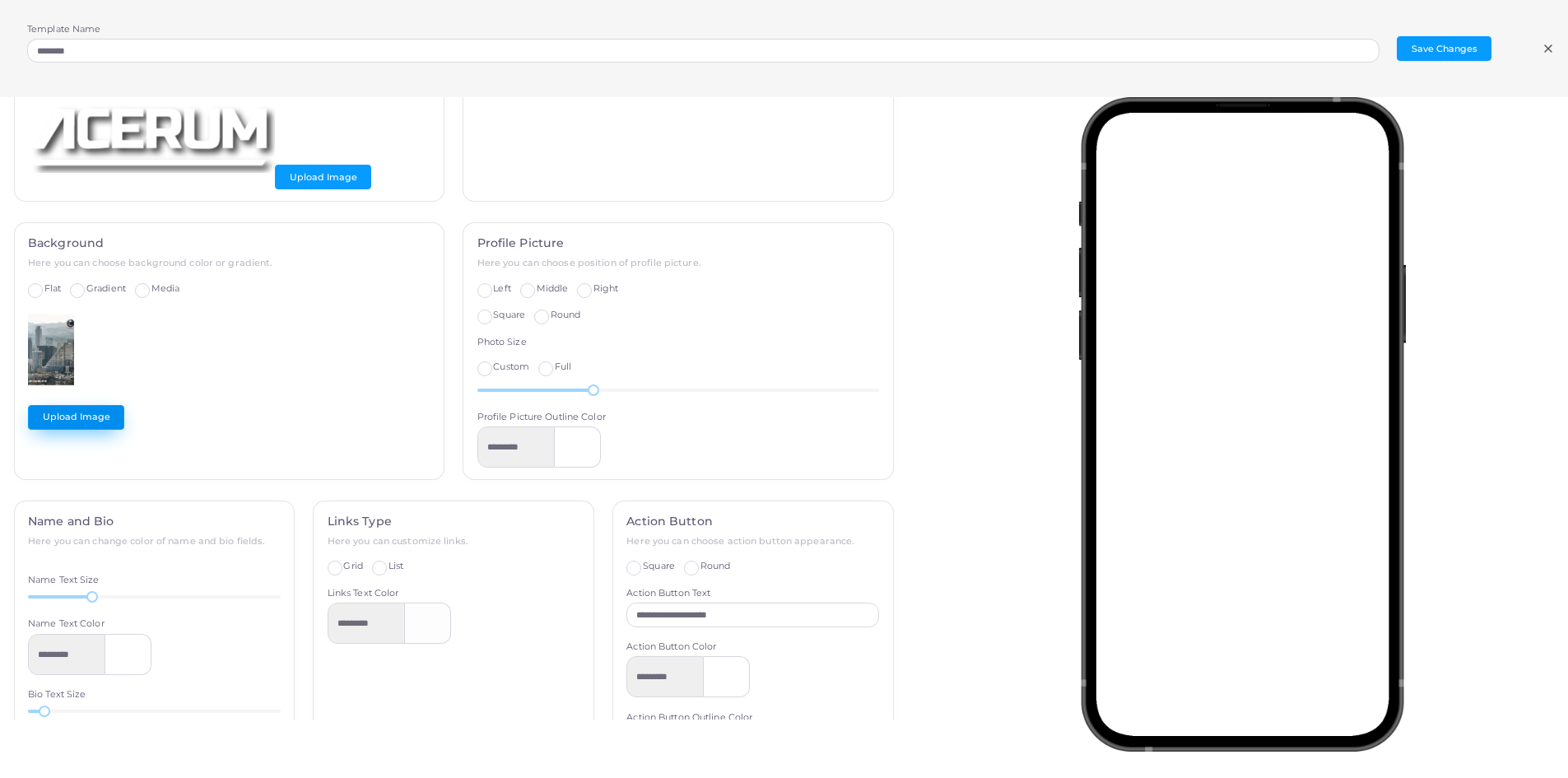 click on "Upload Image" at bounding box center (76, 417) 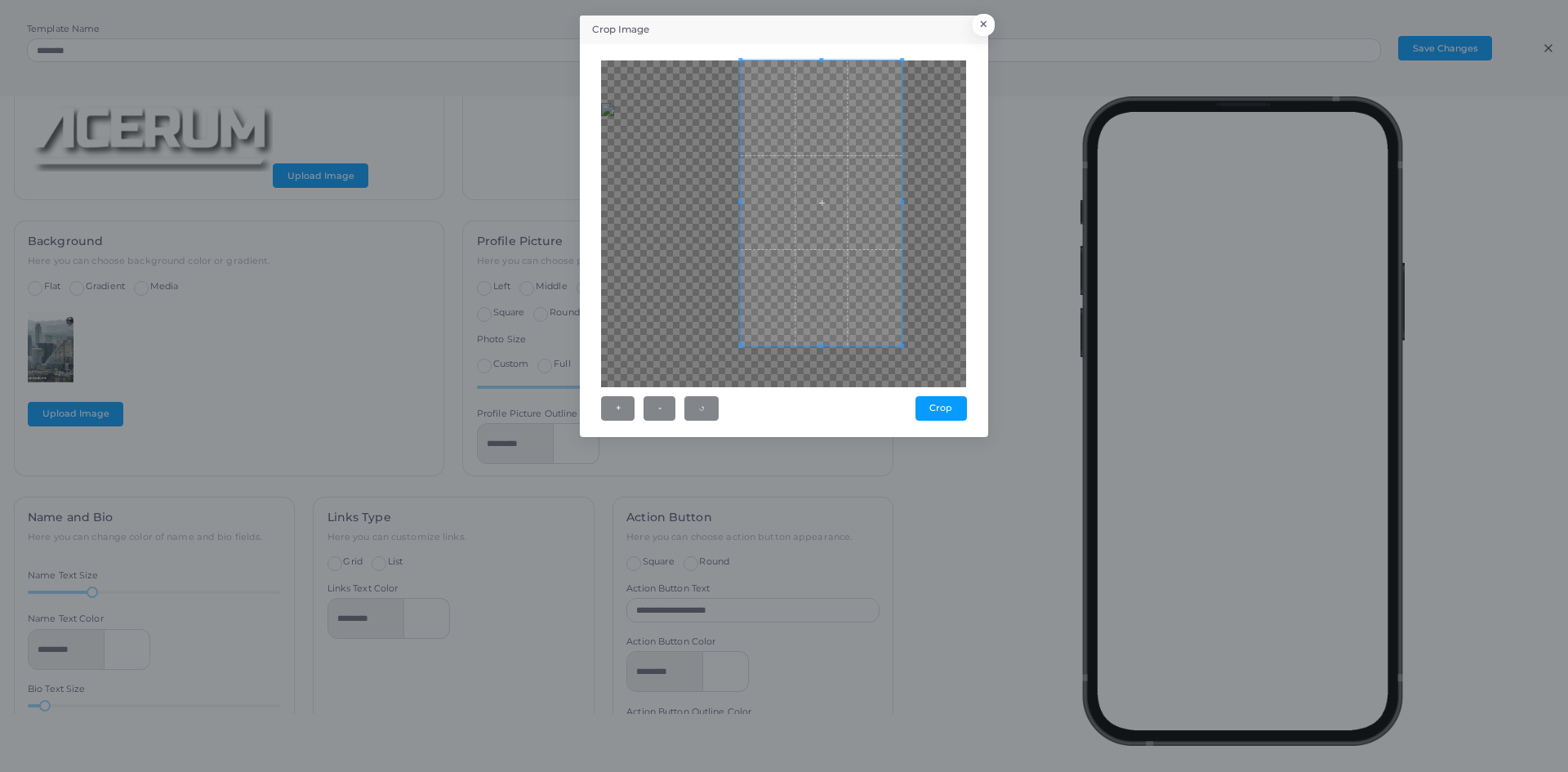 click at bounding box center [822, 203] 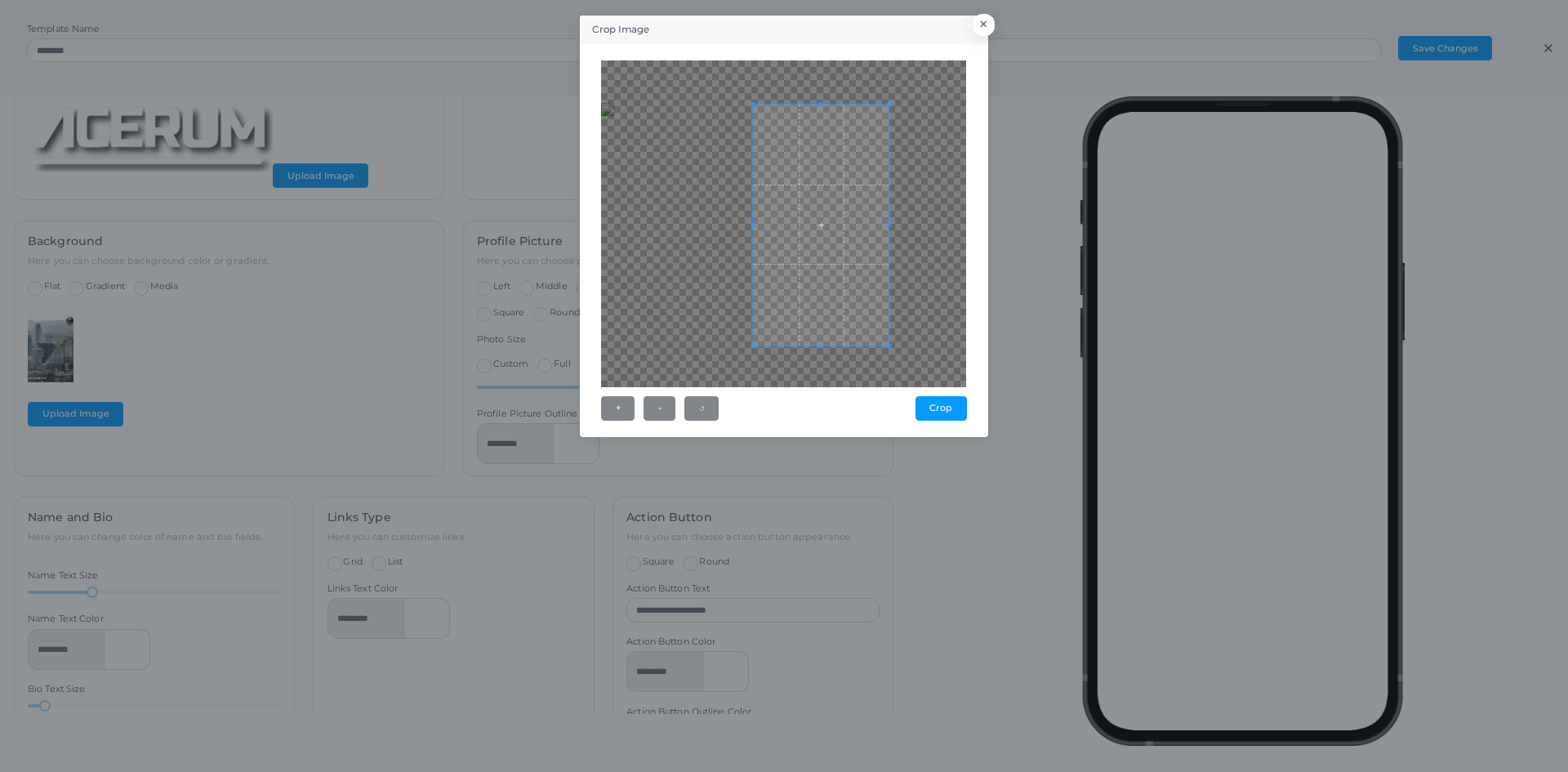 click at bounding box center [822, 104] 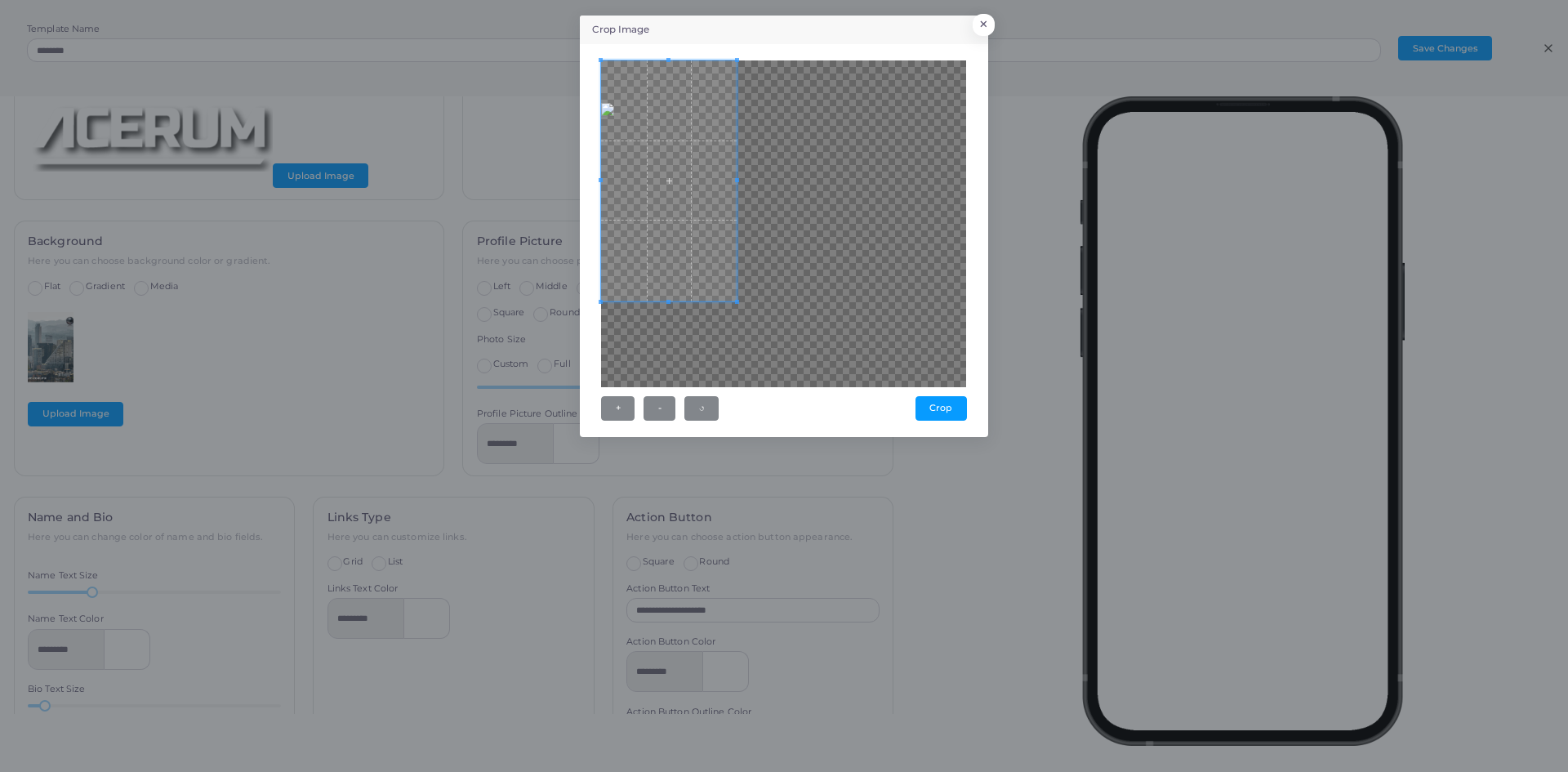 click at bounding box center [669, 181] 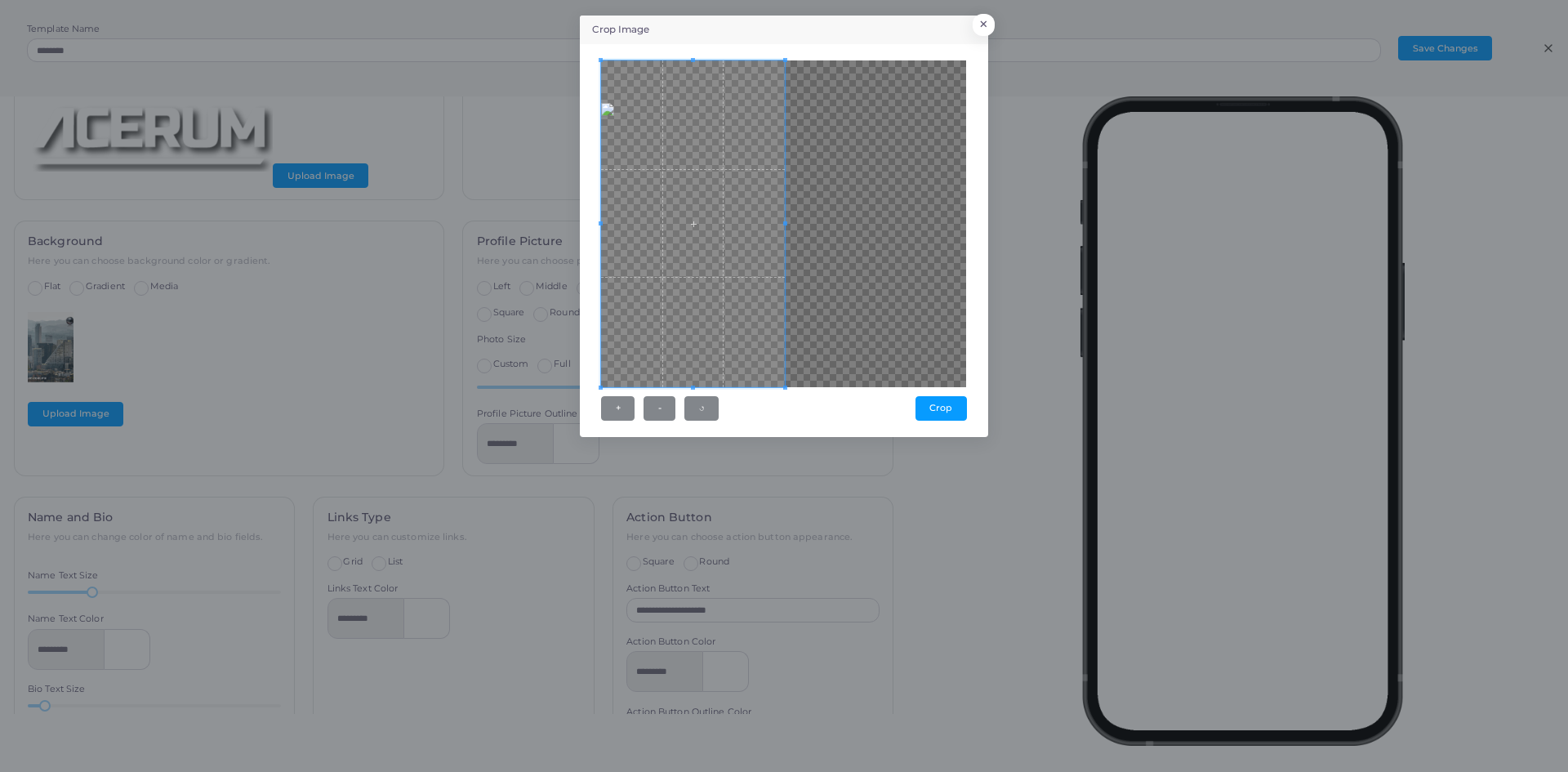 click on "Crop Image × + - ↺ Crop" at bounding box center (784, 386) 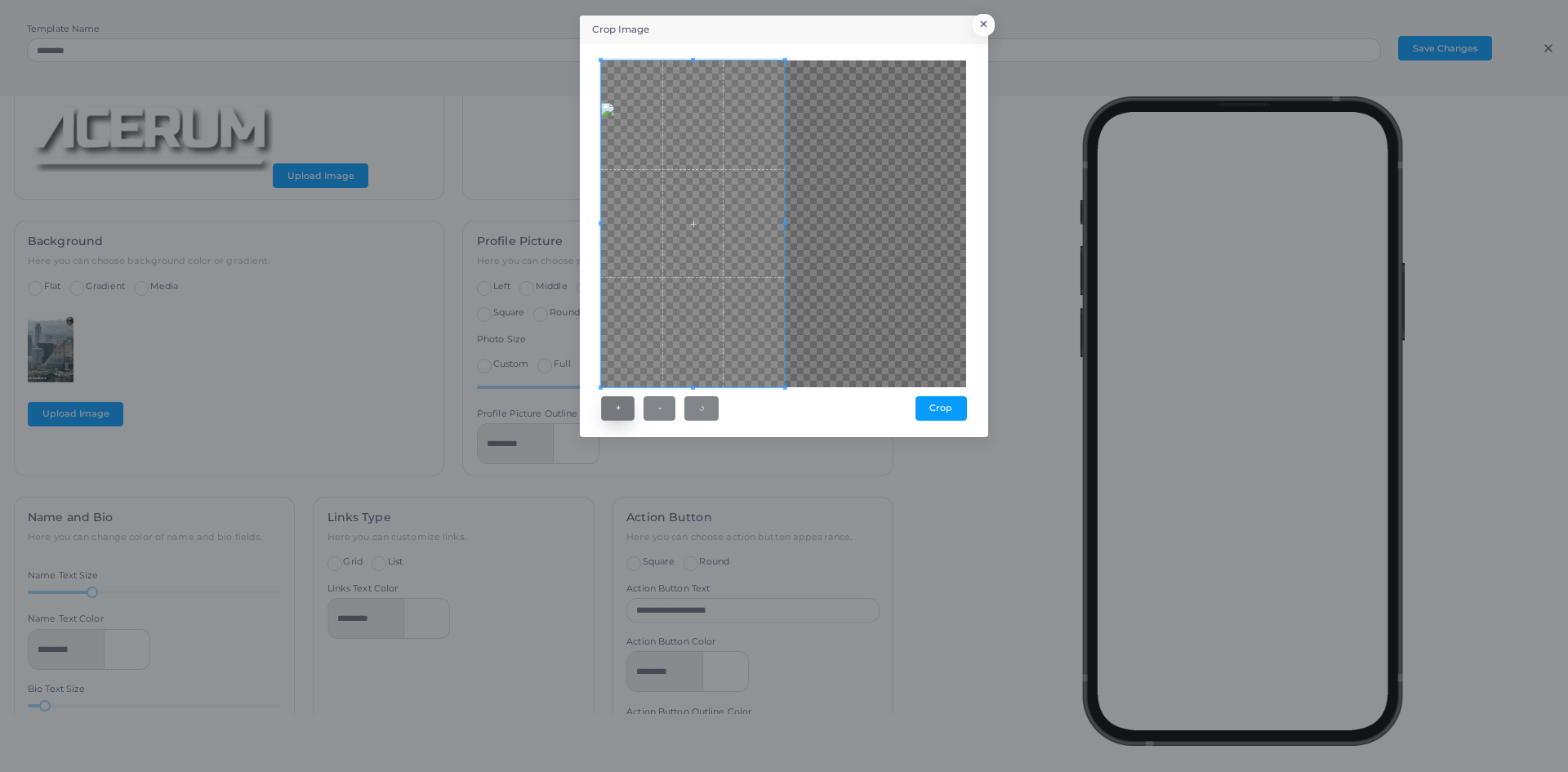 click on "+" at bounding box center (617, 408) 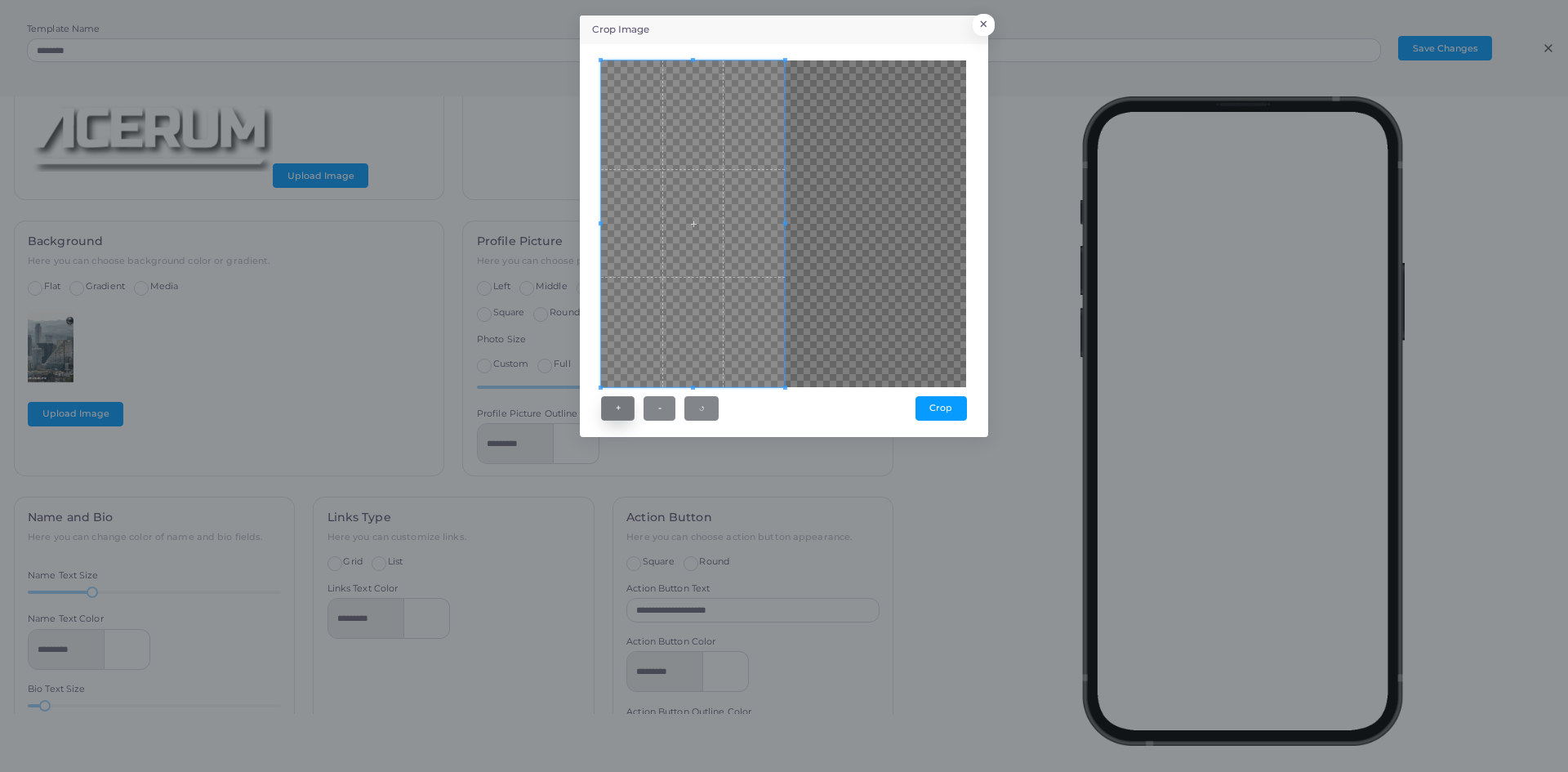 click on "+" at bounding box center [617, 408] 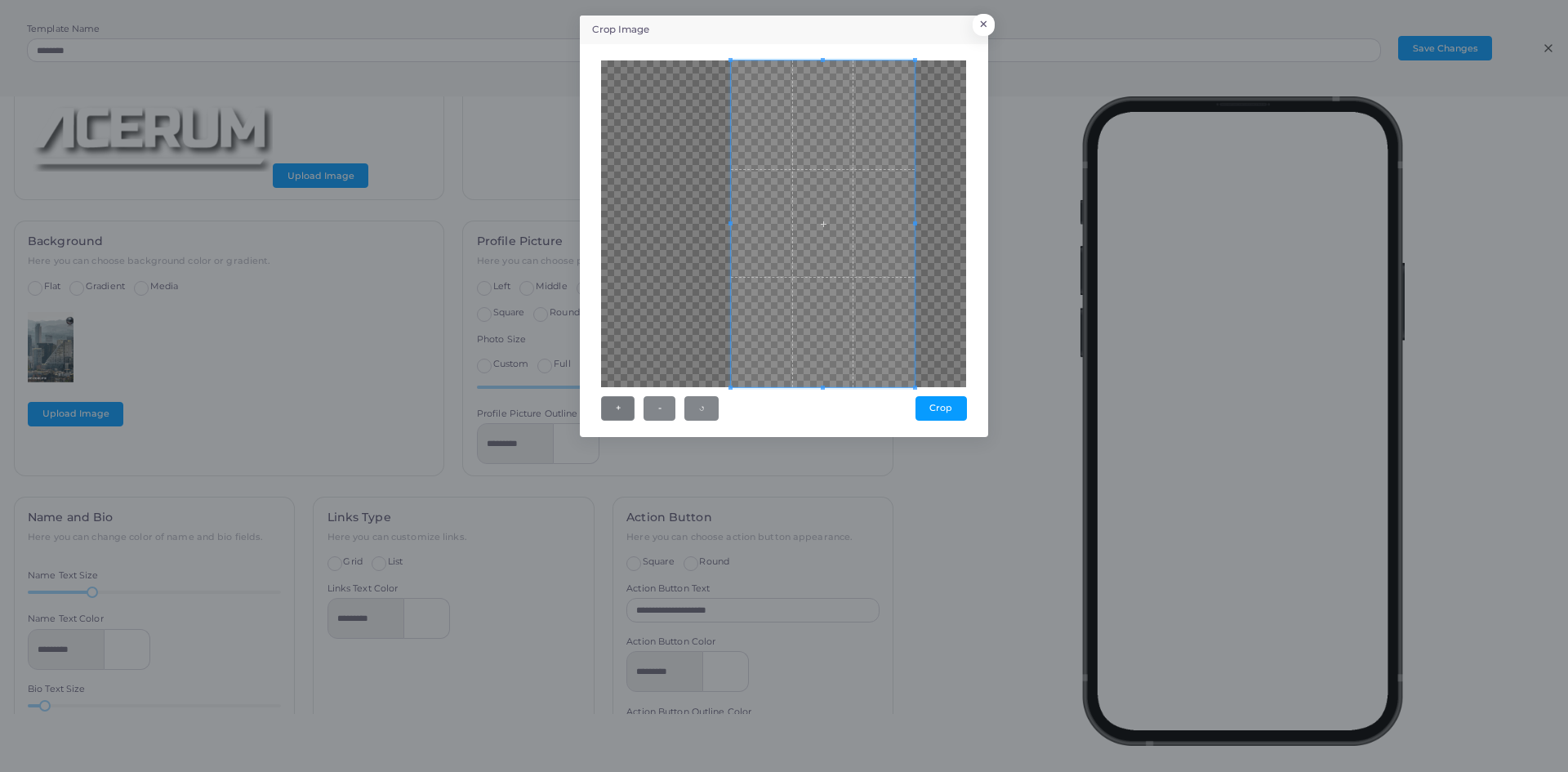 click at bounding box center (822, 224) 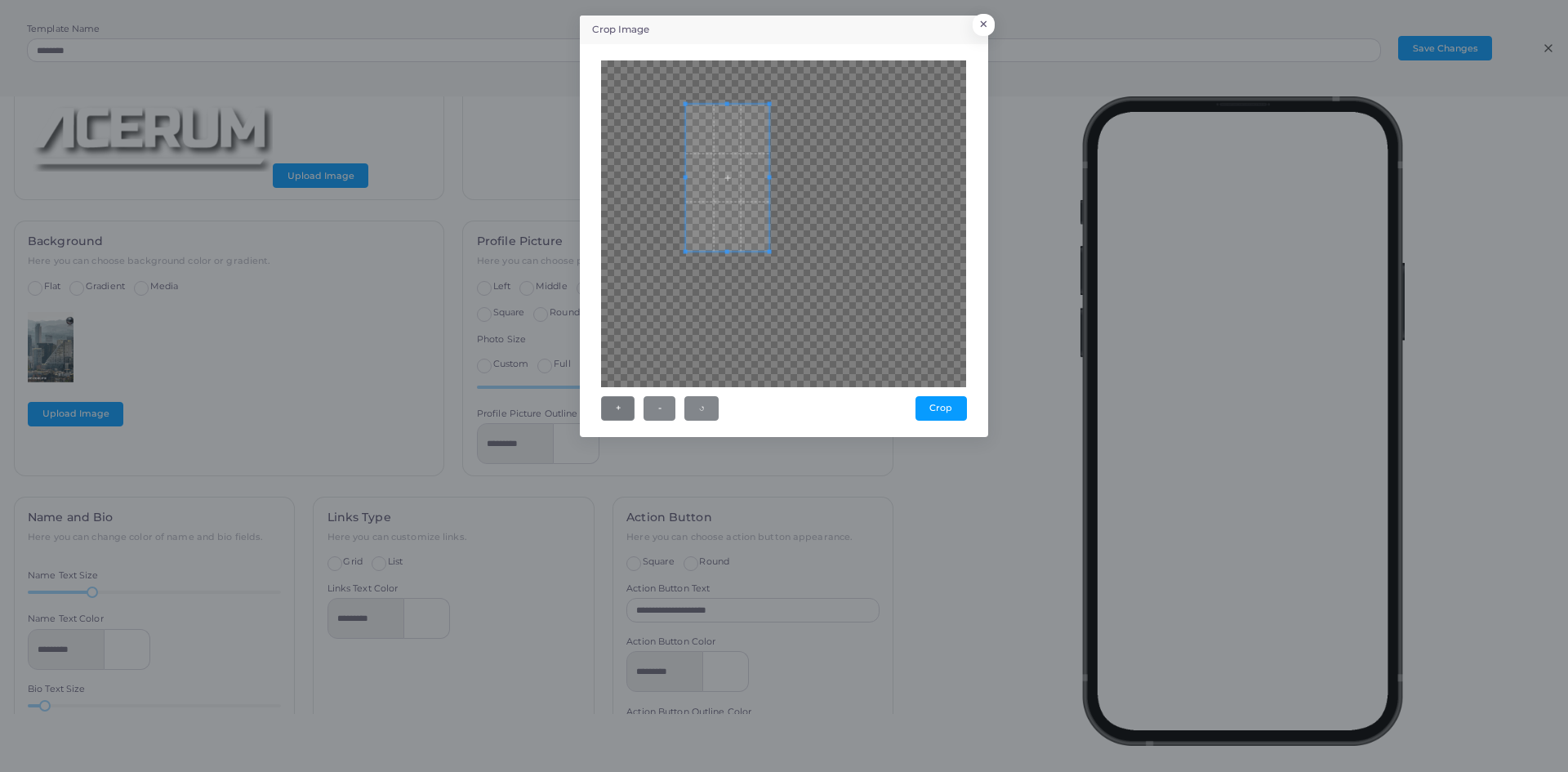 click at bounding box center (783, 224) 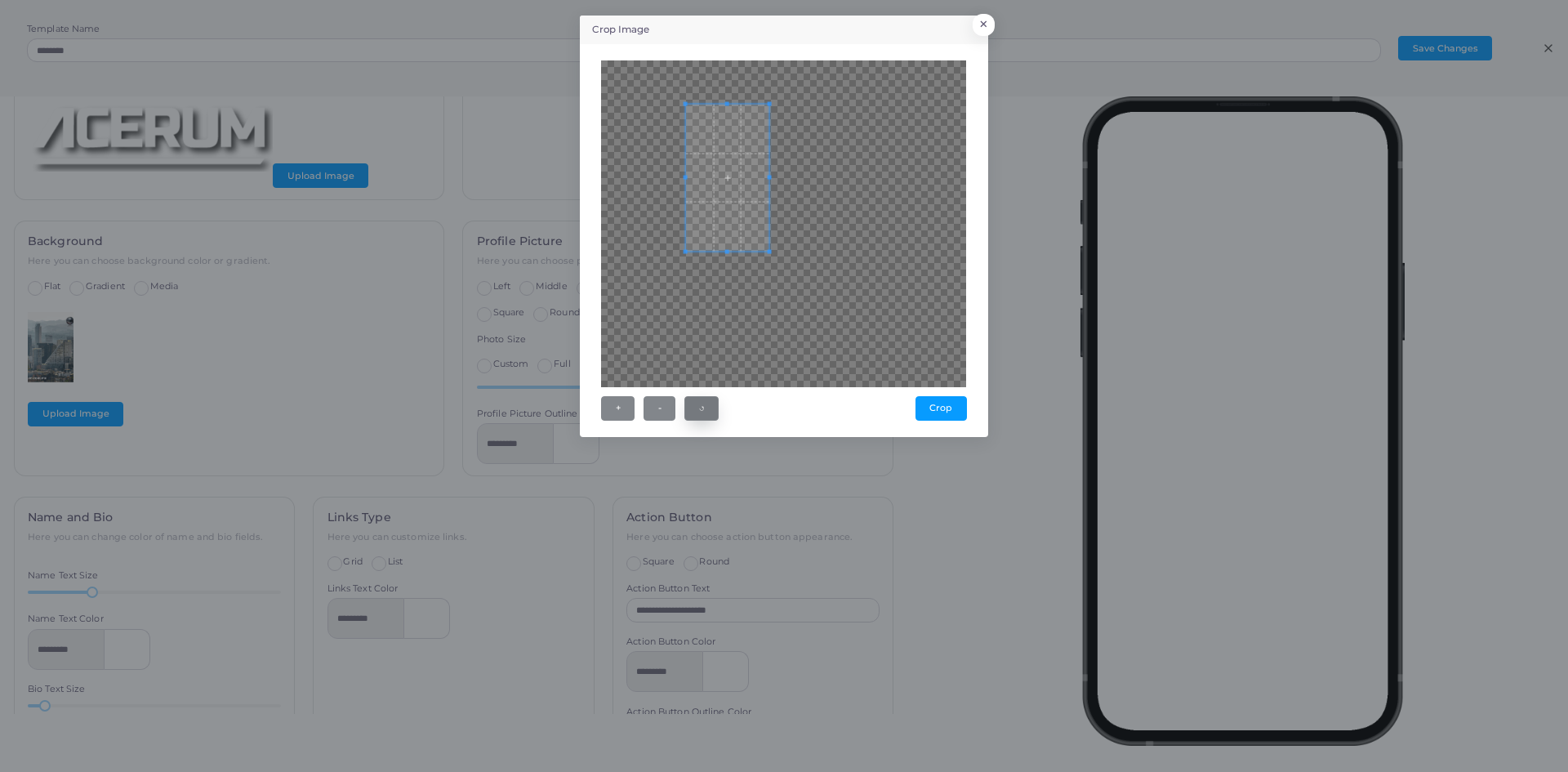 click on "↺" at bounding box center [702, 408] 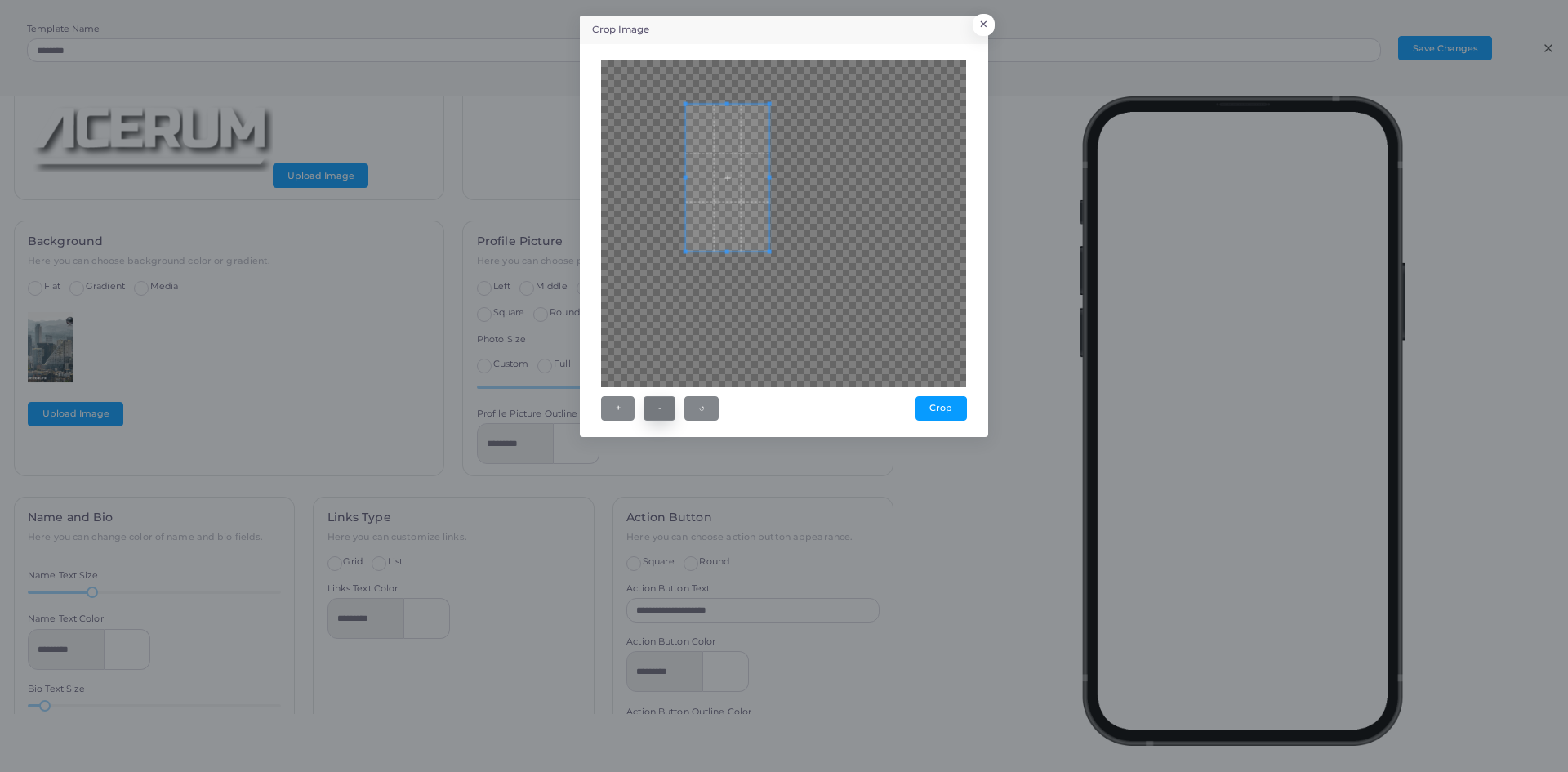 click on "-" at bounding box center (659, 408) 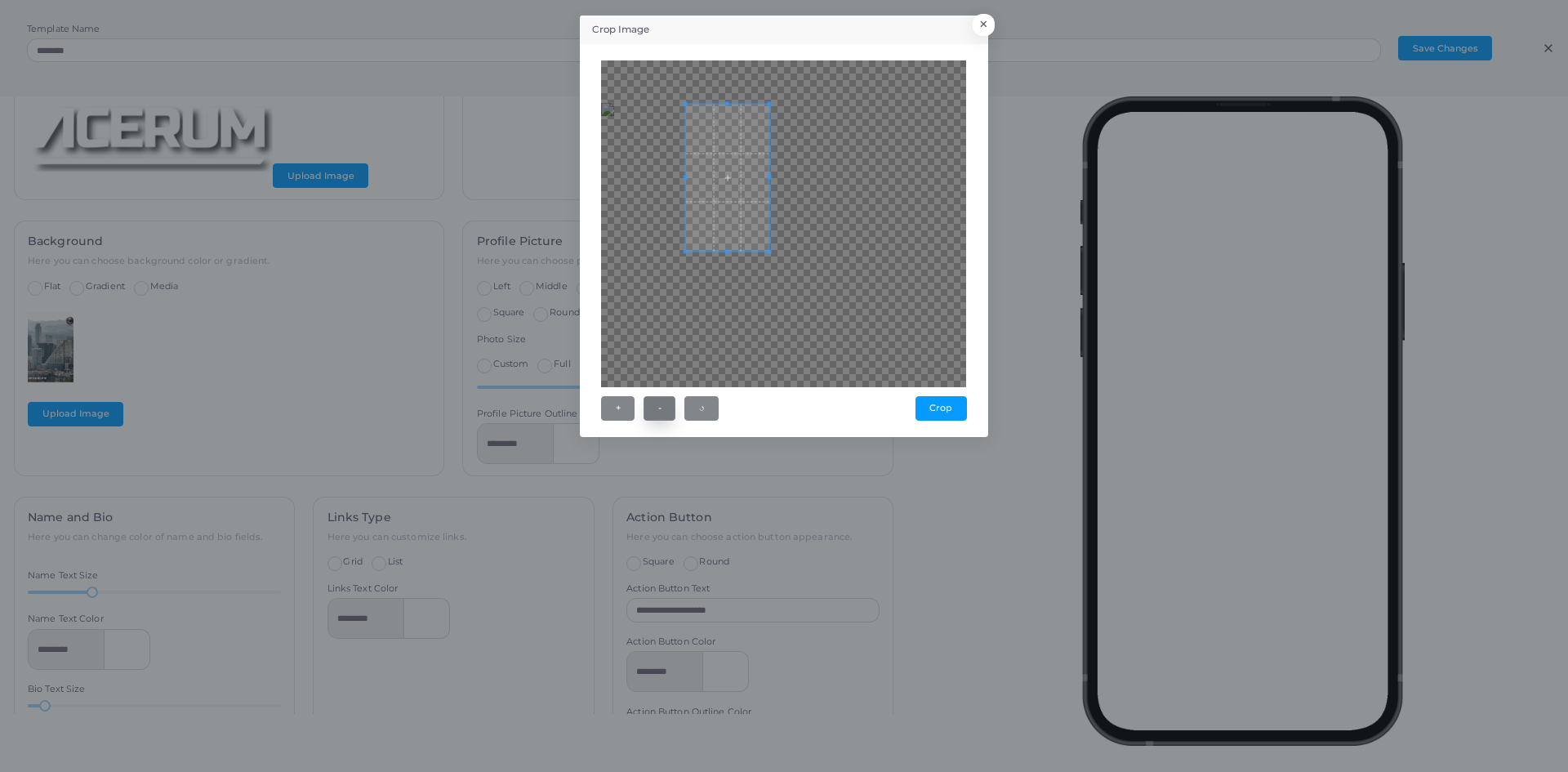 click on "-" at bounding box center (659, 408) 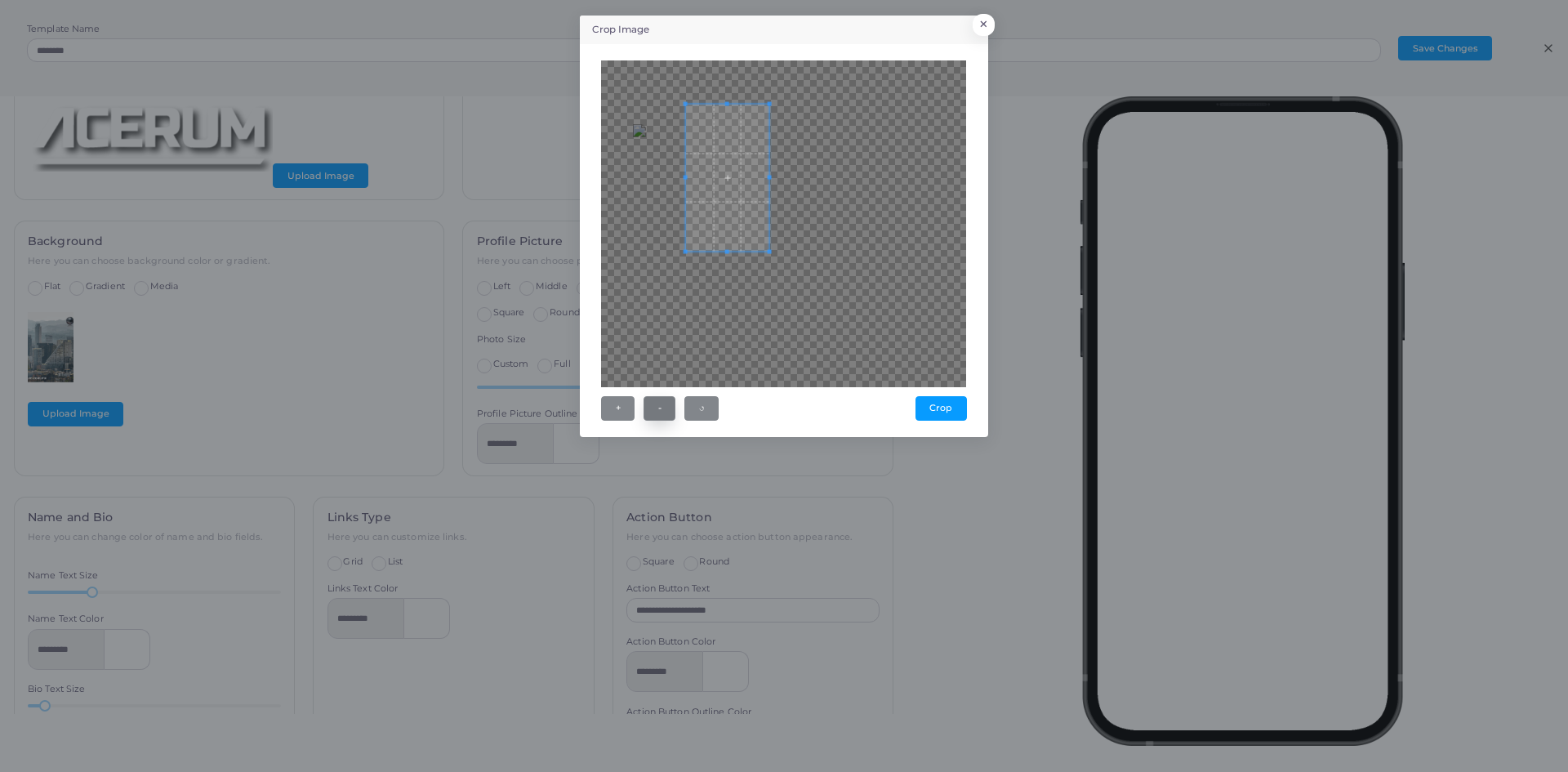 click on "-" at bounding box center (659, 408) 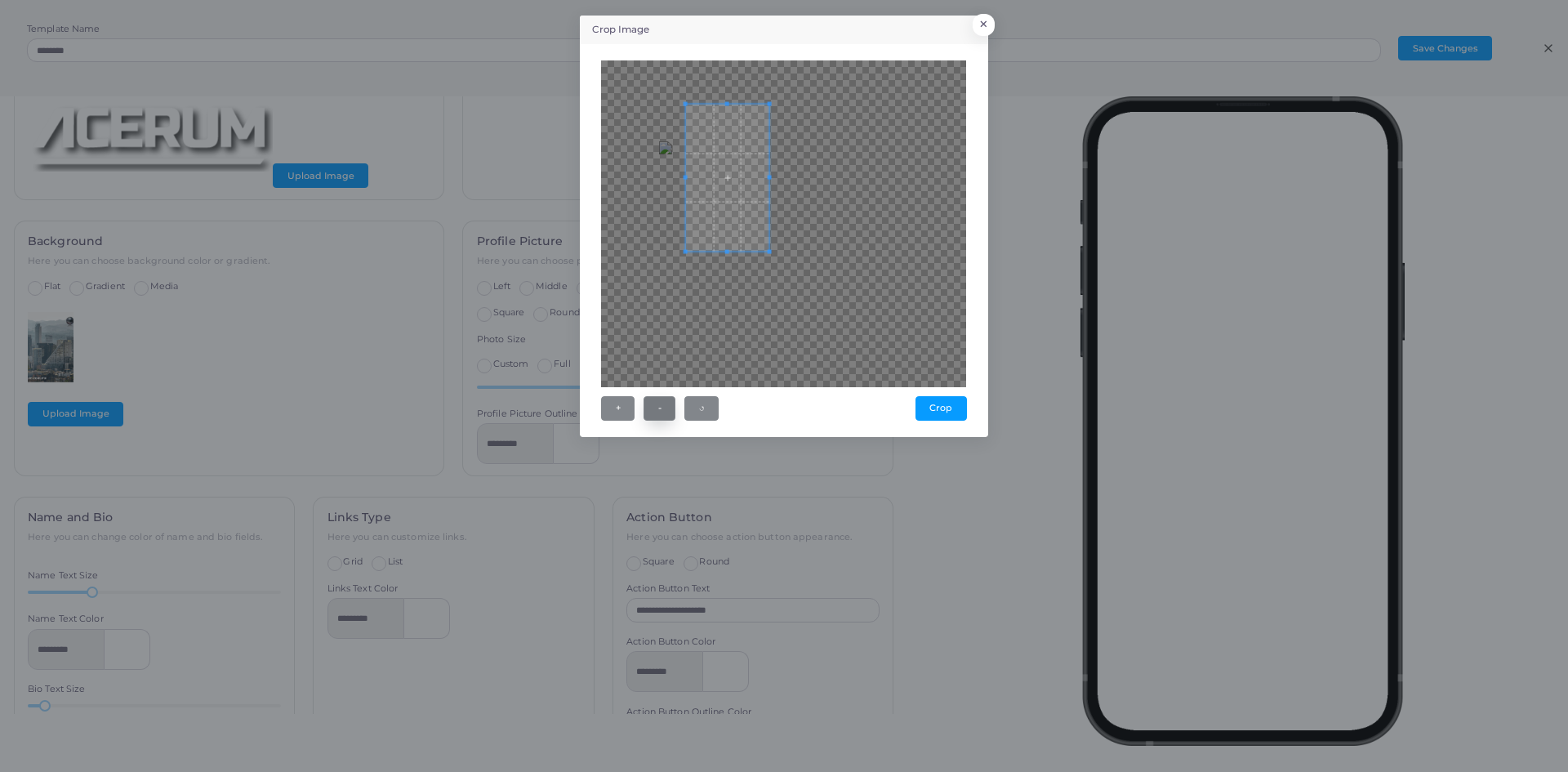 click on "-" at bounding box center (659, 408) 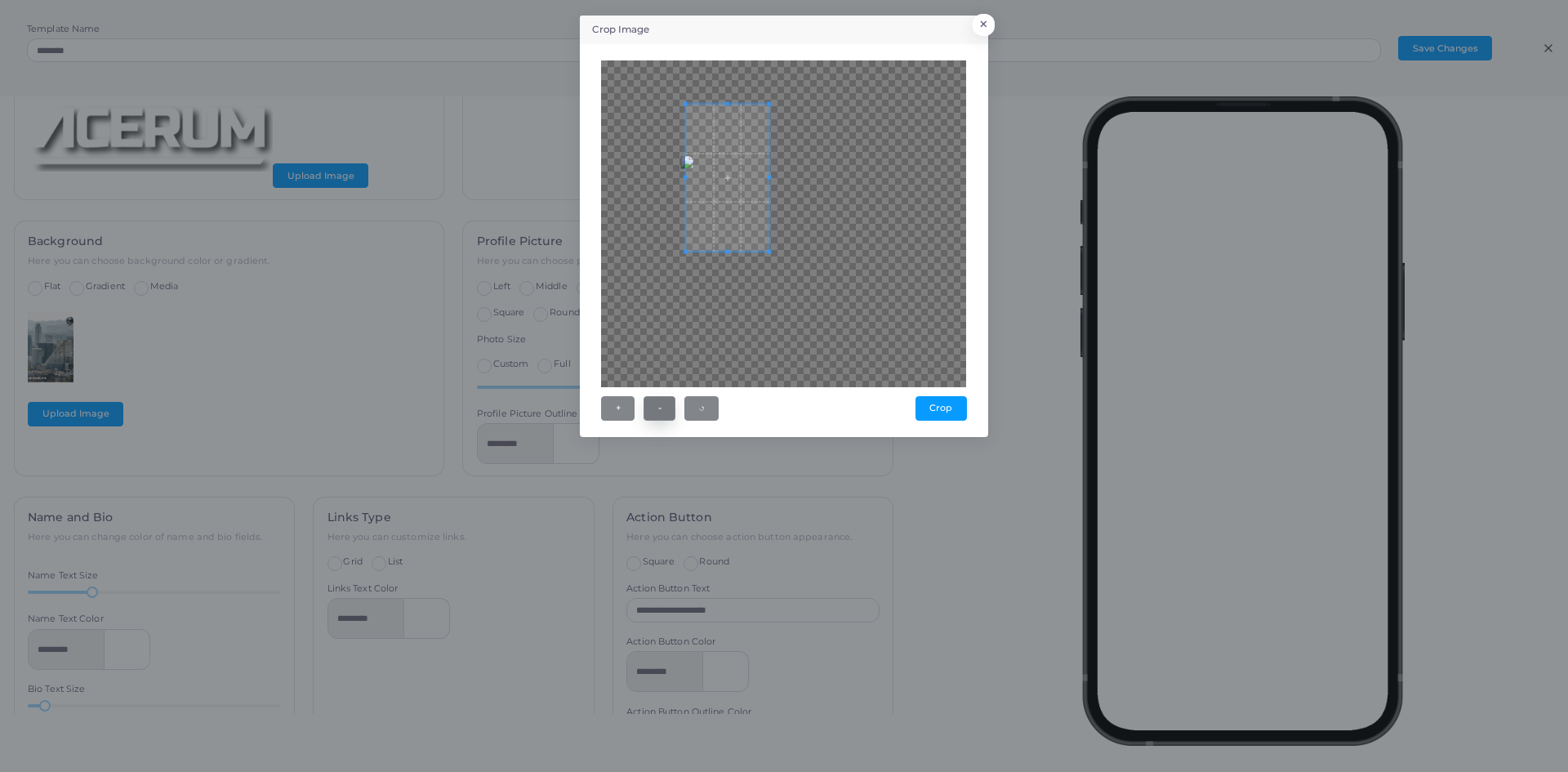 click on "-" at bounding box center [659, 408] 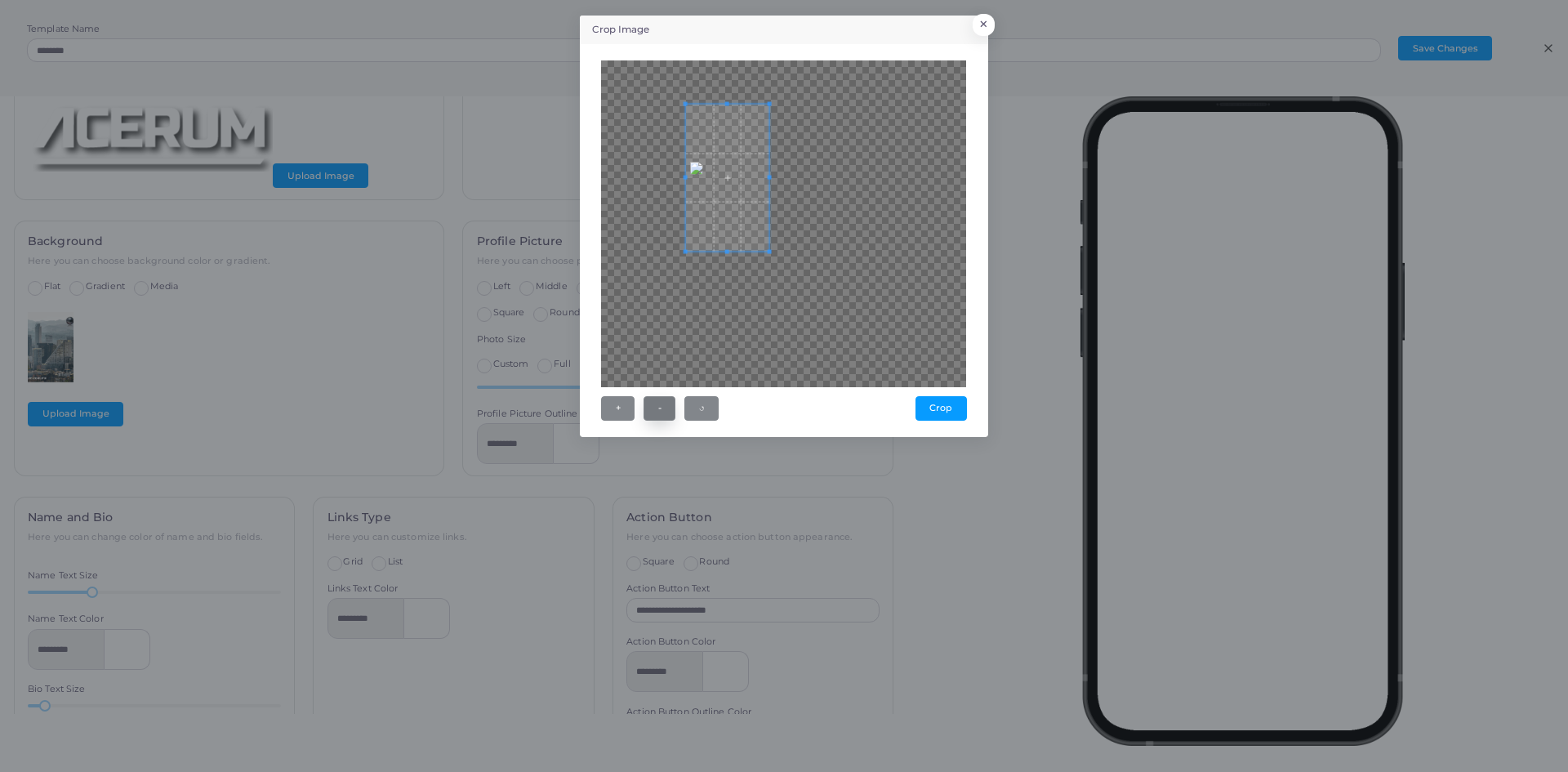 click on "-" at bounding box center (659, 408) 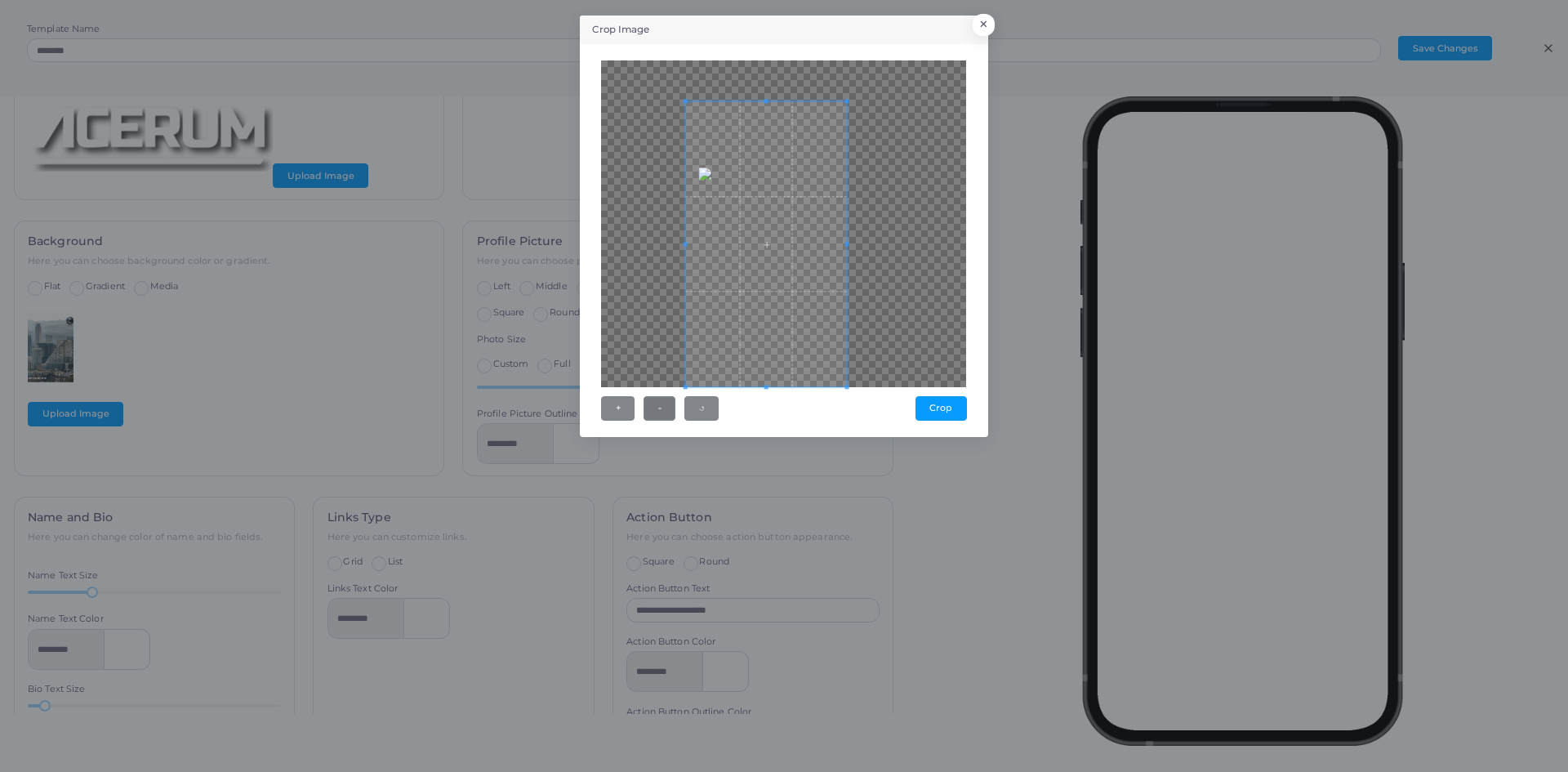 click on "Crop Image × + - ↺ Crop" at bounding box center (784, 386) 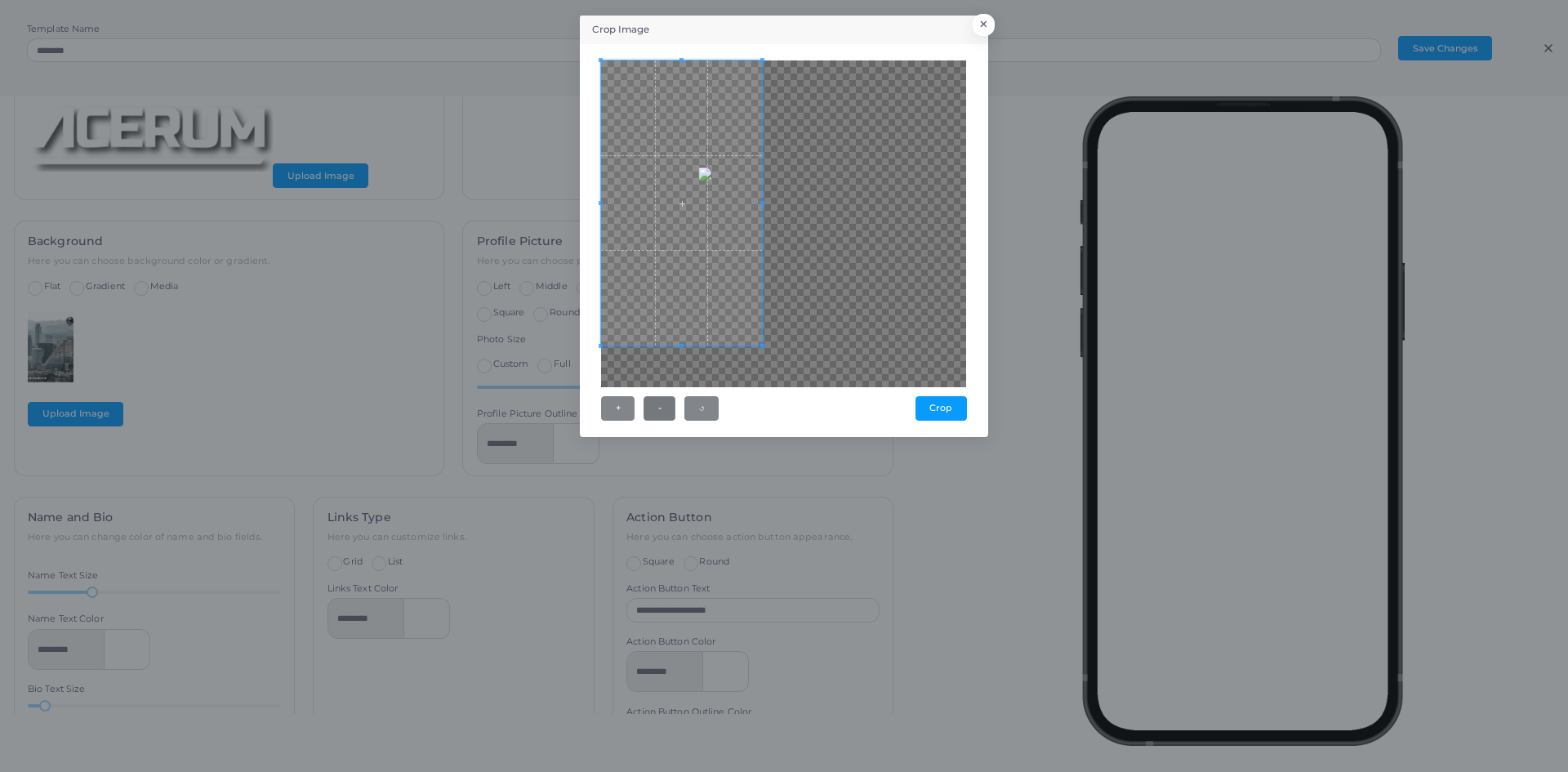 click at bounding box center (681, 203) 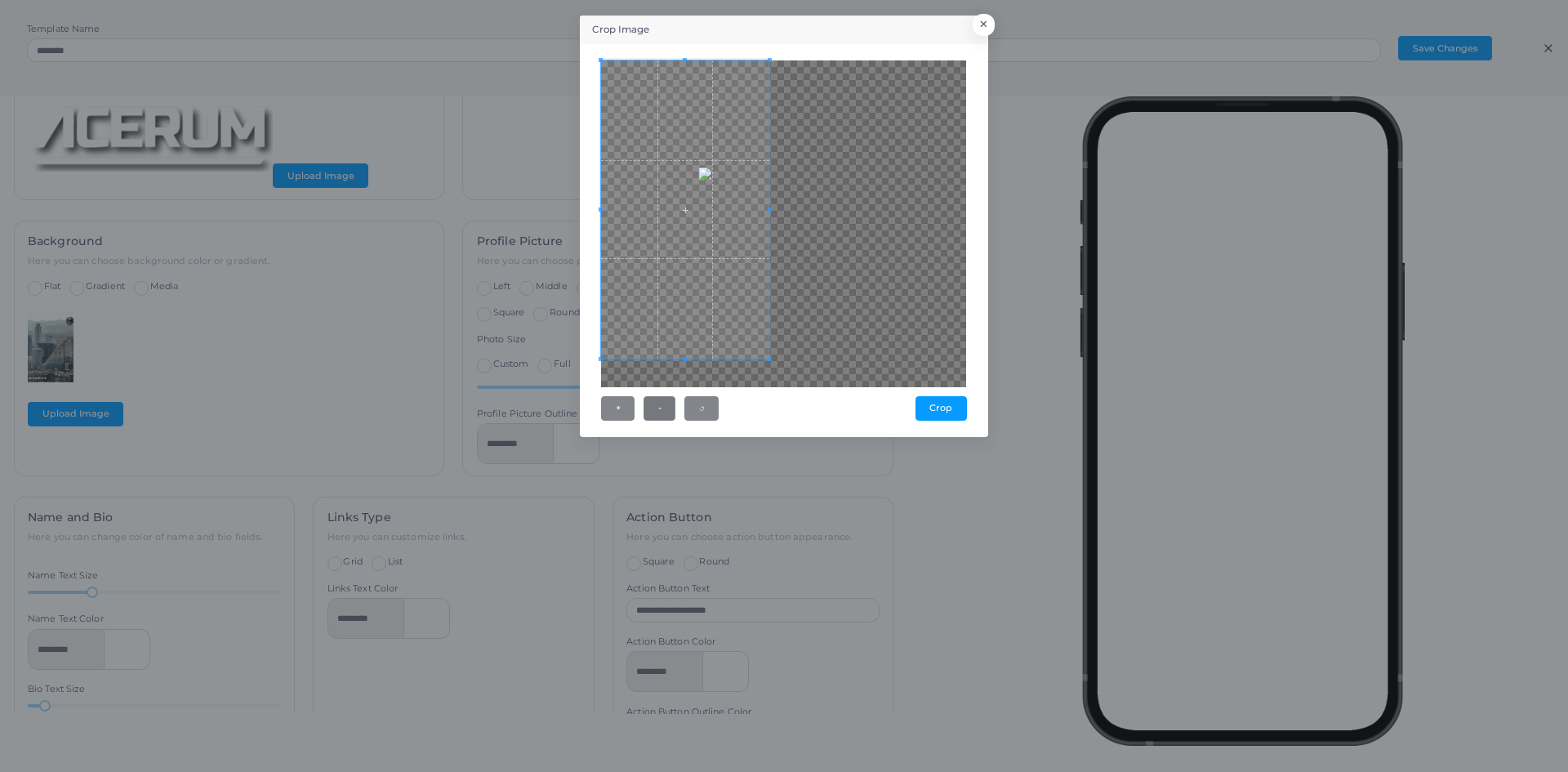 click on "+ - ↺ Crop" at bounding box center [784, 240] 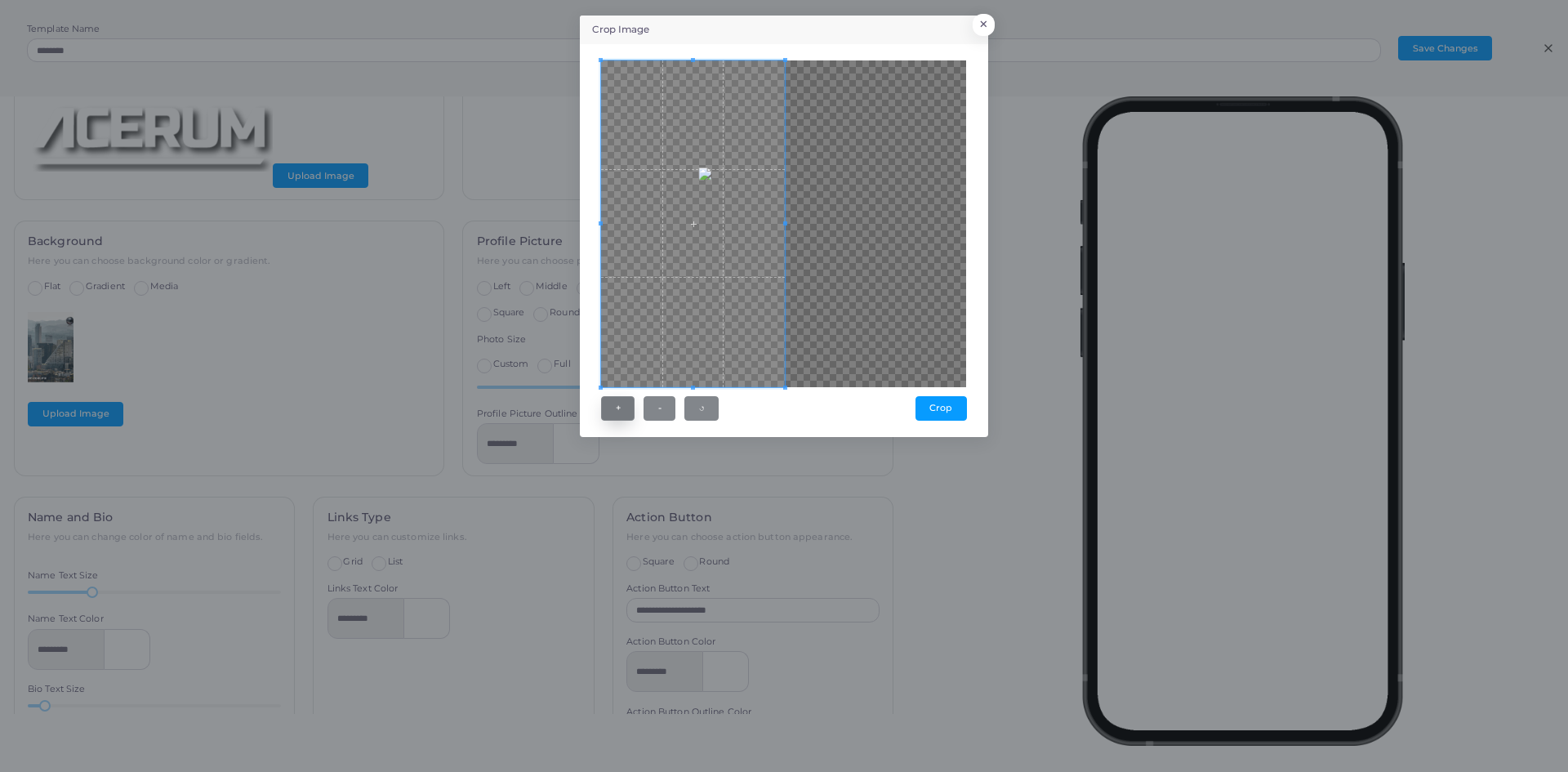 click on "+" at bounding box center [617, 408] 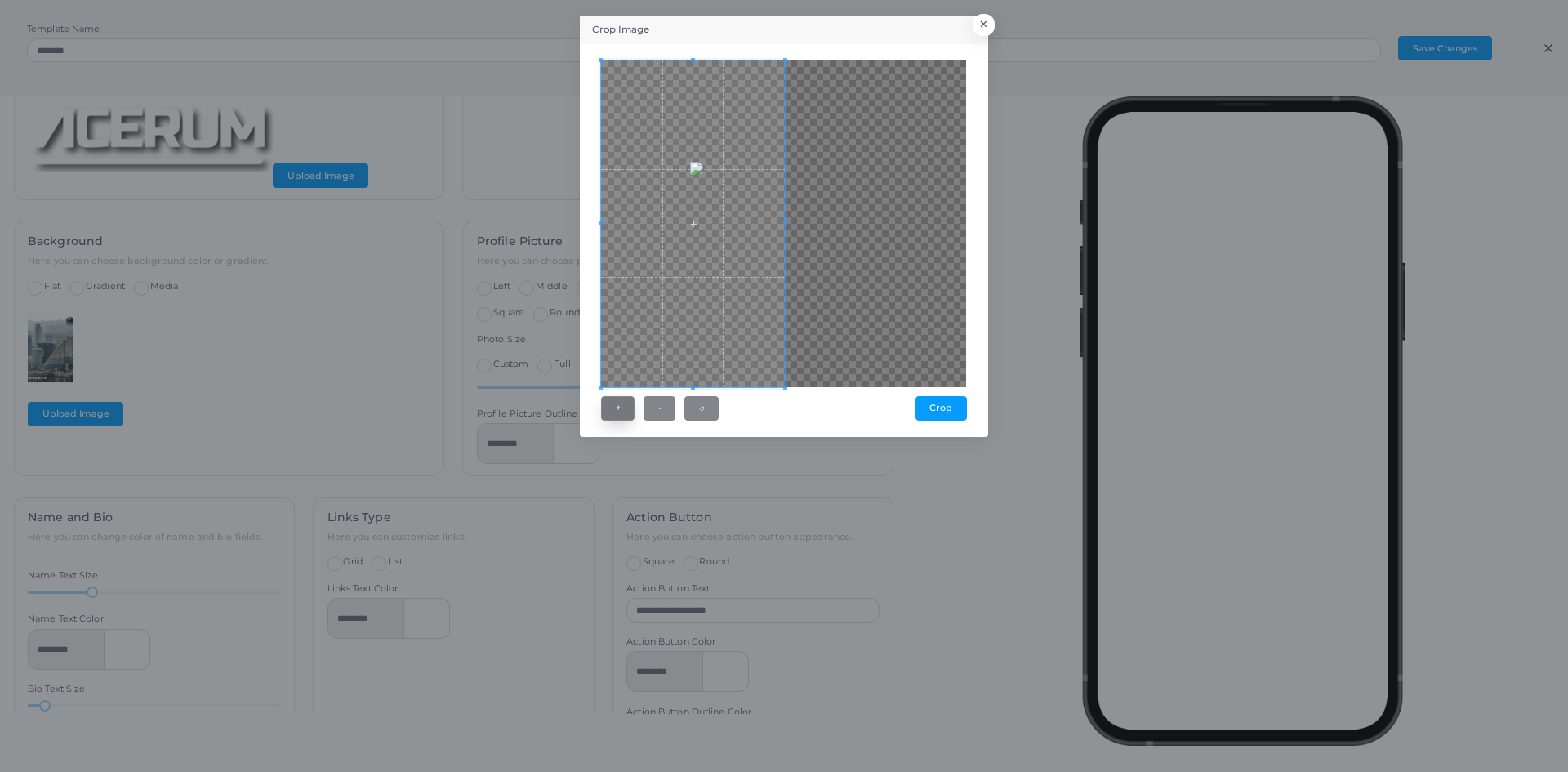click on "+" at bounding box center (617, 408) 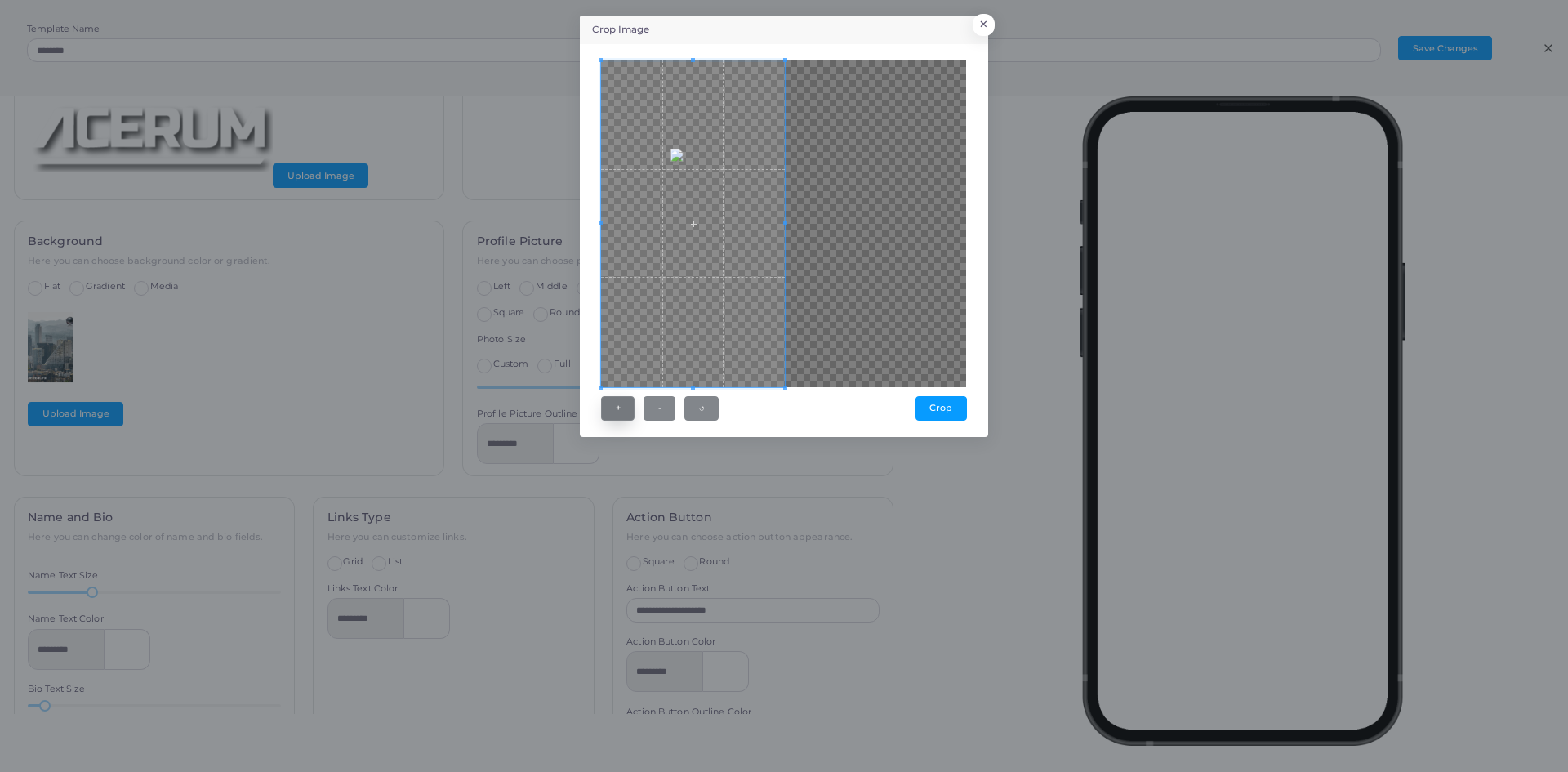click on "+" at bounding box center [617, 408] 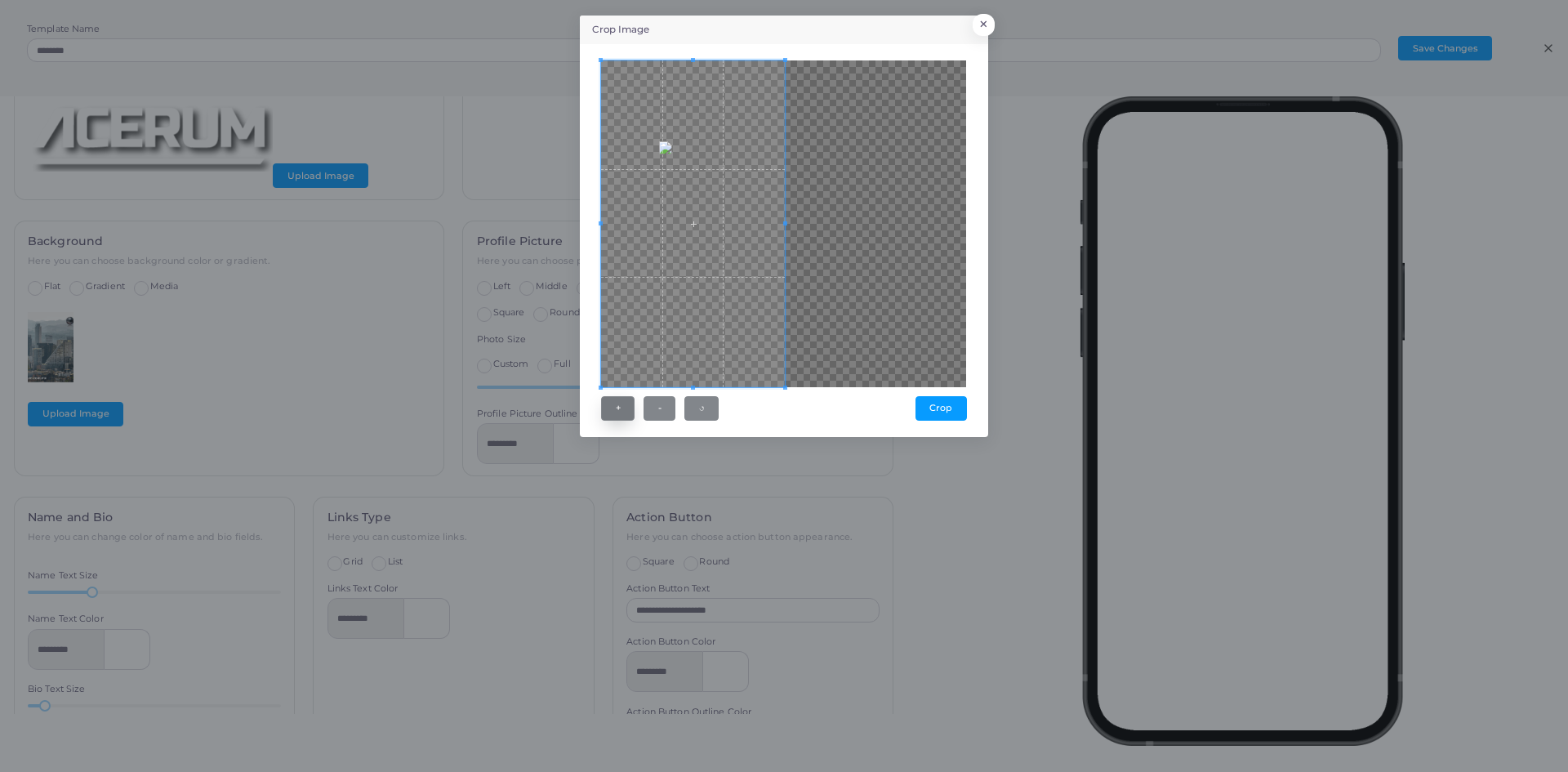 click on "+" at bounding box center [617, 408] 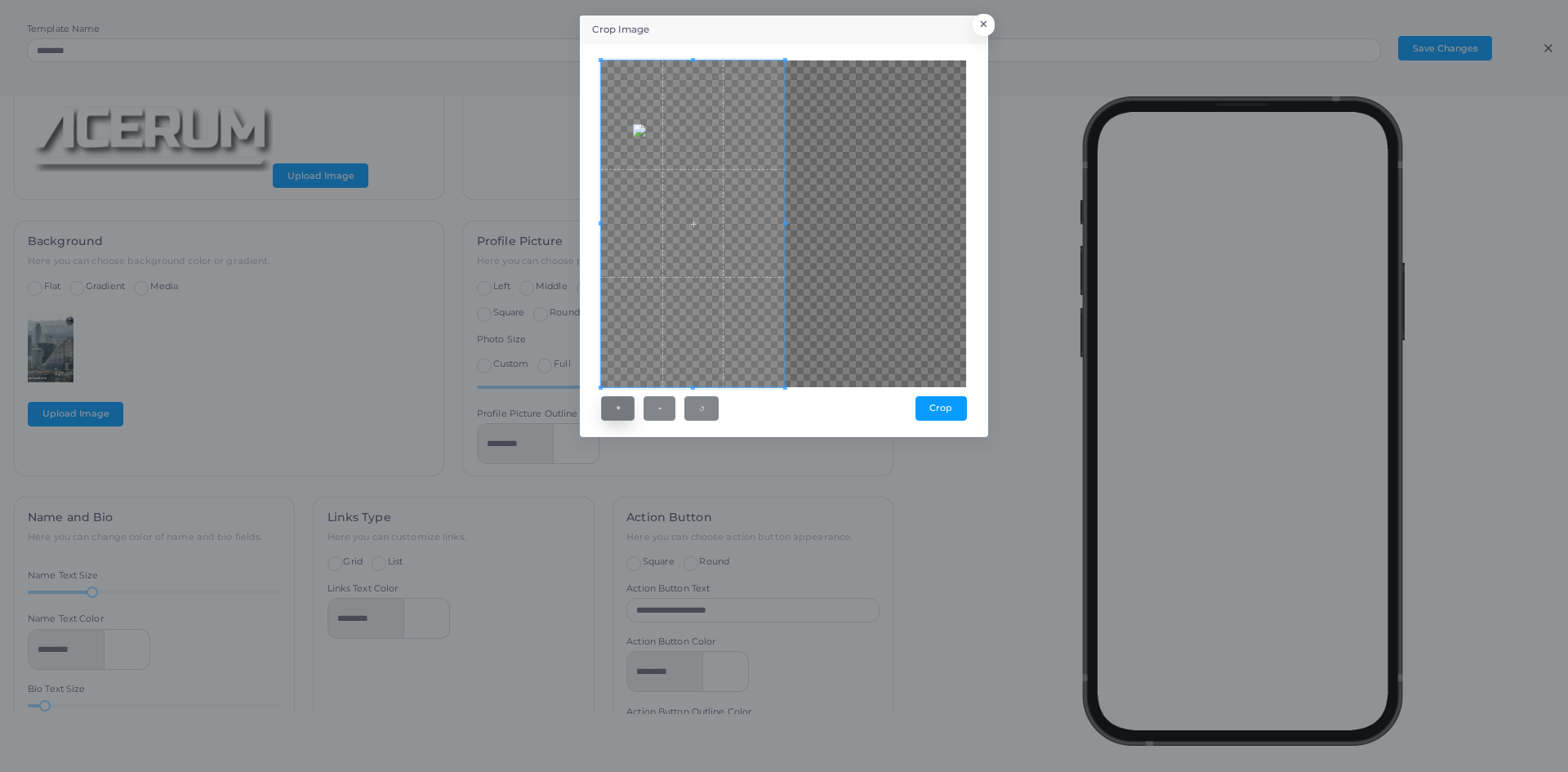 click on "+" at bounding box center [617, 408] 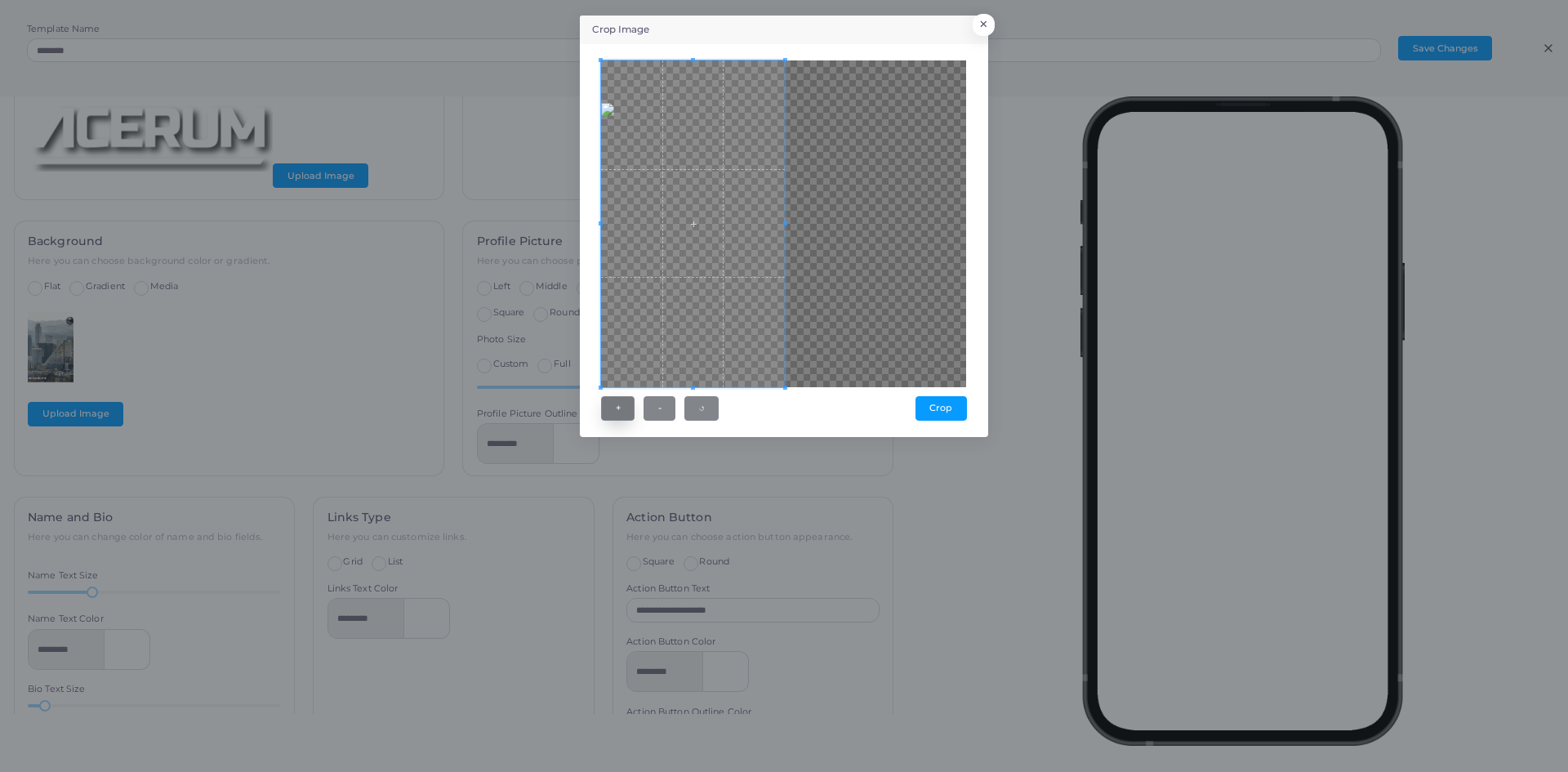 click on "+" at bounding box center [617, 408] 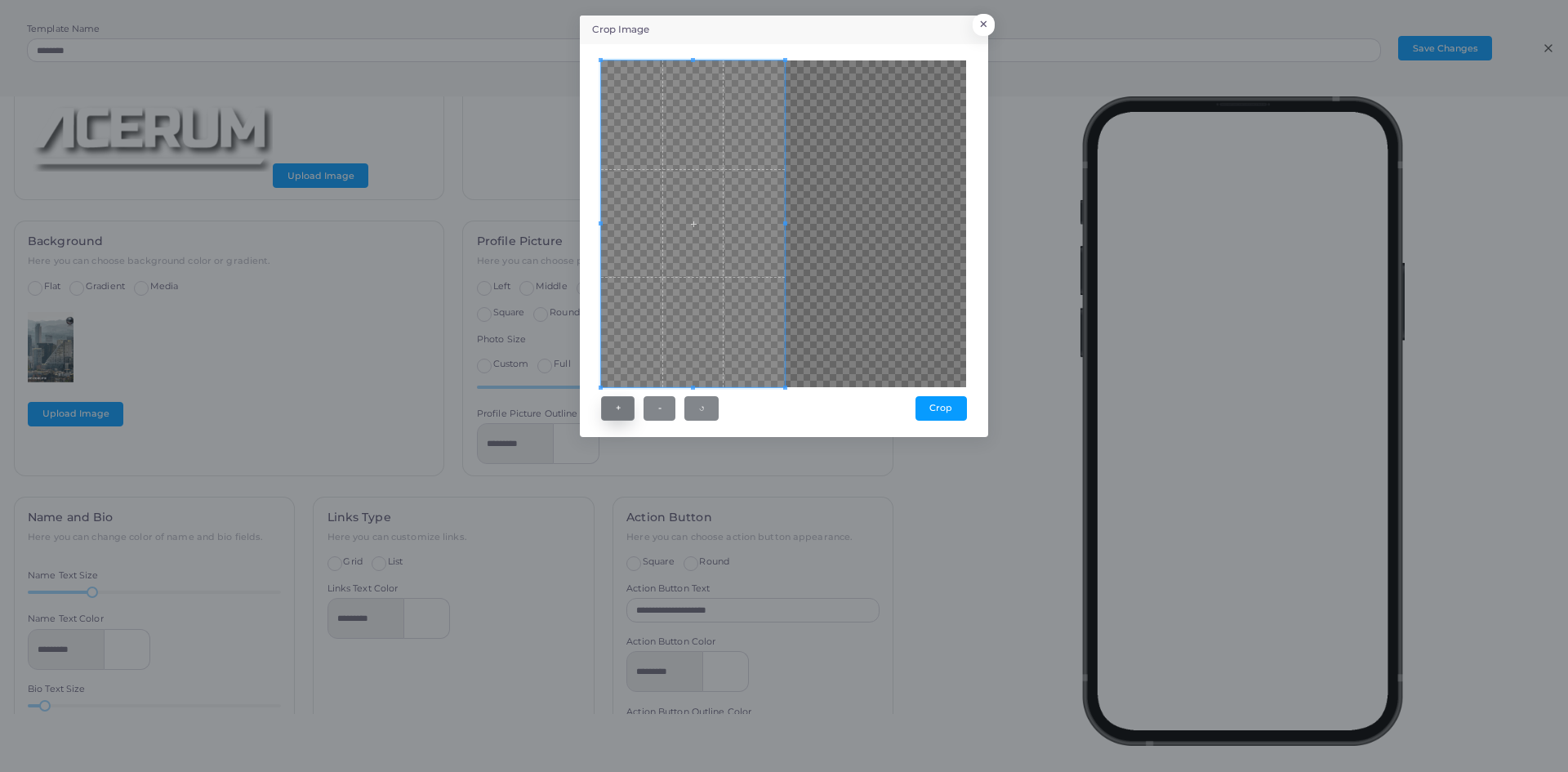 click on "+" at bounding box center [617, 408] 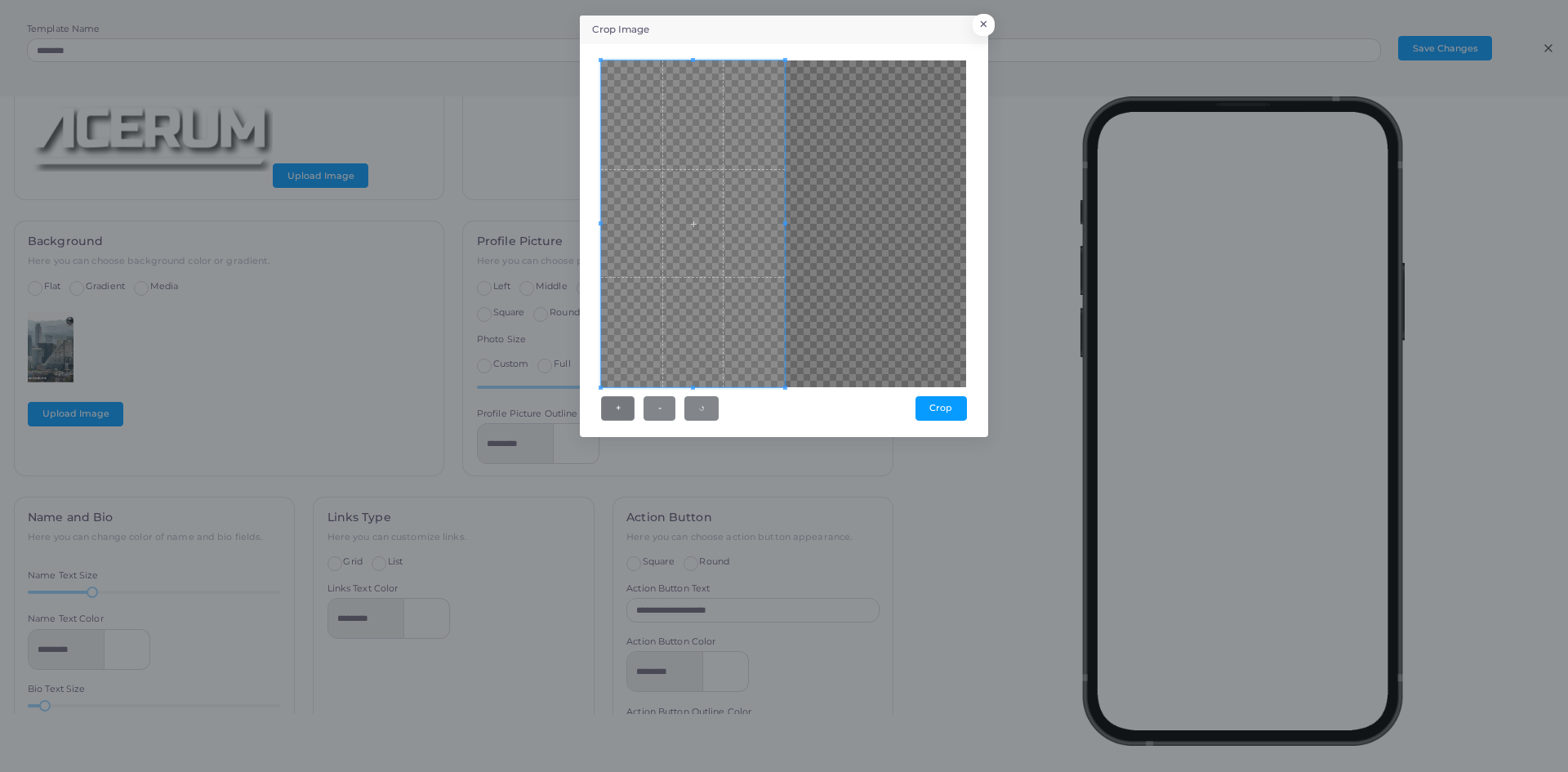 click at bounding box center (783, 224) 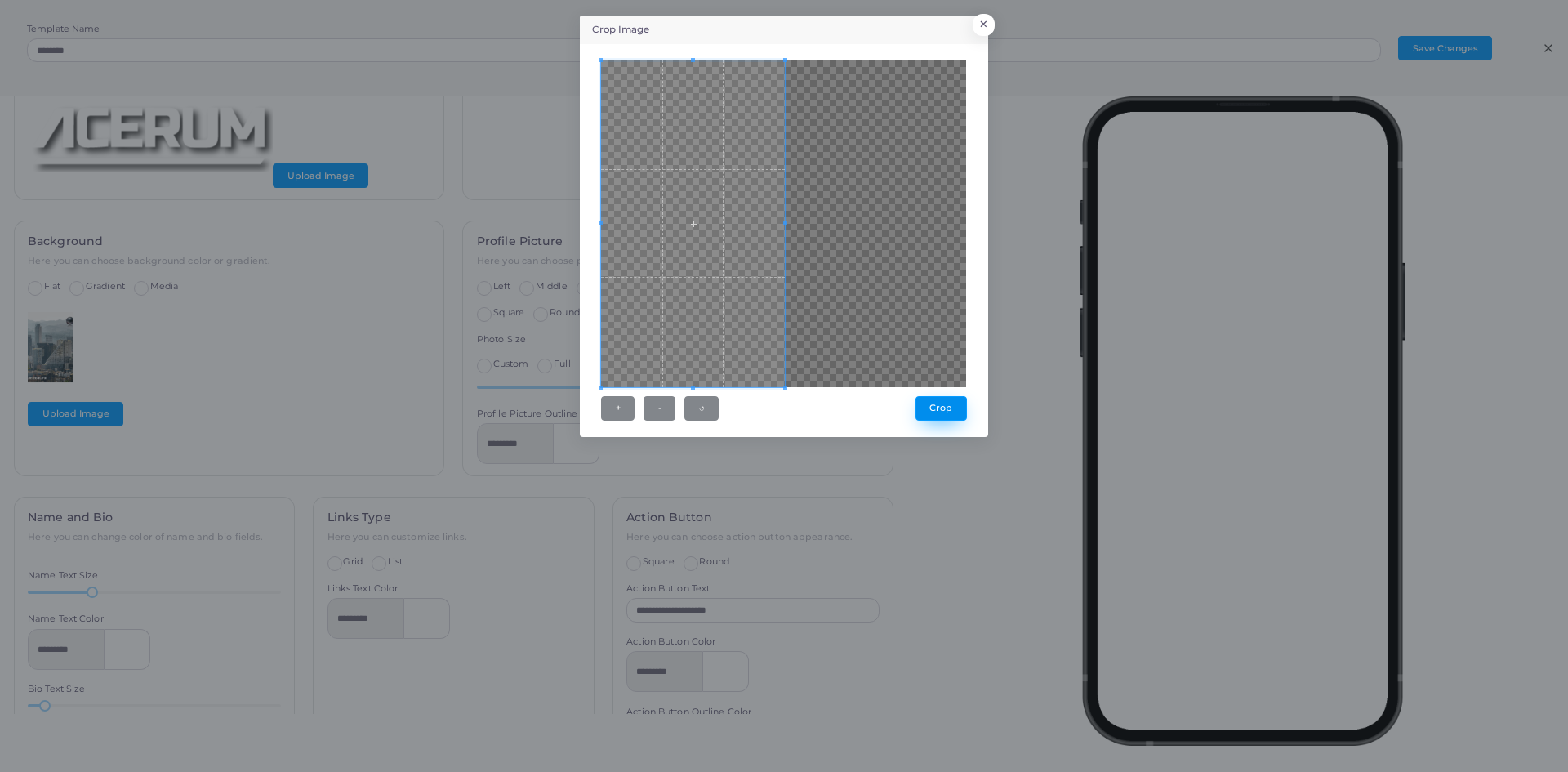 click on "Crop" at bounding box center [941, 408] 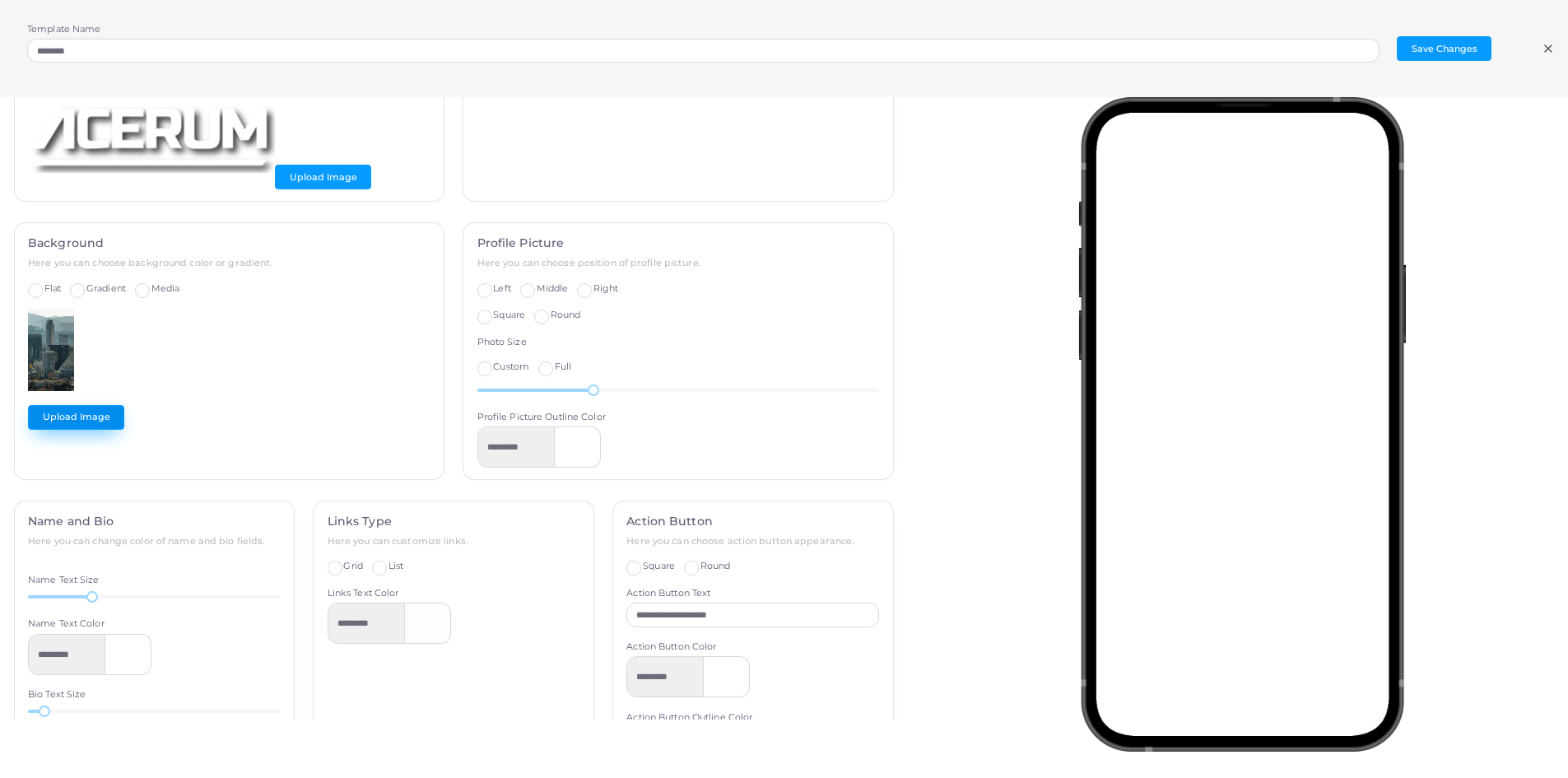 click on "Upload Image" at bounding box center [76, 417] 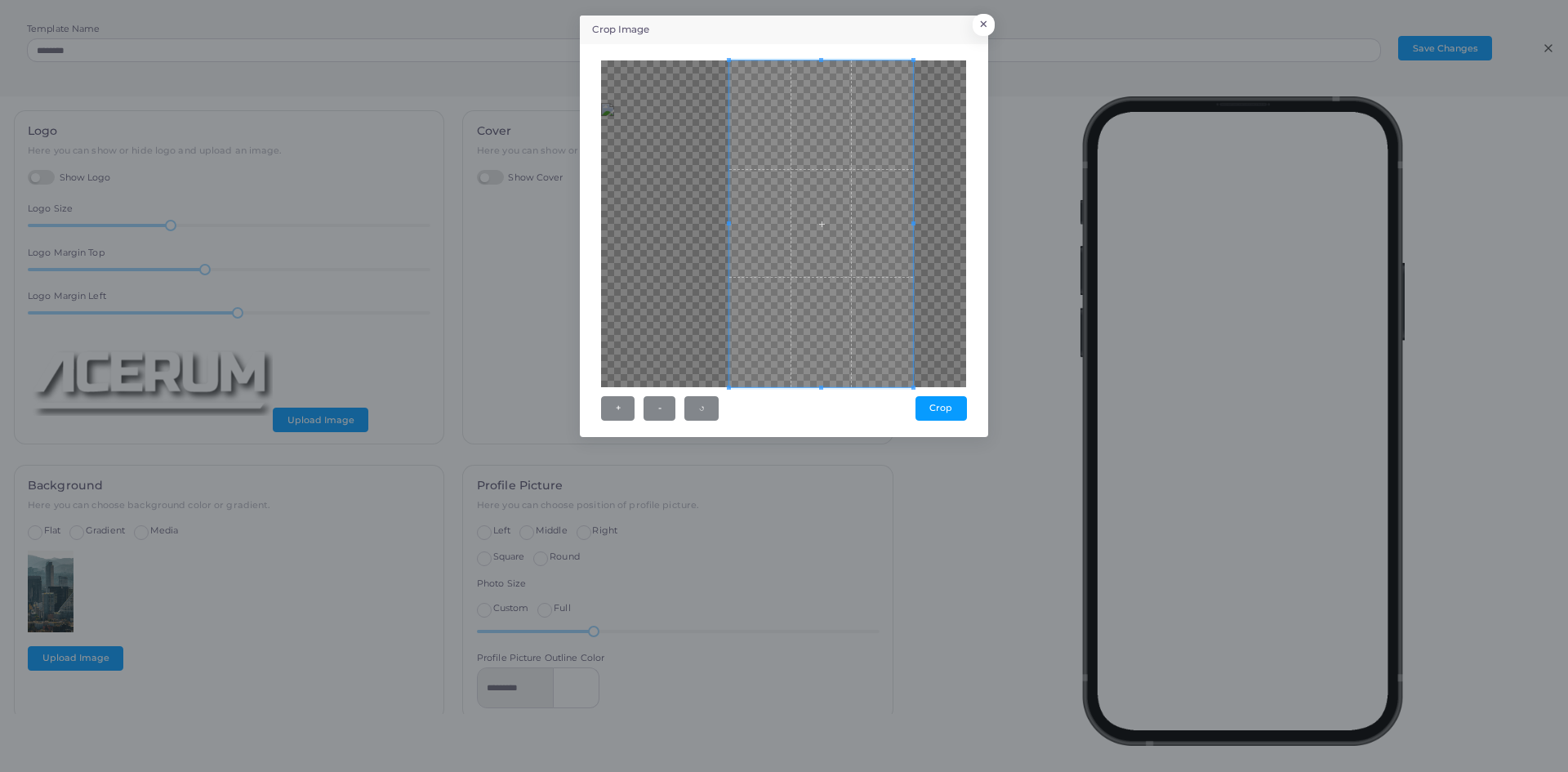 scroll, scrollTop: 0, scrollLeft: 0, axis: both 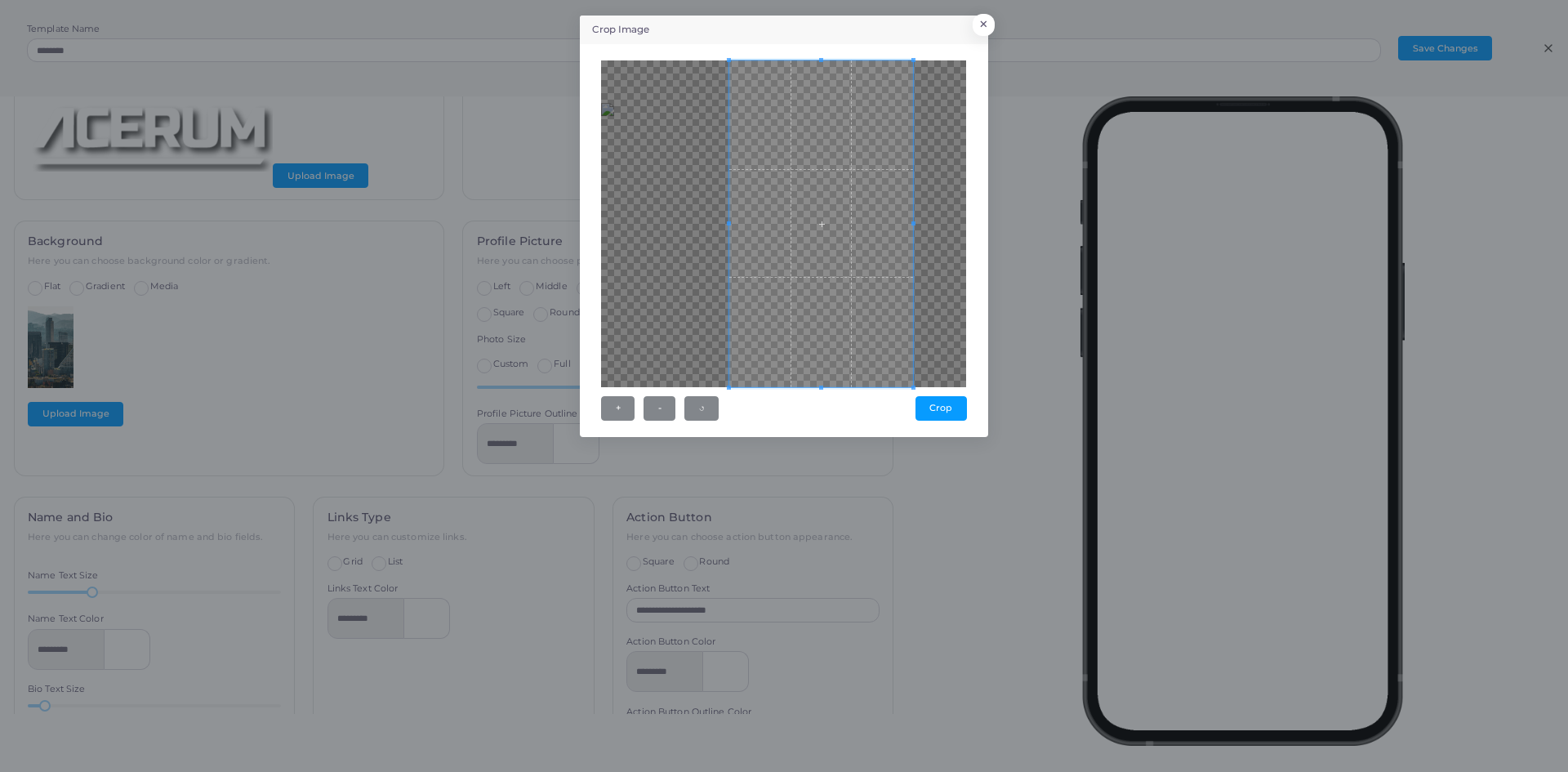 click on "+ - ↺ Crop" at bounding box center [784, 240] 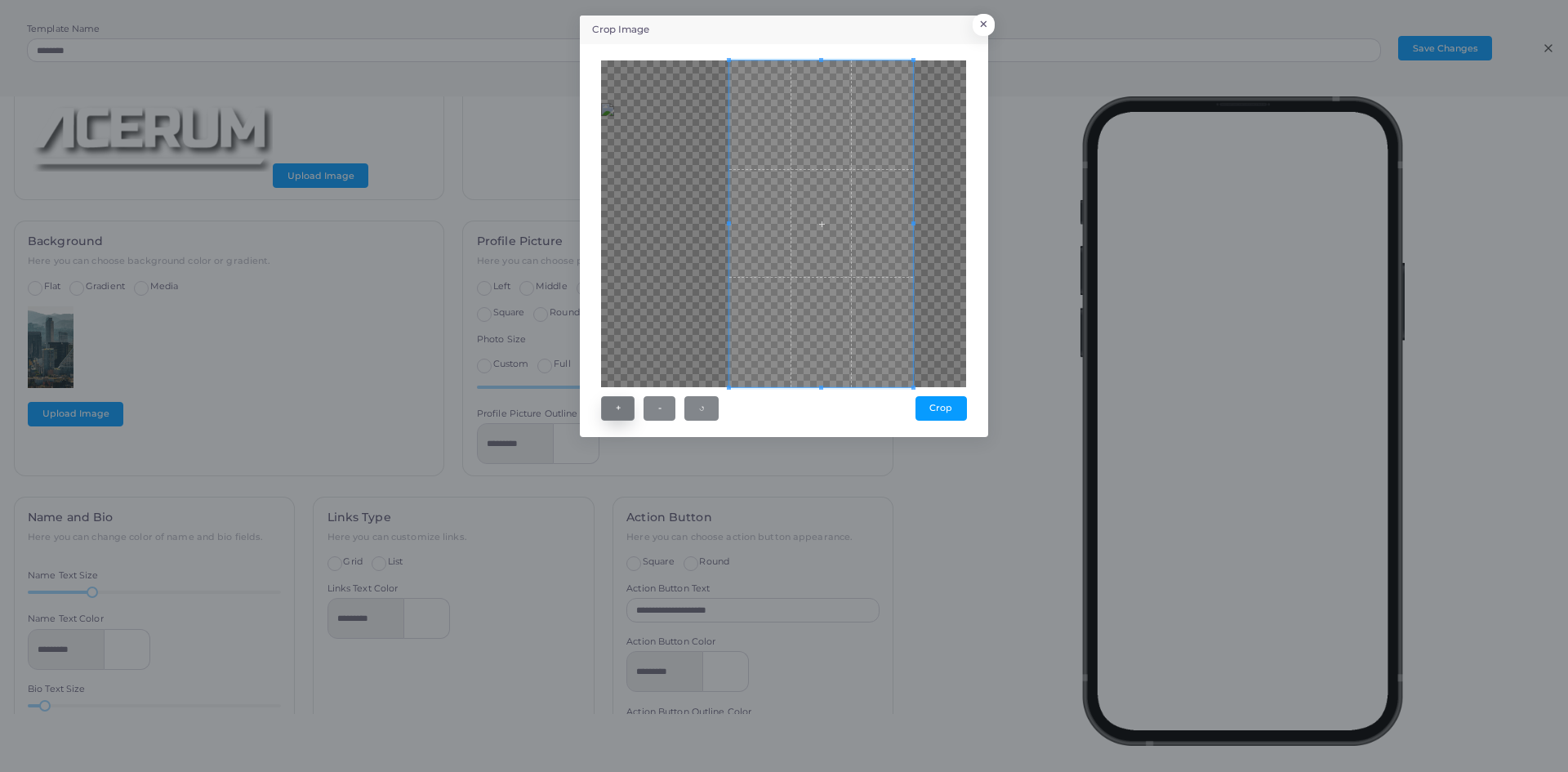 click on "+" at bounding box center (617, 408) 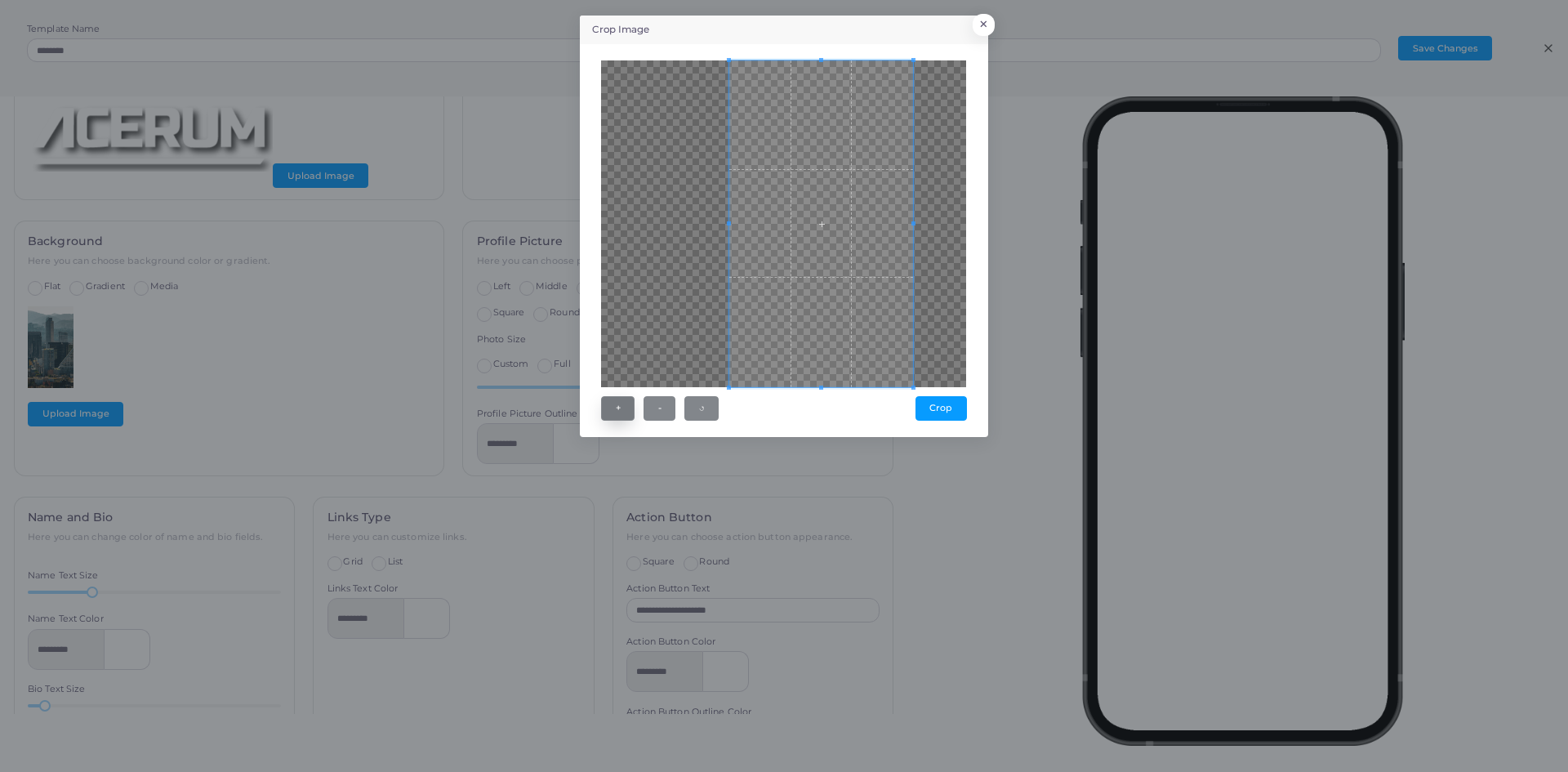 click on "+" at bounding box center (617, 408) 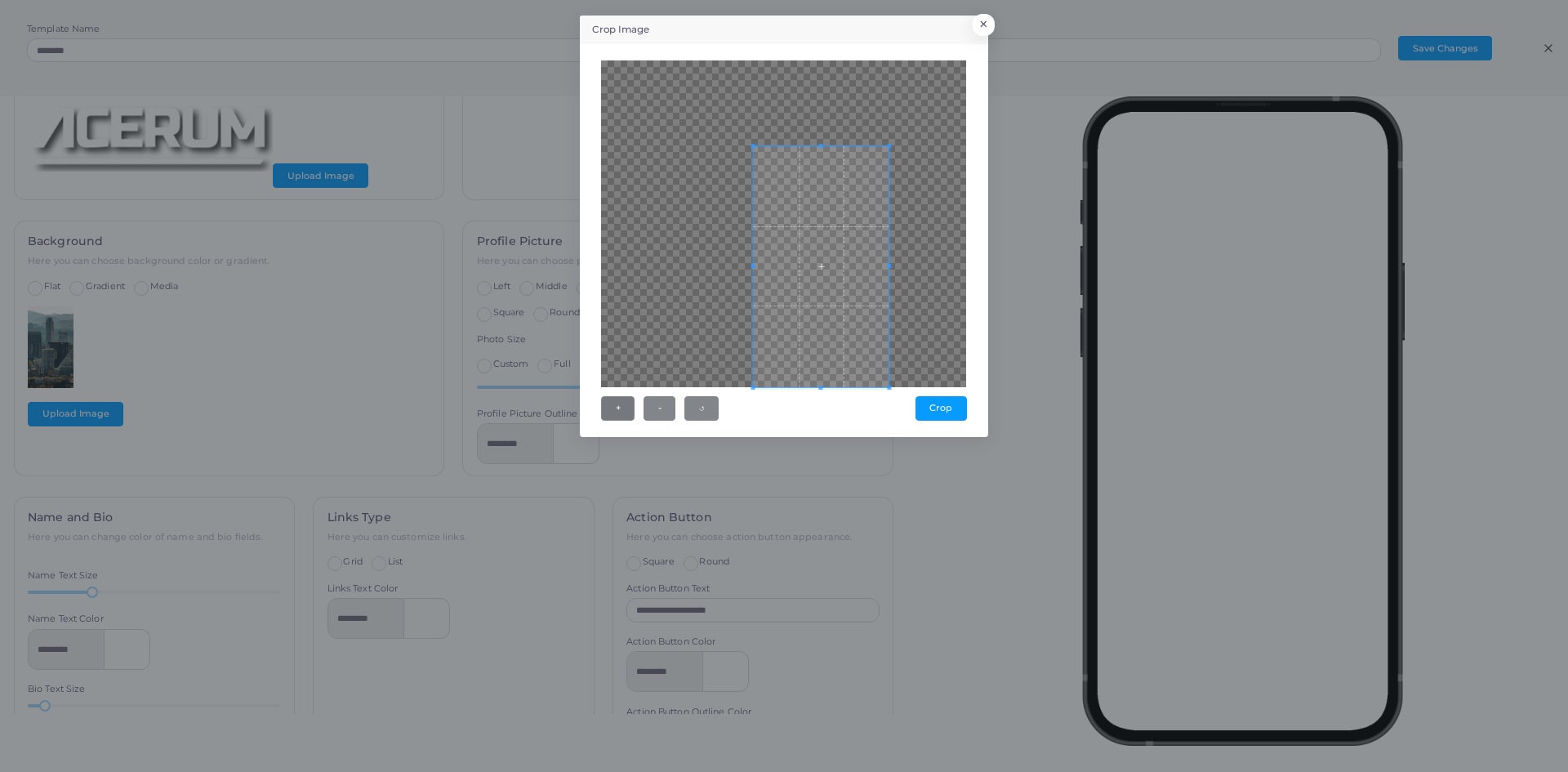 click at bounding box center [822, 266] 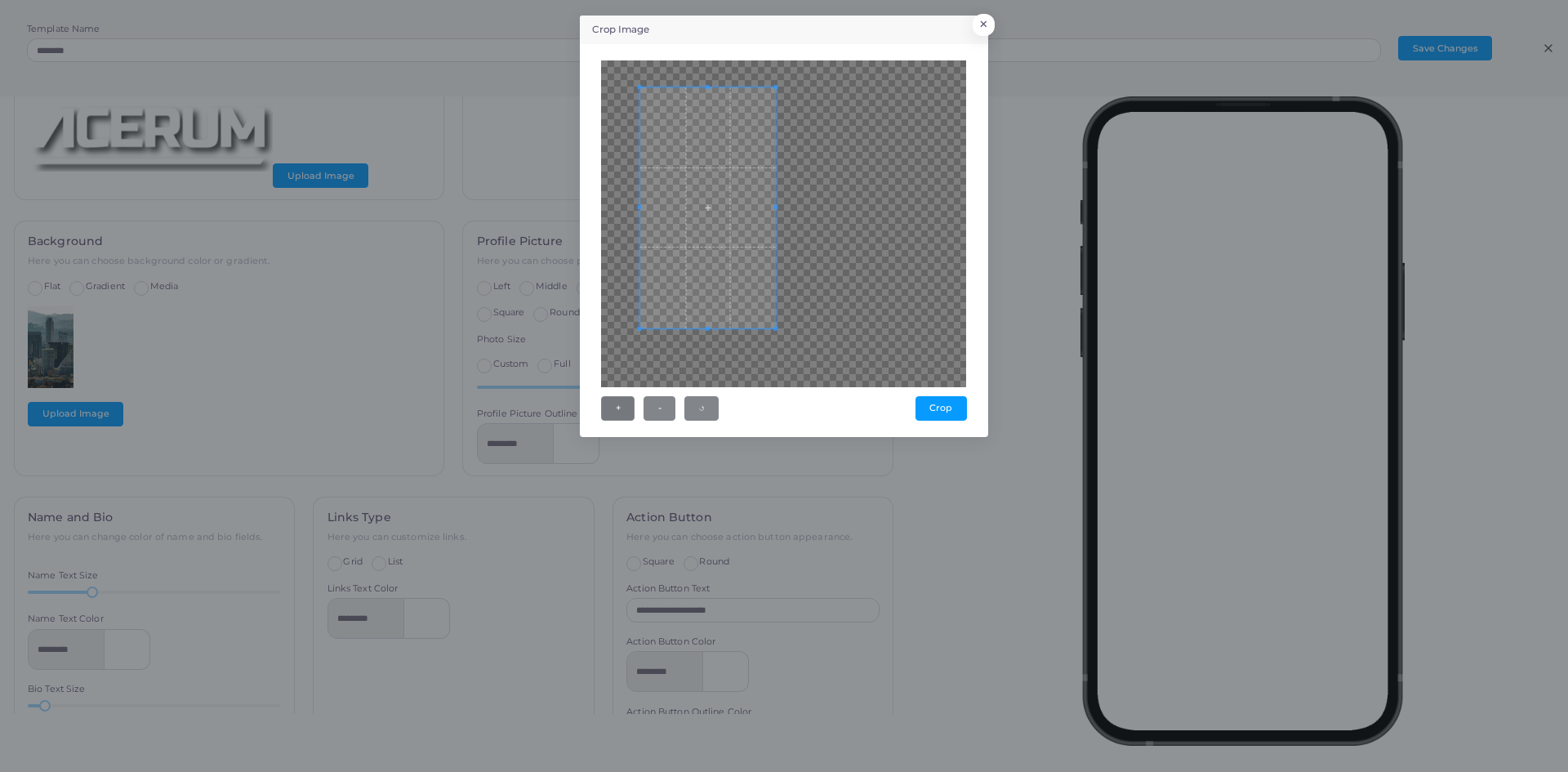click at bounding box center [708, 208] 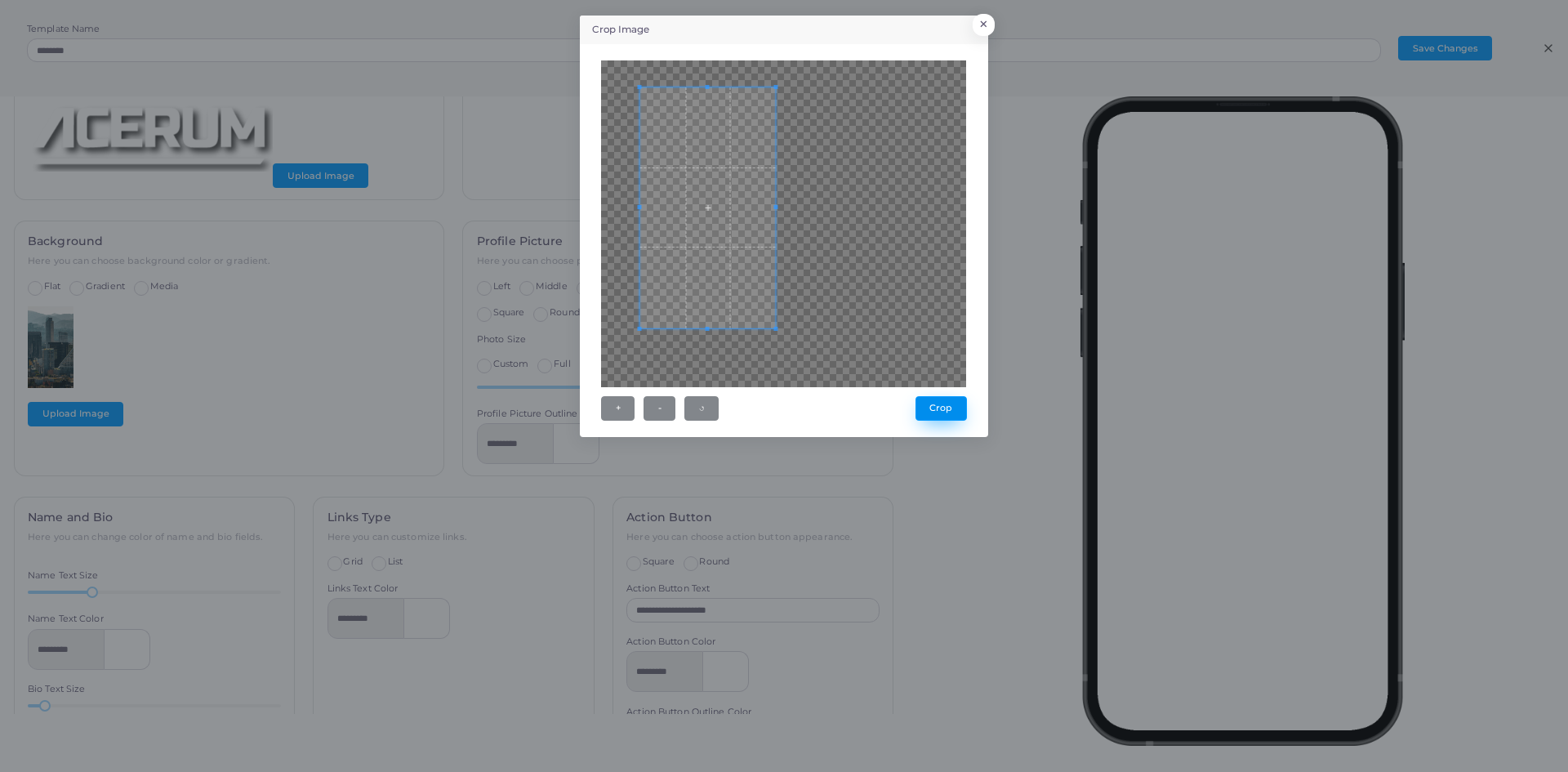 click on "Crop" at bounding box center [941, 408] 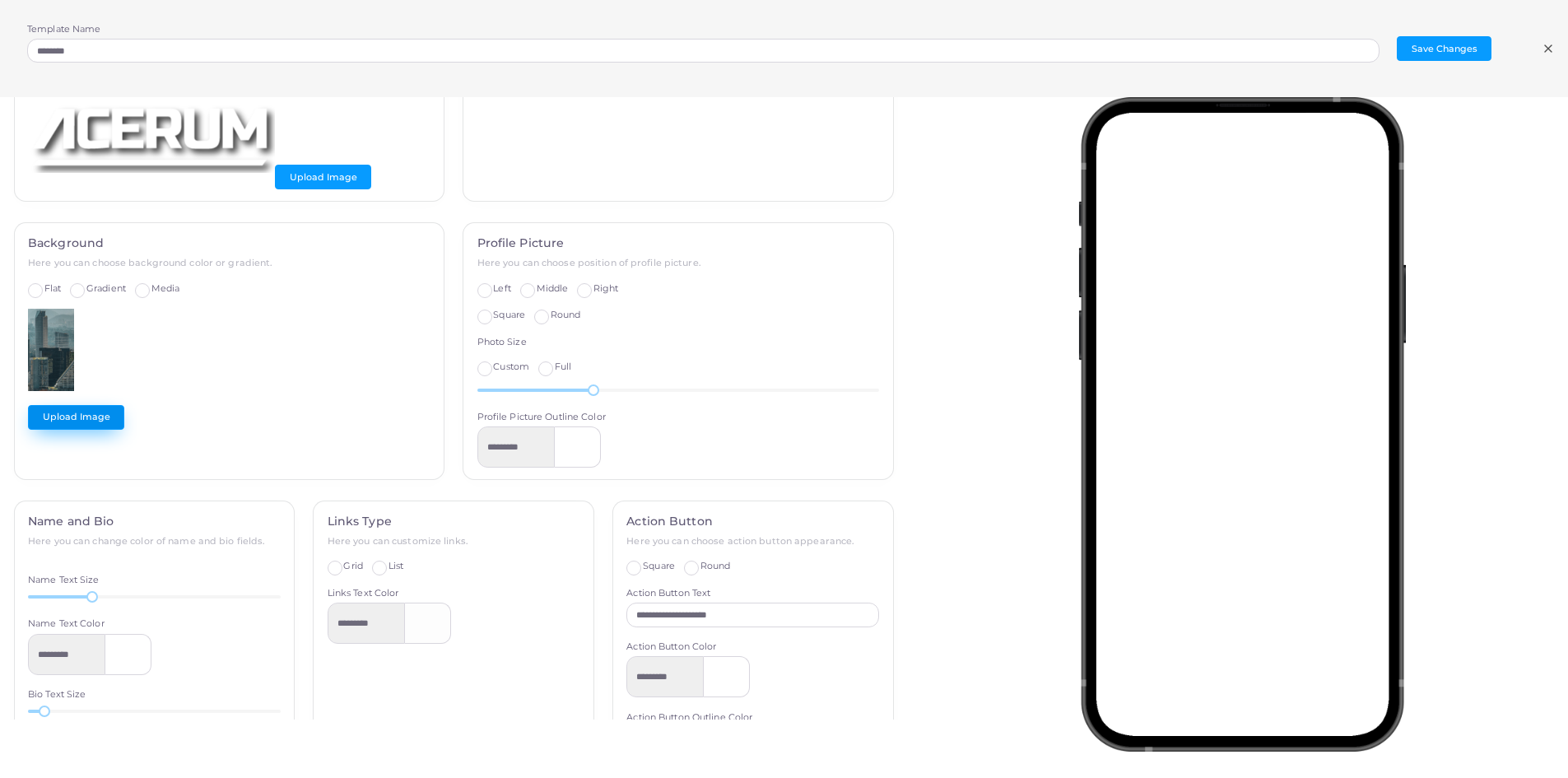 click on "Upload Image" at bounding box center (76, 417) 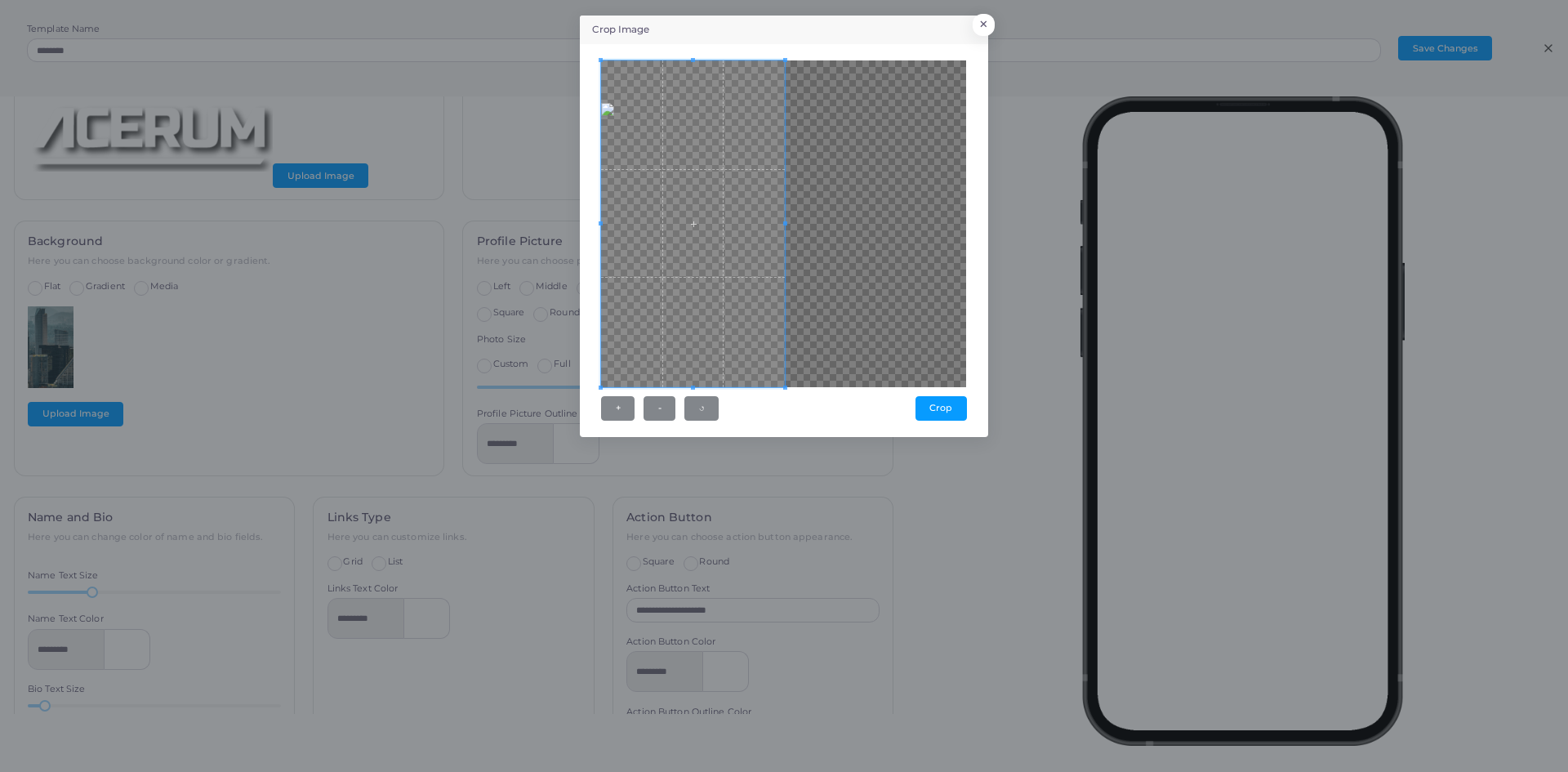 click at bounding box center [693, 224] 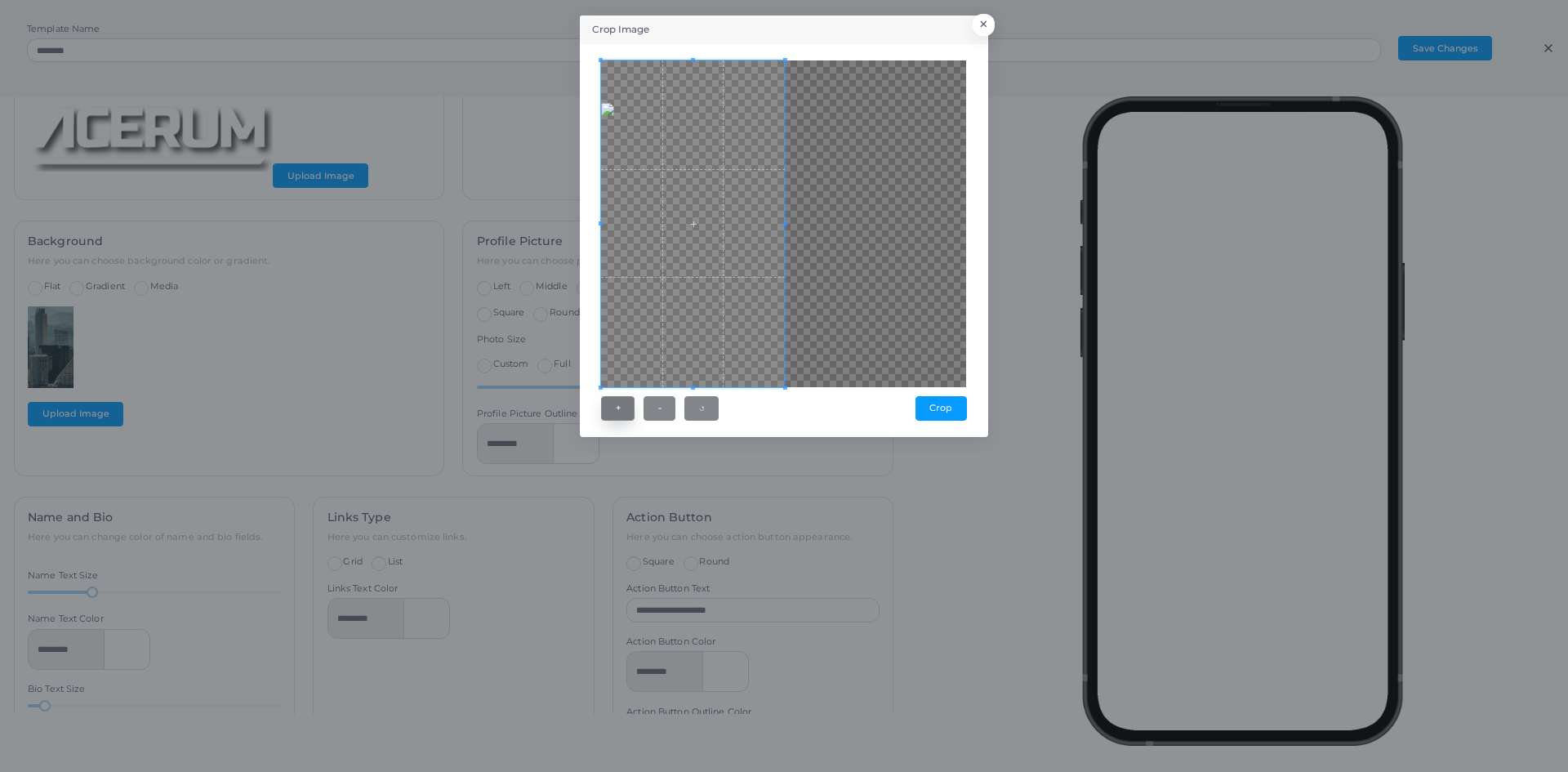 click on "+" at bounding box center (617, 408) 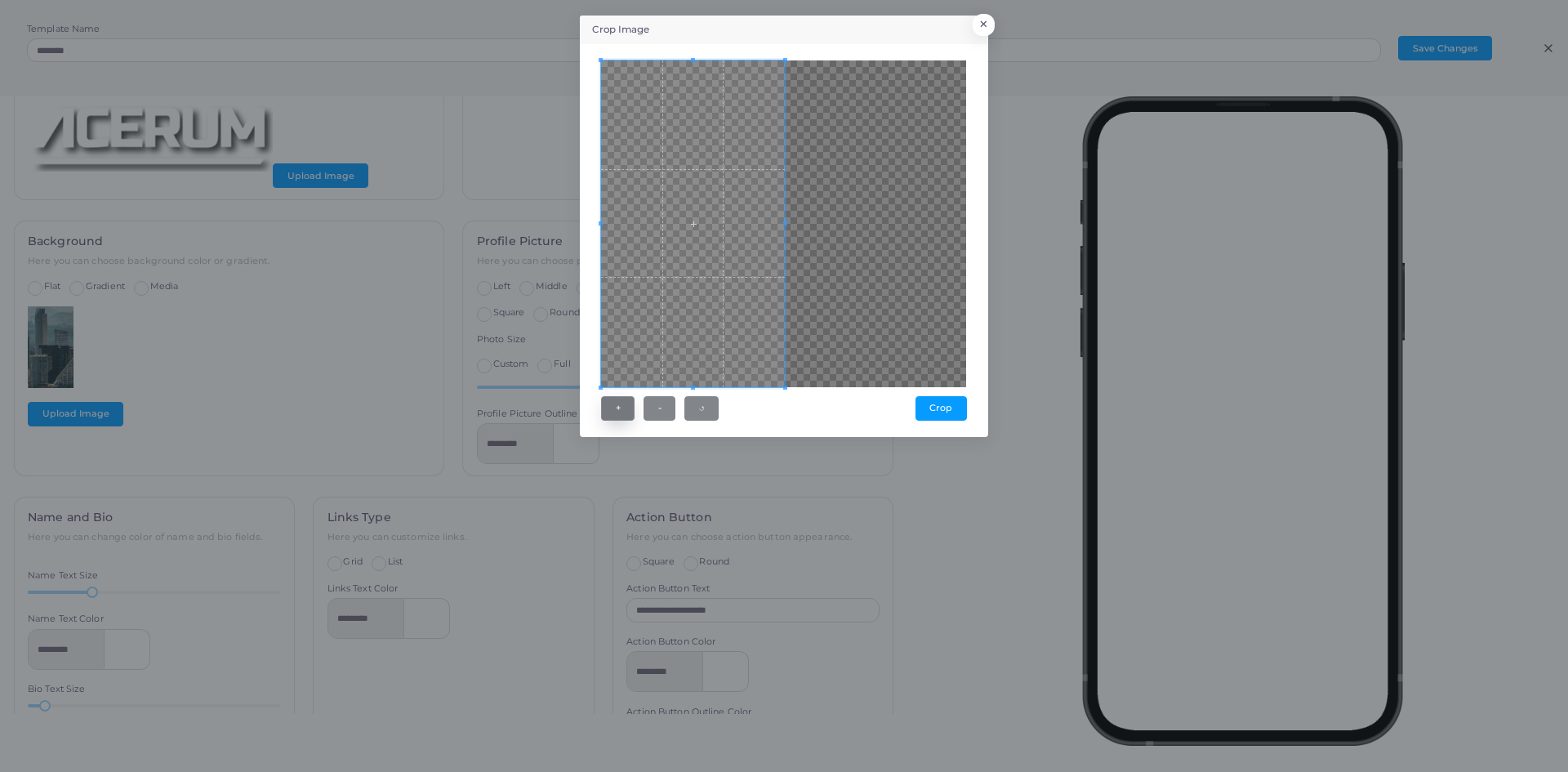 click on "+" at bounding box center [617, 408] 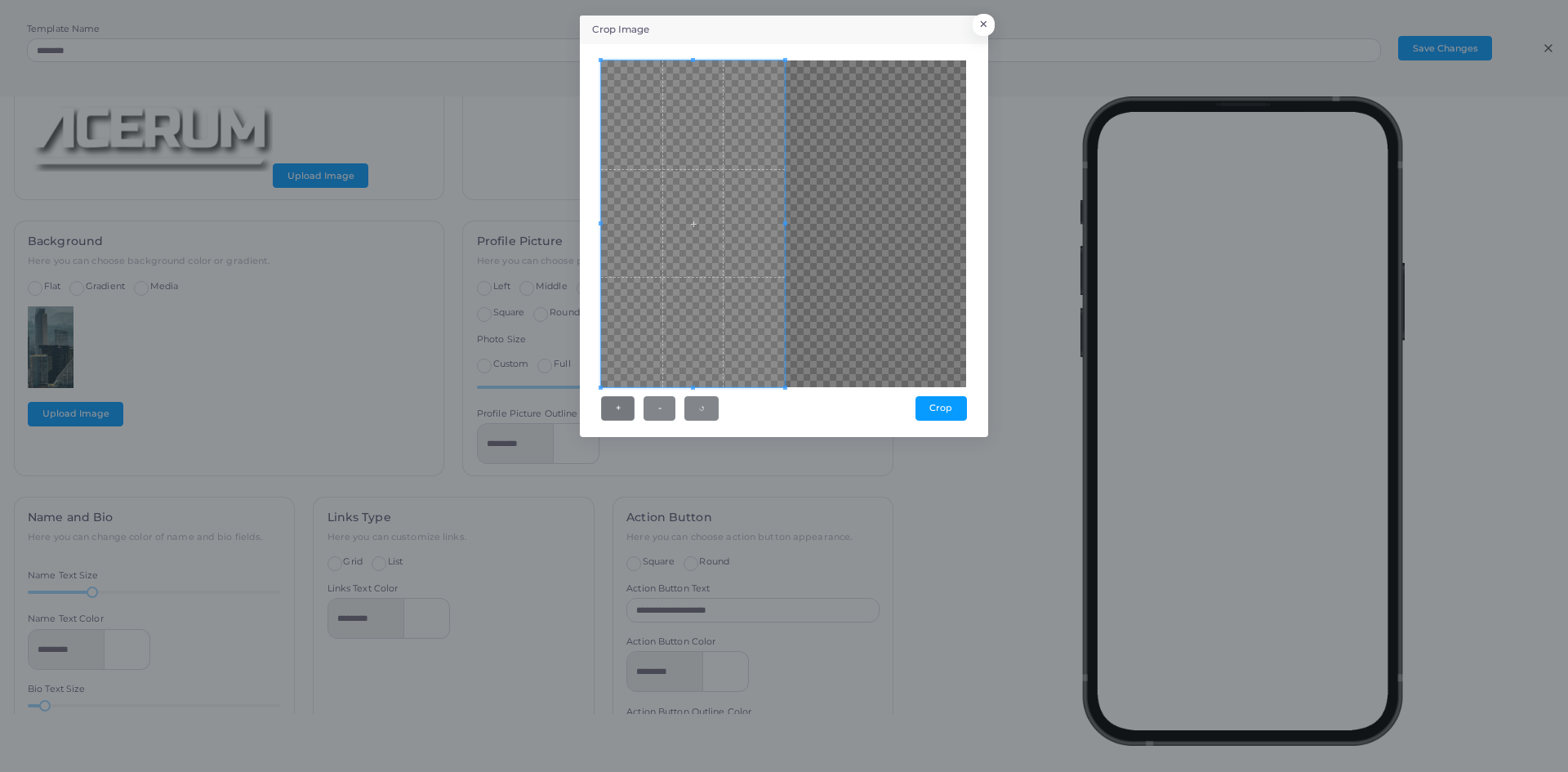 click on "Crop Image × + - ↺ Crop" at bounding box center (784, 226) 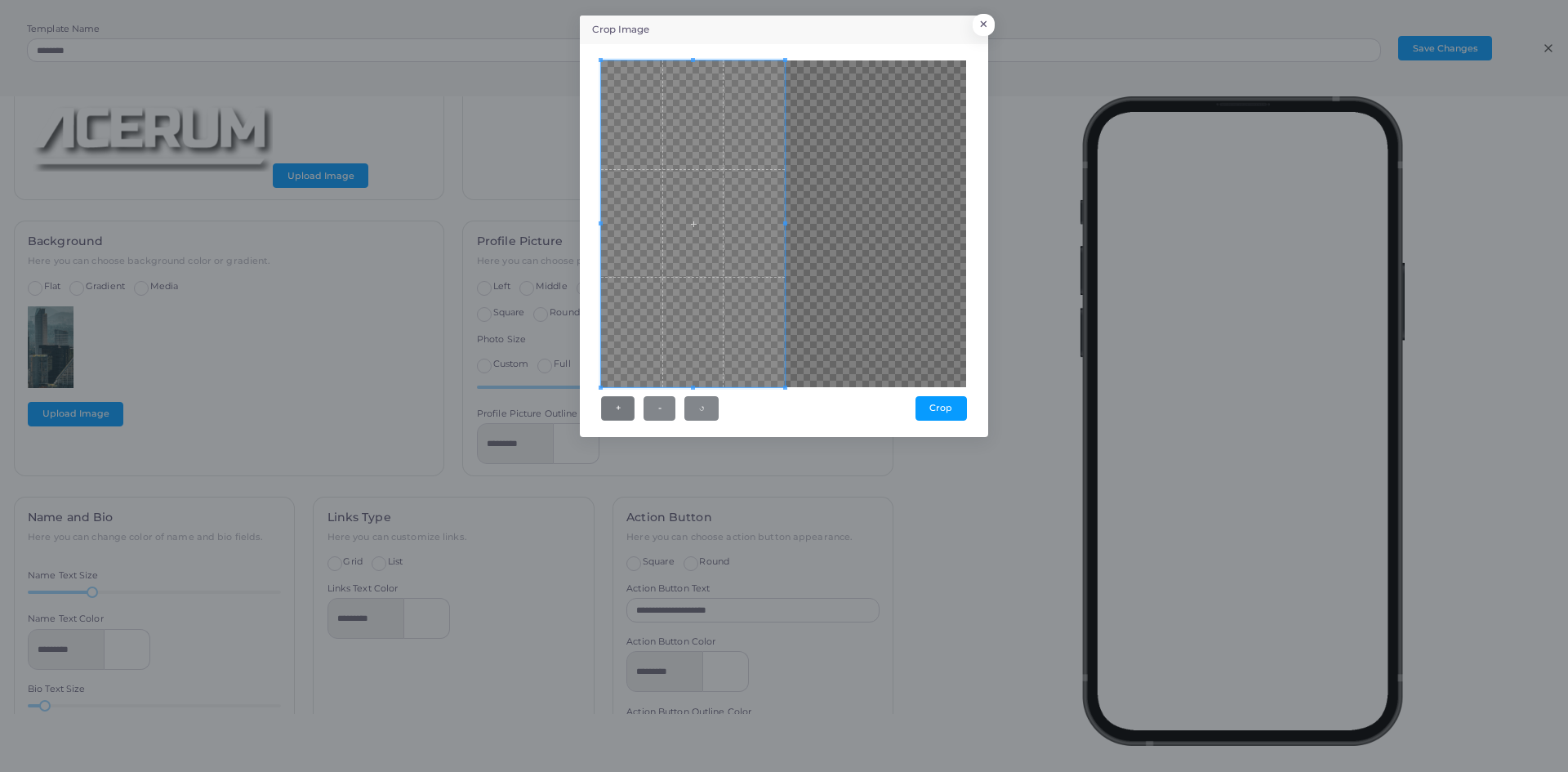 click on "+ - ↺ Crop" at bounding box center (784, 240) 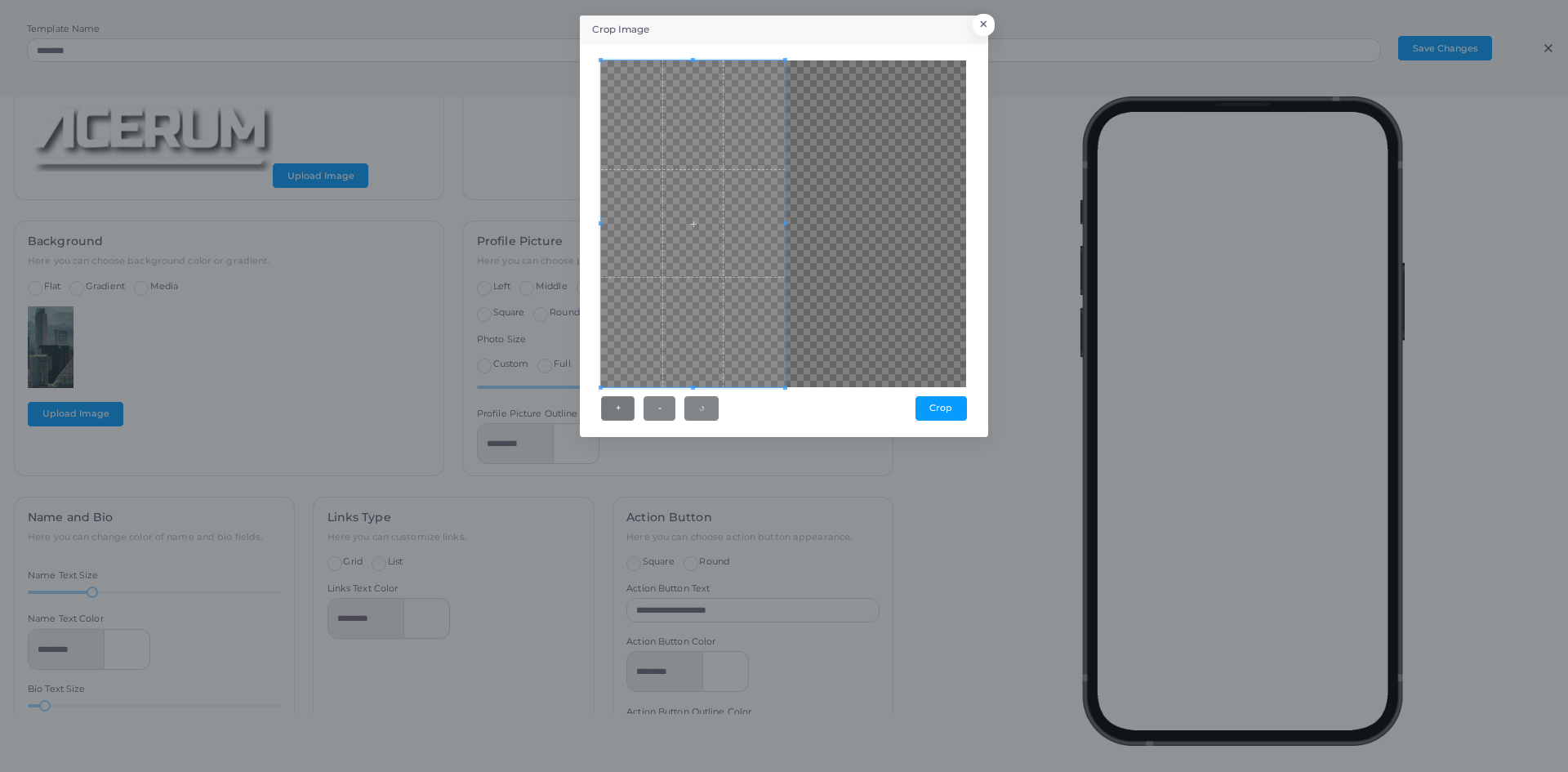 click on "Crop Image × + - ↺ Crop" at bounding box center [784, 386] 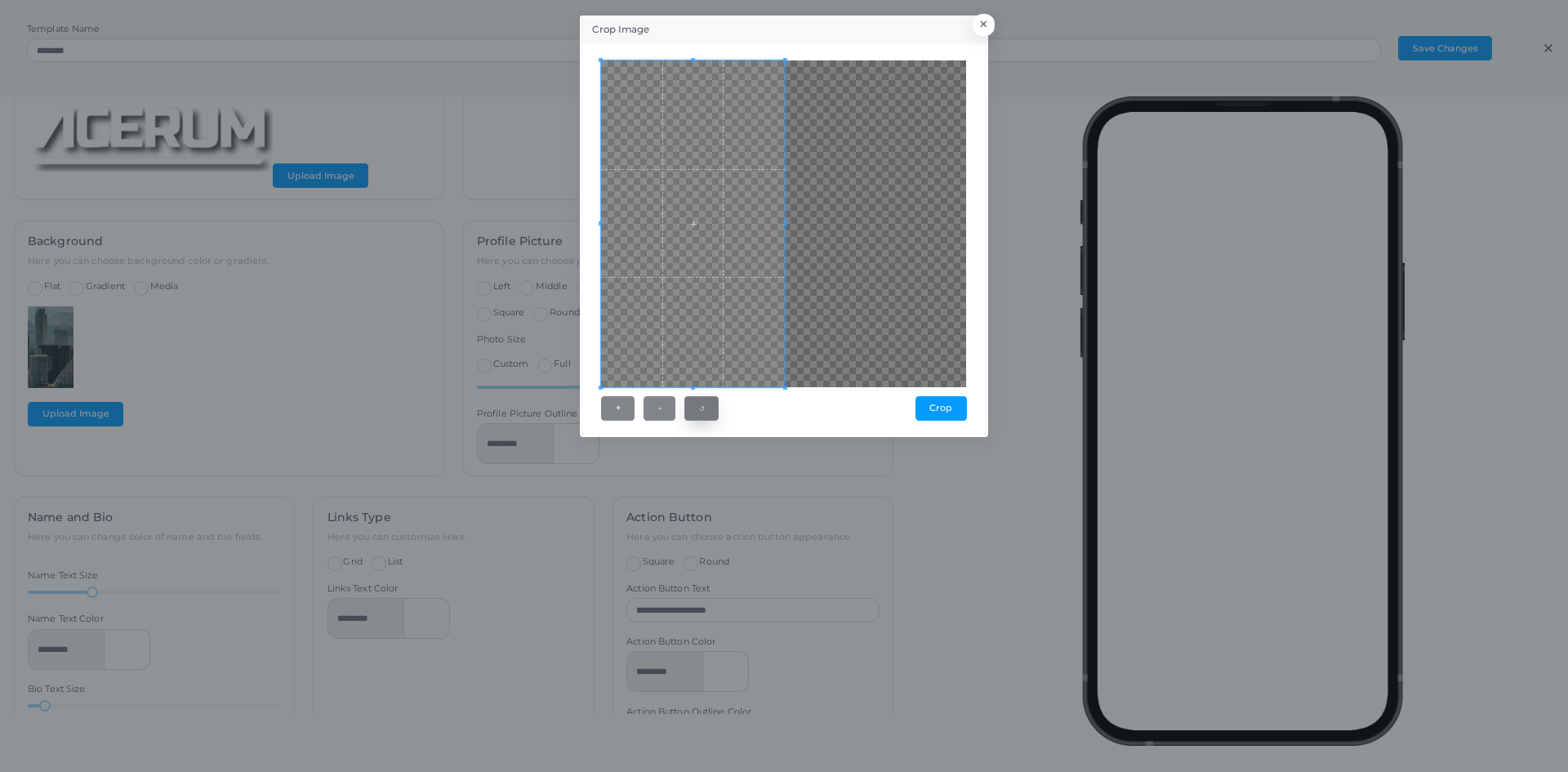click on "↺" at bounding box center (702, 408) 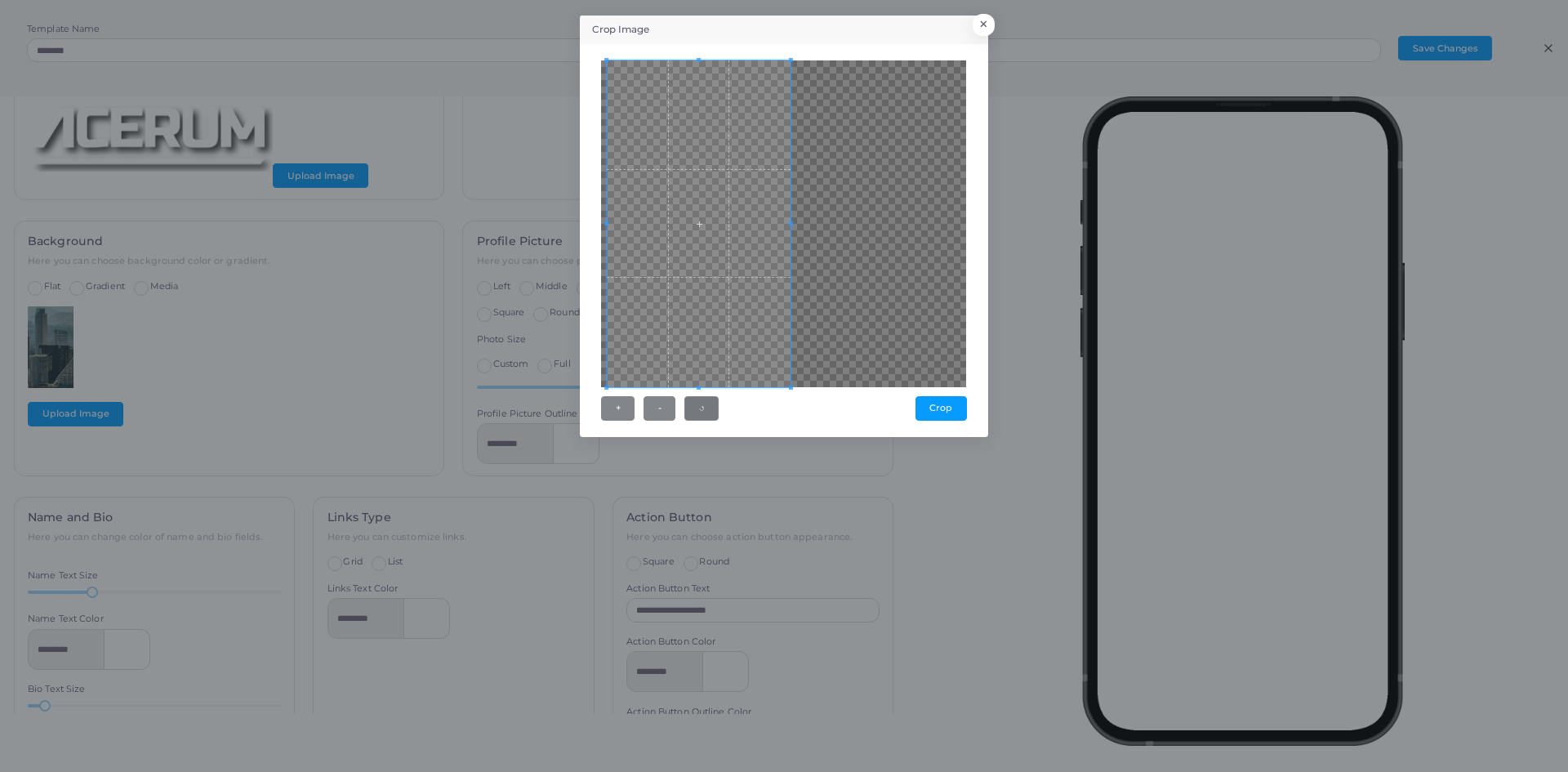 click at bounding box center (698, 224) 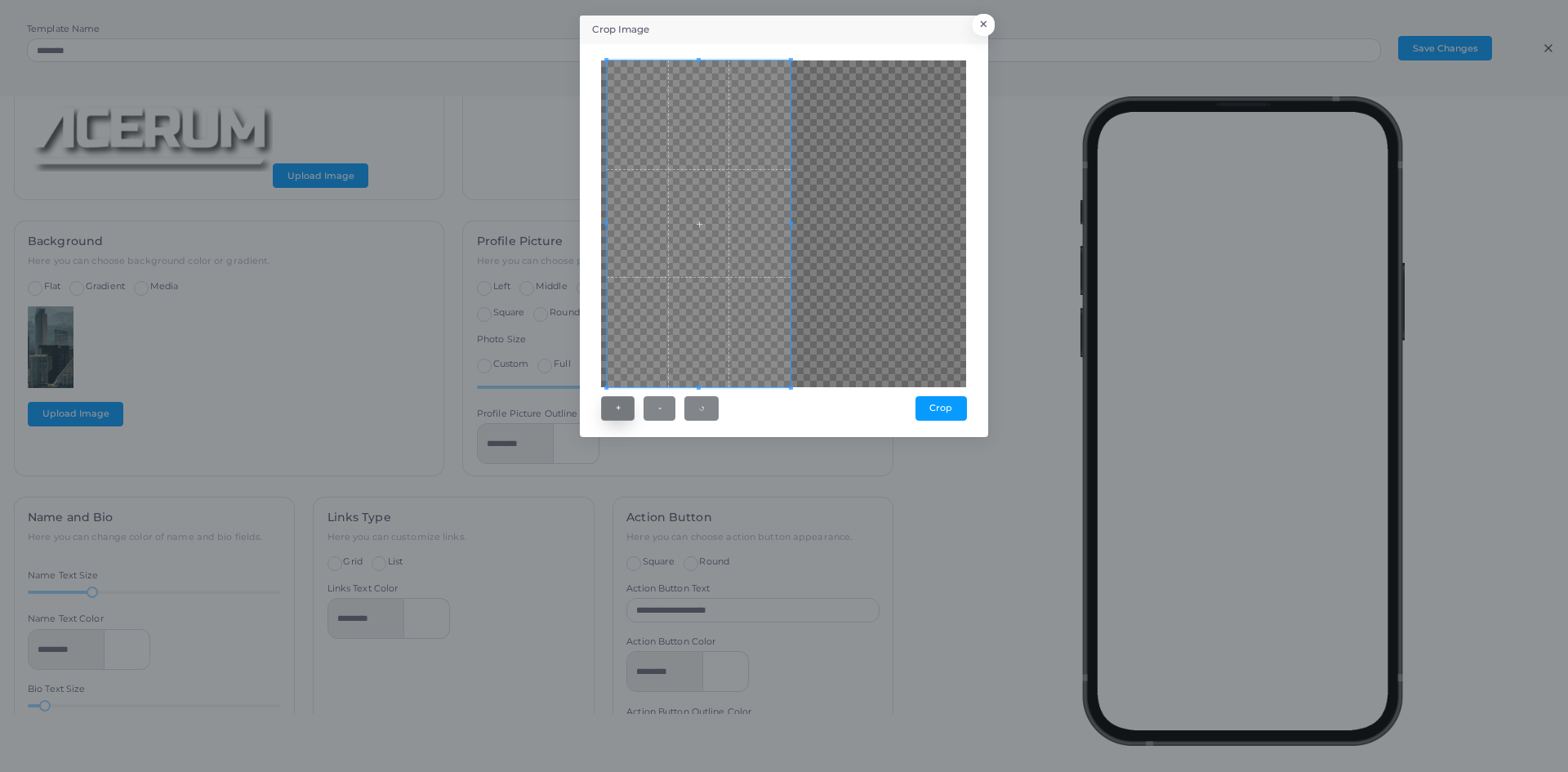 click on "+" at bounding box center [617, 408] 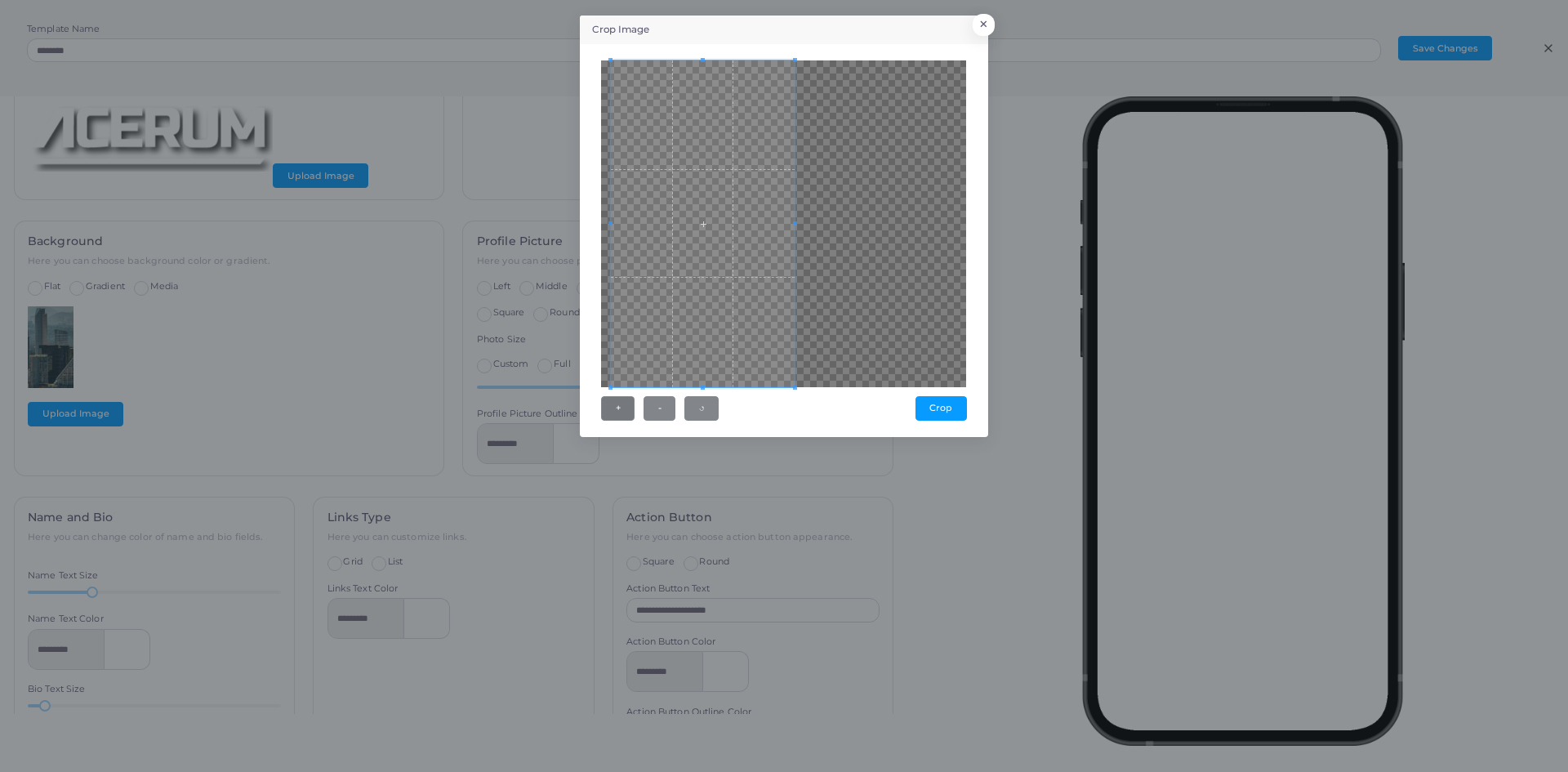 click at bounding box center (702, 224) 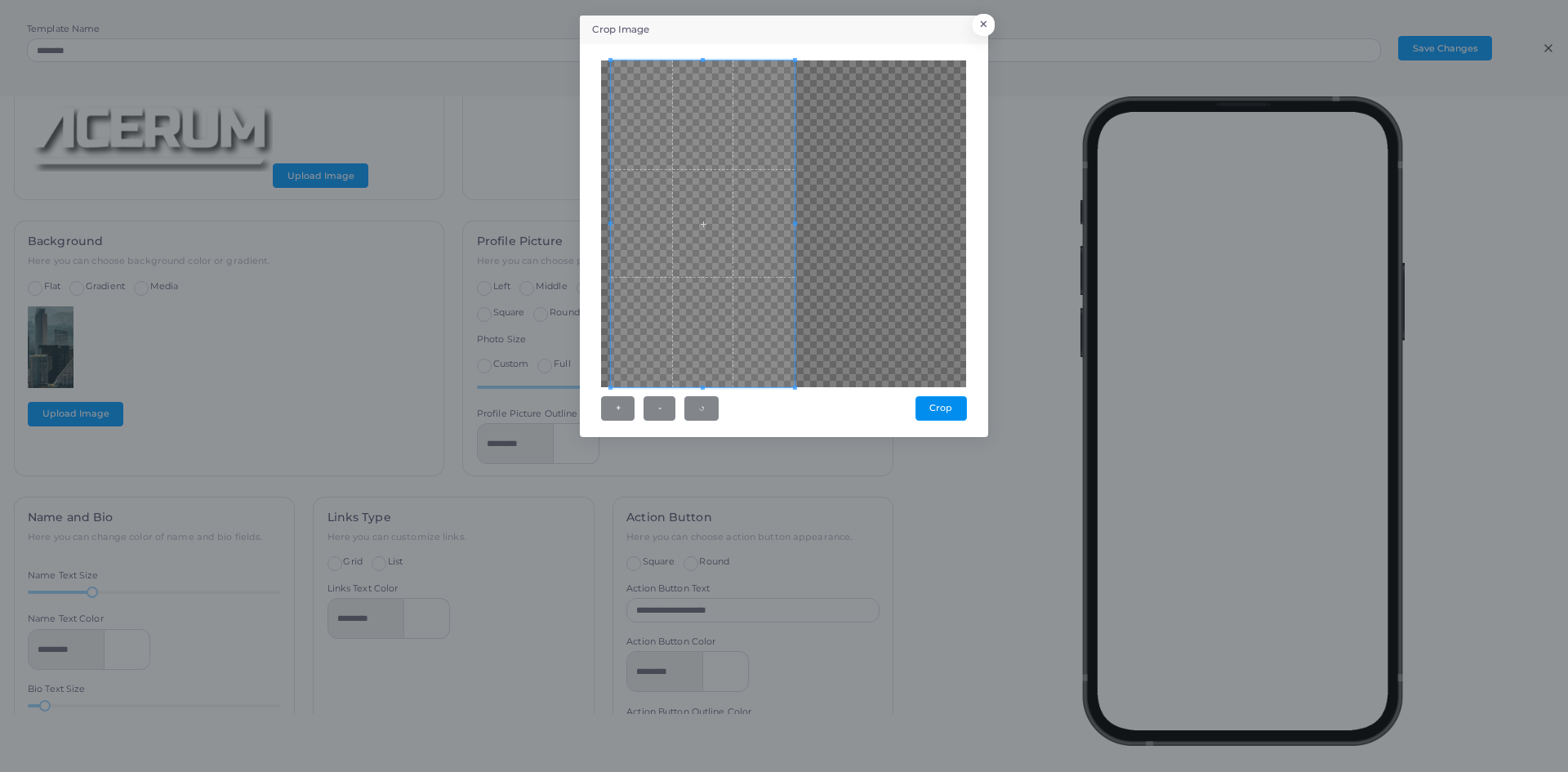 click on "Crop" at bounding box center (941, 408) 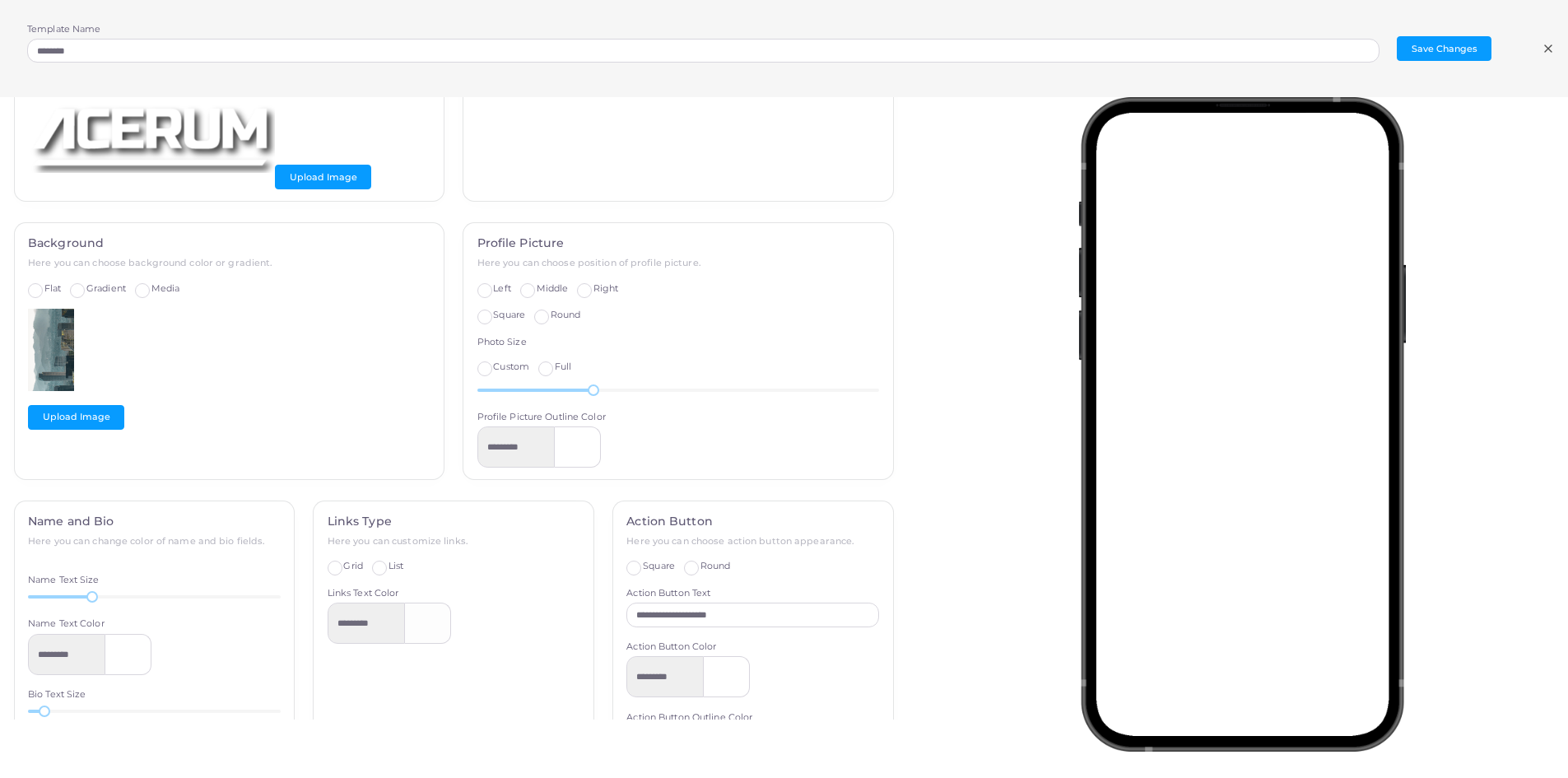 click on "Flat" at bounding box center (53, 288) 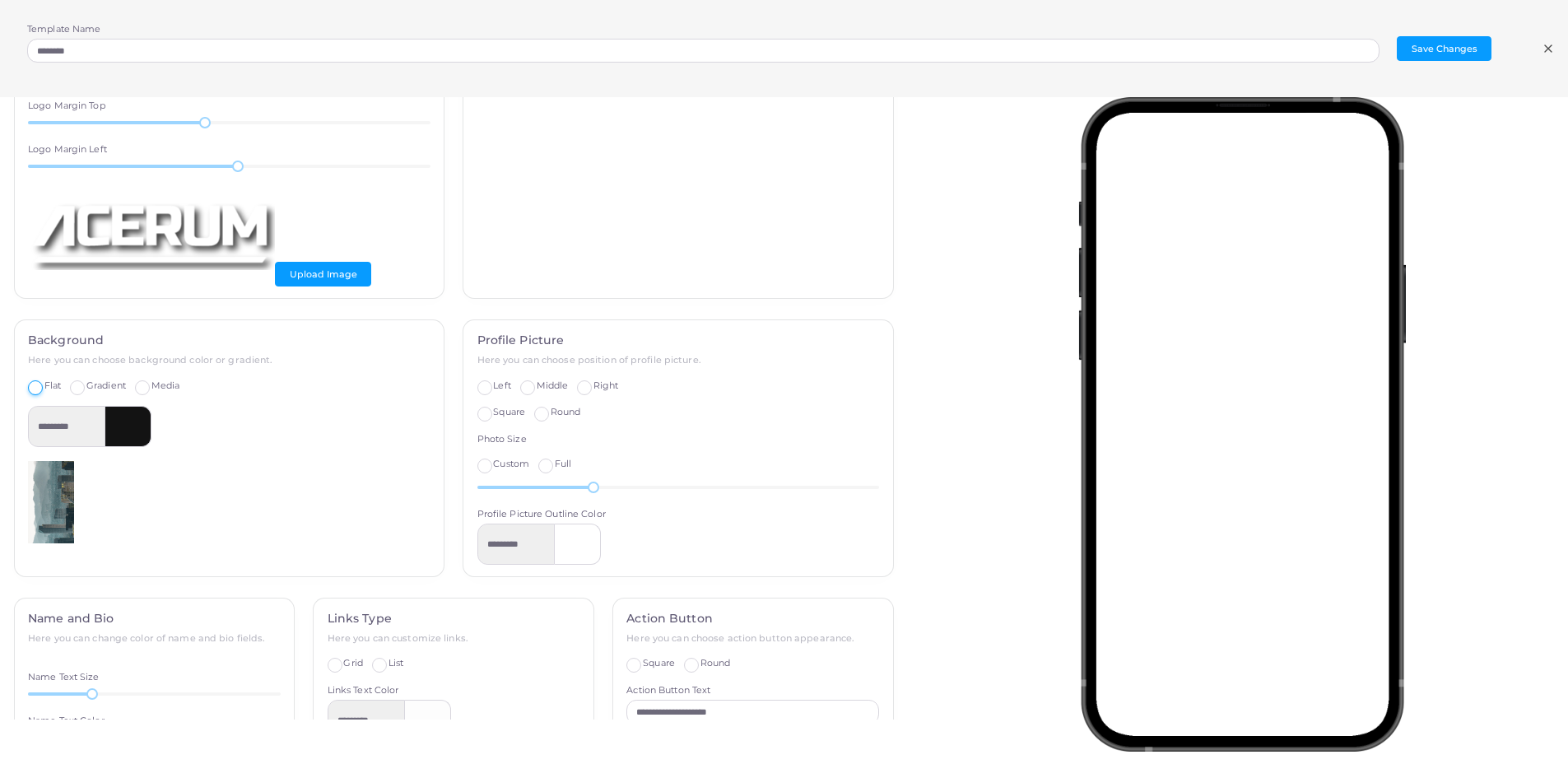 scroll, scrollTop: 0, scrollLeft: 0, axis: both 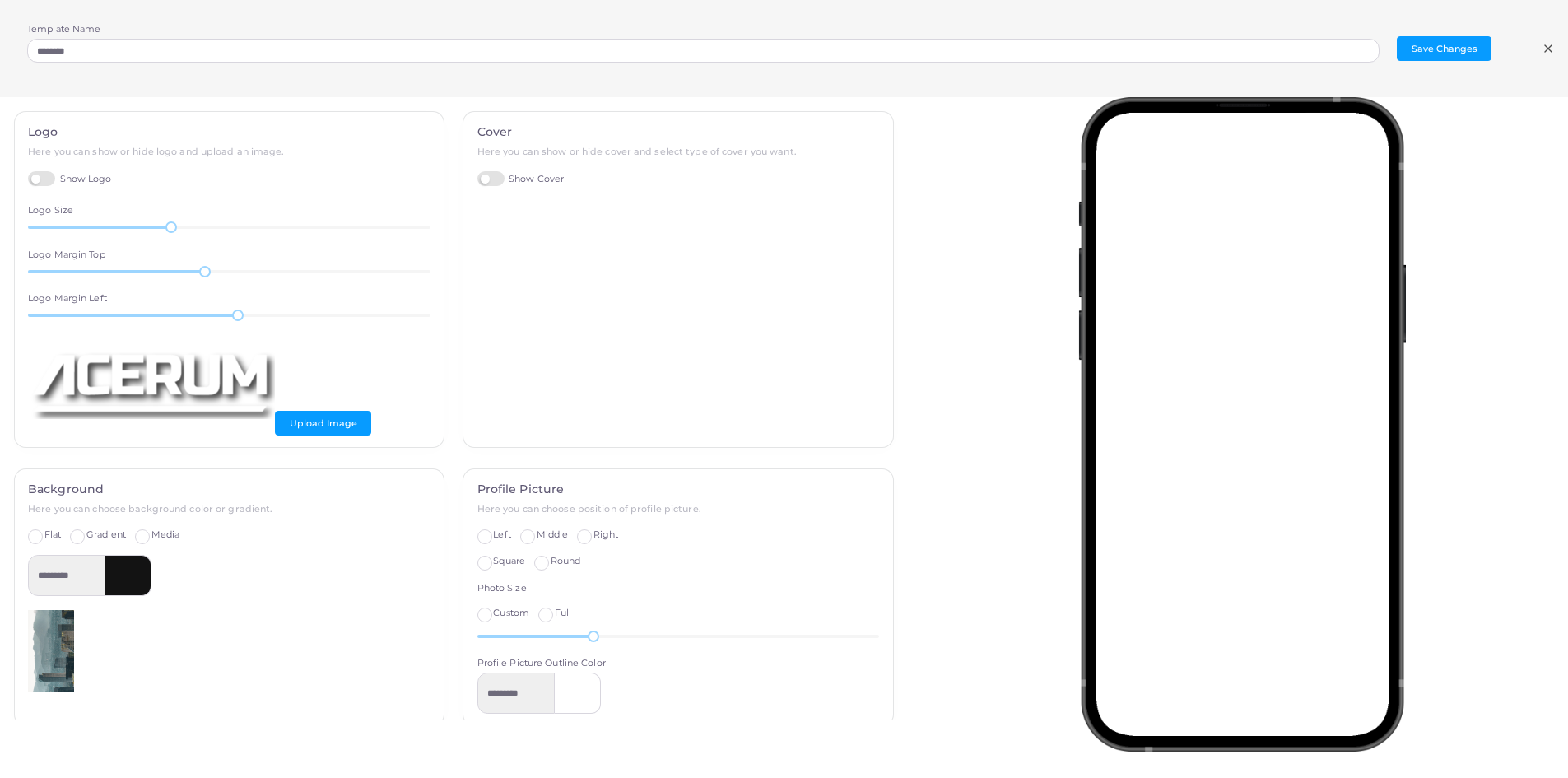 click on "Show Cover" at bounding box center [521, 179] 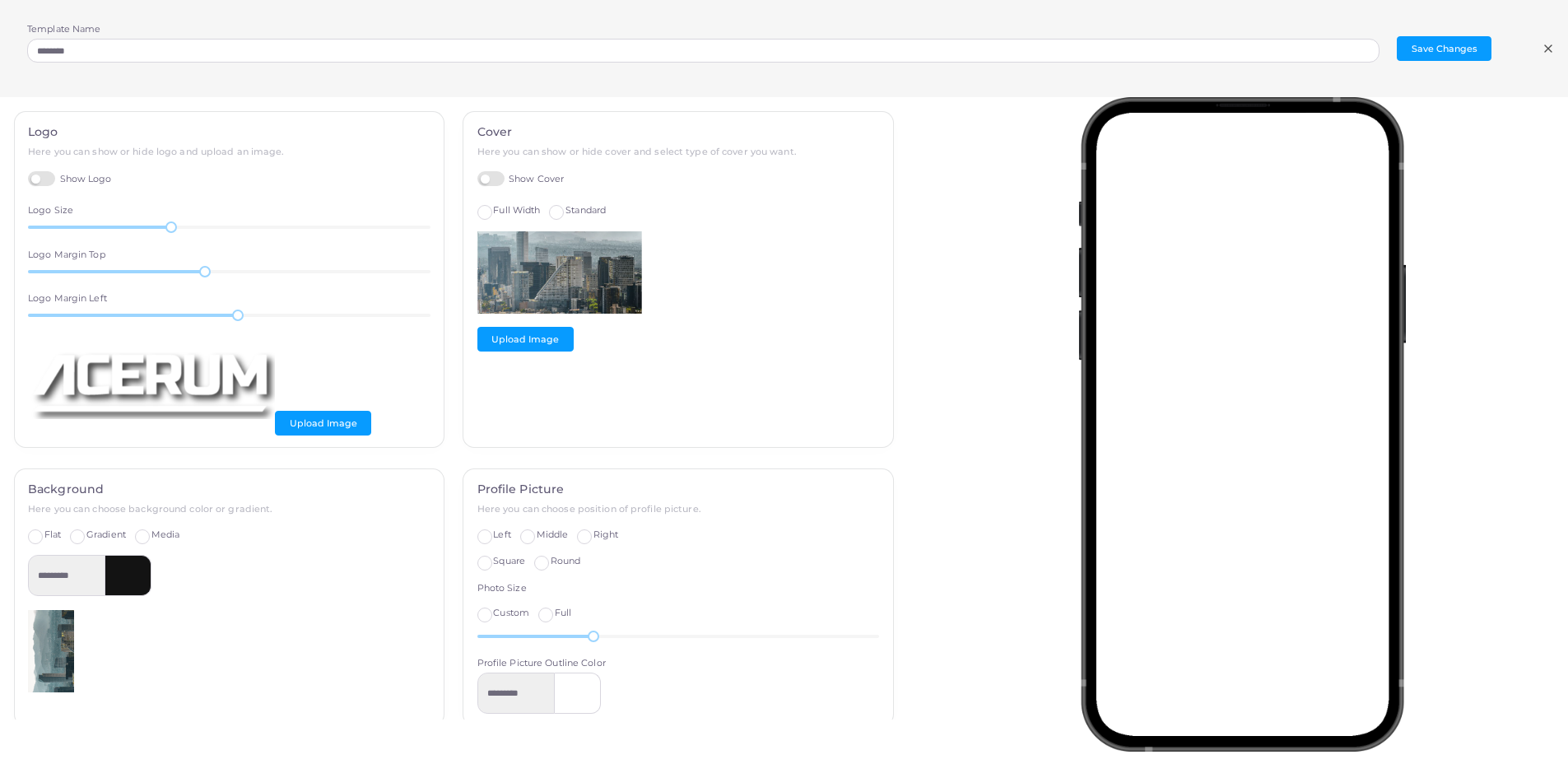 click at bounding box center [560, 273] 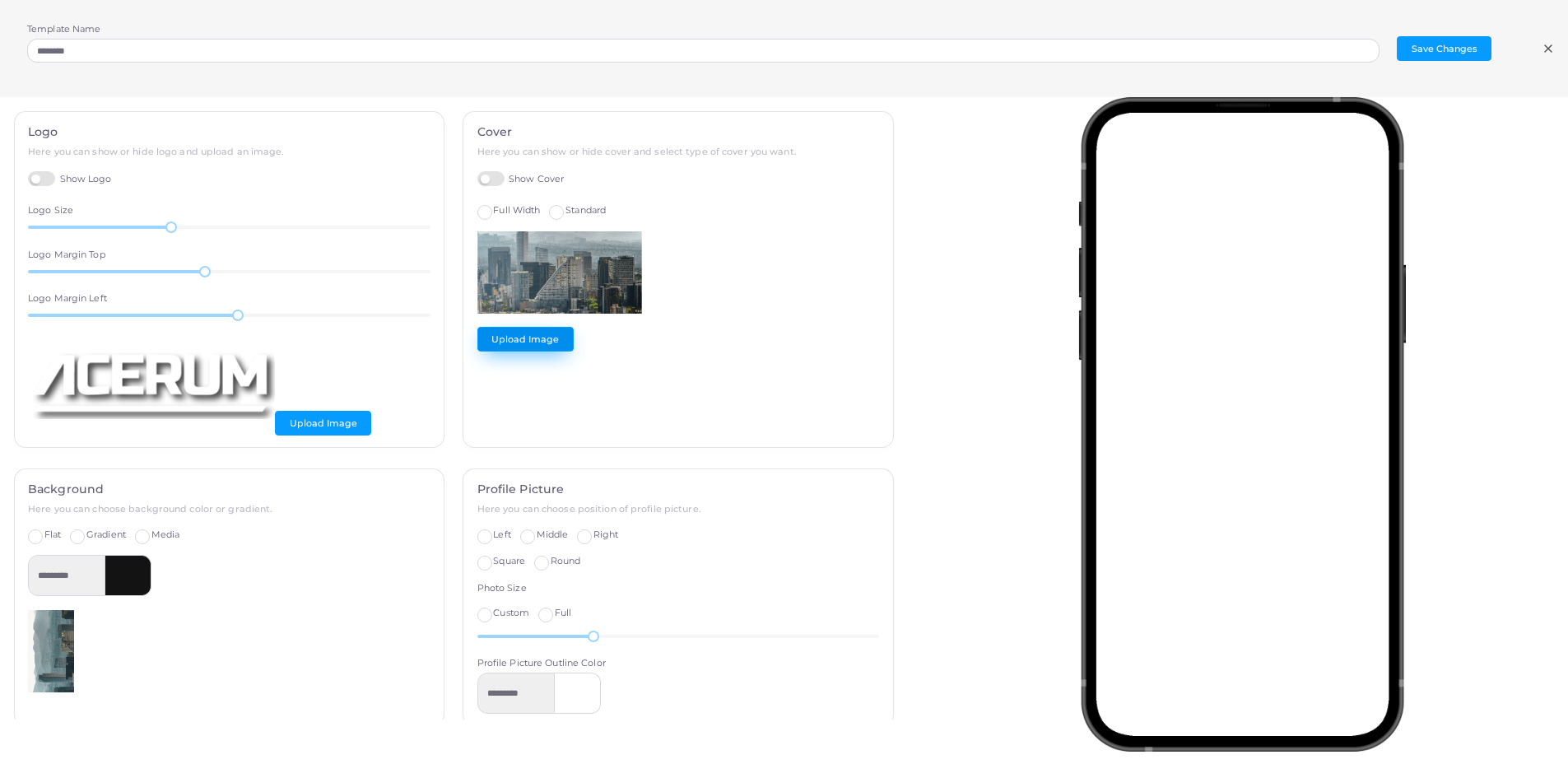 click on "Upload Image" at bounding box center [525, 339] 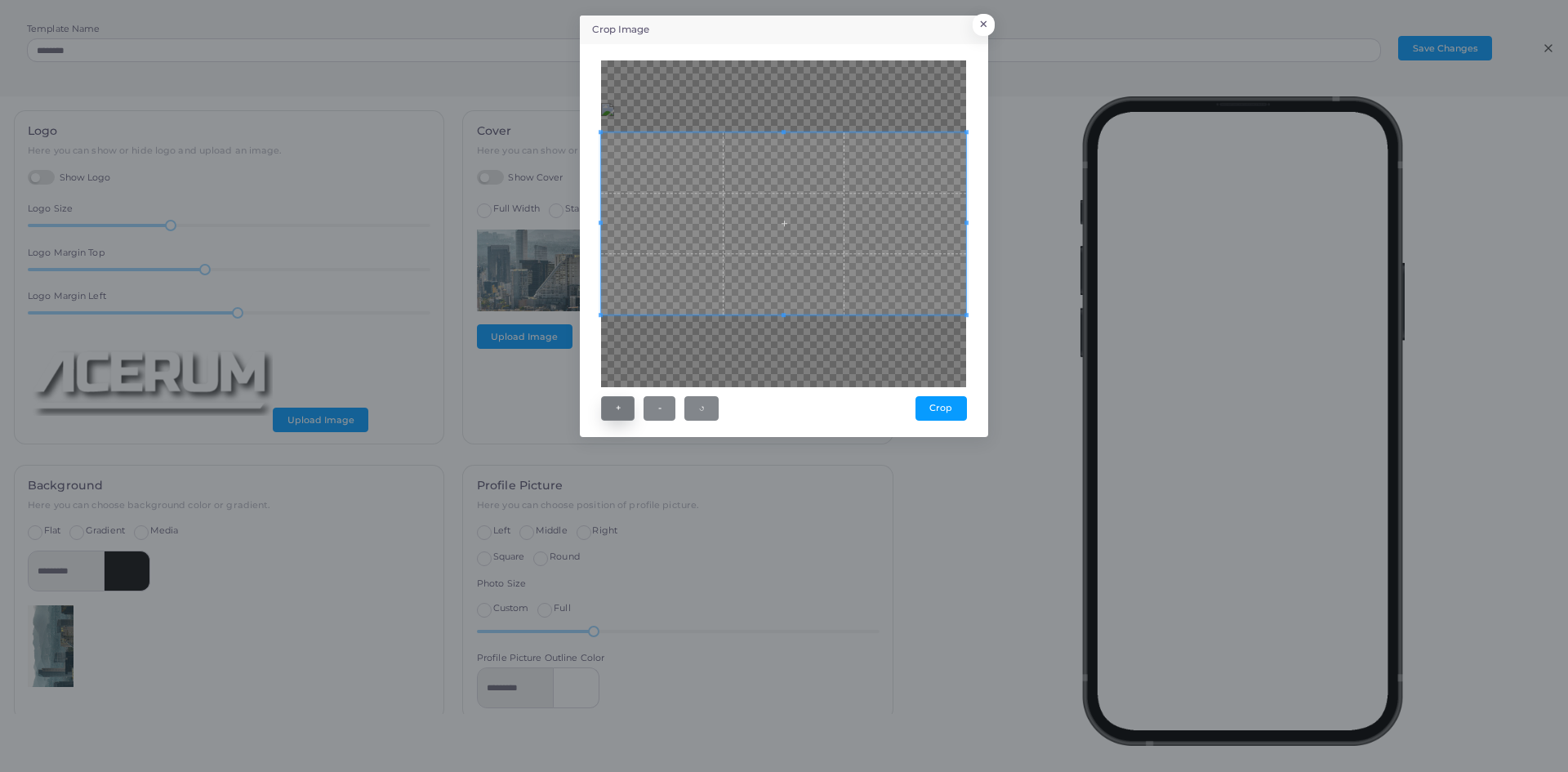 click on "+" at bounding box center (617, 408) 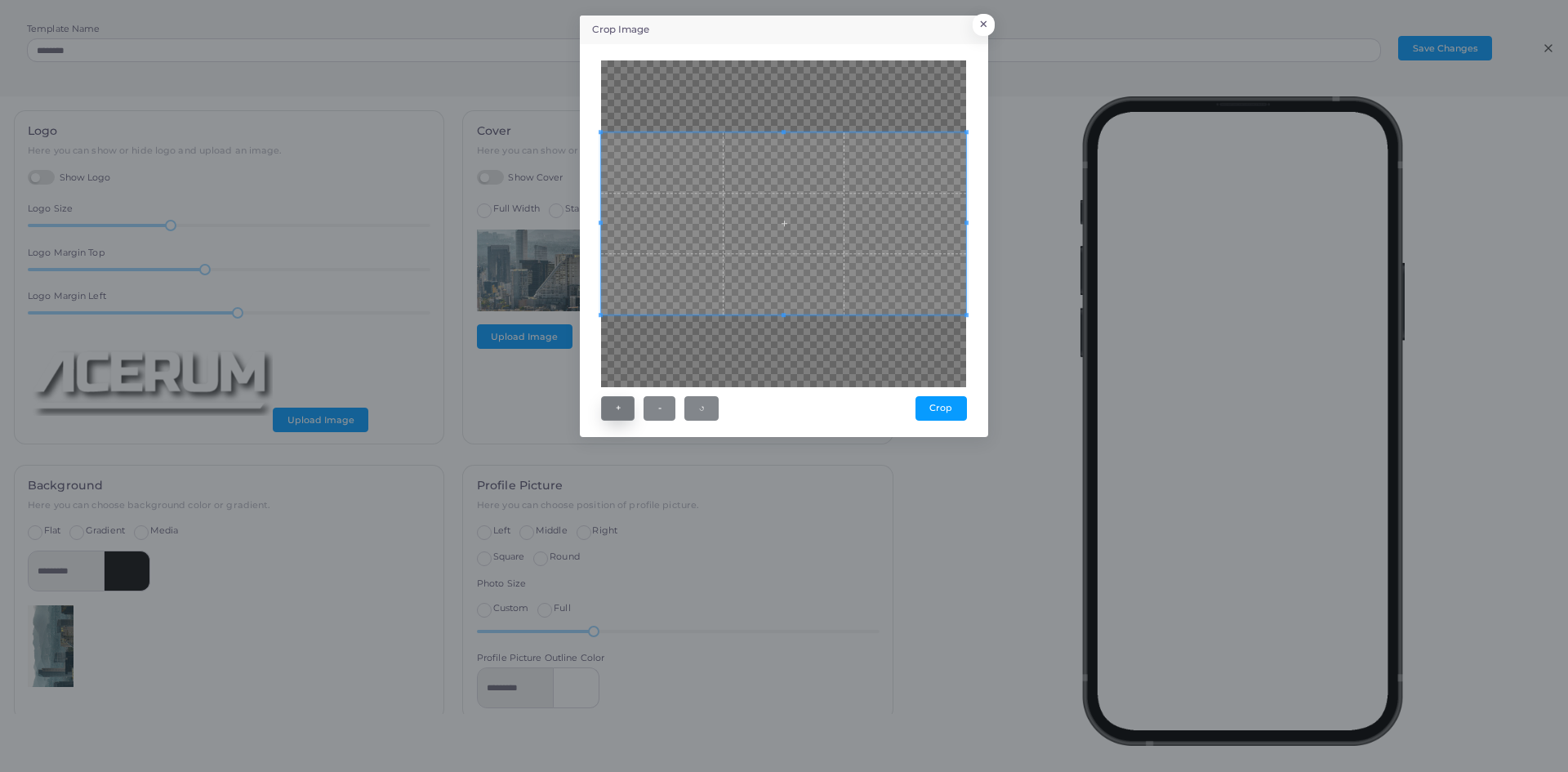click on "+" at bounding box center (617, 408) 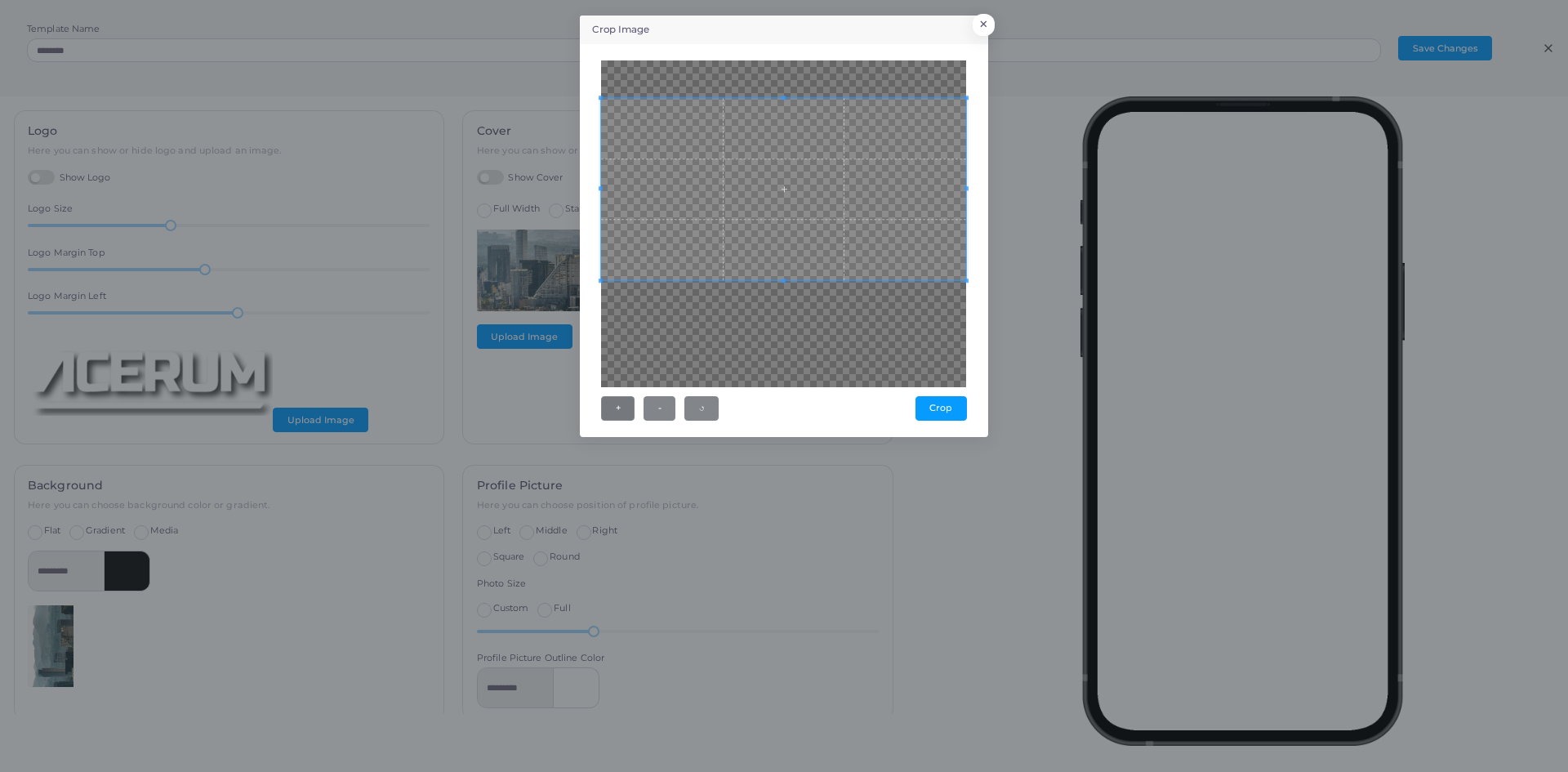 click at bounding box center [783, 190] 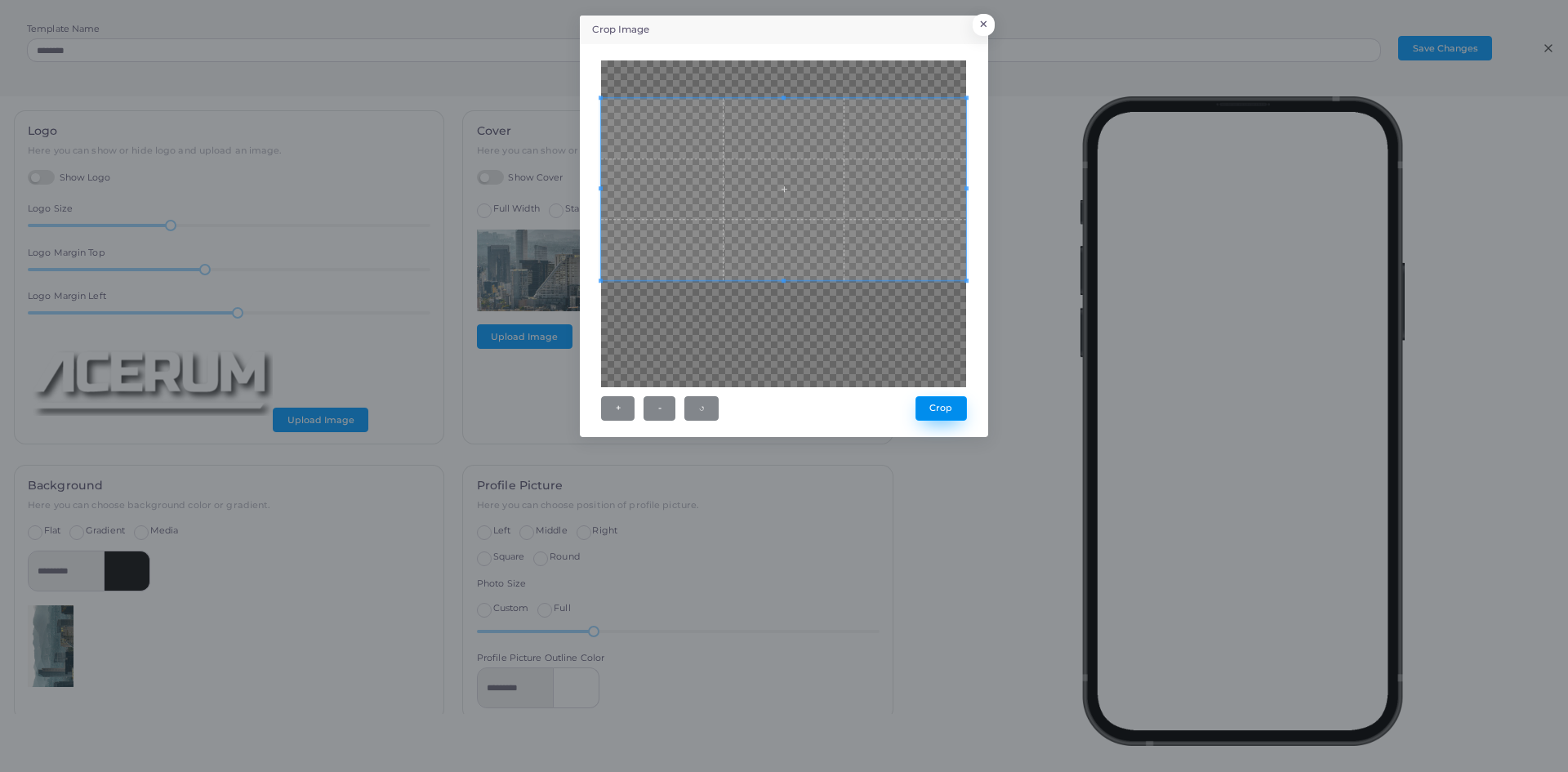 click on "Crop" at bounding box center (941, 408) 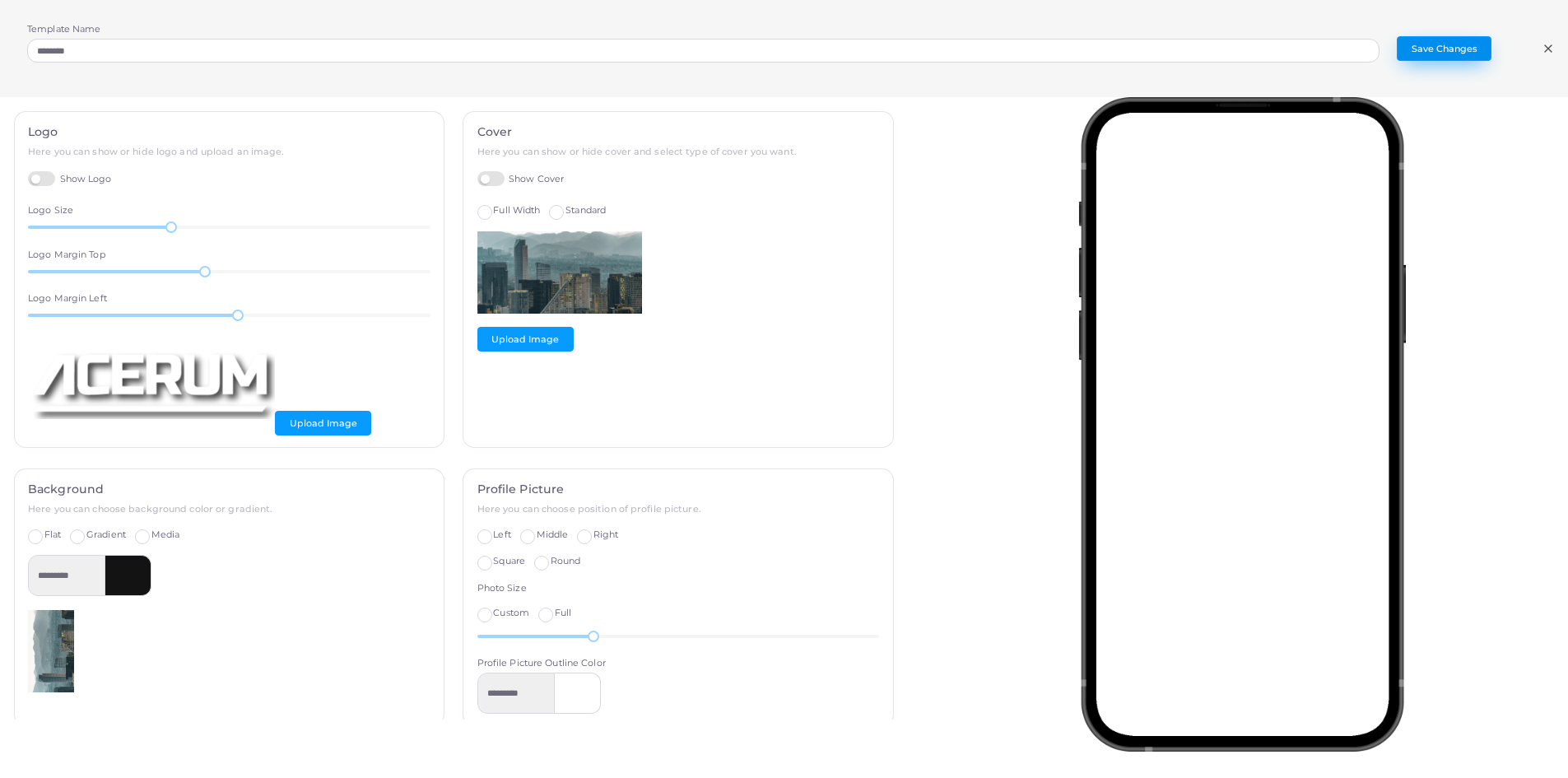 click on "Save Changes" at bounding box center [1444, 49] 